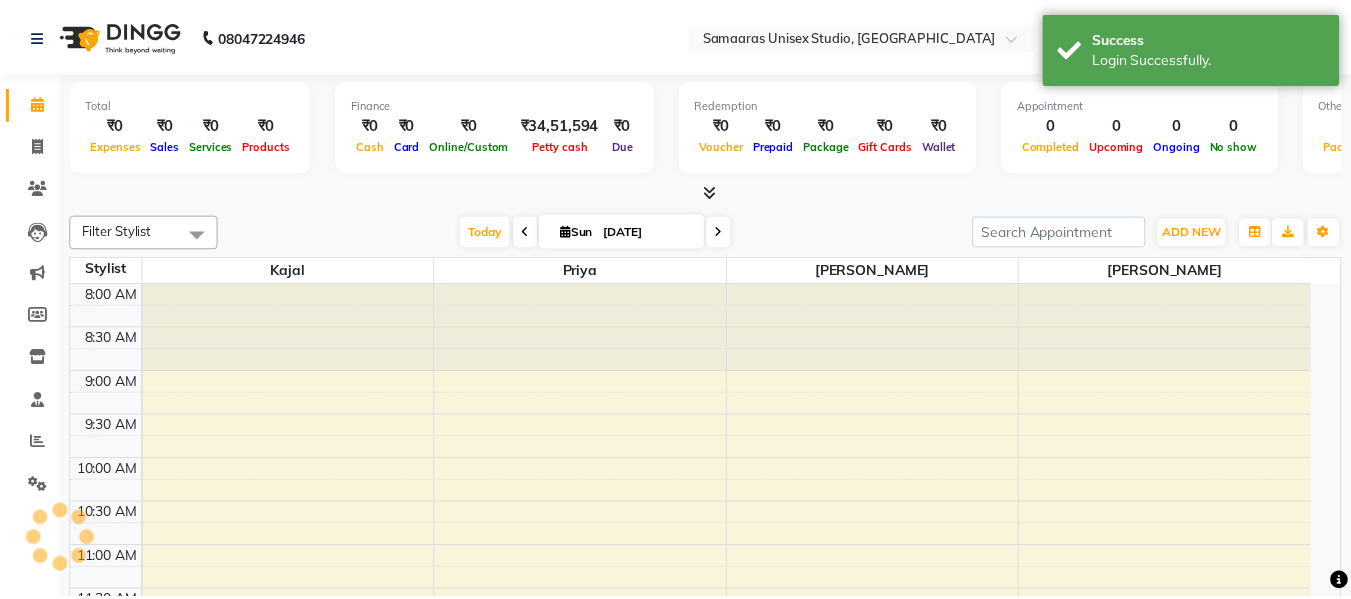 scroll, scrollTop: 0, scrollLeft: 0, axis: both 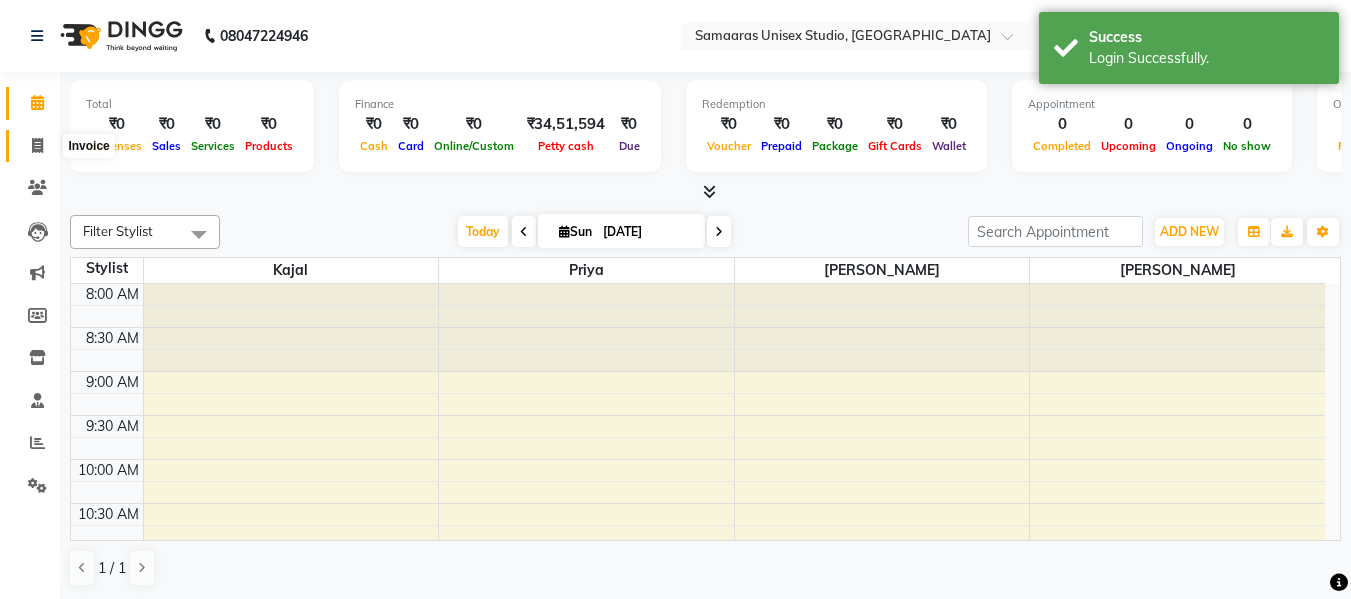 click 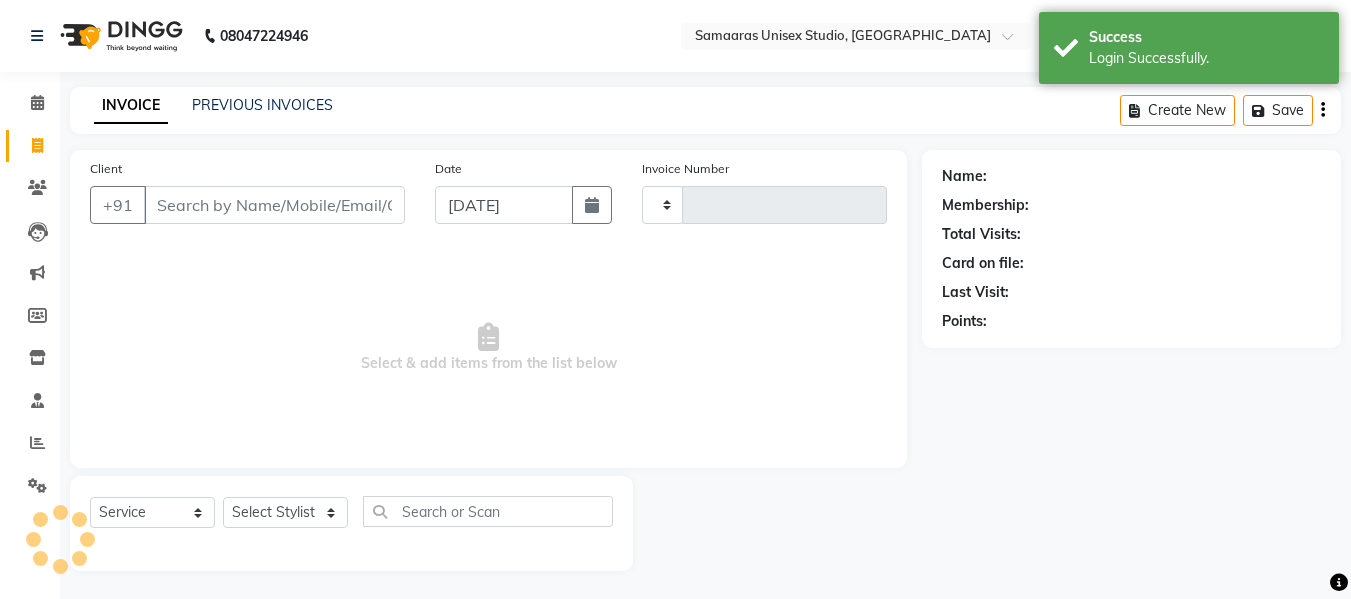 type on "1219" 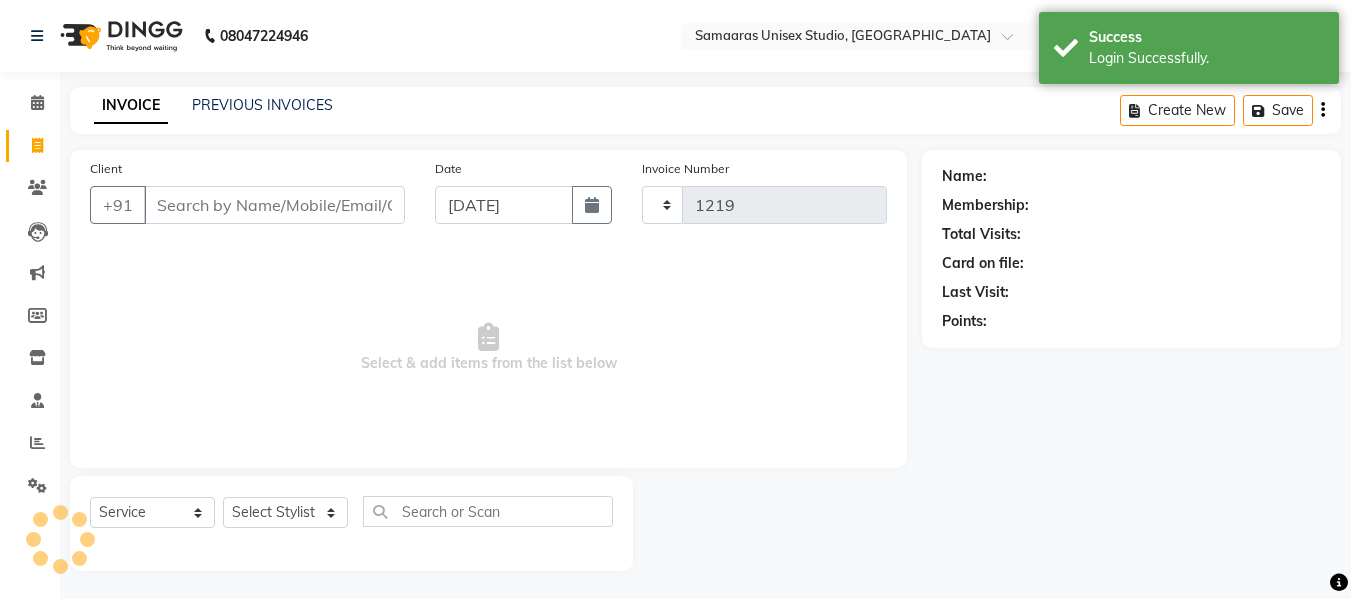 select on "4525" 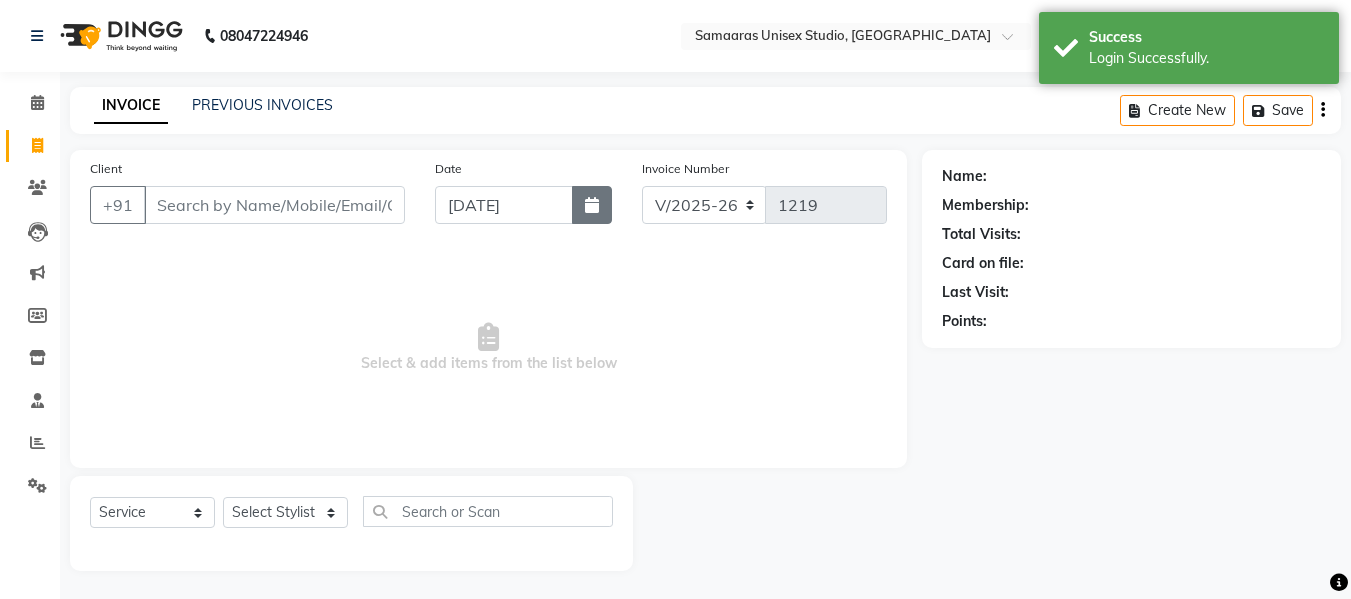 click 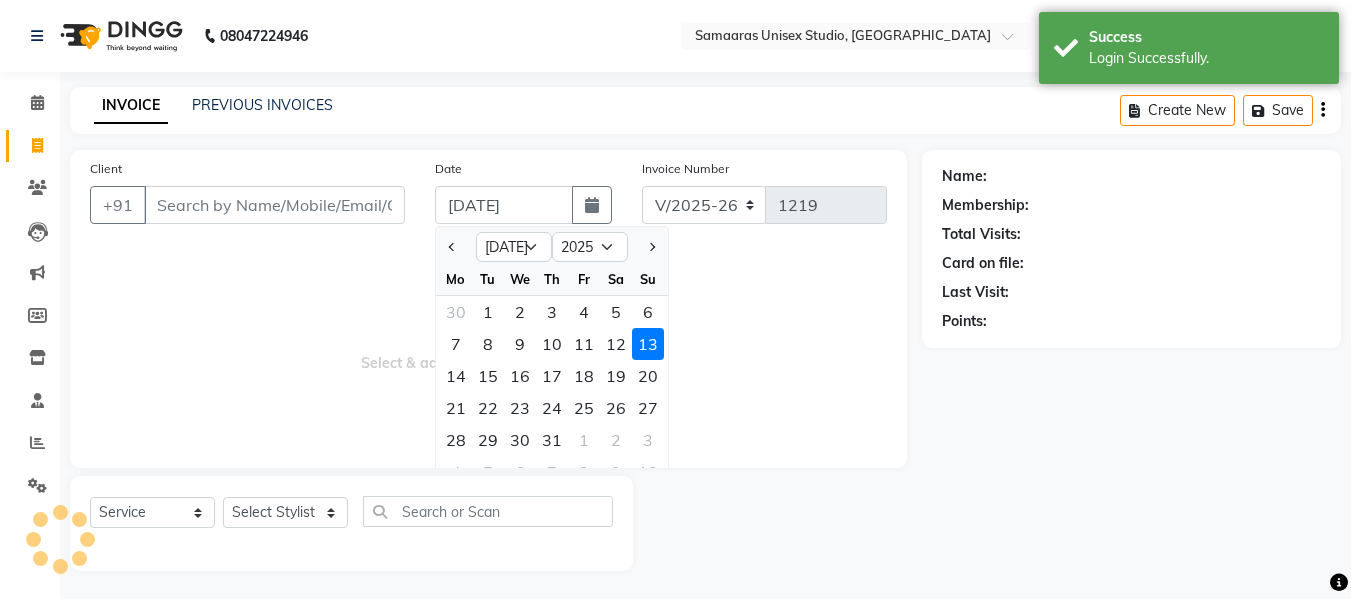 drag, startPoint x: 619, startPoint y: 314, endPoint x: 356, endPoint y: 198, distance: 287.44565 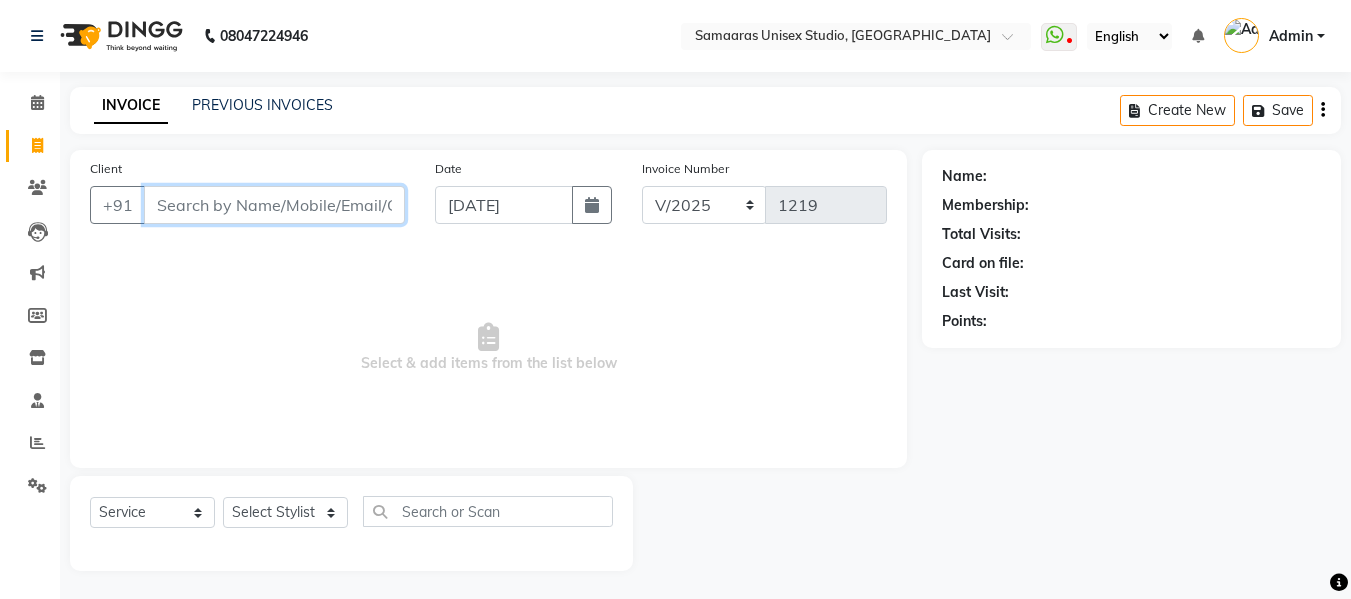 click on "Client" at bounding box center [274, 205] 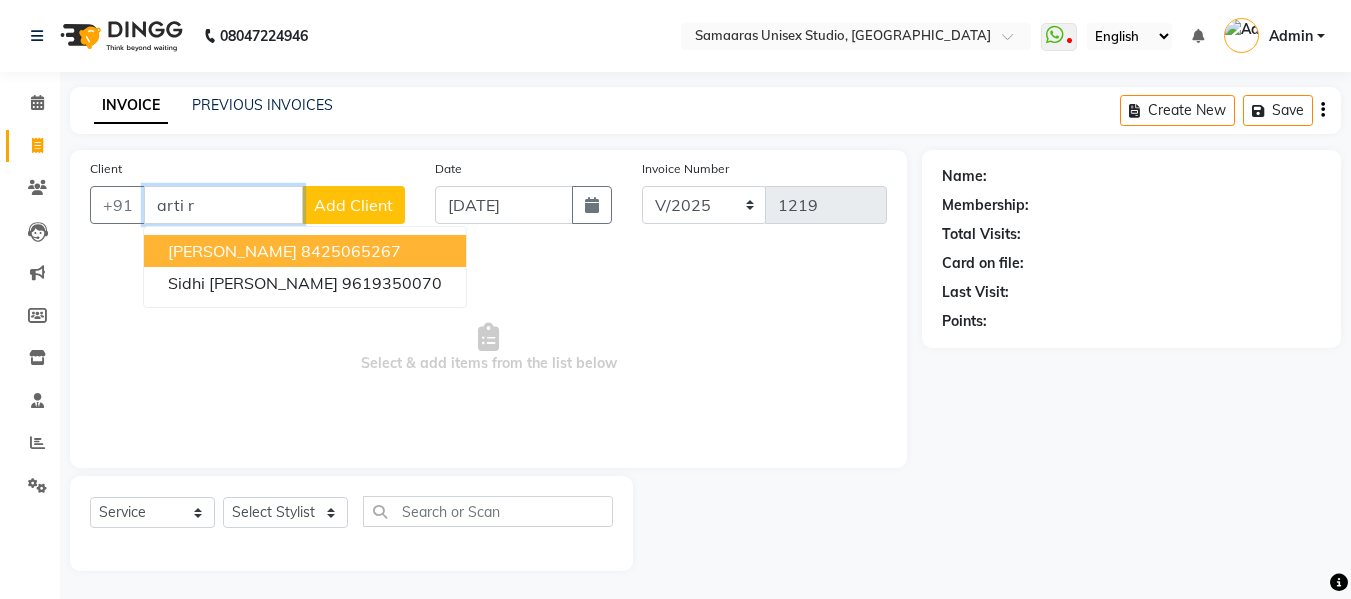 click on "8425065267" at bounding box center (351, 251) 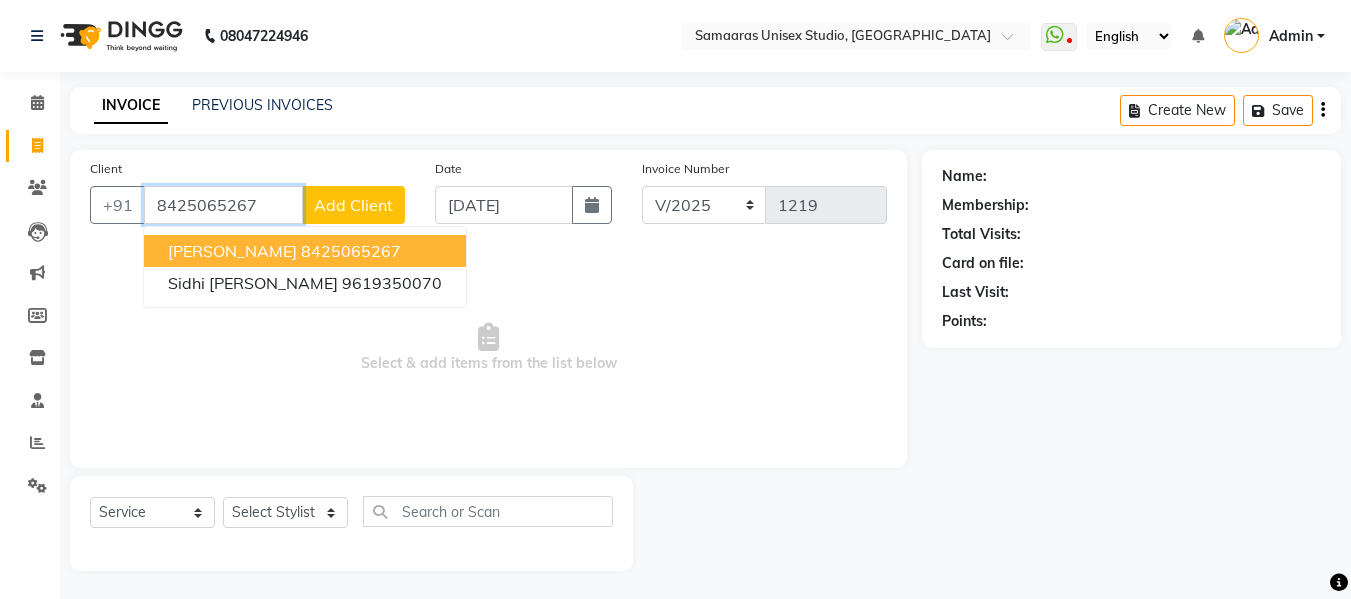 type on "8425065267" 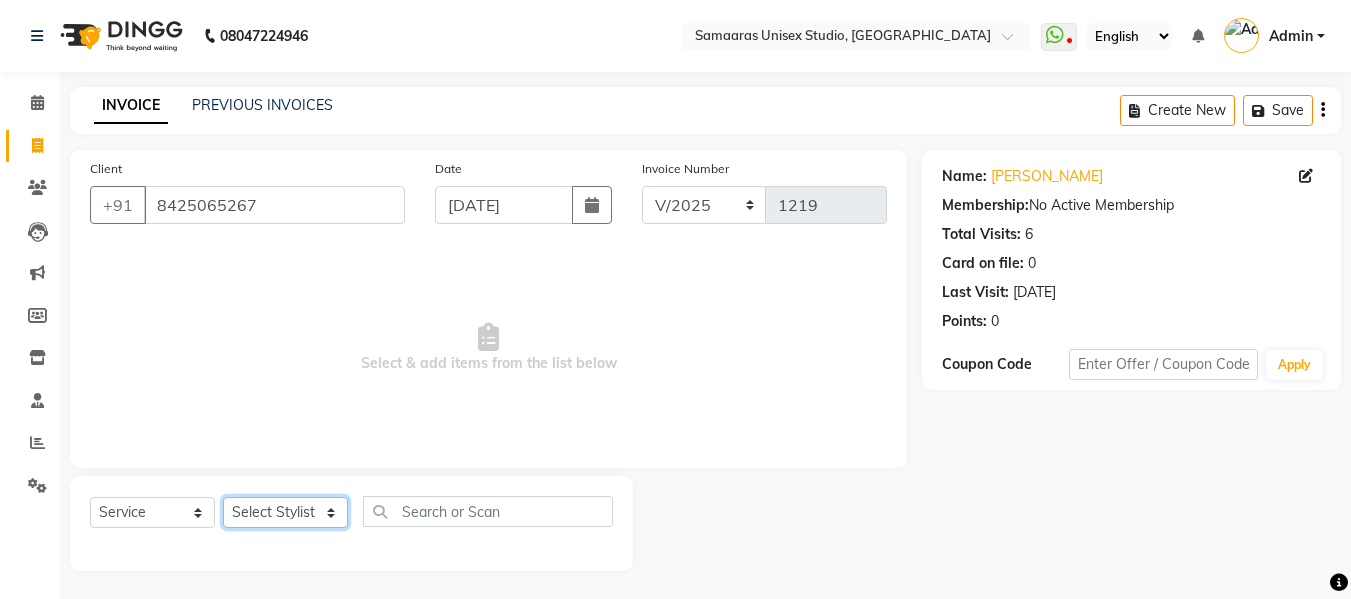 click on "Select Stylist [PERSON_NAME]  Front Desk Kajal [PERSON_NAME]" 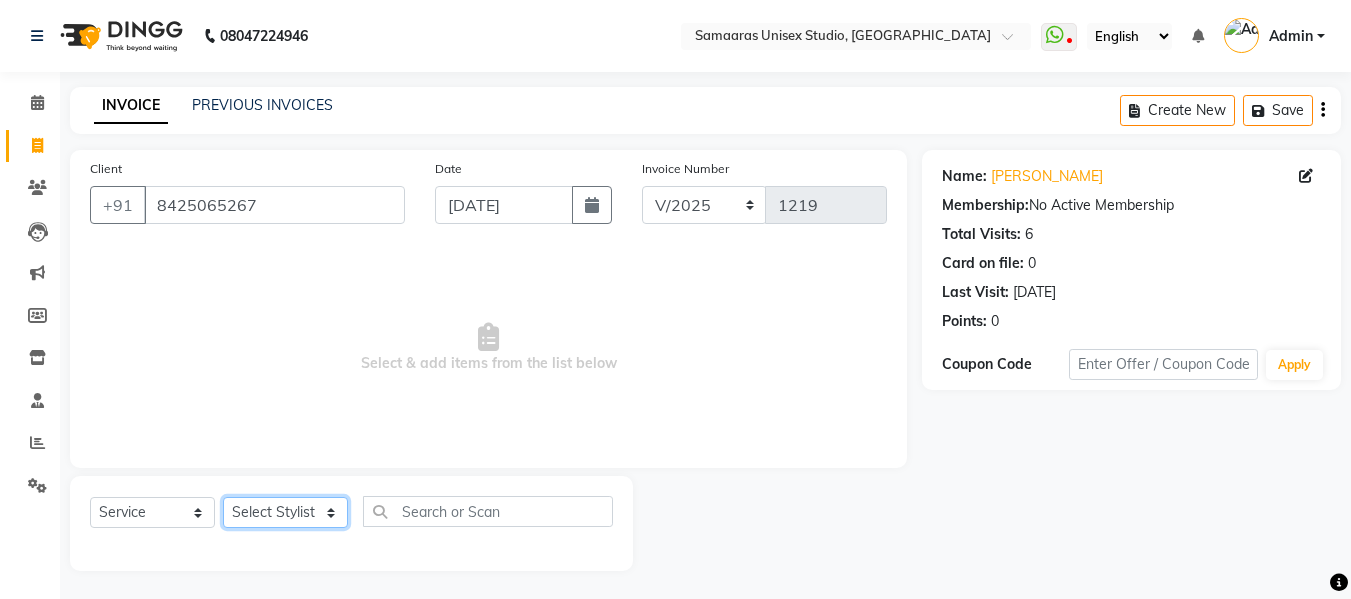 select on "50822" 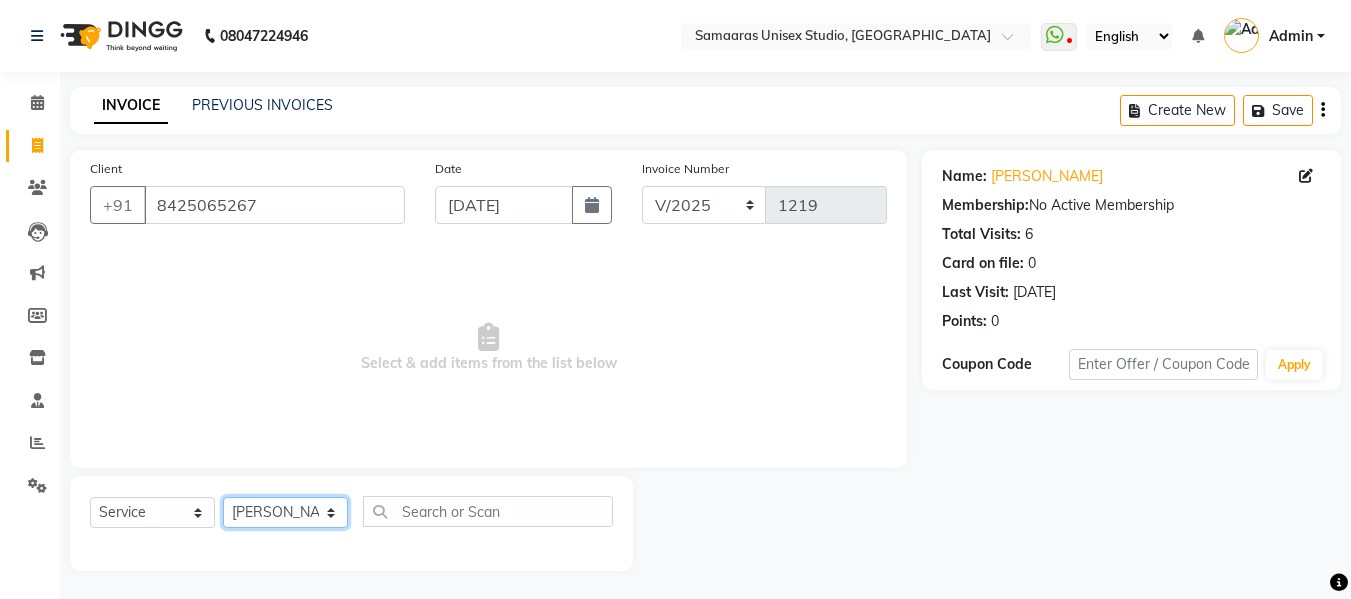 click on "Select Stylist [PERSON_NAME]  Front Desk Kajal [PERSON_NAME]" 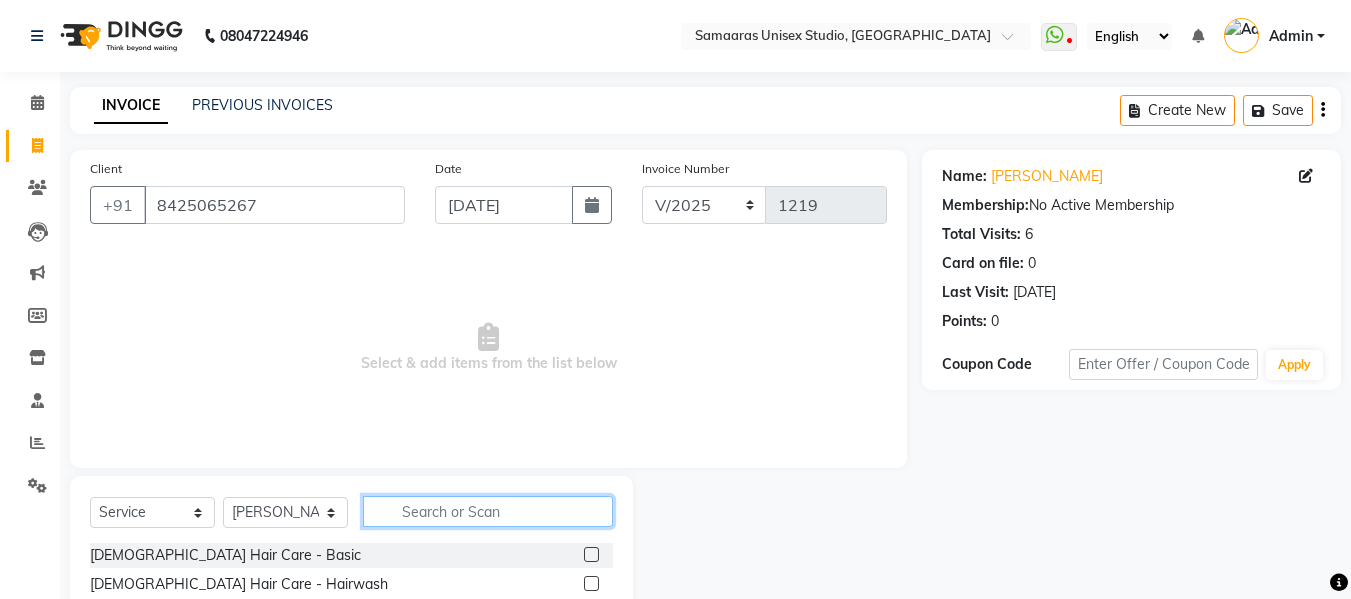 click 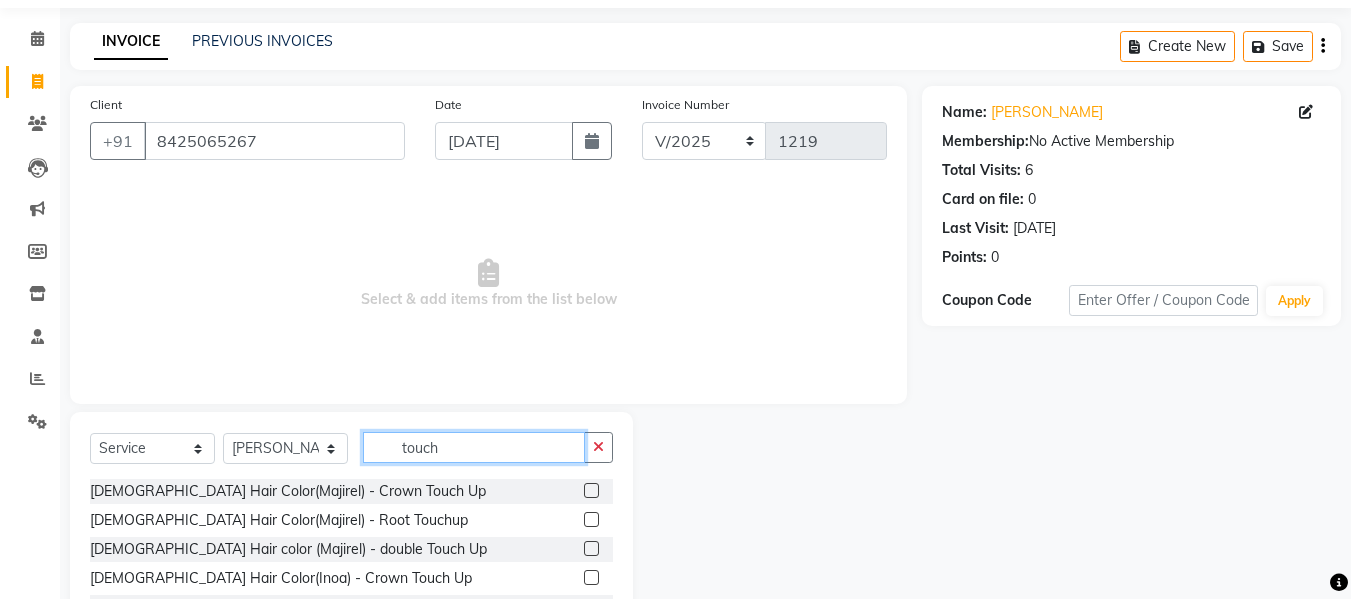 scroll, scrollTop: 100, scrollLeft: 0, axis: vertical 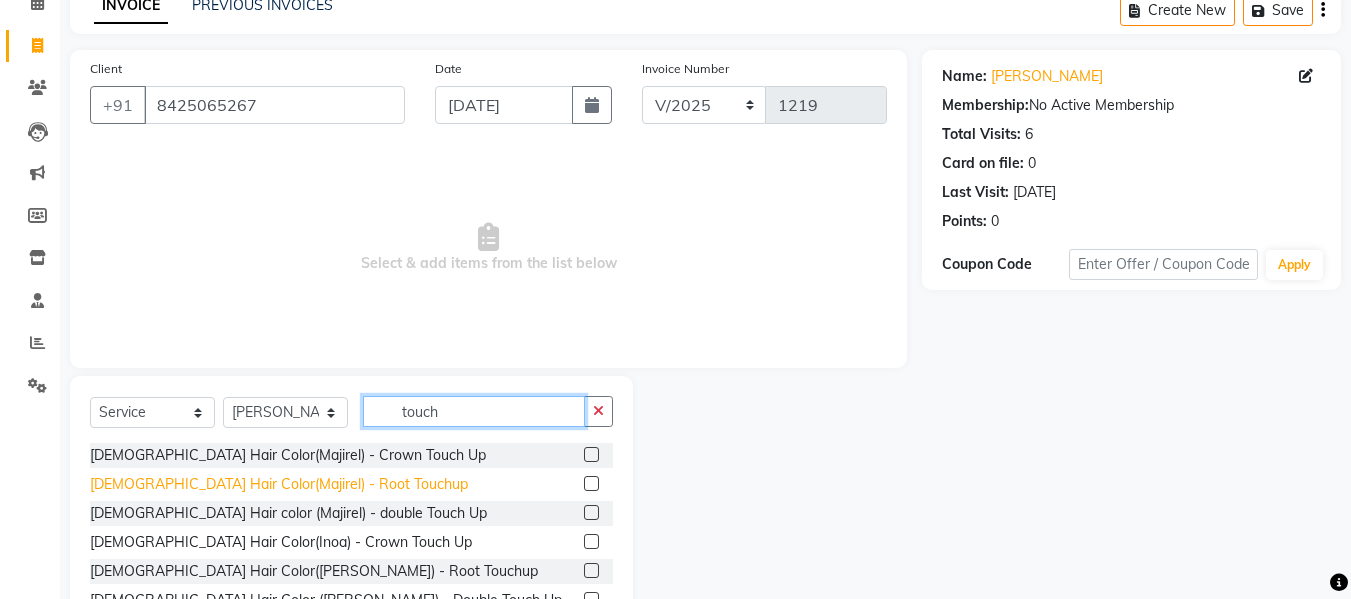 type on "touch" 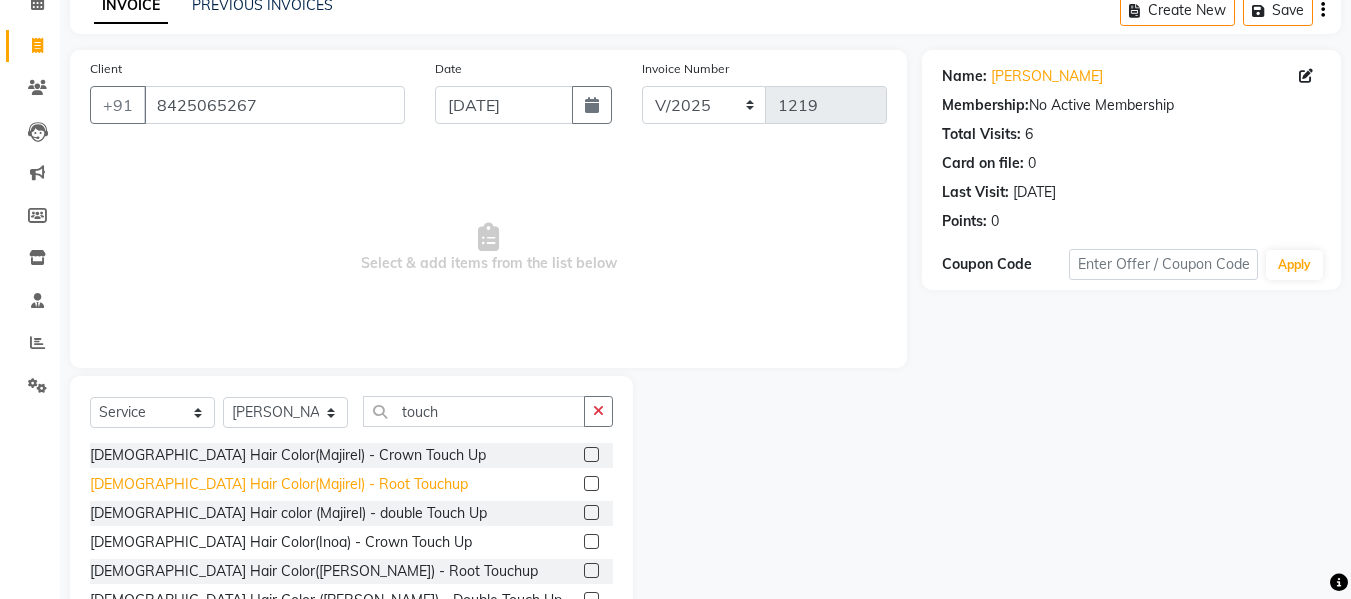 click on "[DEMOGRAPHIC_DATA] Hair Color(Majirel) - Root Touchup" 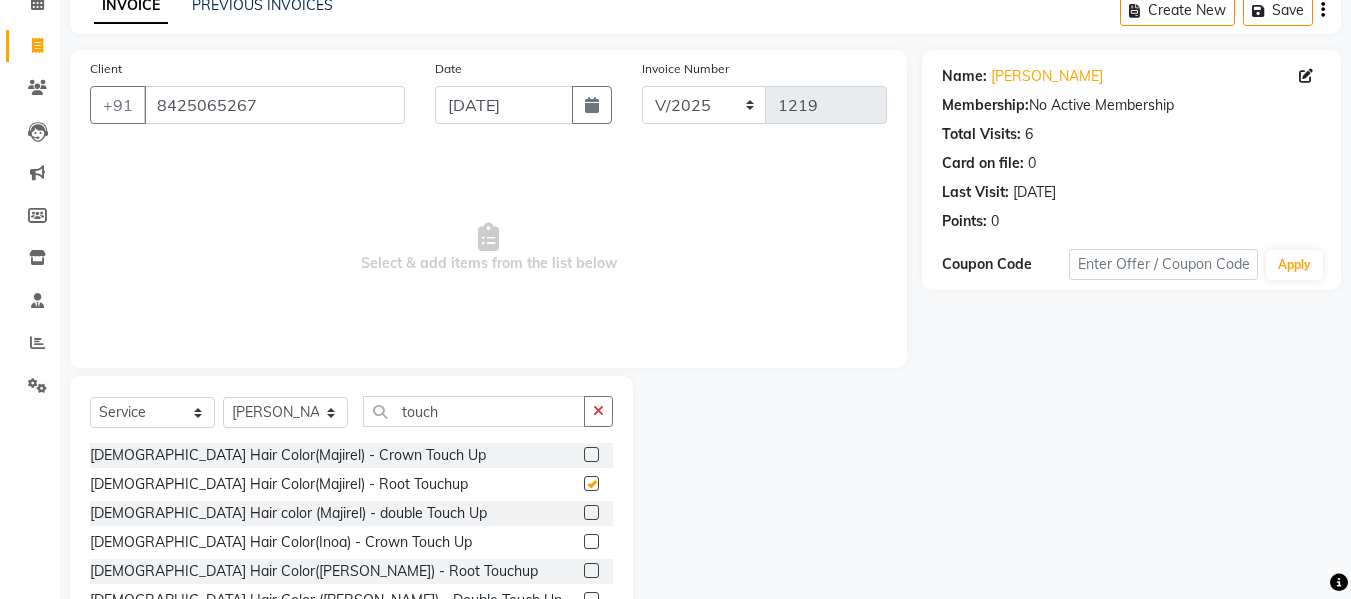checkbox on "false" 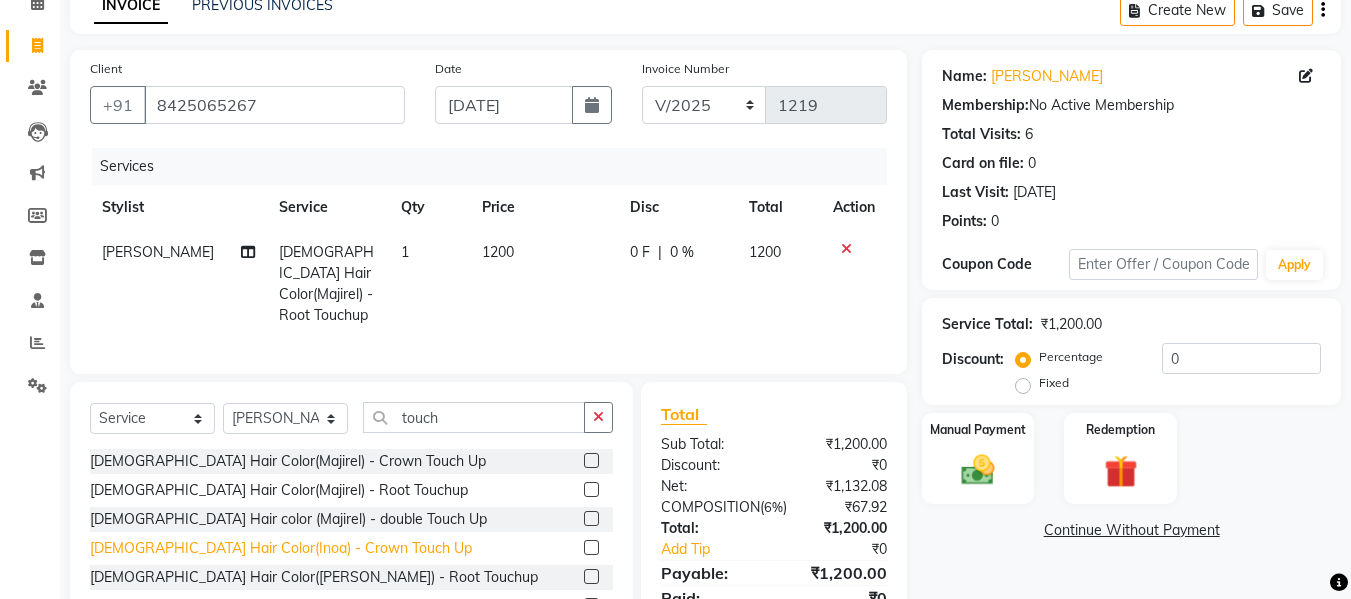 click on "[DEMOGRAPHIC_DATA] Hair Color(Inoa) - Crown Touch Up" 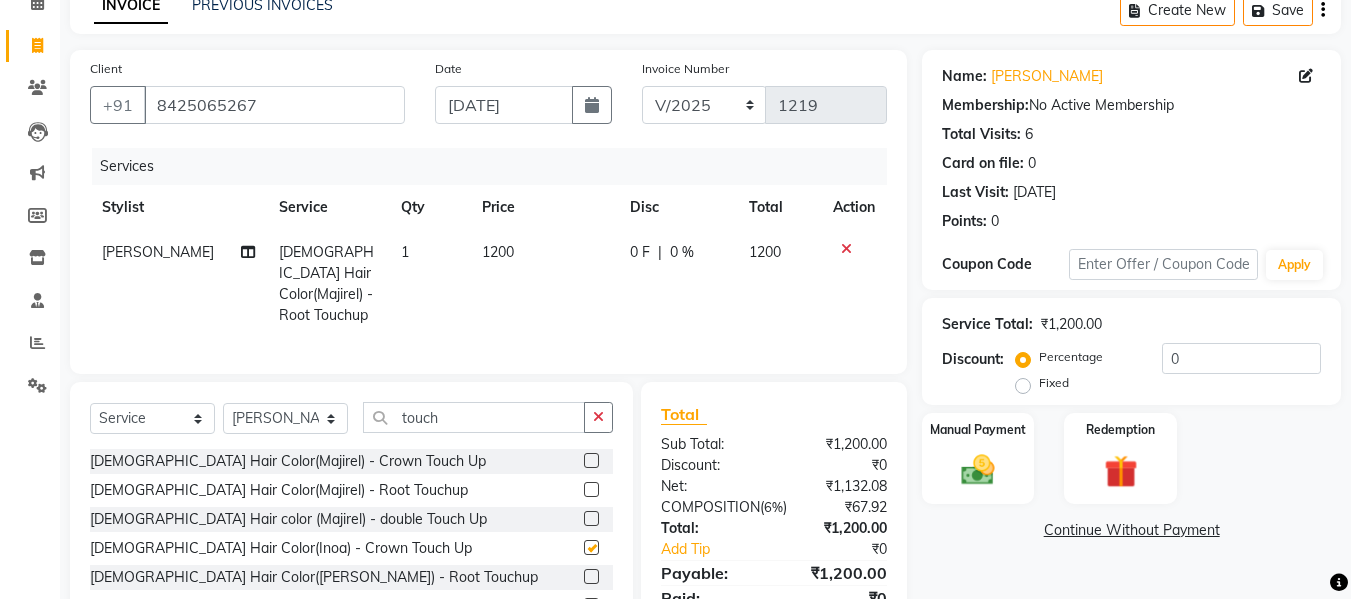 checkbox on "false" 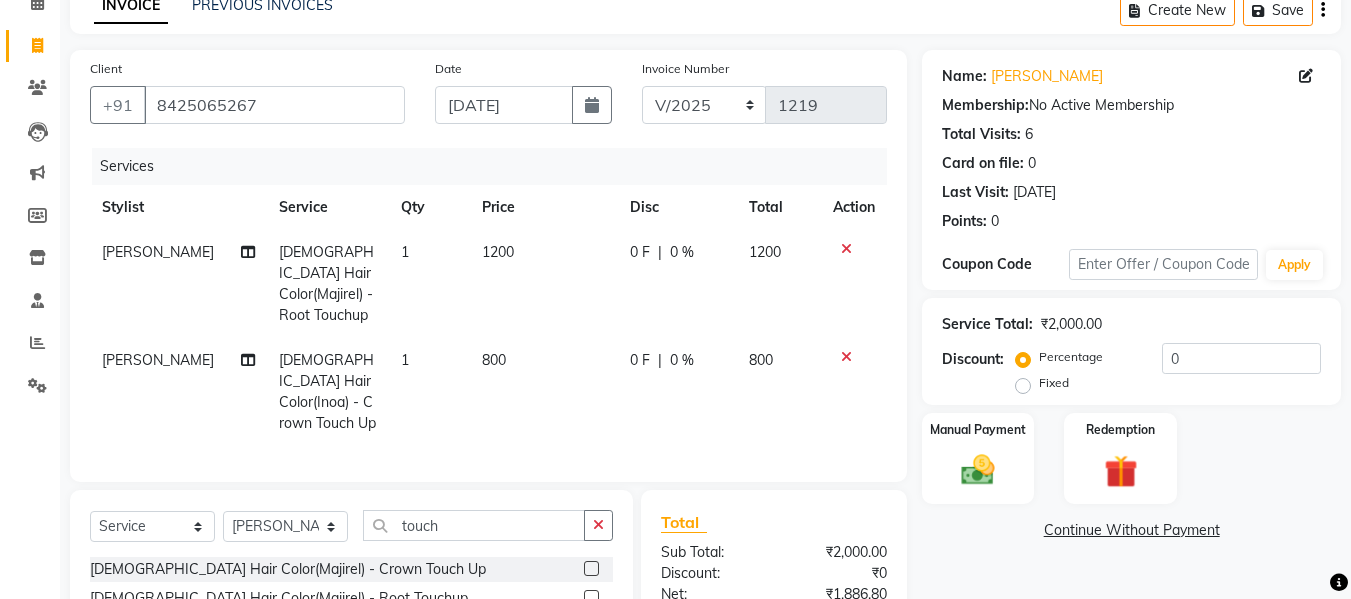 click 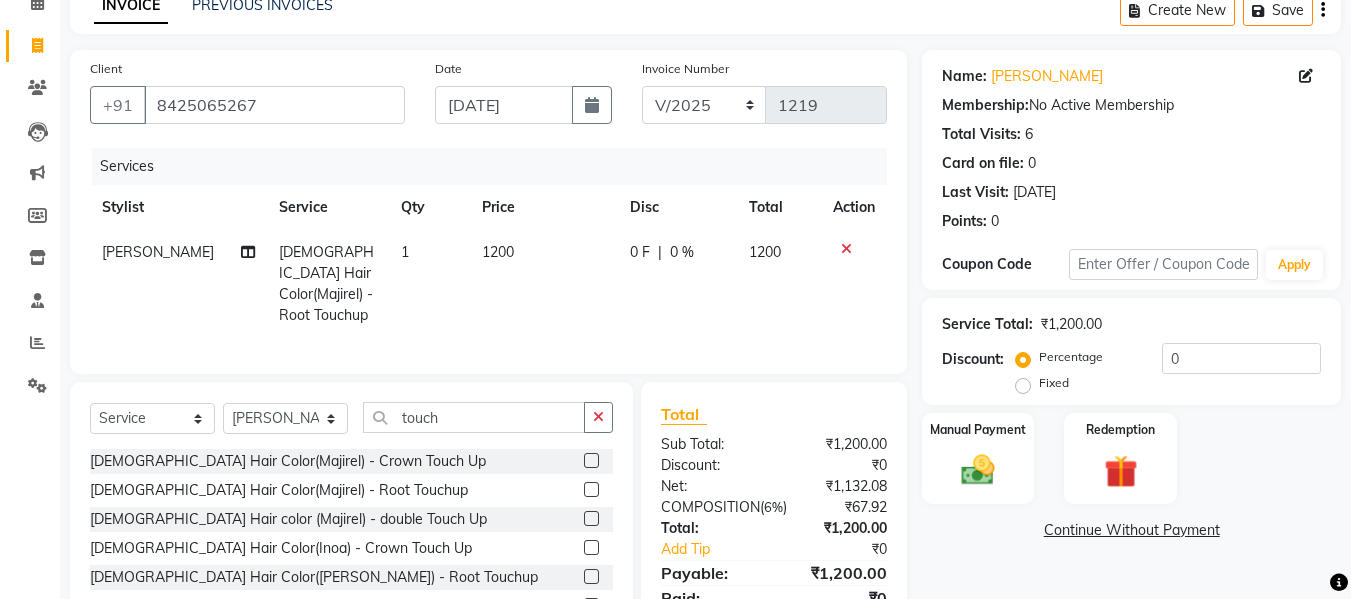 click on "1200" 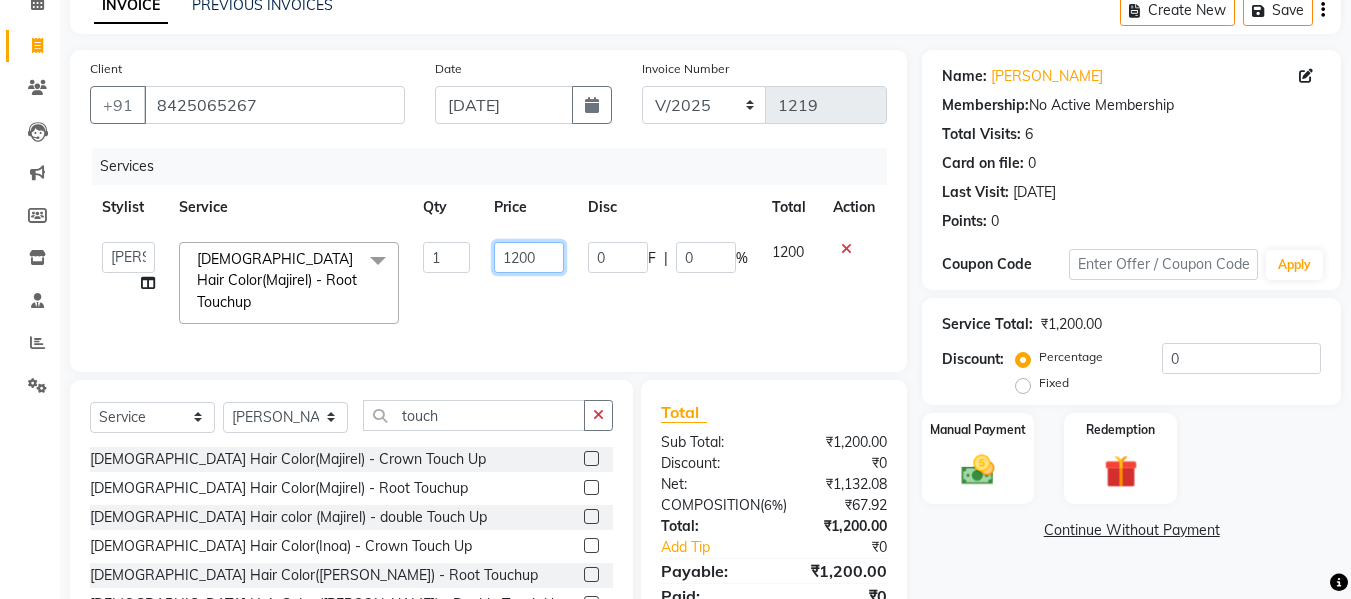 click on "1200" 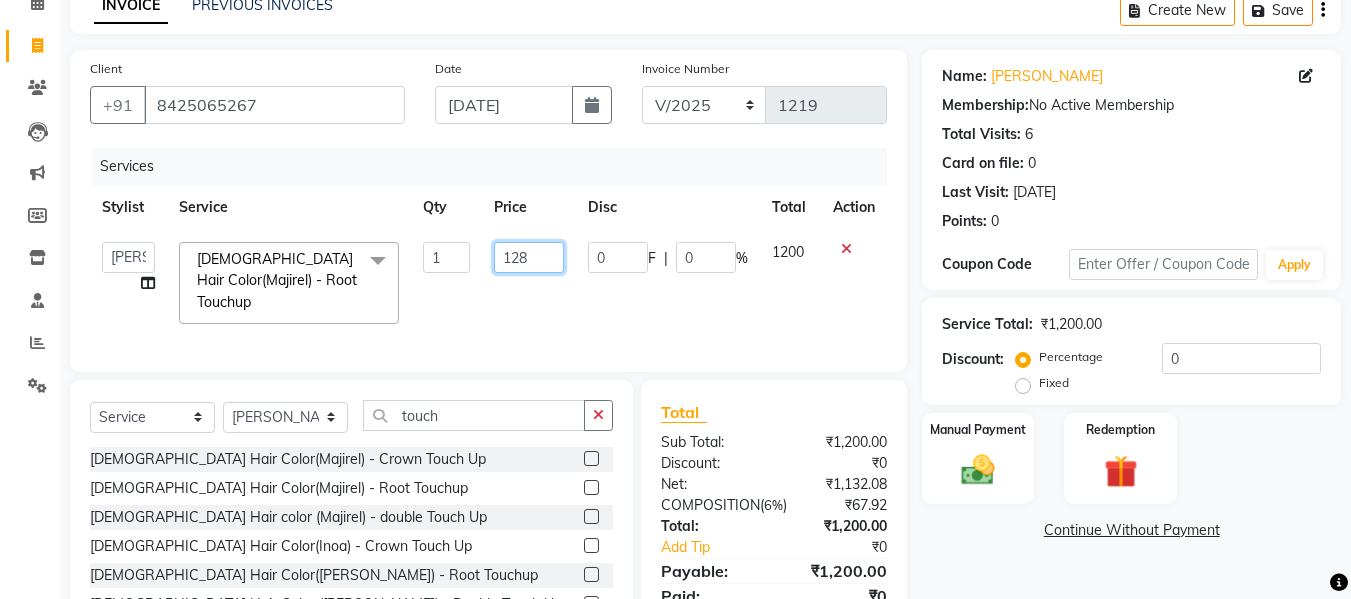 type on "1280" 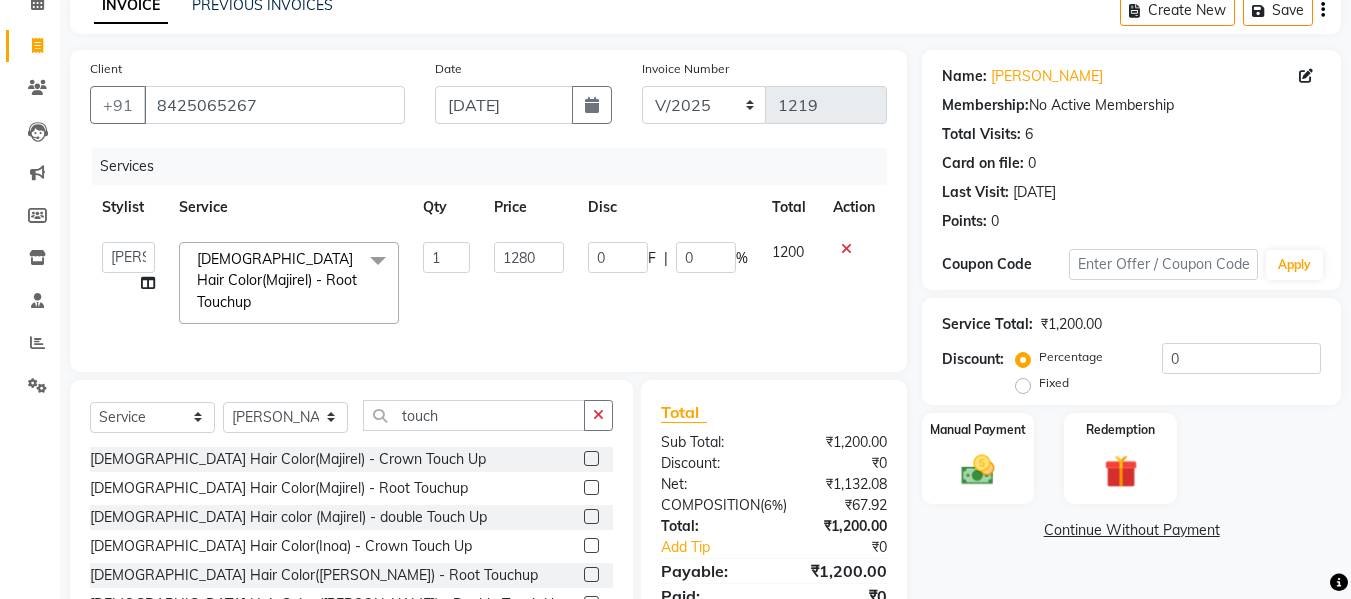 click on "1280" 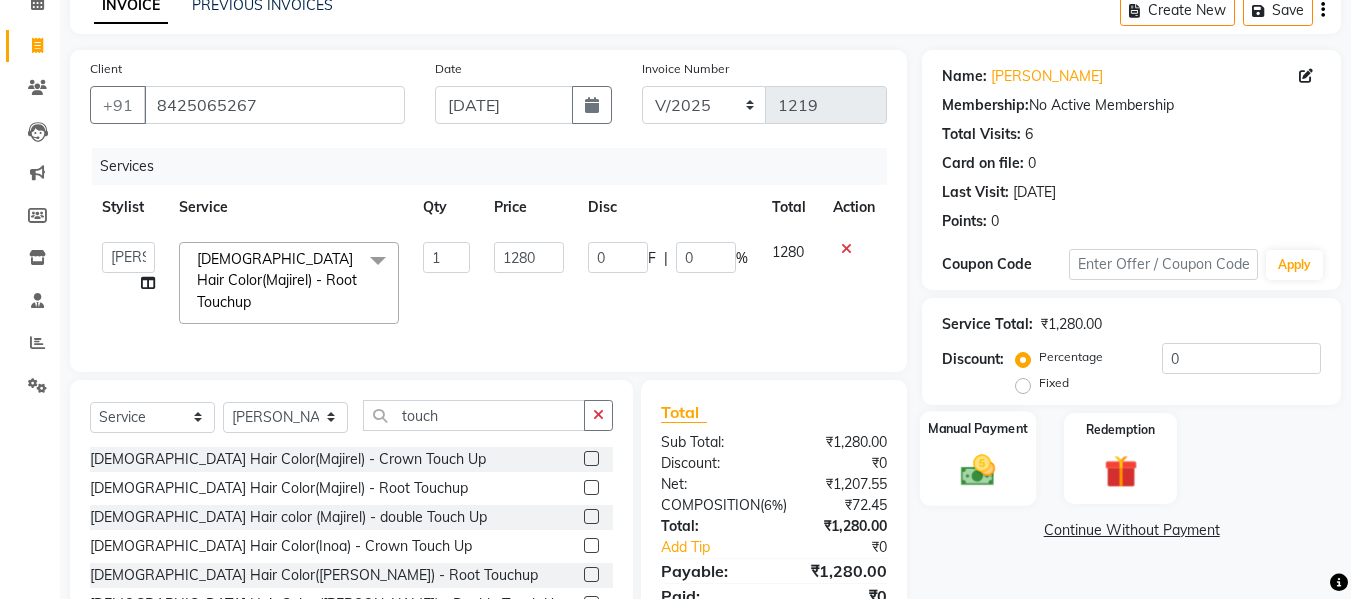 click on "Manual Payment" 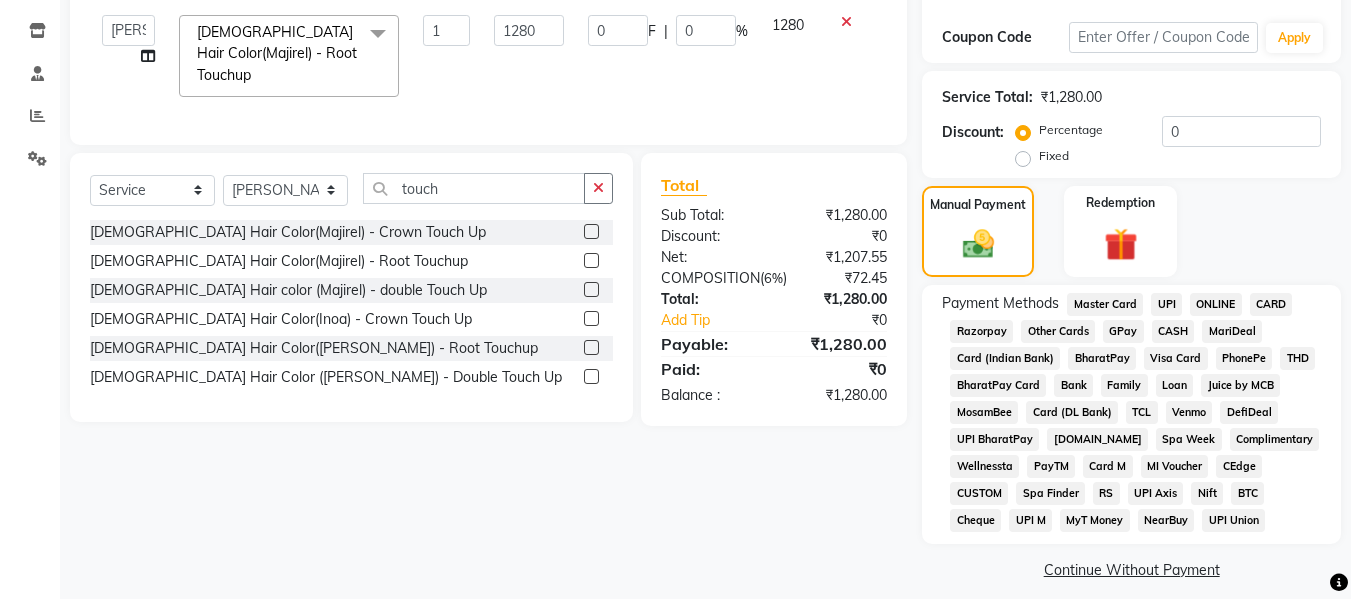 scroll, scrollTop: 343, scrollLeft: 0, axis: vertical 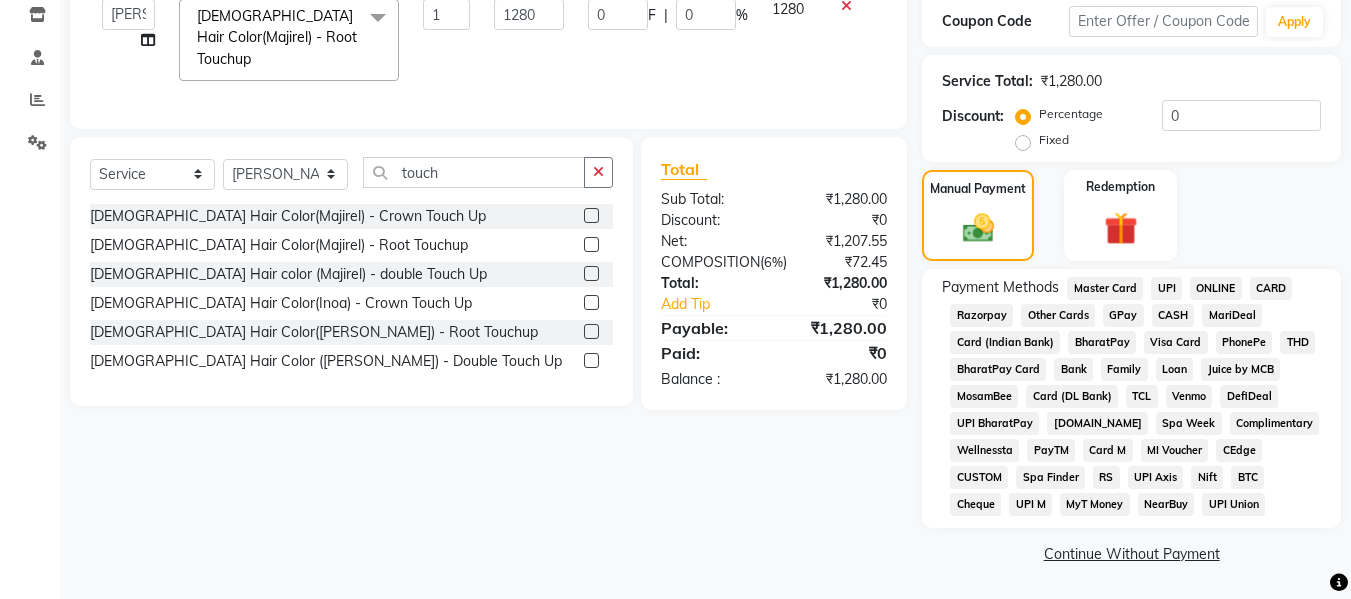 click on "CASH" 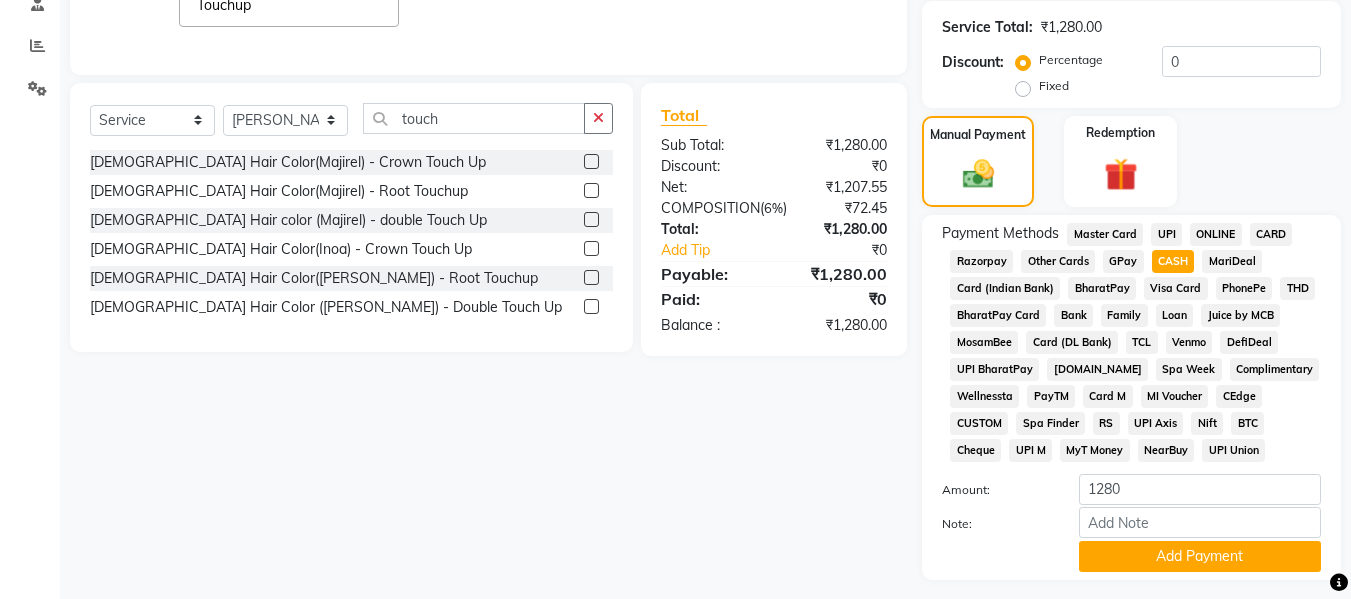 scroll, scrollTop: 449, scrollLeft: 0, axis: vertical 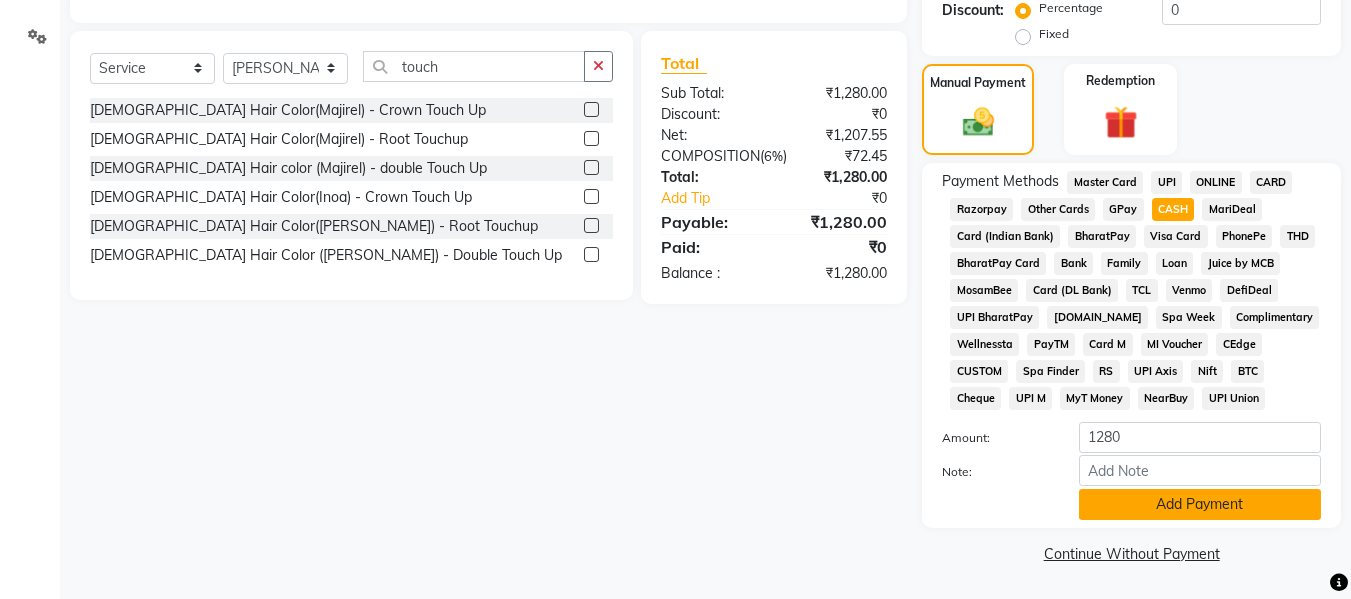click on "Add Payment" 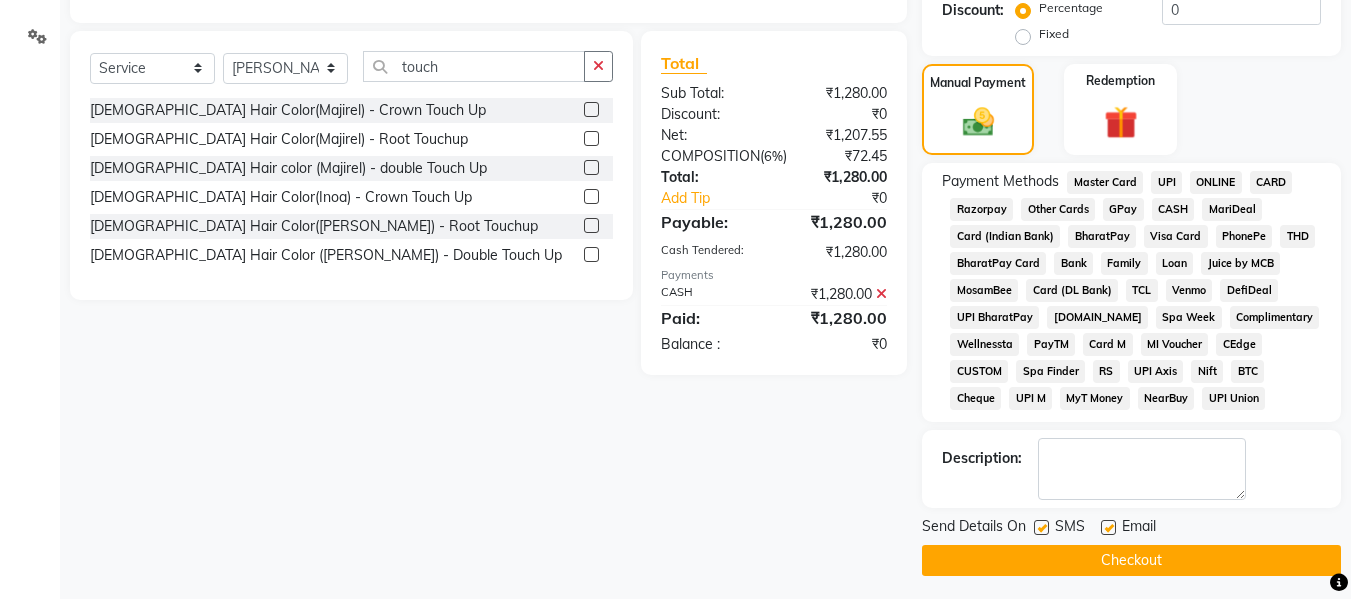 click on "Checkout" 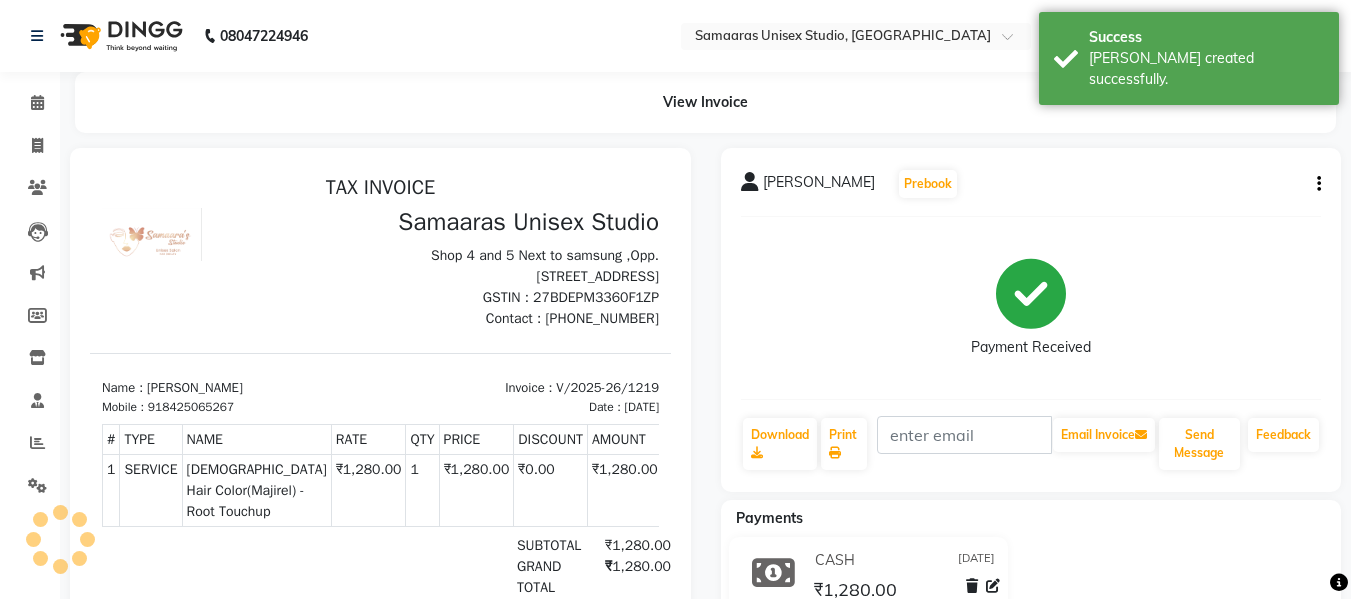 scroll, scrollTop: 0, scrollLeft: 0, axis: both 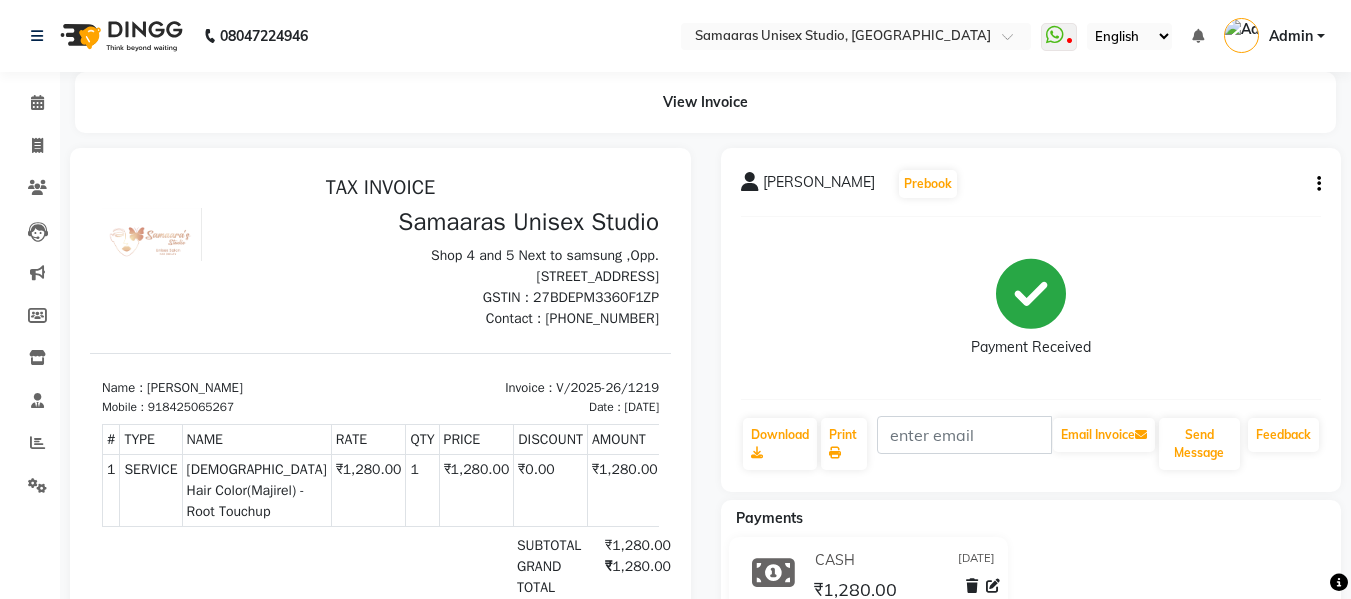 click on "View Invoice" 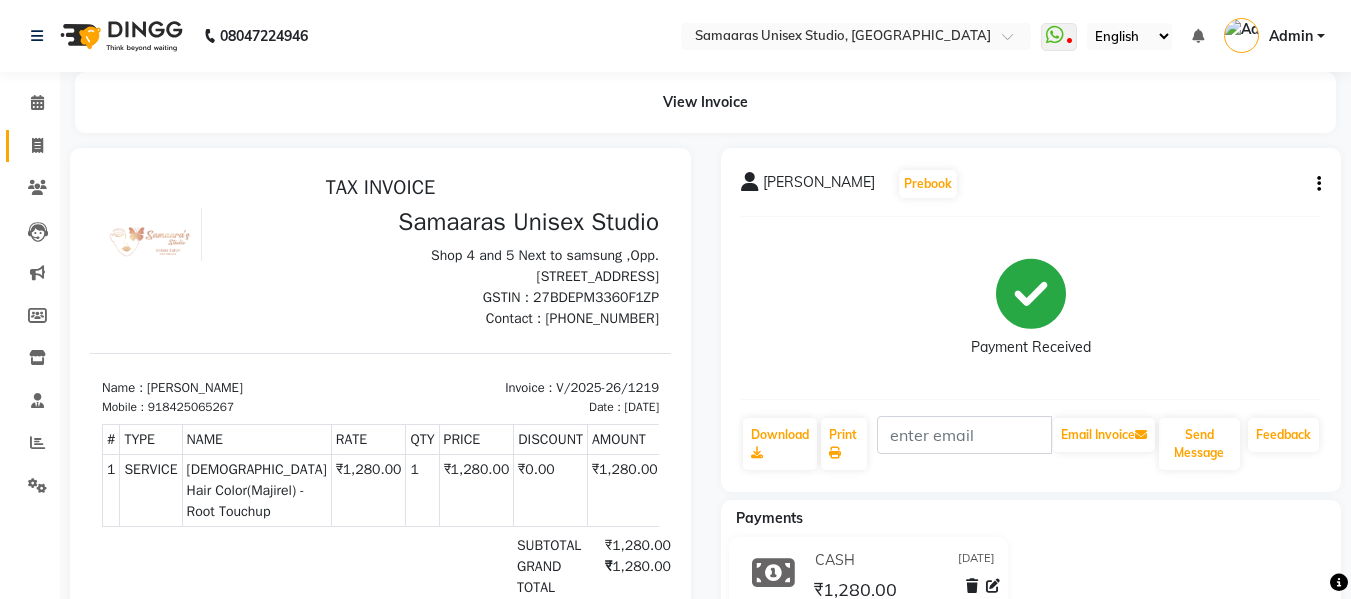 click on "Invoice" 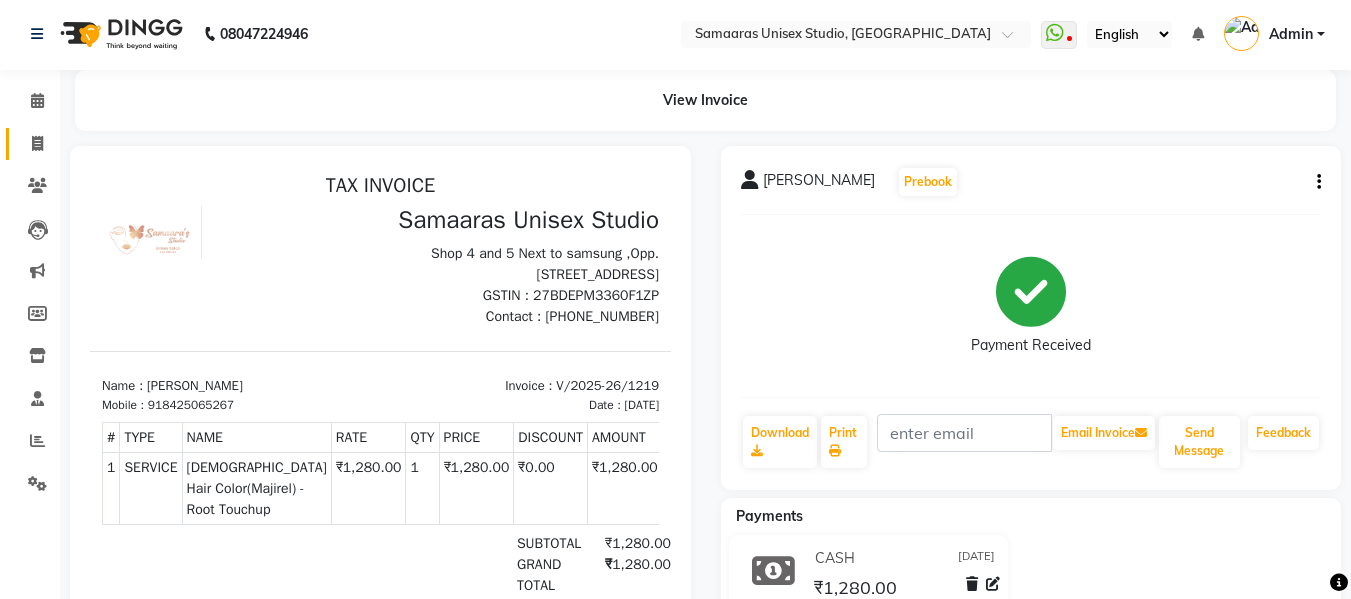 select on "4525" 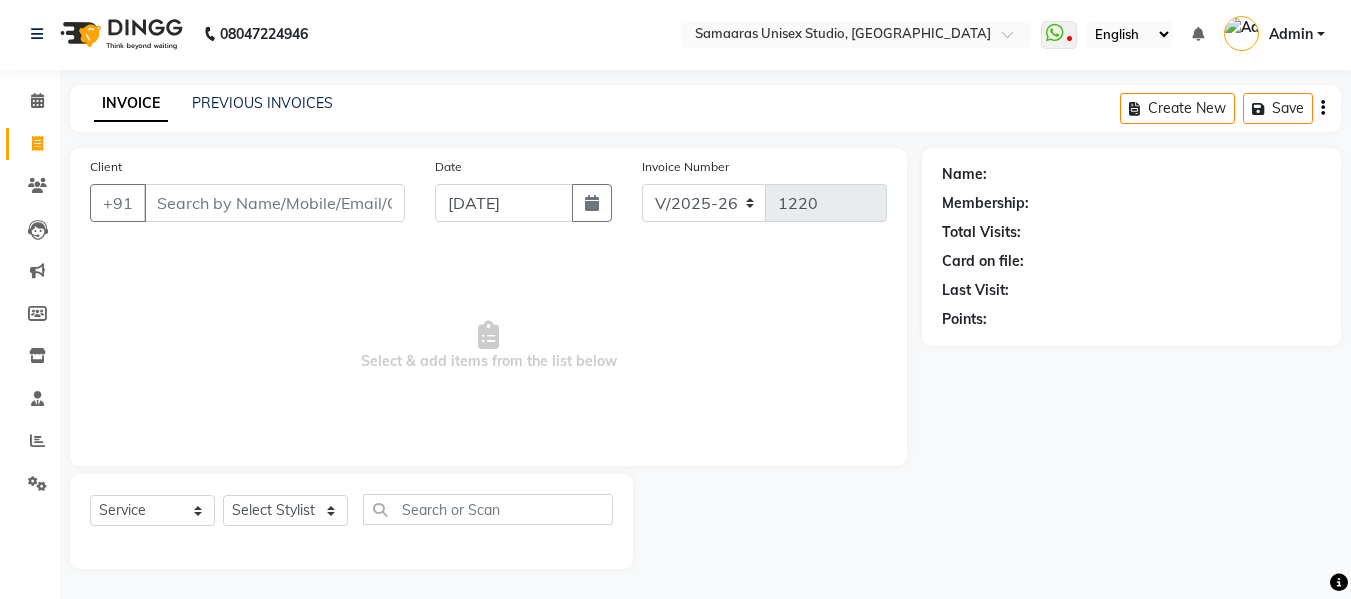 click on "INVOICE PREVIOUS INVOICES Create New   Save" 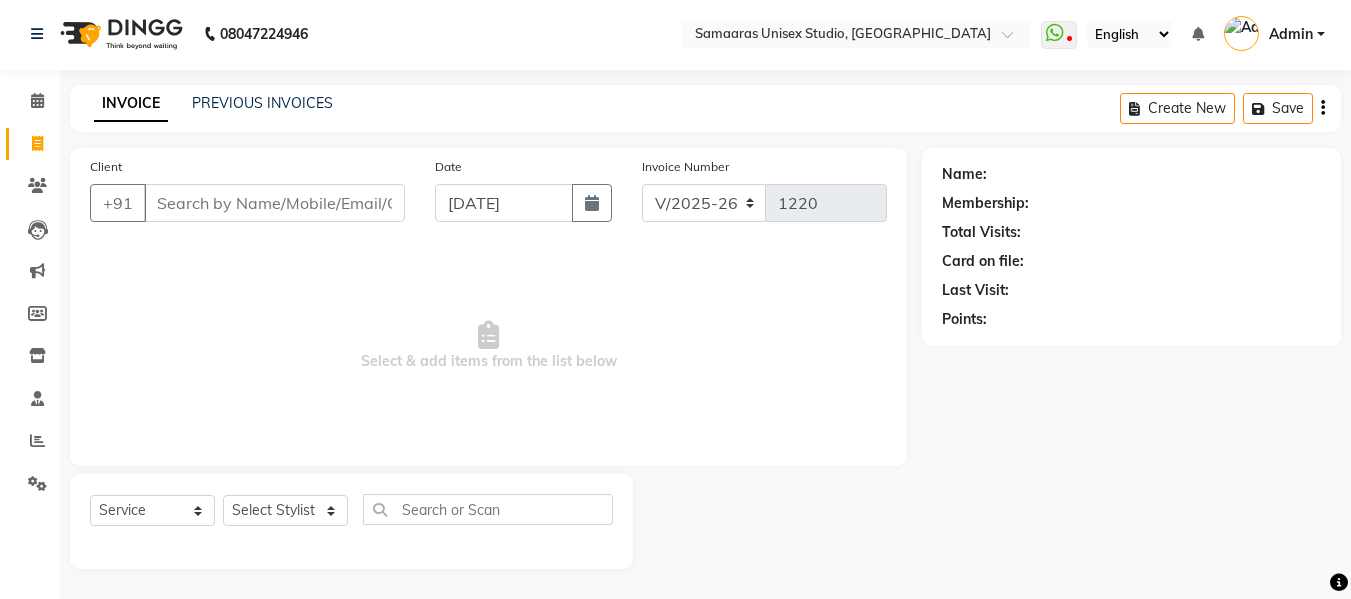 click on "08047224946 Select Location × [GEOGRAPHIC_DATA], [GEOGRAPHIC_DATA]  WhatsApp Status  ✕ Status:  Disconnected Most Recent Message: [DATE]     12:32 PM Recent Service Activity: [DATE]     11:08 AM  08047224946 Whatsapp Settings English ENGLISH Español العربية मराठी हिंदी ગુજરાતી தமிழ் 中文 Notifications nothing to show Admin Manage Profile Change Password Sign out  Version:3.15.4" 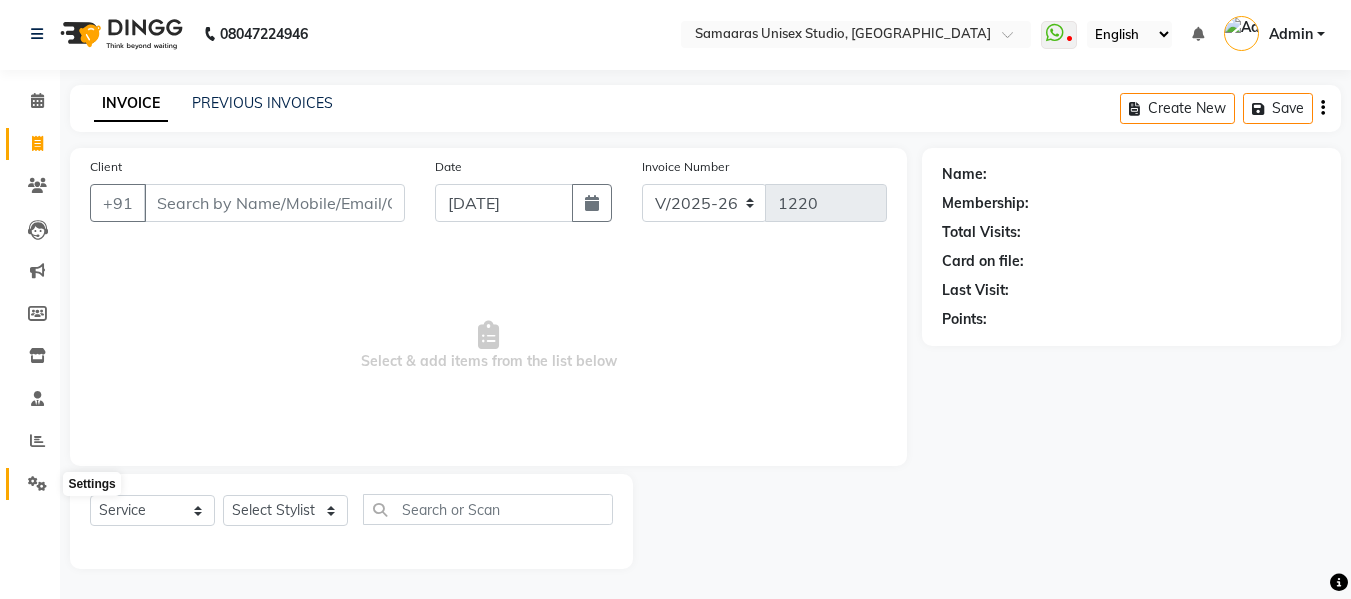 click 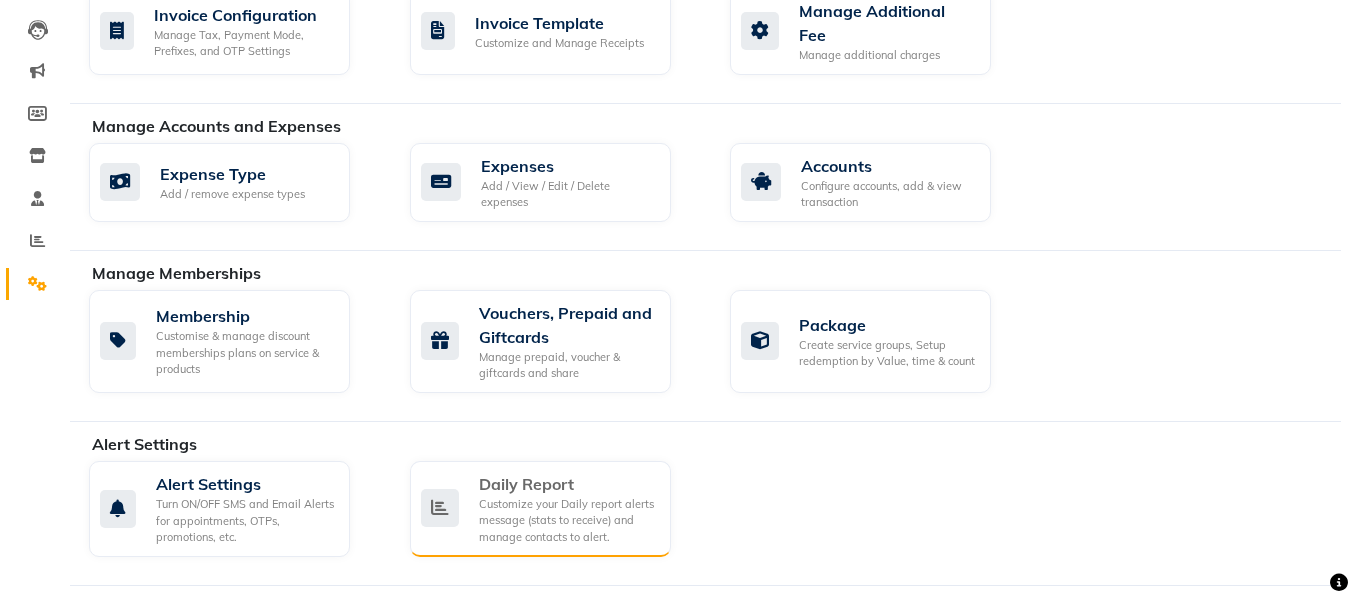 scroll, scrollTop: 402, scrollLeft: 0, axis: vertical 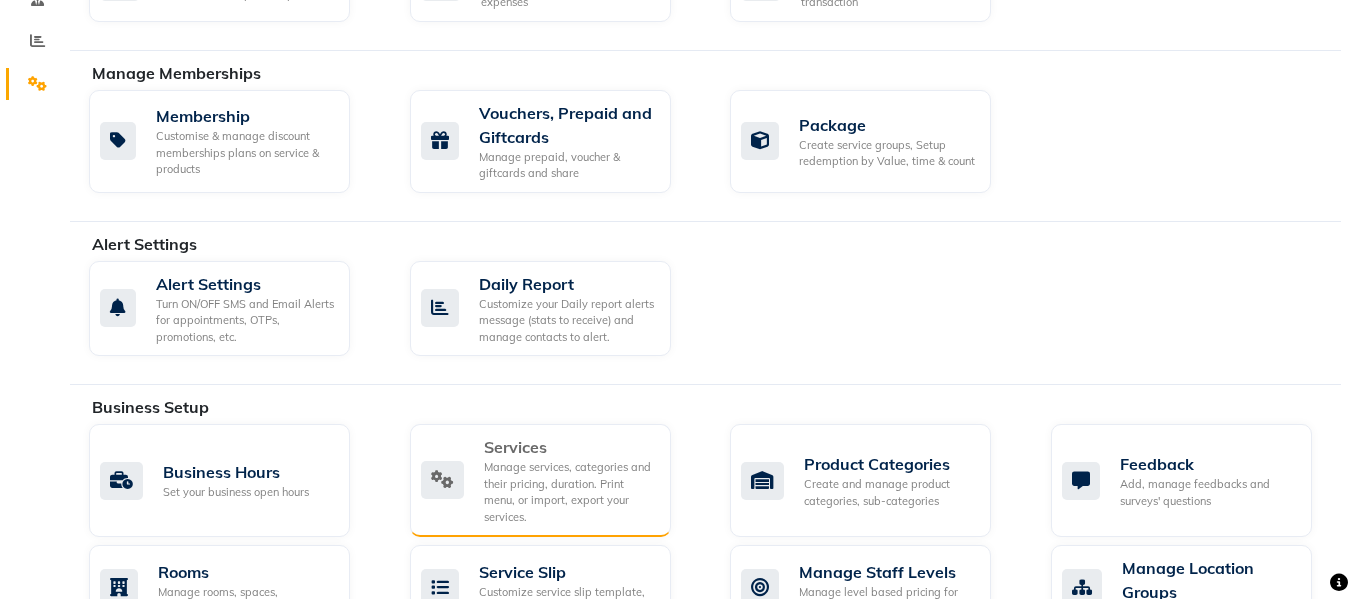 click on "Manage services, categories and their pricing, duration. Print menu, or import, export your services." 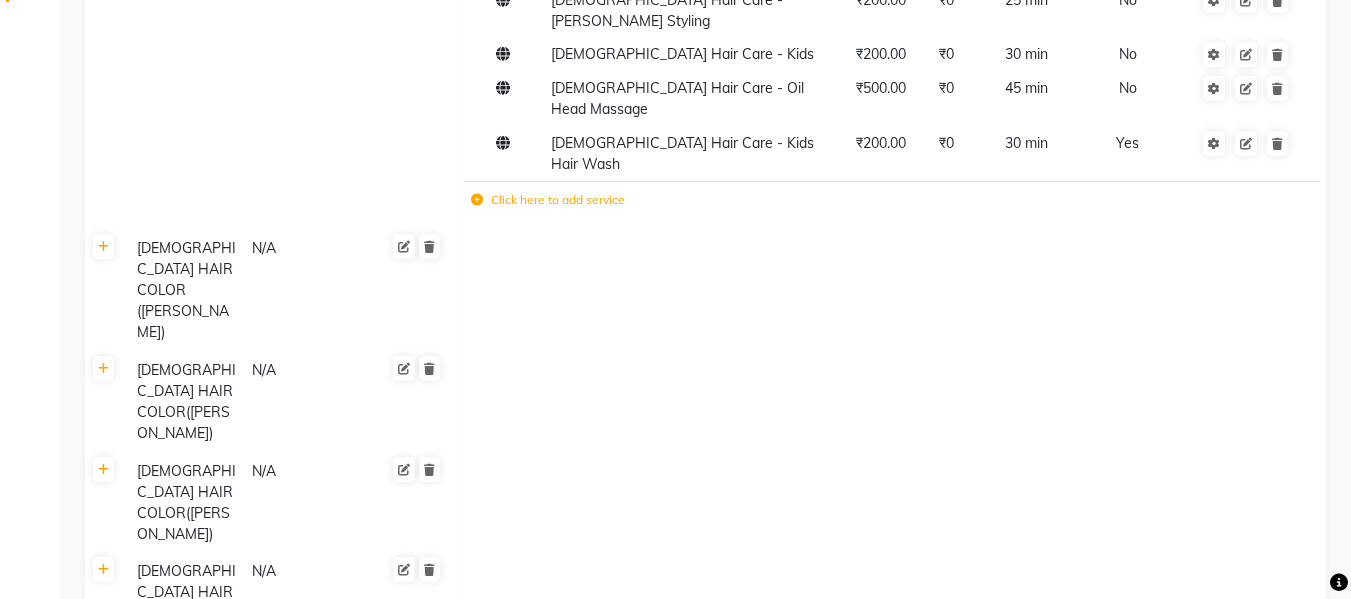 scroll, scrollTop: 0, scrollLeft: 0, axis: both 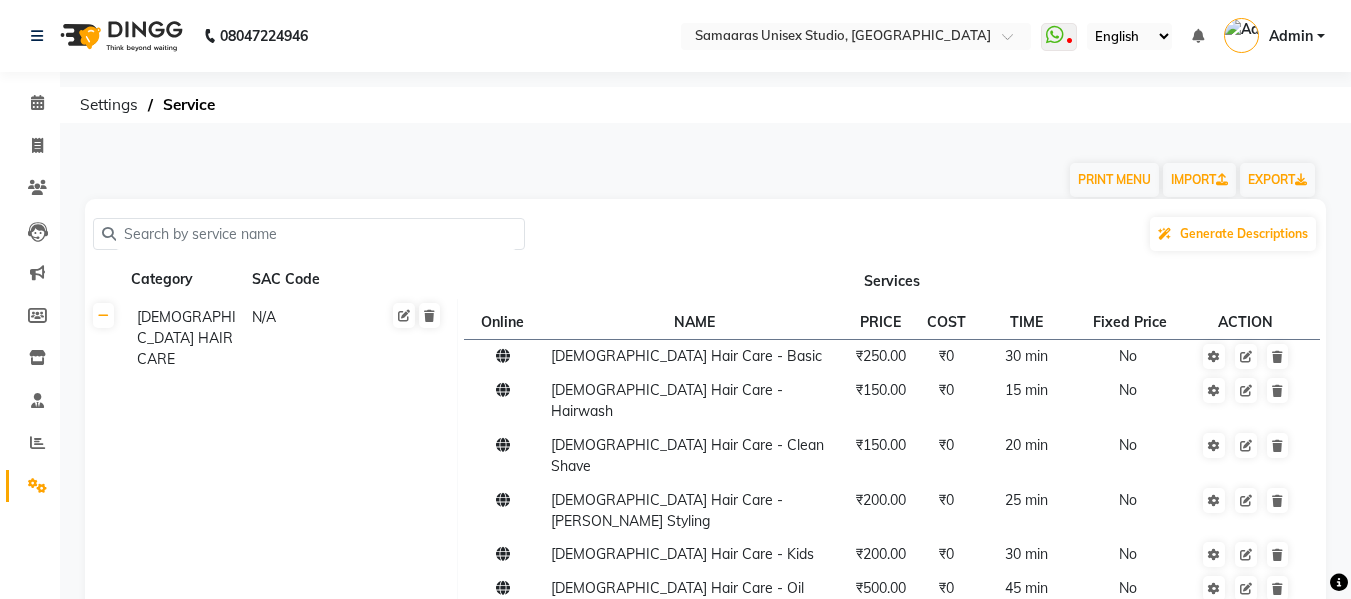 click 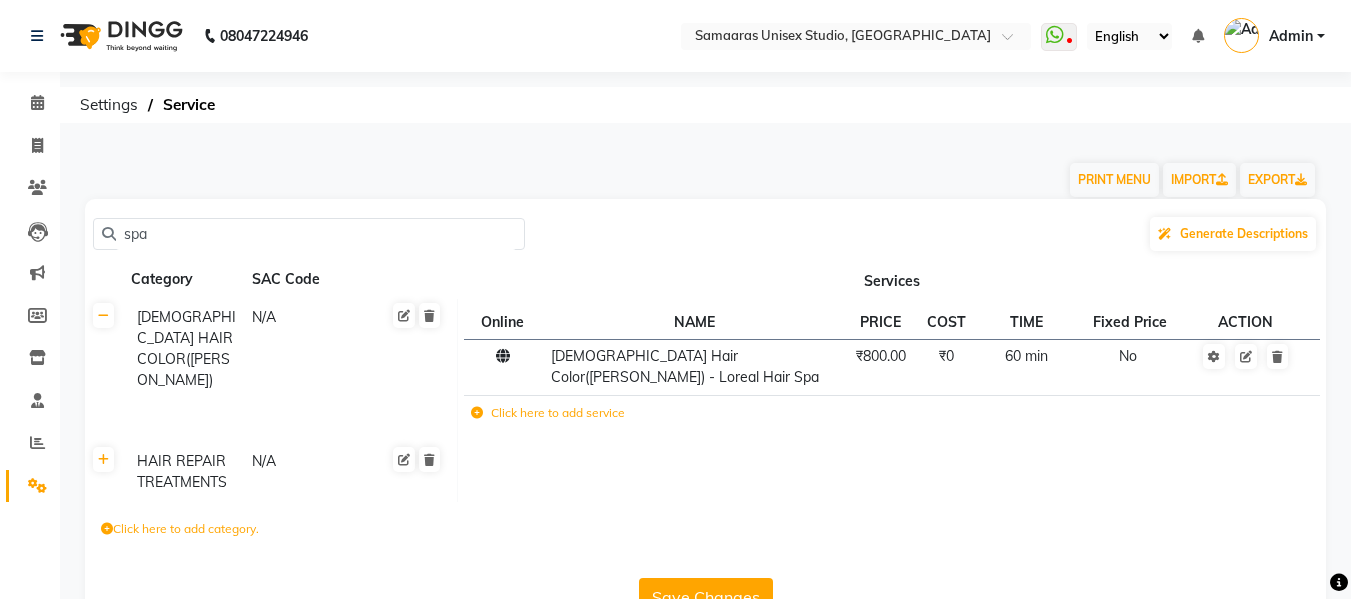 type on "spa" 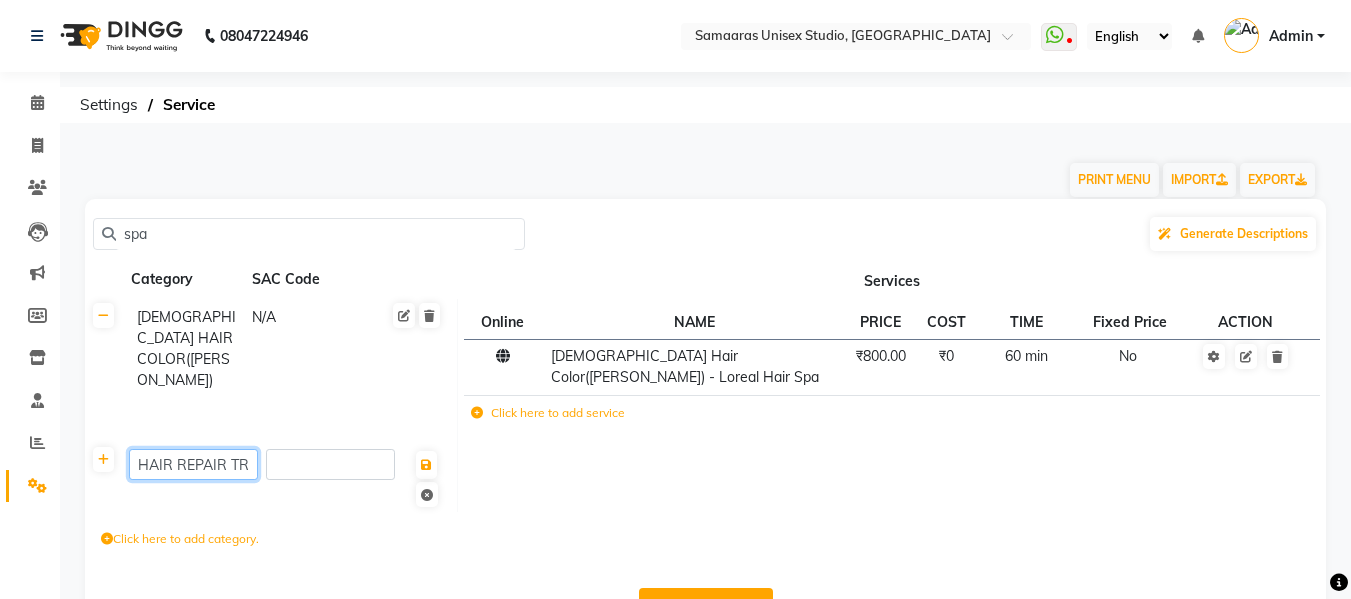 click on "HAIR REPAIR TREATMENTS" 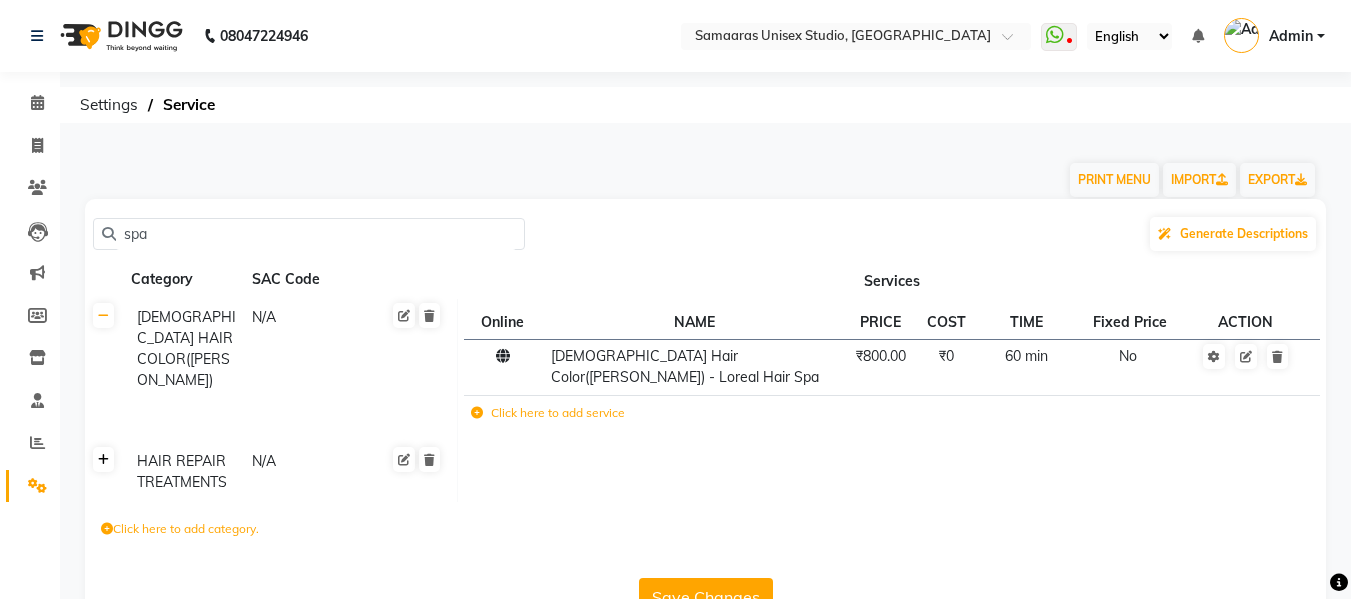 click 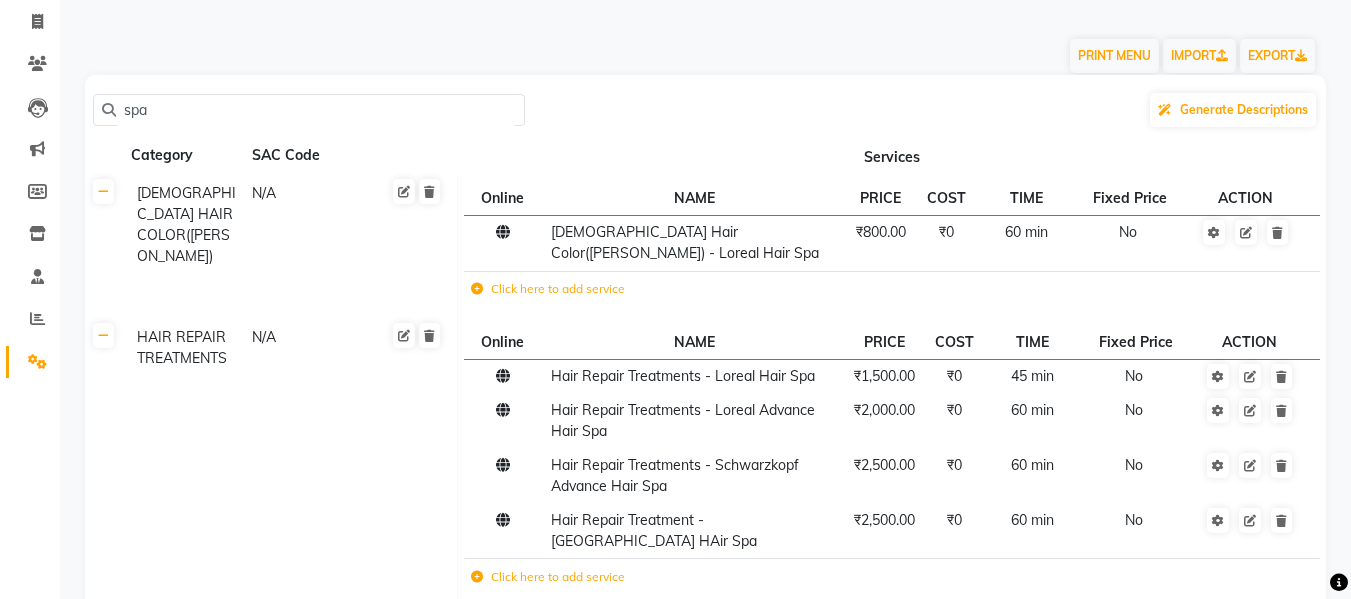 scroll, scrollTop: 262, scrollLeft: 0, axis: vertical 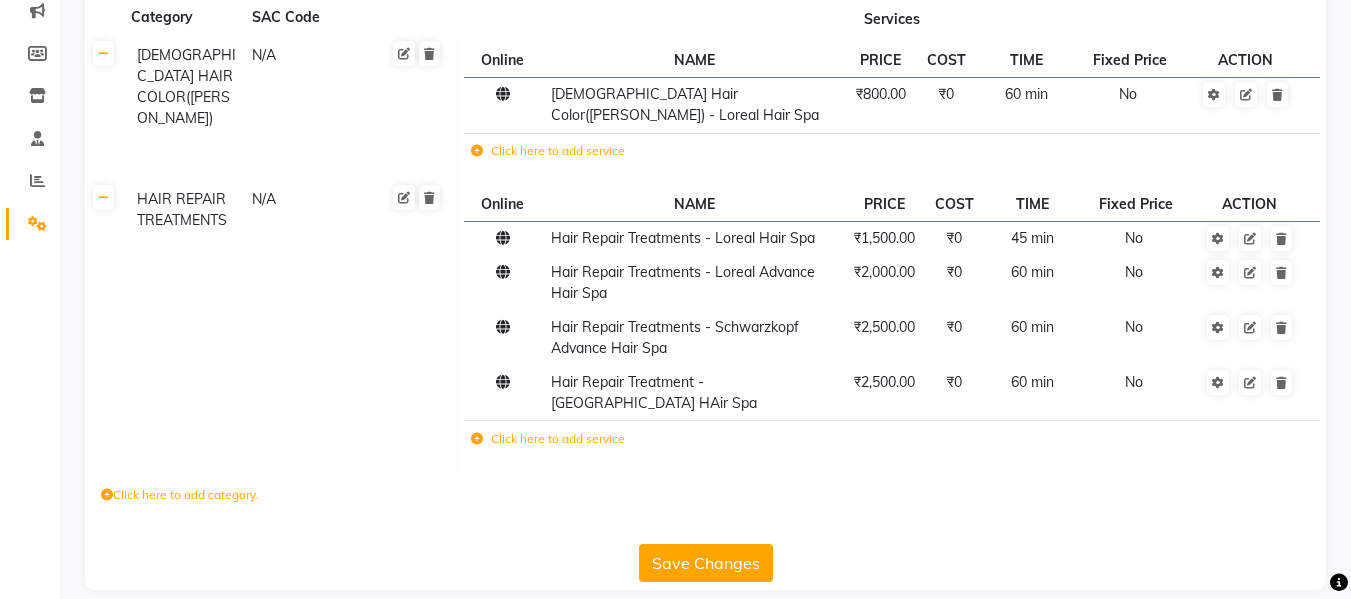 click on "Click here to add service" 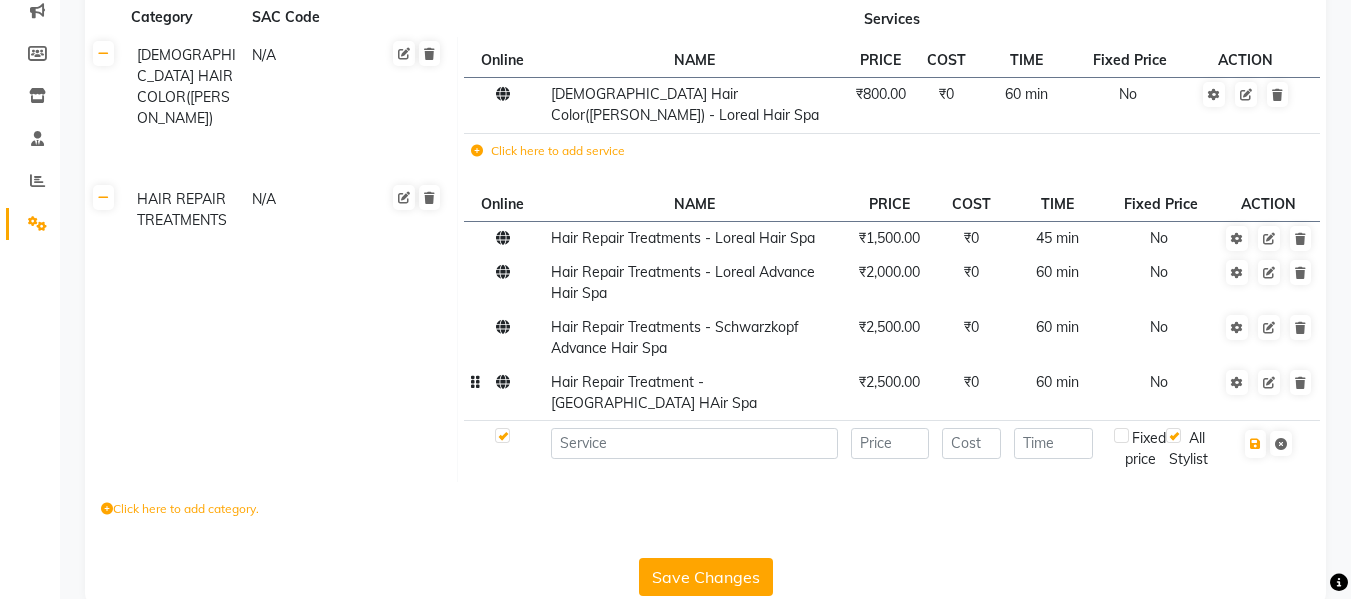 click on "Hair Repair Treatment - [GEOGRAPHIC_DATA] HAir Spa" 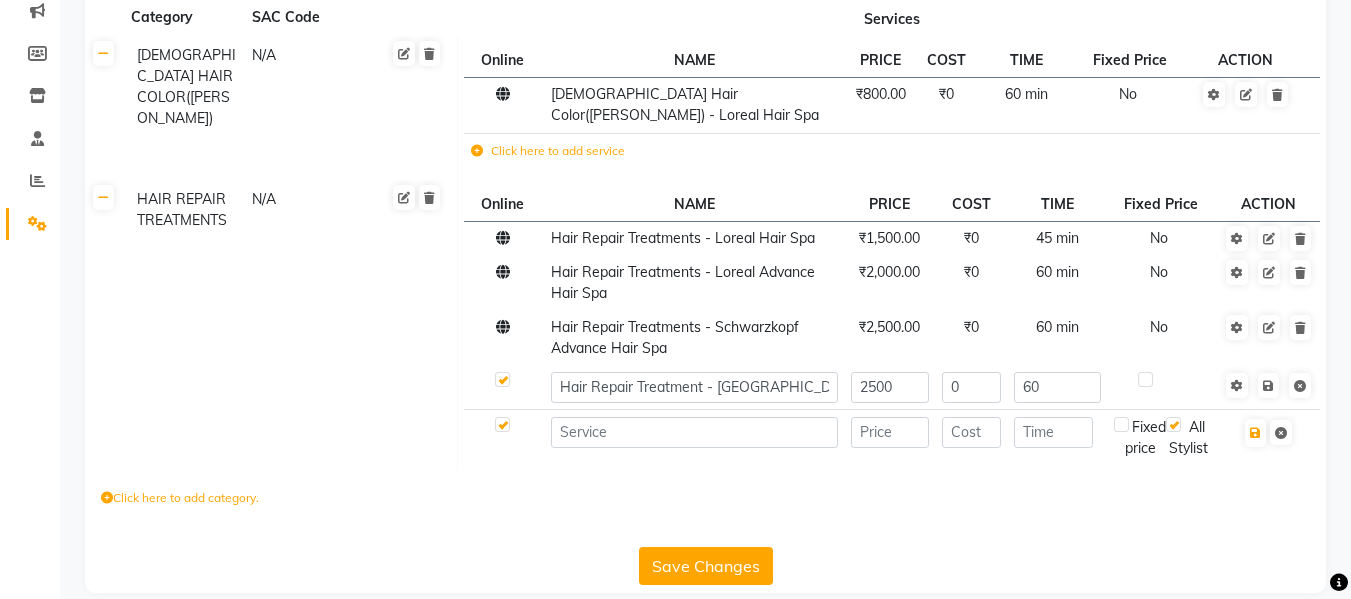 click on "Hair Repair Treatment - [GEOGRAPHIC_DATA] HAir Spa" 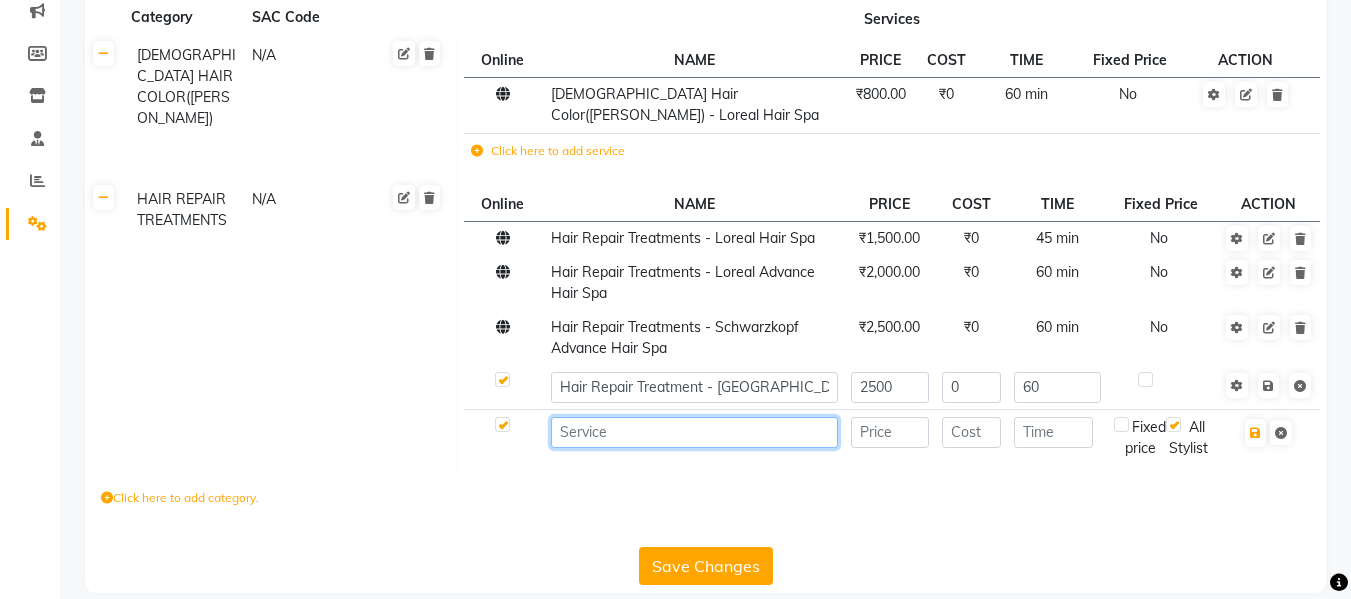 click 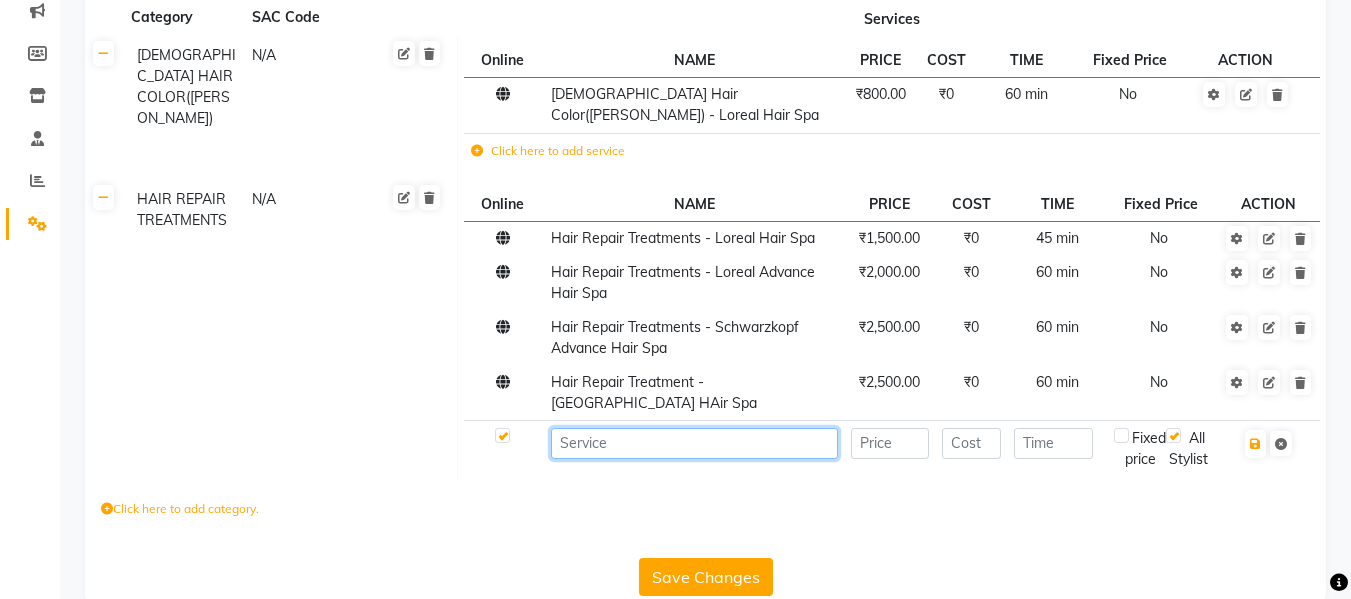 paste on "Hair Repair Treatment - [GEOGRAPHIC_DATA] HAir Spa" 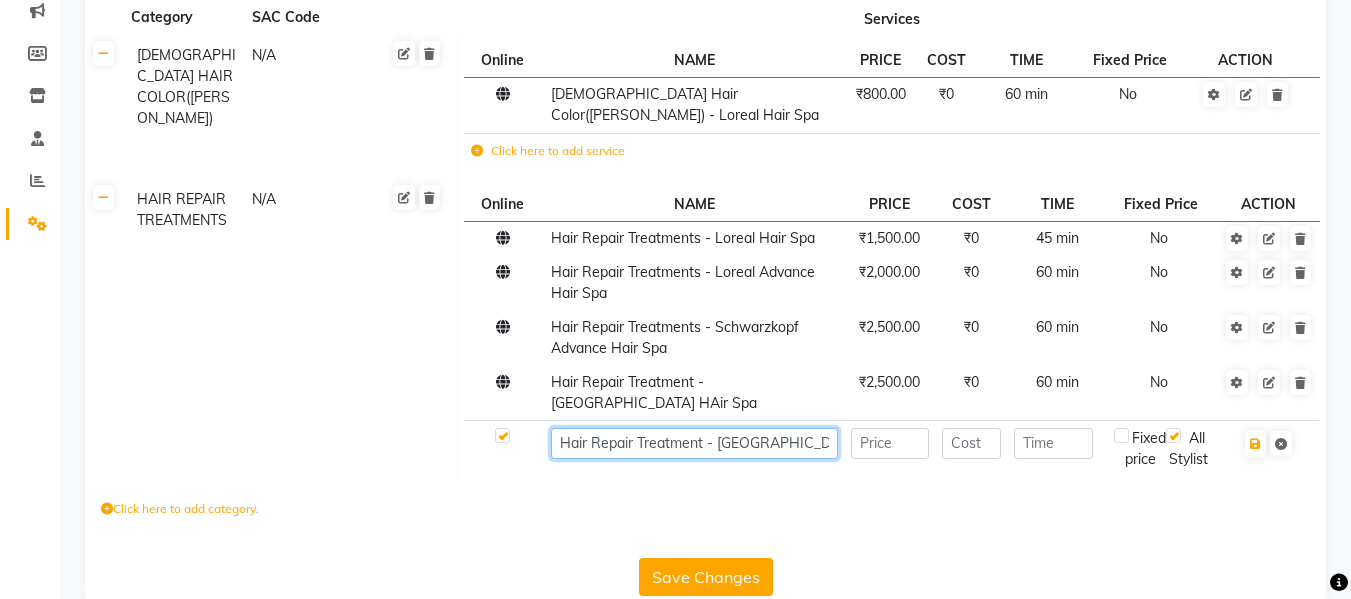 scroll, scrollTop: 0, scrollLeft: 4, axis: horizontal 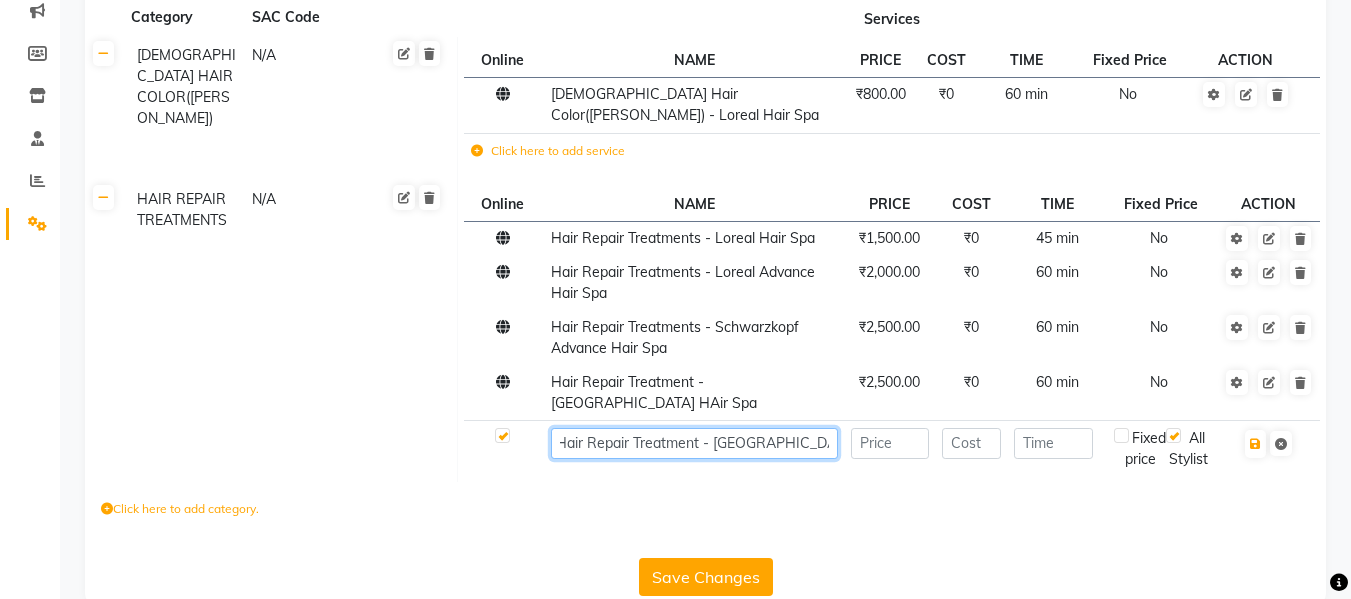 click on "Hair Repair Treatment - [GEOGRAPHIC_DATA] HAir Spa" 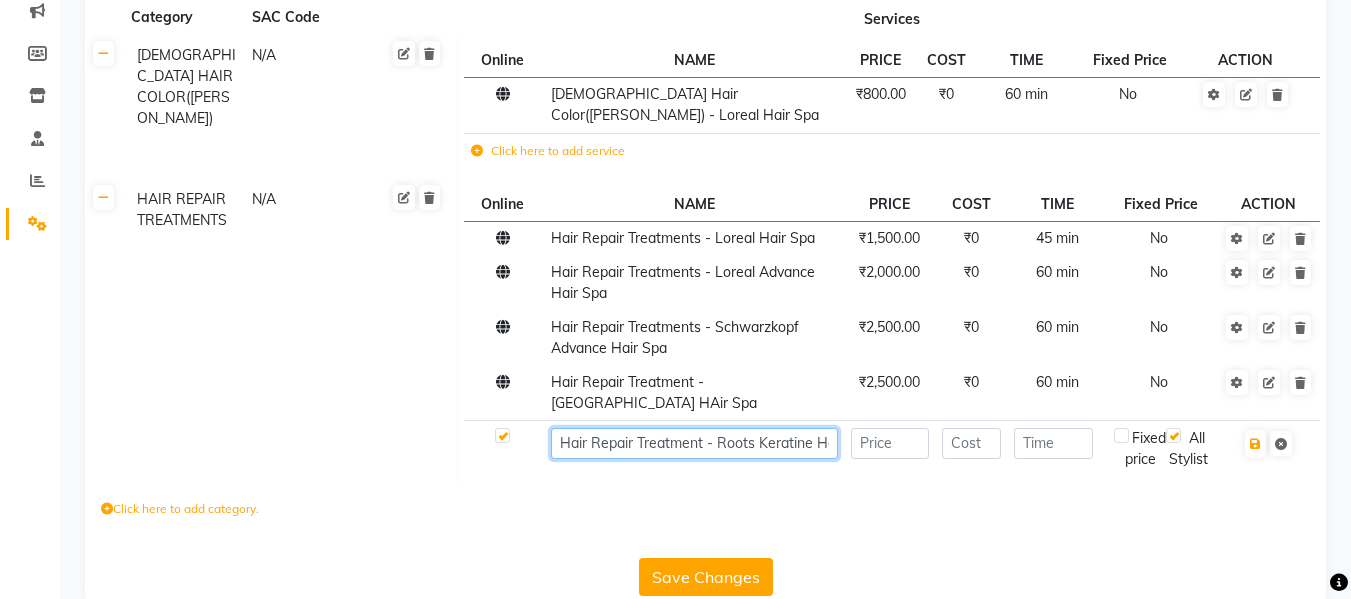 type on "Hair Repair Treatment - Roots Keratine Hair Spa" 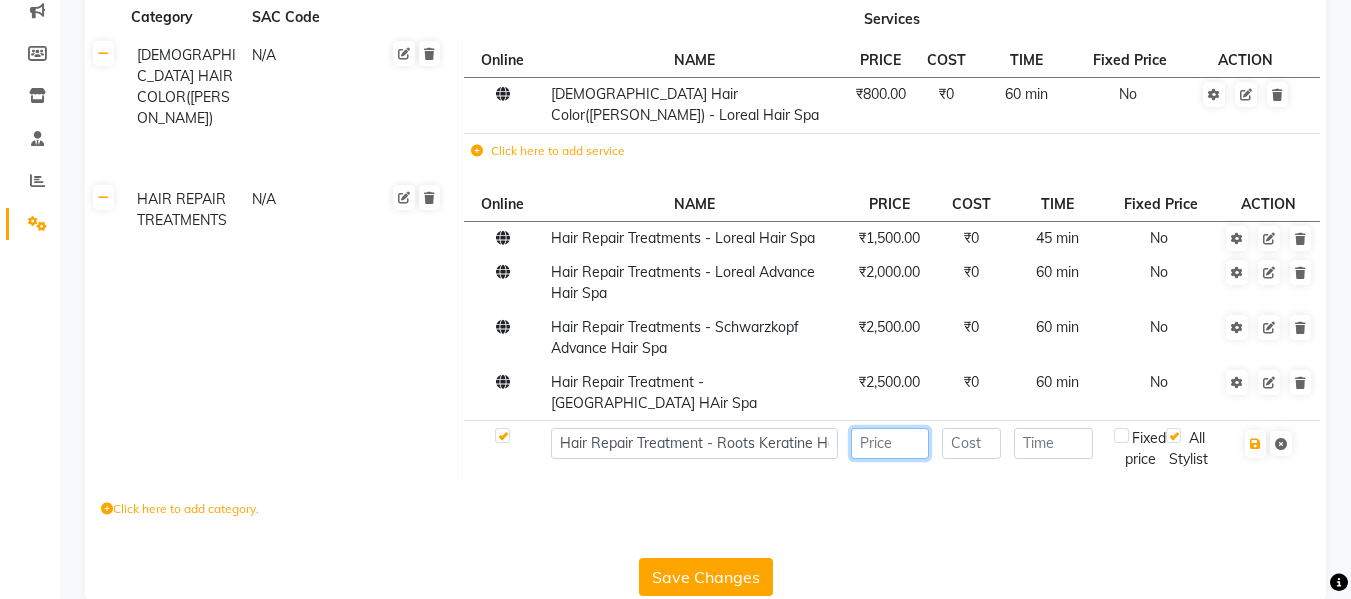 click 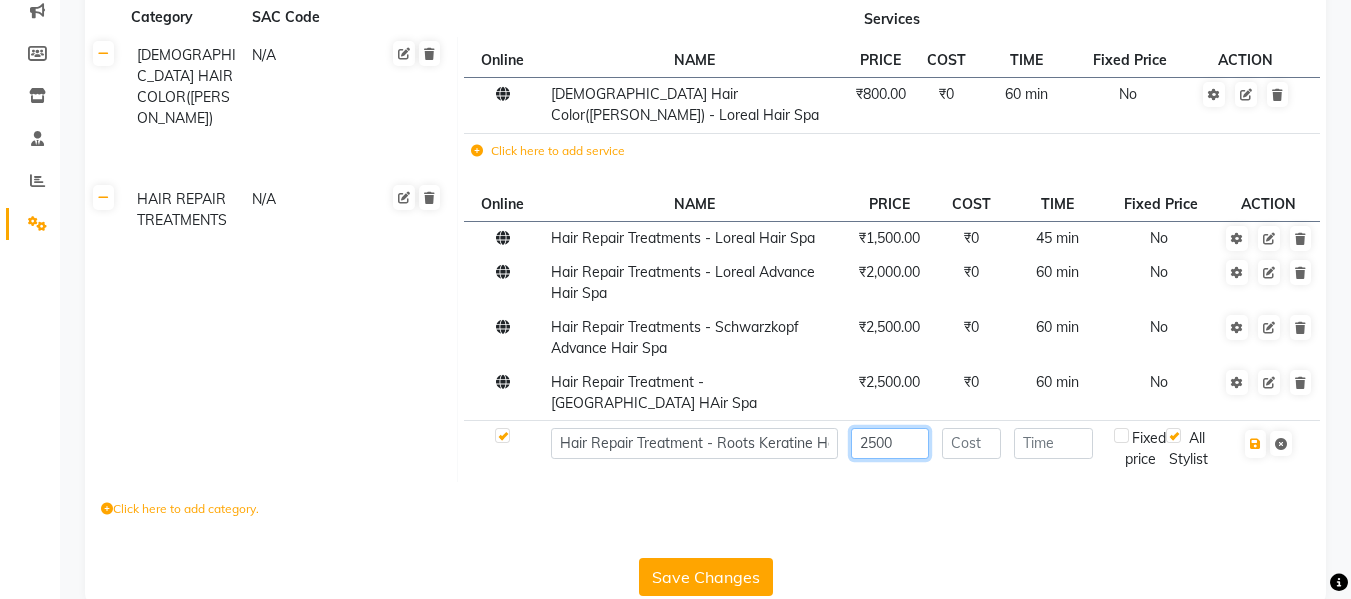 type on "2500" 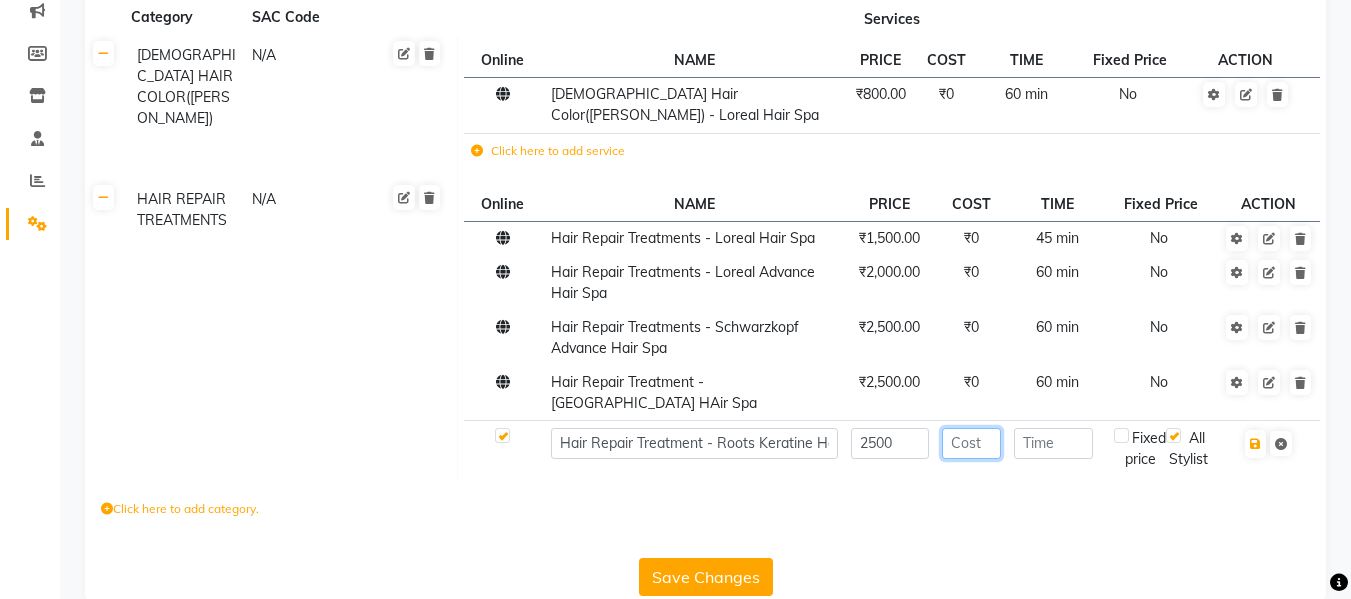 click 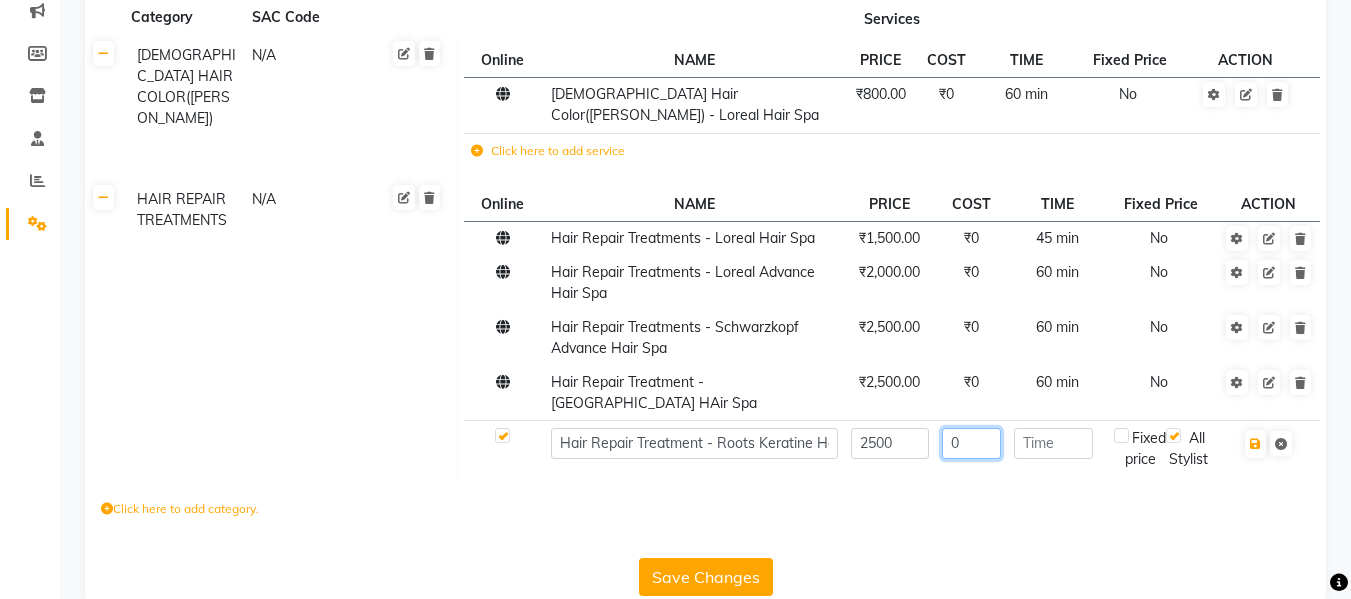 type on "0" 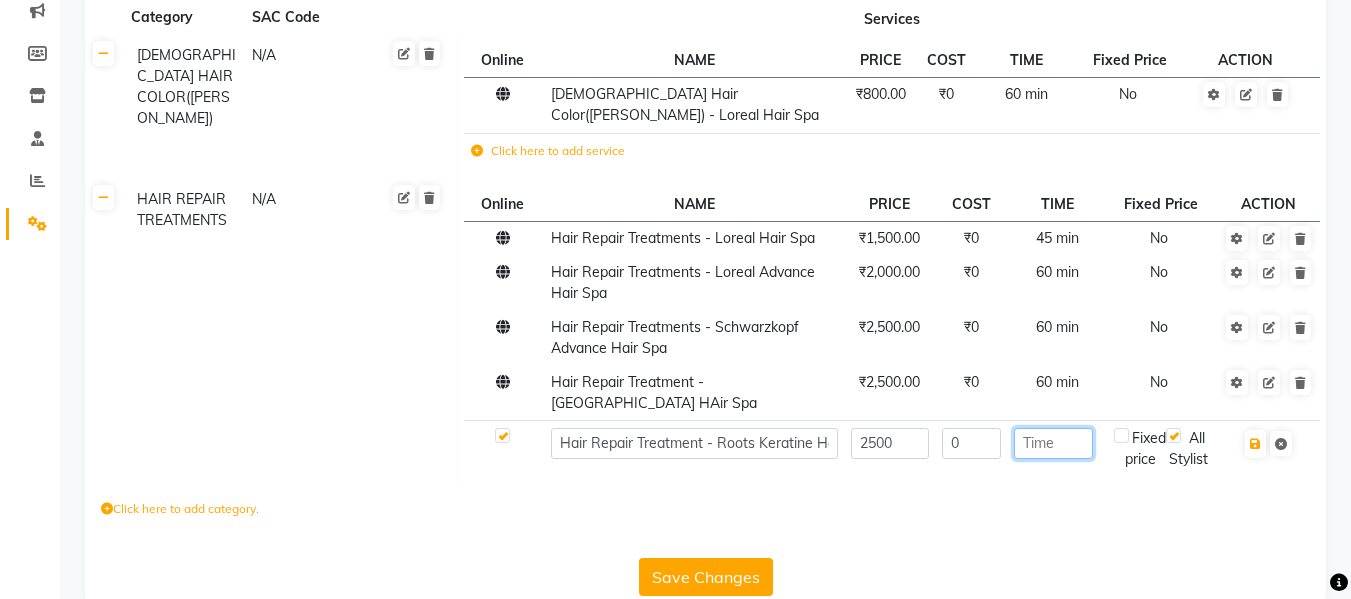 click 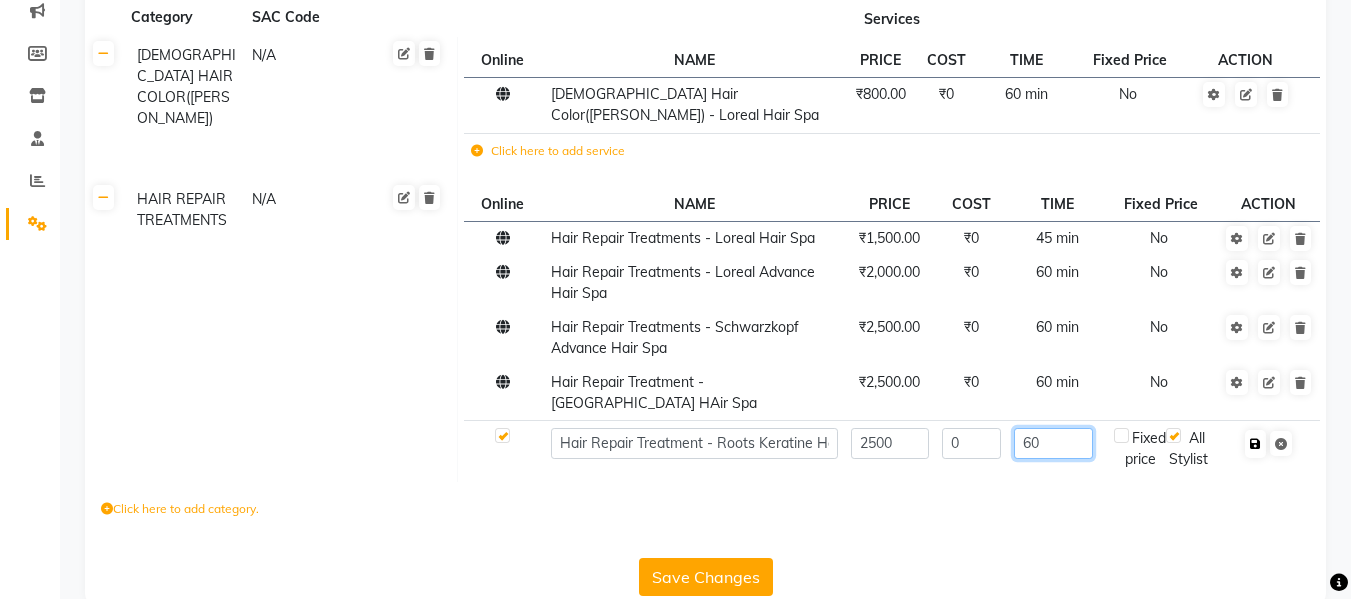 type on "60" 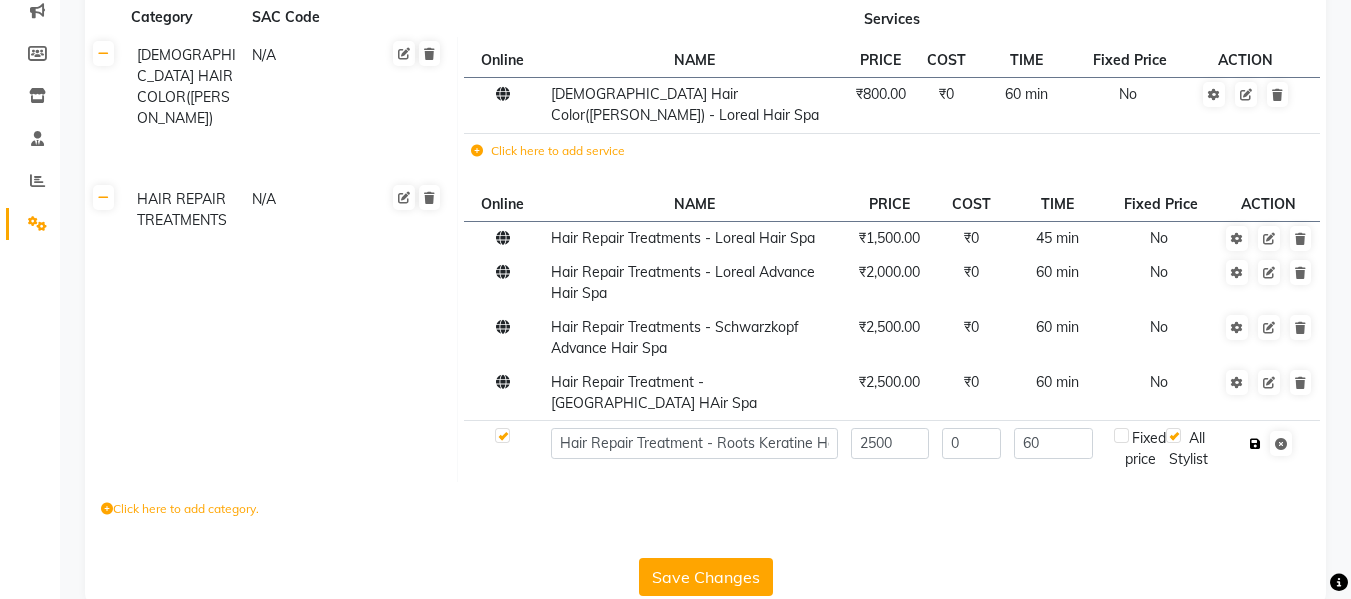 click at bounding box center (1255, 444) 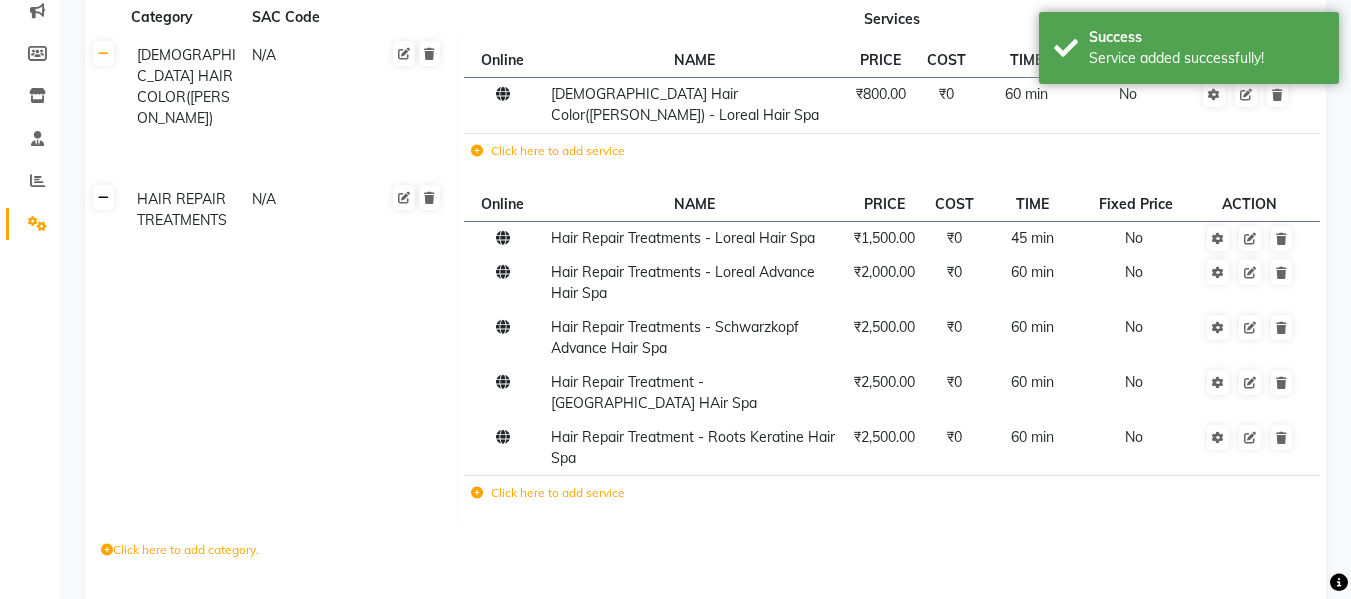 click 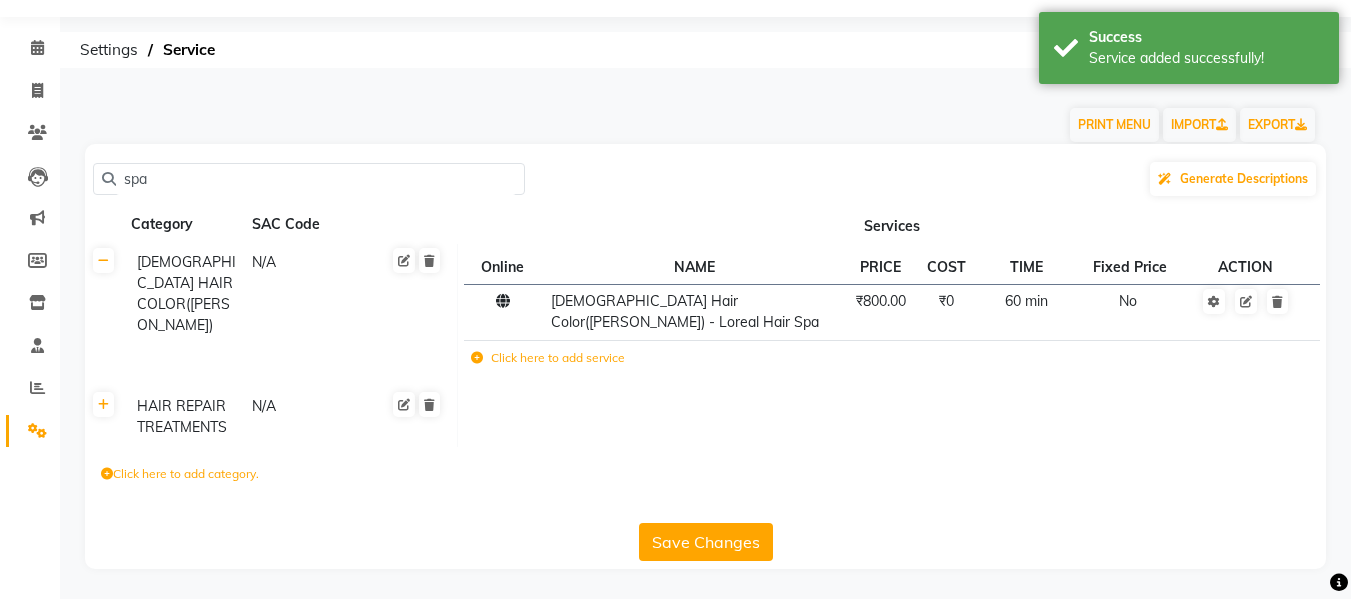 scroll, scrollTop: 55, scrollLeft: 0, axis: vertical 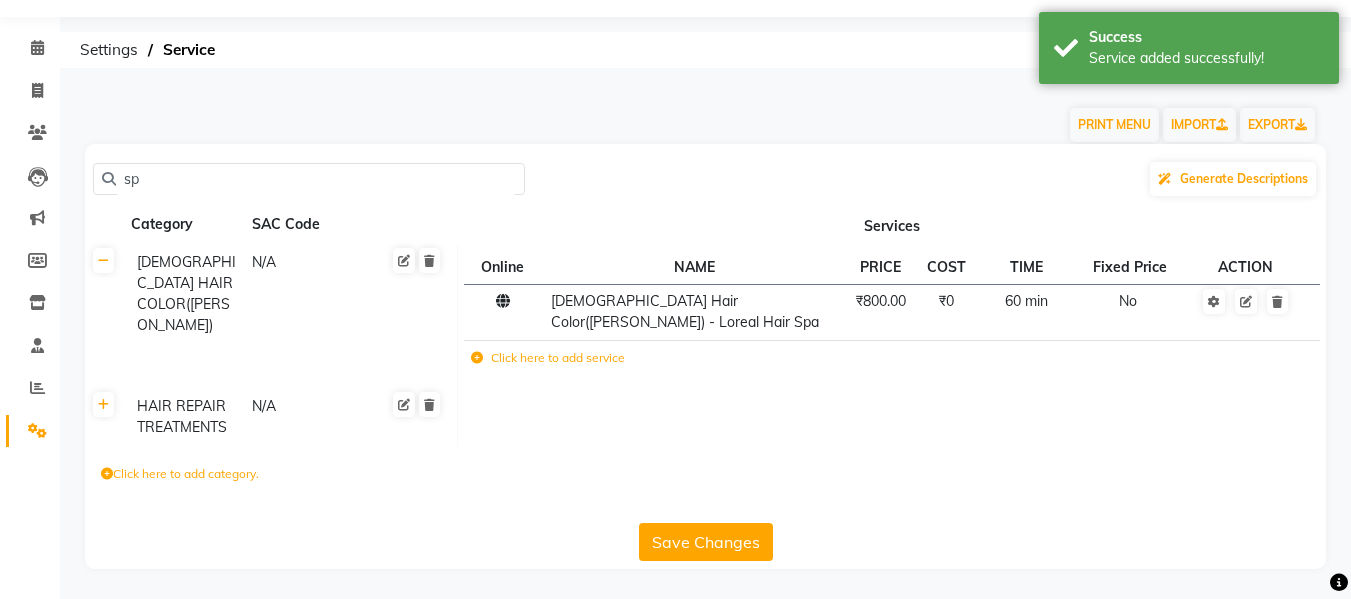 type on "s" 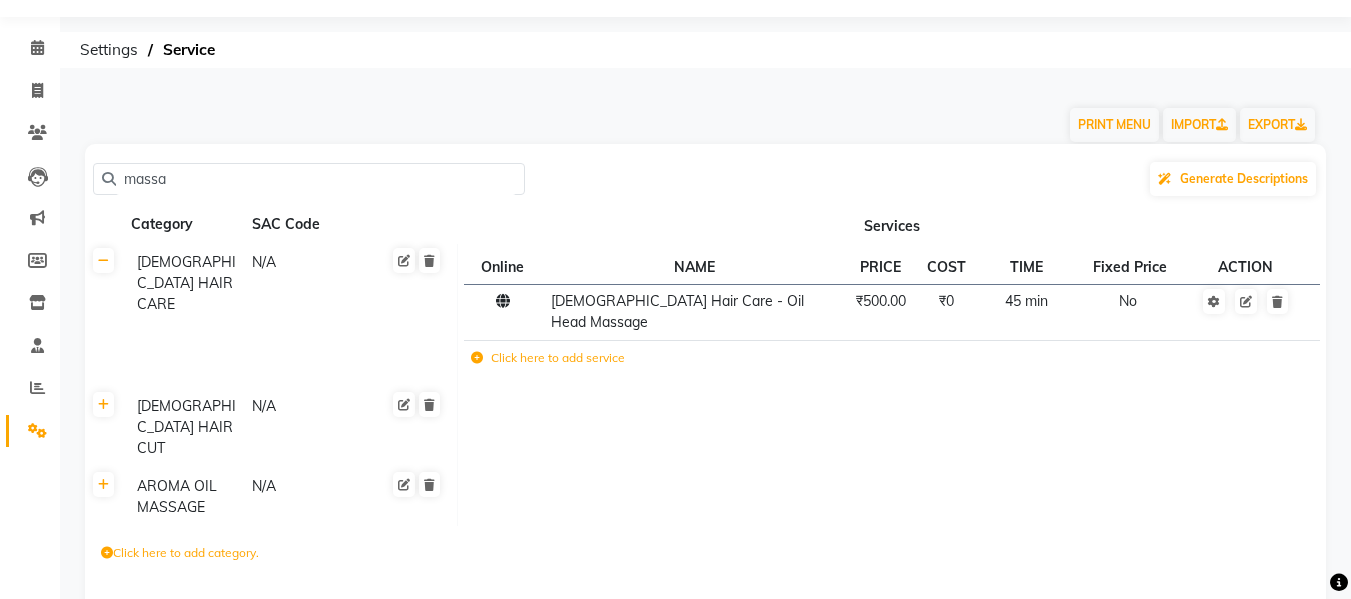 type on "massa" 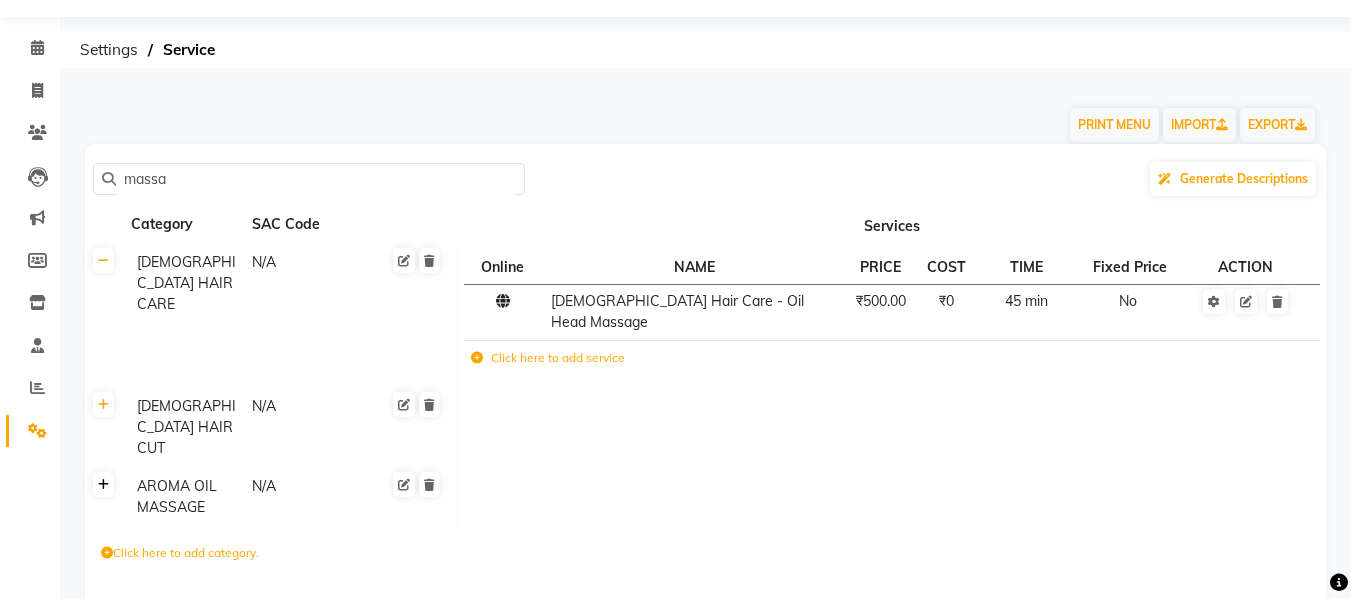 click 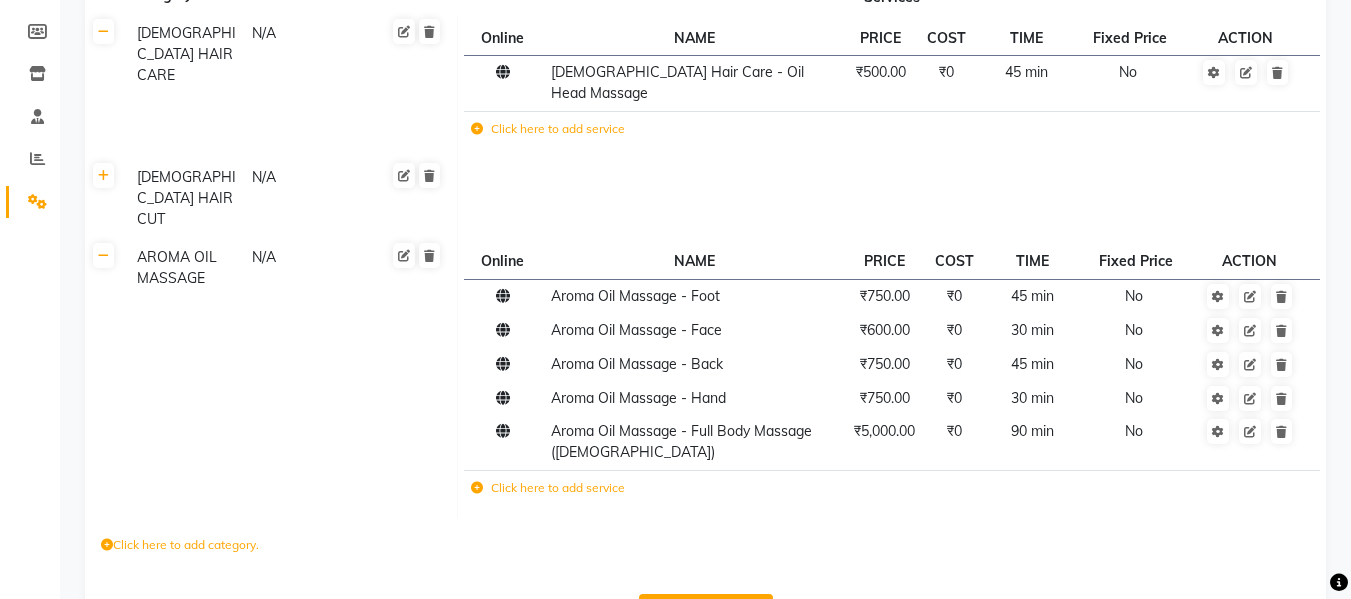 scroll, scrollTop: 313, scrollLeft: 0, axis: vertical 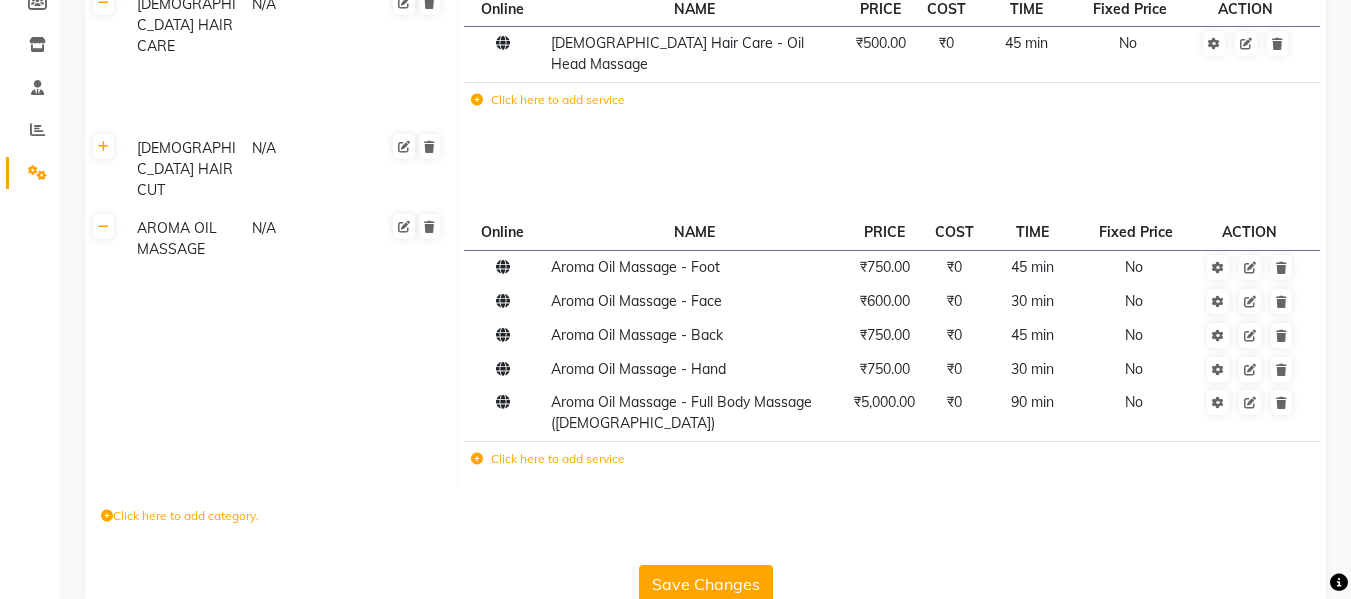 click on "Click here to add service" 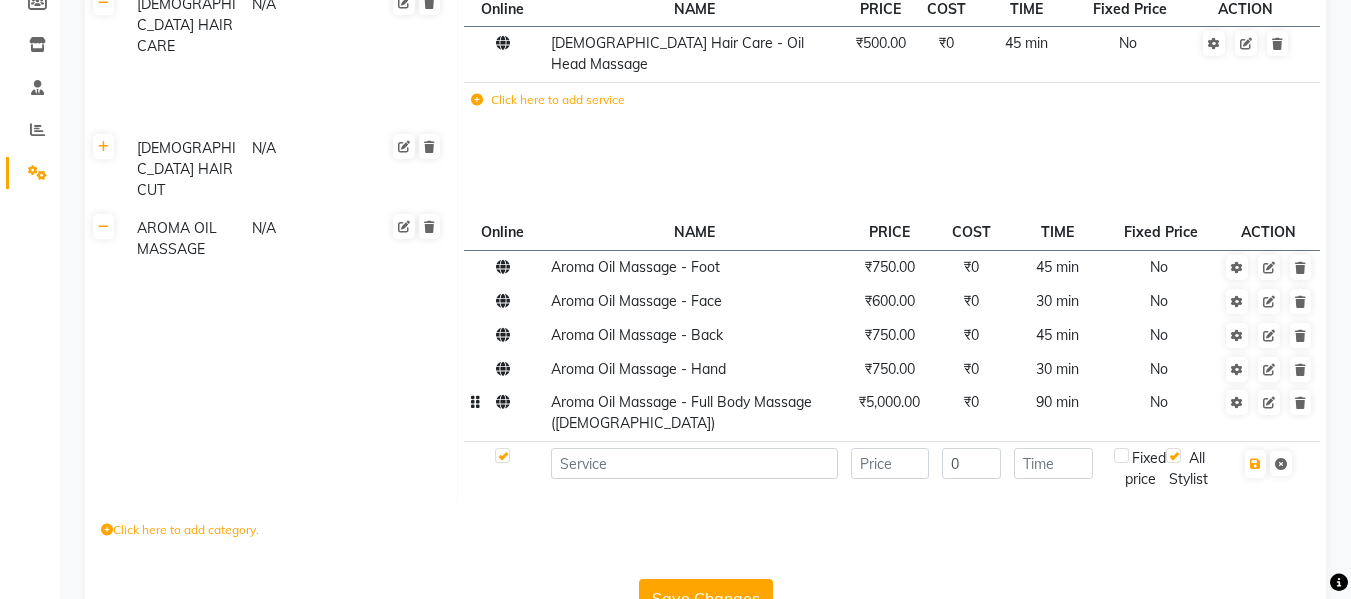 click on "Aroma Oil Massage - Full Body Massage ([DEMOGRAPHIC_DATA])" 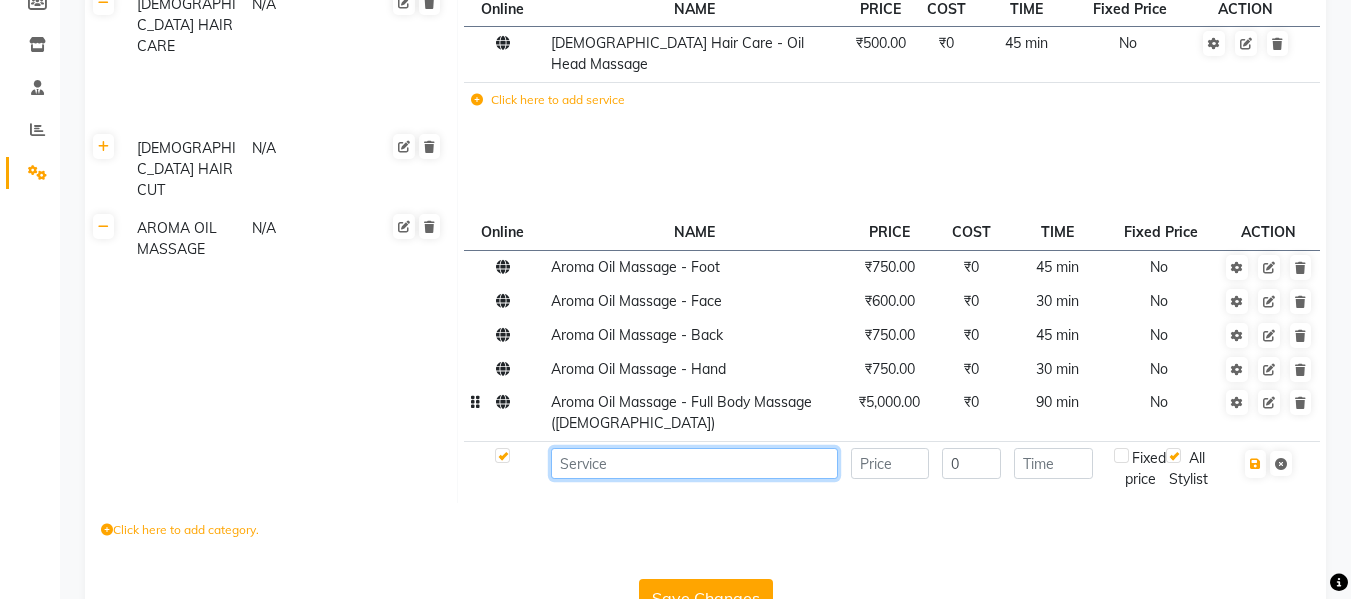 click 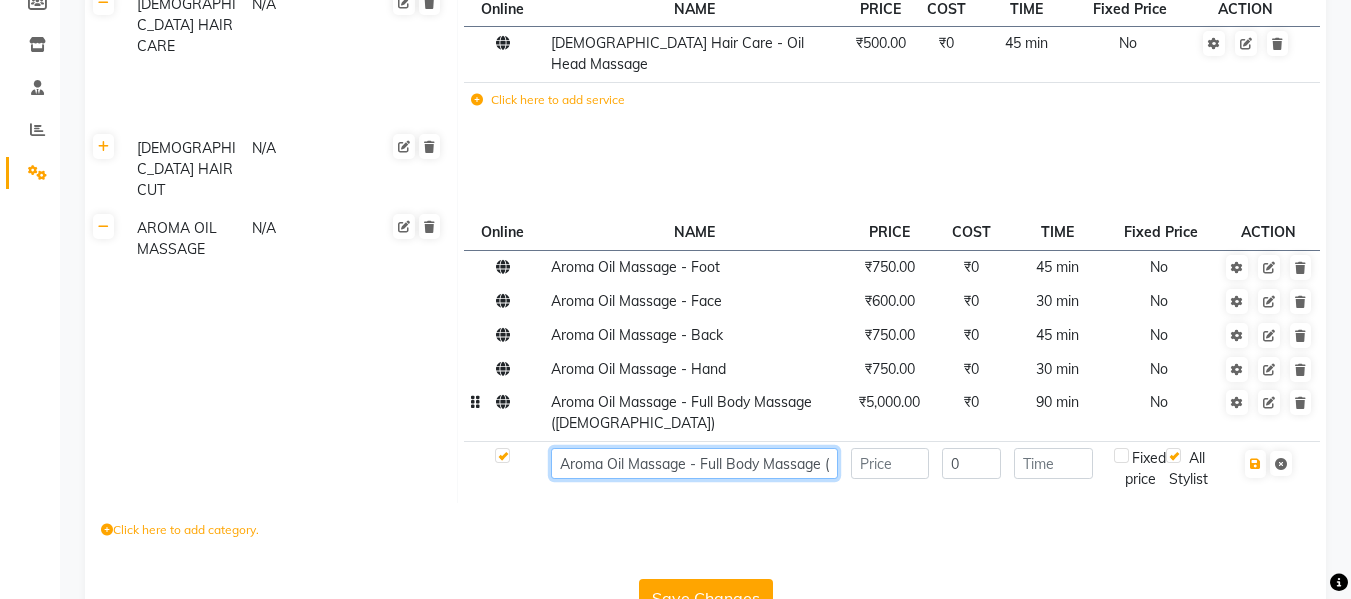 scroll, scrollTop: 0, scrollLeft: 52, axis: horizontal 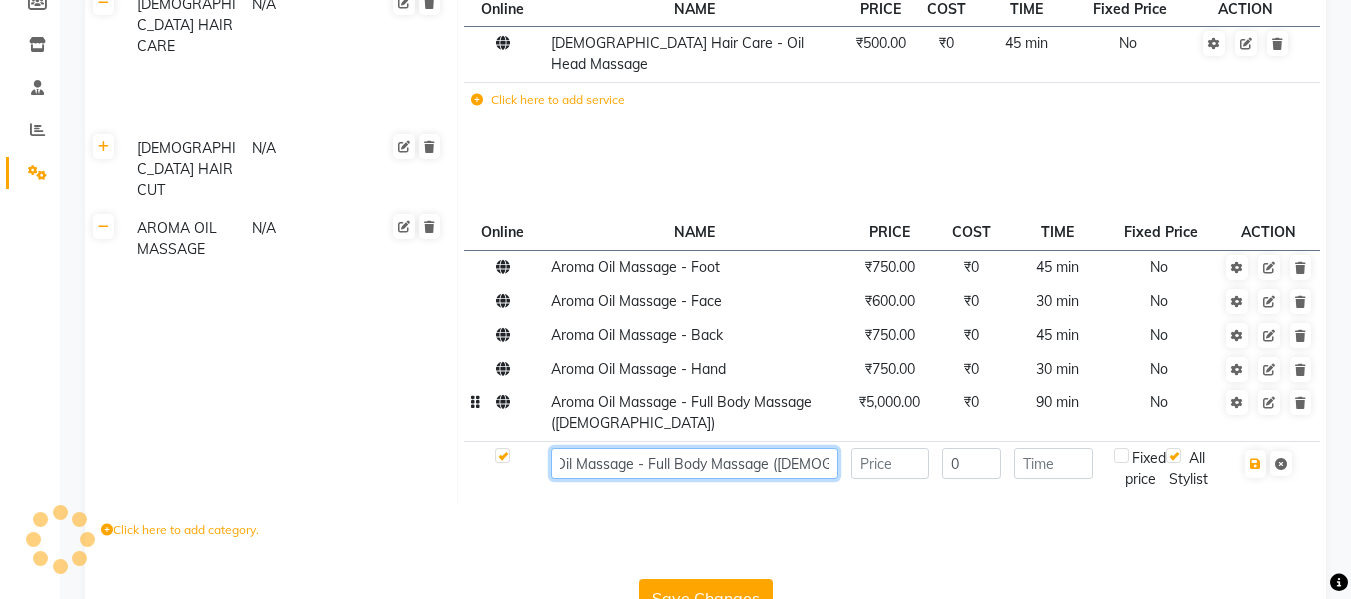 click on "Aroma Oil Massage - Full Body Massage ([DEMOGRAPHIC_DATA])" 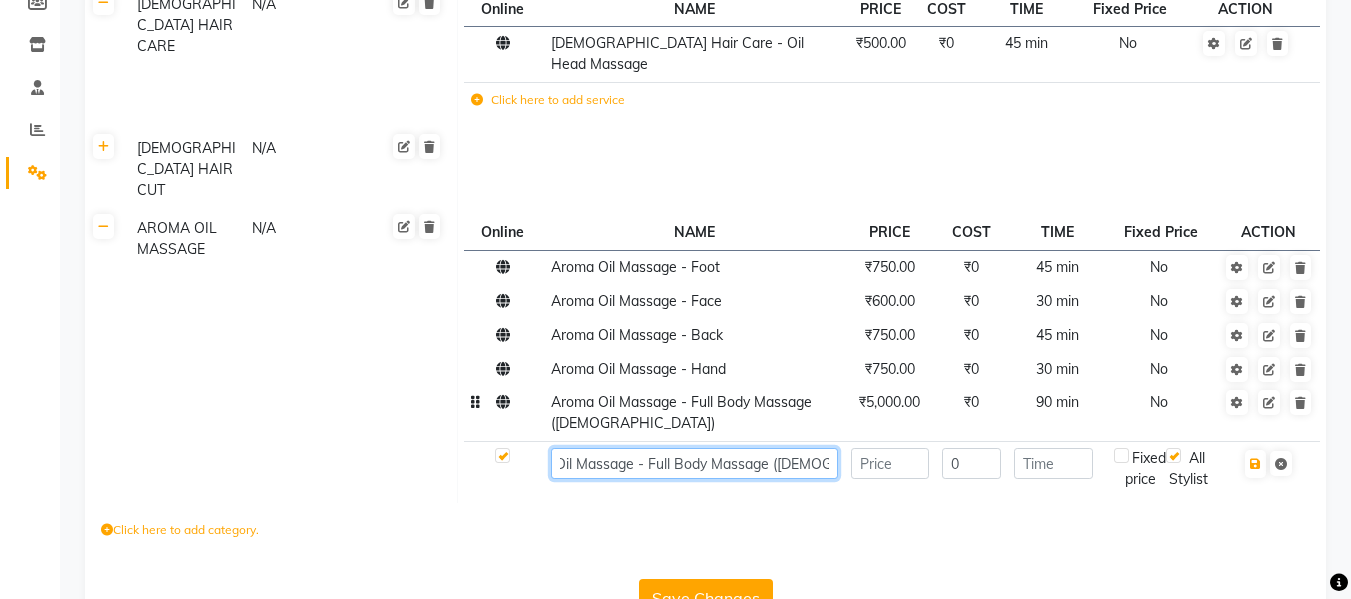 click on "Aroma Oil Massage - Full Body Massage ([DEMOGRAPHIC_DATA])" 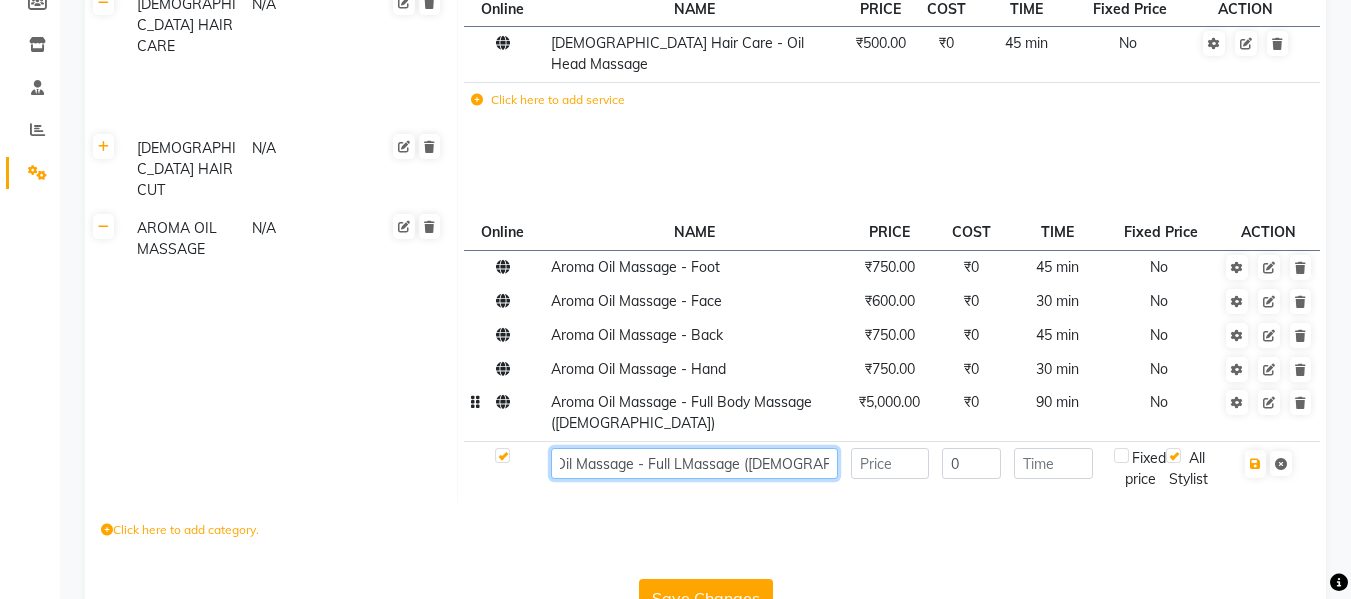 scroll, scrollTop: 0, scrollLeft: 24, axis: horizontal 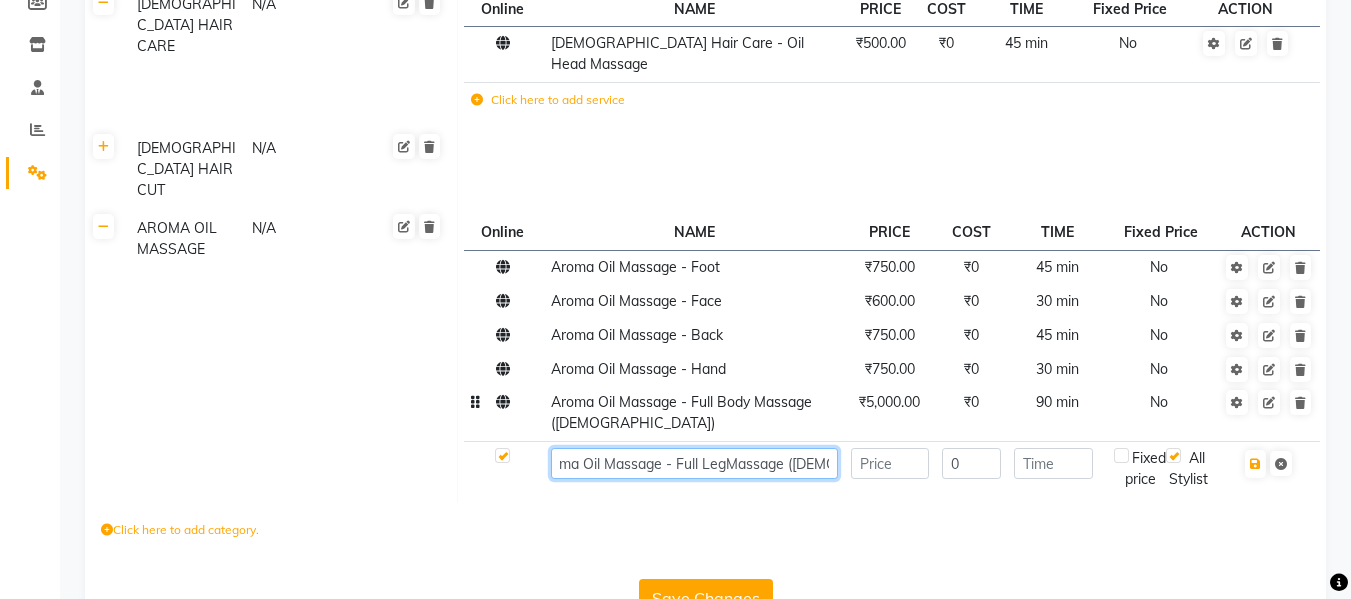 click on "Aroma Oil Massage - Full LegMassage ([DEMOGRAPHIC_DATA])" 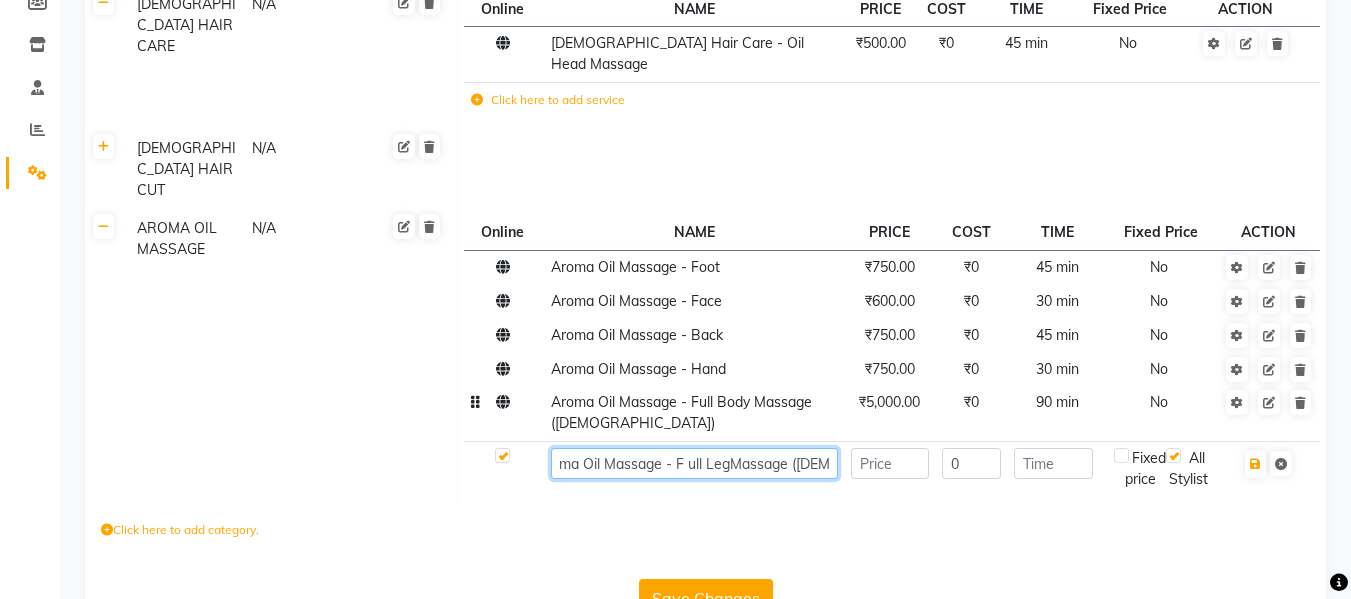 click on "Aroma Oil Massage - F ull LegMassage ([DEMOGRAPHIC_DATA])" 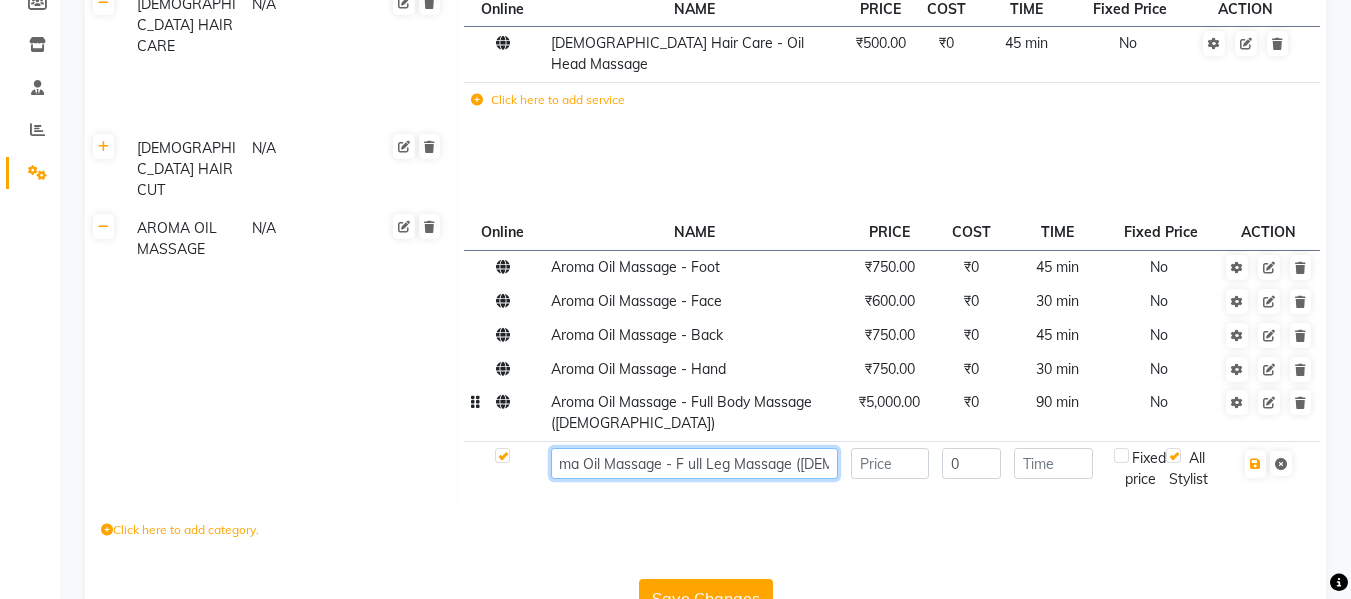 type on "Aroma Oil Massage - F ull Leg Massage ([DEMOGRAPHIC_DATA])" 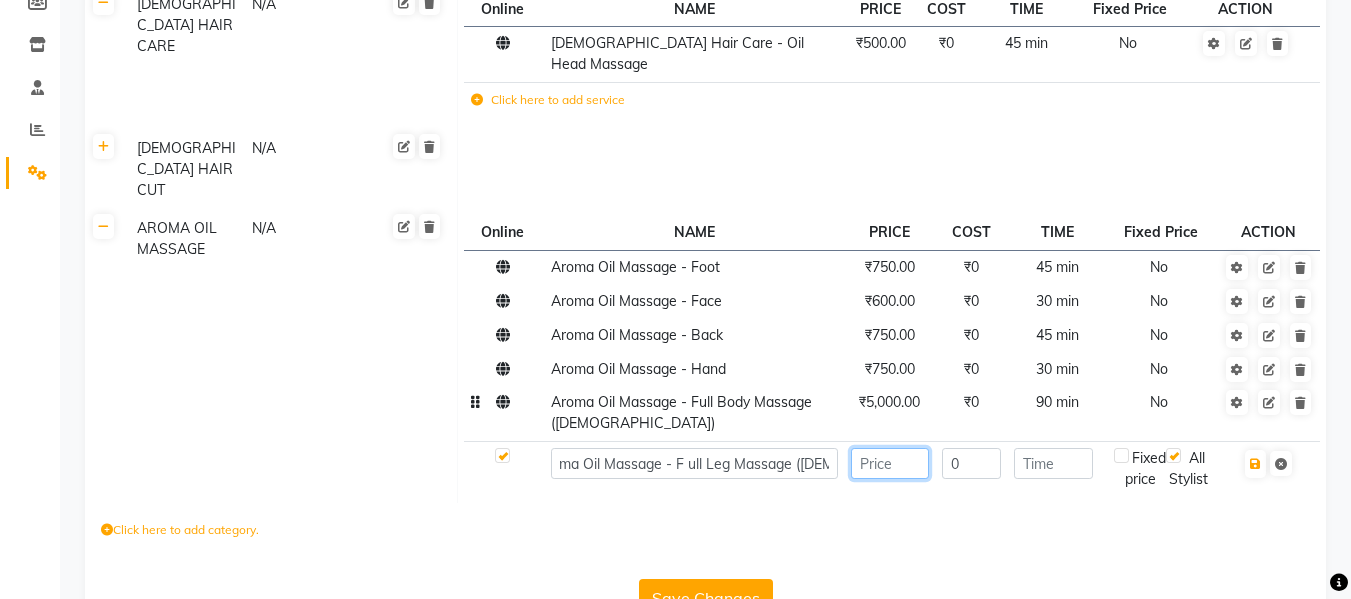 scroll, scrollTop: 0, scrollLeft: 0, axis: both 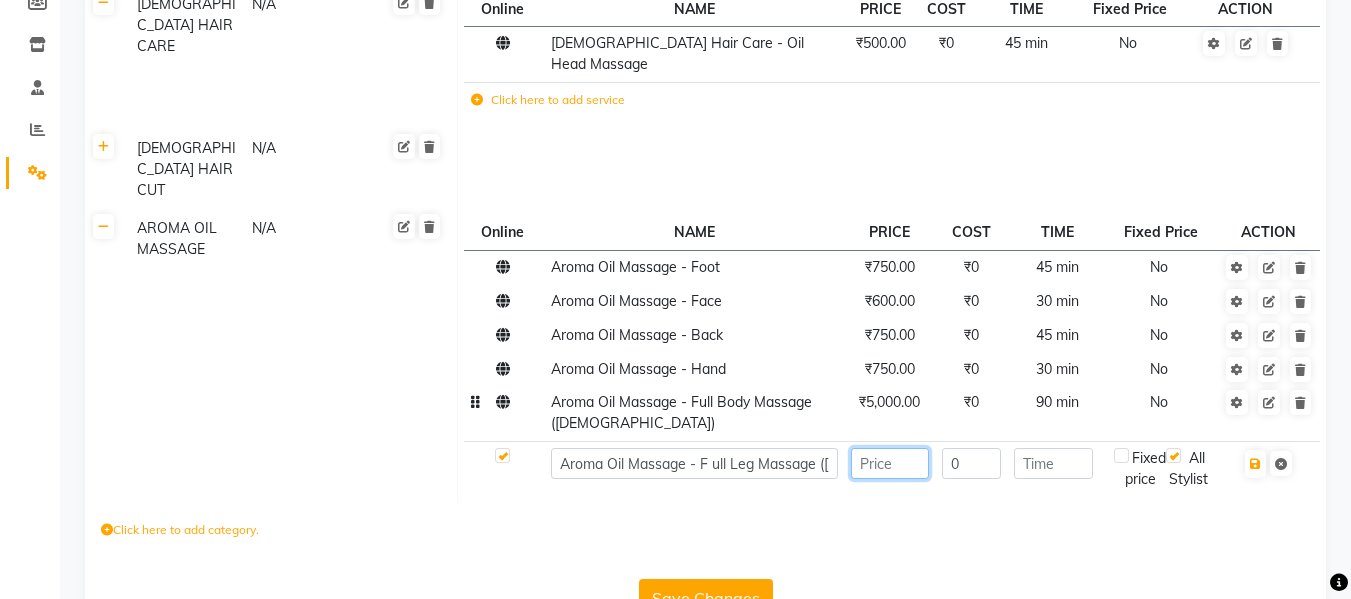 click 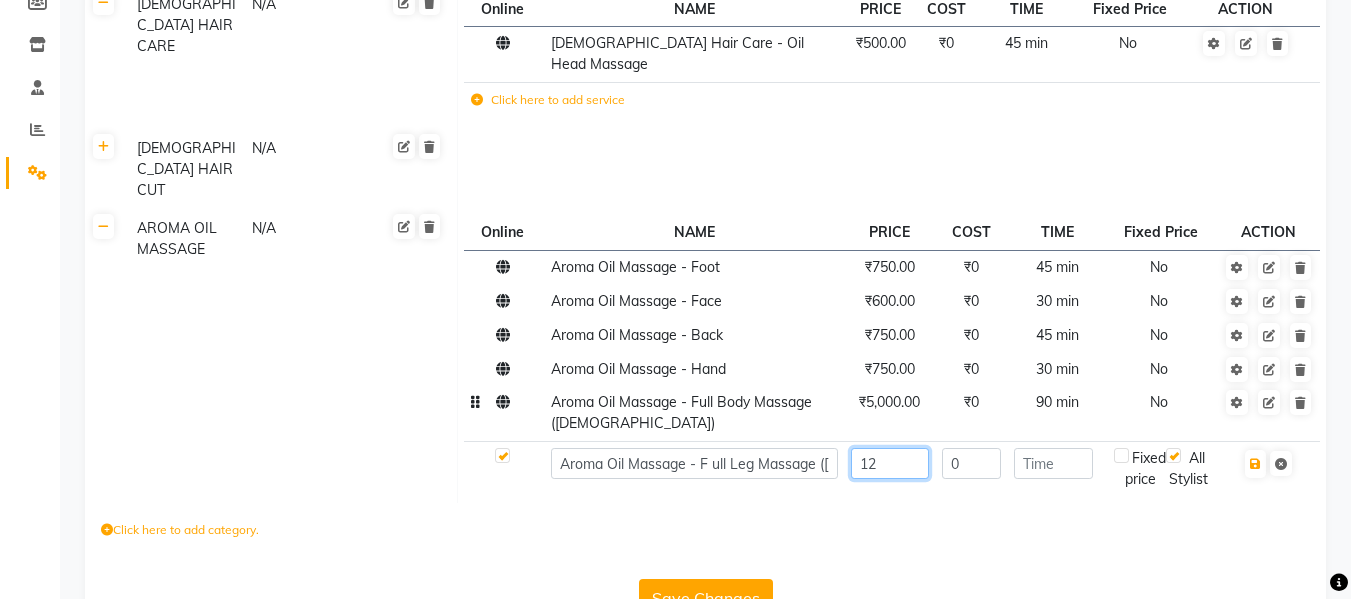 type on "1" 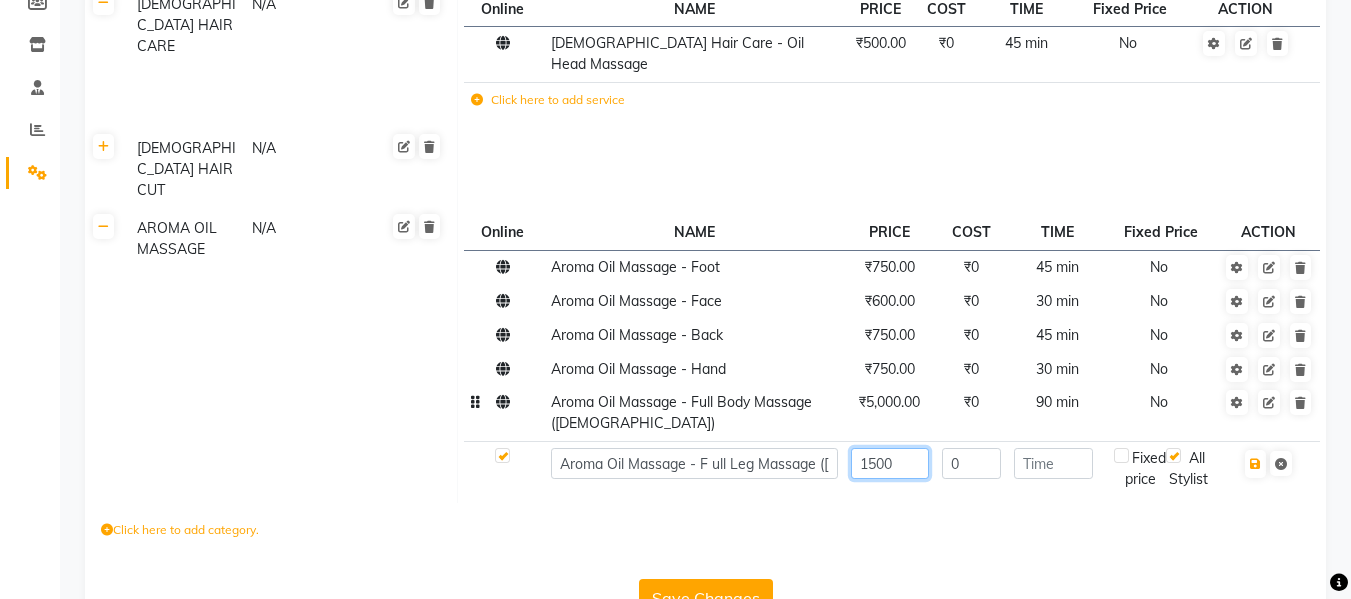 type on "1500" 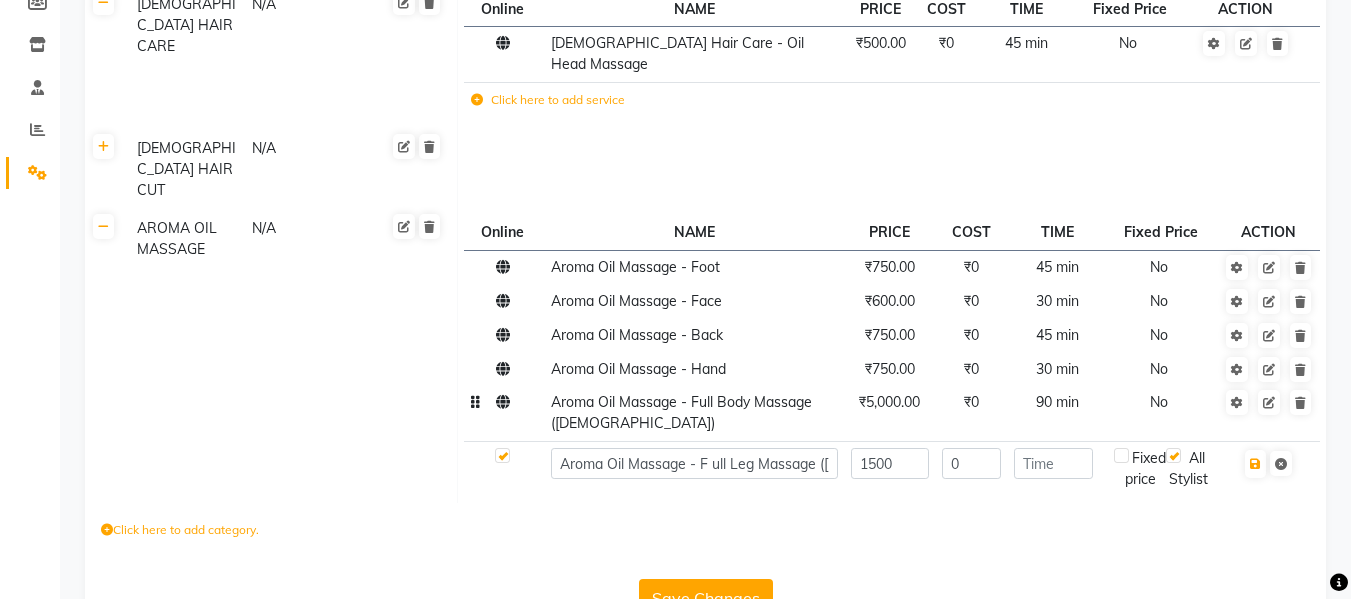 click on "Click here to add category." 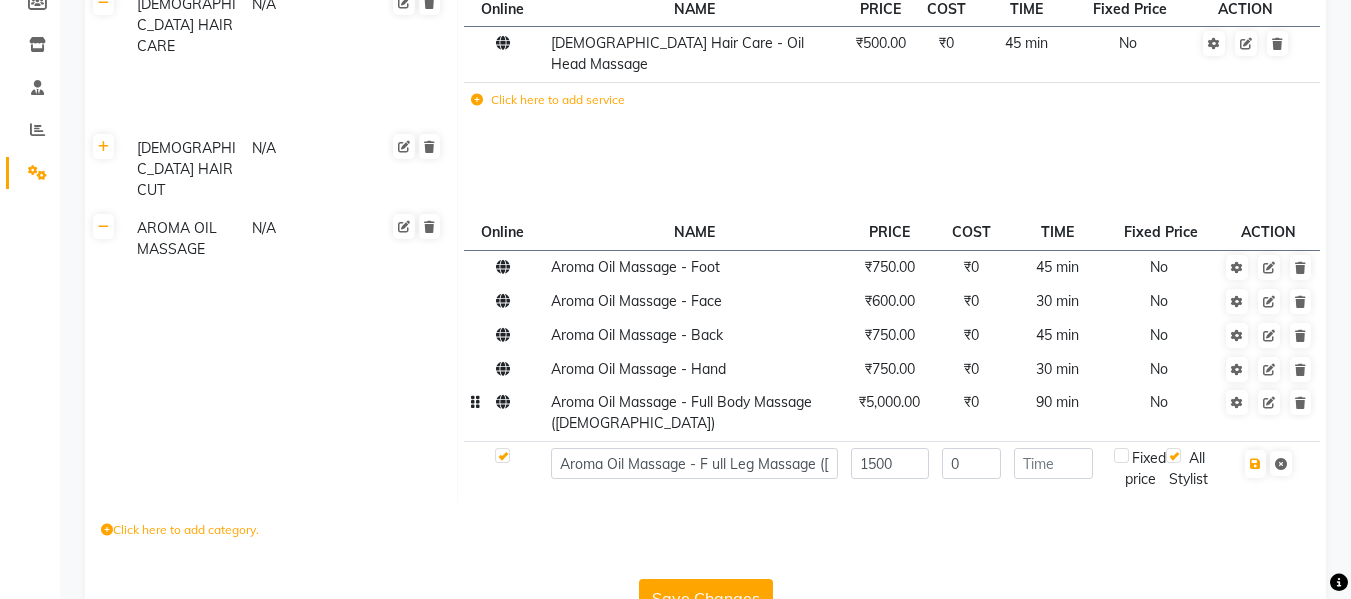 click 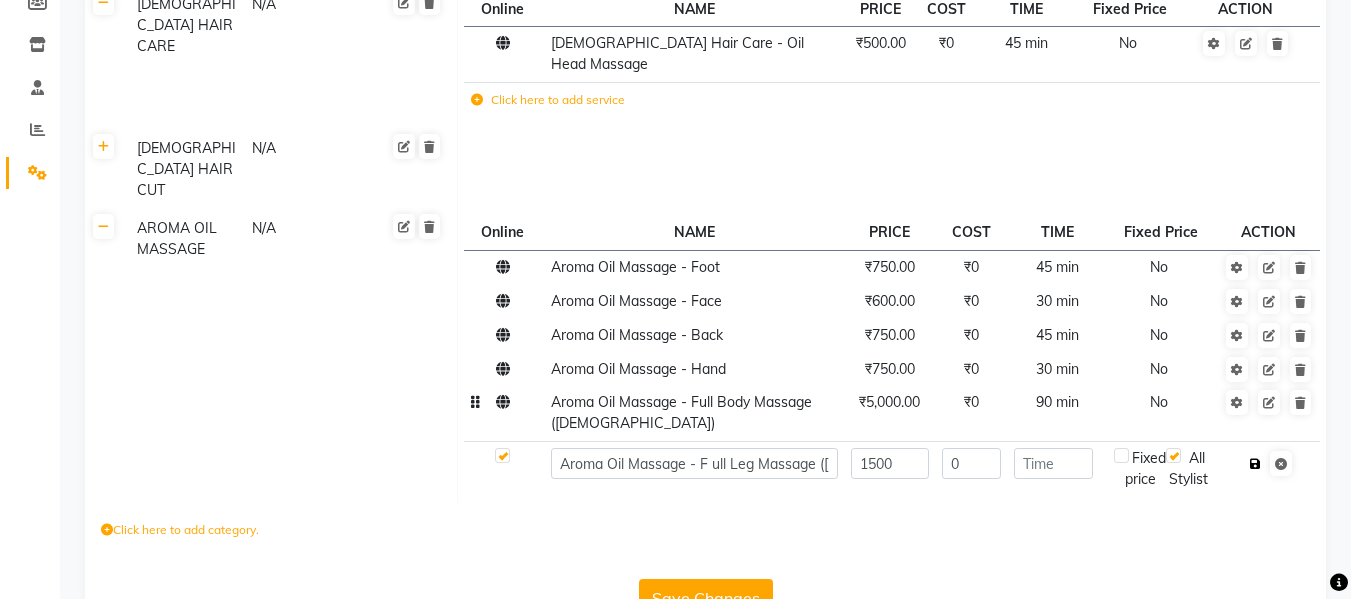 click at bounding box center (1255, 464) 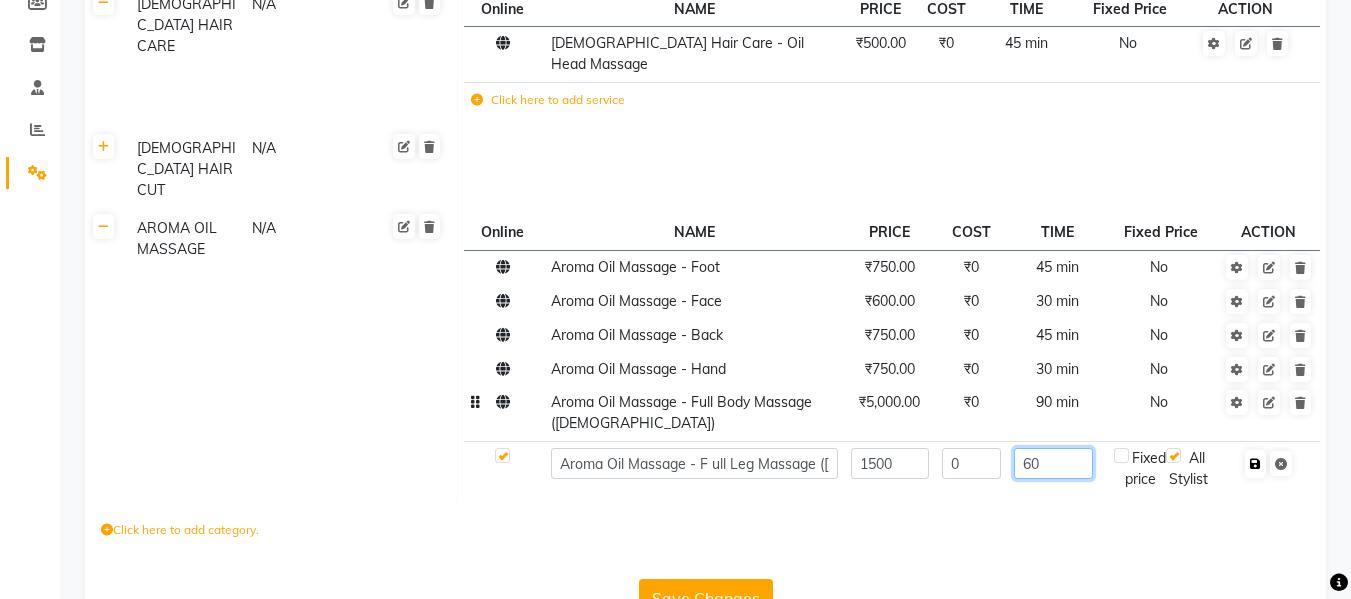 type on "60" 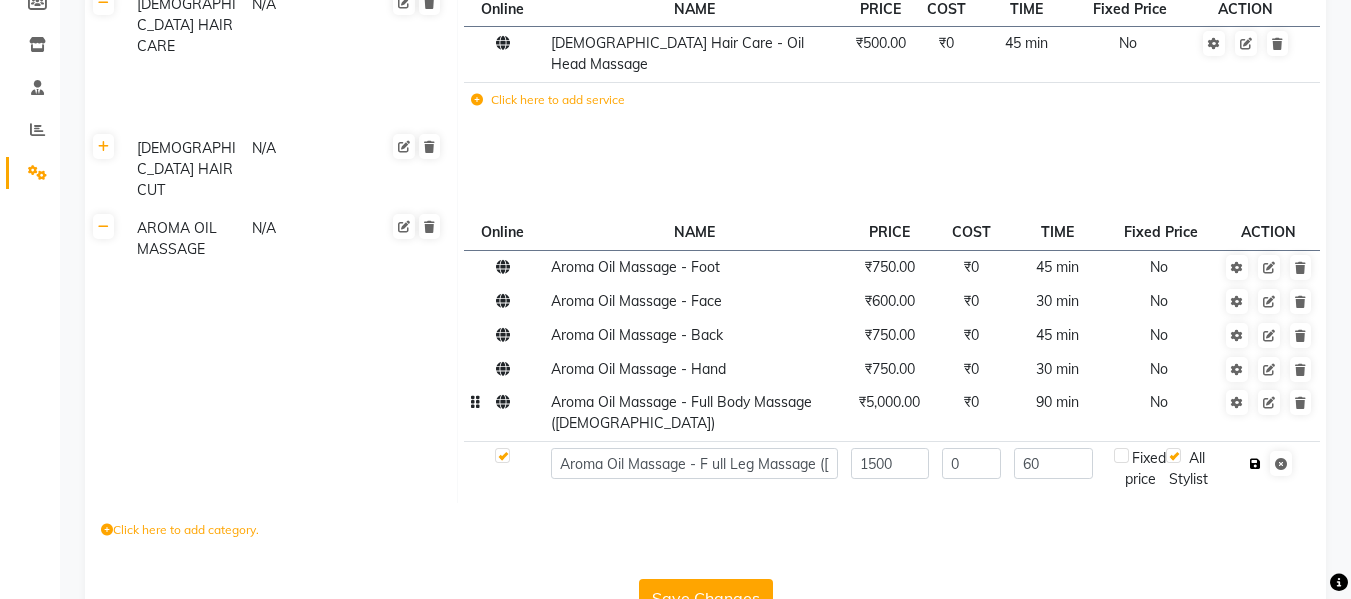 click at bounding box center [1255, 464] 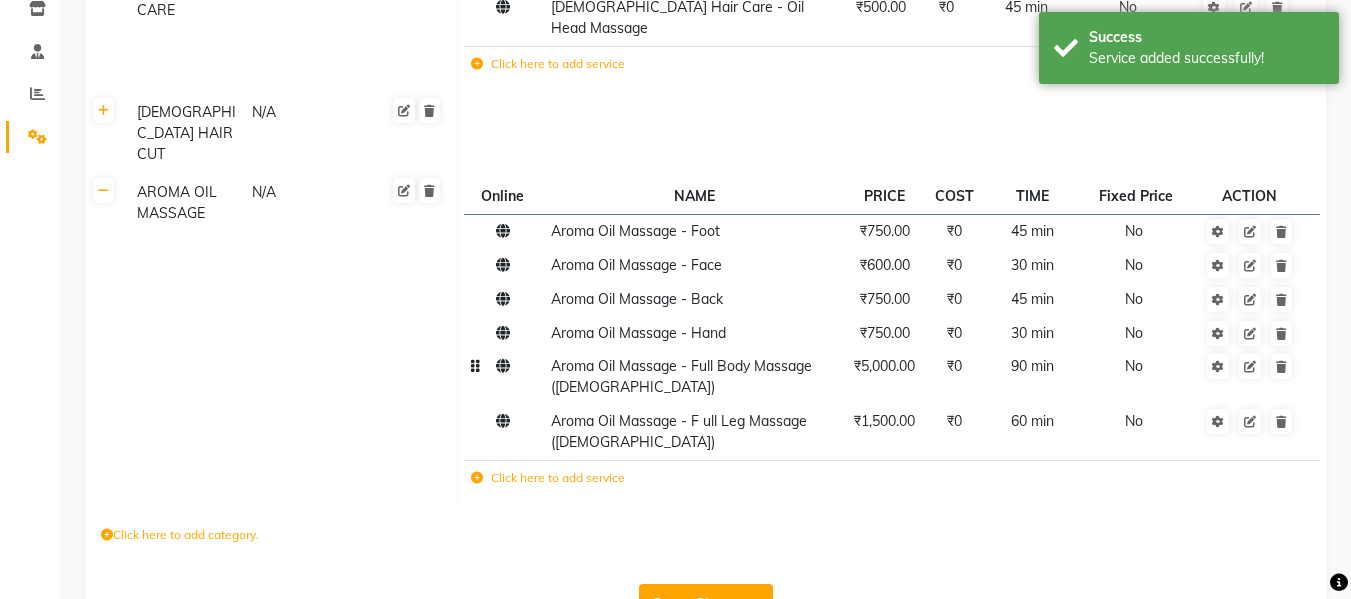 scroll, scrollTop: 368, scrollLeft: 0, axis: vertical 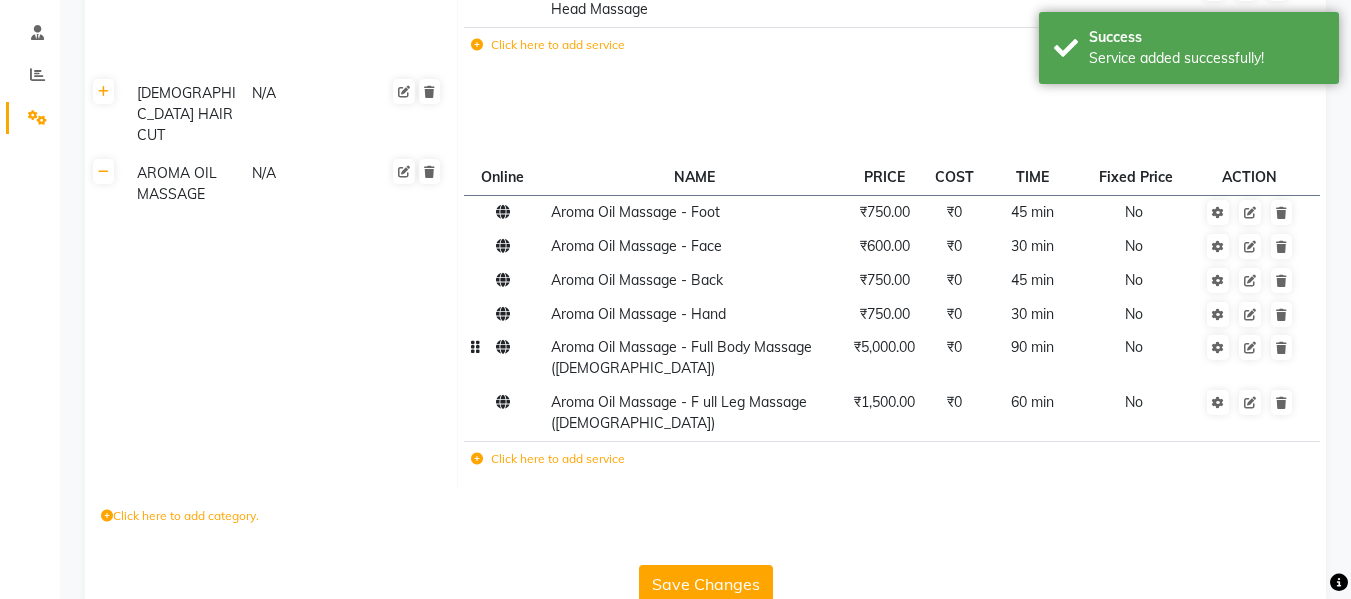 click on "Save Changes" 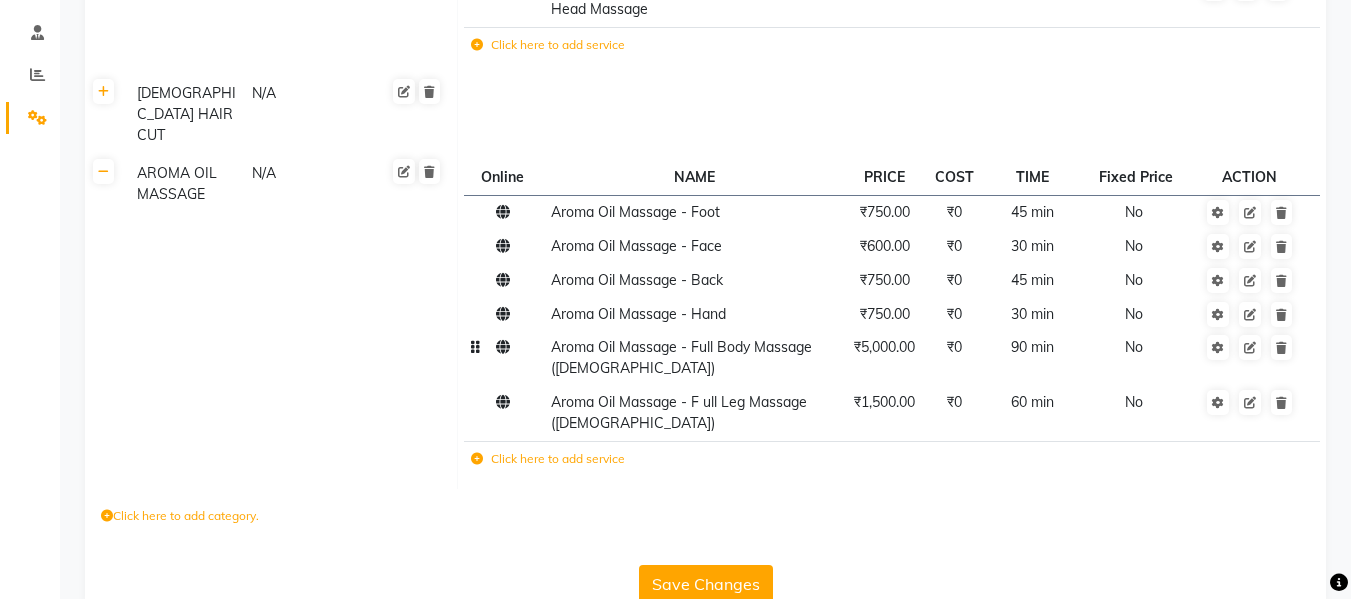 click on "Save Changes" 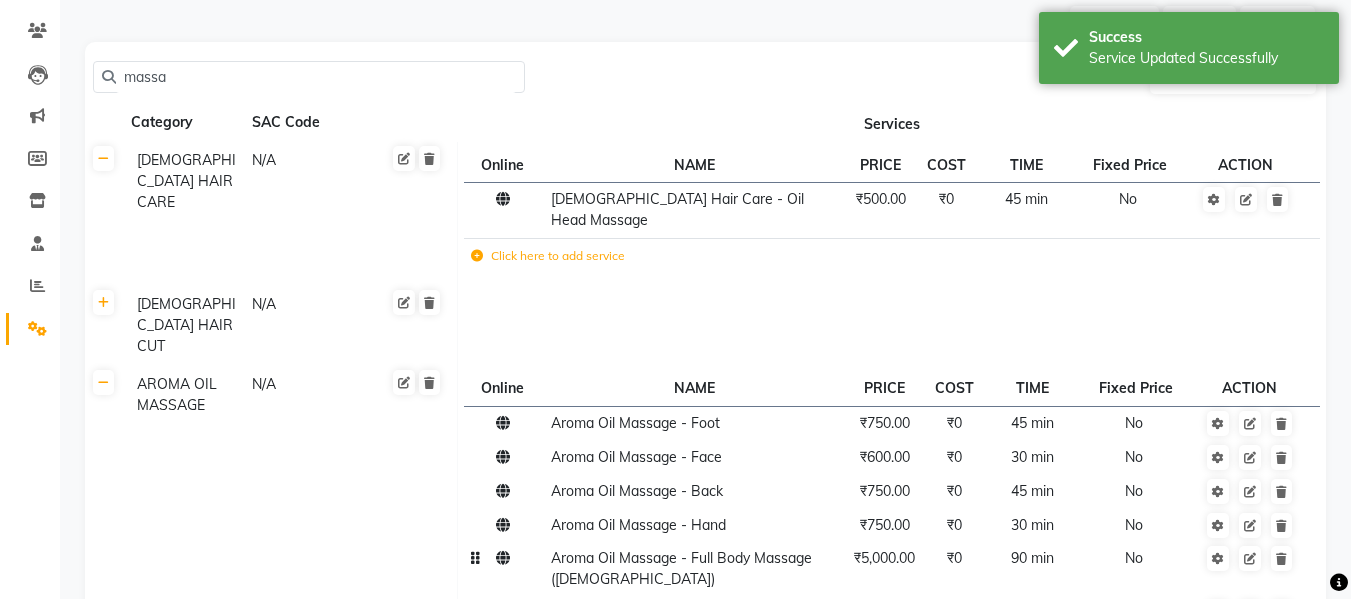 scroll, scrollTop: 0, scrollLeft: 0, axis: both 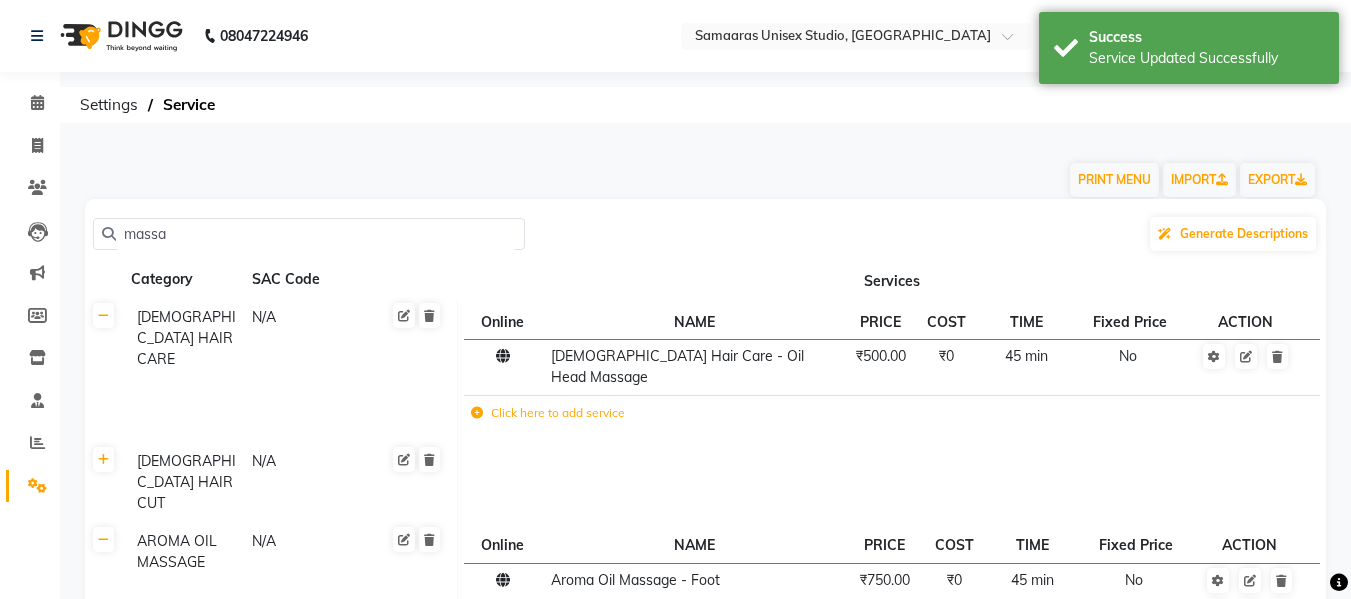 click on "massa" 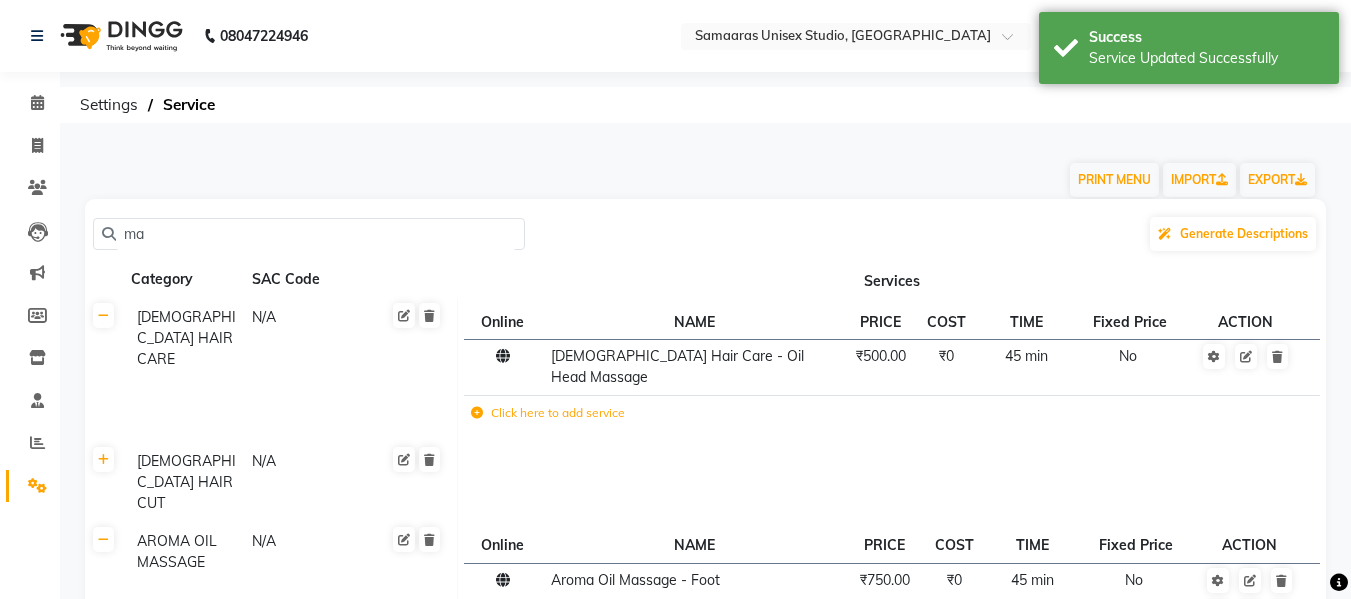 type on "m" 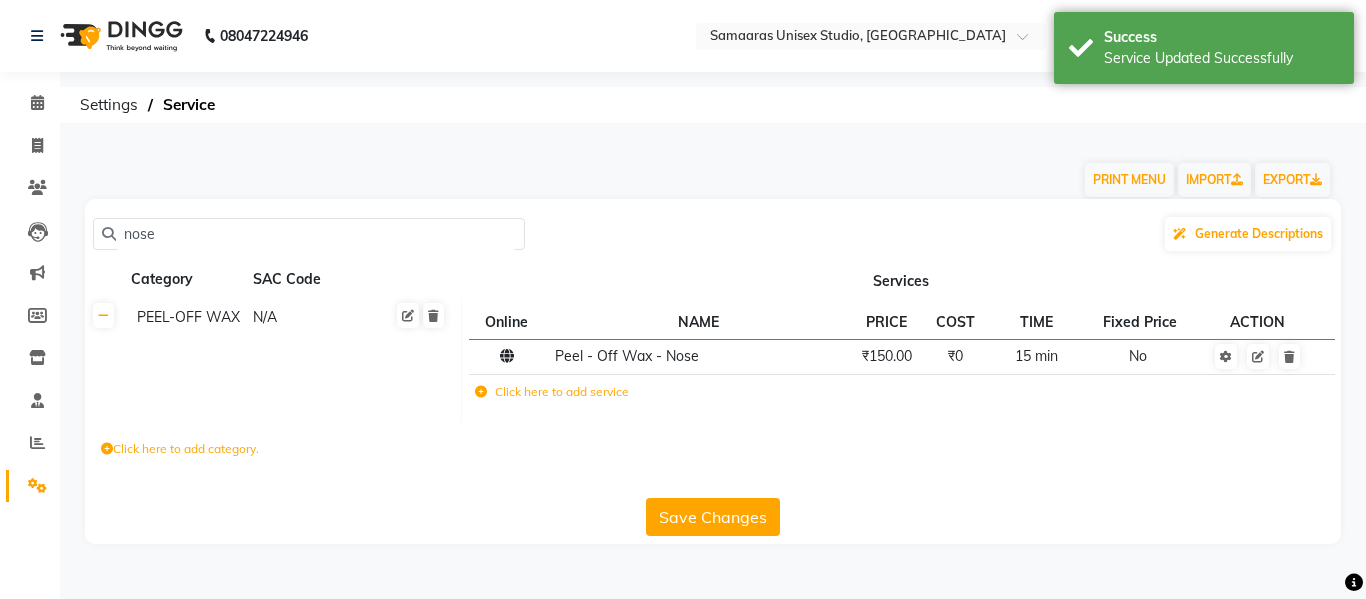type on "nose" 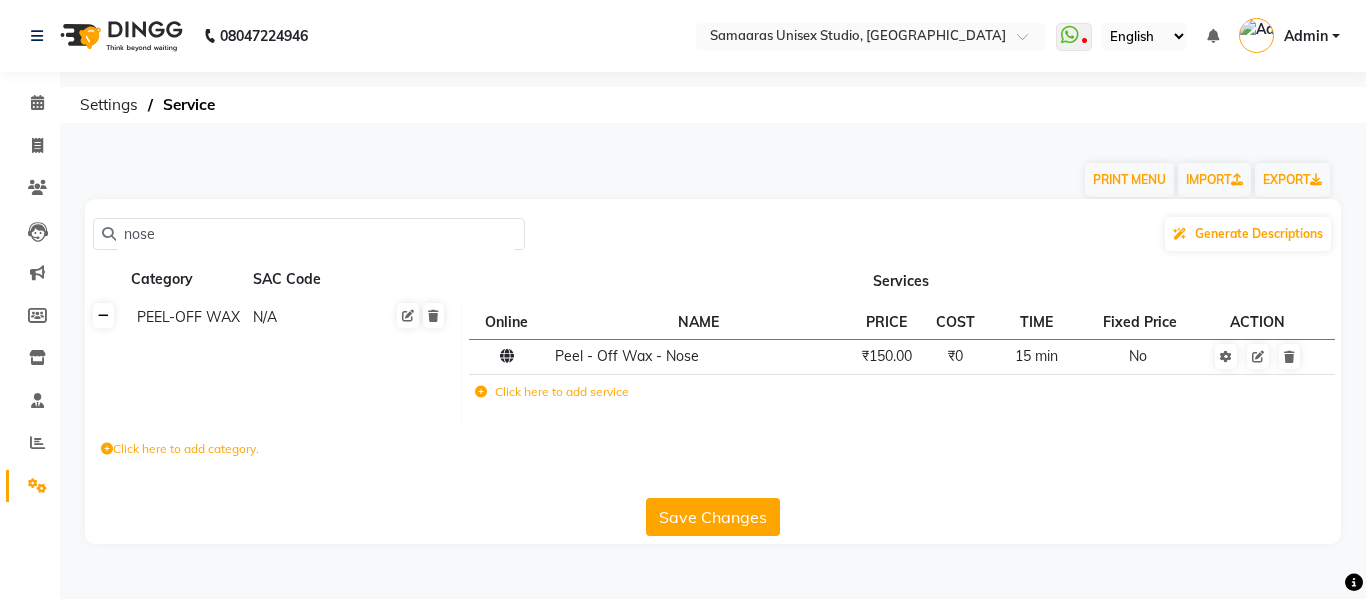 click 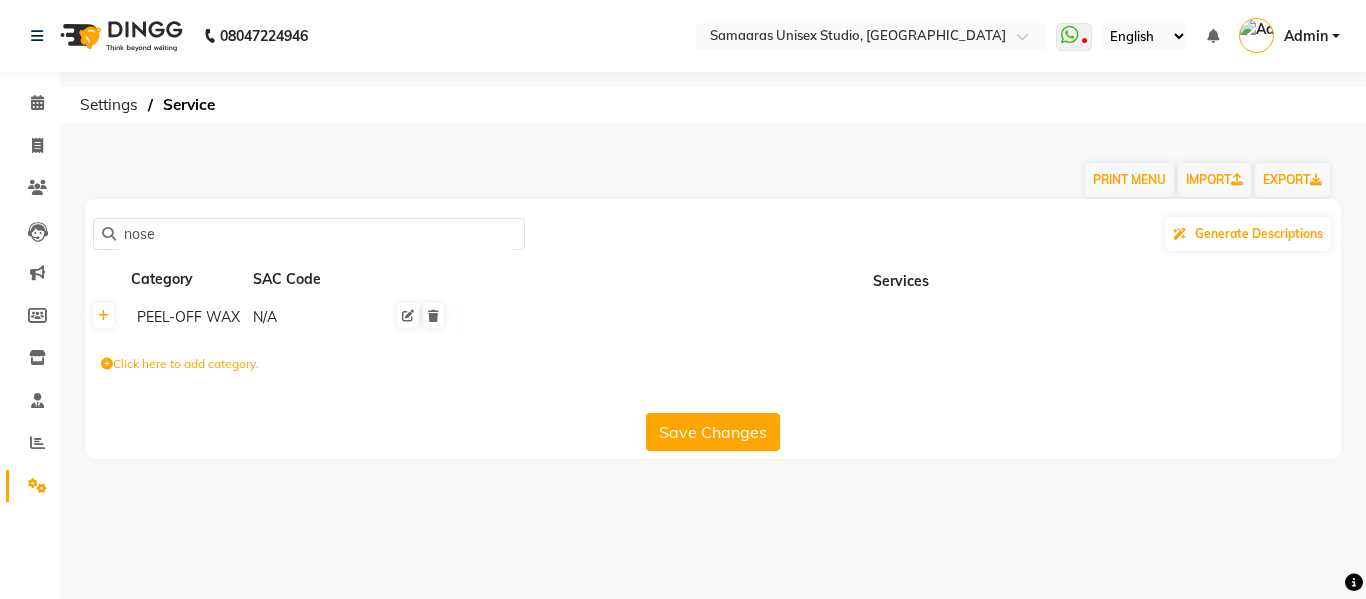 click 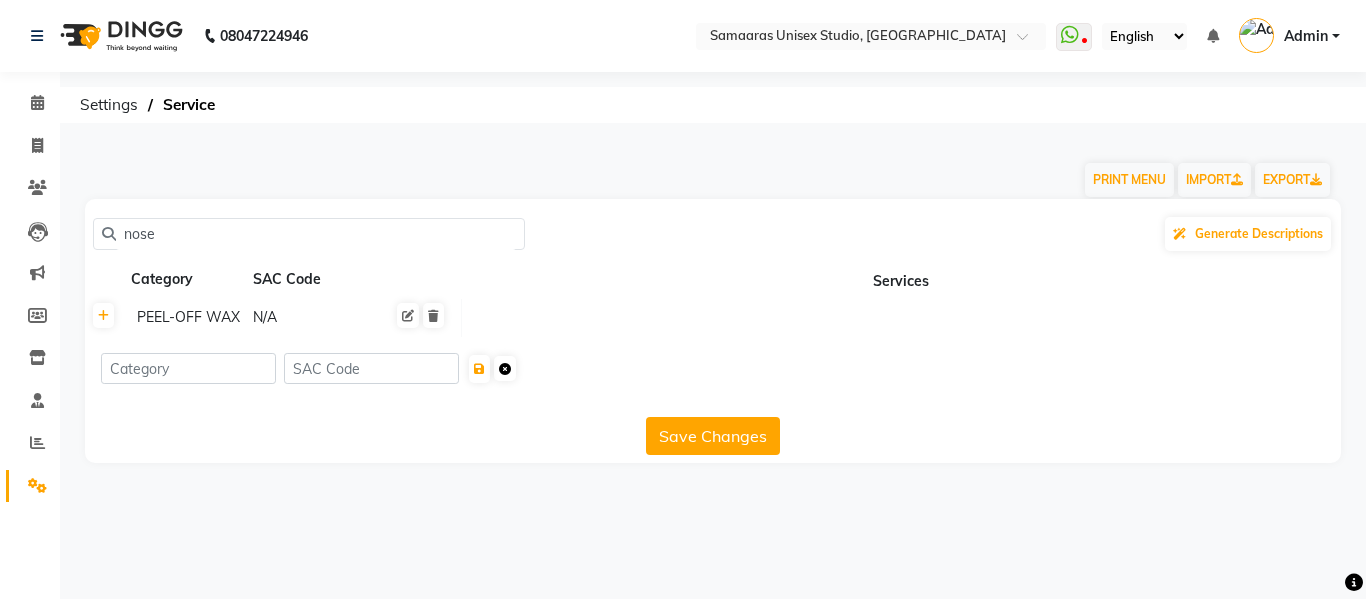 click at bounding box center [505, 369] 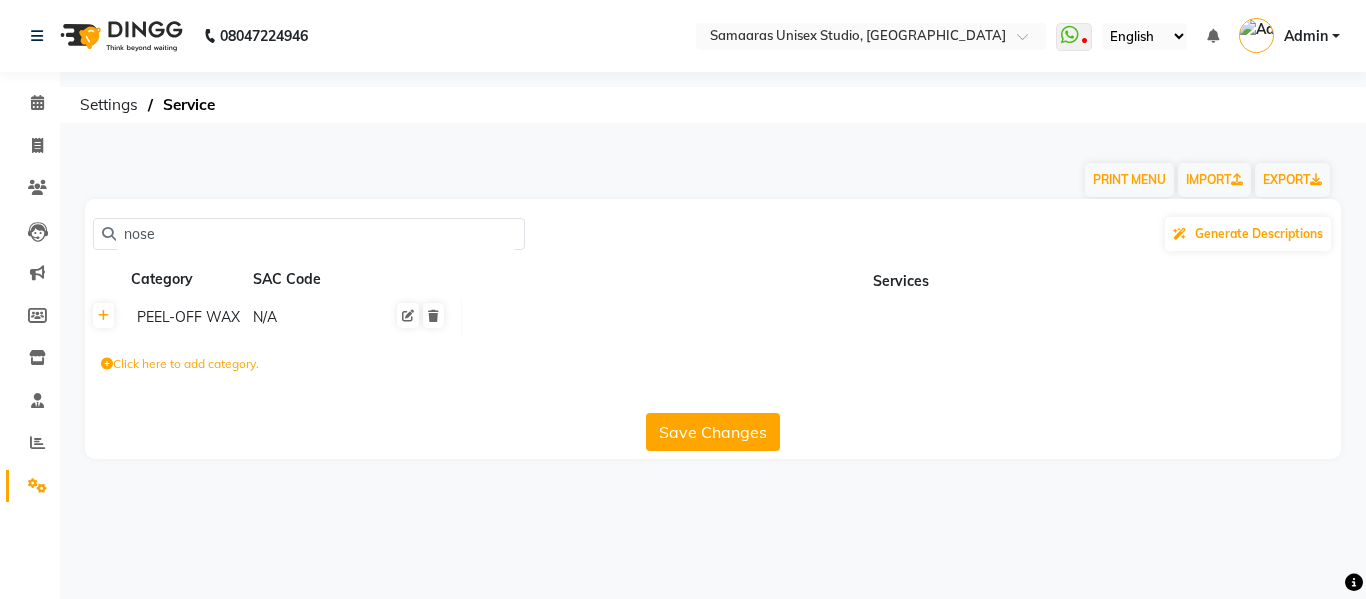 click 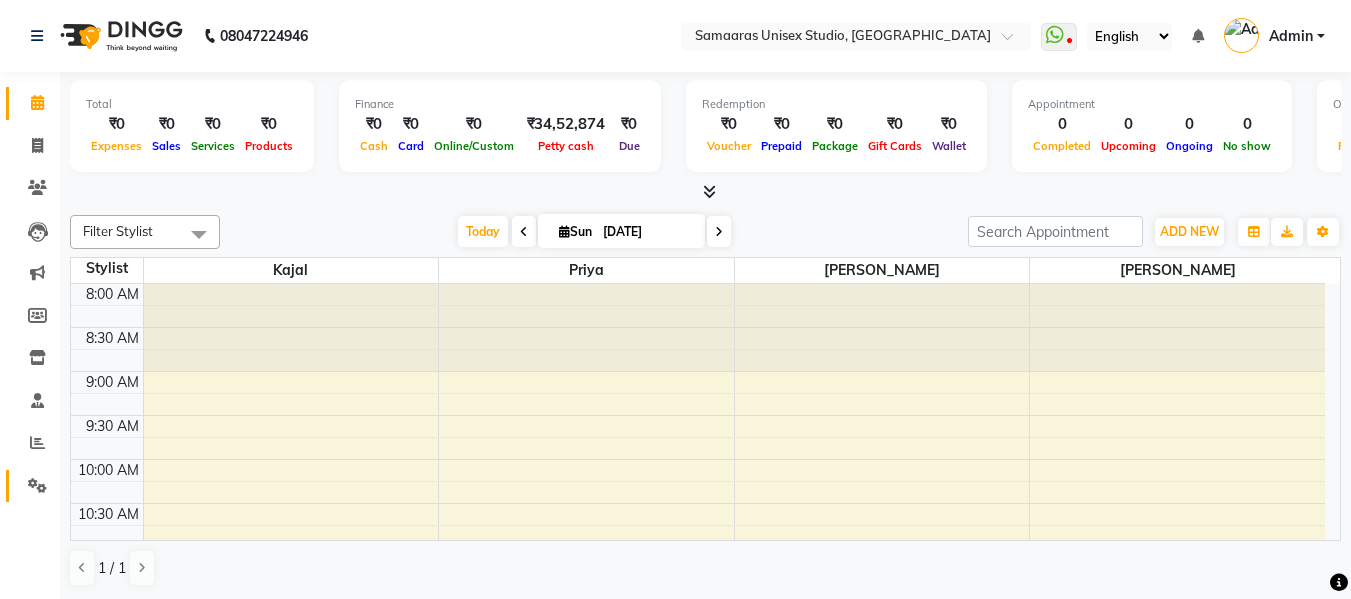 click on "Settings" 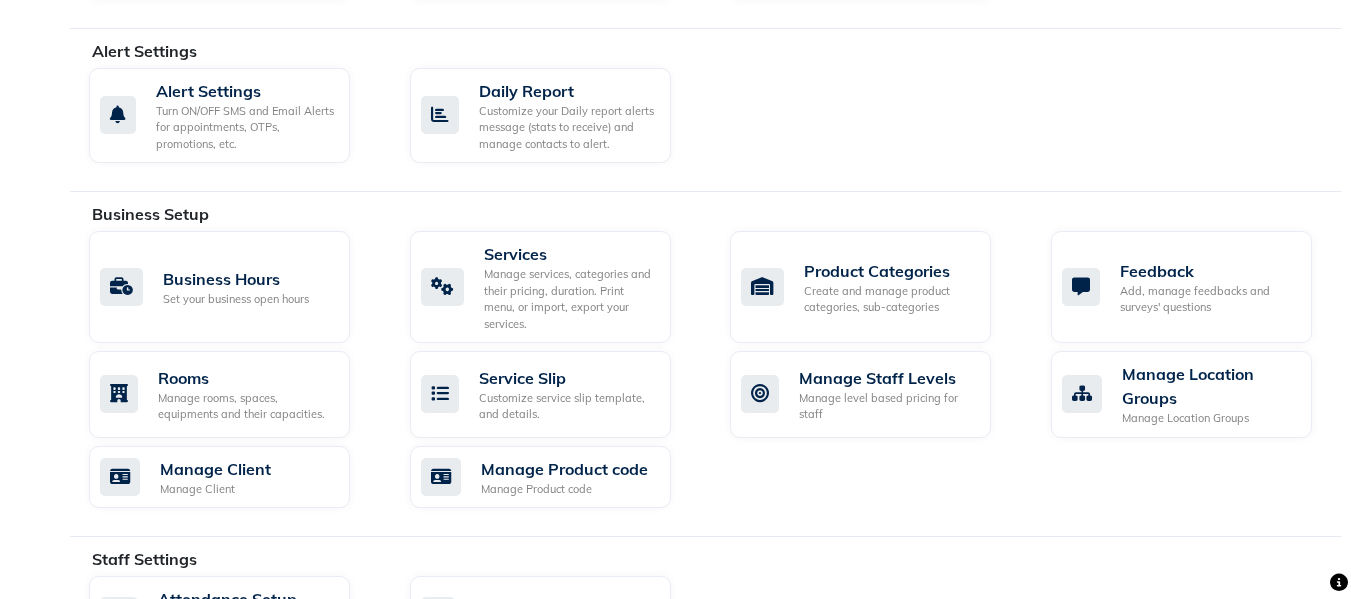 scroll, scrollTop: 594, scrollLeft: 0, axis: vertical 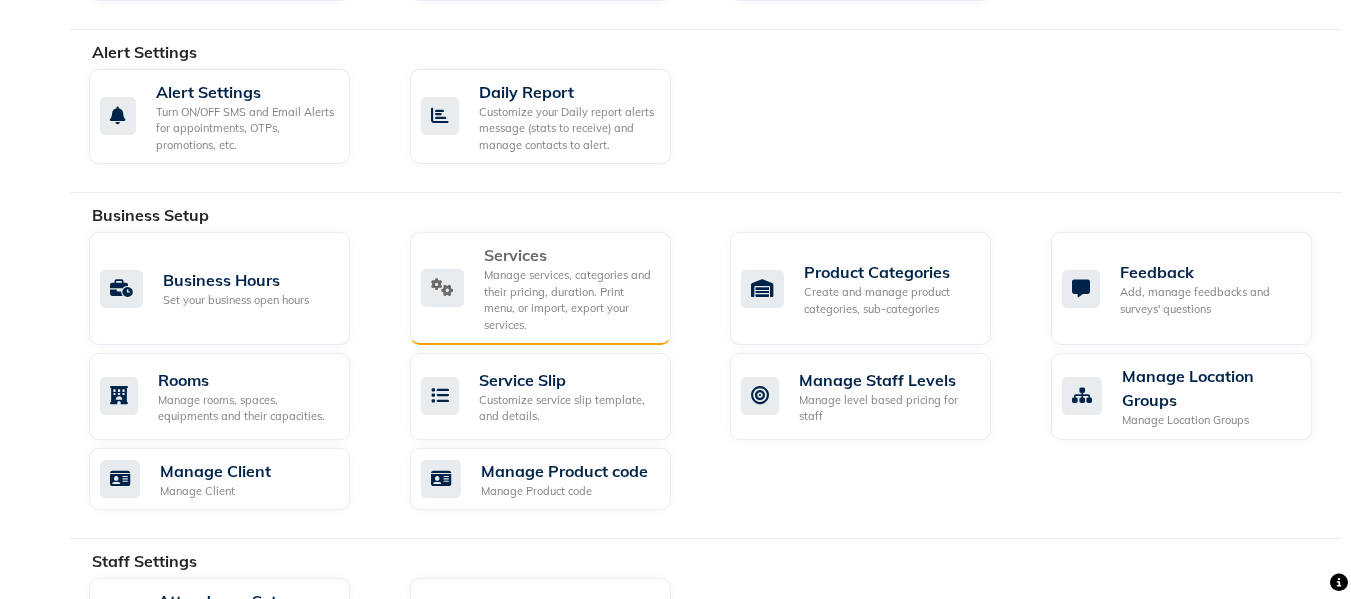 click on "Manage services, categories and their pricing, duration. Print menu, or import, export your services." 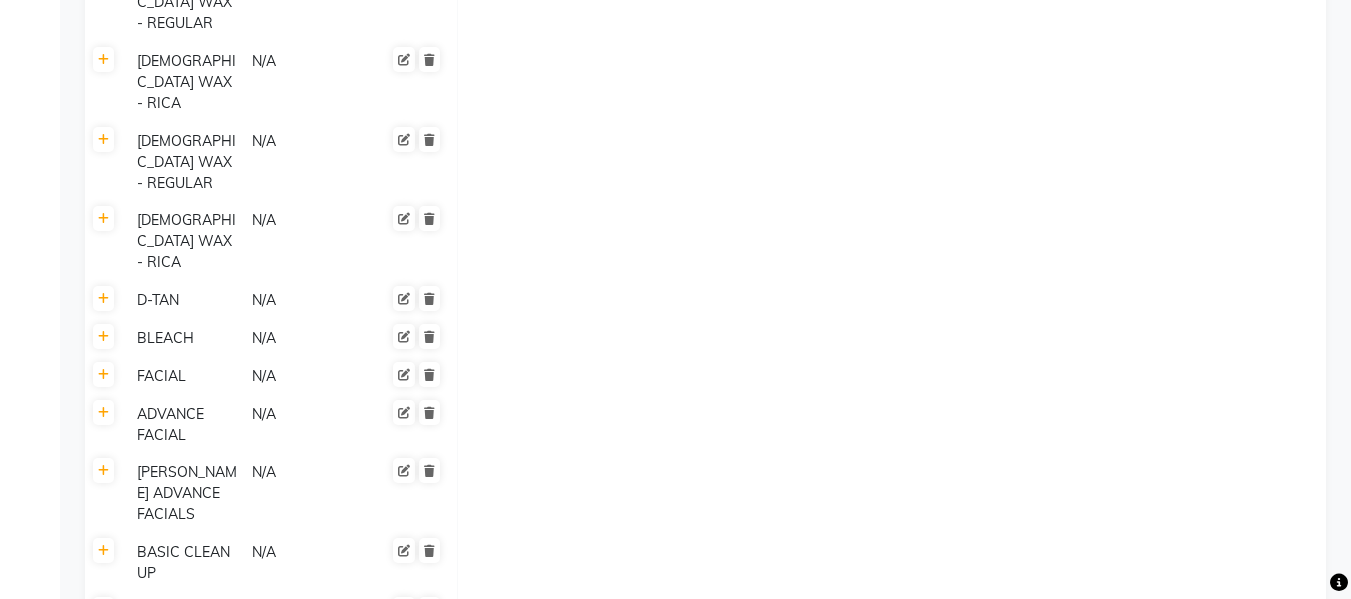 scroll, scrollTop: 2100, scrollLeft: 0, axis: vertical 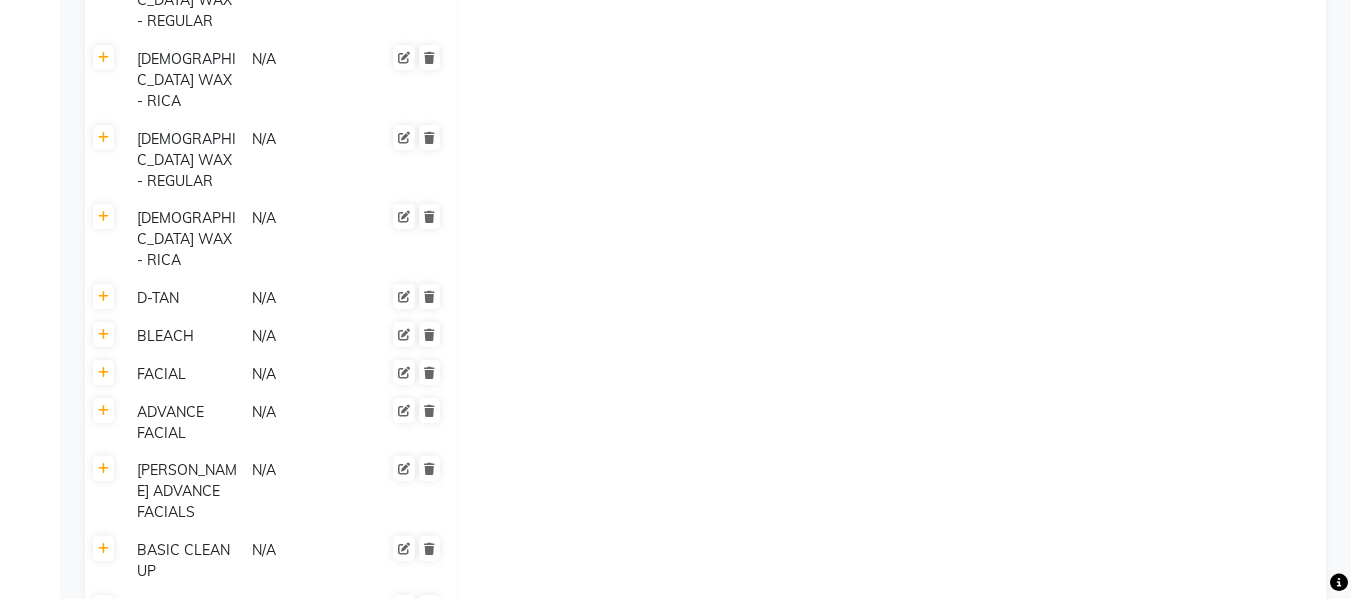 click on "Save Changes" 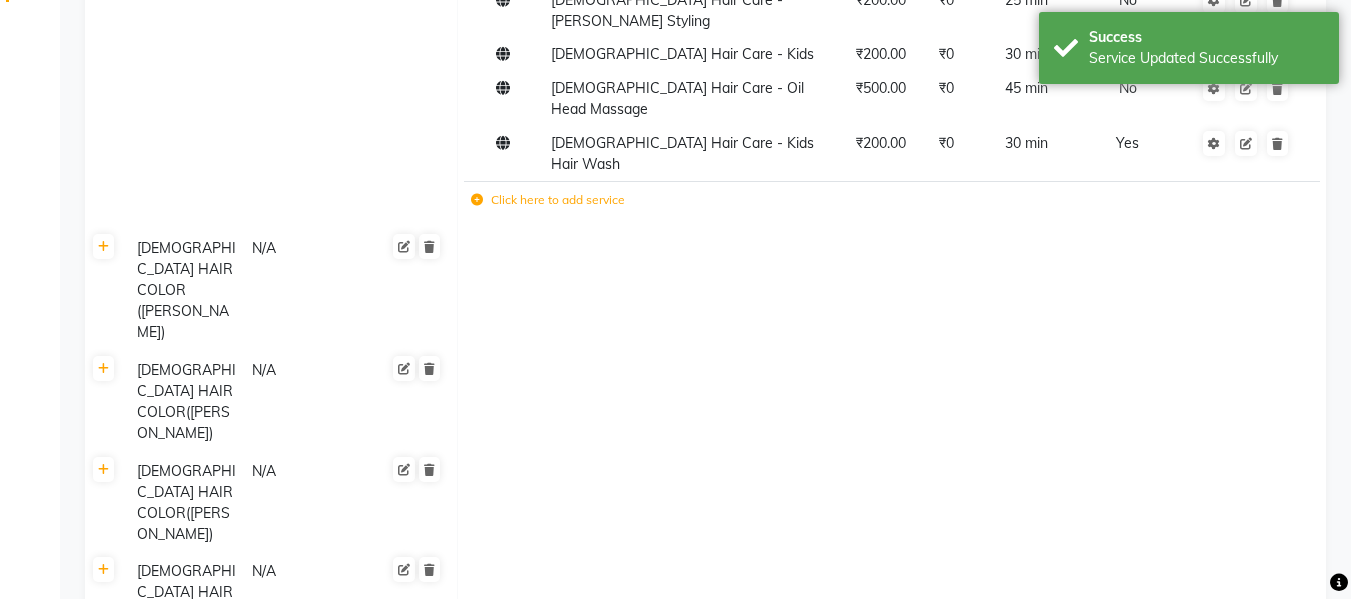 scroll, scrollTop: 0, scrollLeft: 0, axis: both 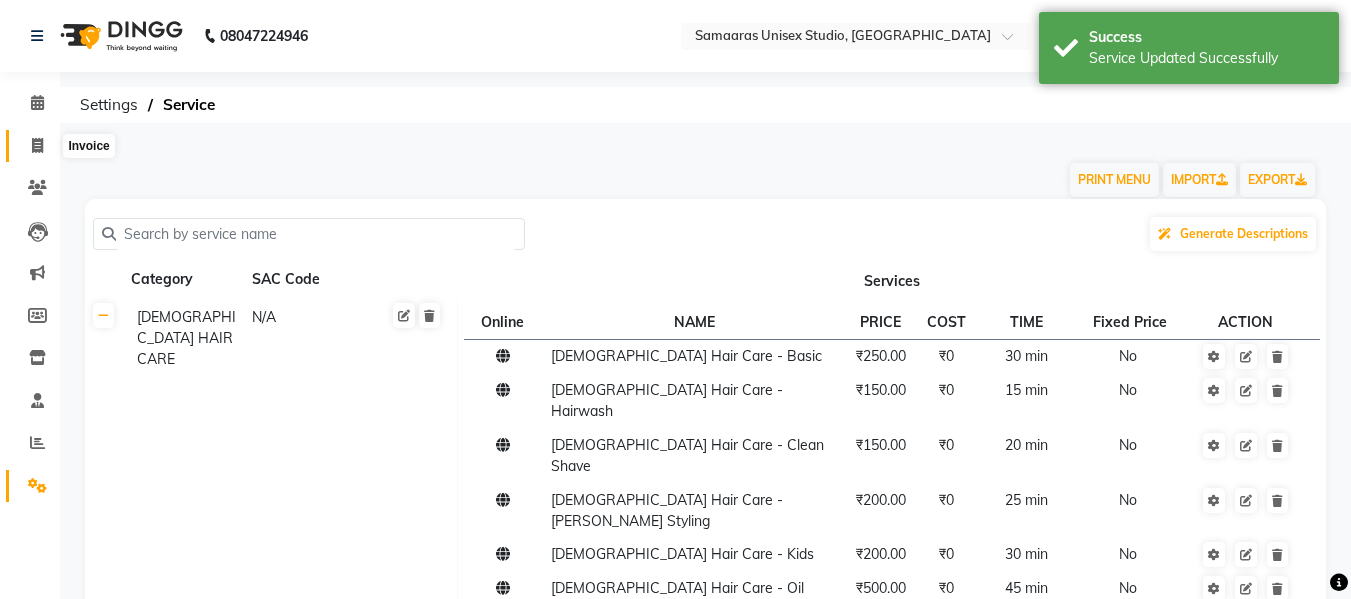 click 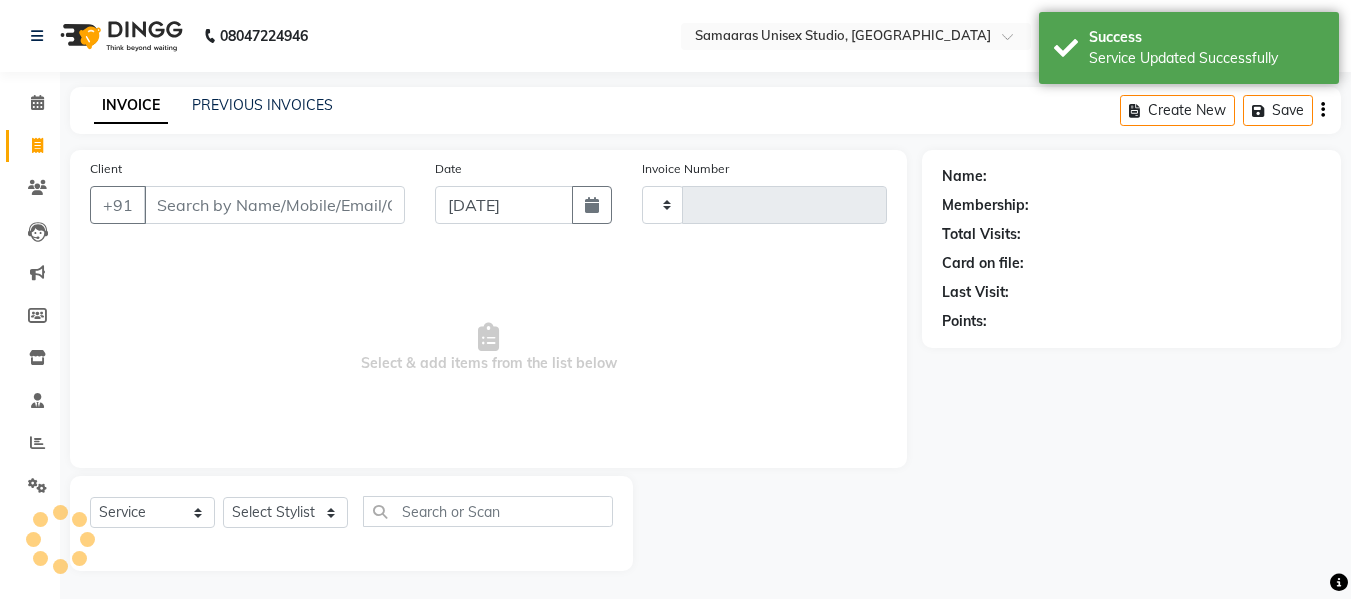 scroll, scrollTop: 2, scrollLeft: 0, axis: vertical 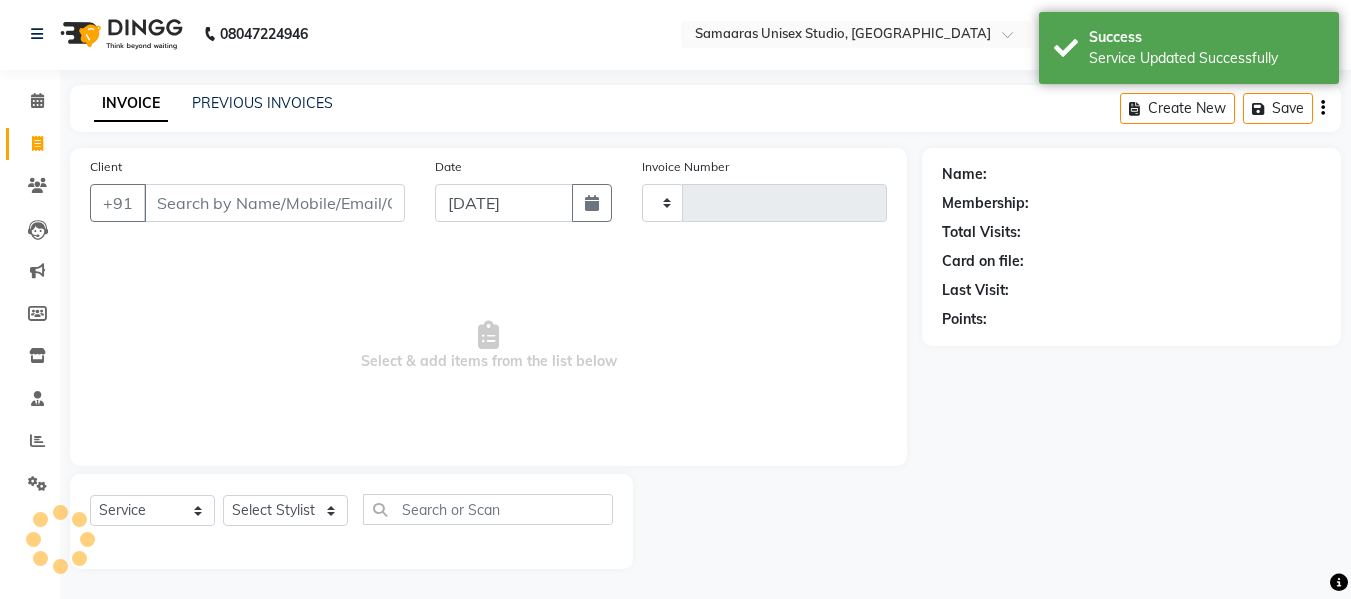 type on "1220" 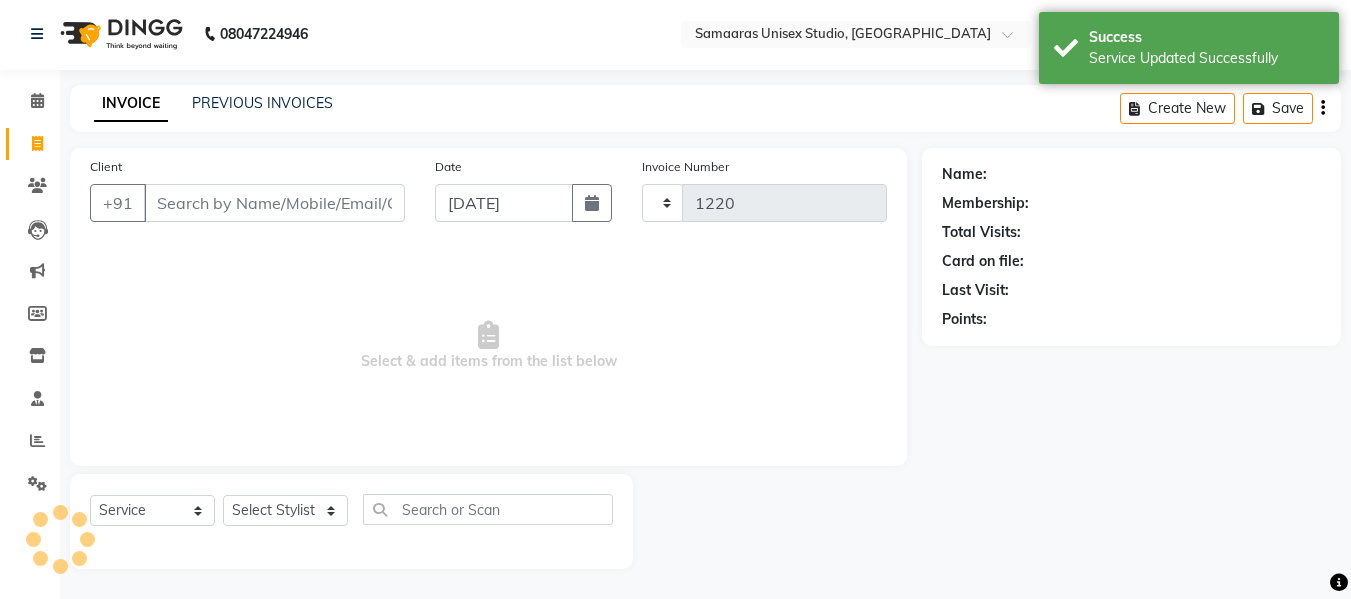 select on "4525" 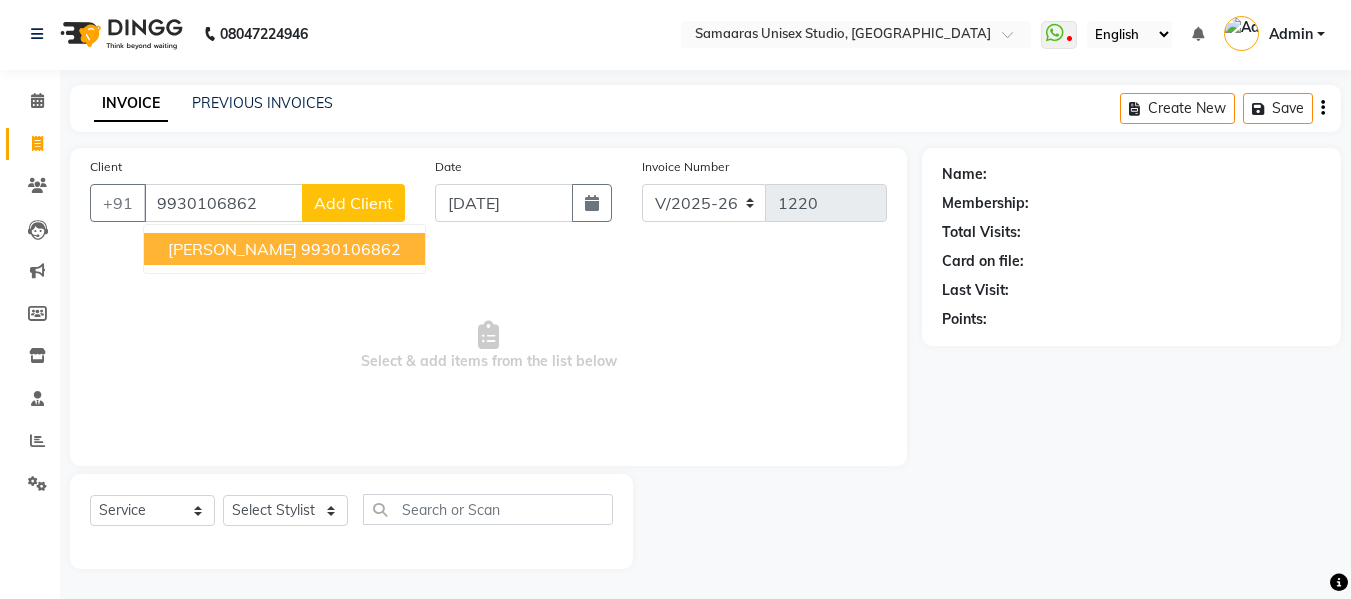 type on "9930106862" 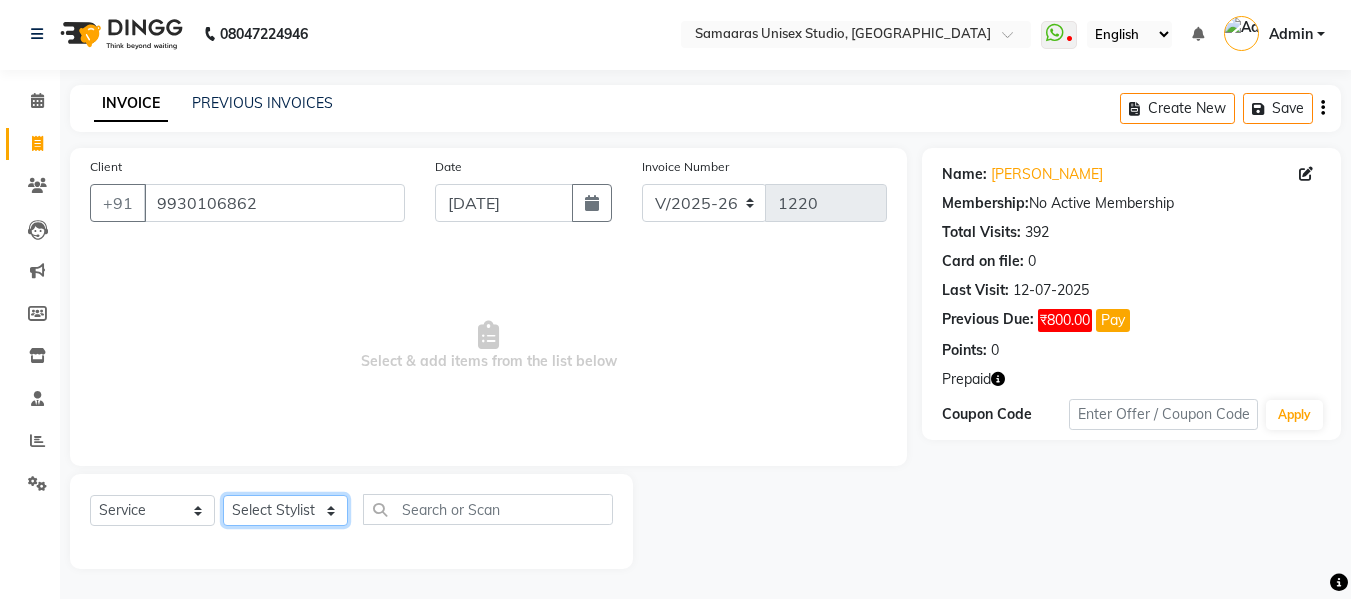 click on "Select Stylist [PERSON_NAME]  Front Desk Kajal [PERSON_NAME]" 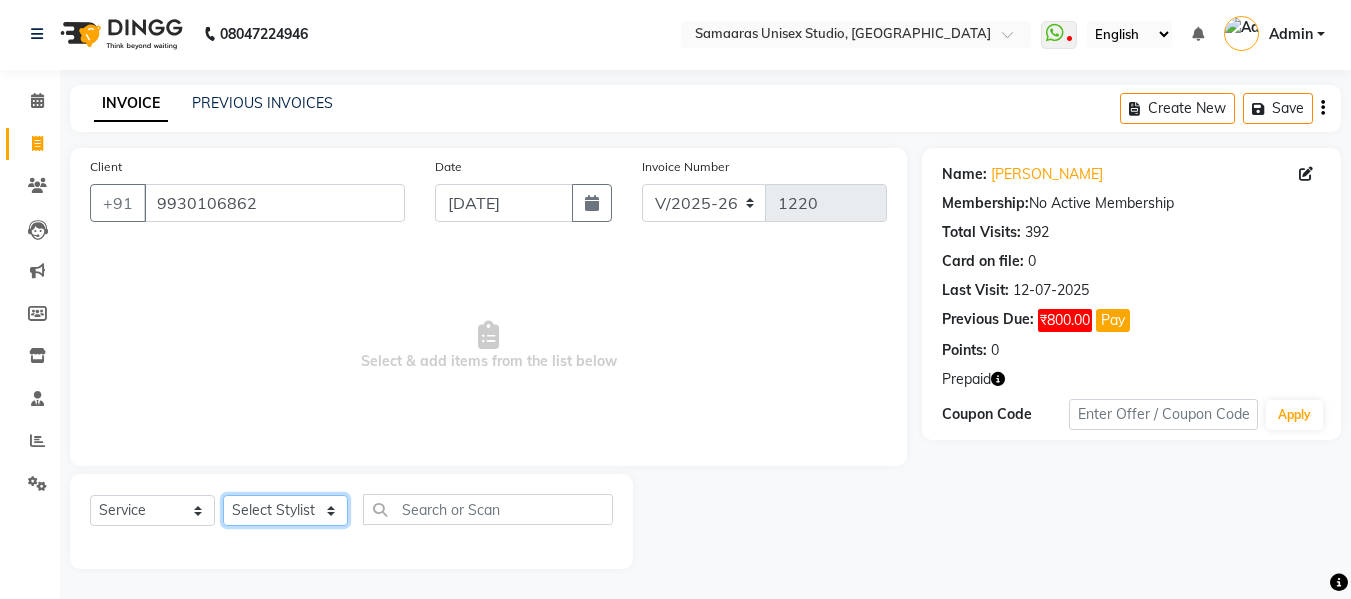 select on "50822" 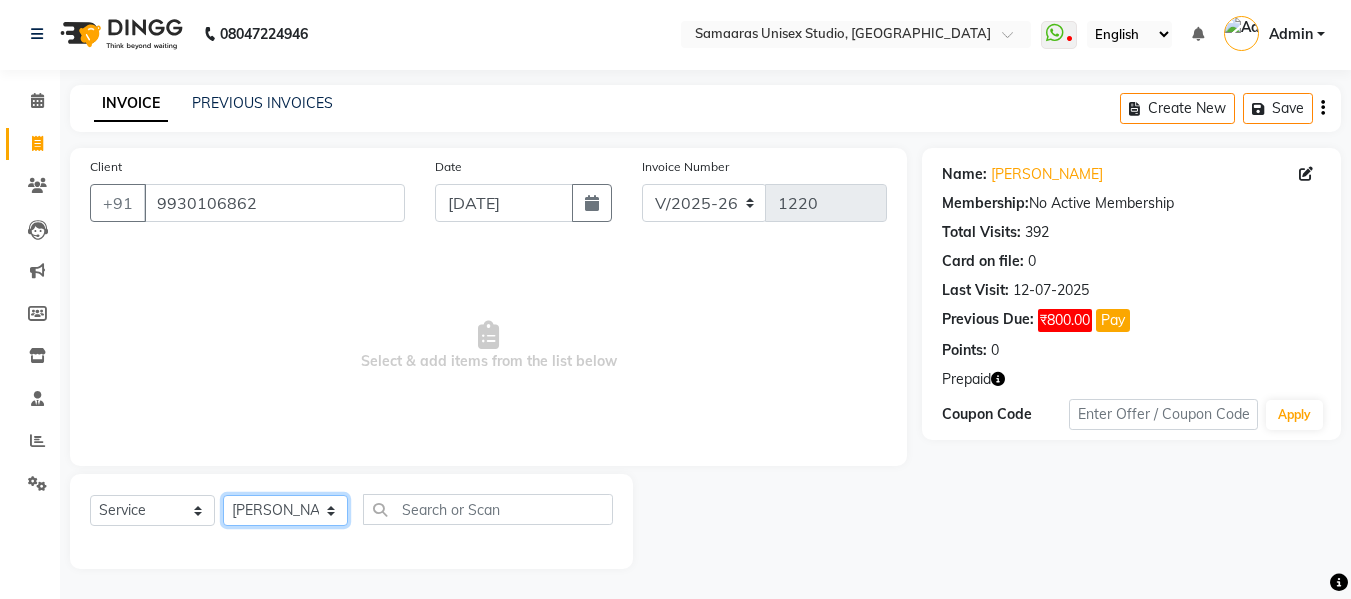 click on "Select Stylist [PERSON_NAME]  Front Desk Kajal [PERSON_NAME]" 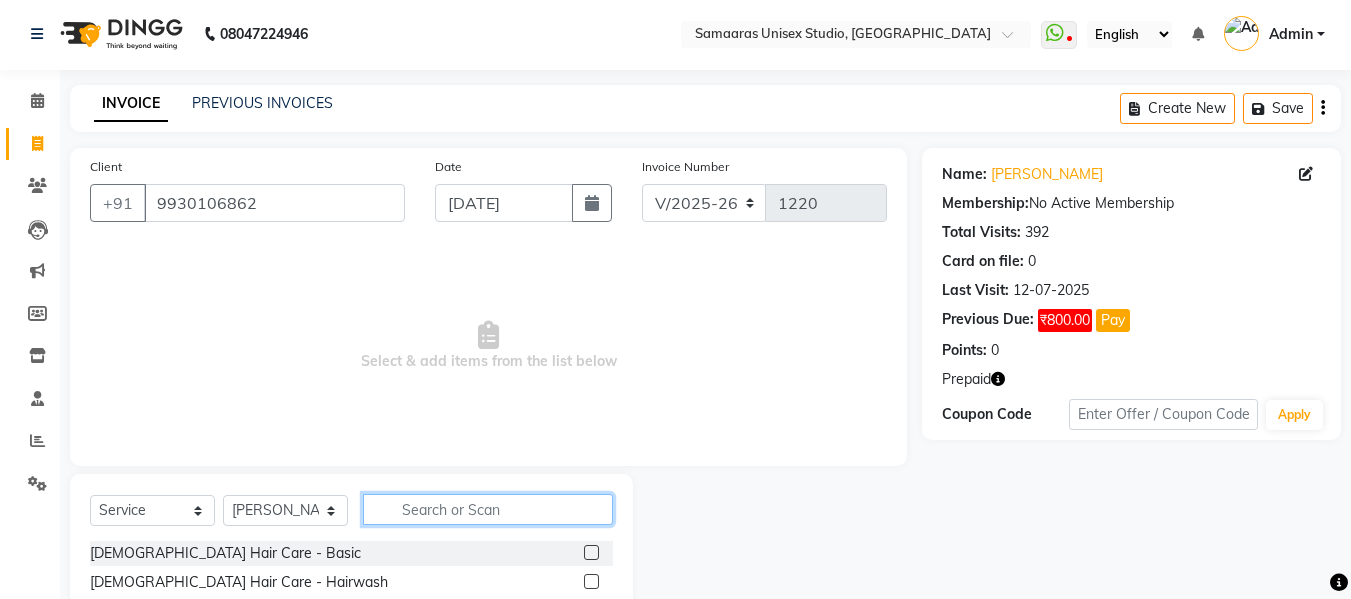 click 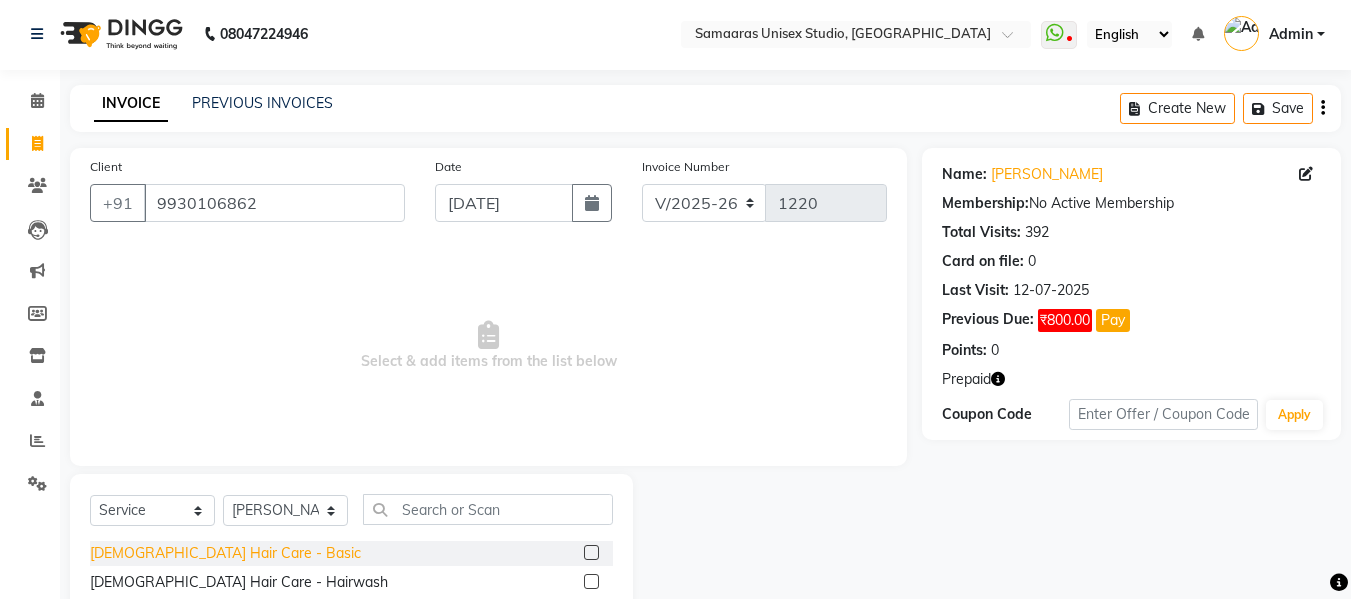 click on "[DEMOGRAPHIC_DATA] Hair Care - Basic" 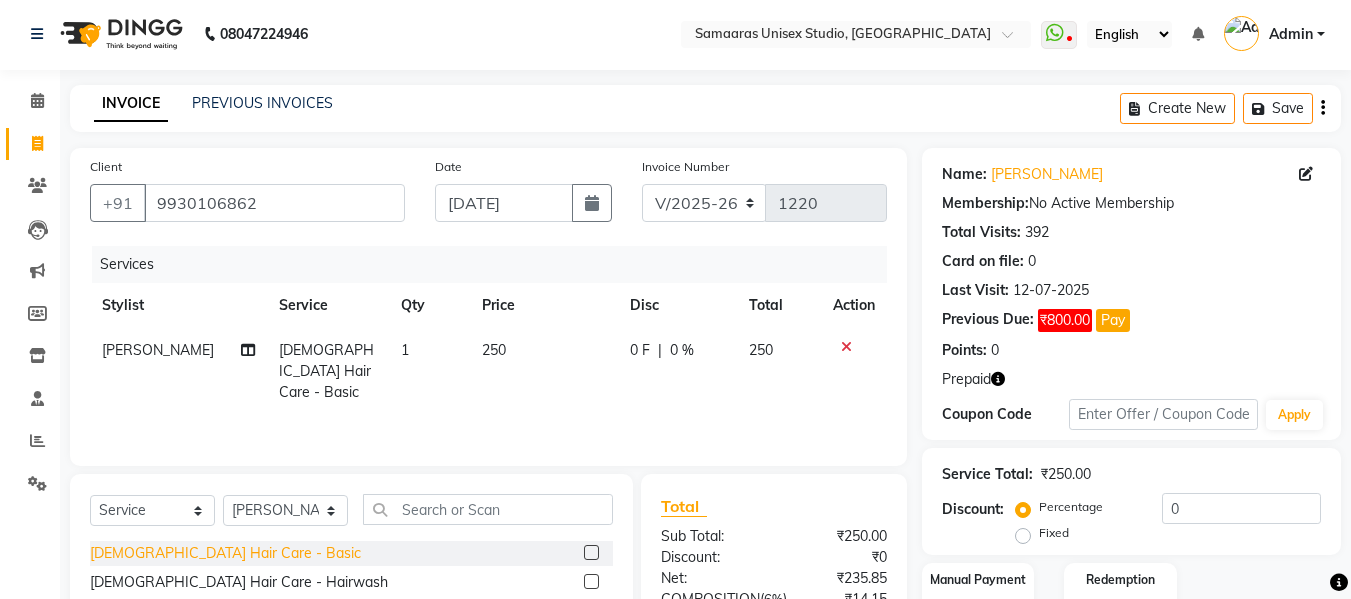 click on "[DEMOGRAPHIC_DATA] Hair Care - Basic" 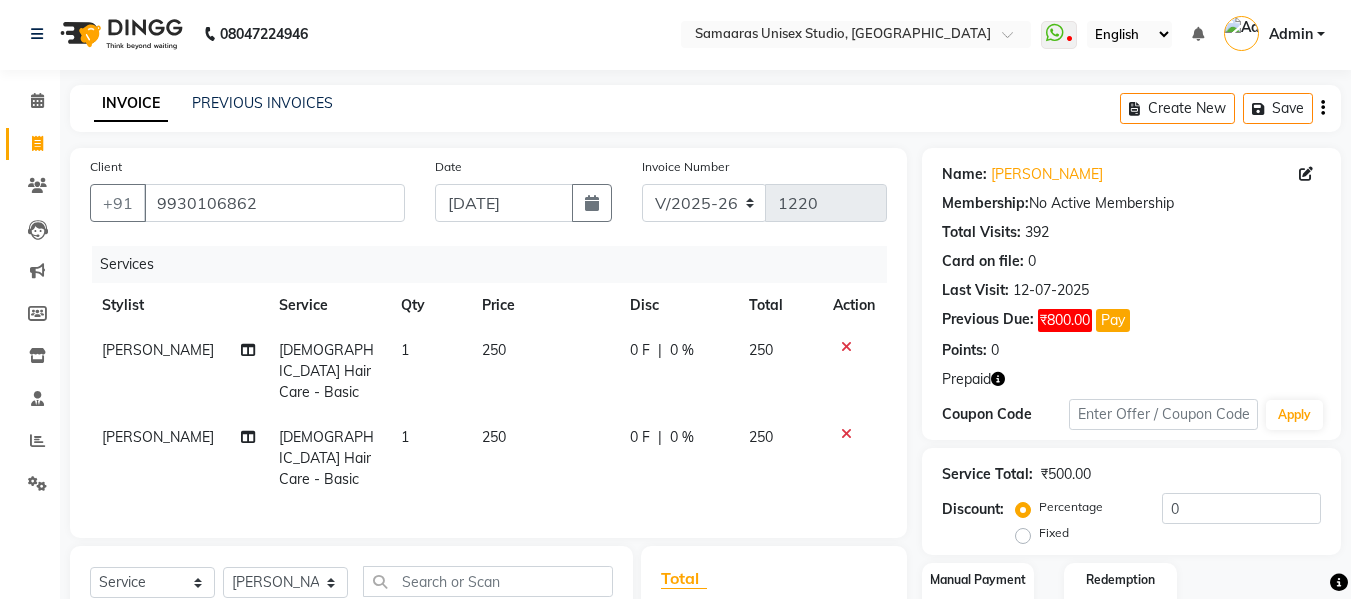checkbox on "false" 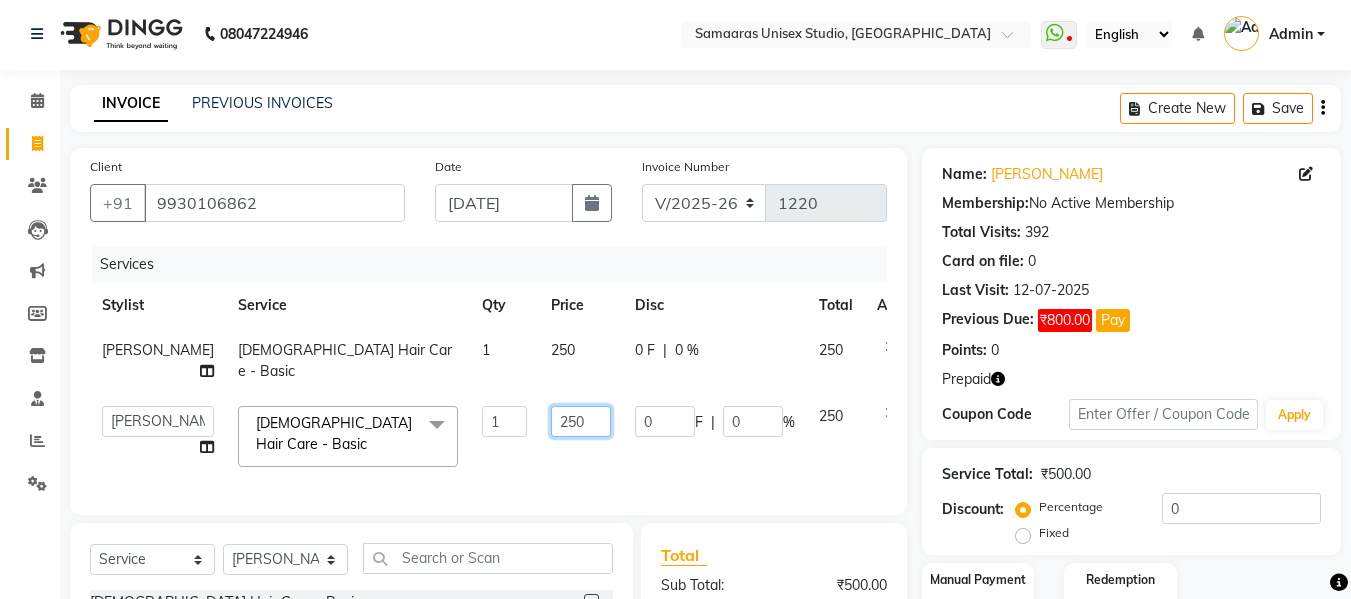 click on "250" 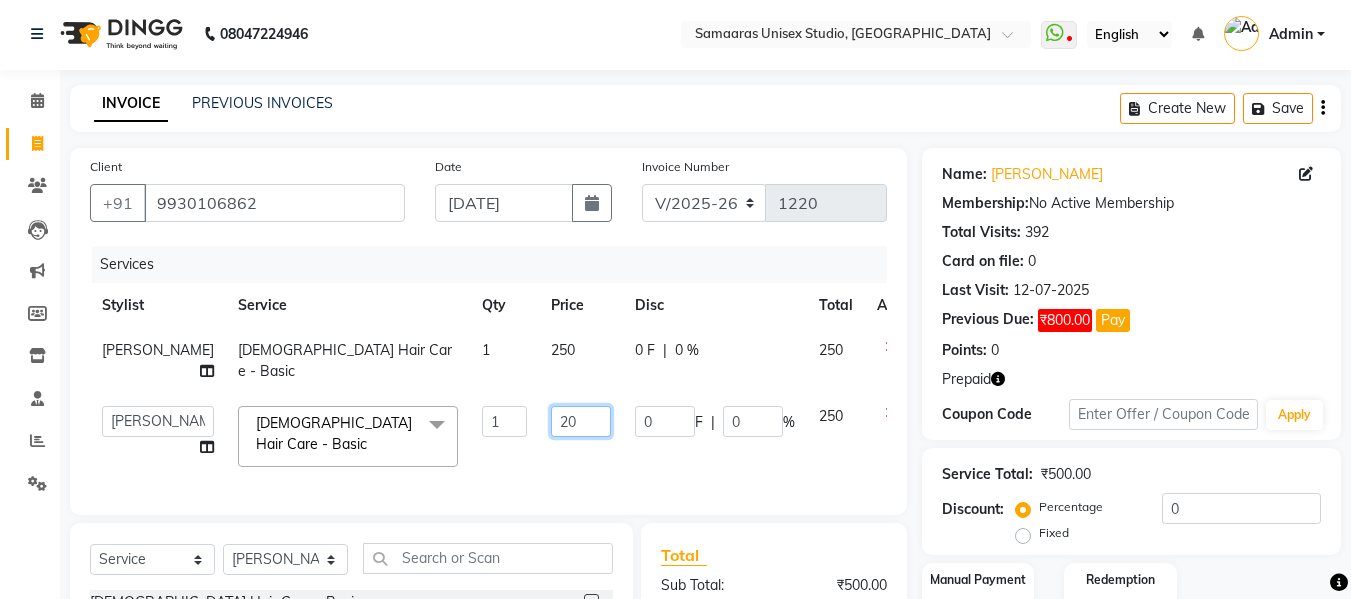 type on "200" 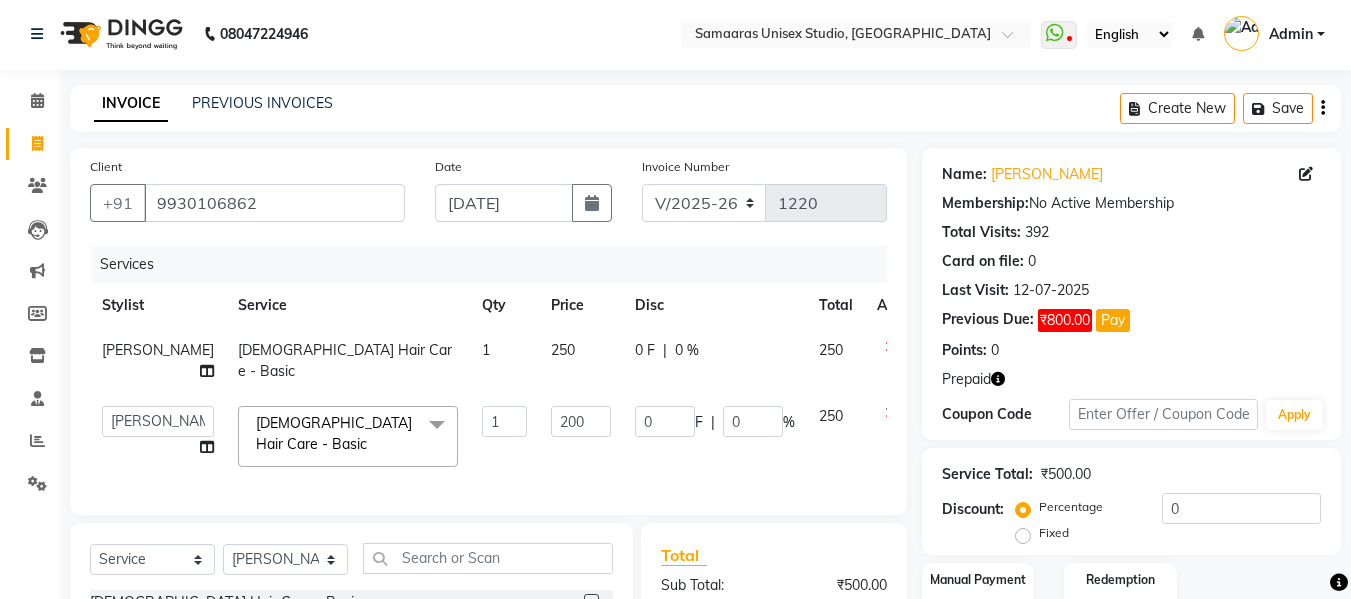 click on "200" 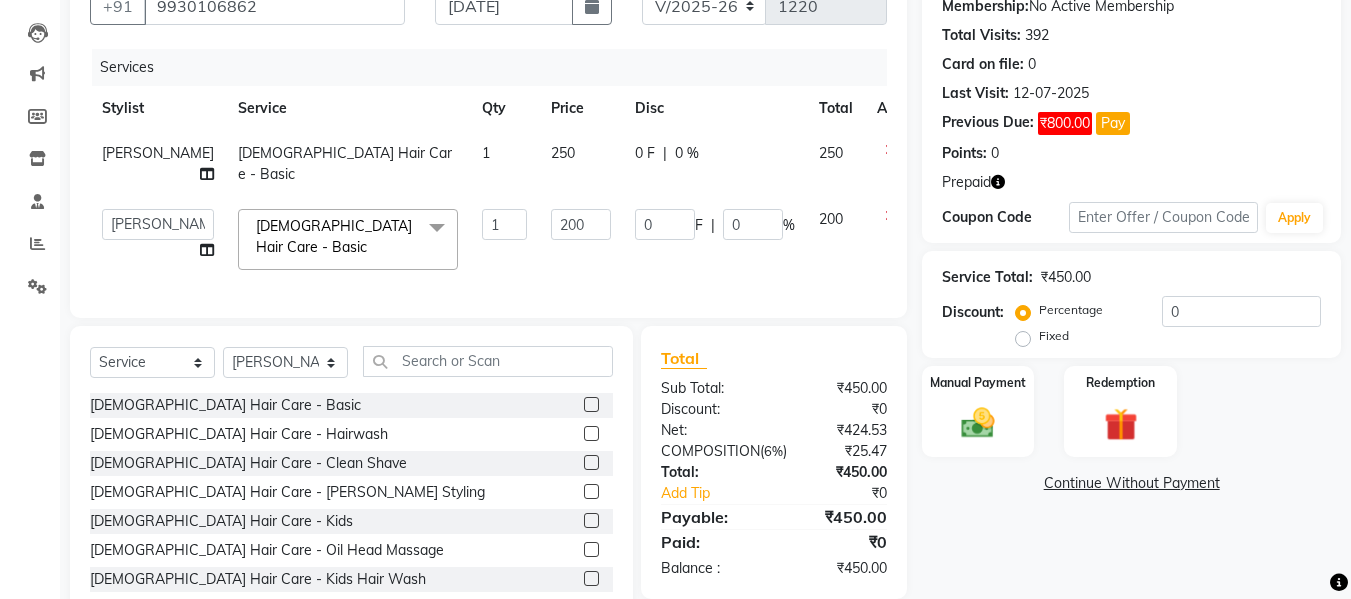 scroll, scrollTop: 257, scrollLeft: 0, axis: vertical 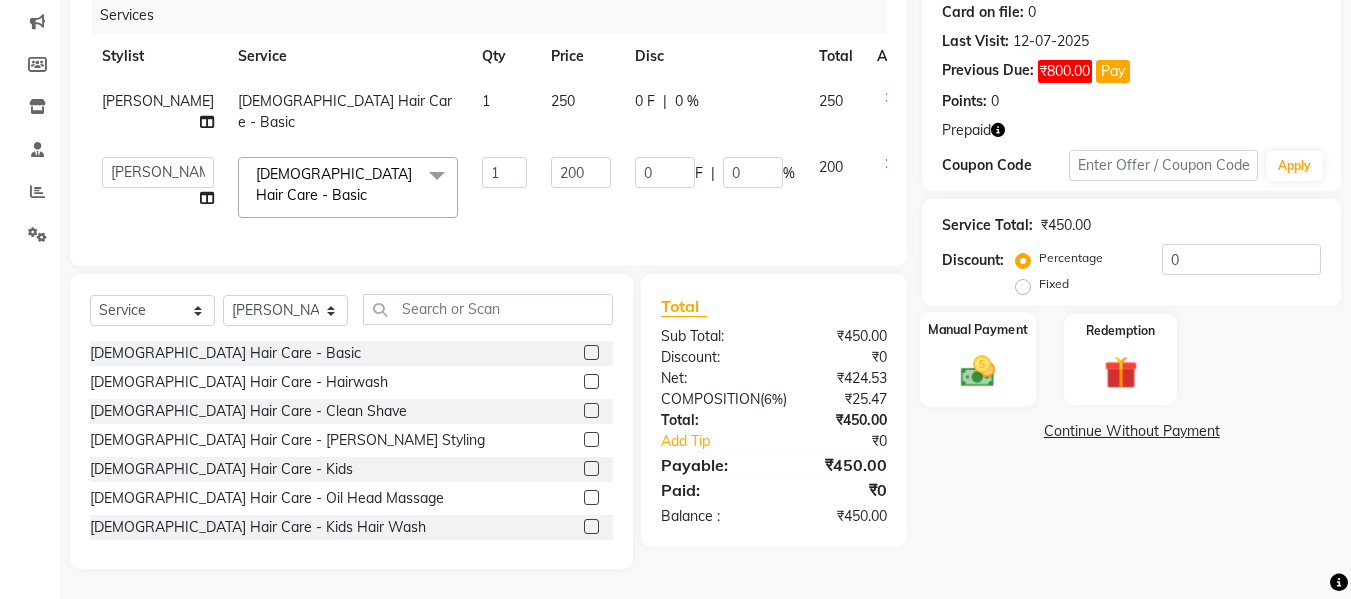 click on "Manual Payment" 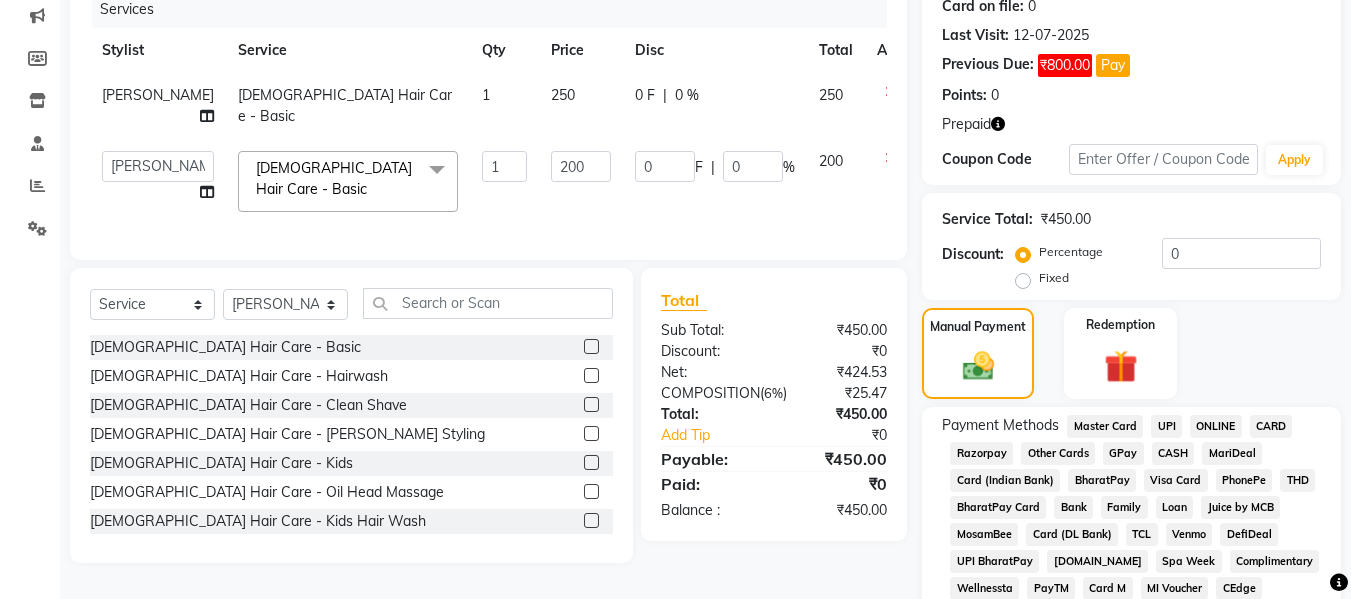 click on "CASH" 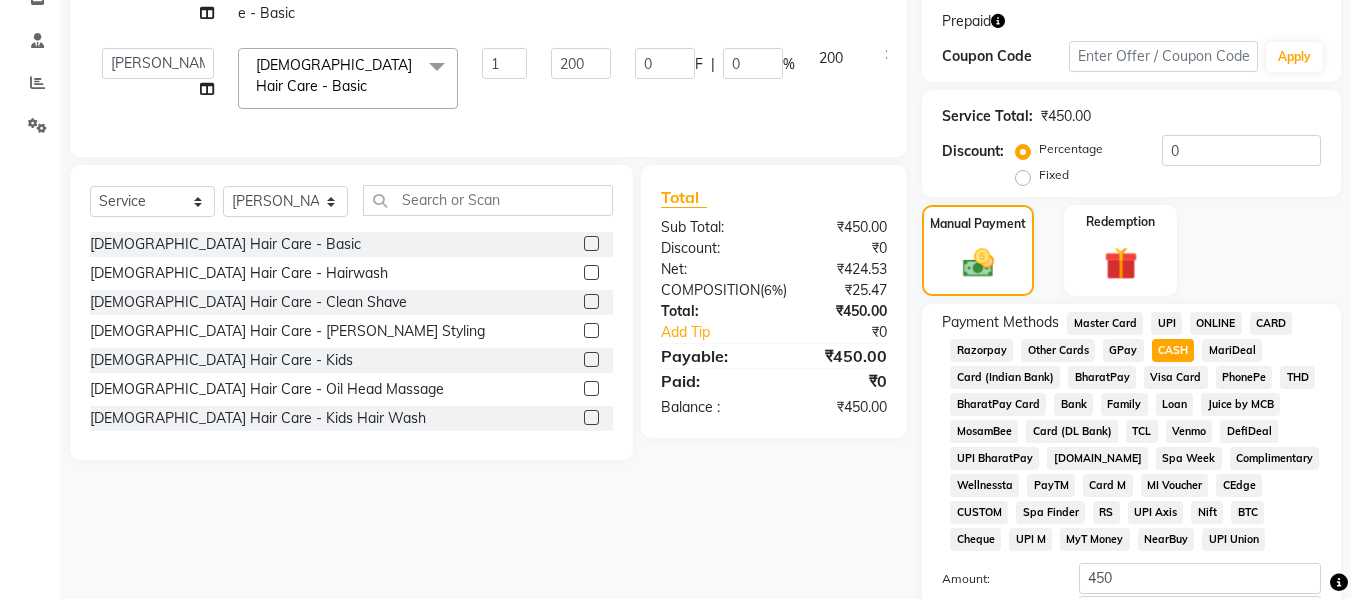 scroll, scrollTop: 501, scrollLeft: 0, axis: vertical 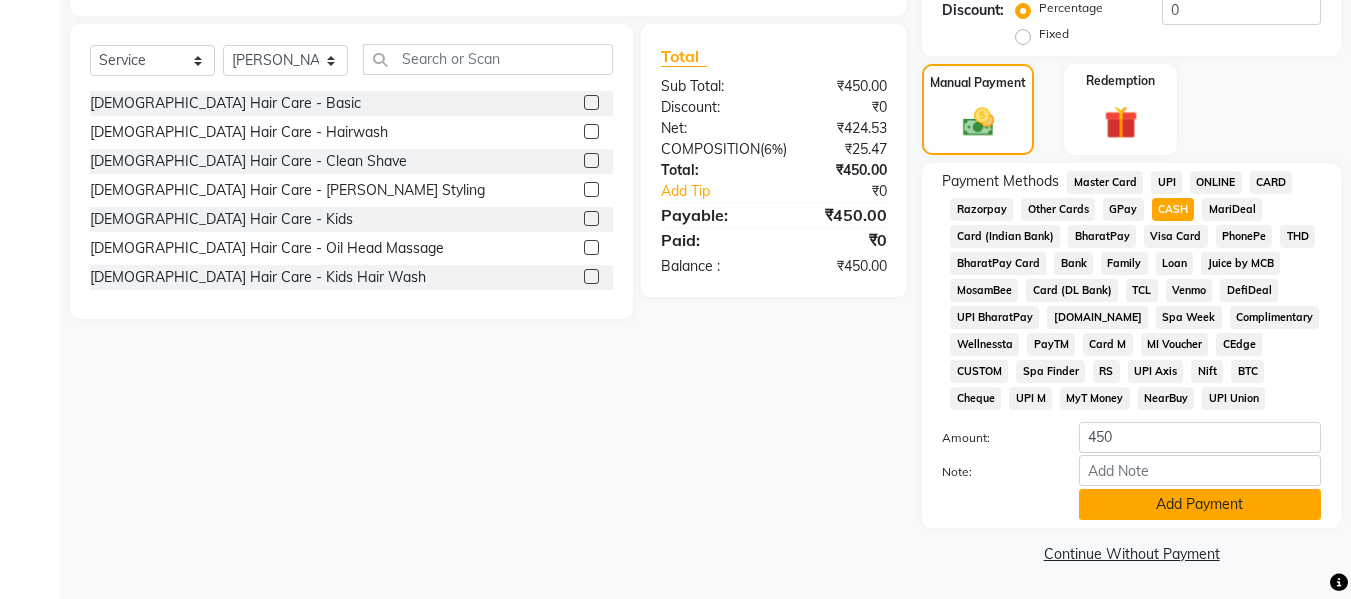 click on "Add Payment" 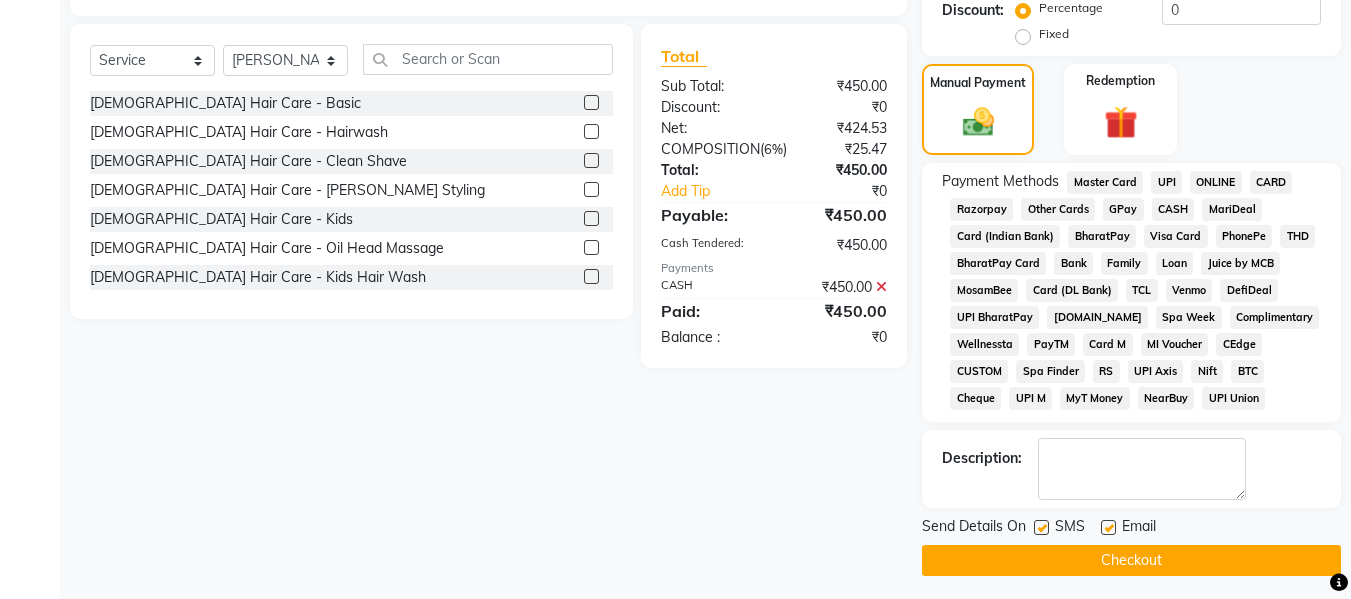 click 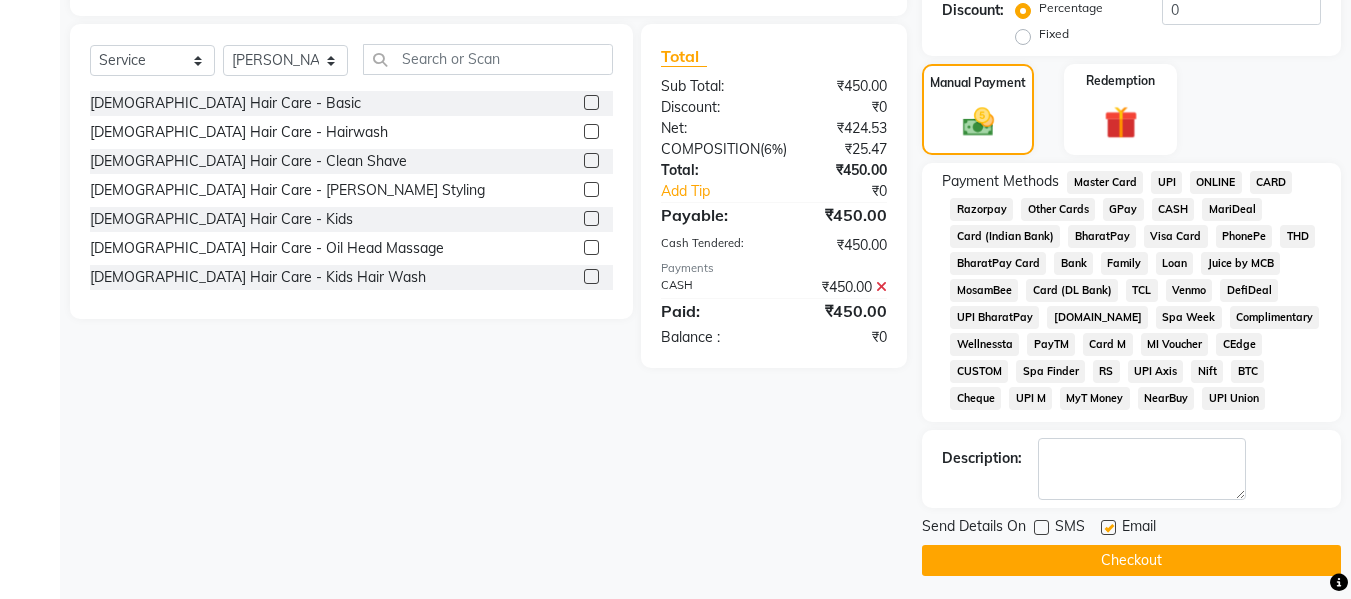 click on "Checkout" 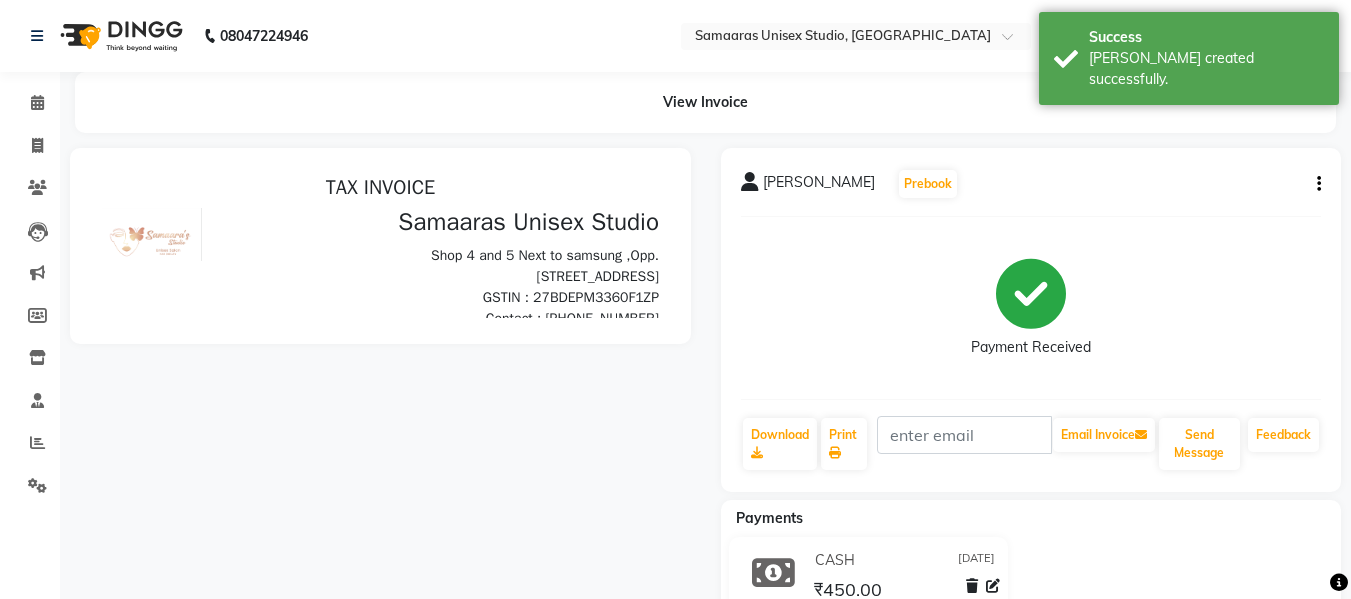 scroll, scrollTop: 0, scrollLeft: 0, axis: both 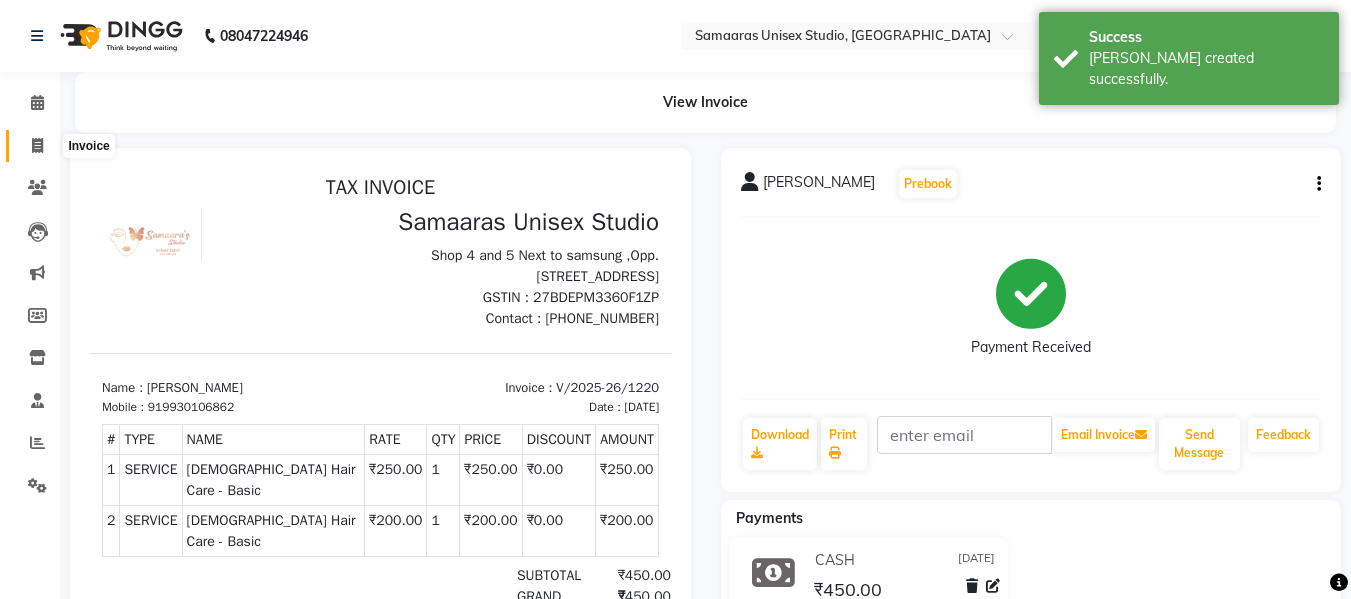click 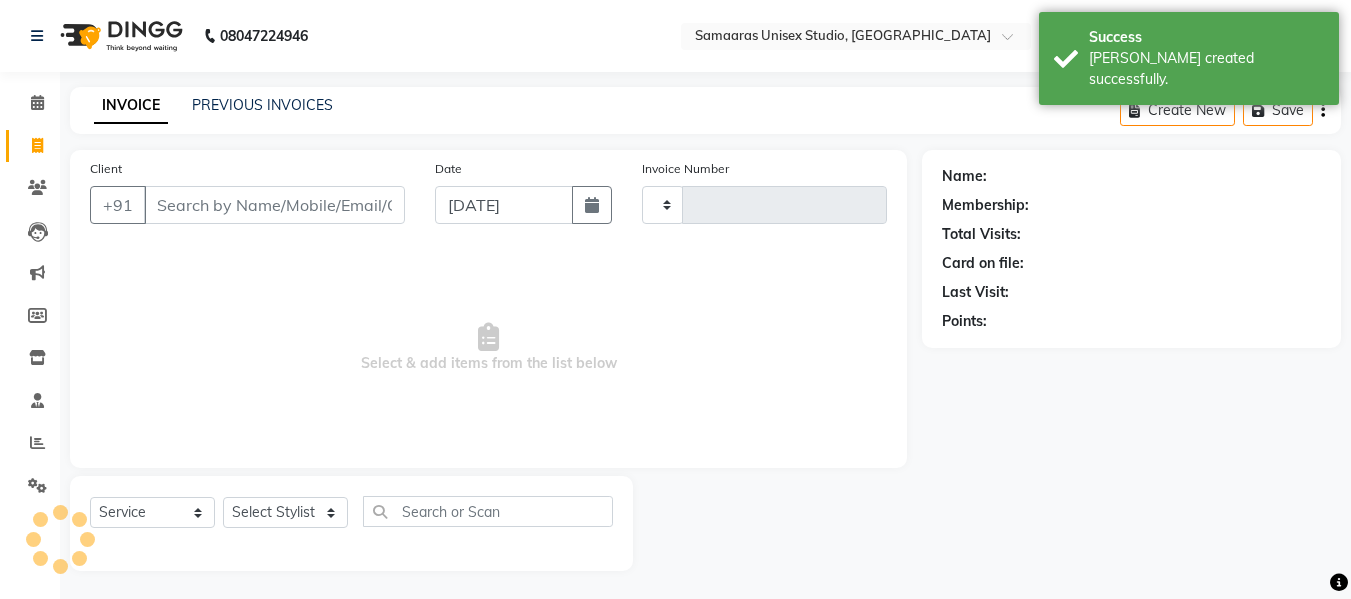 scroll, scrollTop: 2, scrollLeft: 0, axis: vertical 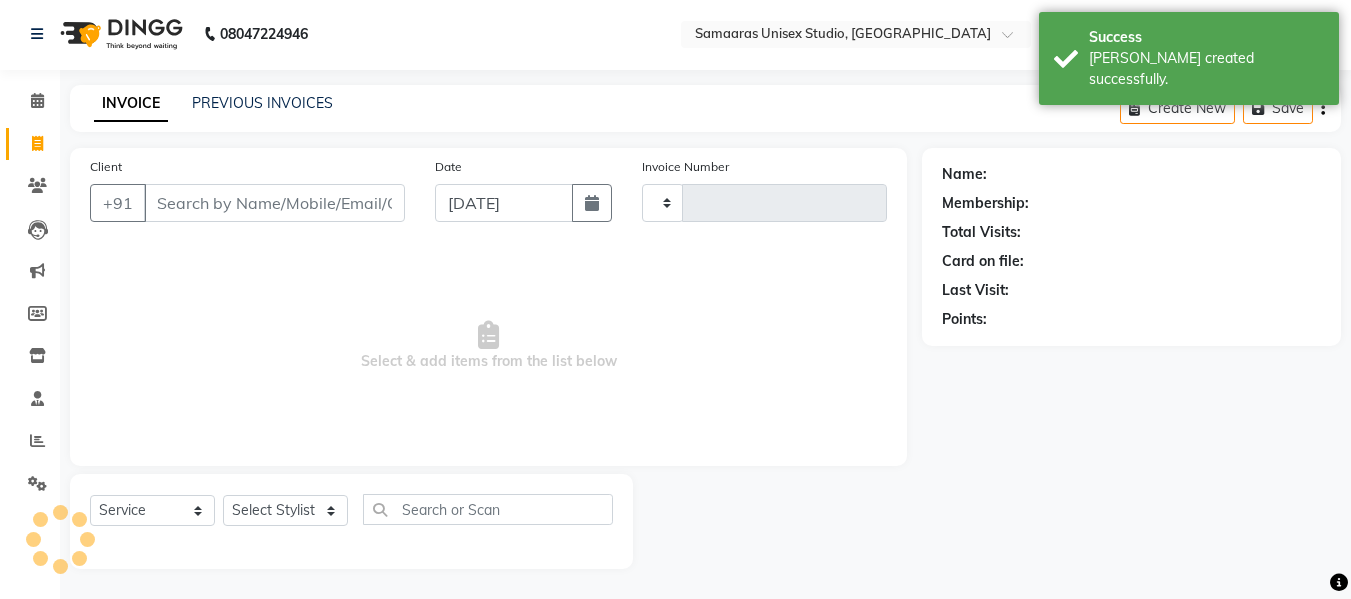 type on "1221" 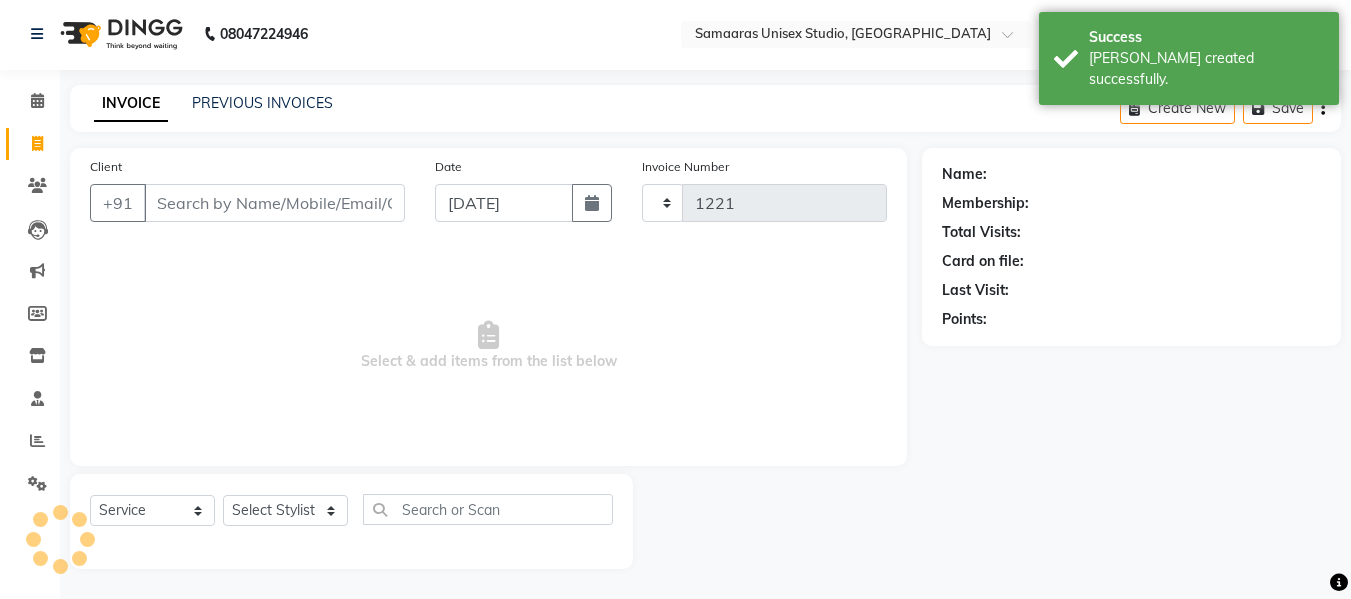 select on "4525" 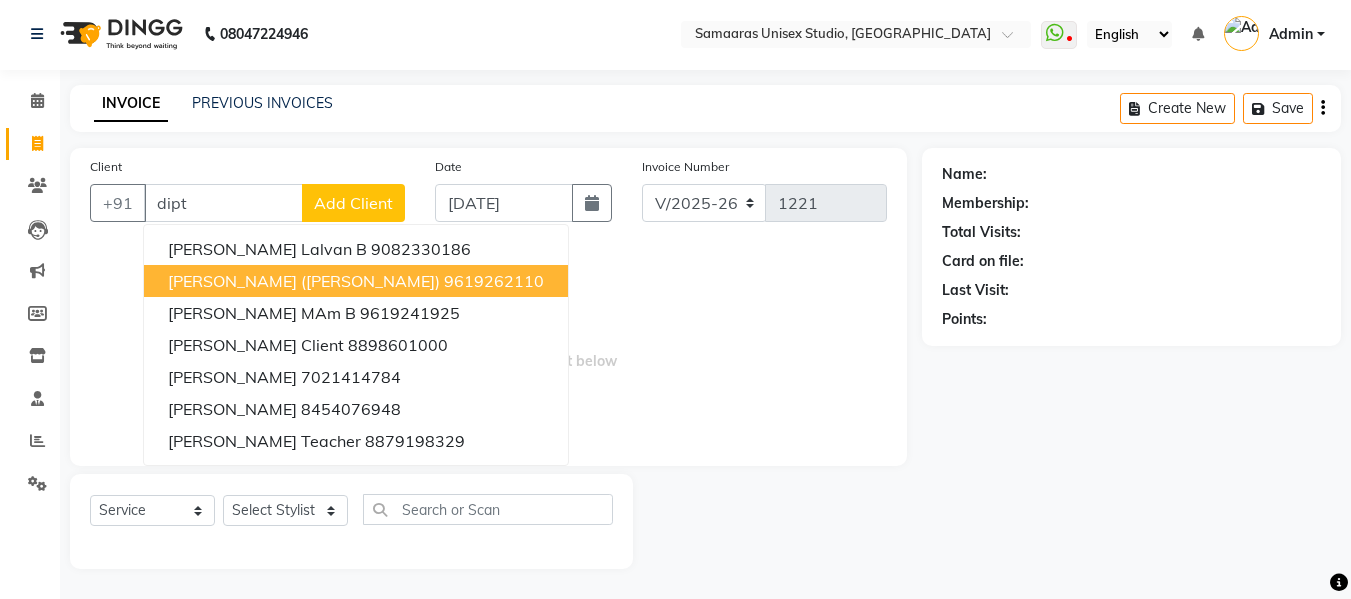 click on "[PERSON_NAME] ([PERSON_NAME])  9619262110" at bounding box center (356, 281) 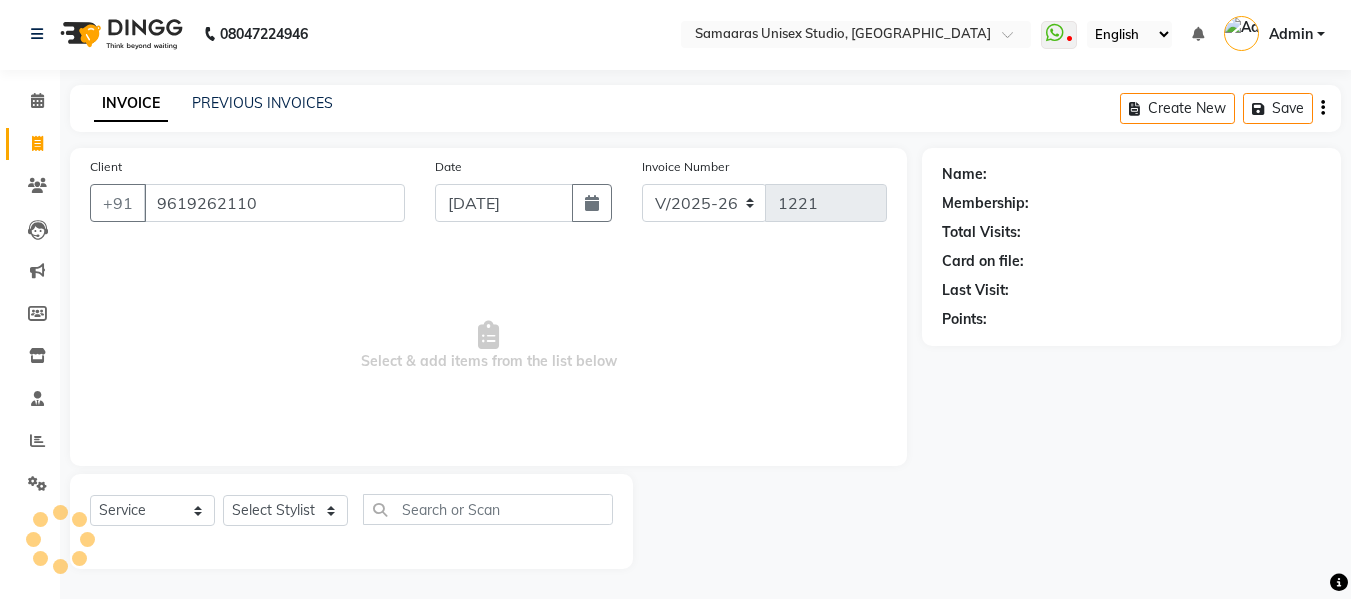 type on "9619262110" 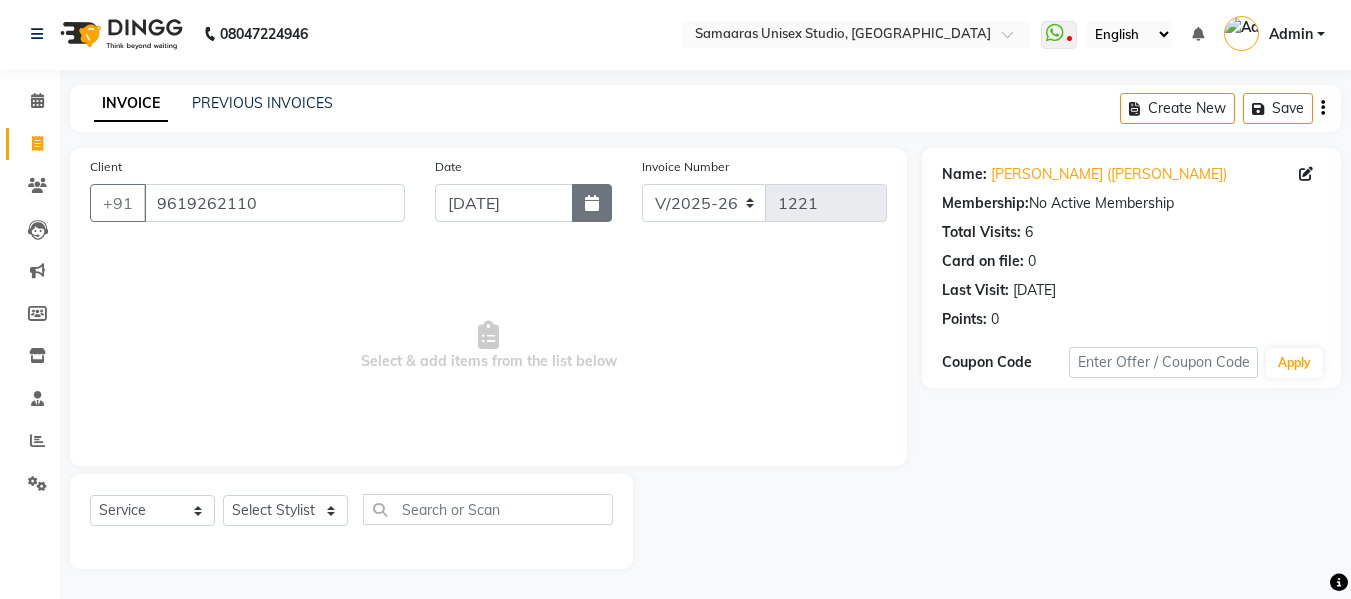 click 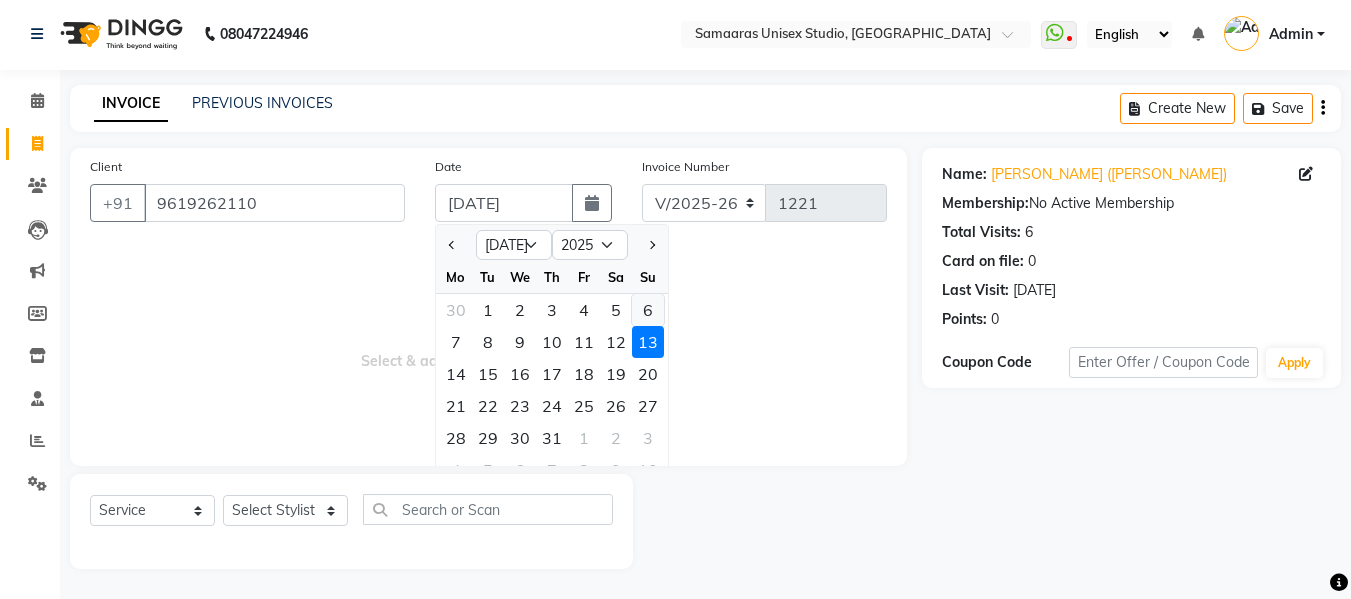 click on "6" 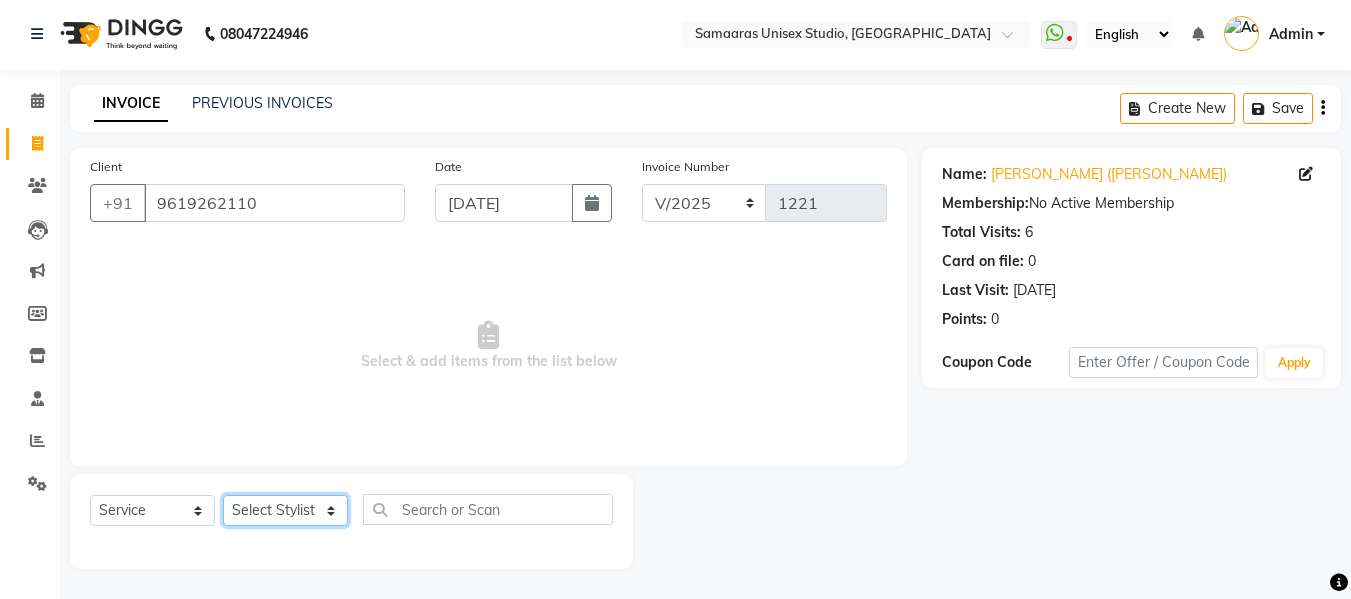 click on "Select Stylist [PERSON_NAME]  Front Desk Kajal [PERSON_NAME]" 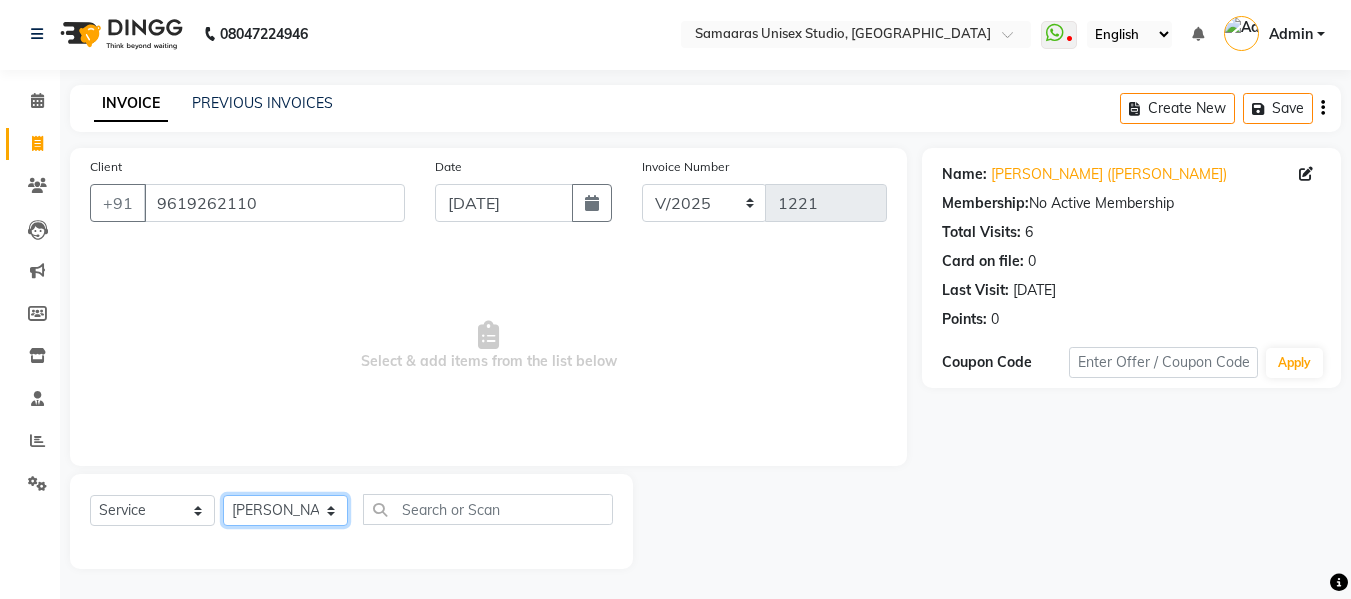 click on "Select Stylist [PERSON_NAME]  Front Desk Kajal [PERSON_NAME]" 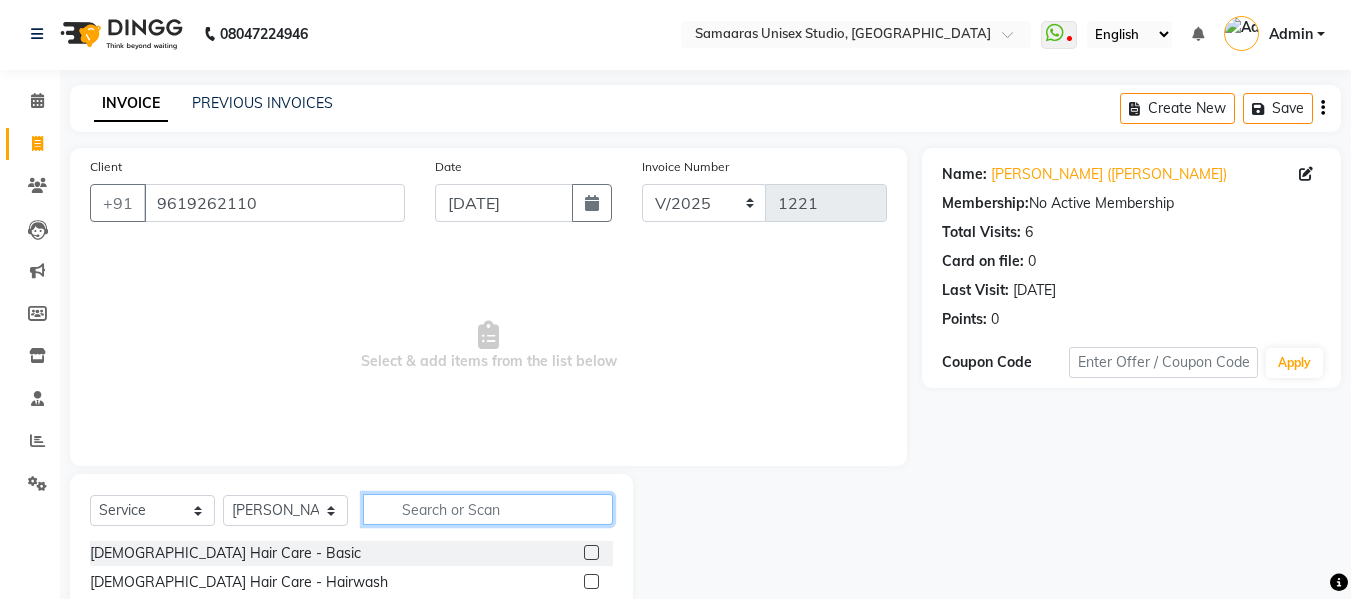click 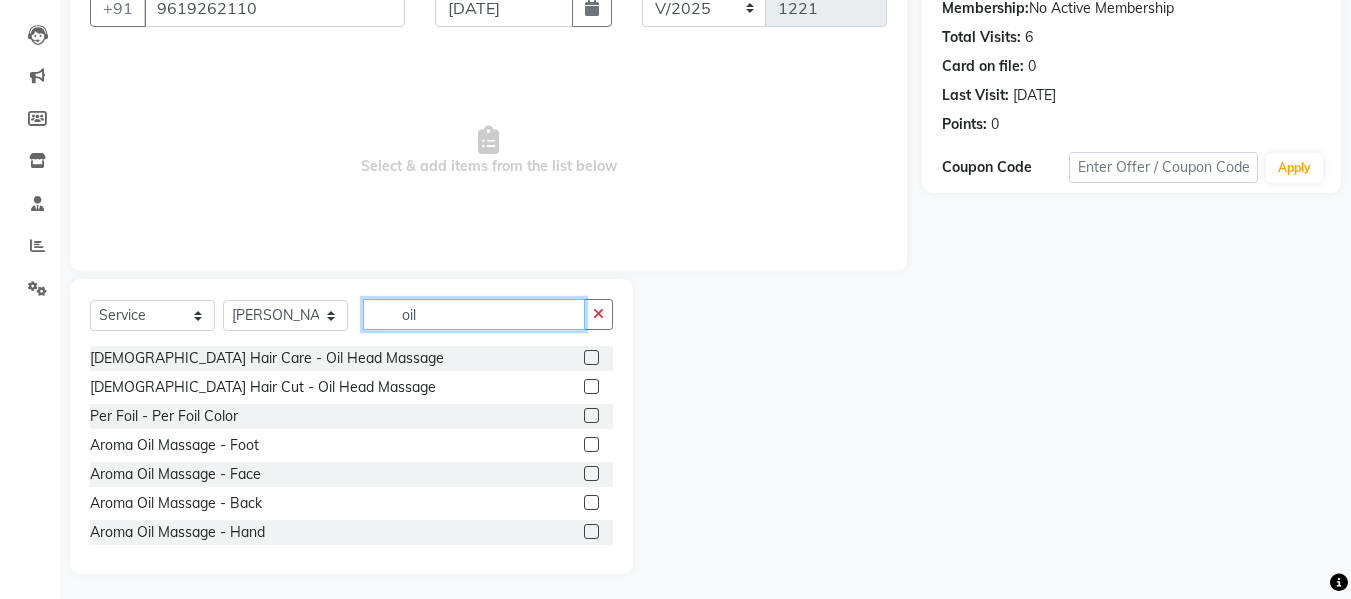 scroll, scrollTop: 202, scrollLeft: 0, axis: vertical 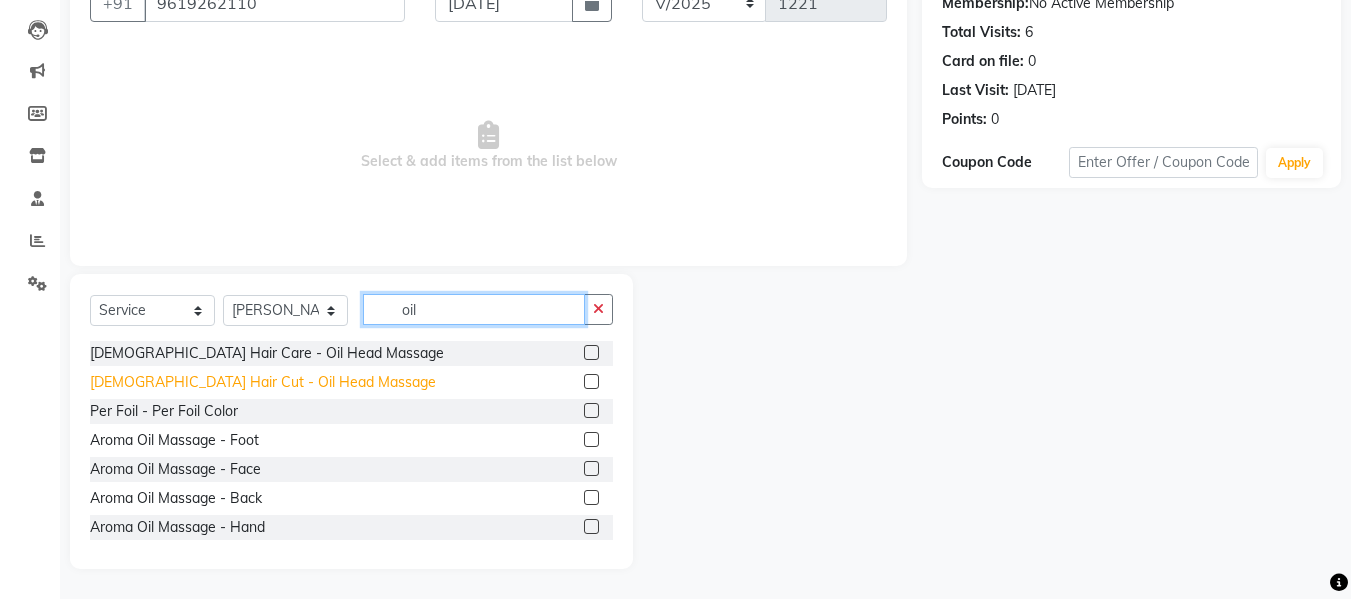 type on "oil" 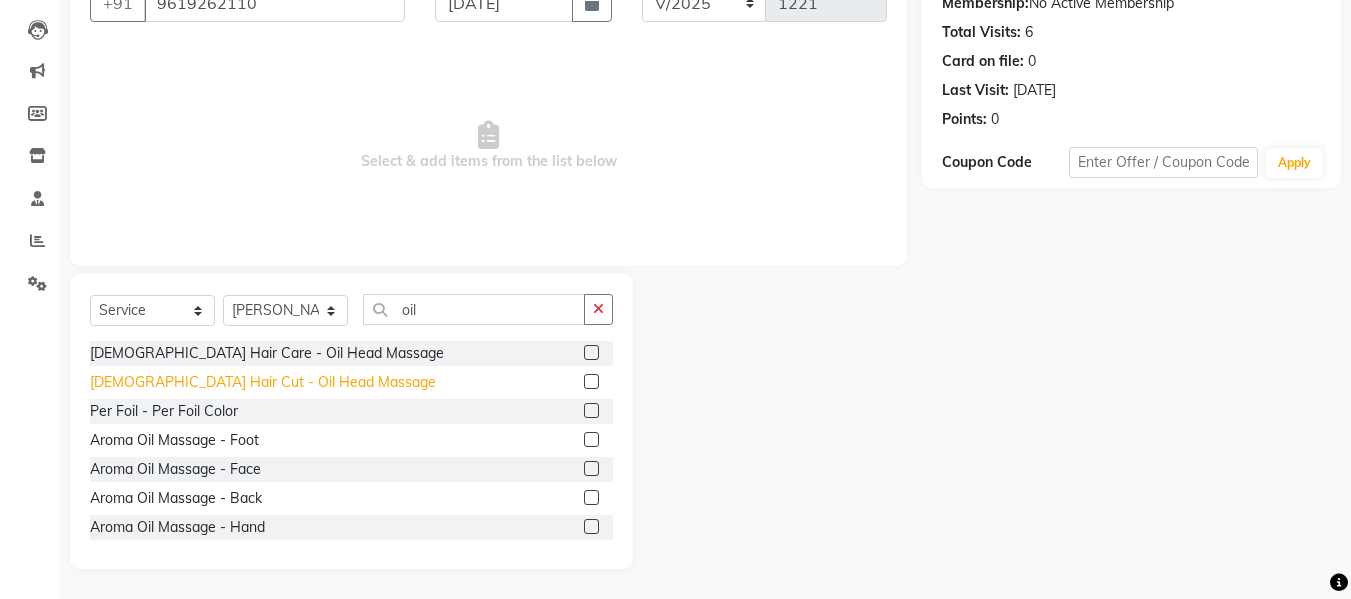click on "[DEMOGRAPHIC_DATA] Hair Cut - Oil Head Massage" 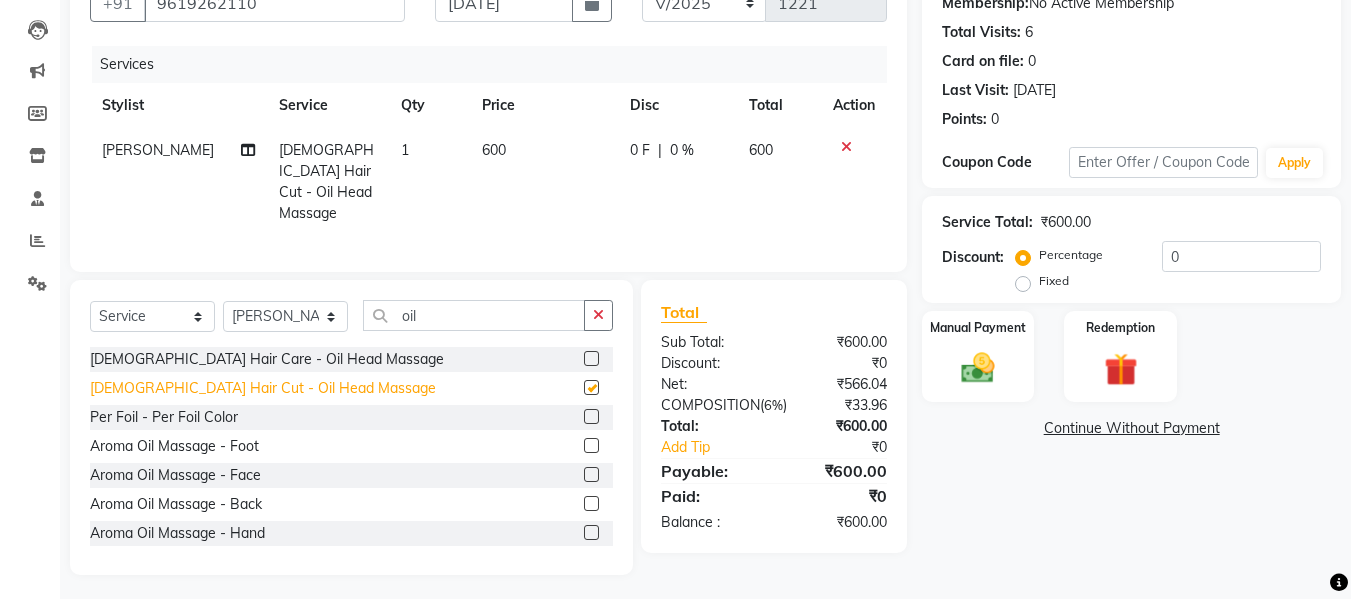 checkbox on "false" 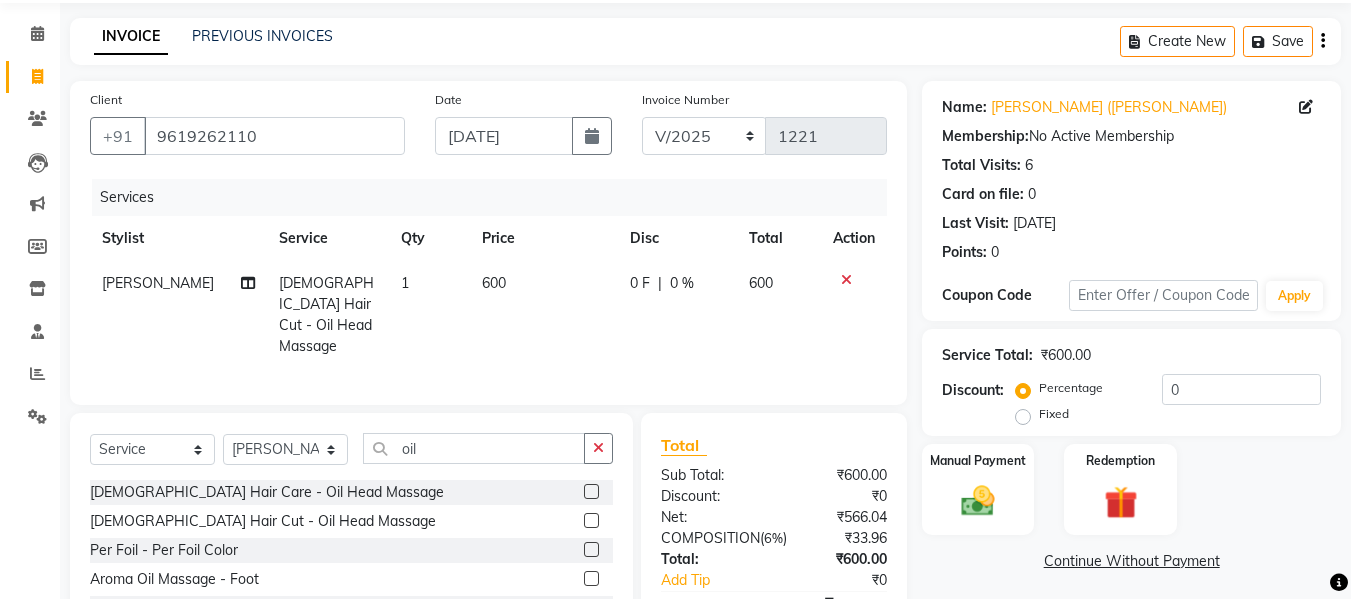 scroll, scrollTop: 0, scrollLeft: 0, axis: both 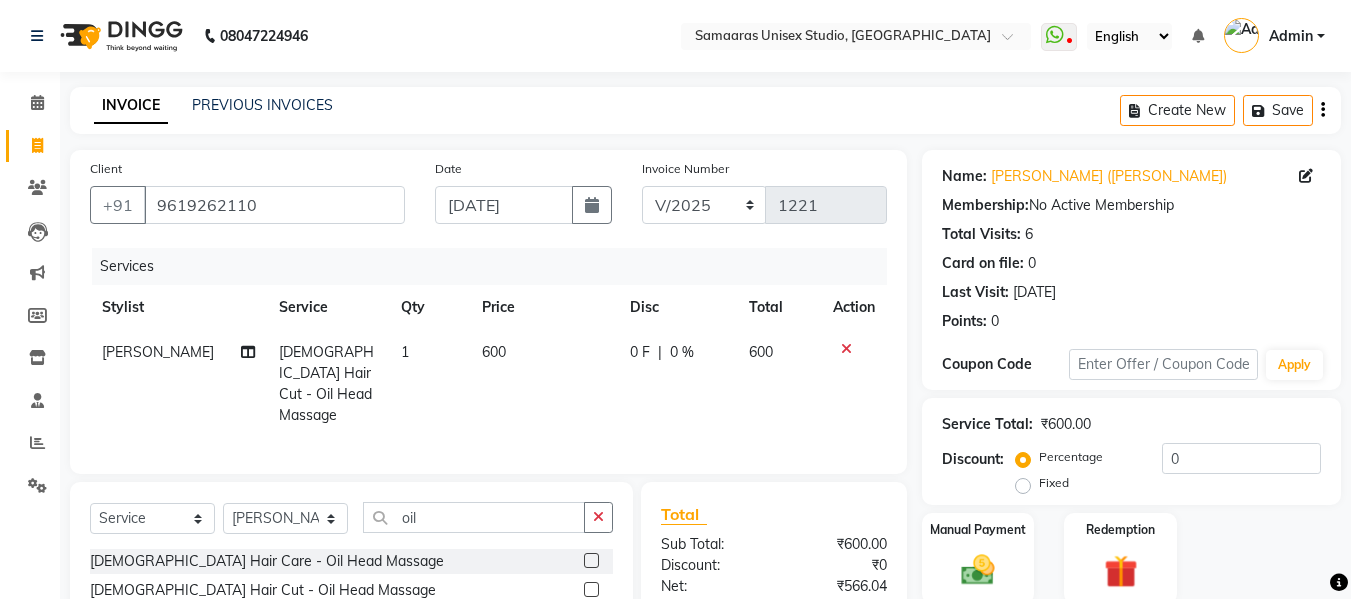 click 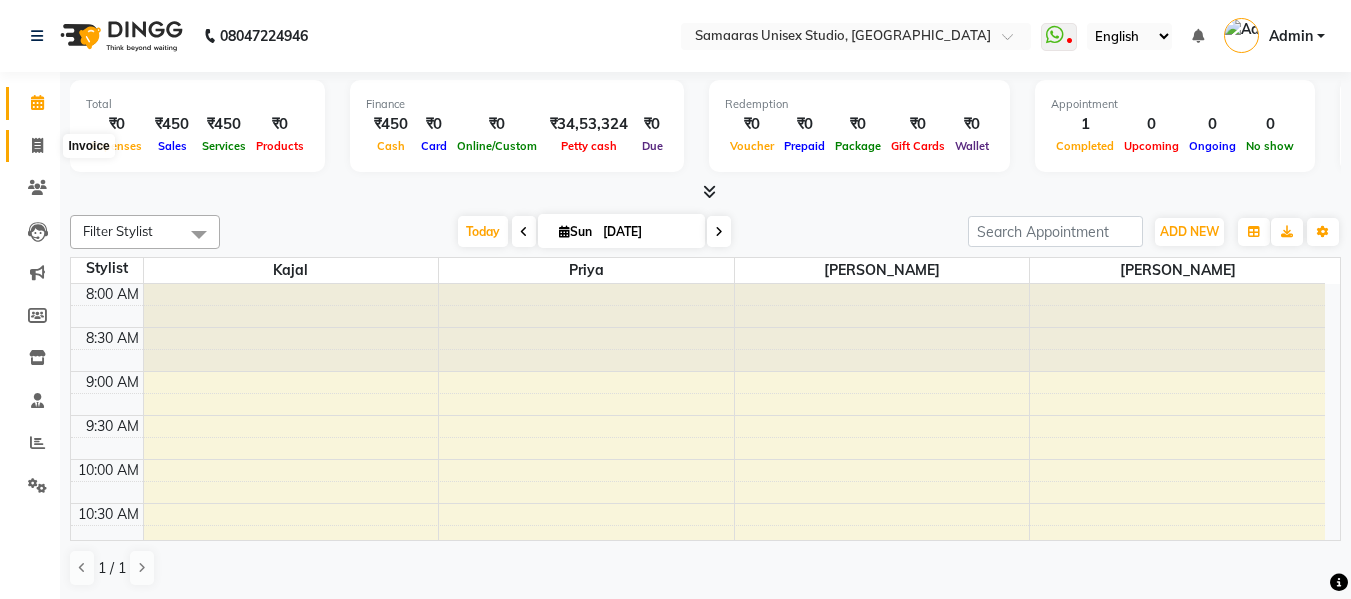 click 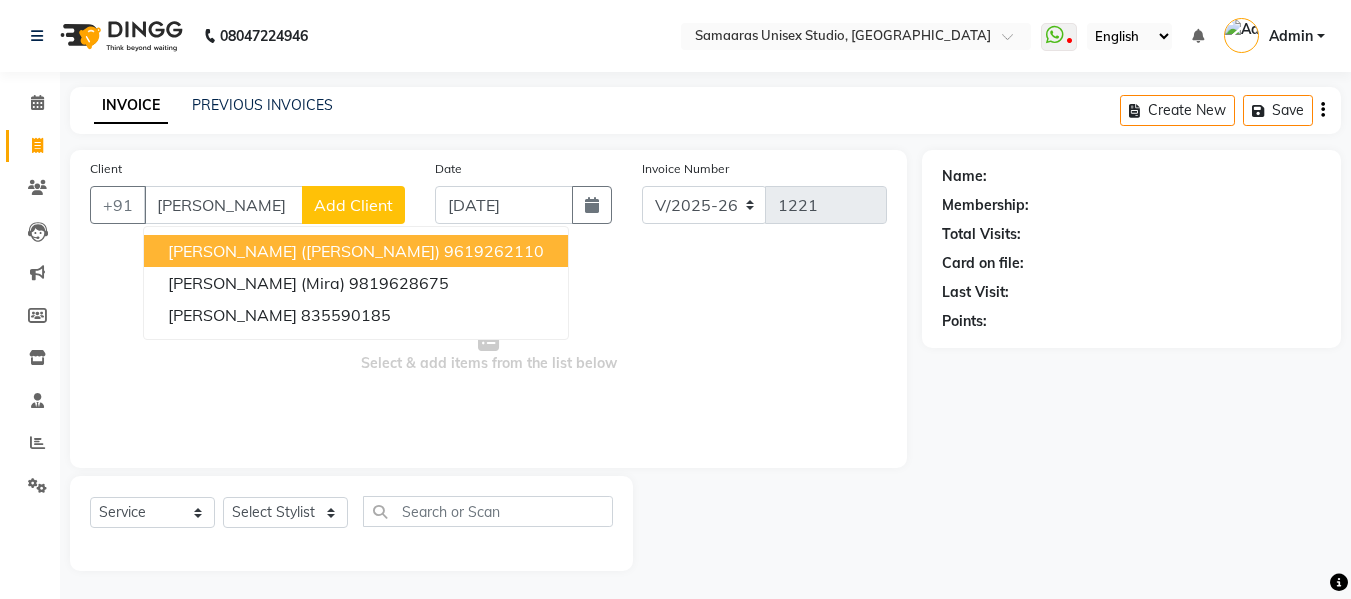 click on "[PERSON_NAME] ([PERSON_NAME])" at bounding box center (304, 251) 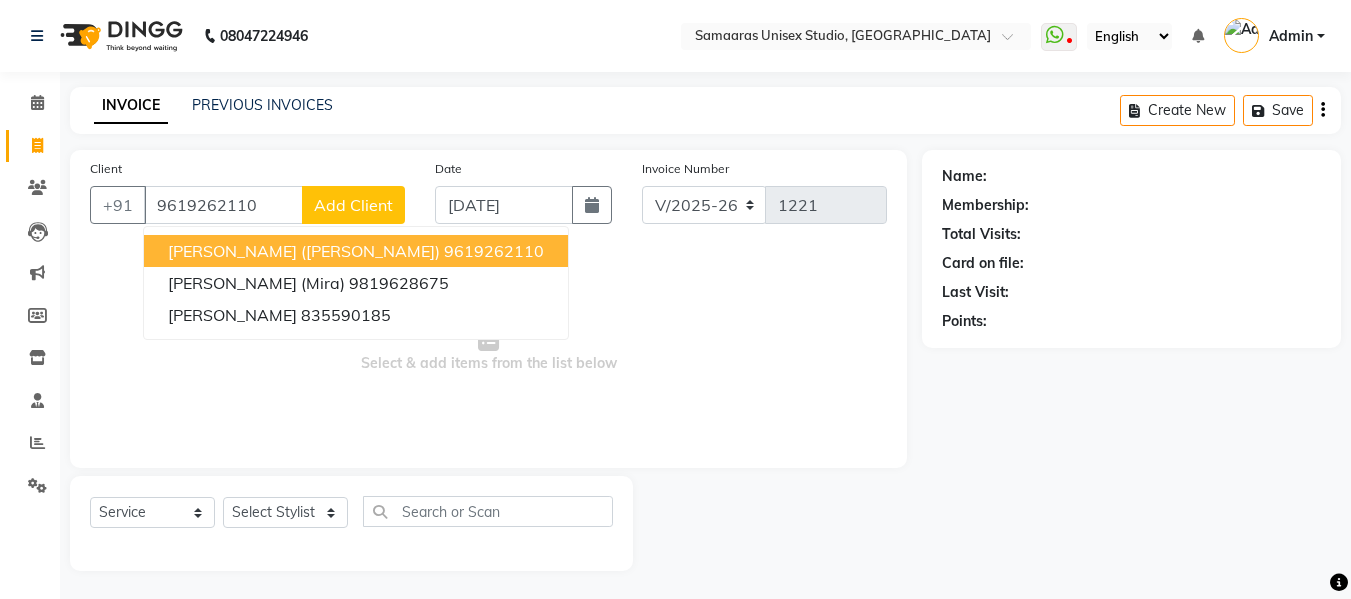 type on "9619262110" 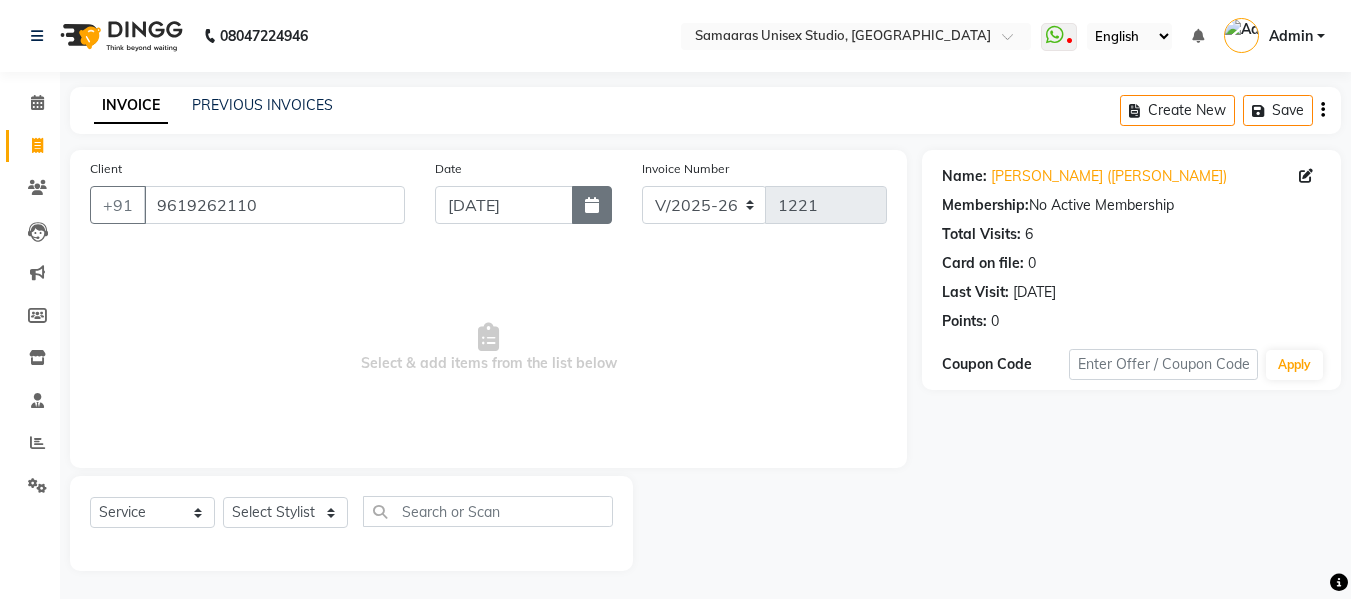 click 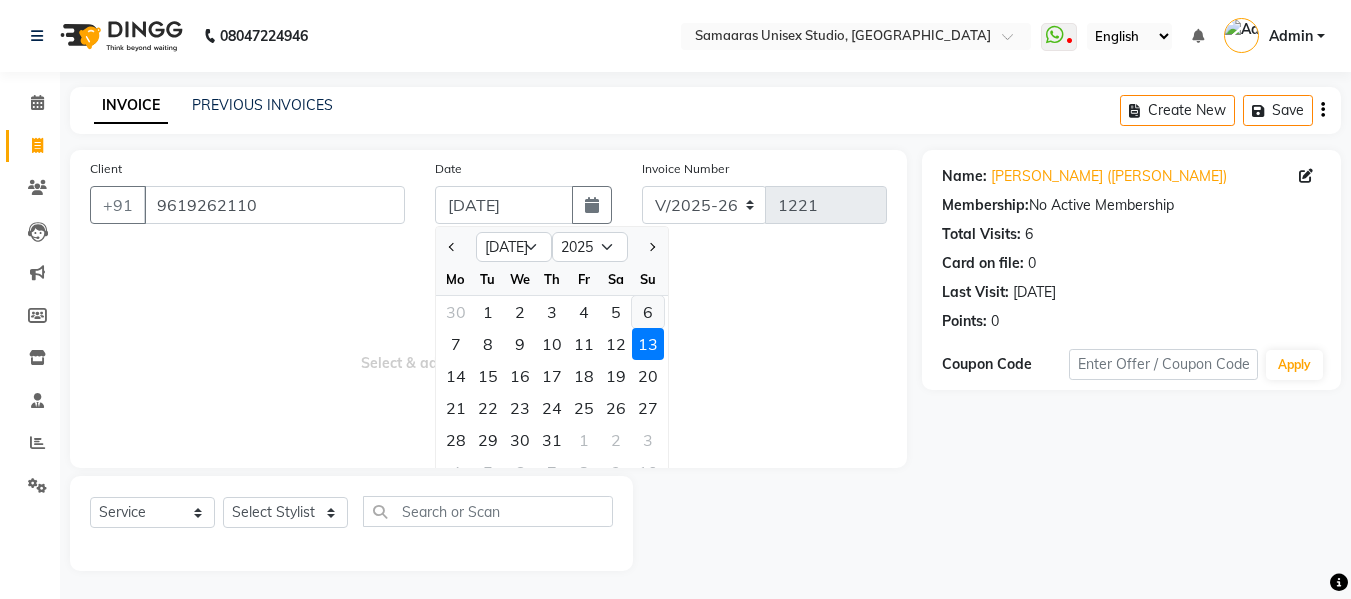 click on "6" 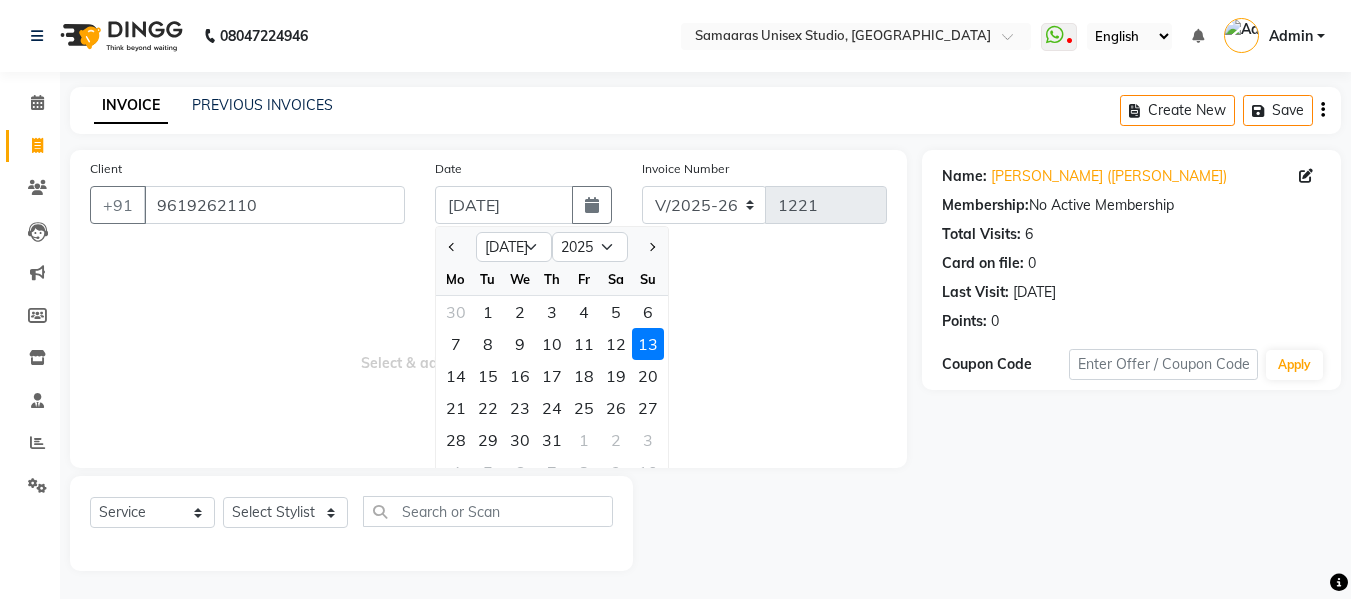 type on "[DATE]" 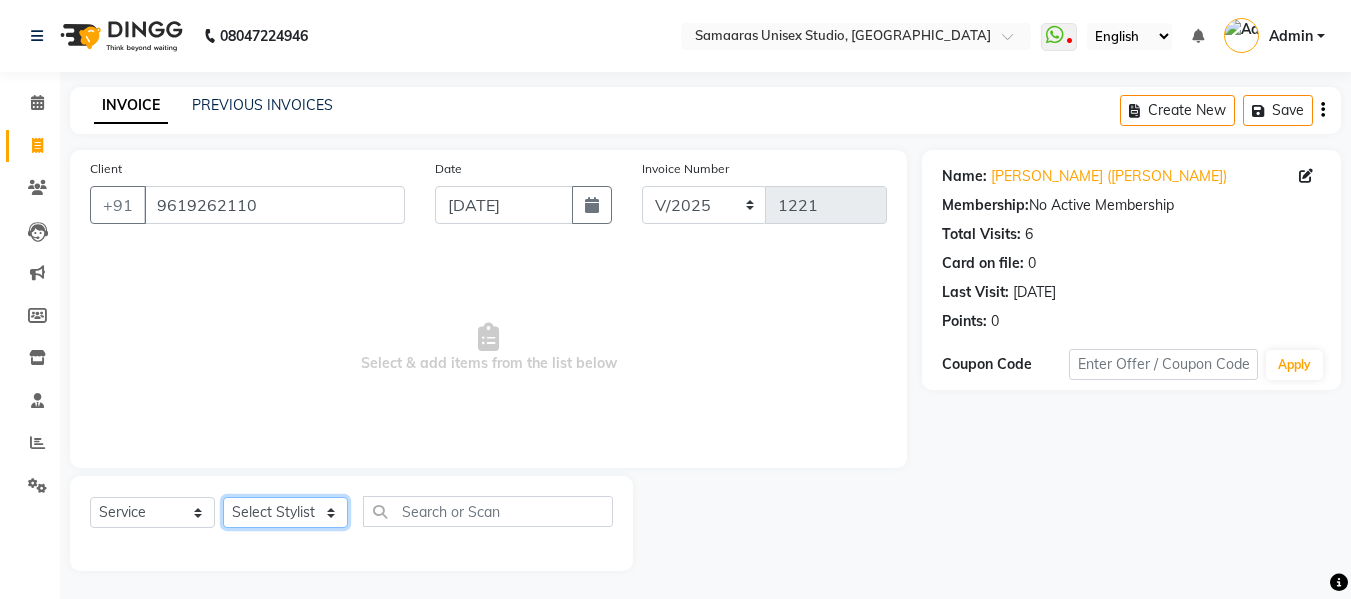 click on "Select Stylist [PERSON_NAME]  Front Desk Kajal [PERSON_NAME]" 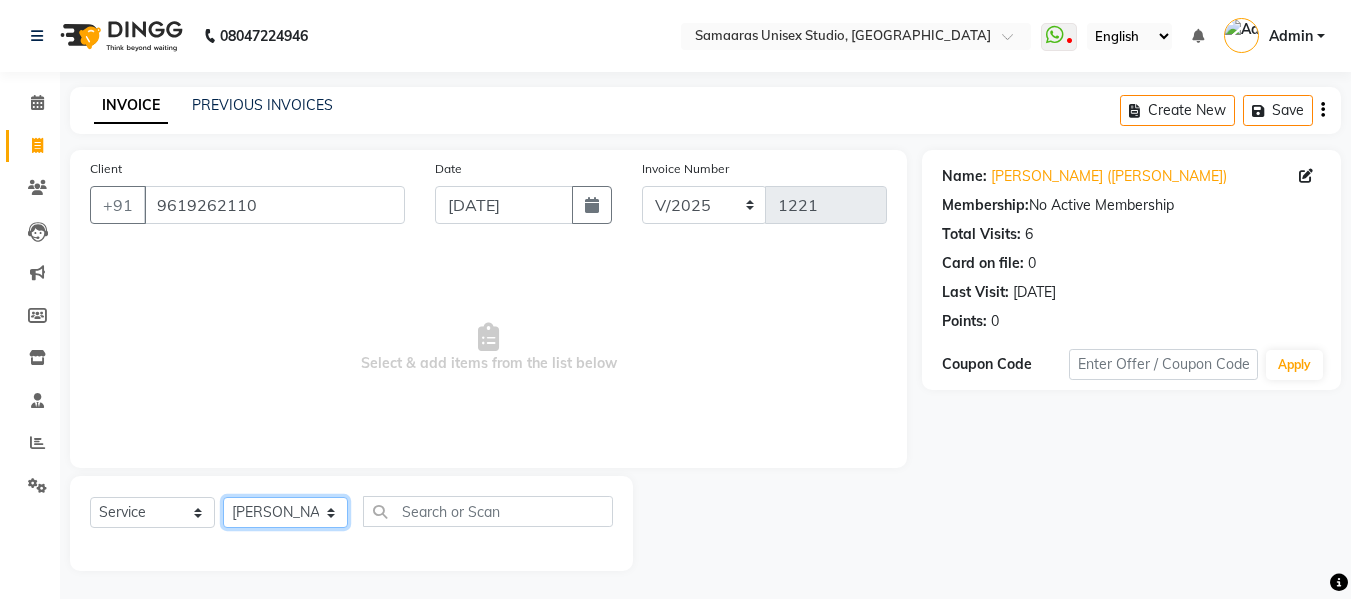 click on "Select Stylist [PERSON_NAME]  Front Desk Kajal [PERSON_NAME]" 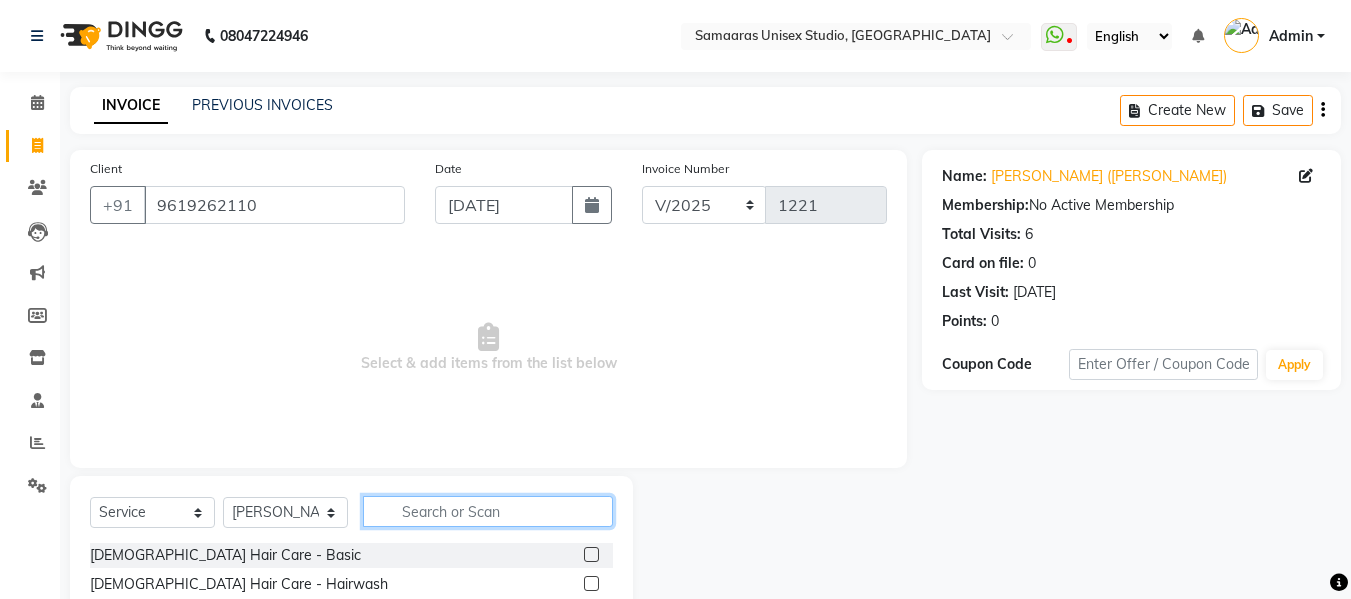 click 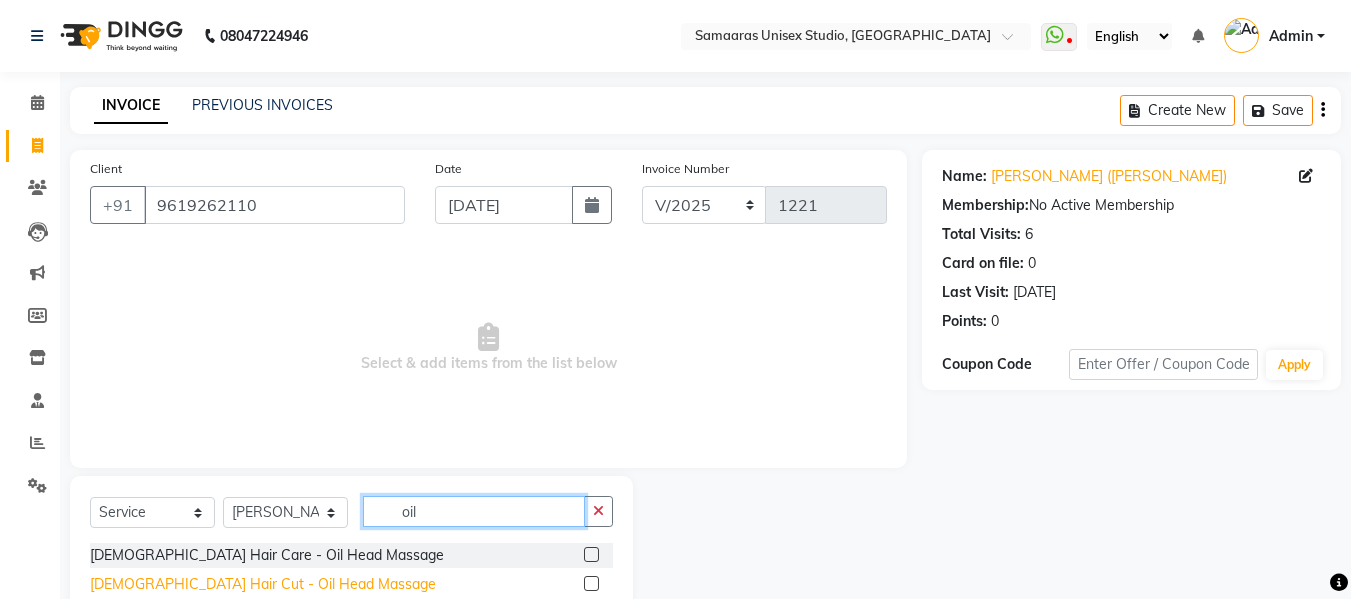 type on "oil" 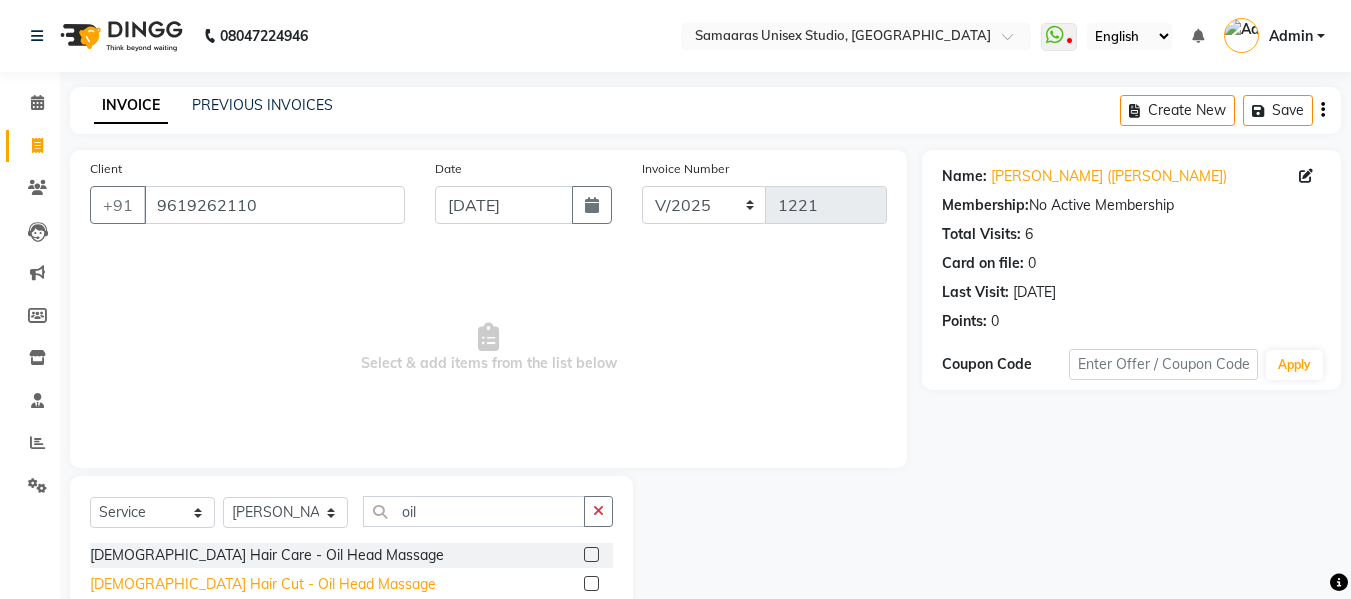 click on "[DEMOGRAPHIC_DATA] Hair Cut - Oil Head Massage" 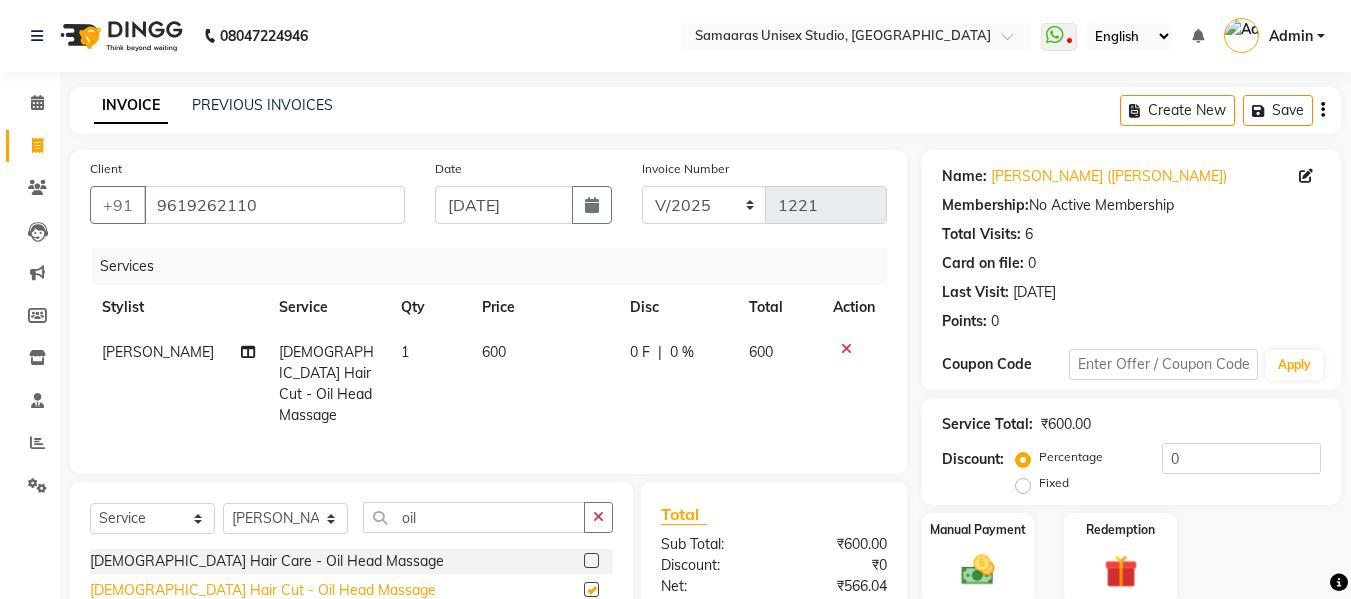 checkbox on "false" 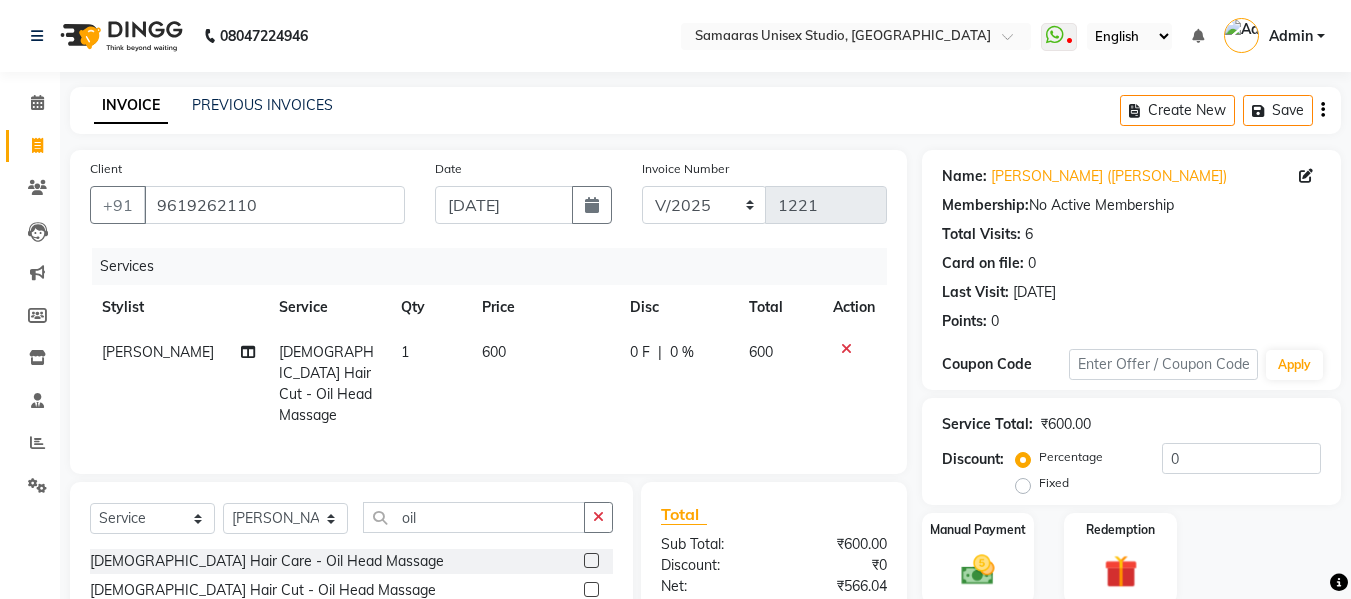 click on "1" 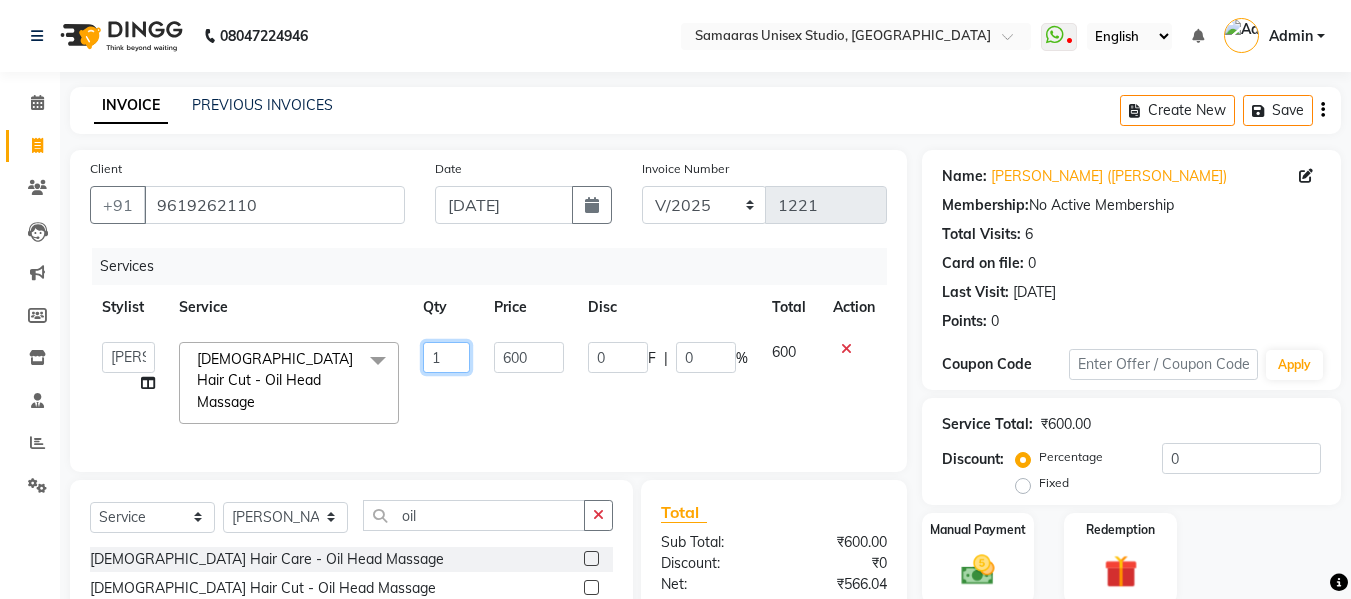 click on "1" 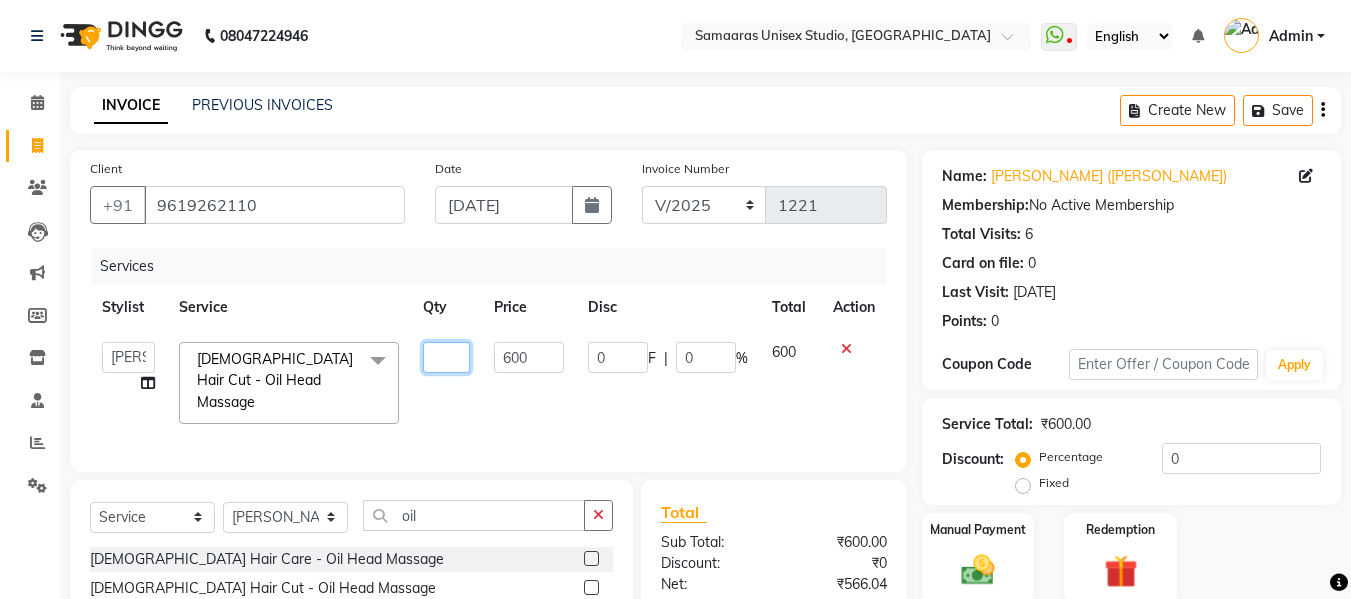 type on "2" 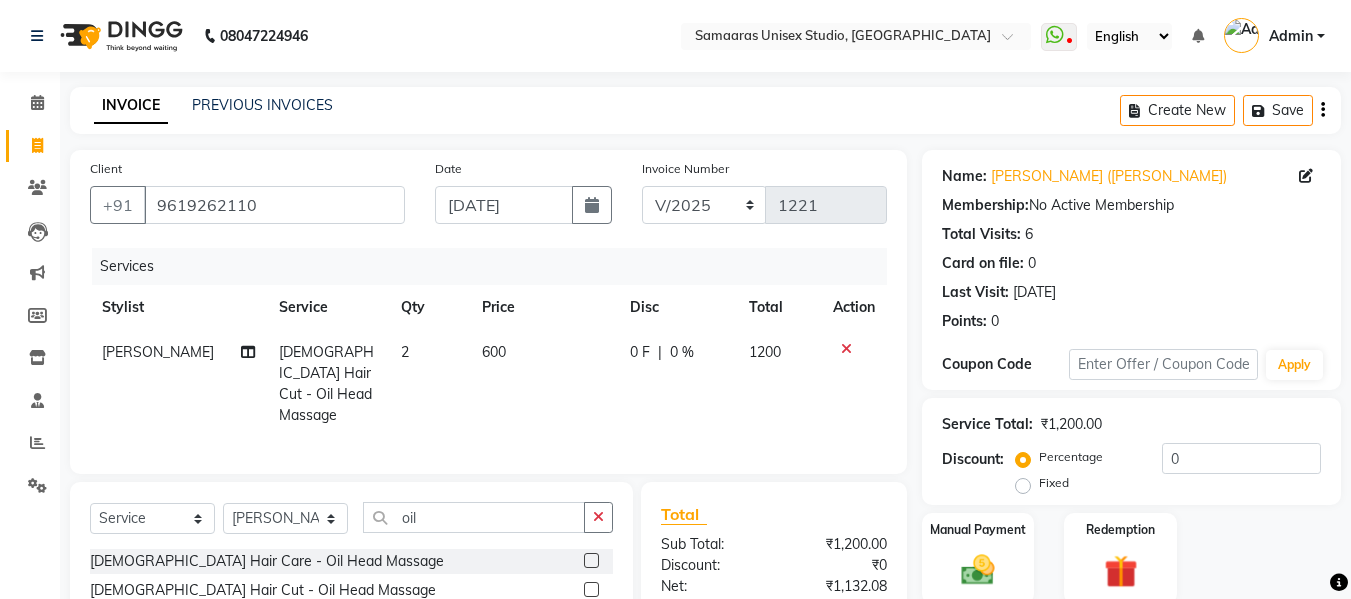 click on "[PERSON_NAME] [DEMOGRAPHIC_DATA] Hair Cut - Oil Head Massage 2 600 0 F | 0 % 1200" 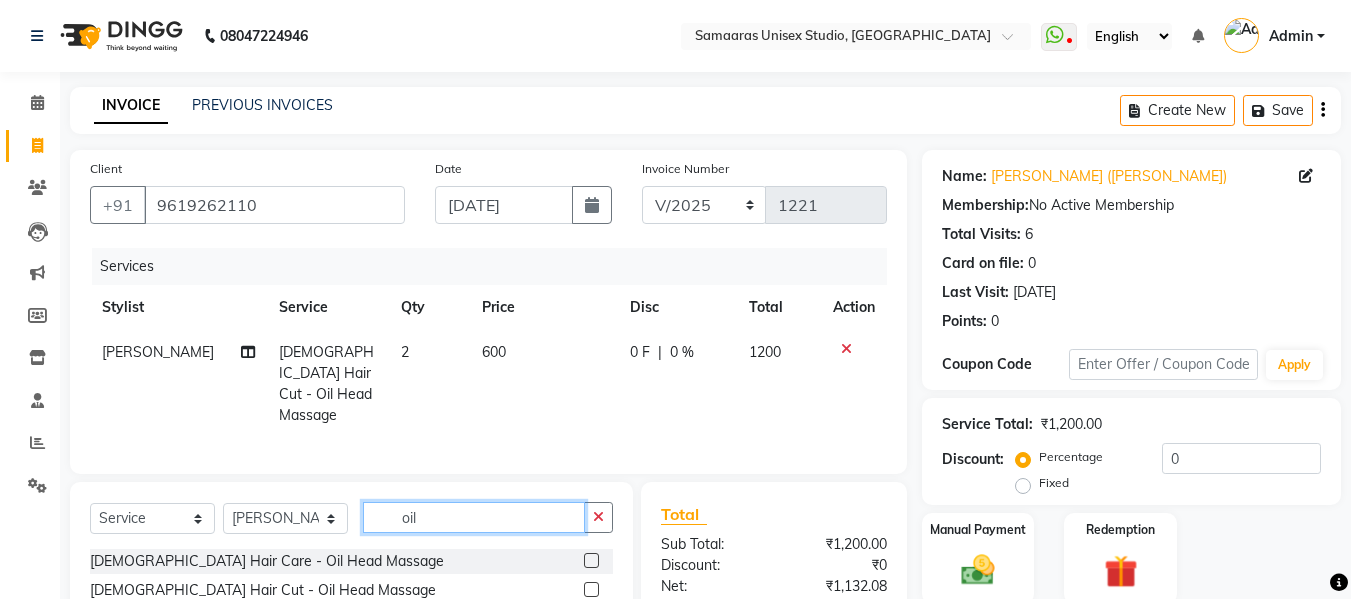 click on "oil" 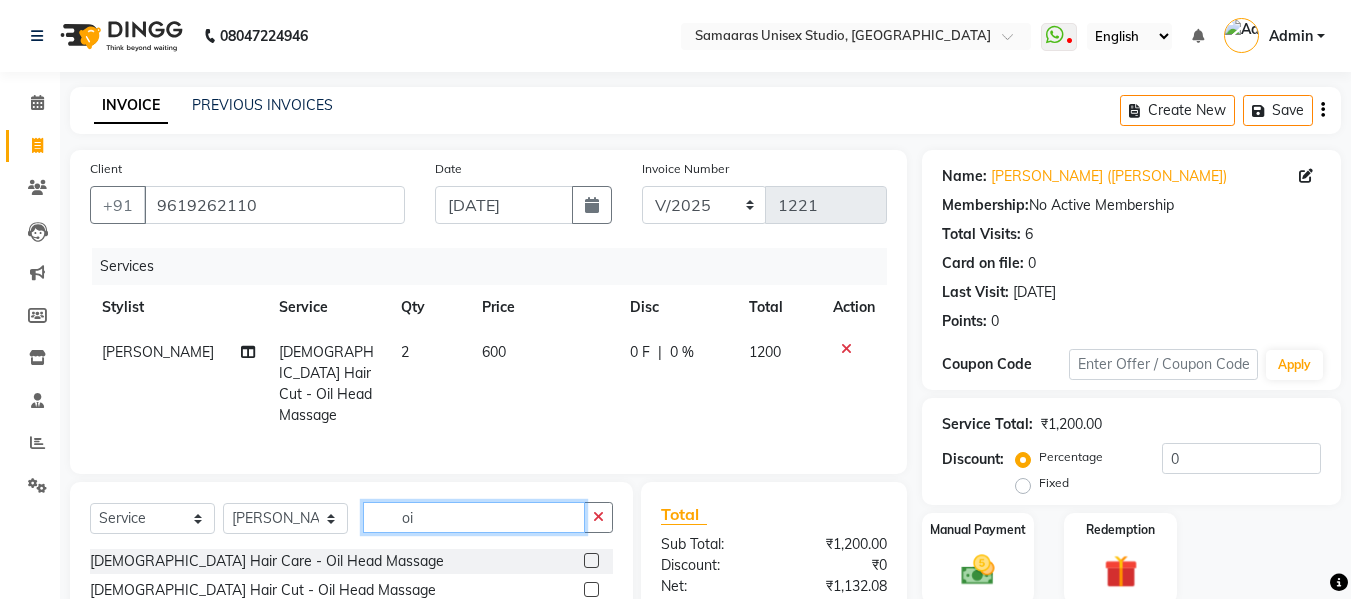 type on "o" 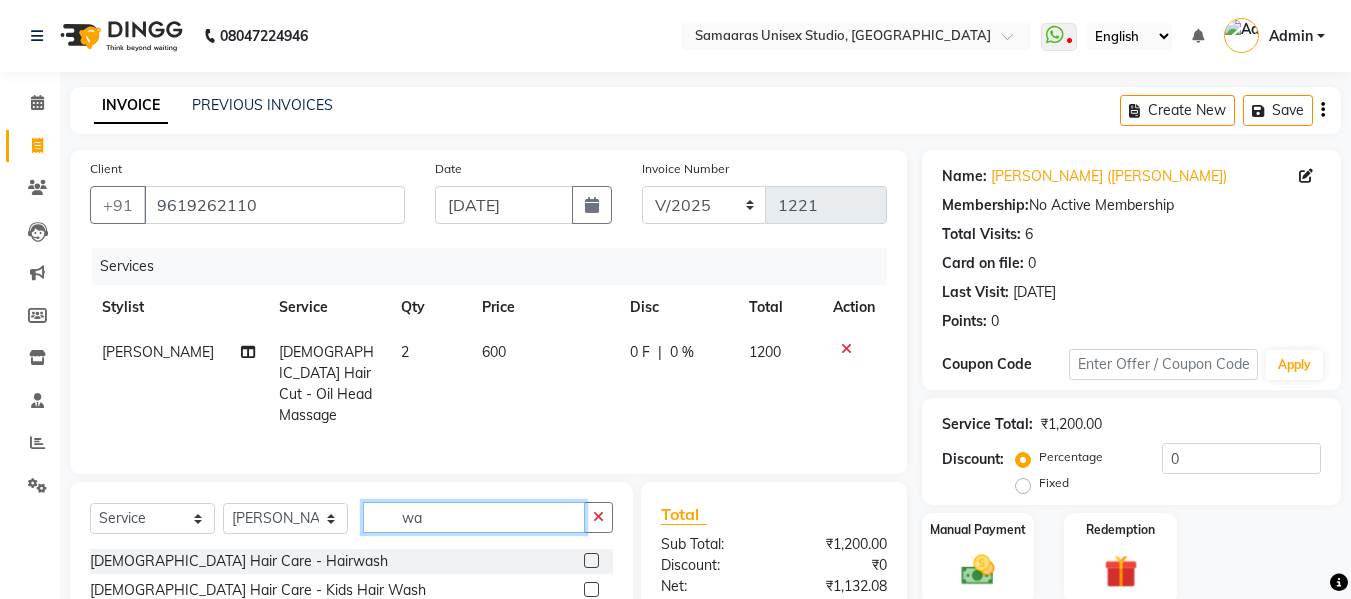 type on "w" 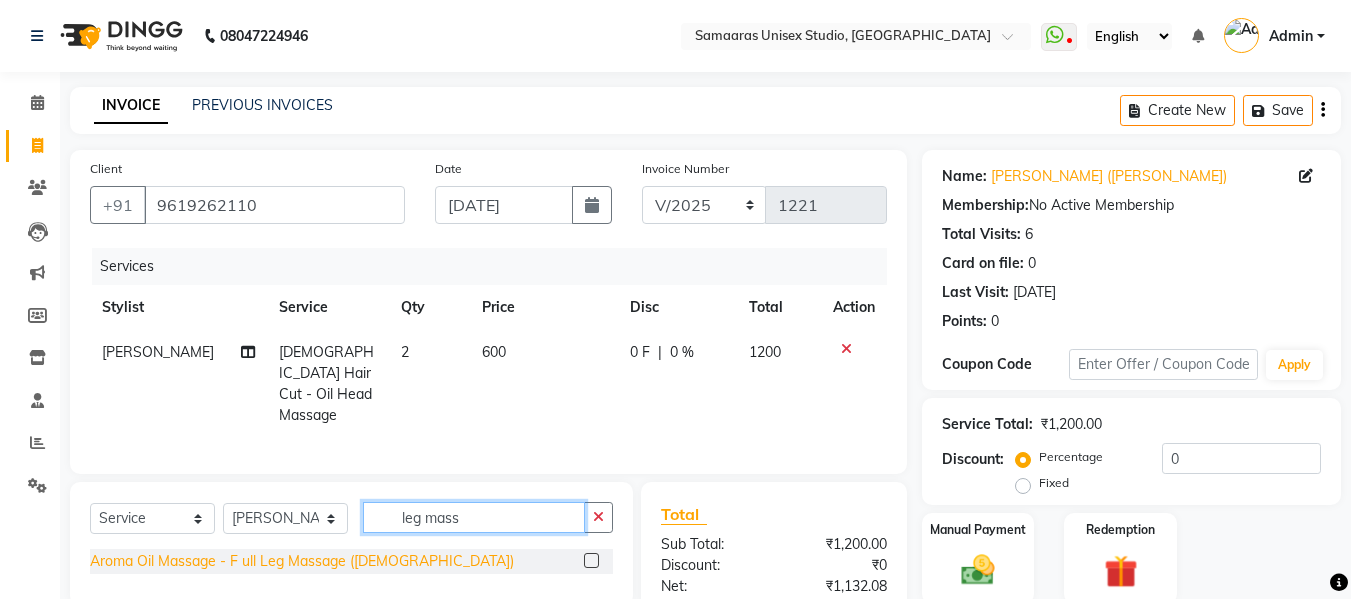 type on "leg mass" 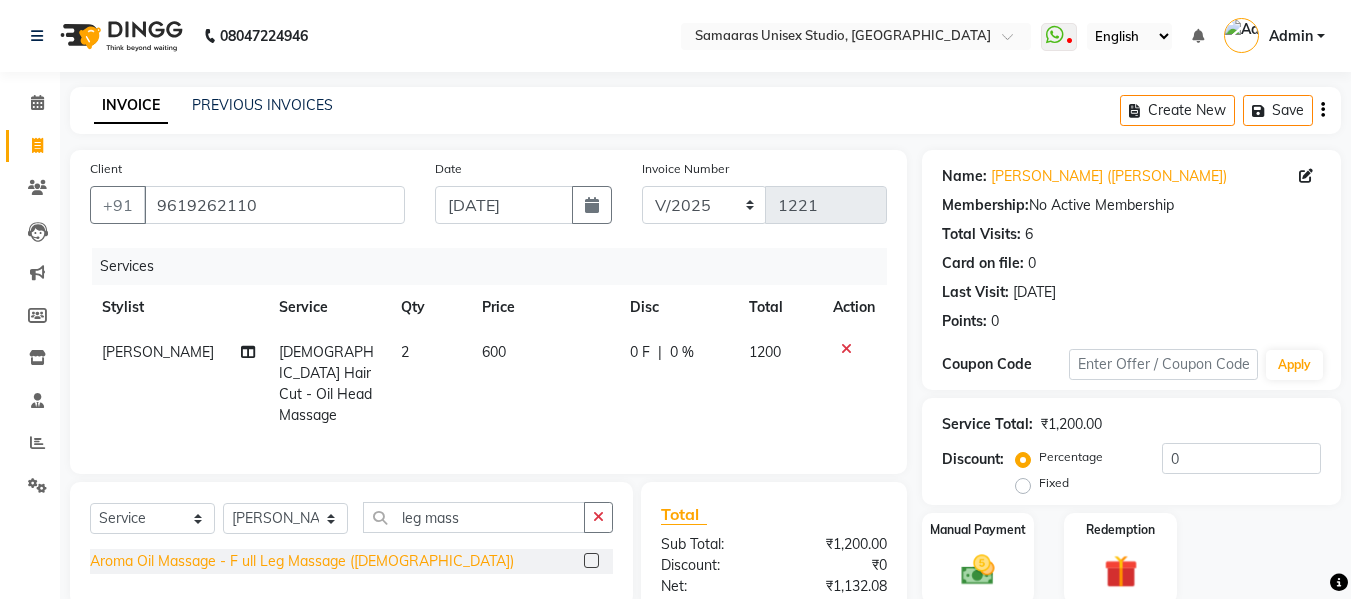 click on "Aroma Oil Massage - F ull Leg Massage ([DEMOGRAPHIC_DATA])" 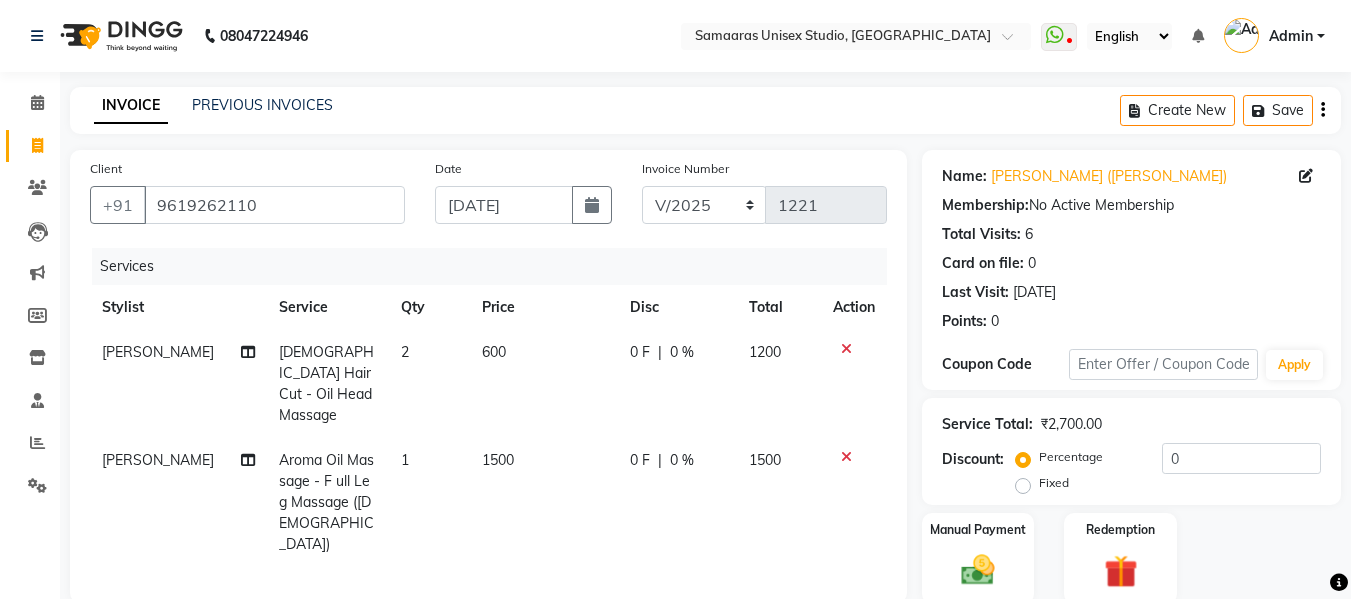 checkbox on "false" 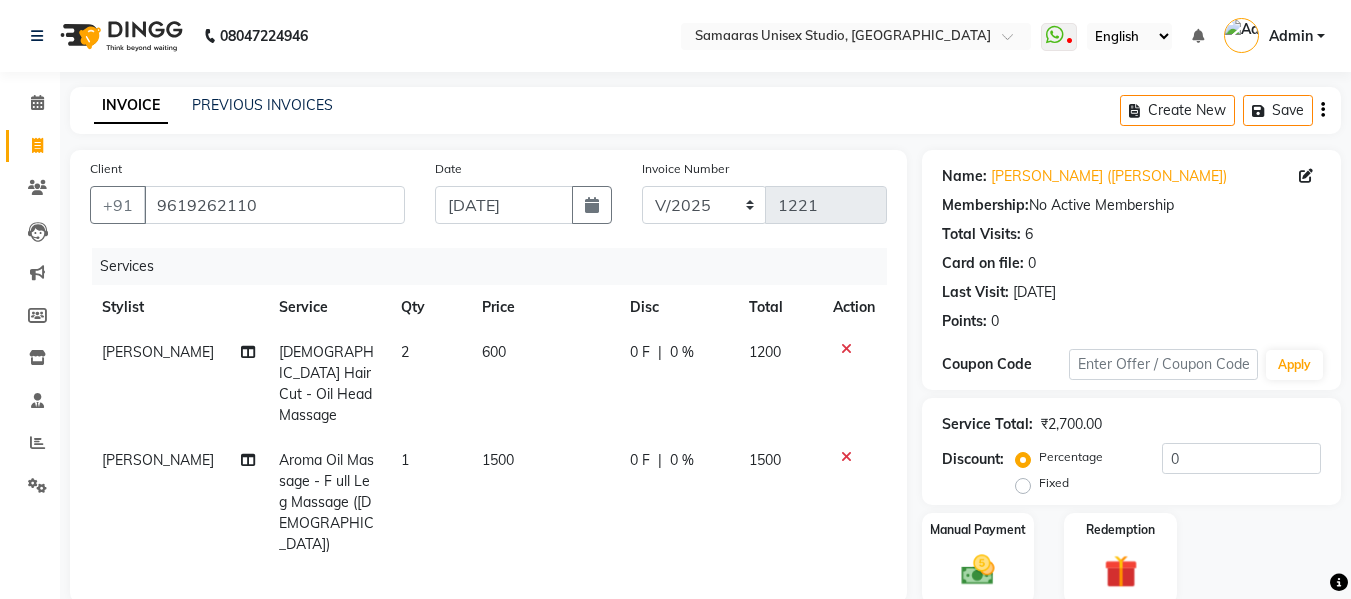 click on "1500" 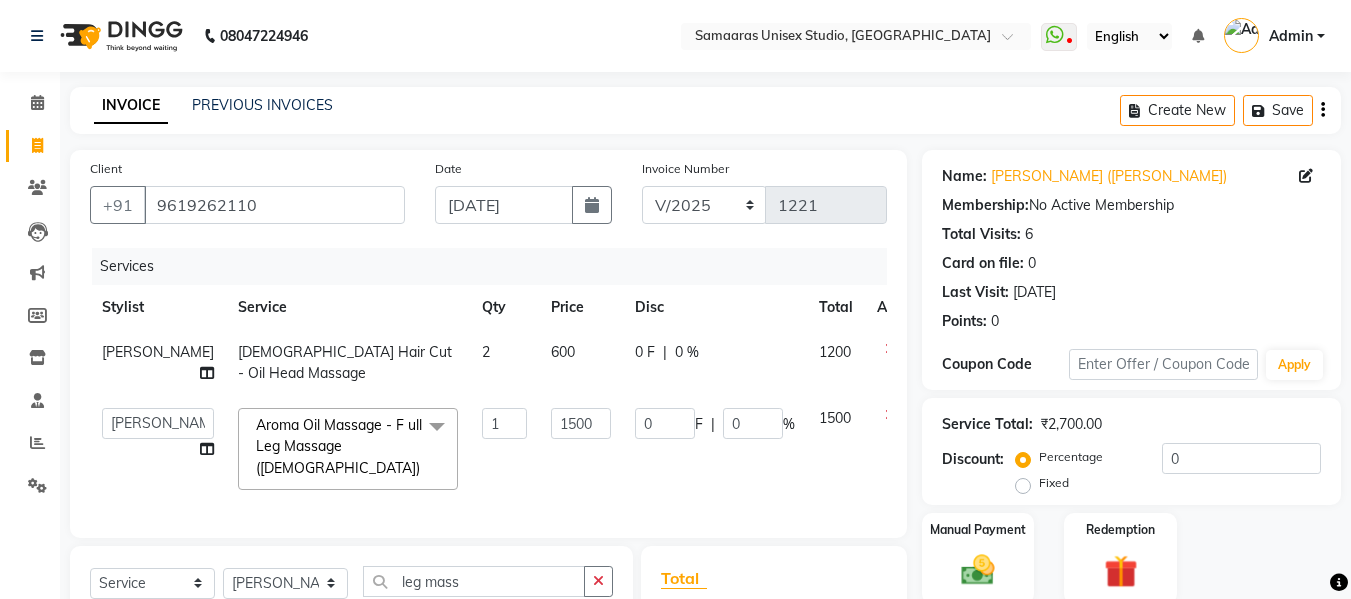click on "1500" 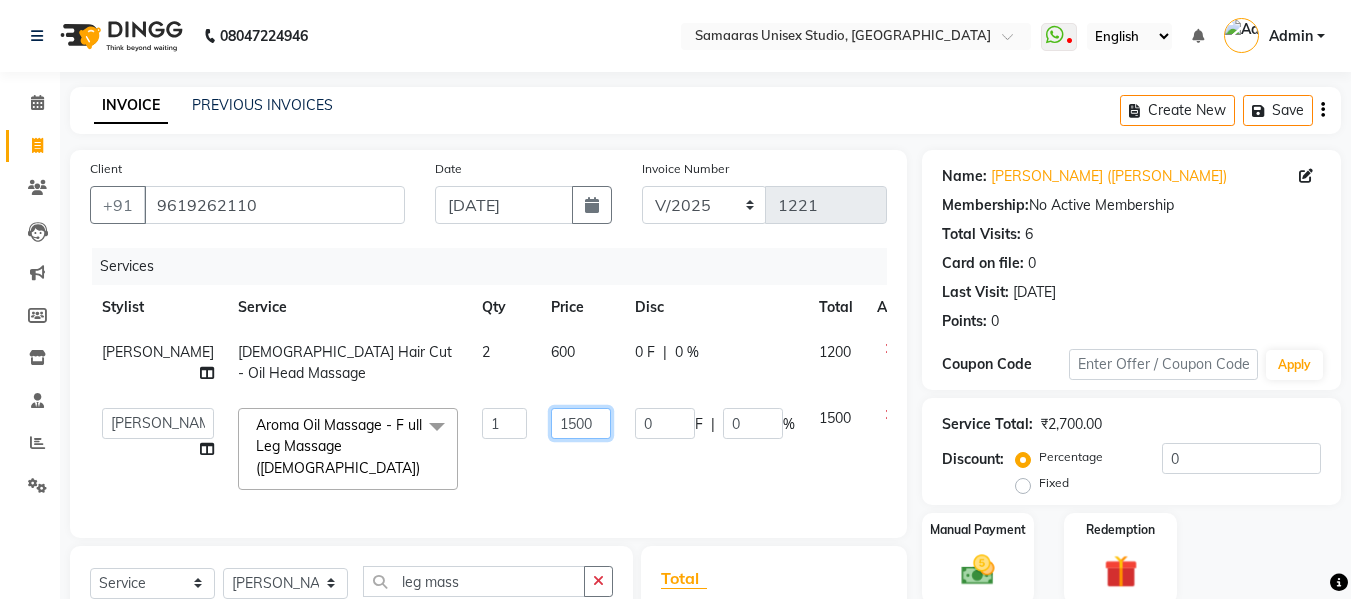 click on "1500" 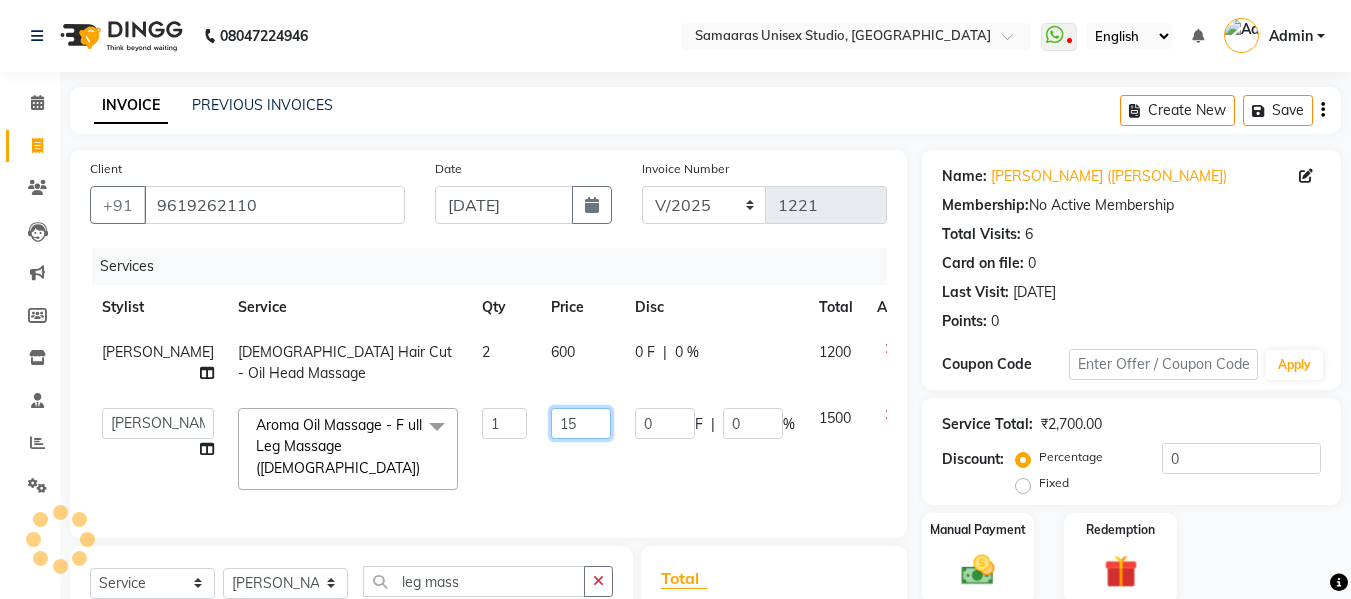 type on "1" 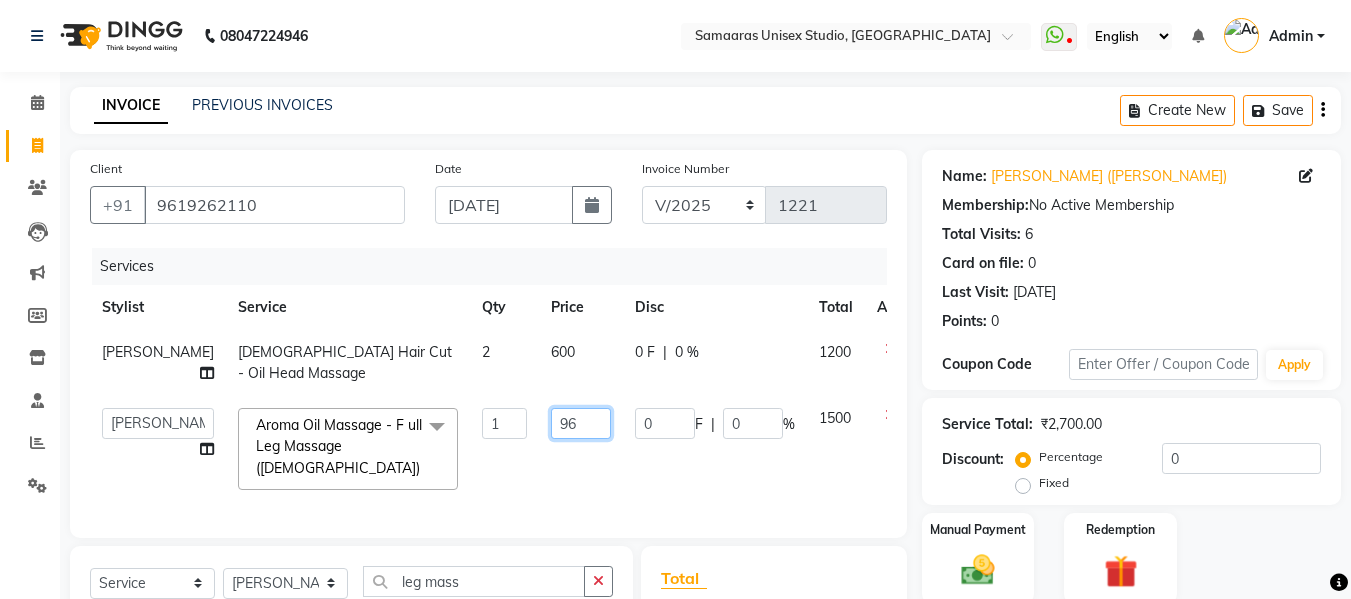 type on "960" 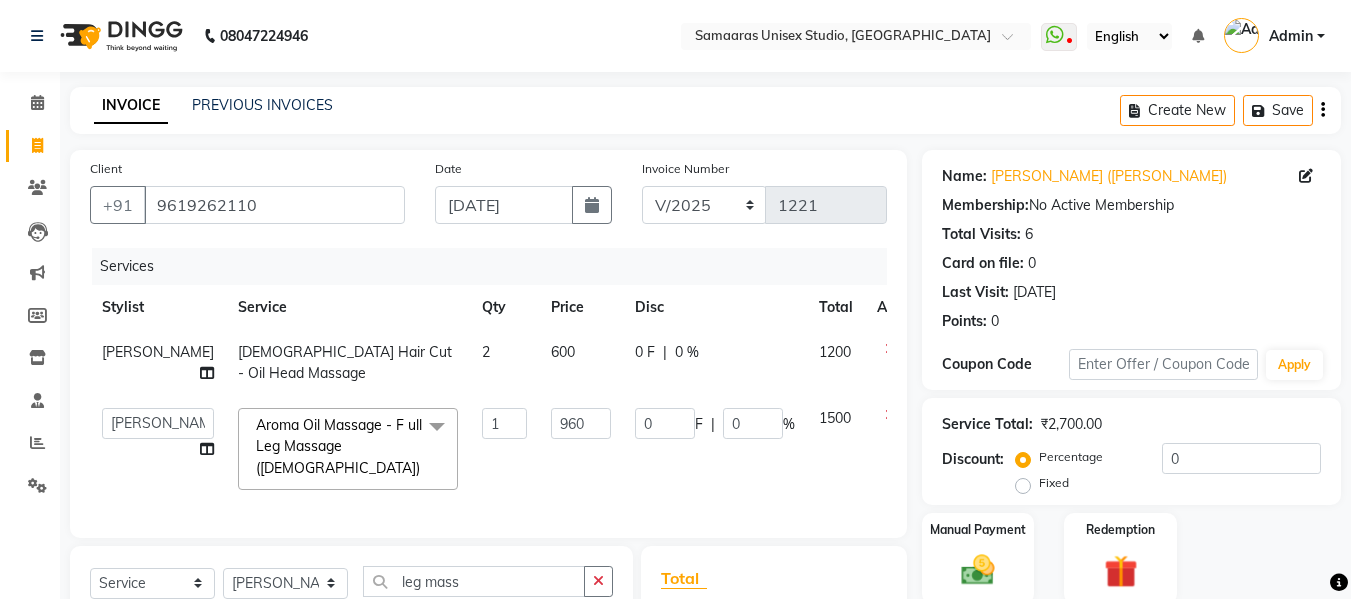 click on "600" 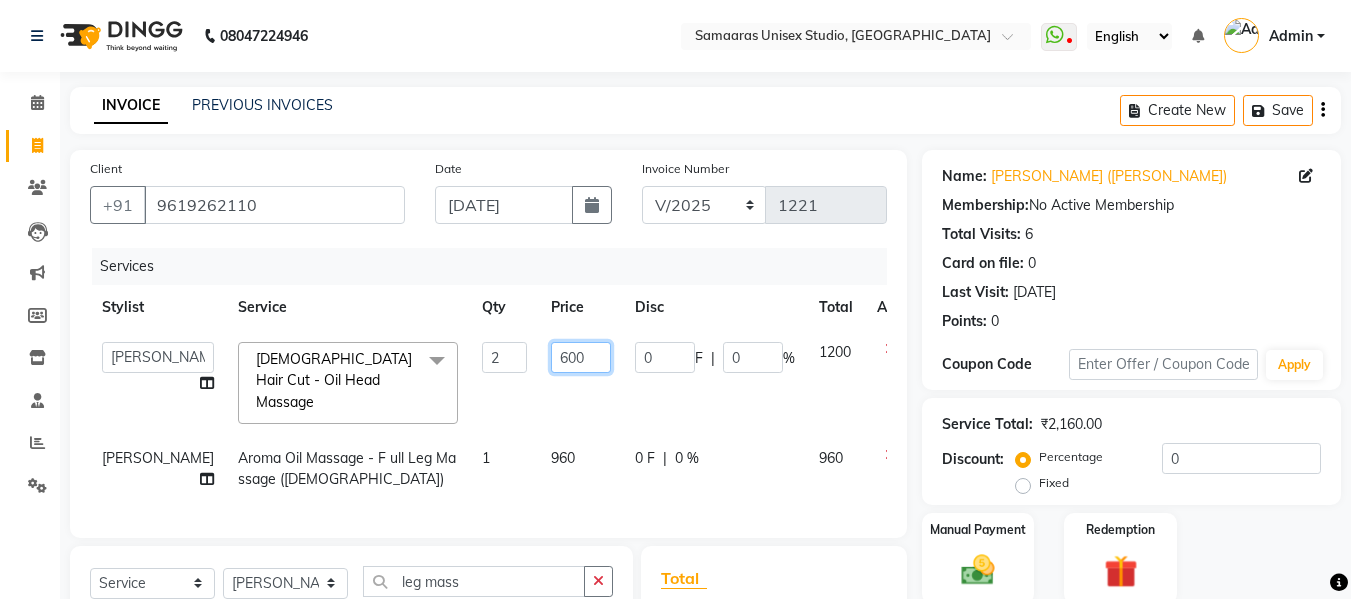 click on "600" 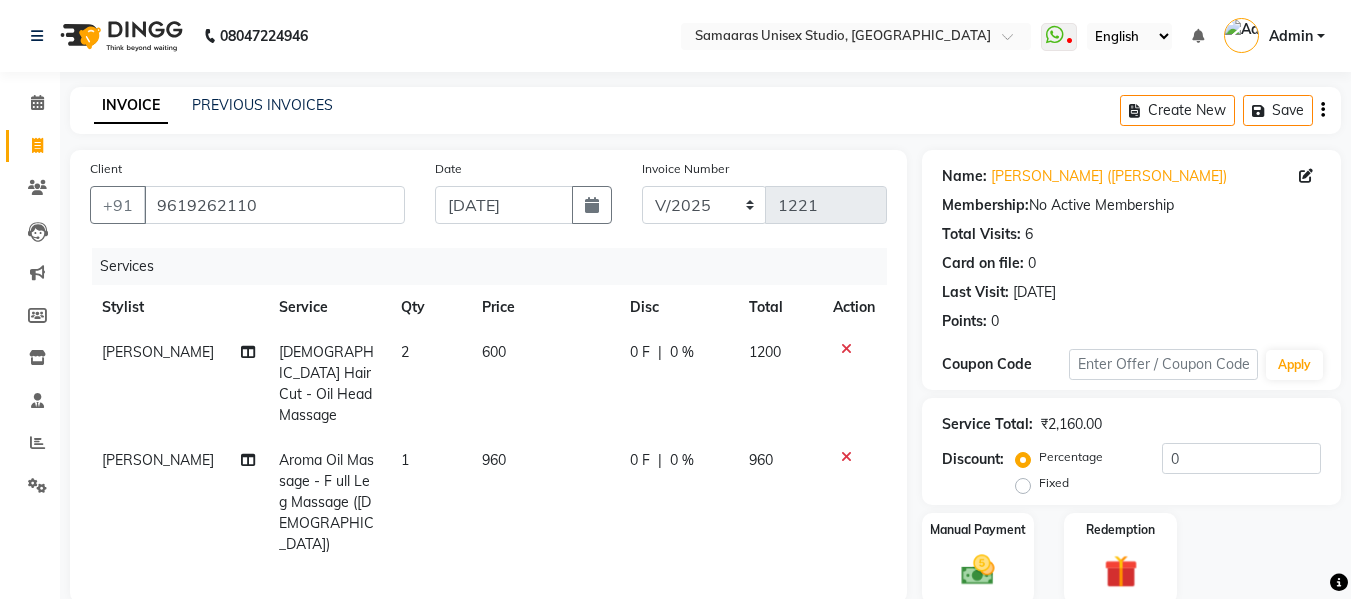 click on "0 F | 0 %" 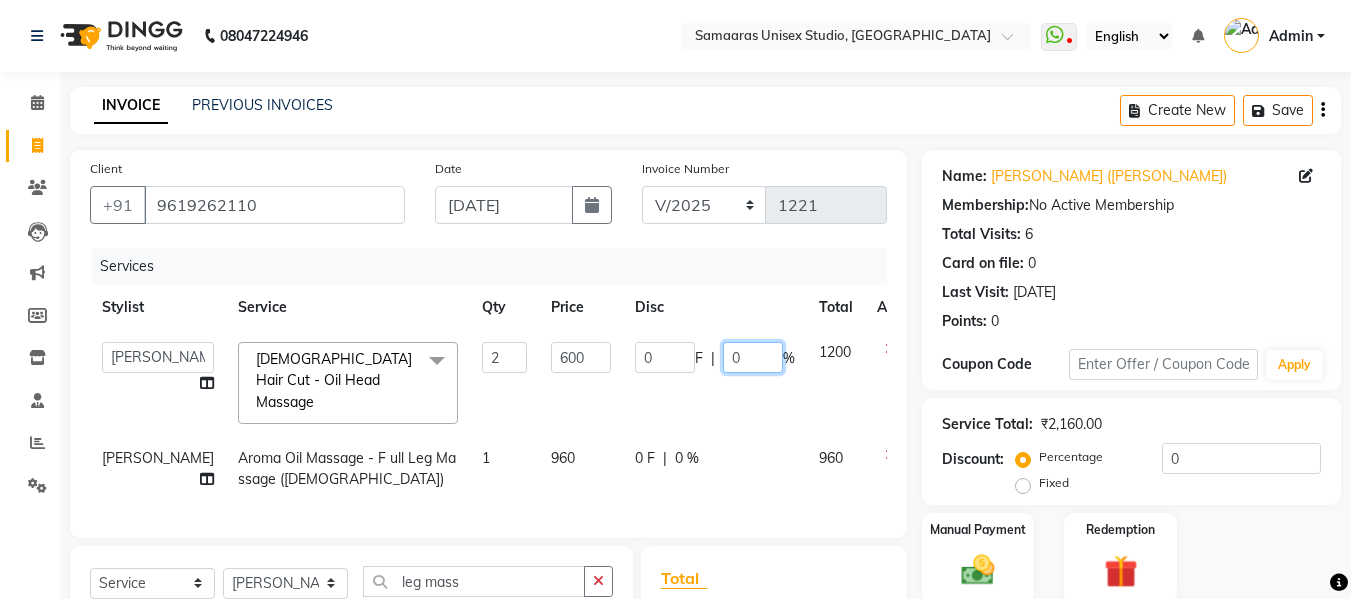 click on "0" 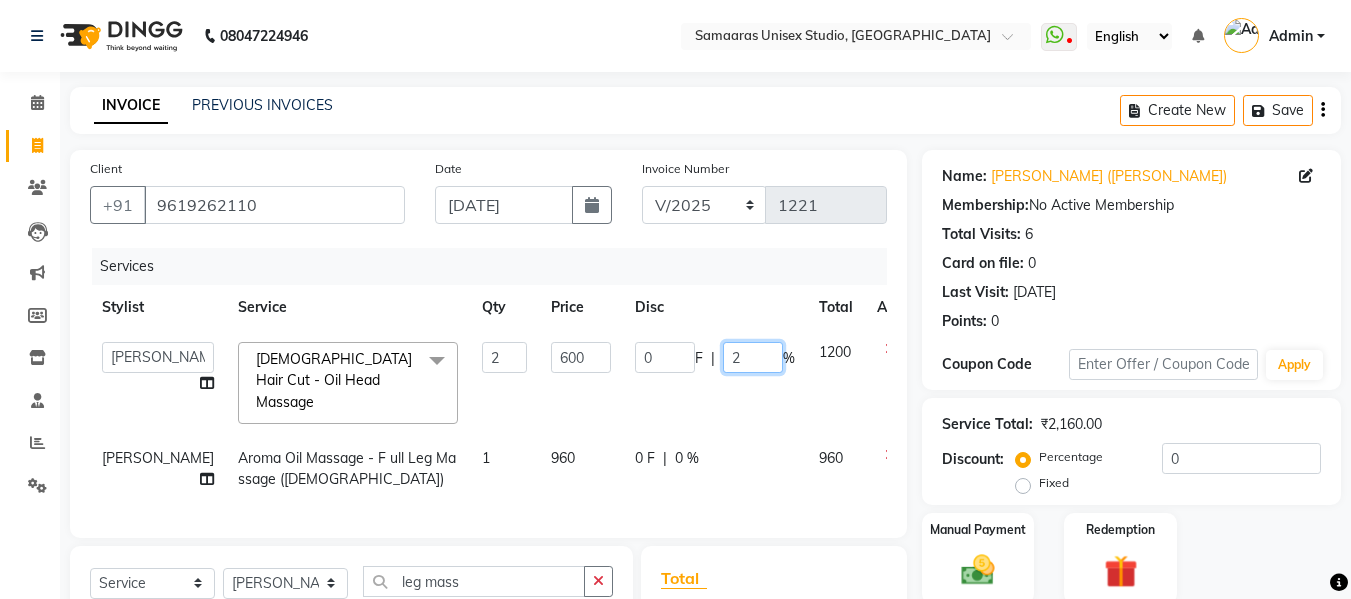 type on "20" 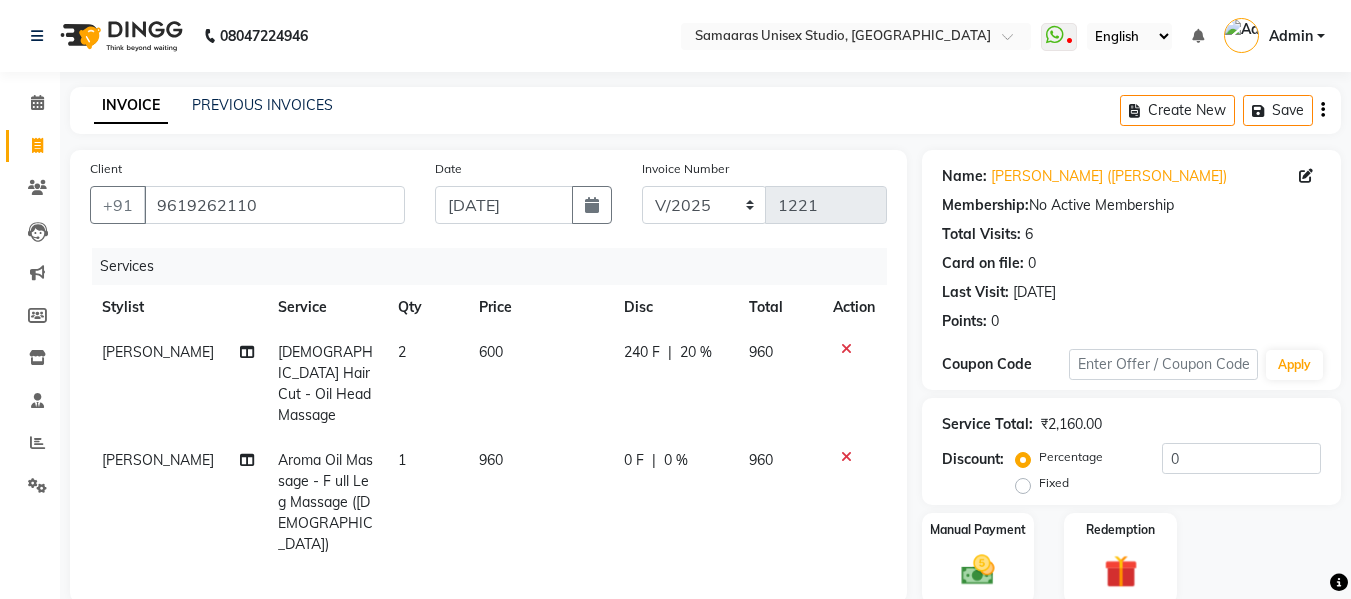 click on "240 F | 20 %" 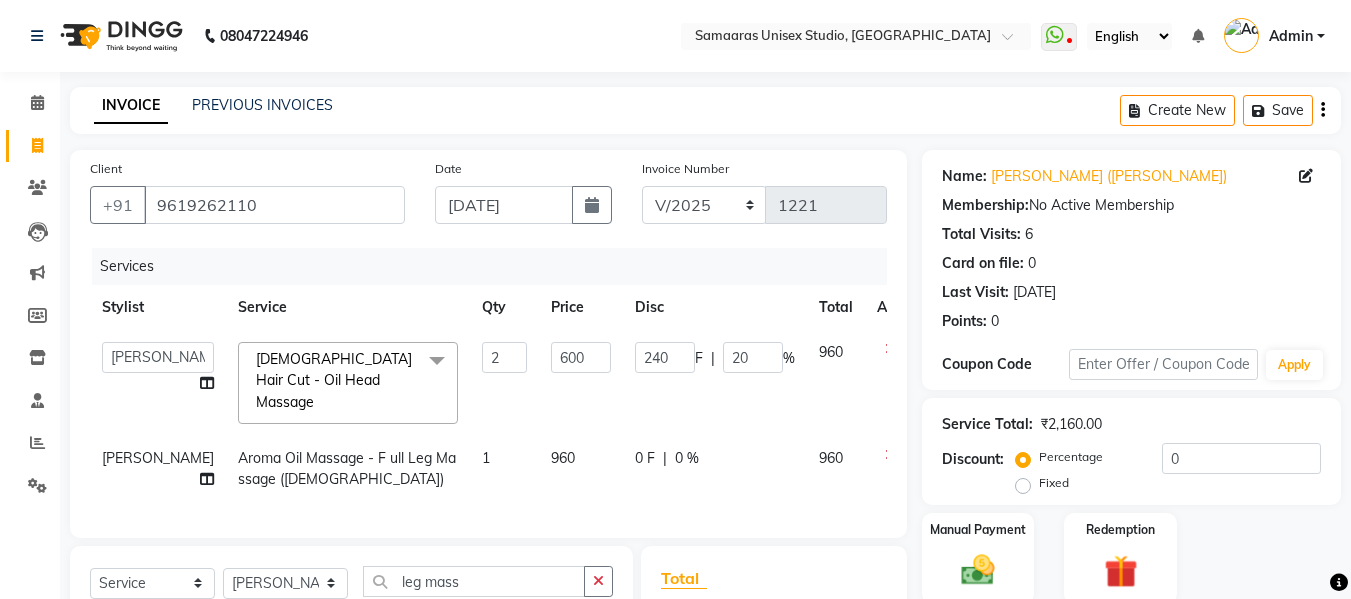 click on "[PERSON_NAME]" 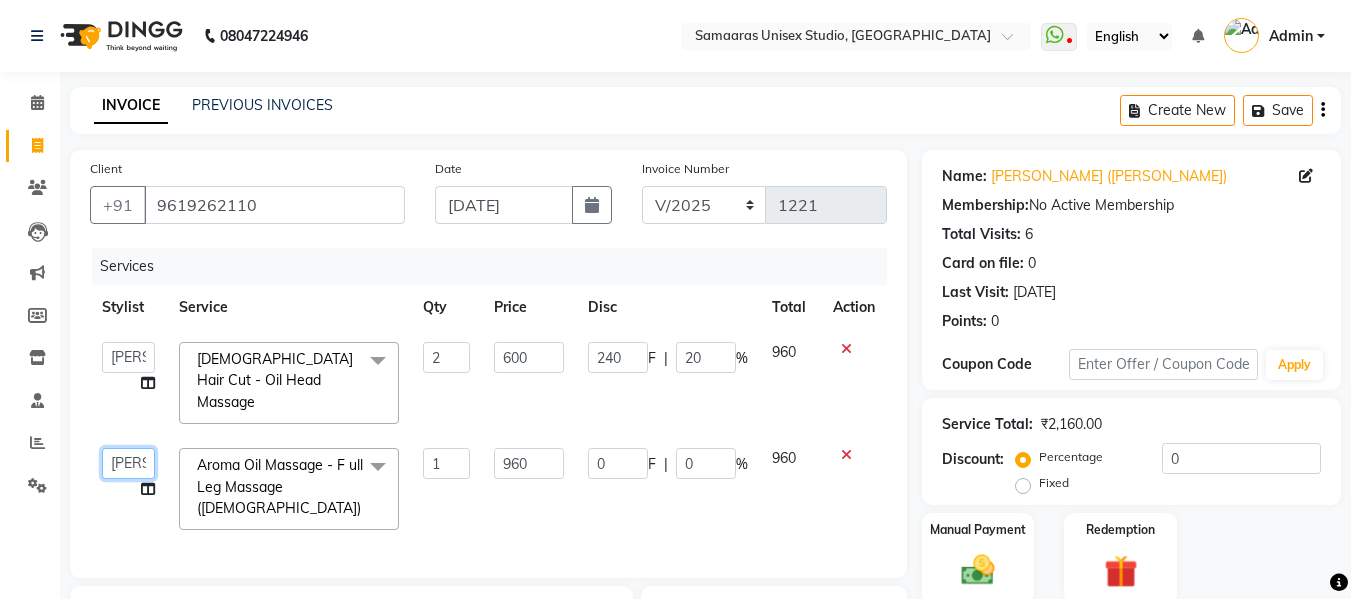 click on "[PERSON_NAME]    Front Desk   Kajal   [PERSON_NAME]" 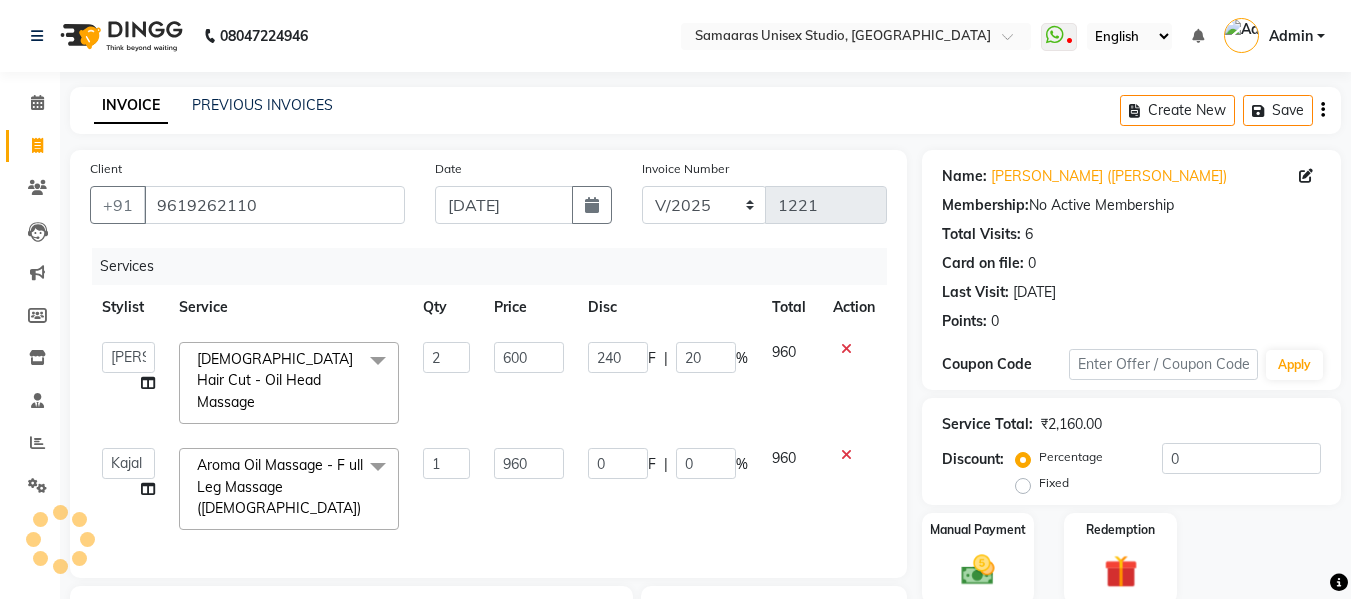 select on "30495" 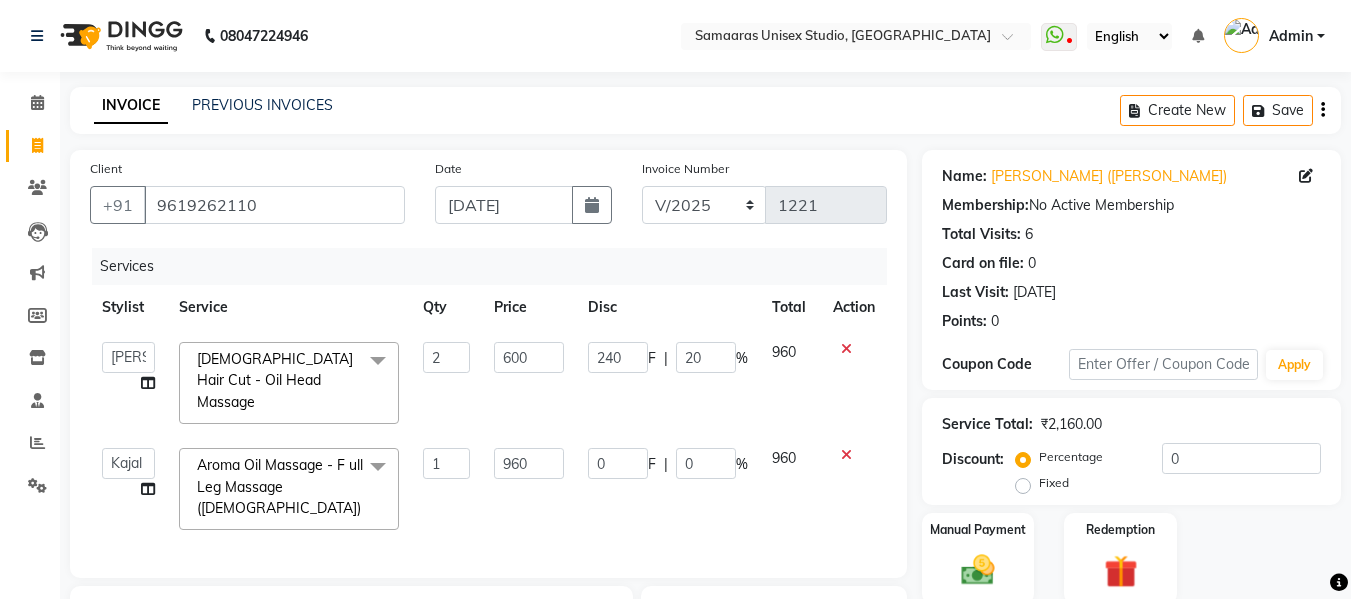 click on "0 F | 0 %" 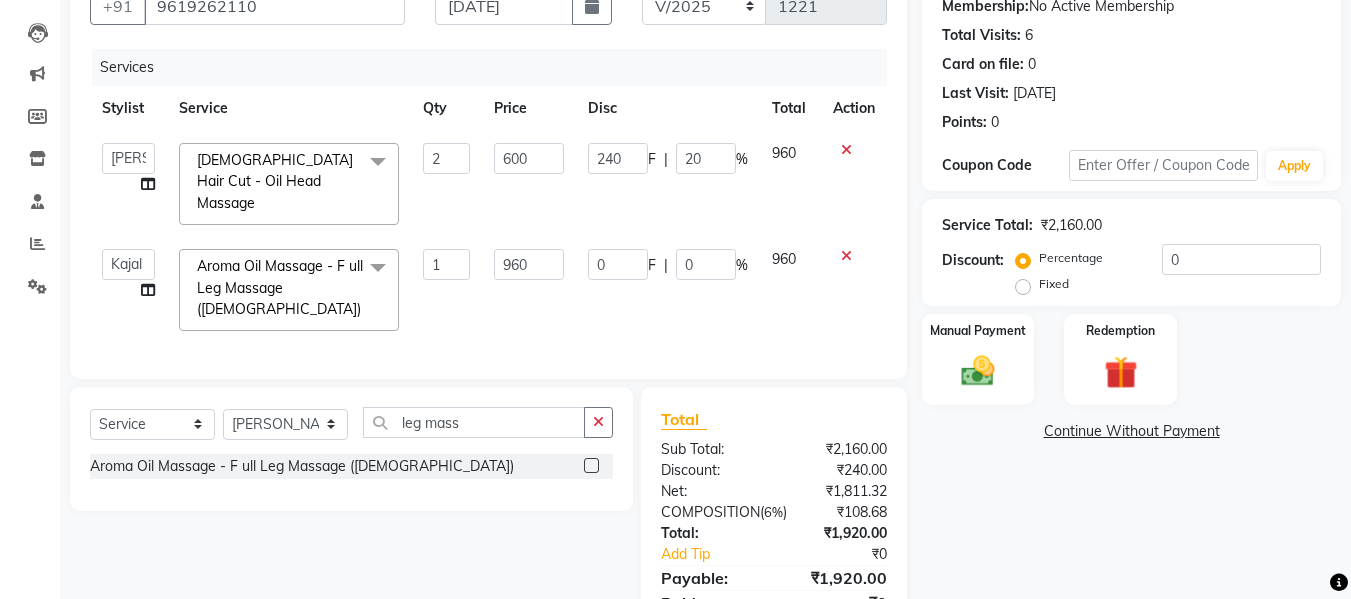 scroll, scrollTop: 200, scrollLeft: 0, axis: vertical 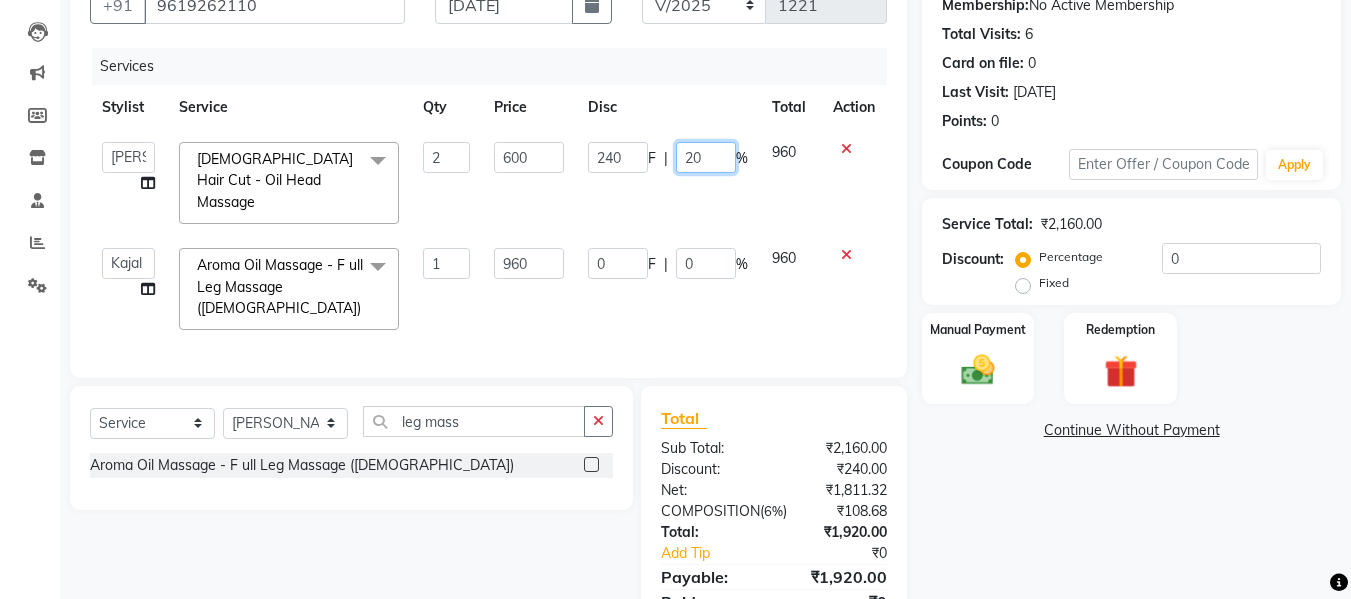 click on "20" 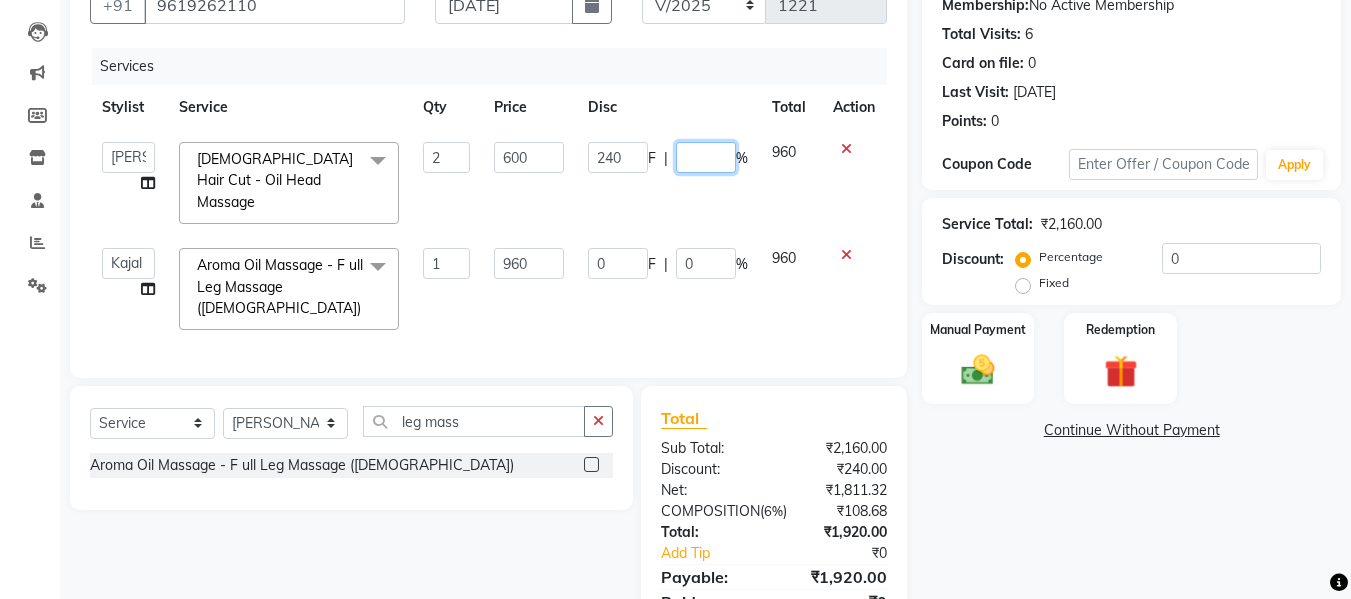 type on "0" 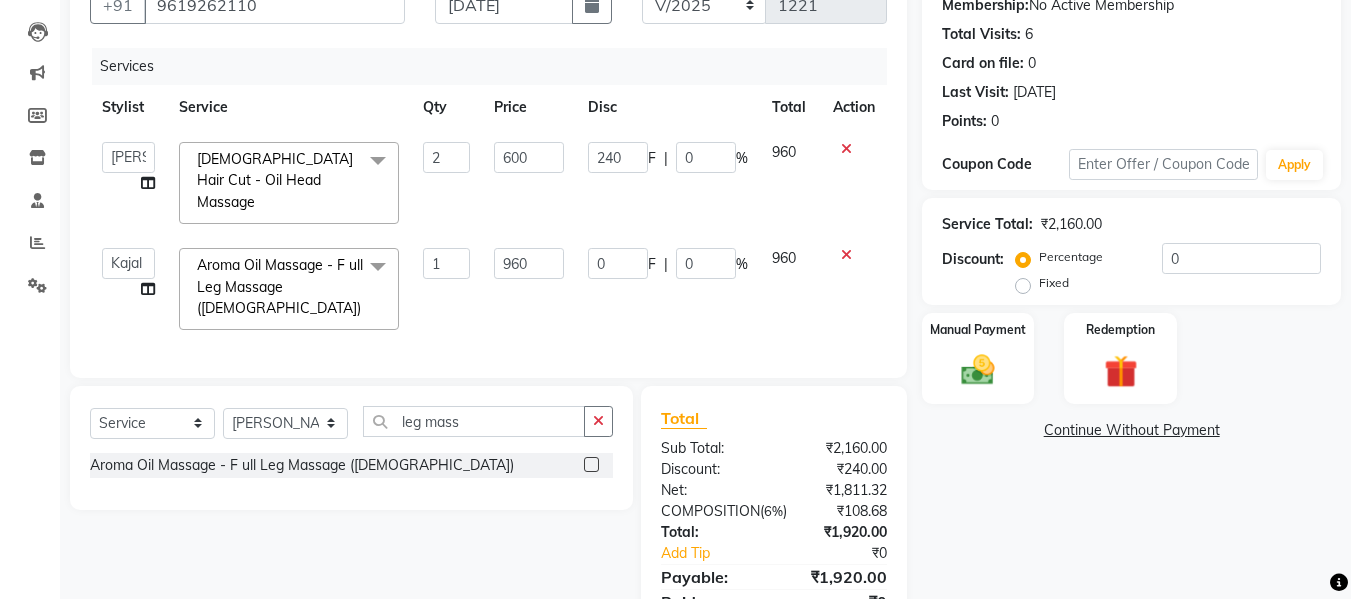 click on "240 F | 0 %" 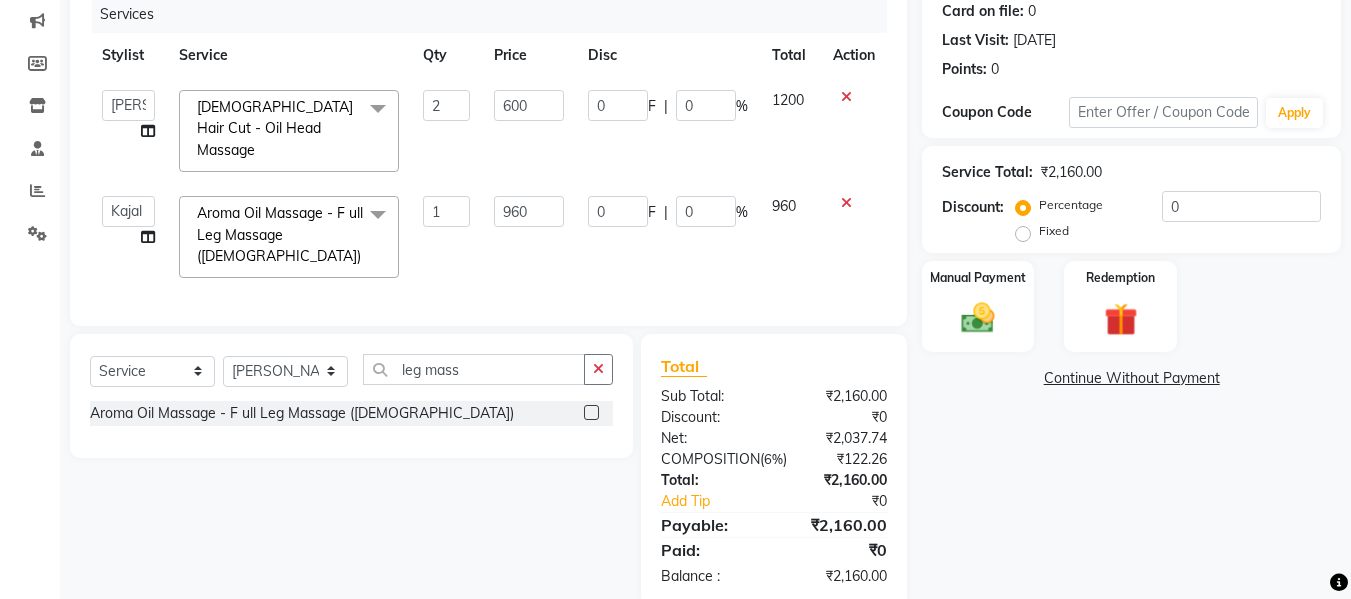 scroll, scrollTop: 300, scrollLeft: 0, axis: vertical 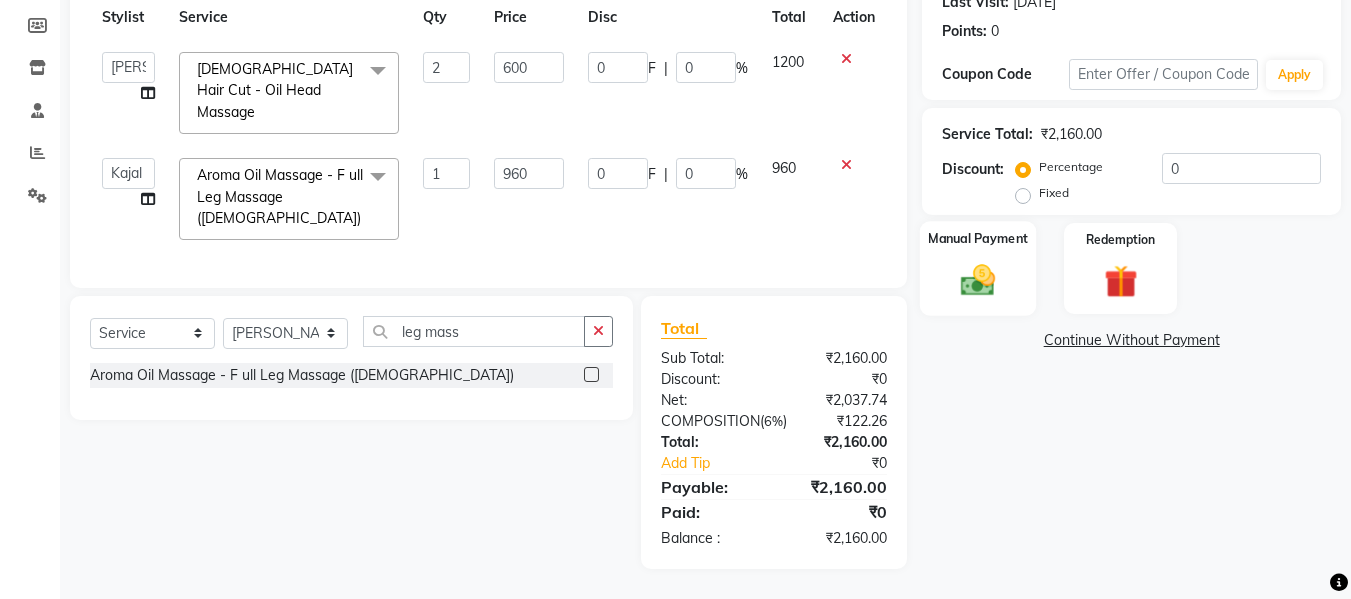click 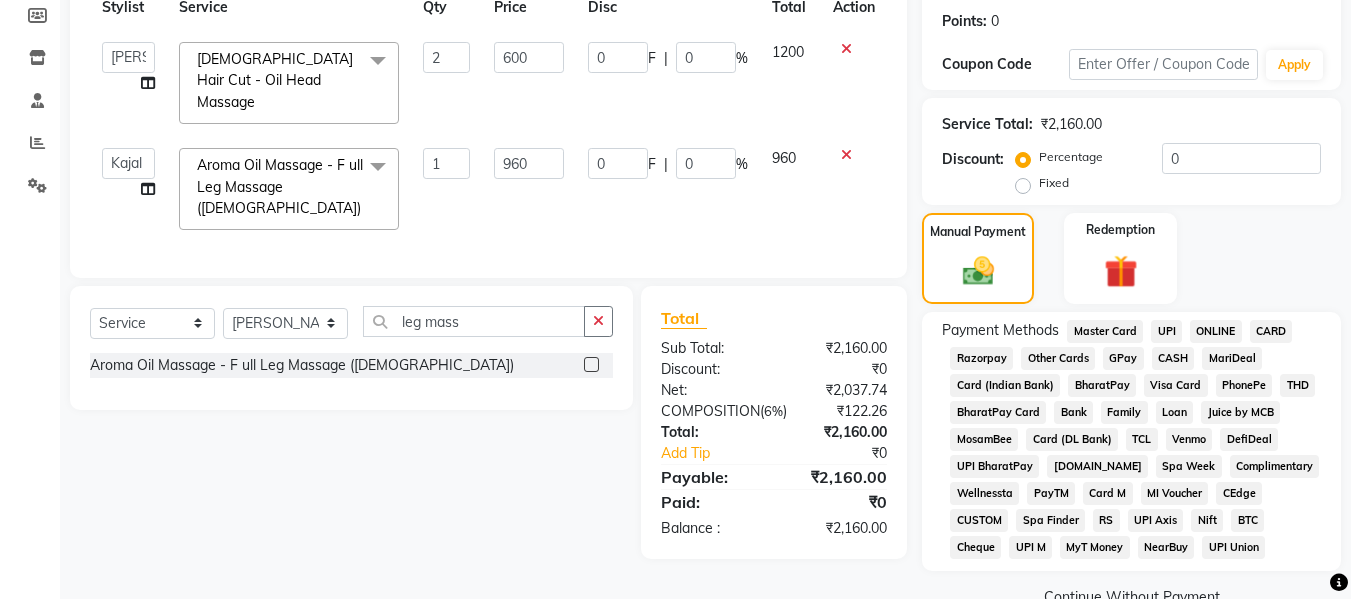 click on "GPay" 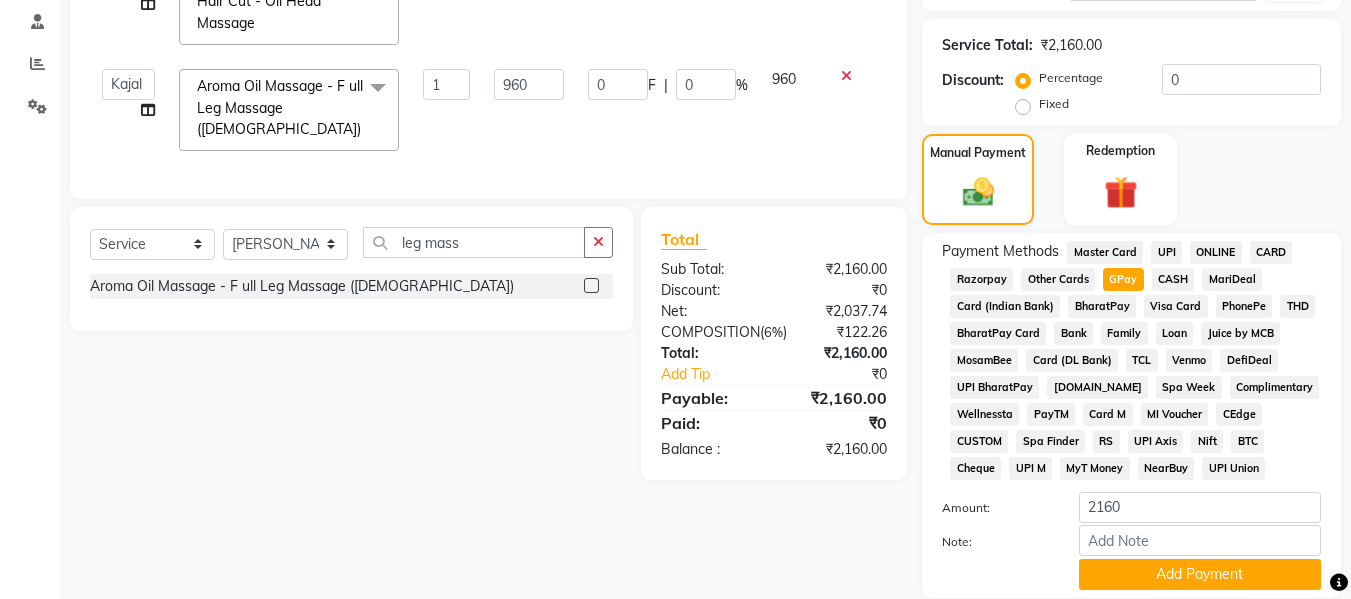 scroll, scrollTop: 449, scrollLeft: 0, axis: vertical 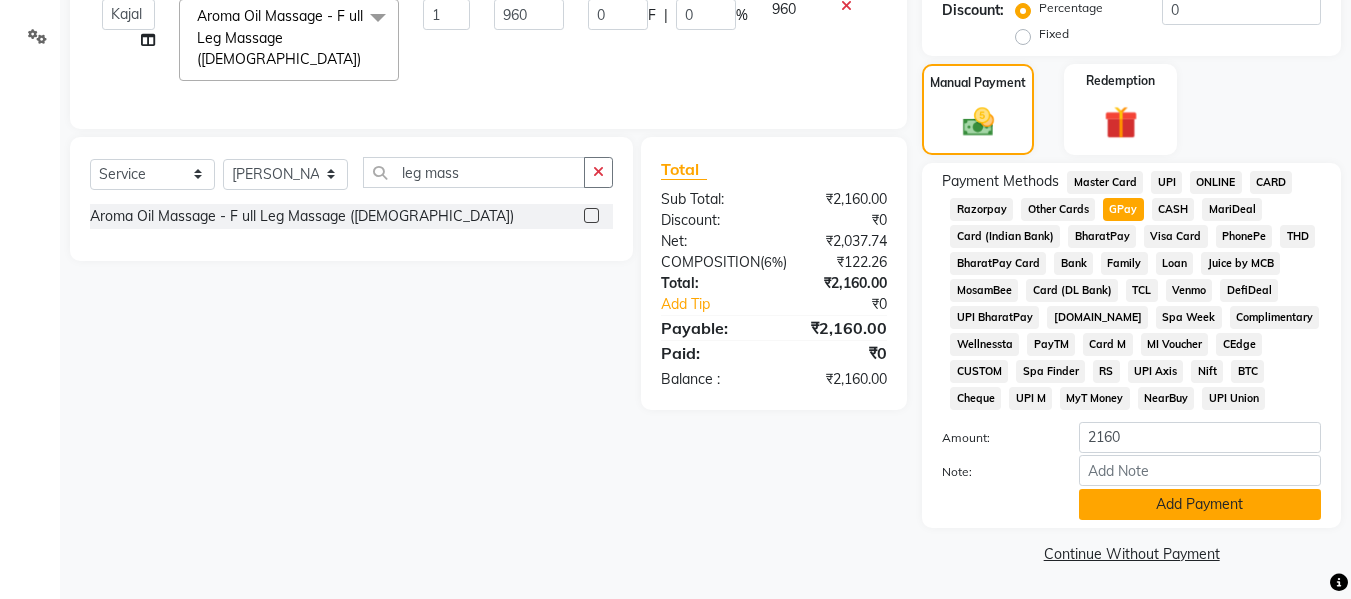 click on "Add Payment" 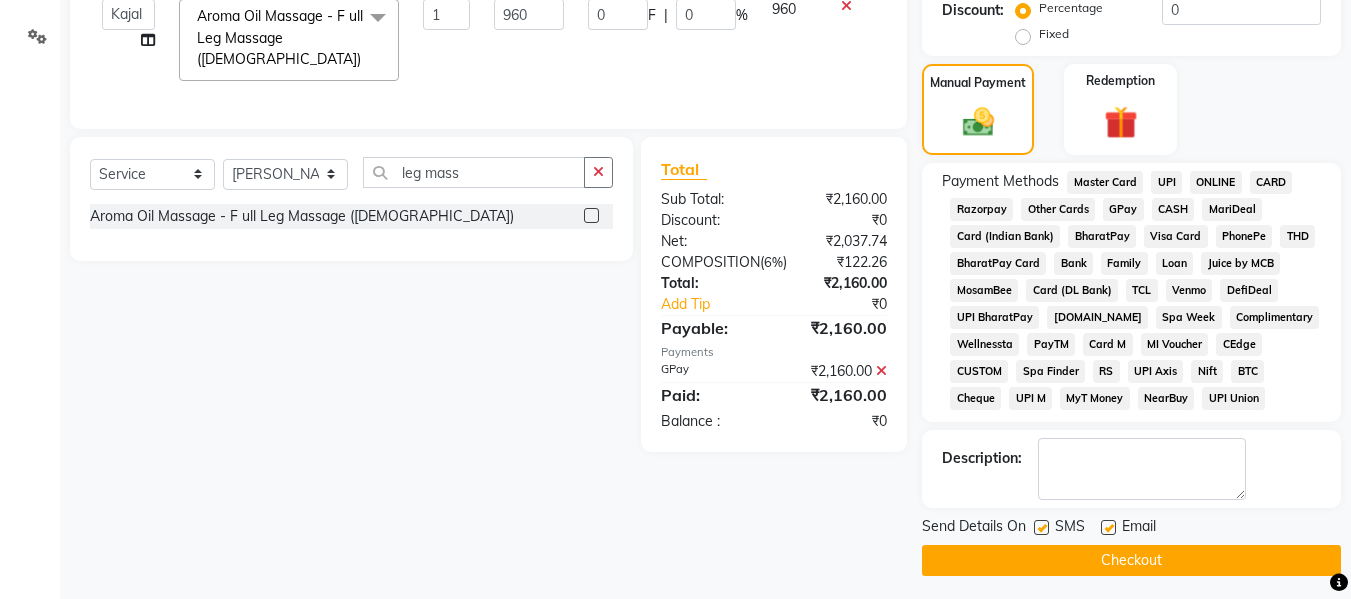 click on "Checkout" 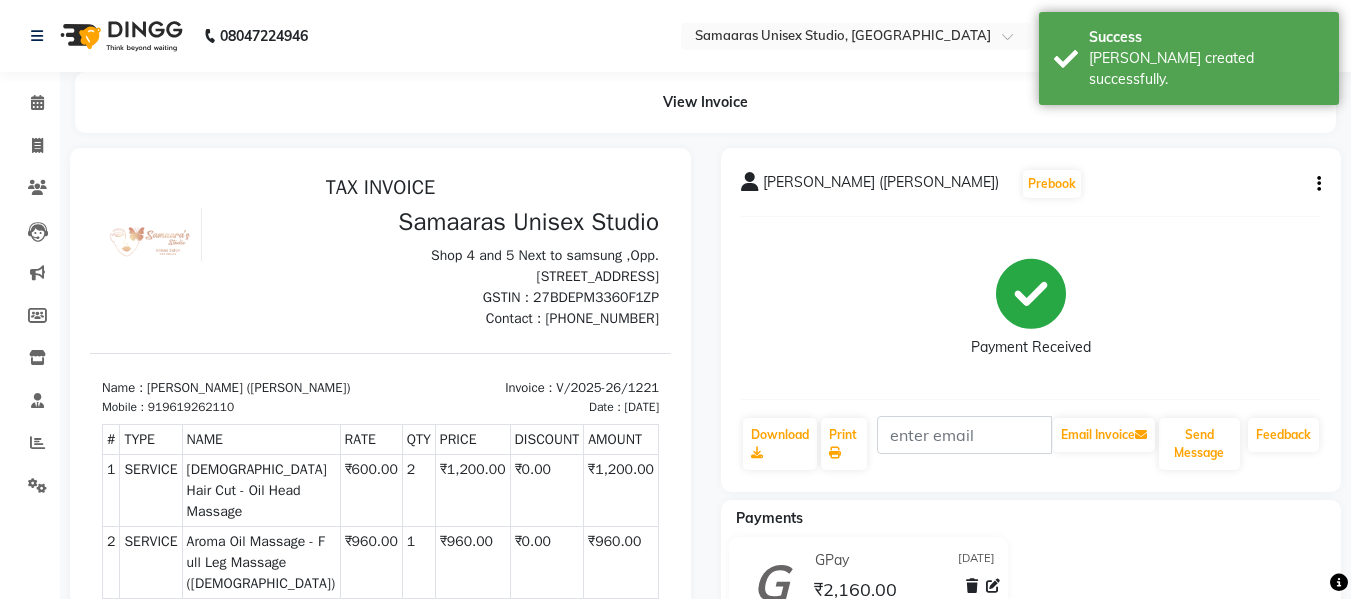 scroll, scrollTop: 0, scrollLeft: 0, axis: both 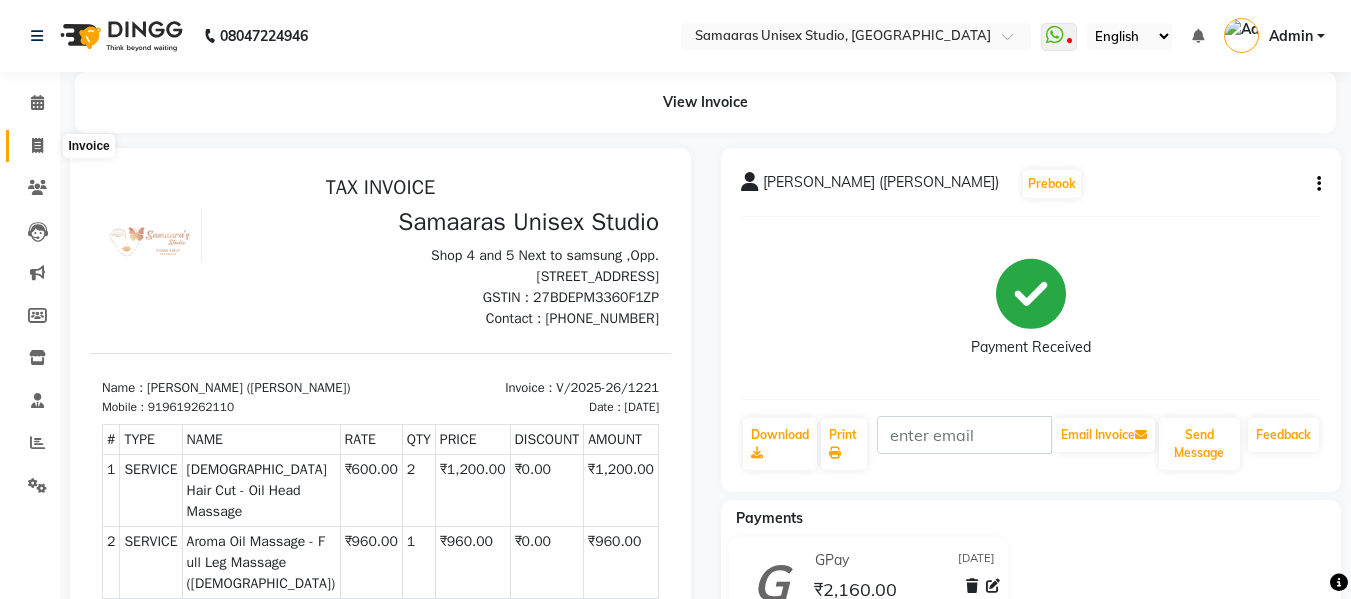click 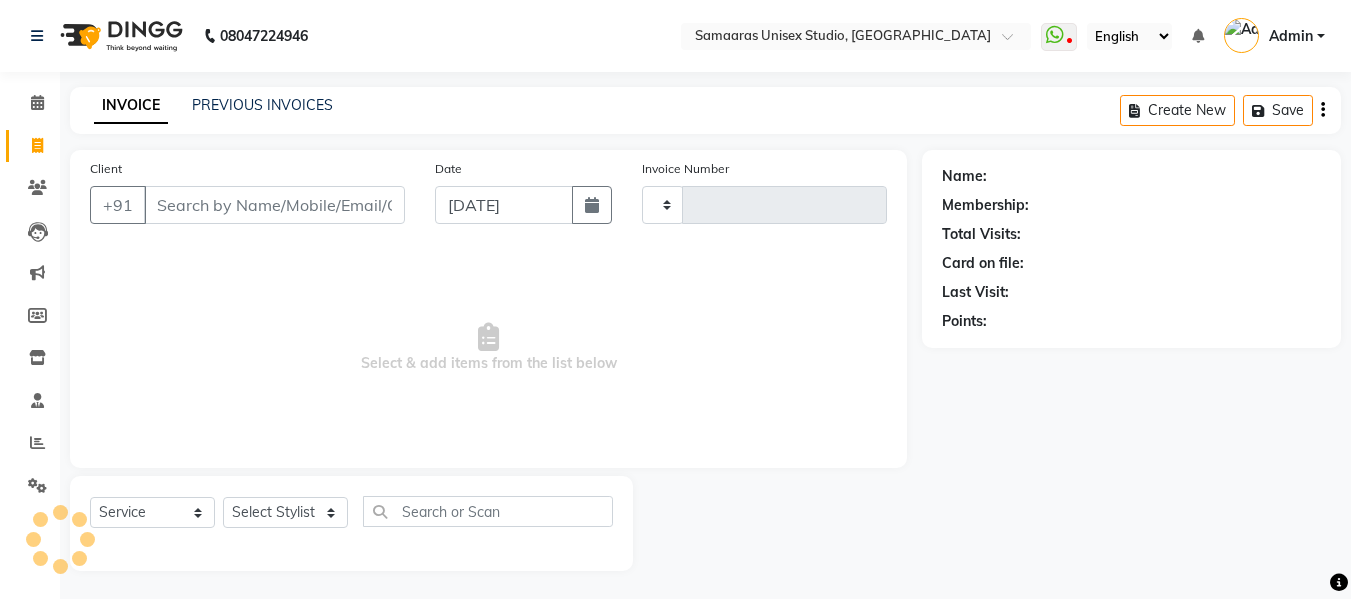 scroll, scrollTop: 2, scrollLeft: 0, axis: vertical 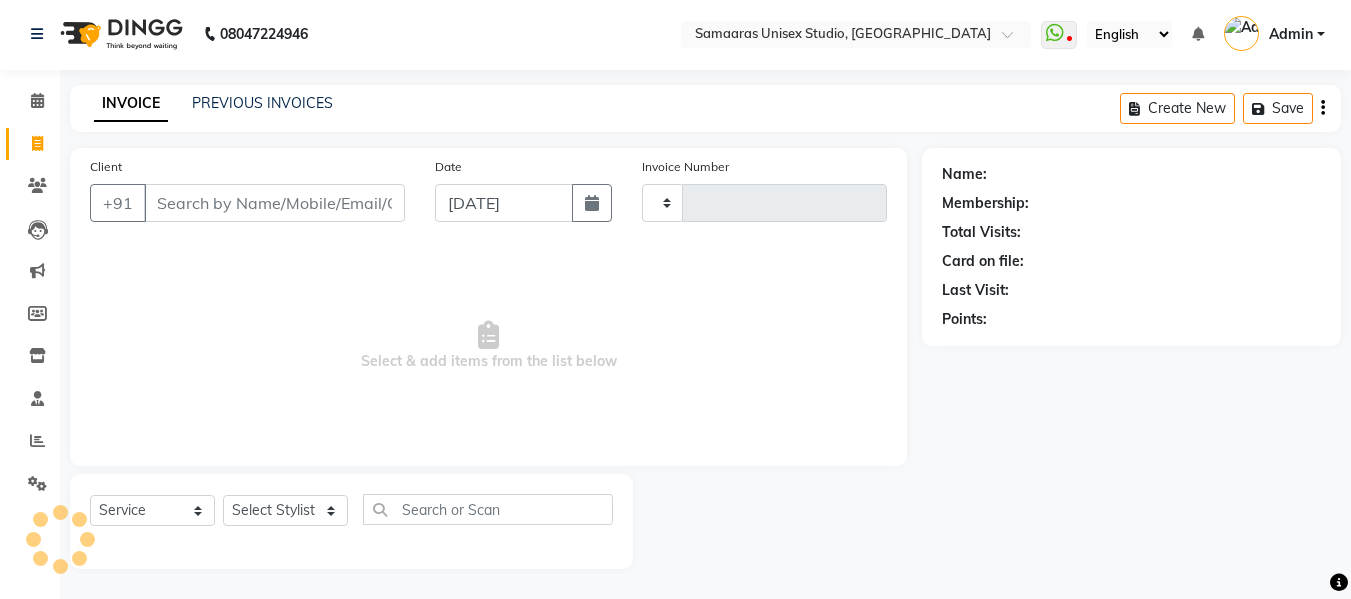 type on "1222" 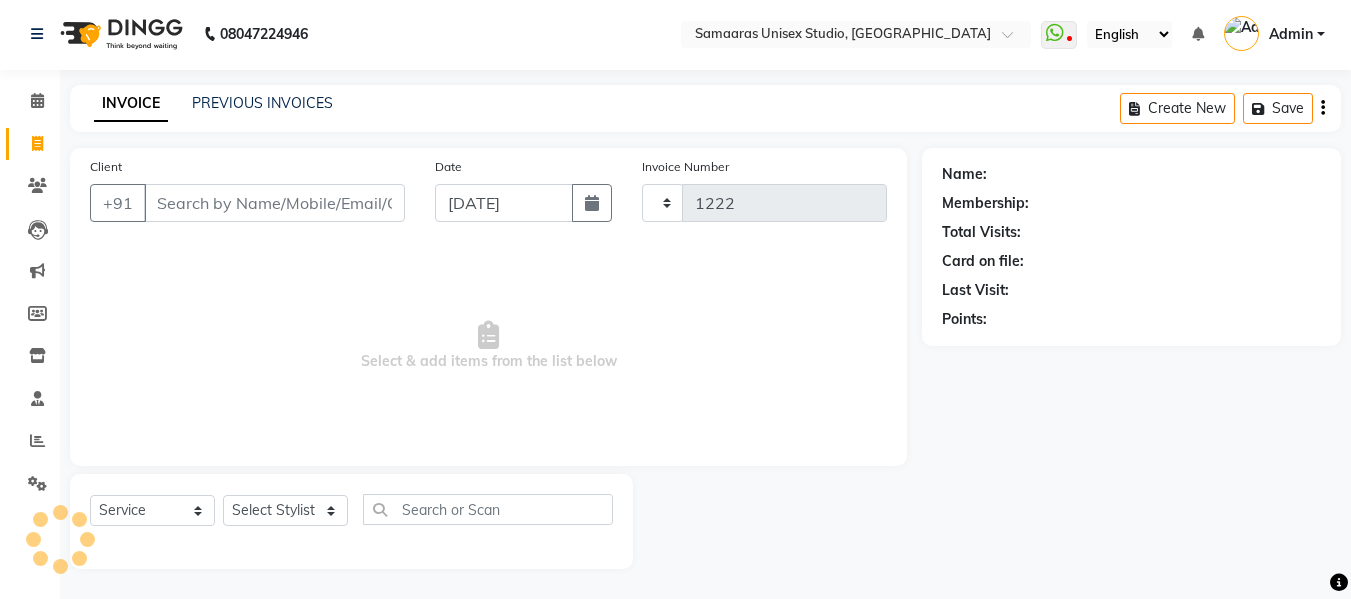 select on "4525" 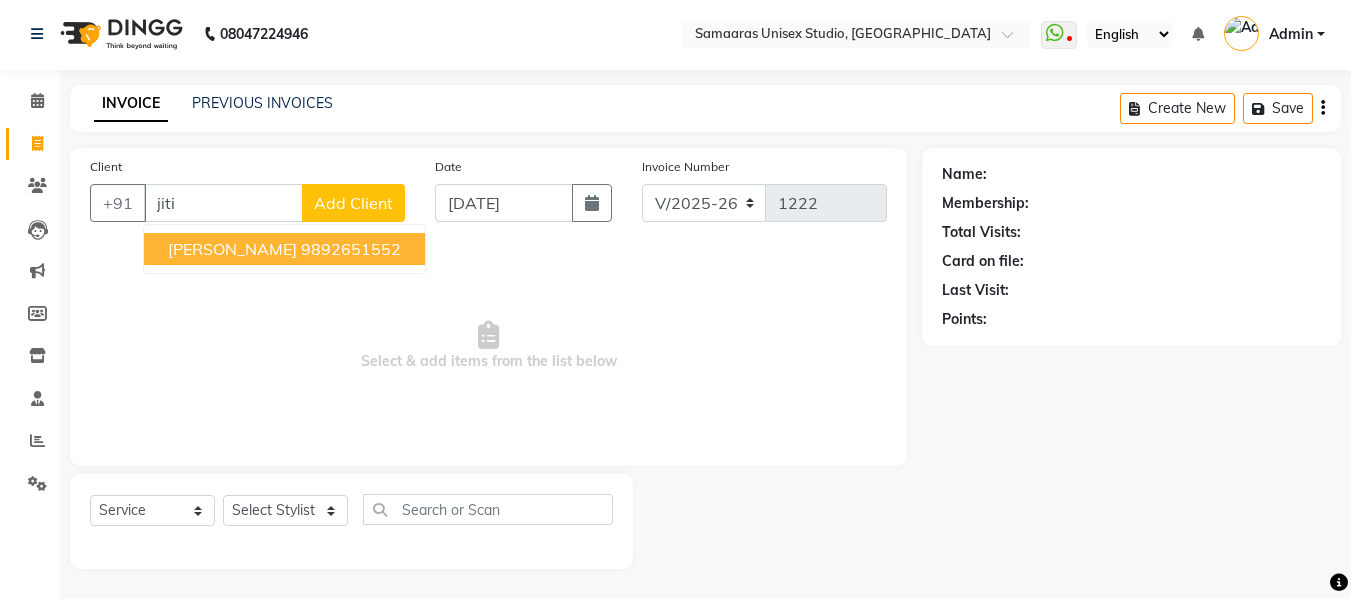 click on "9892651552" at bounding box center (351, 249) 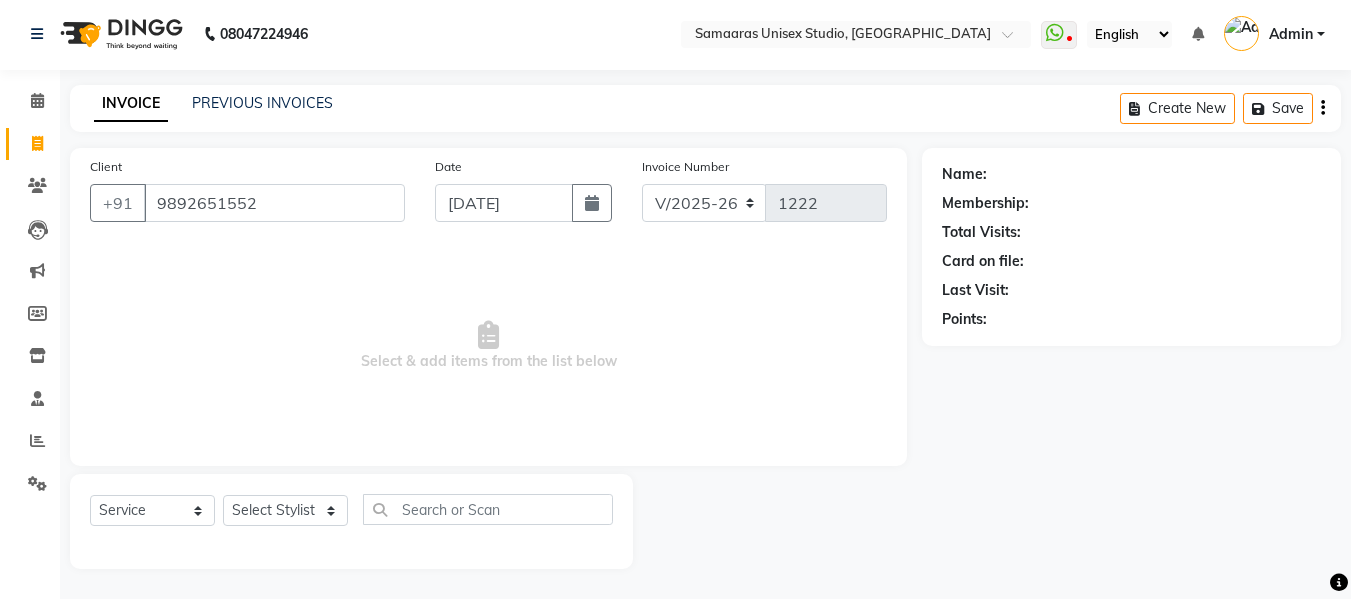 type on "9892651552" 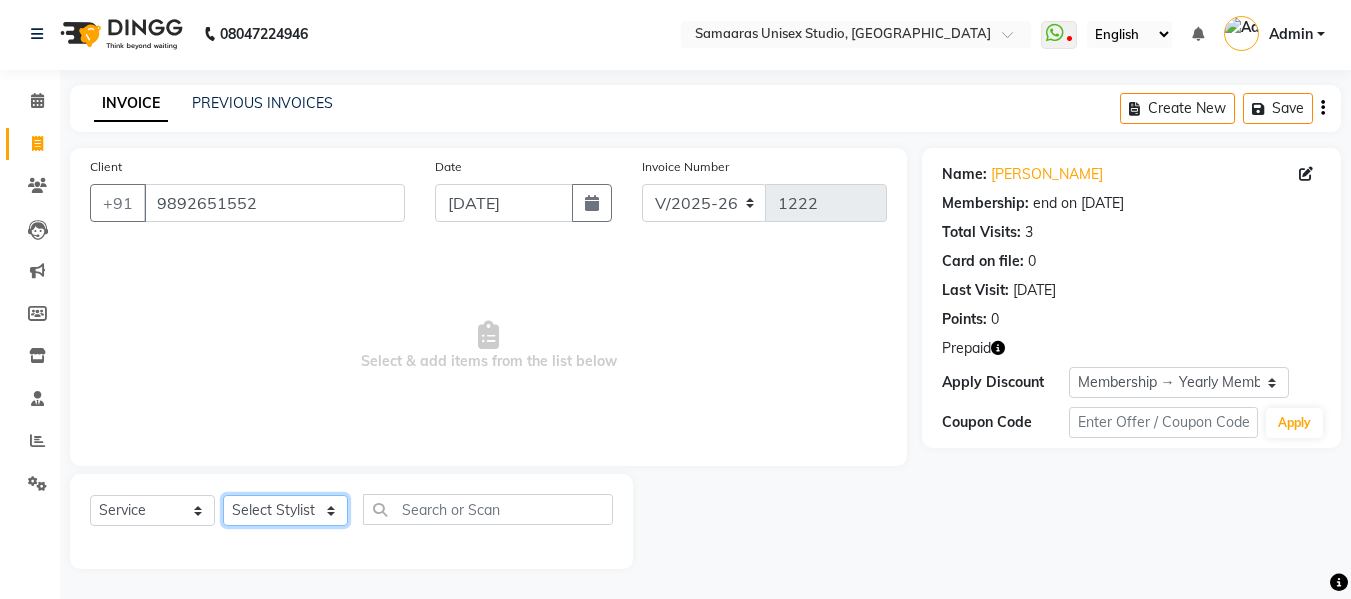 click on "Select Stylist [PERSON_NAME]  Front Desk Kajal [PERSON_NAME]" 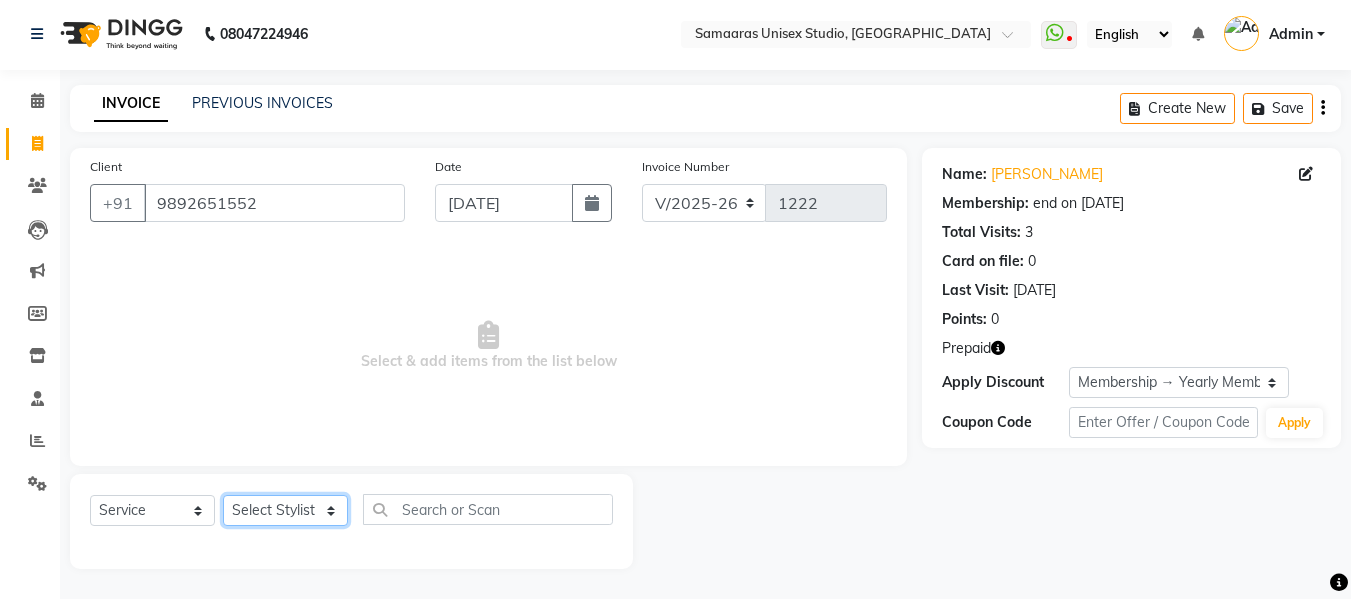 select on "85043" 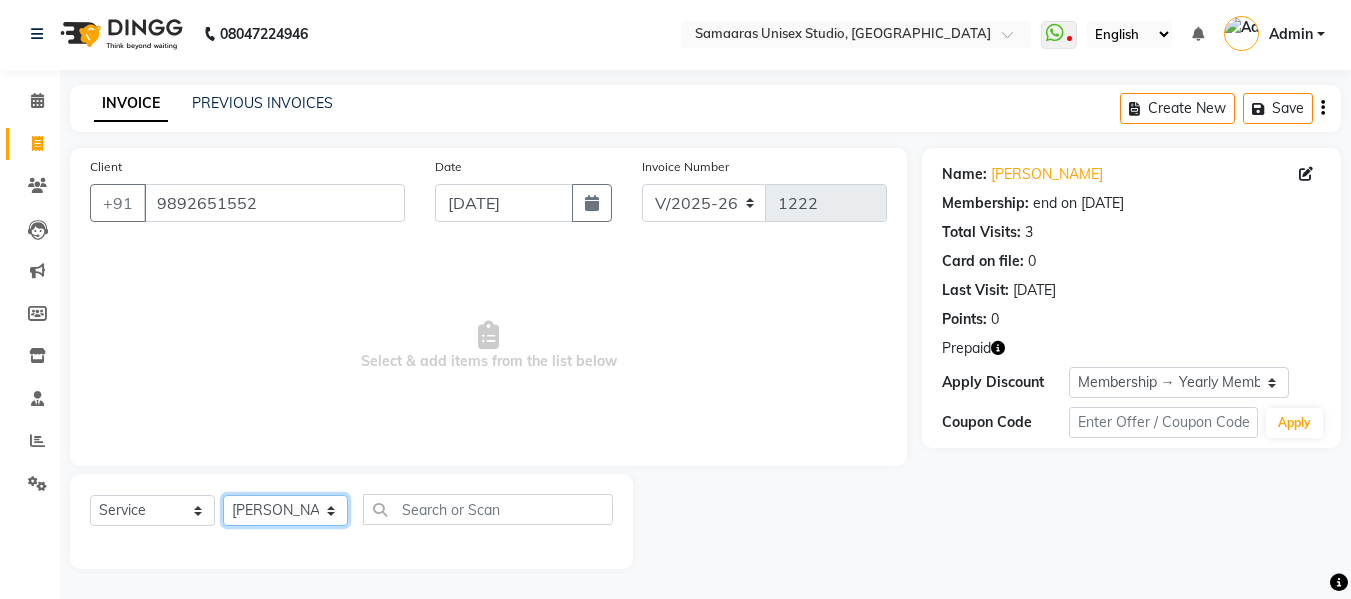 click on "Select Stylist [PERSON_NAME]  Front Desk Kajal [PERSON_NAME]" 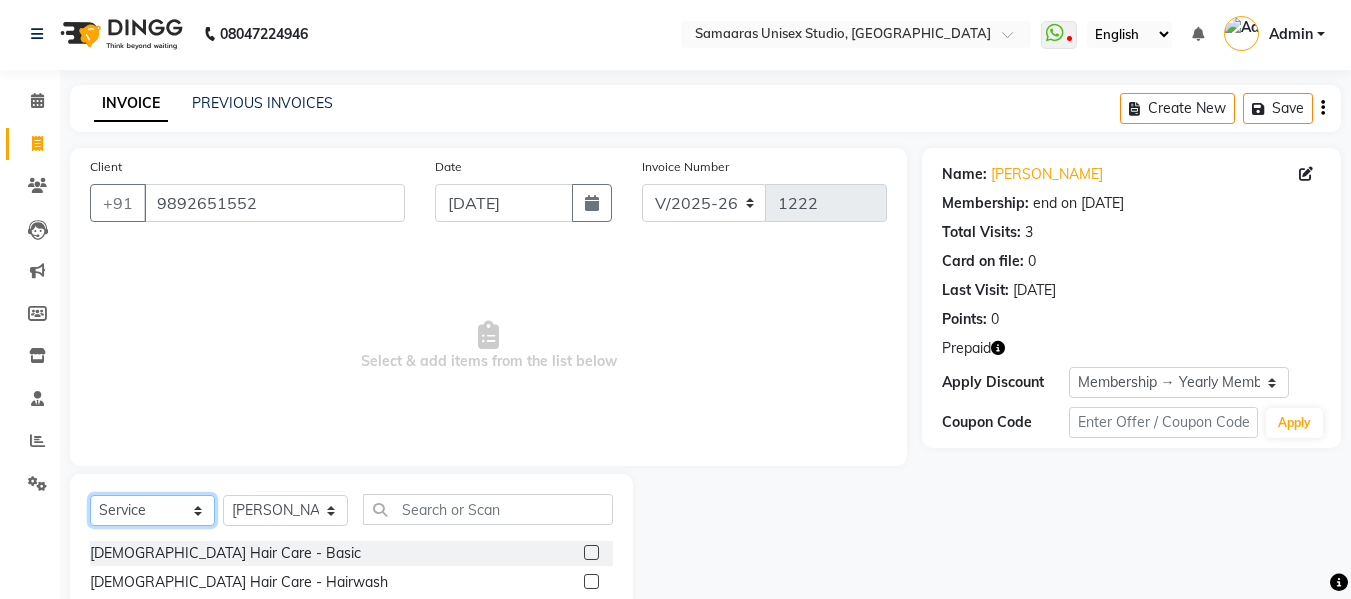 click on "Select  Service  Product  Membership  Package Voucher Prepaid Gift Card" 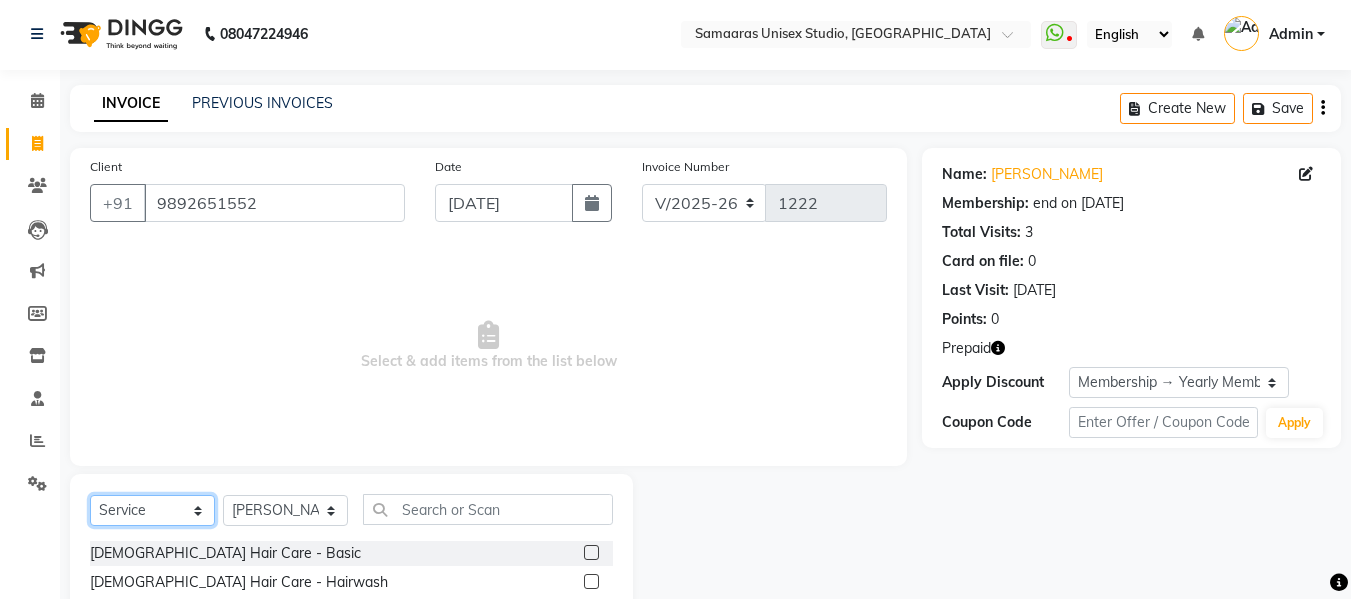 select on "product" 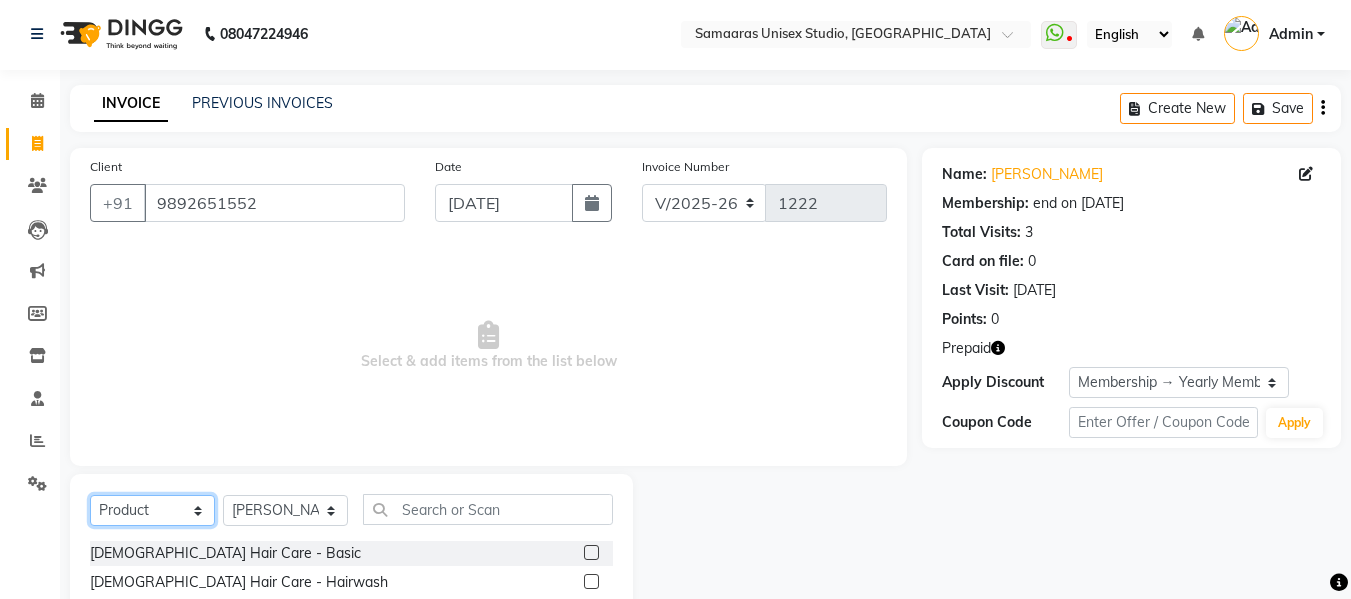 click on "Select  Service  Product  Membership  Package Voucher Prepaid Gift Card" 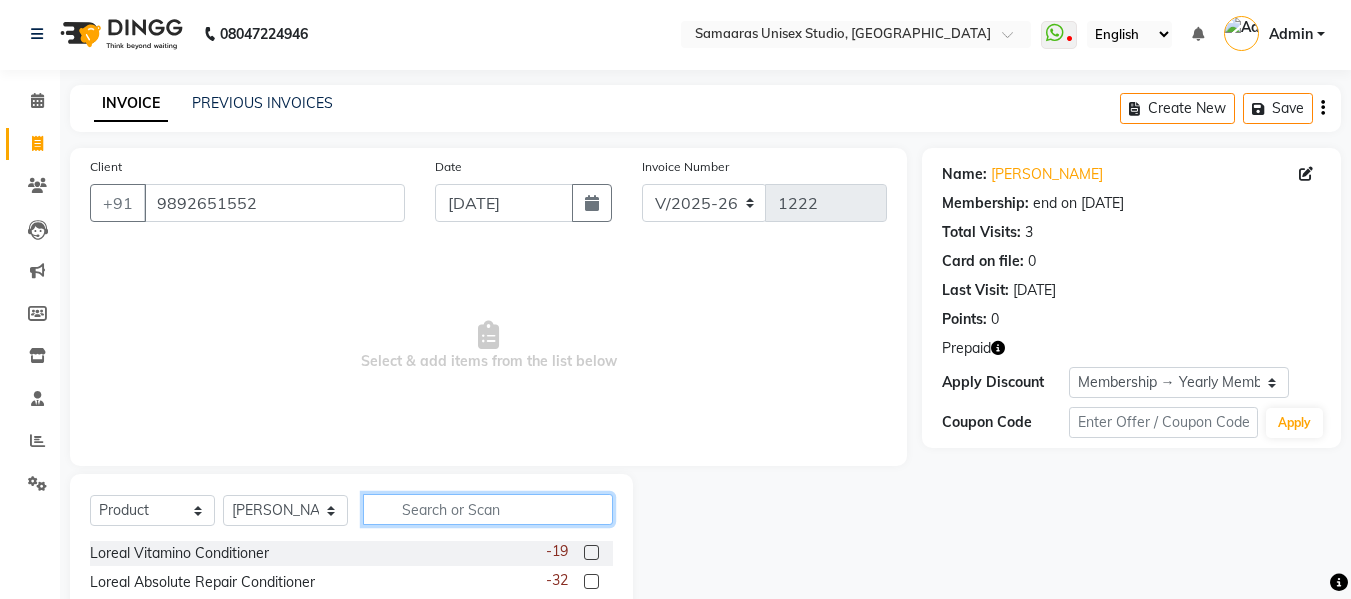click 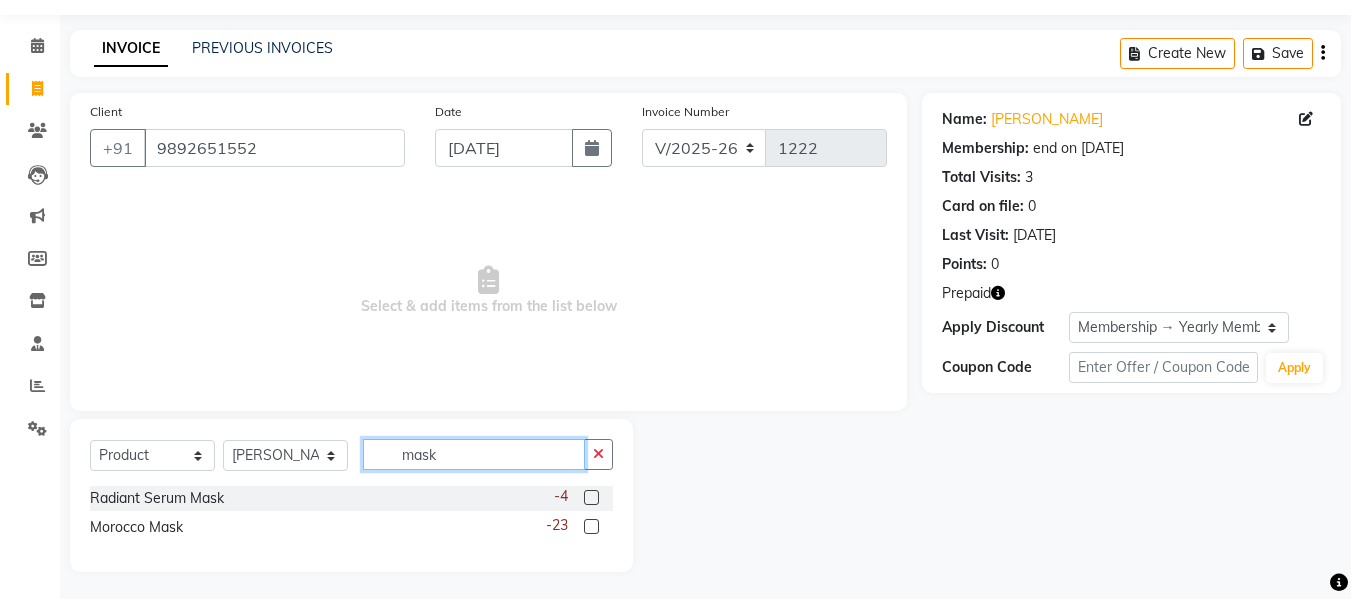 scroll, scrollTop: 60, scrollLeft: 0, axis: vertical 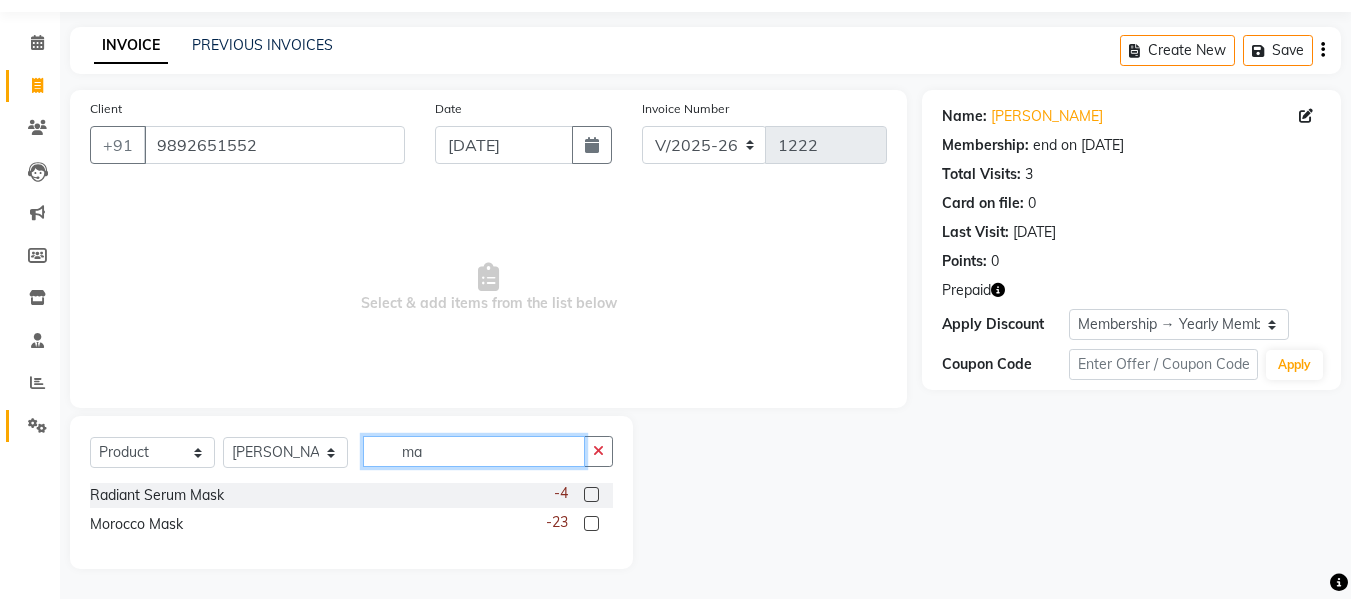 type on "m" 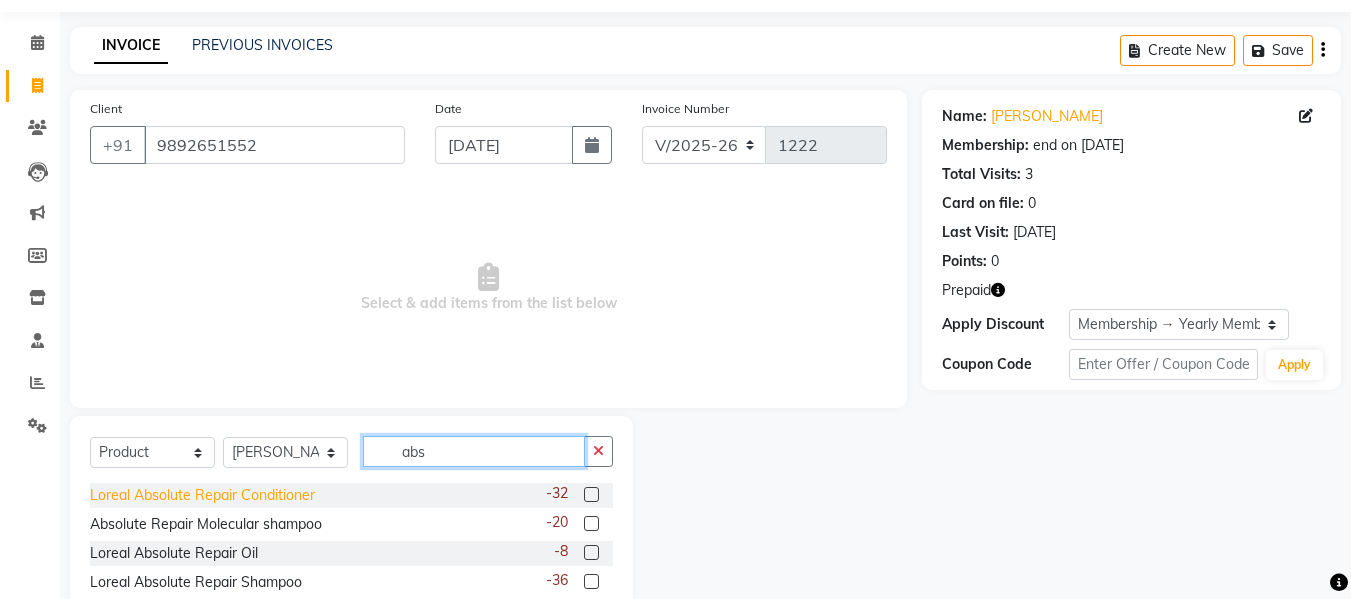 type on "abs" 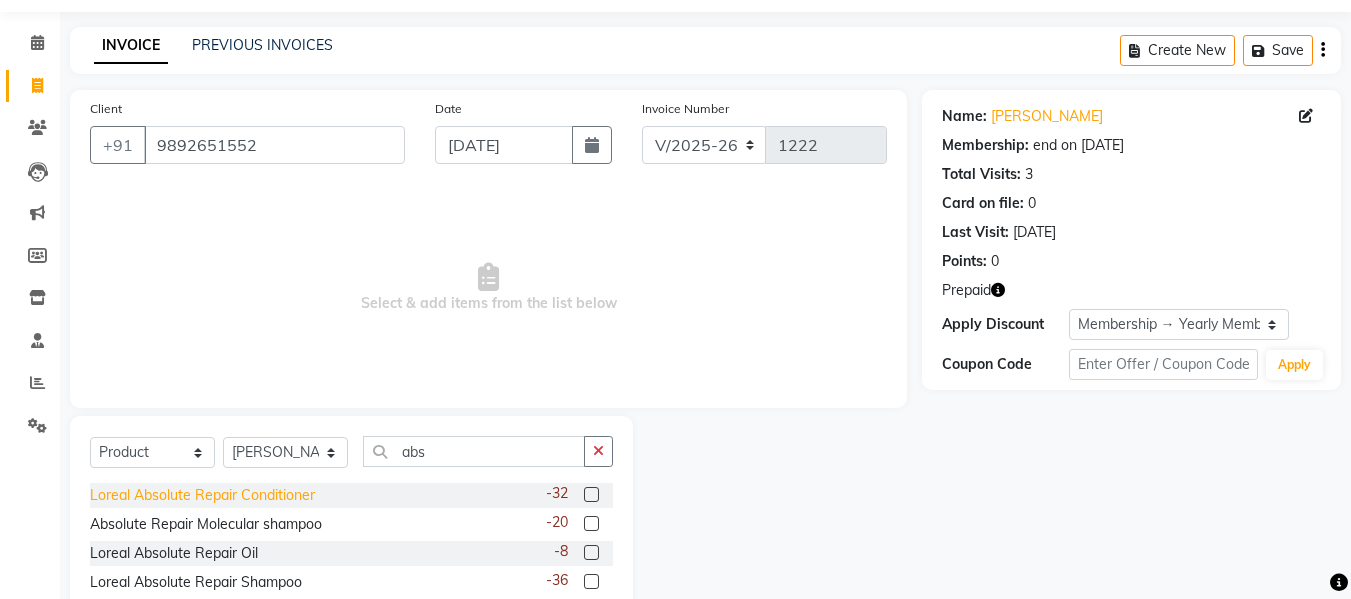 click on "Loreal Absolute Repair Conditioner" 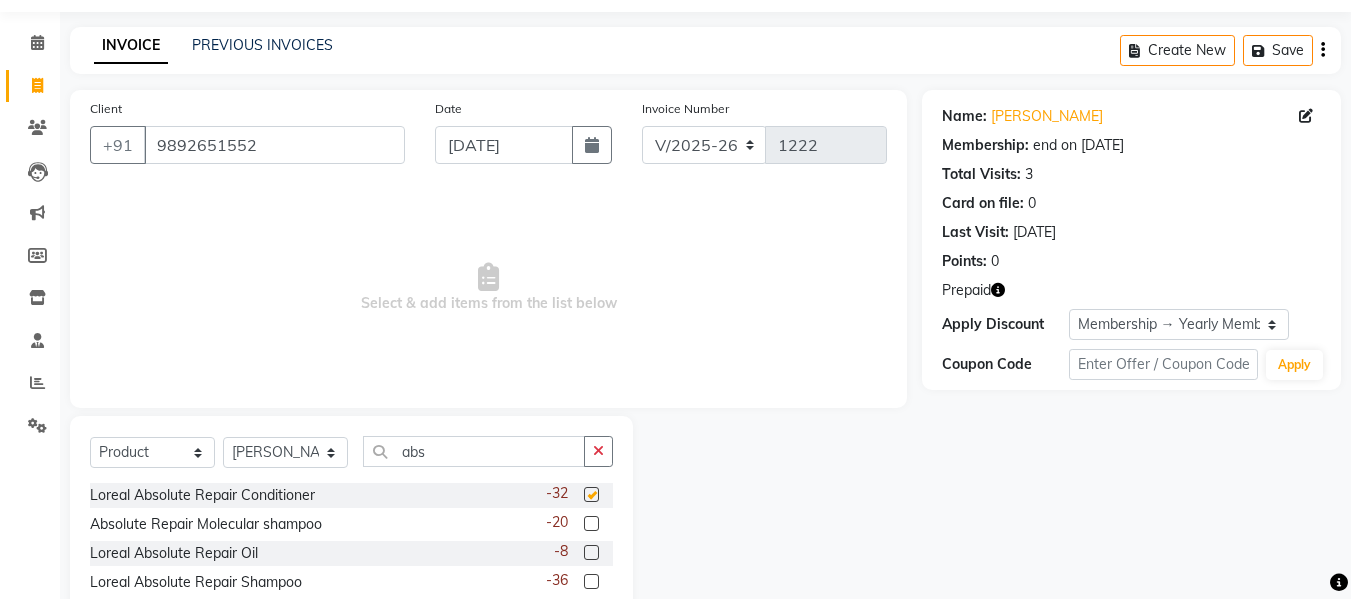 checkbox on "false" 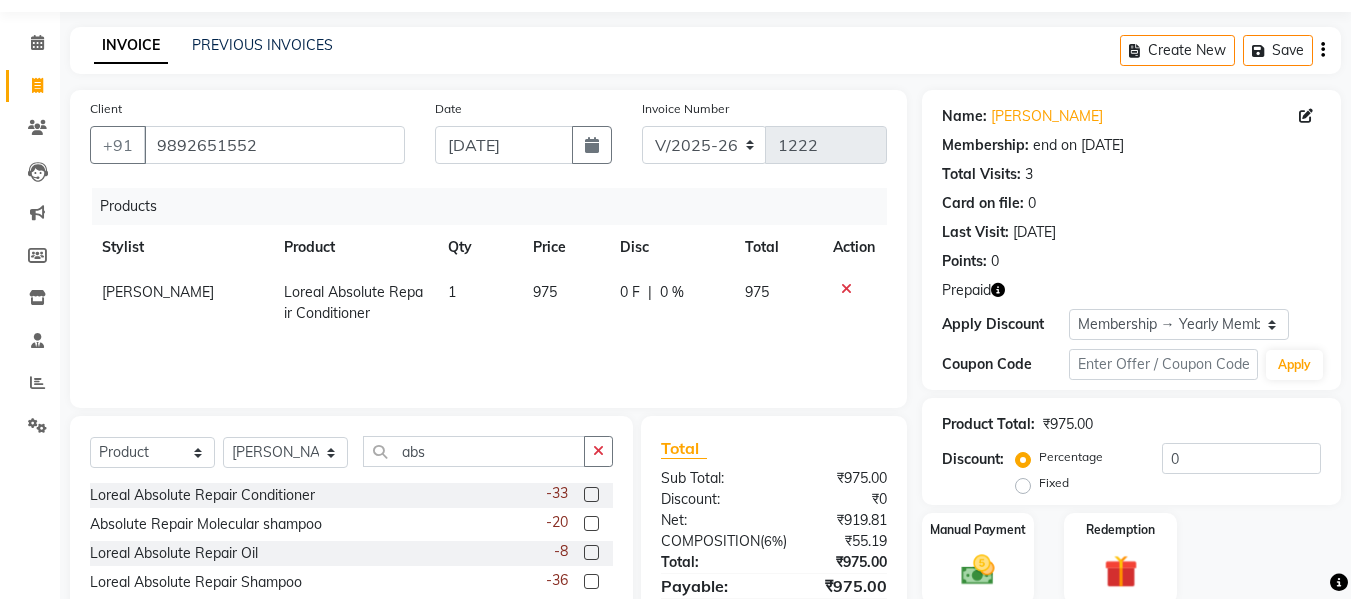 click on "975" 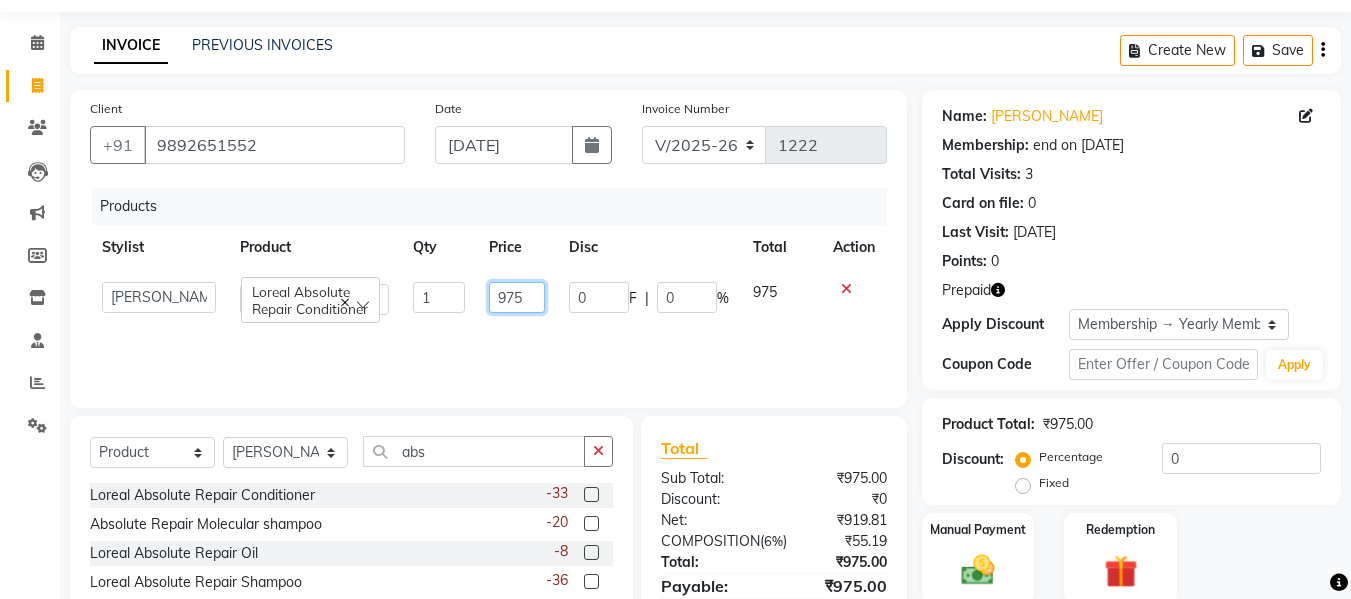 click on "975" 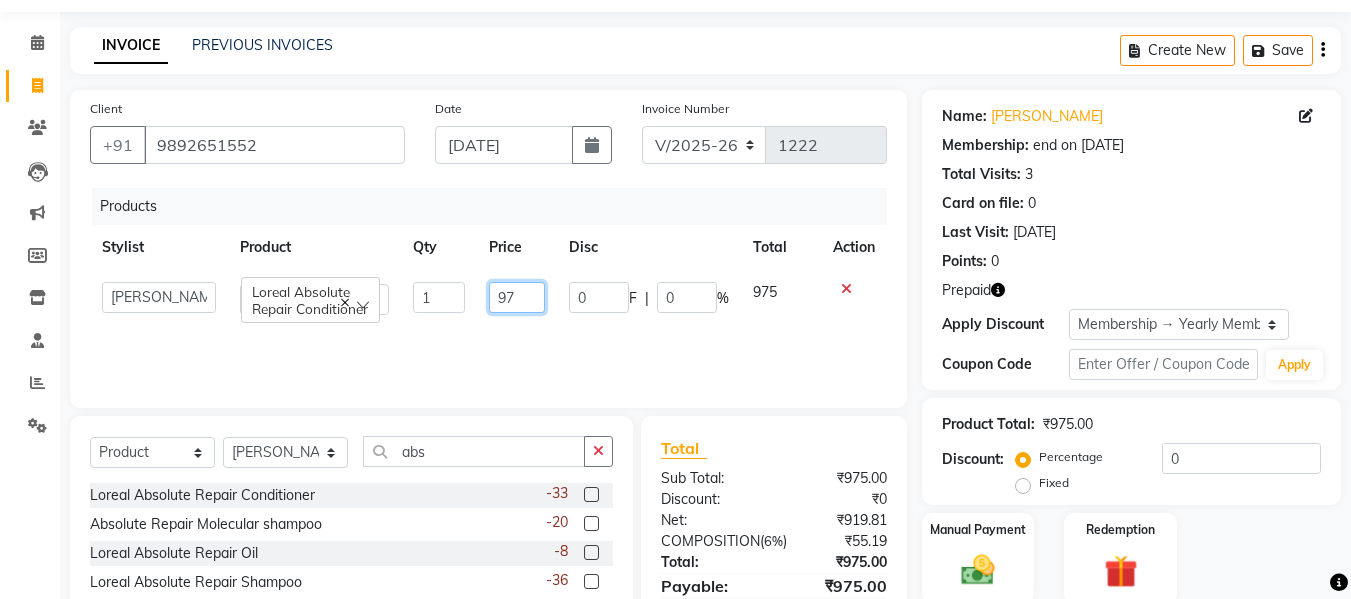 type on "9" 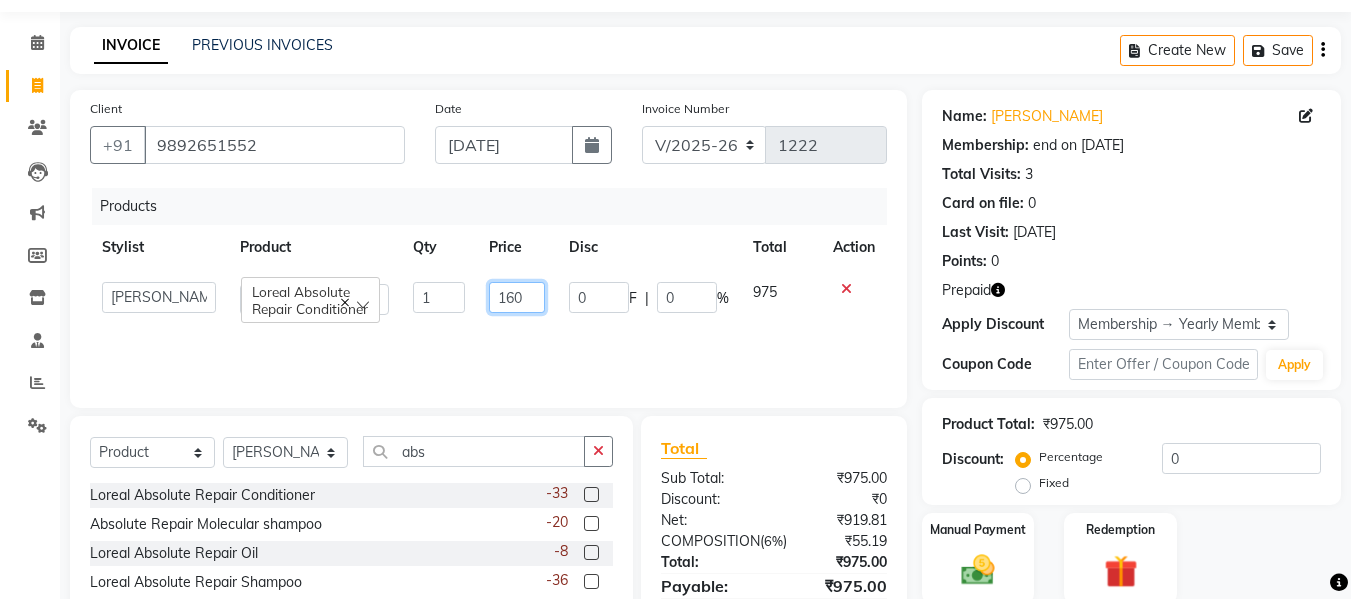 type on "1600" 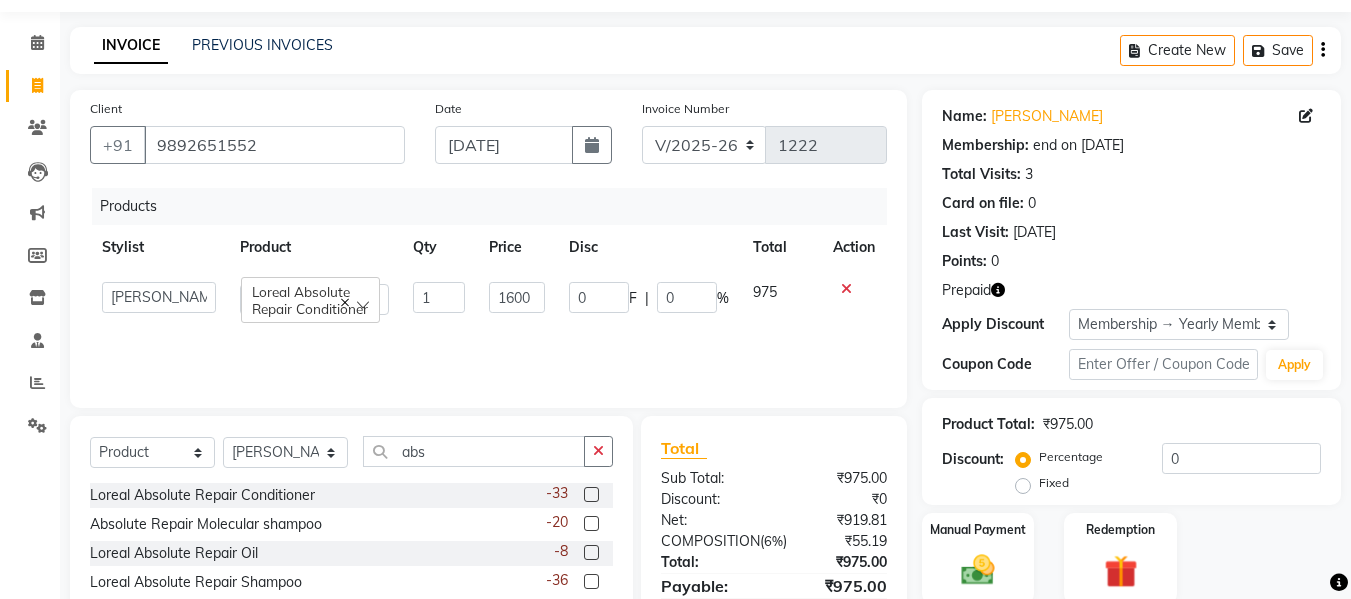 click on "Products Stylist Product Qty Price Disc Total Action  [PERSON_NAME]    Front Desk   Kajal   [PERSON_NAME] Bhai   Loreal Absolute Repair Conditioner  1 1600 0 F | 0 % 975" 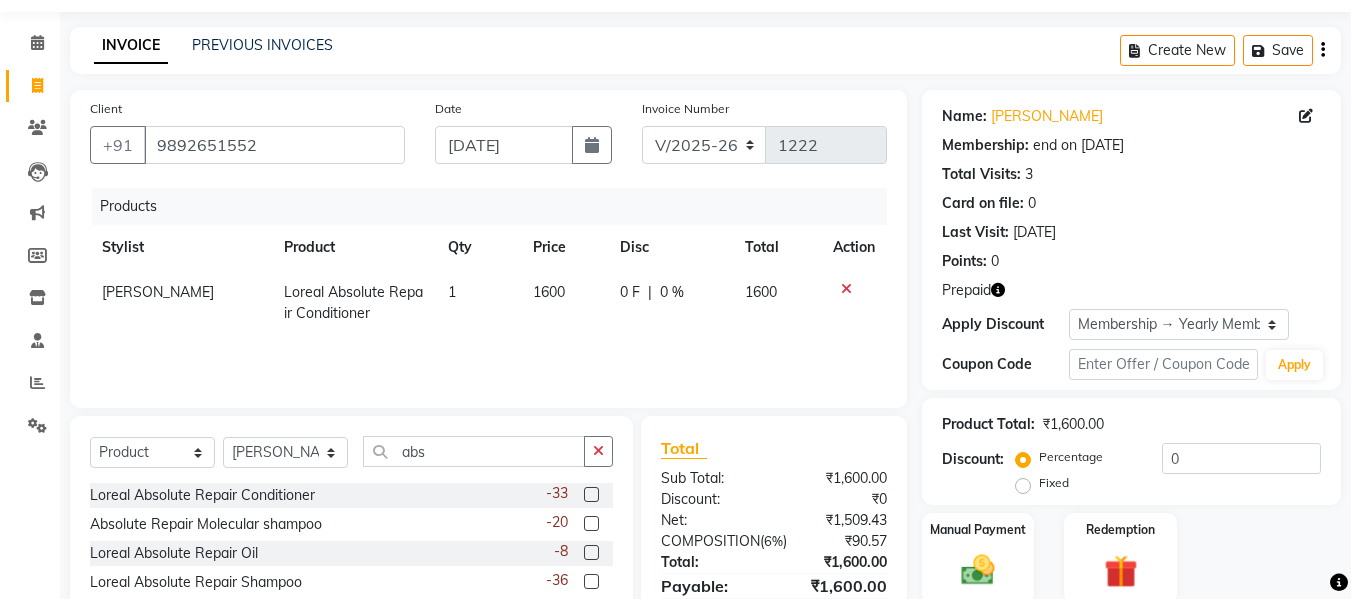 scroll, scrollTop: 160, scrollLeft: 0, axis: vertical 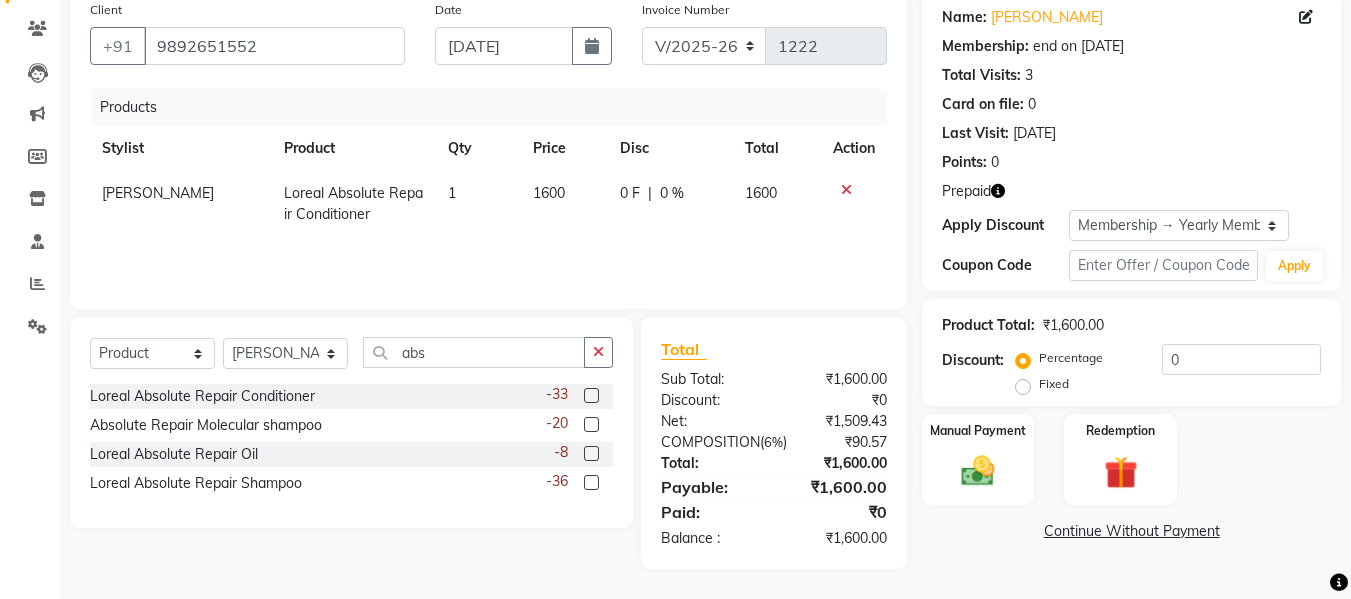 click on "1600" 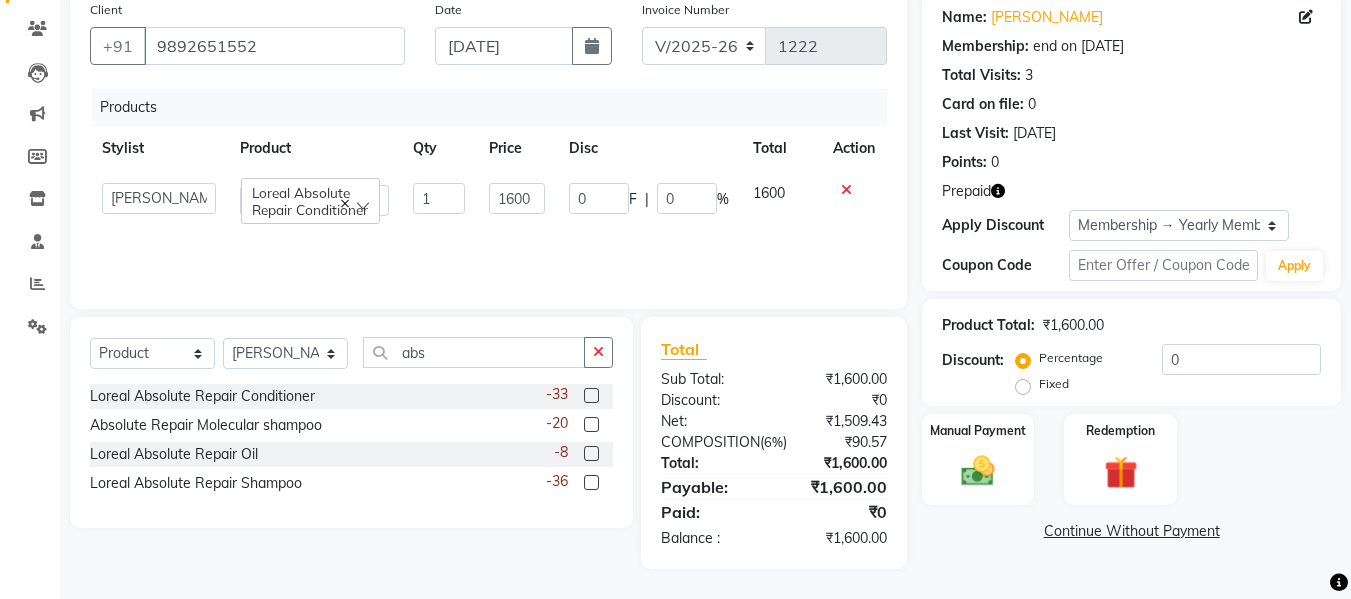 click on "Products Stylist Product Qty Price Disc Total Action  [PERSON_NAME]    Front Desk   Kajal   [PERSON_NAME] Bhai   Loreal Absolute Repair Conditioner  1 1600 0 F | 0 % 1600" 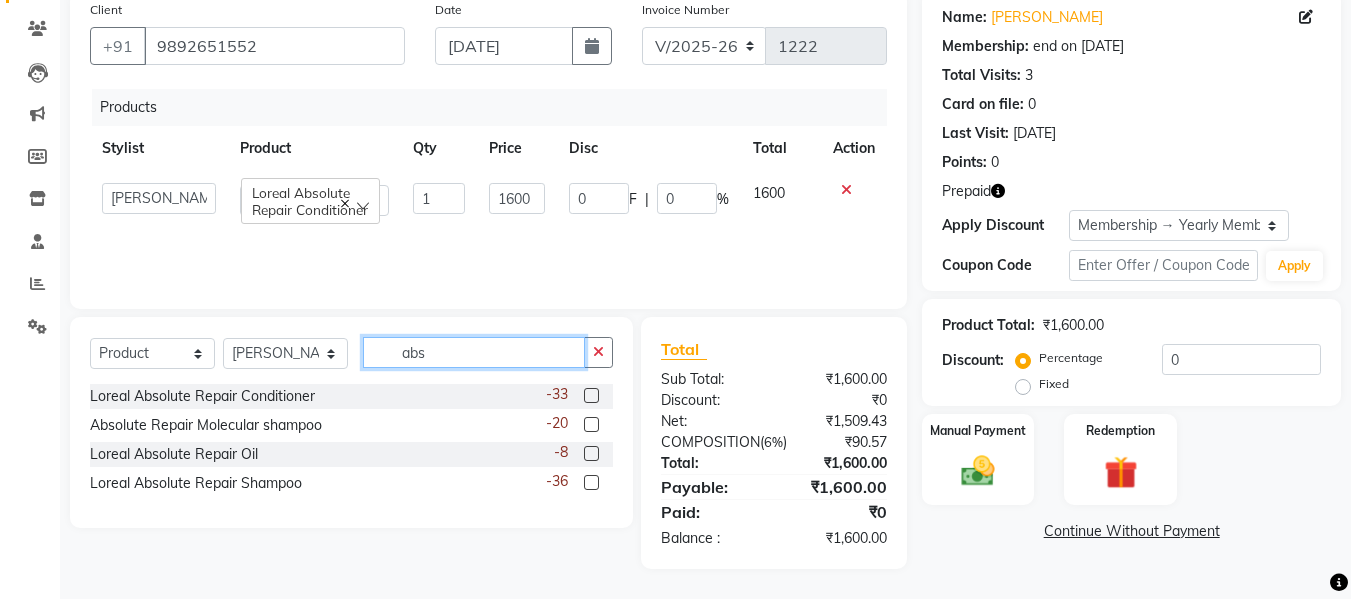 drag, startPoint x: 479, startPoint y: 364, endPoint x: 500, endPoint y: 362, distance: 21.095022 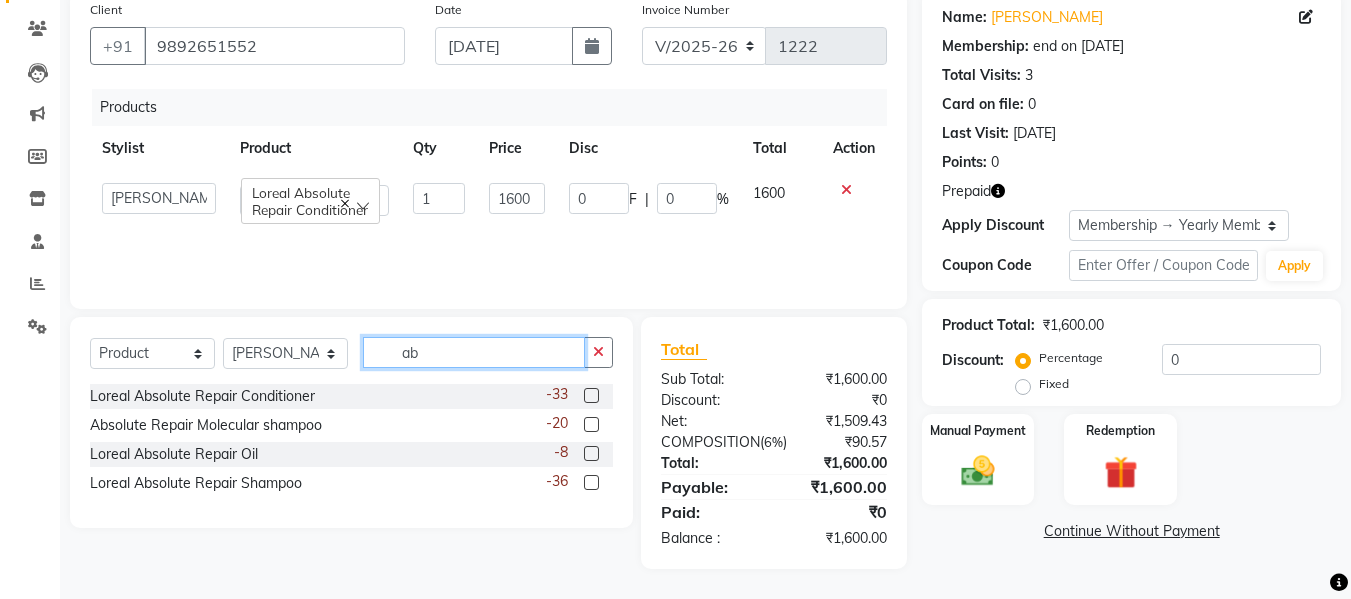 type on "a" 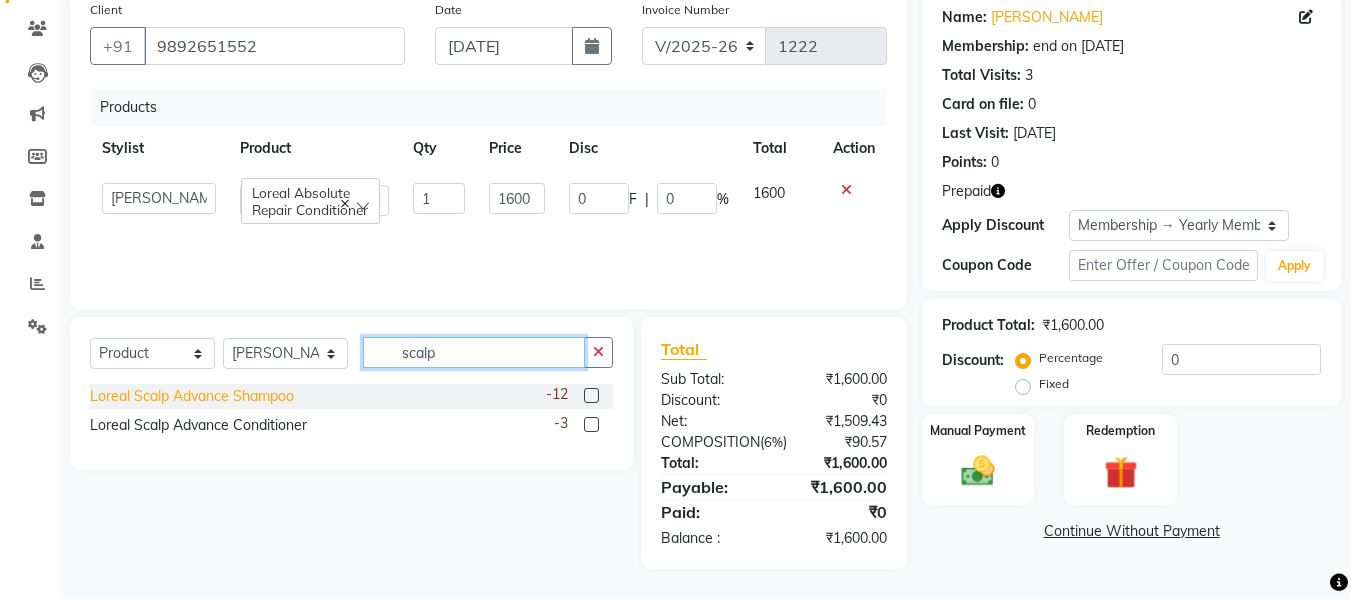 type on "scalp" 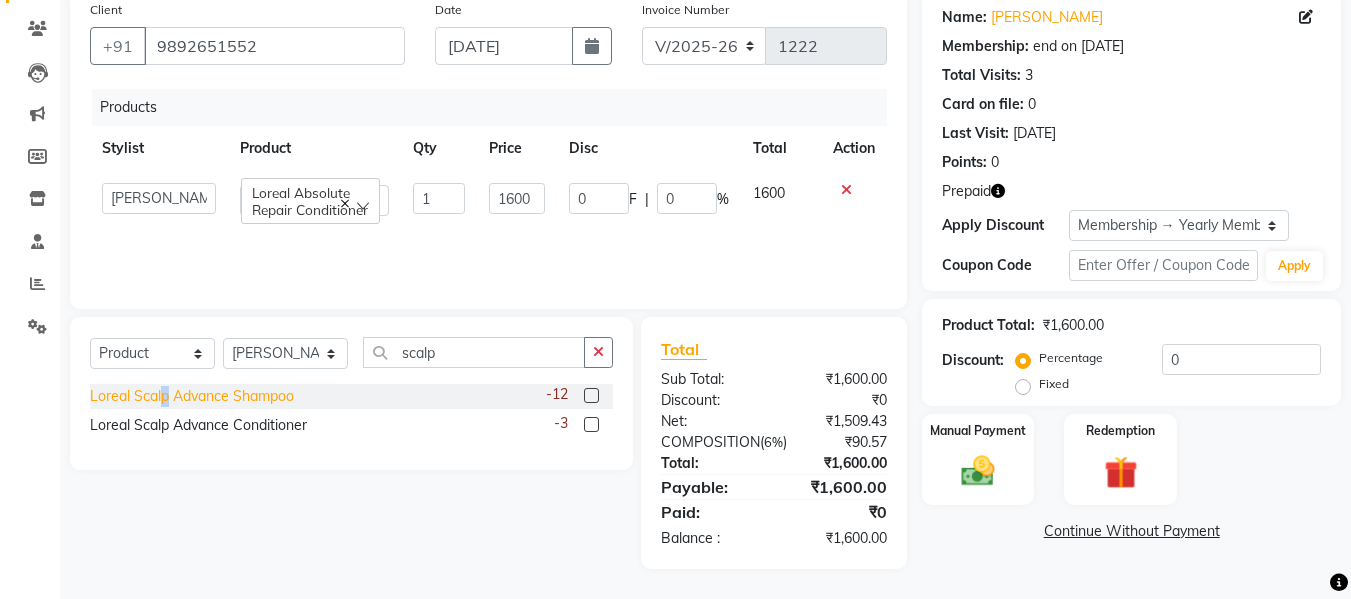 click on "Loreal Scalp Advance Shampoo" 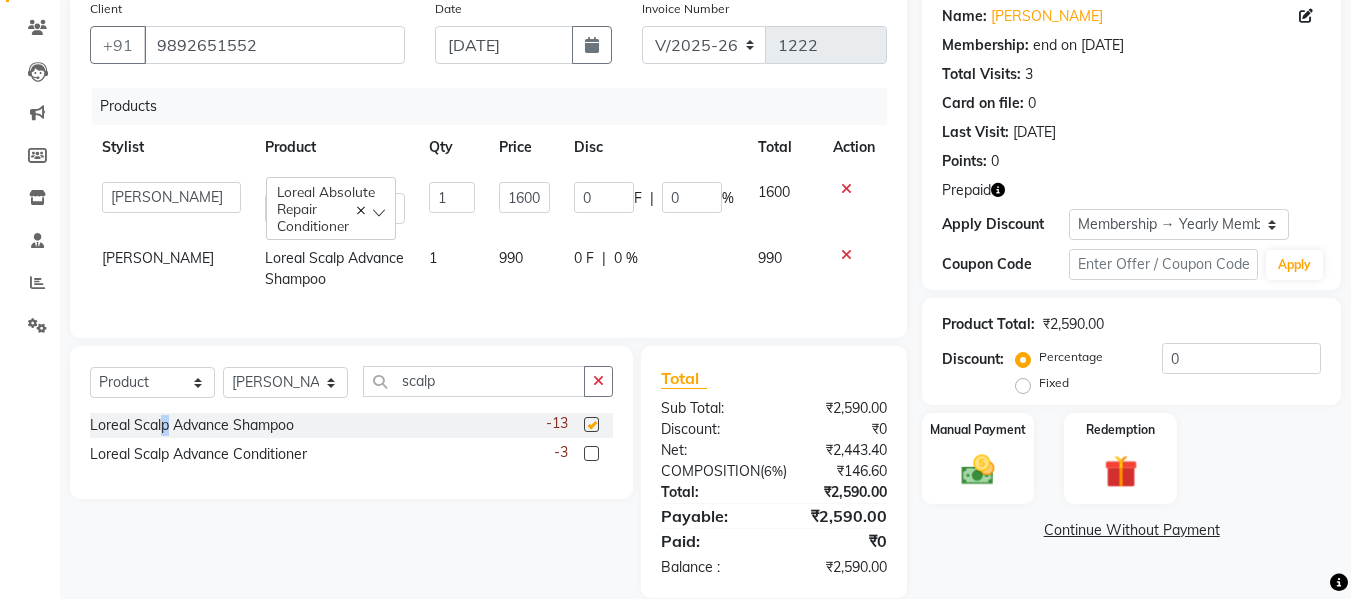checkbox on "false" 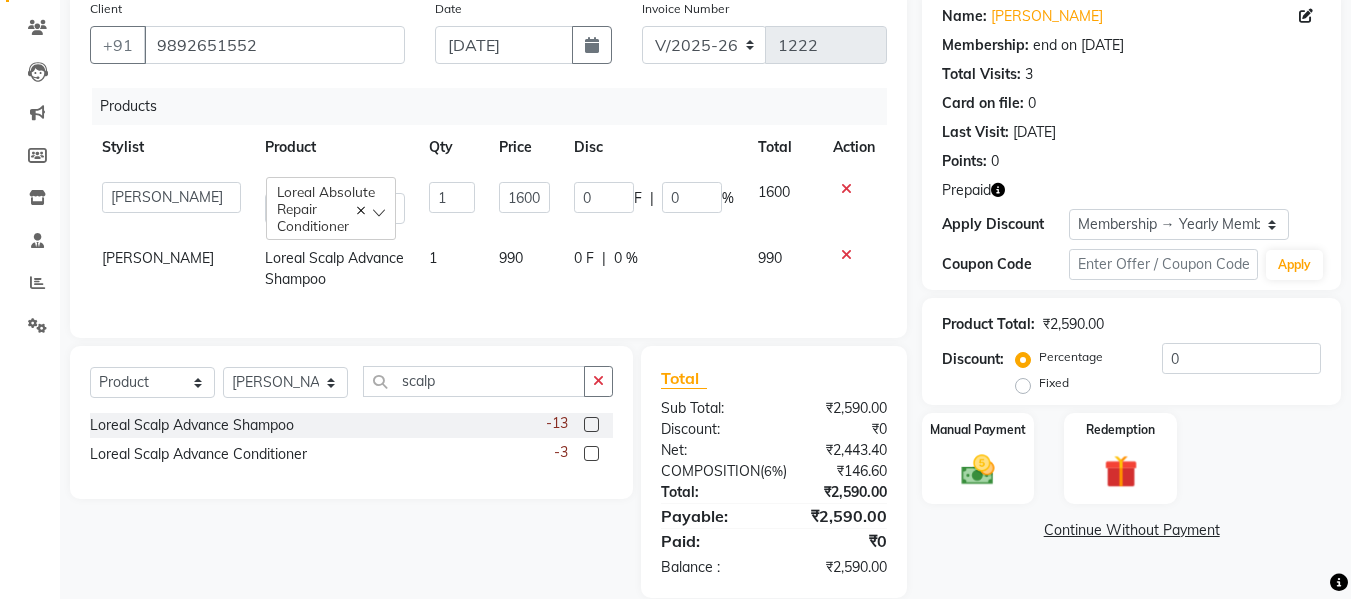 click on "990" 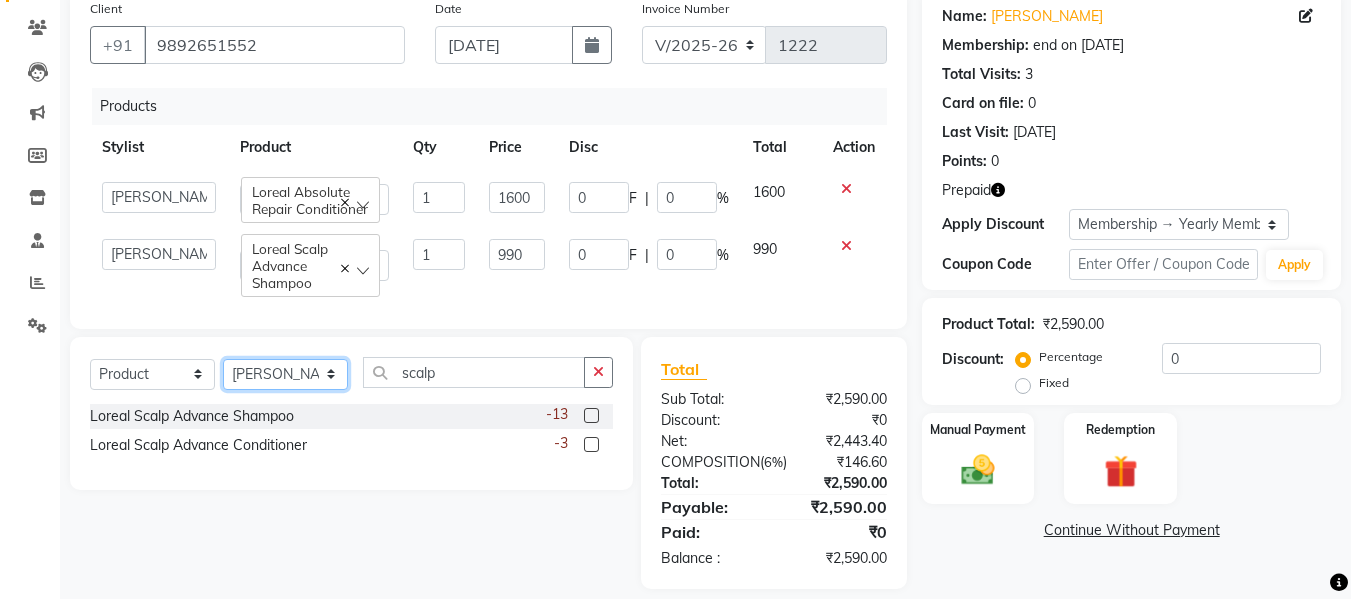 click on "Select Stylist [PERSON_NAME]  Front Desk Kajal [PERSON_NAME]" 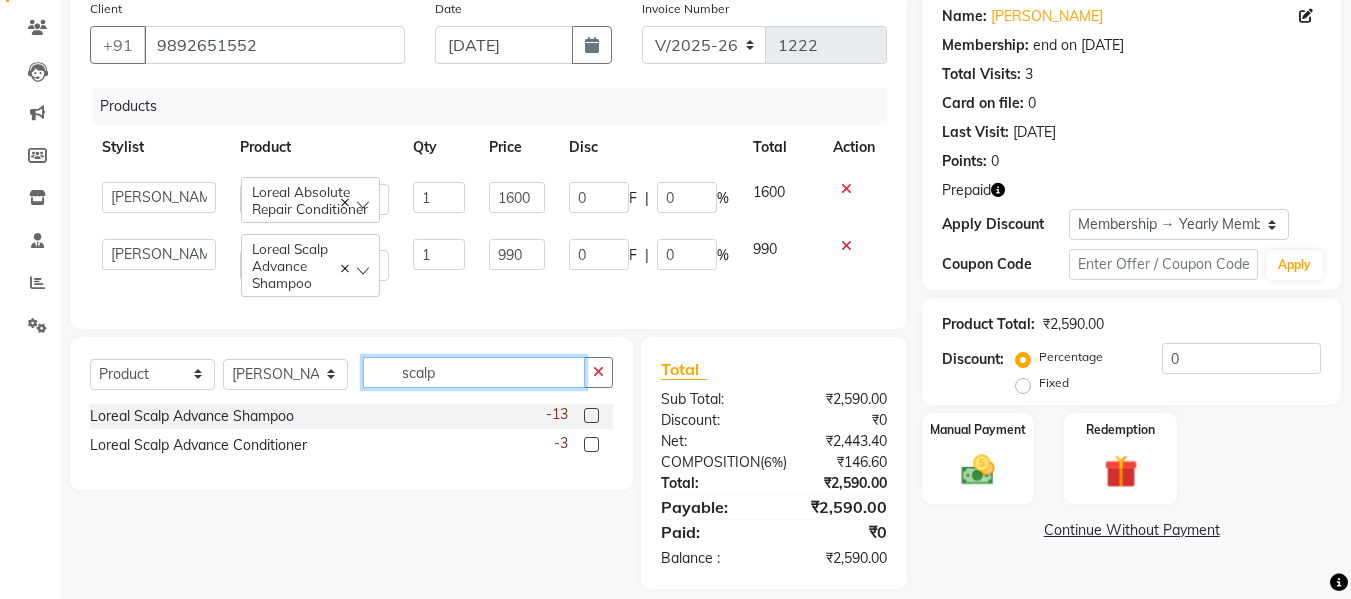click on "scalp" 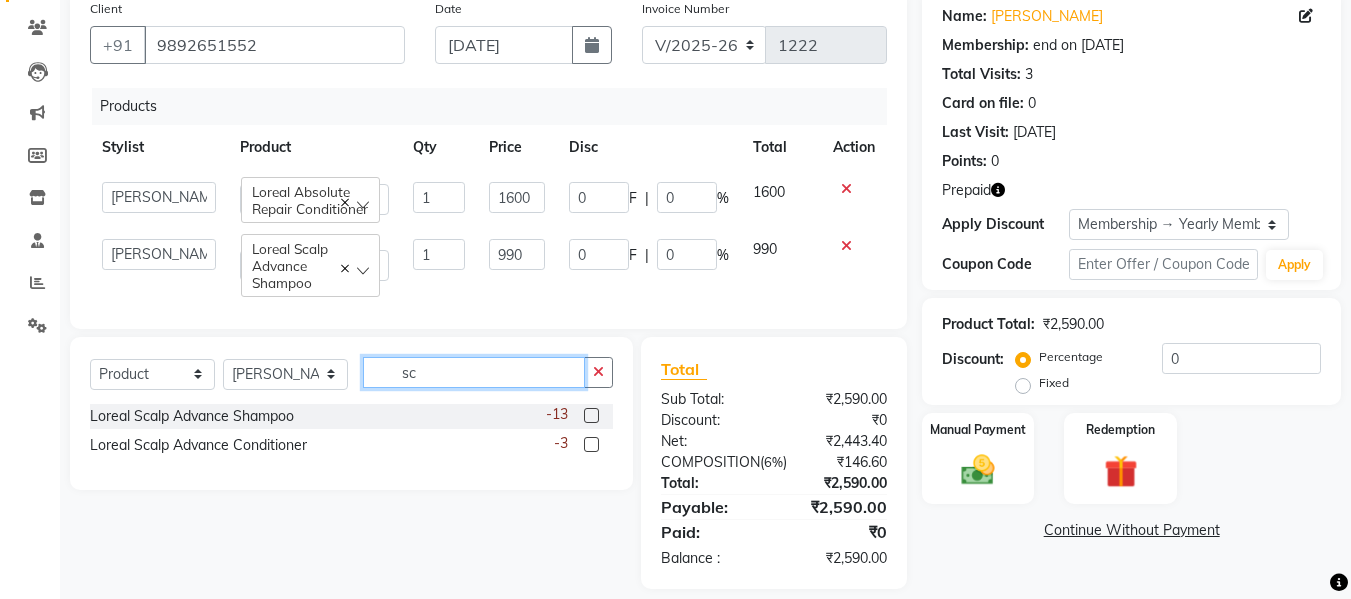 type on "s" 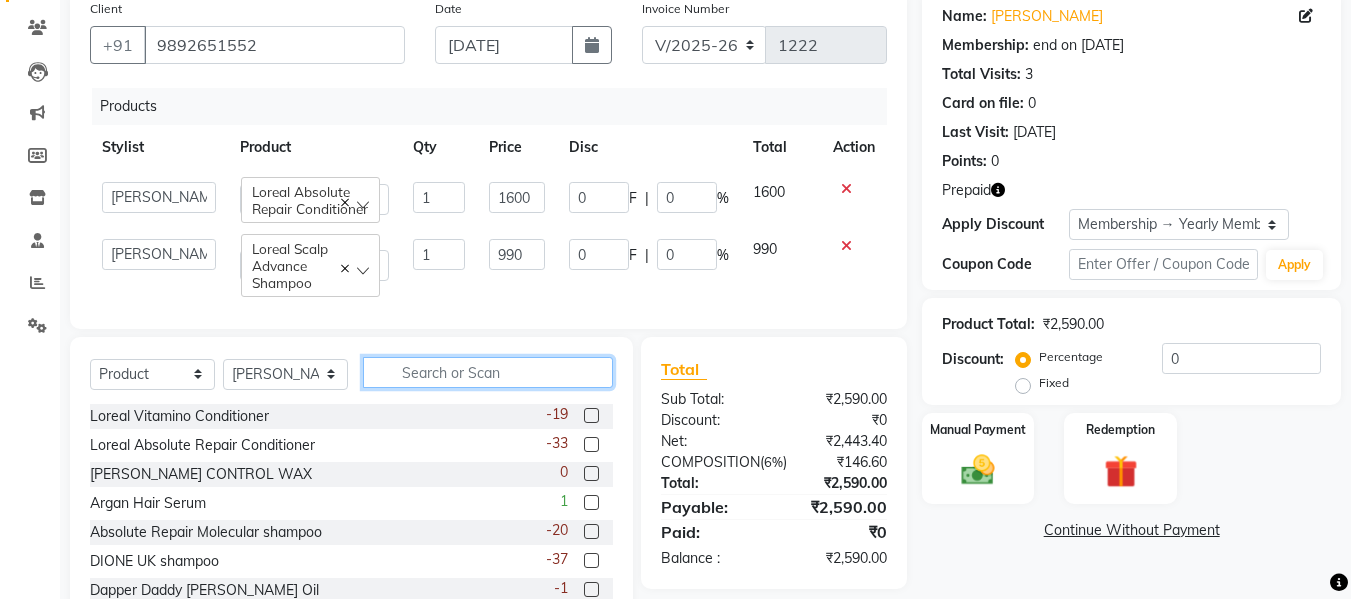 type 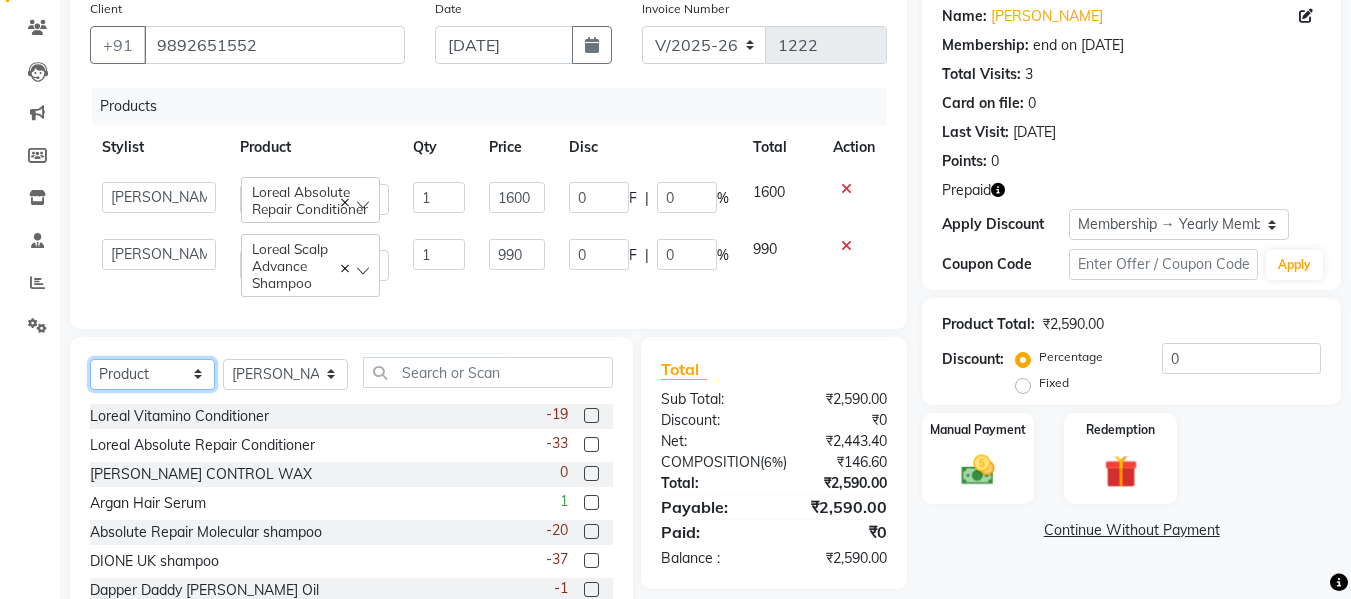 click on "Select  Service  Product  Membership  Package Voucher Prepaid Gift Card" 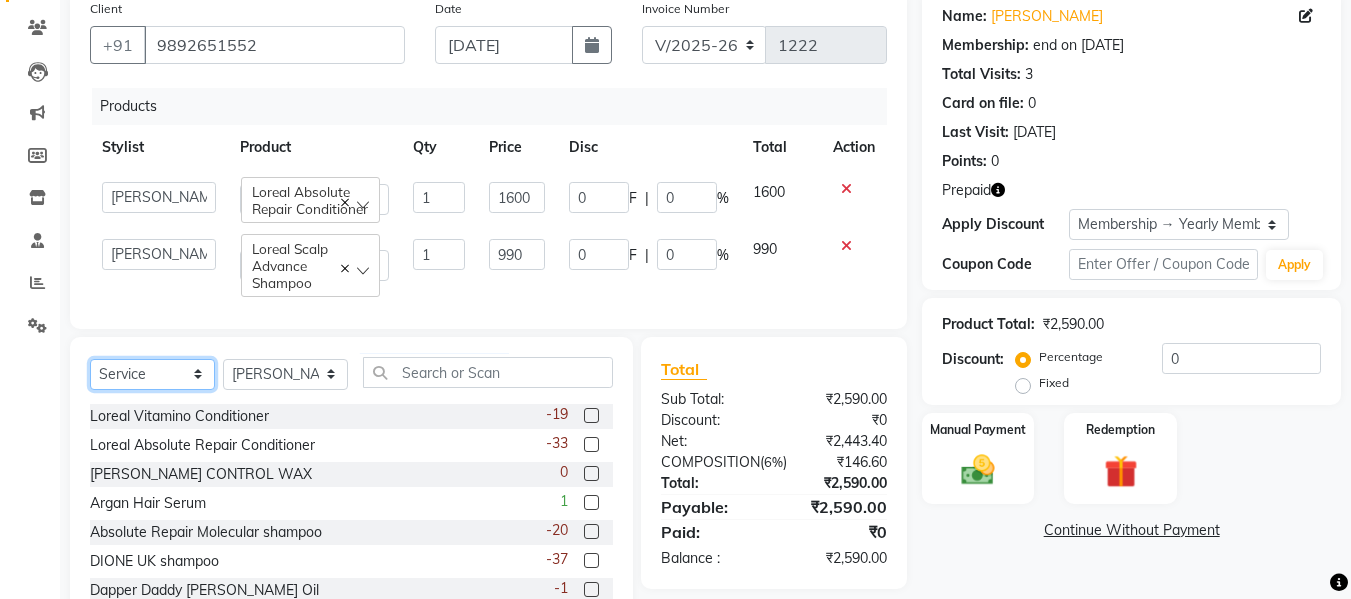 click on "Select  Service  Product  Membership  Package Voucher Prepaid Gift Card" 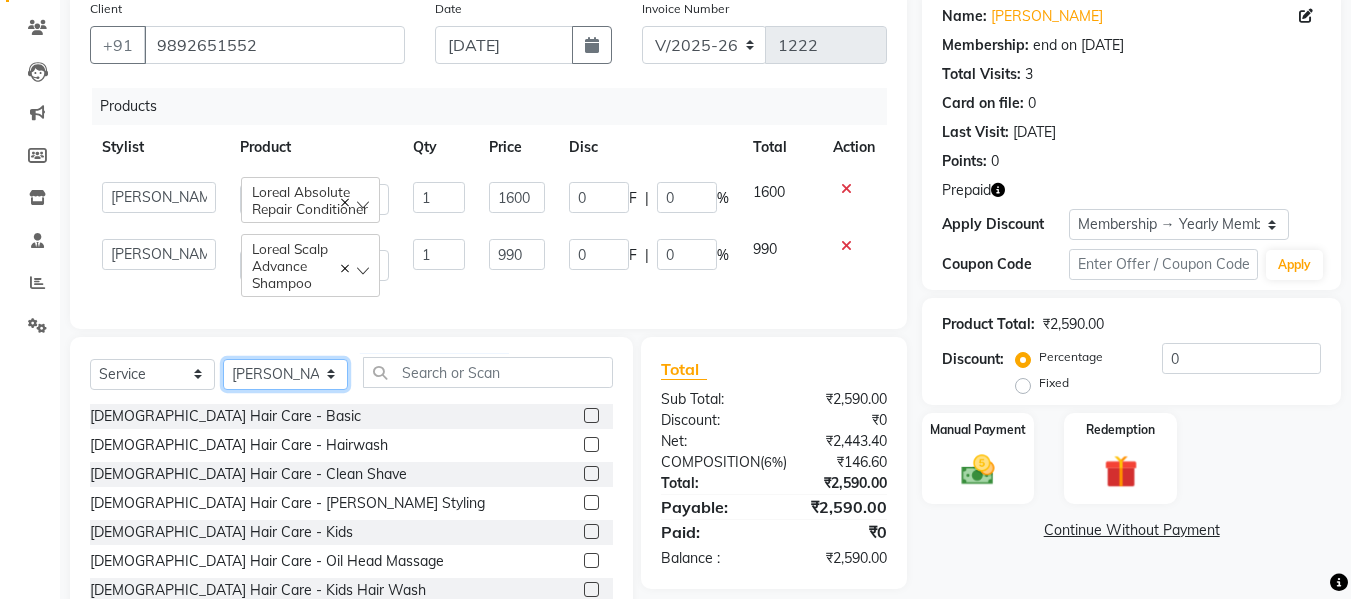 click on "Select Stylist [PERSON_NAME]  Front Desk Kajal [PERSON_NAME]" 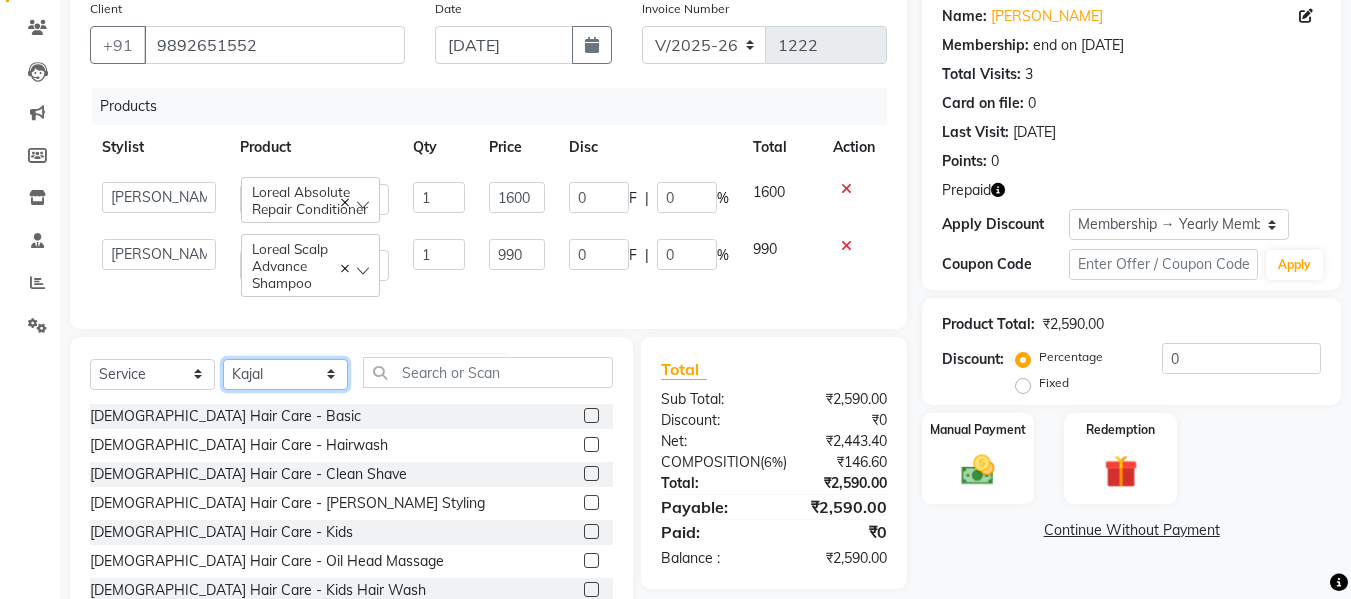 click on "Select Stylist [PERSON_NAME]  Front Desk Kajal [PERSON_NAME]" 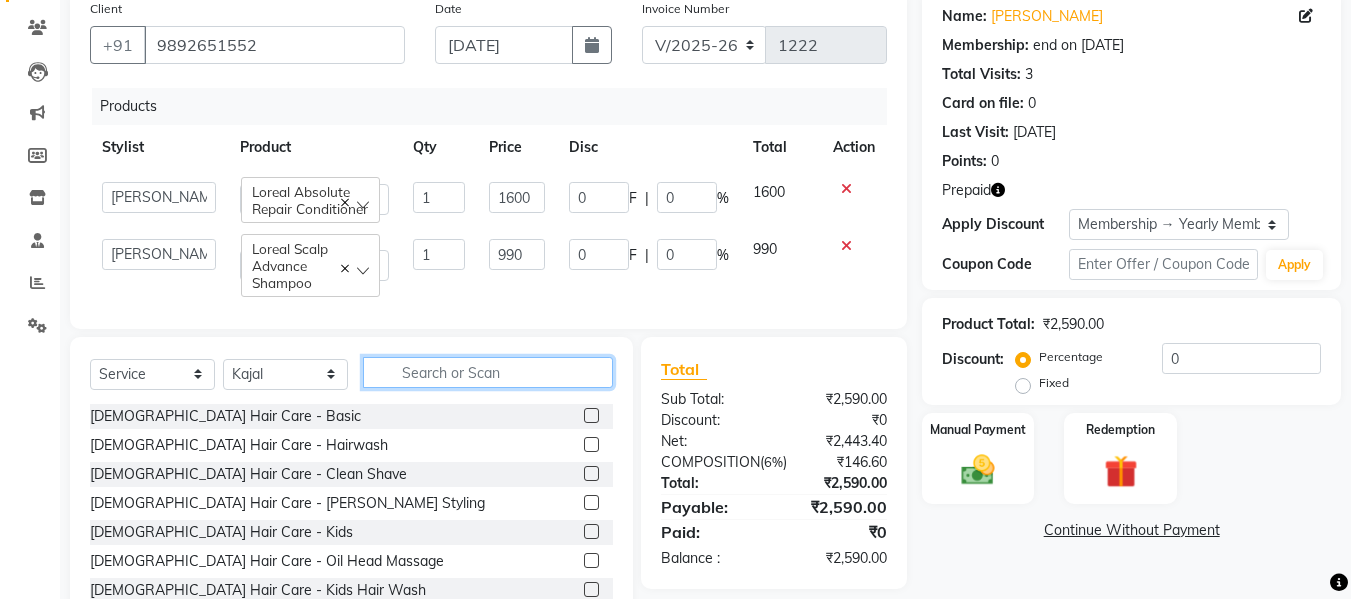 click 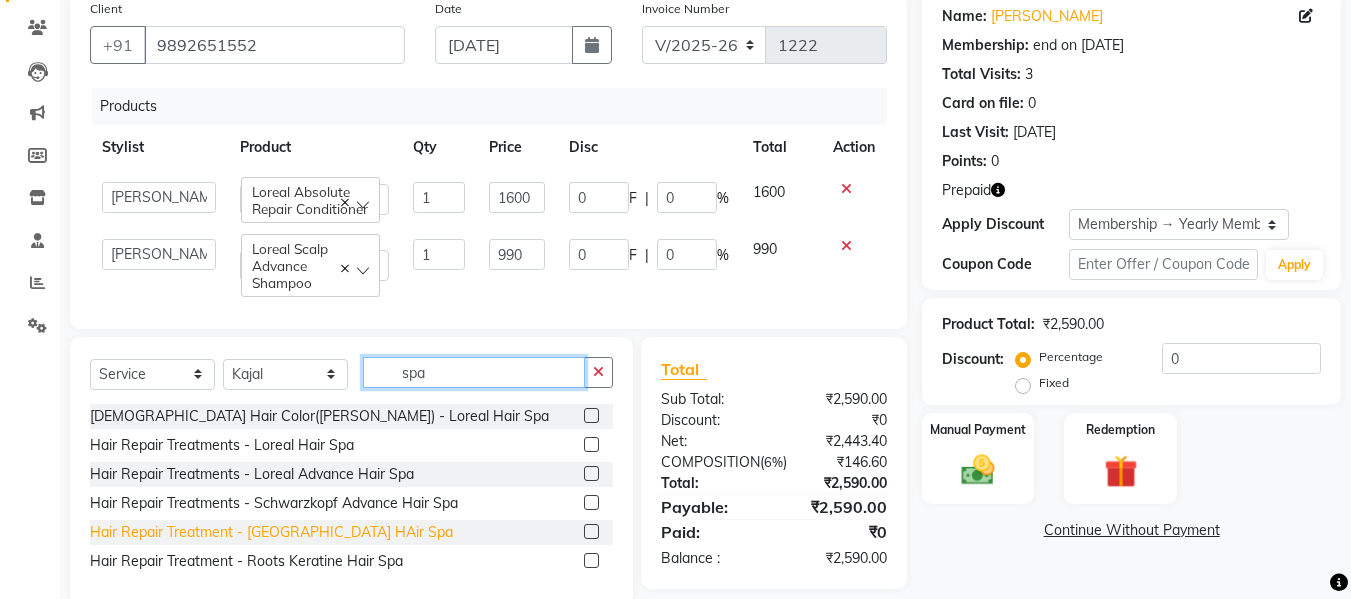 type on "spa" 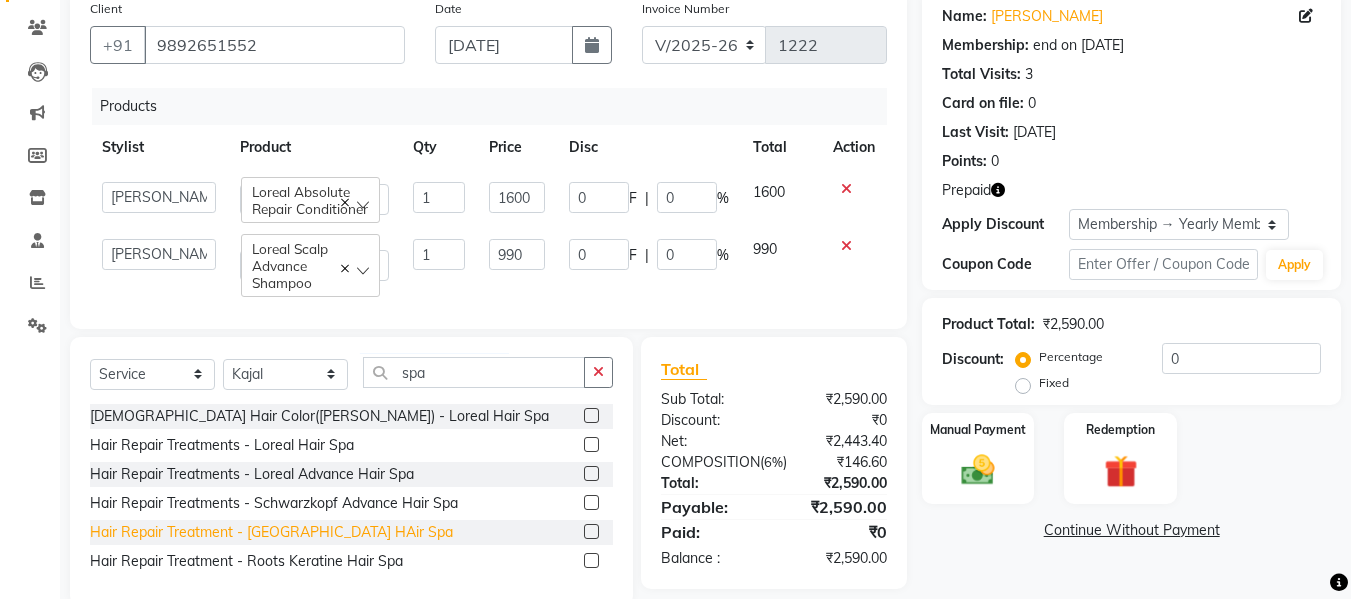 click on "Hair Repair Treatment - [GEOGRAPHIC_DATA] HAir Spa" 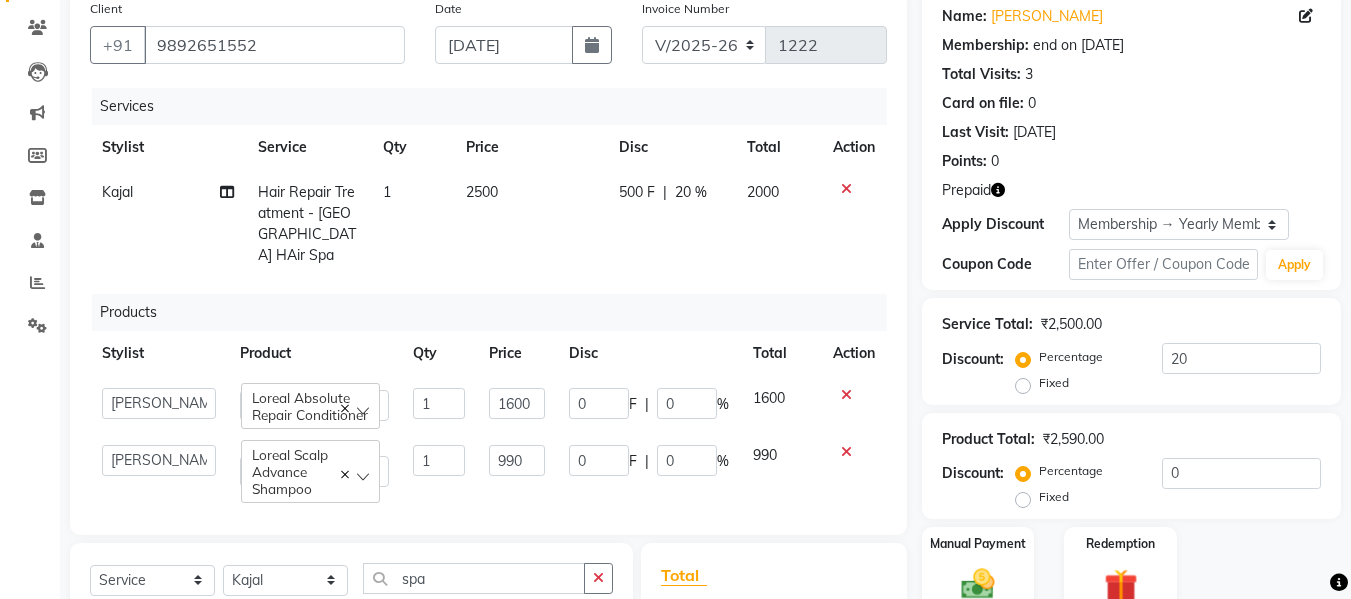 checkbox on "false" 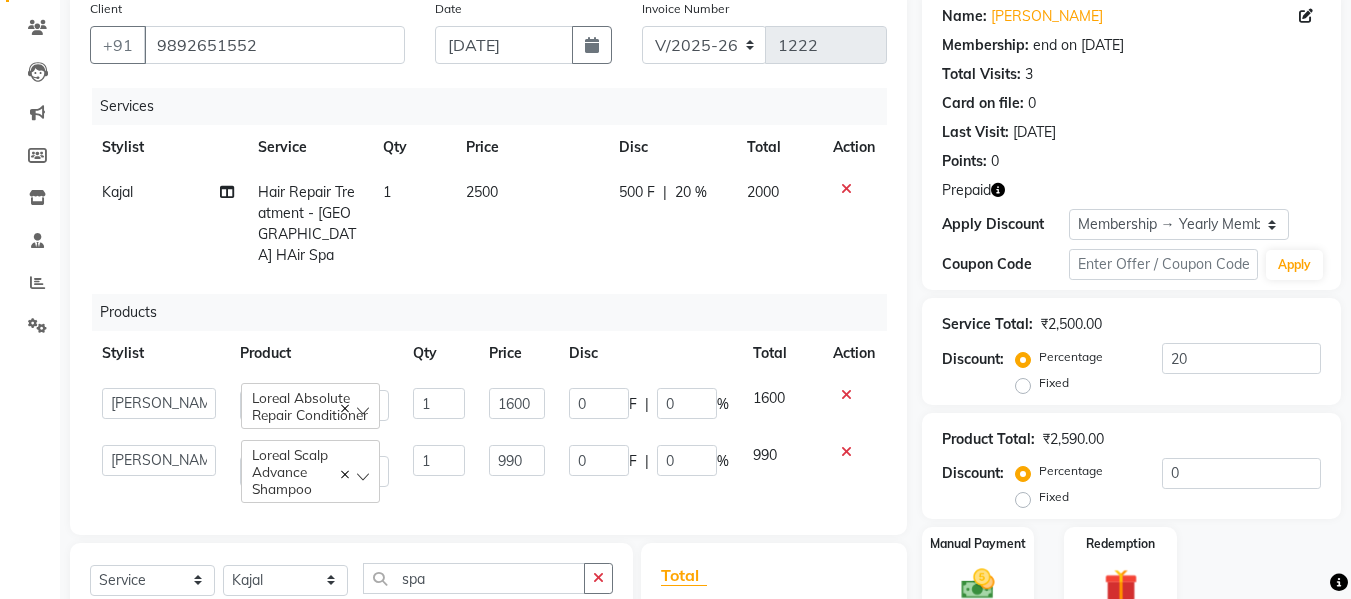 click on "Loreal Scalp Advance Shampoo" 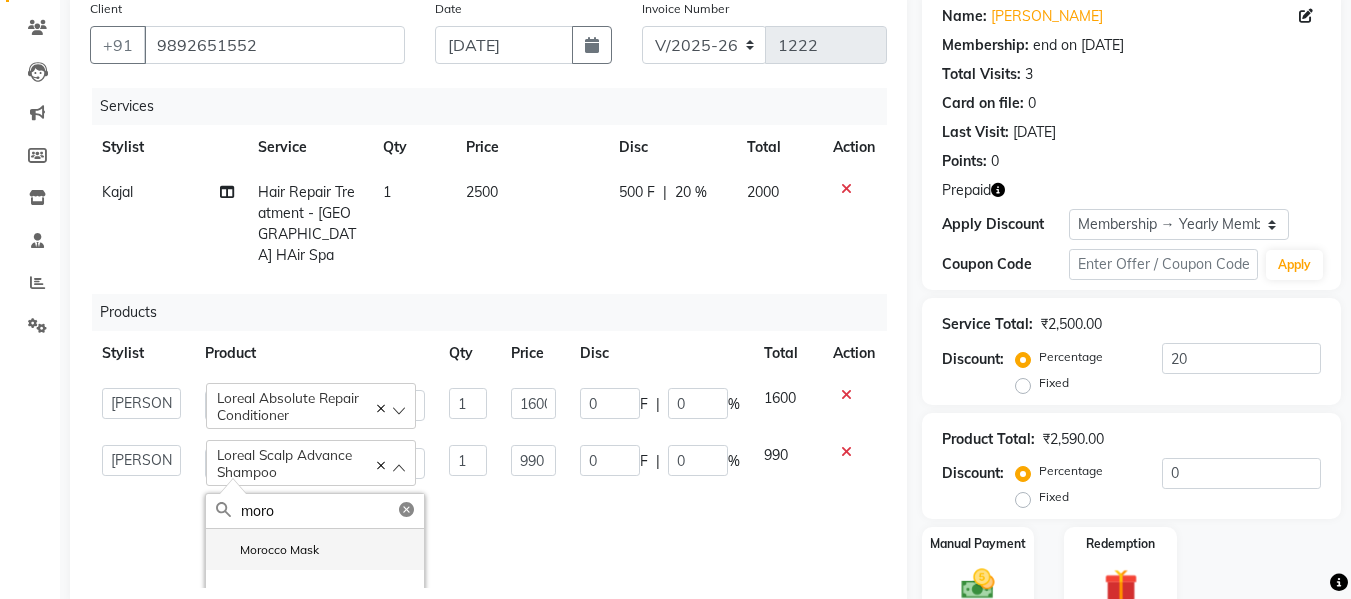 type on "moro" 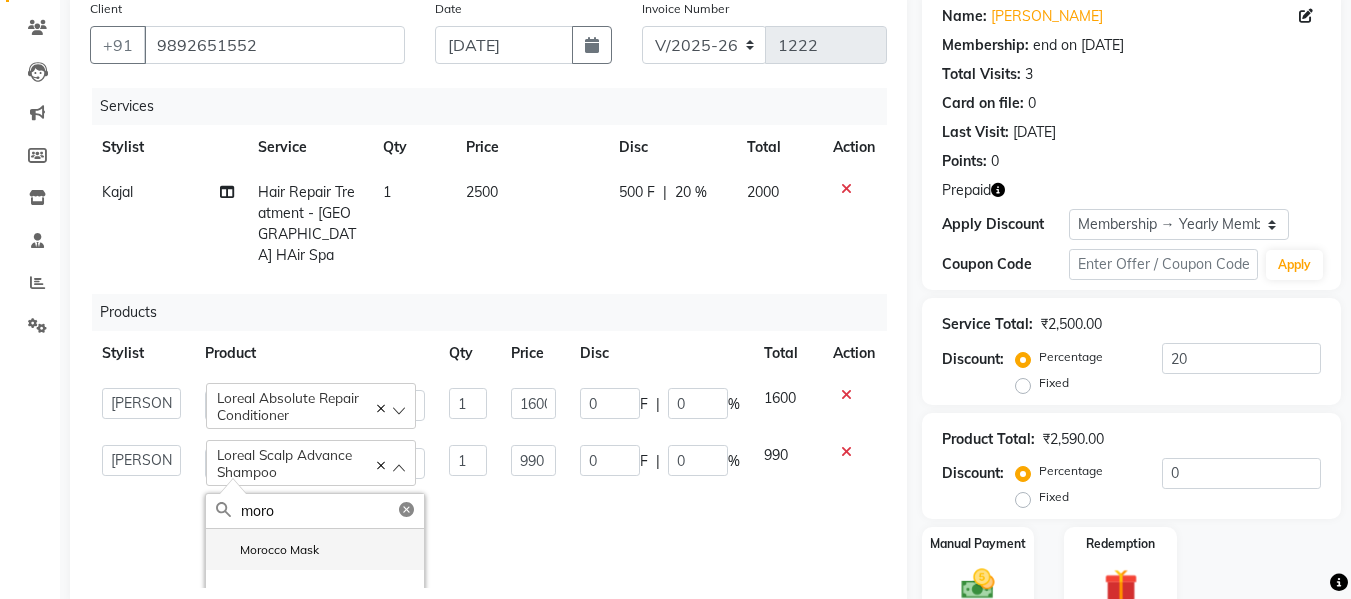 click on "Morocco Mask" 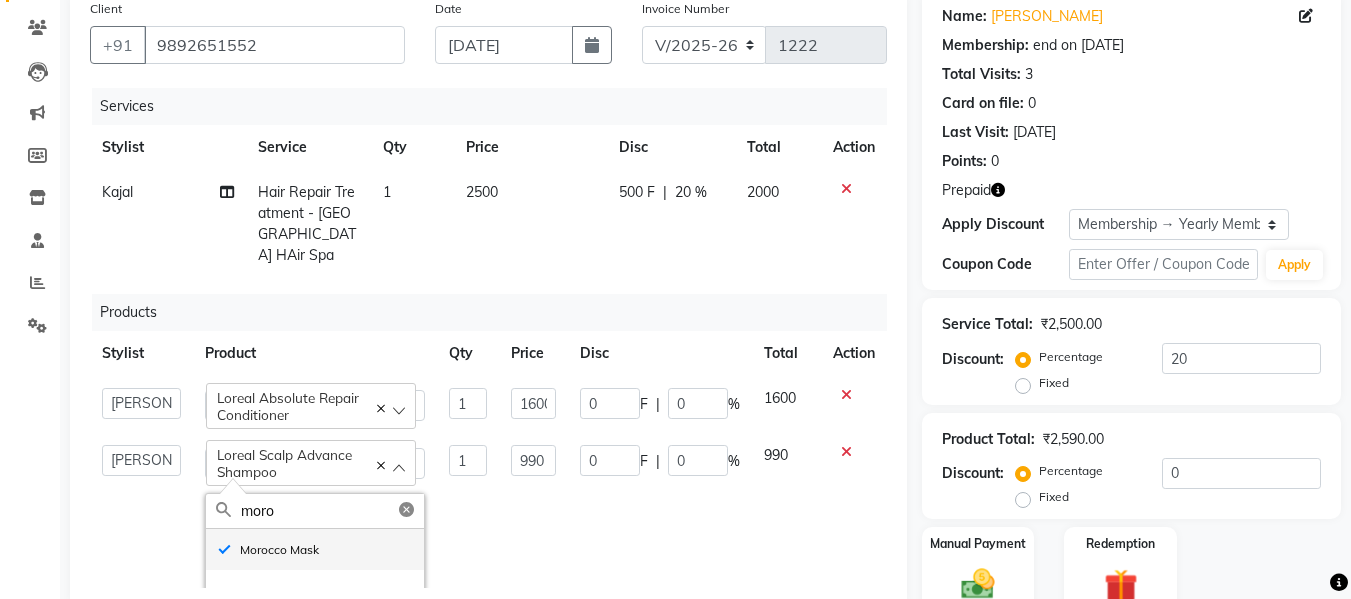 type on "1299" 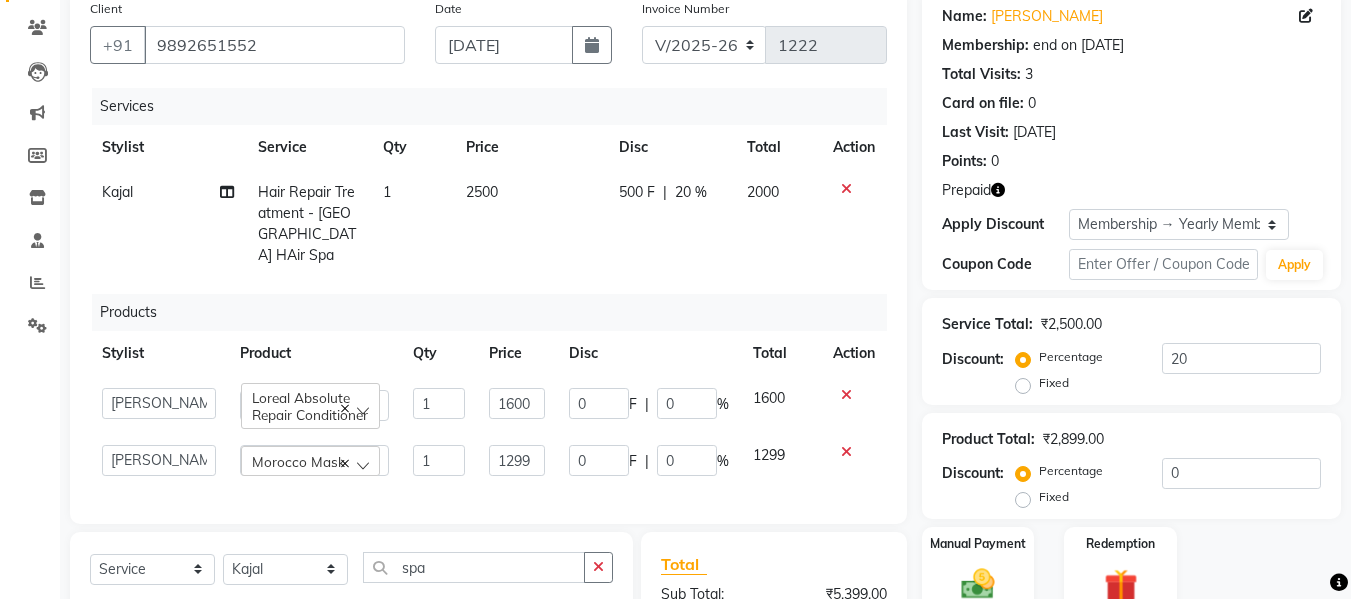 click 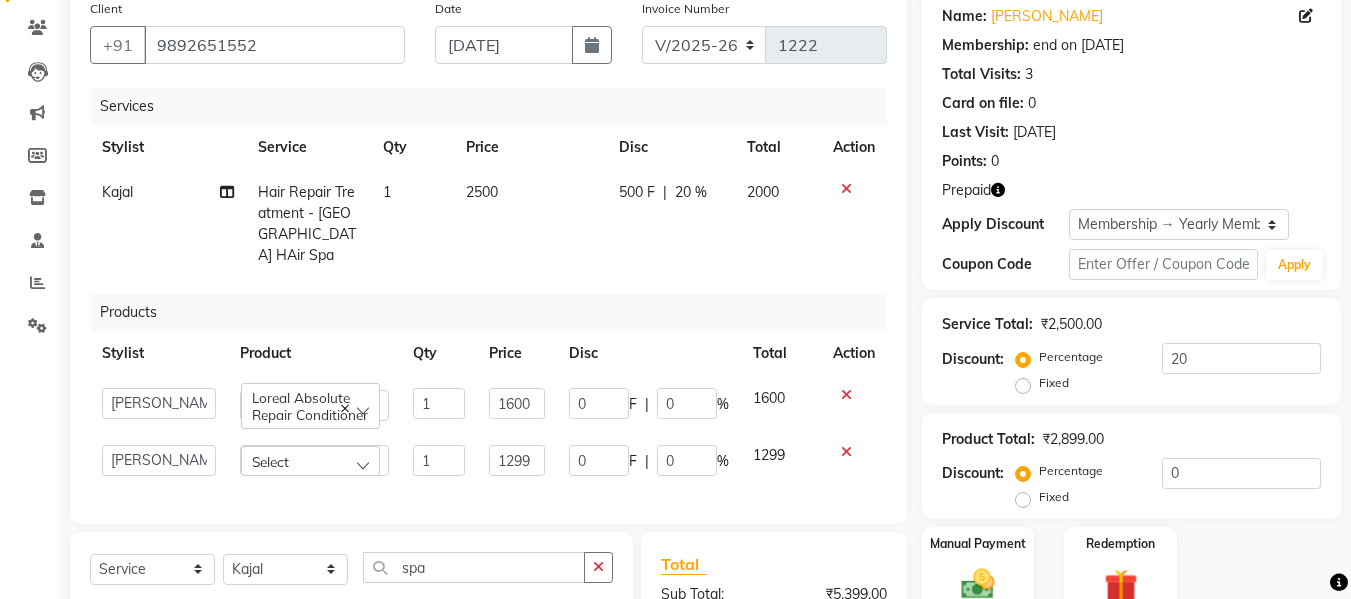 click on "Select" 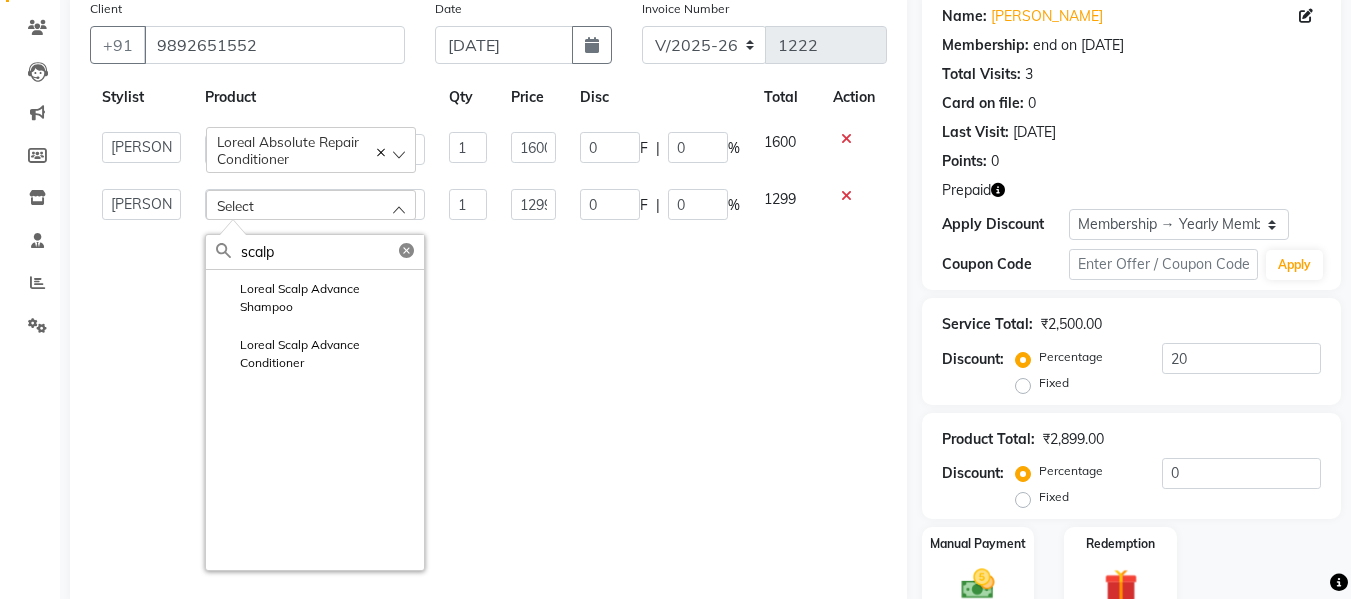 scroll, scrollTop: 261, scrollLeft: 0, axis: vertical 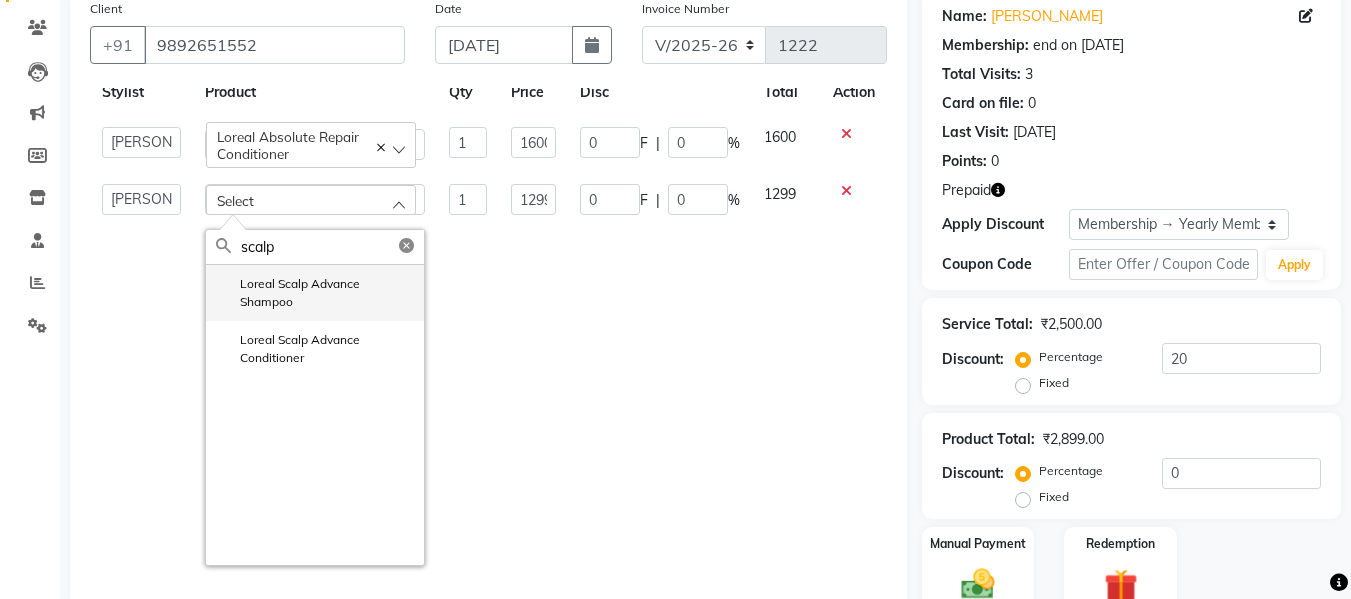 type on "scalp" 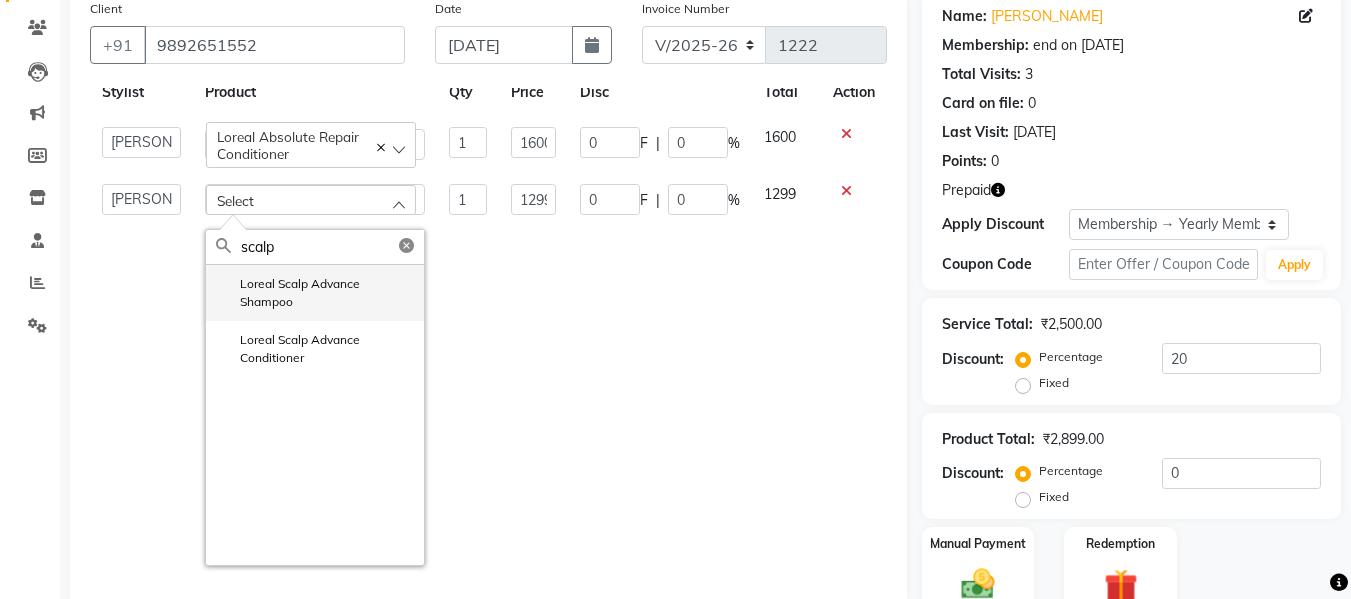 click on "Loreal Scalp Advance Shampoo" 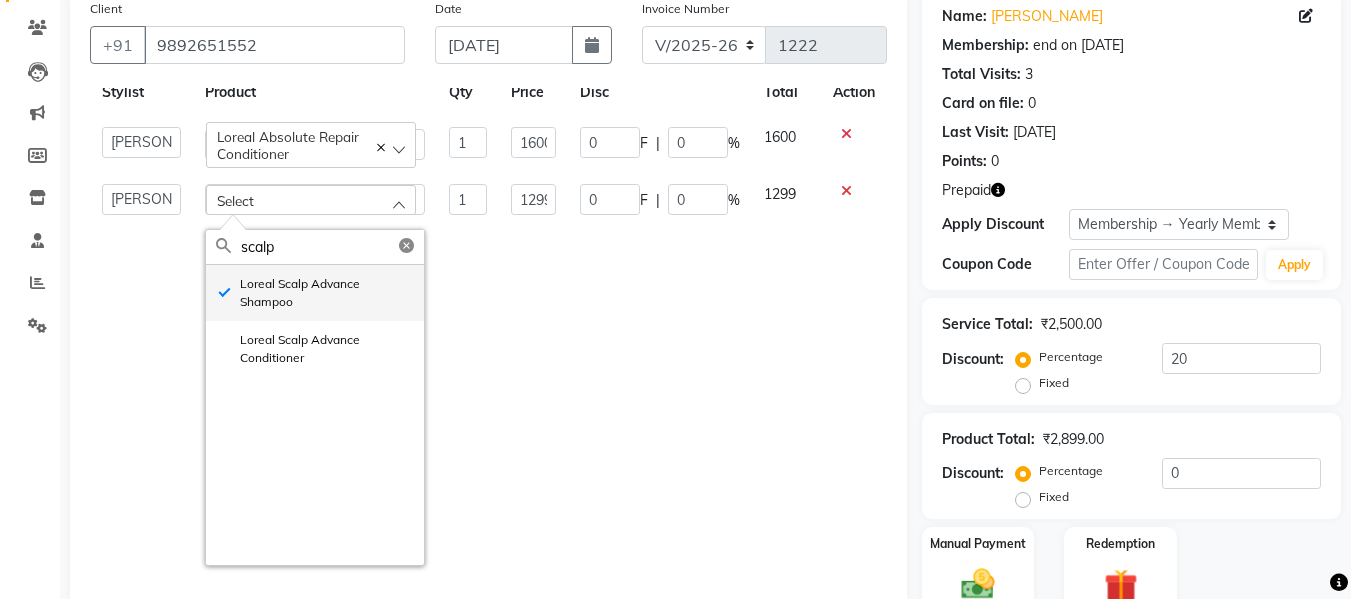 type on "990" 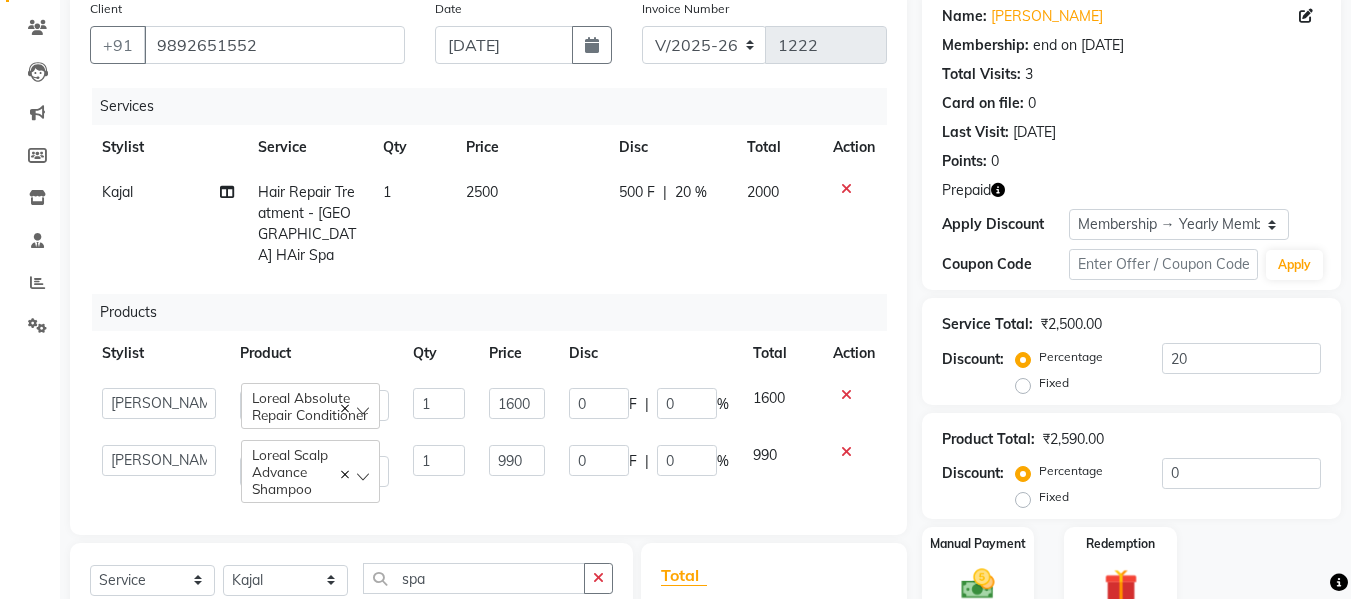 scroll, scrollTop: 0, scrollLeft: 0, axis: both 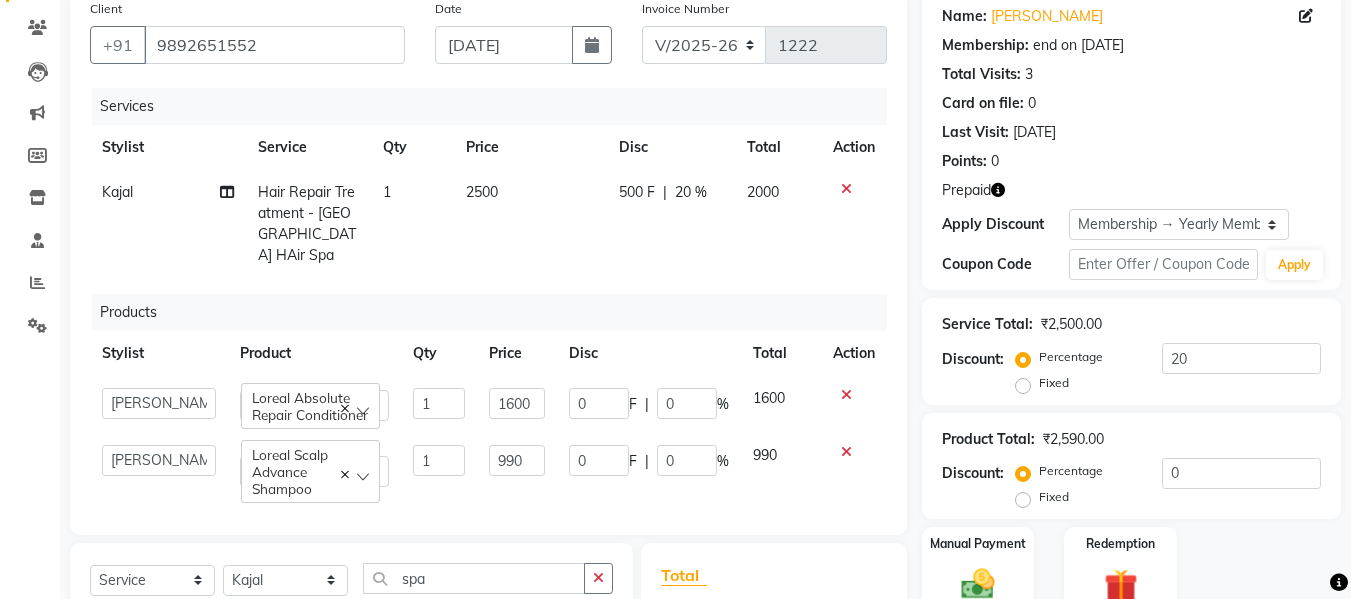 select on "30495" 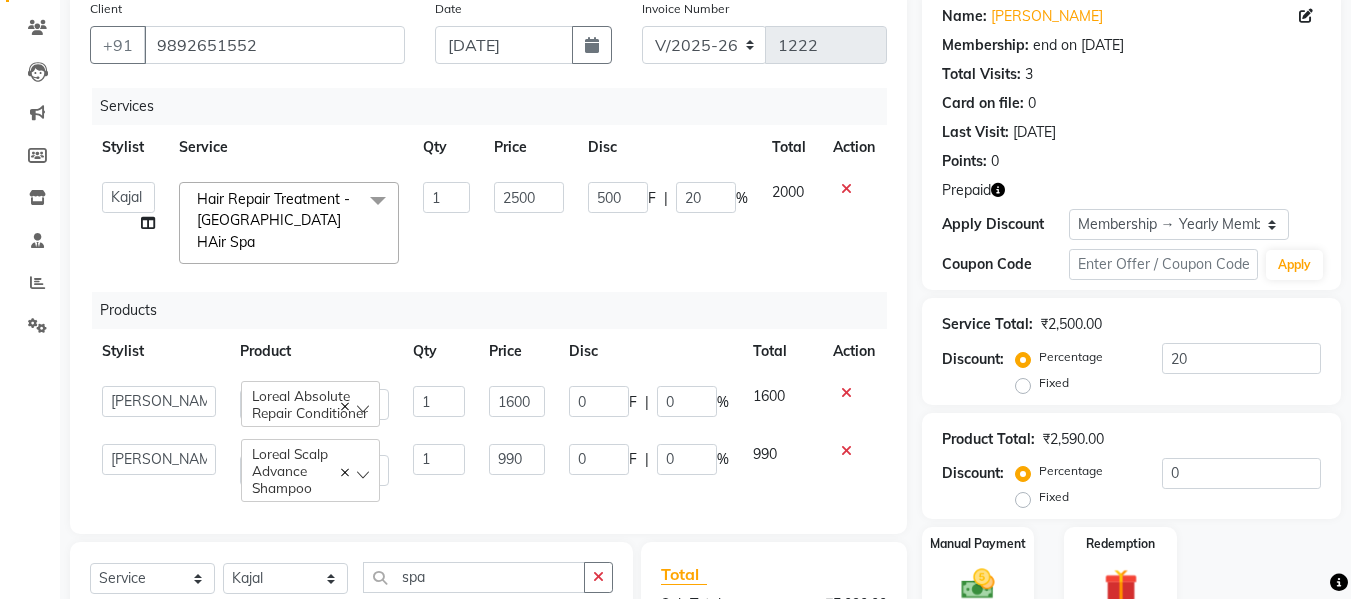 scroll, scrollTop: 429, scrollLeft: 0, axis: vertical 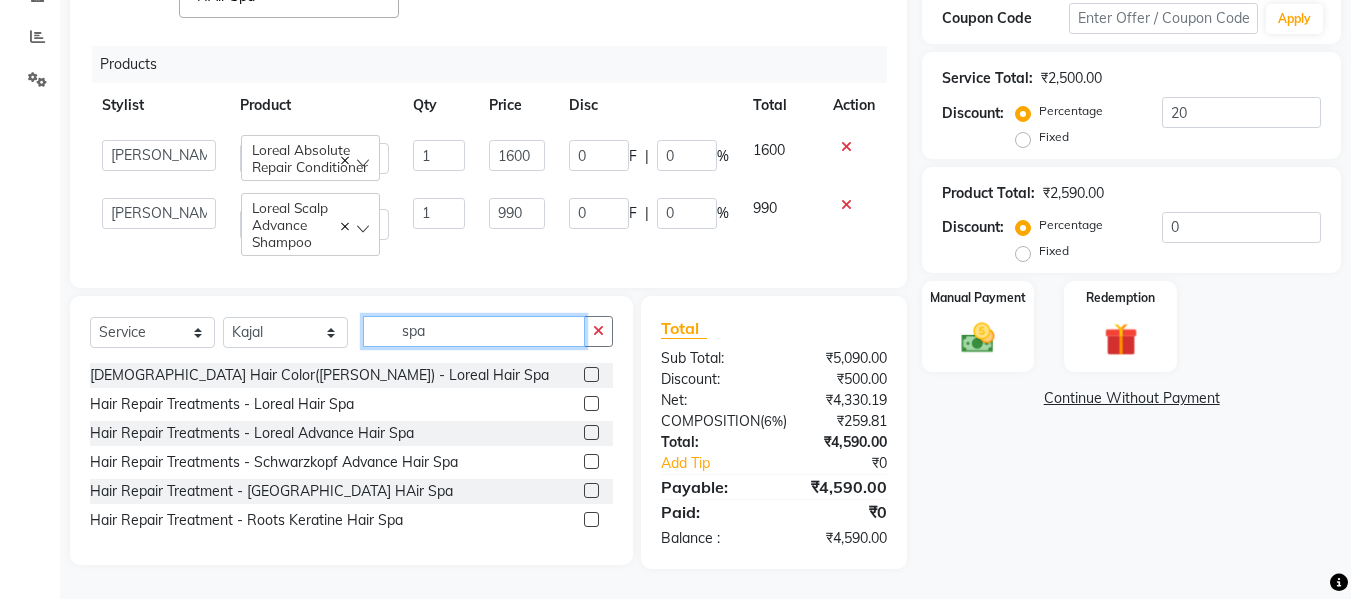 click on "spa" 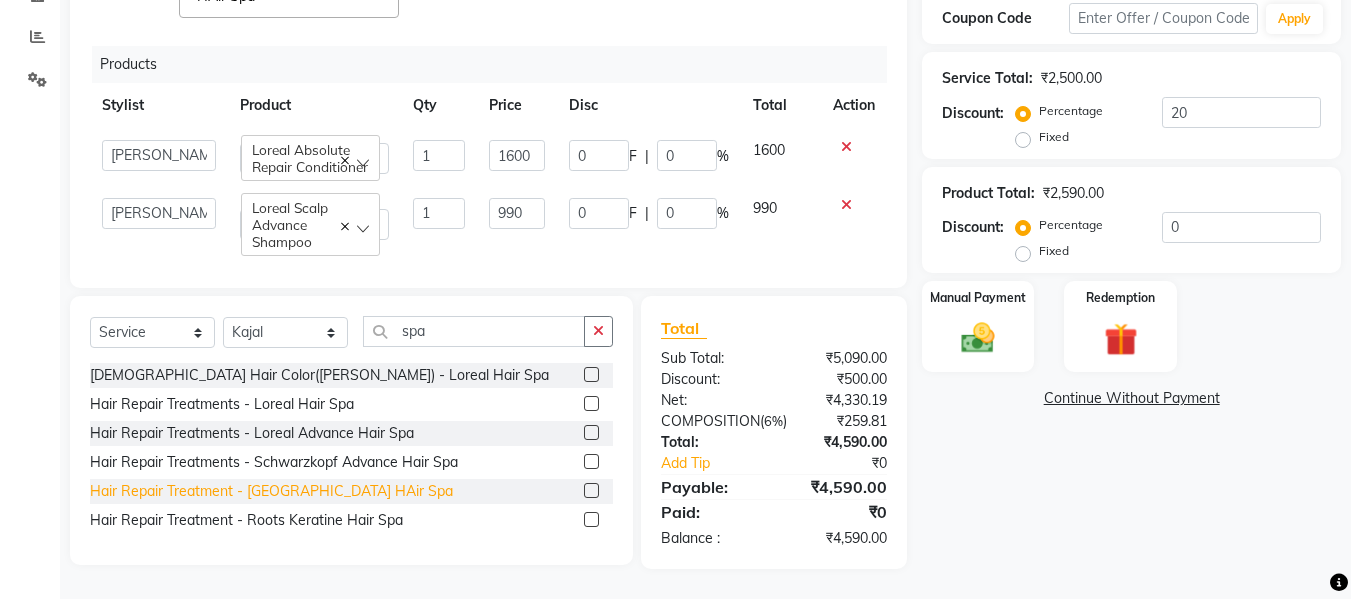 click on "Hair Repair Treatment - [GEOGRAPHIC_DATA] HAir Spa" 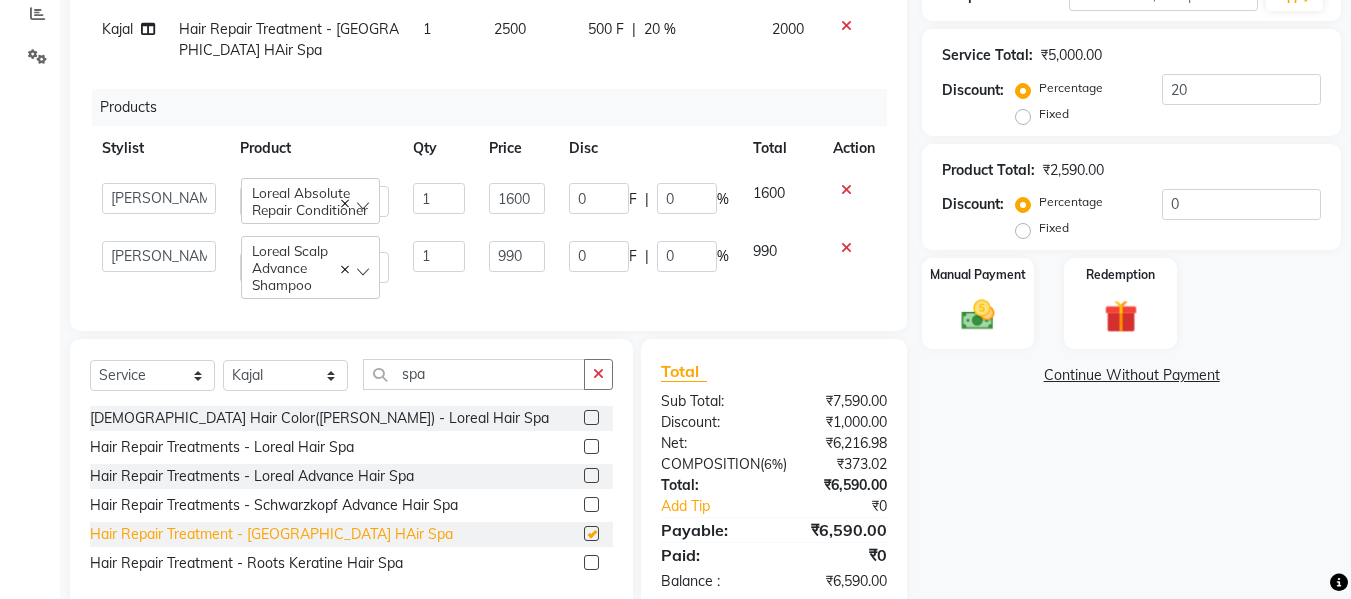checkbox on "false" 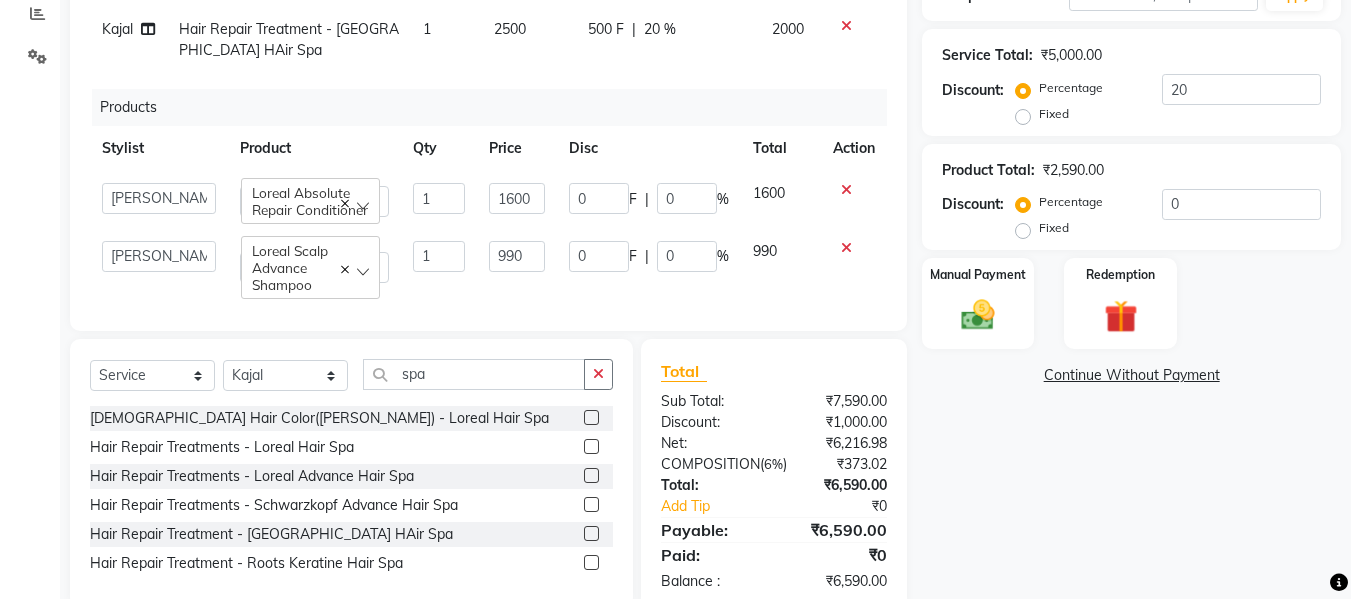 scroll, scrollTop: 329, scrollLeft: 0, axis: vertical 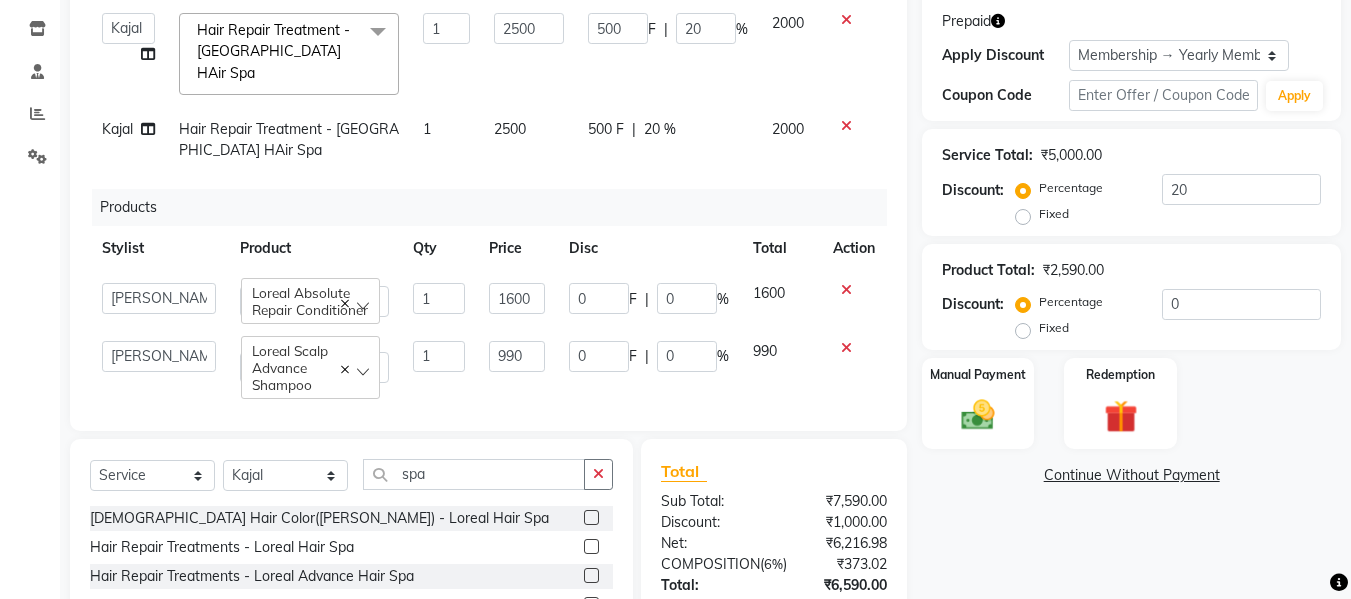 click on "500 F | 20 %" 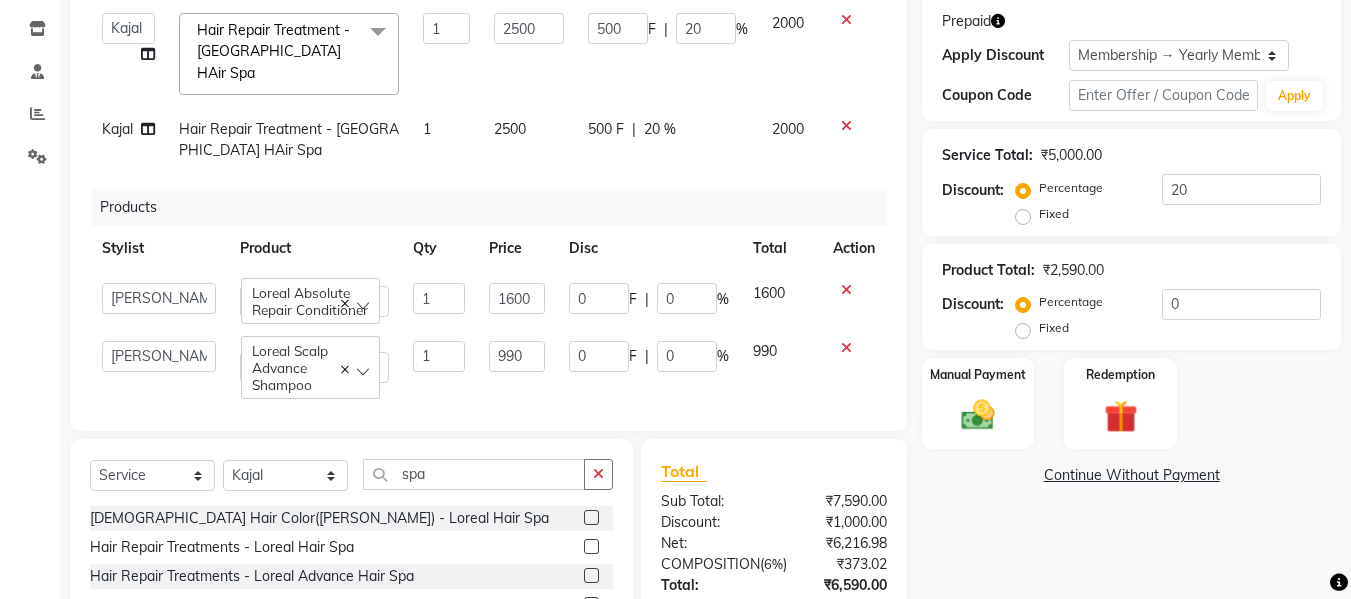 select on "30495" 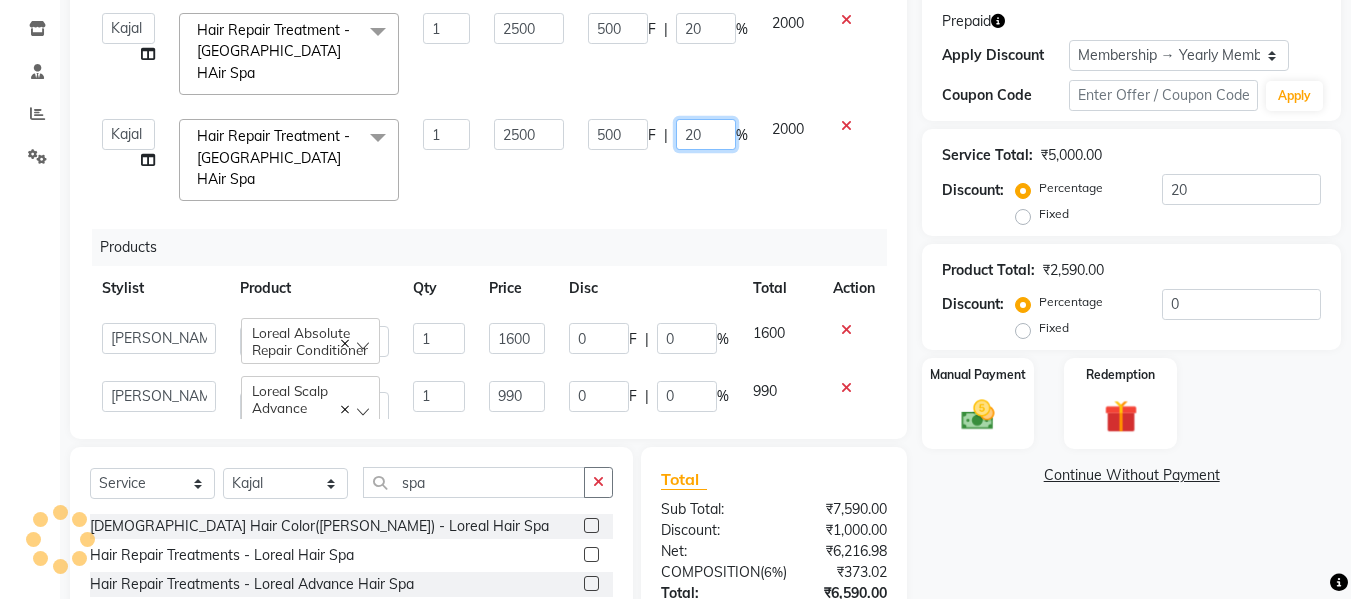 click on "20" 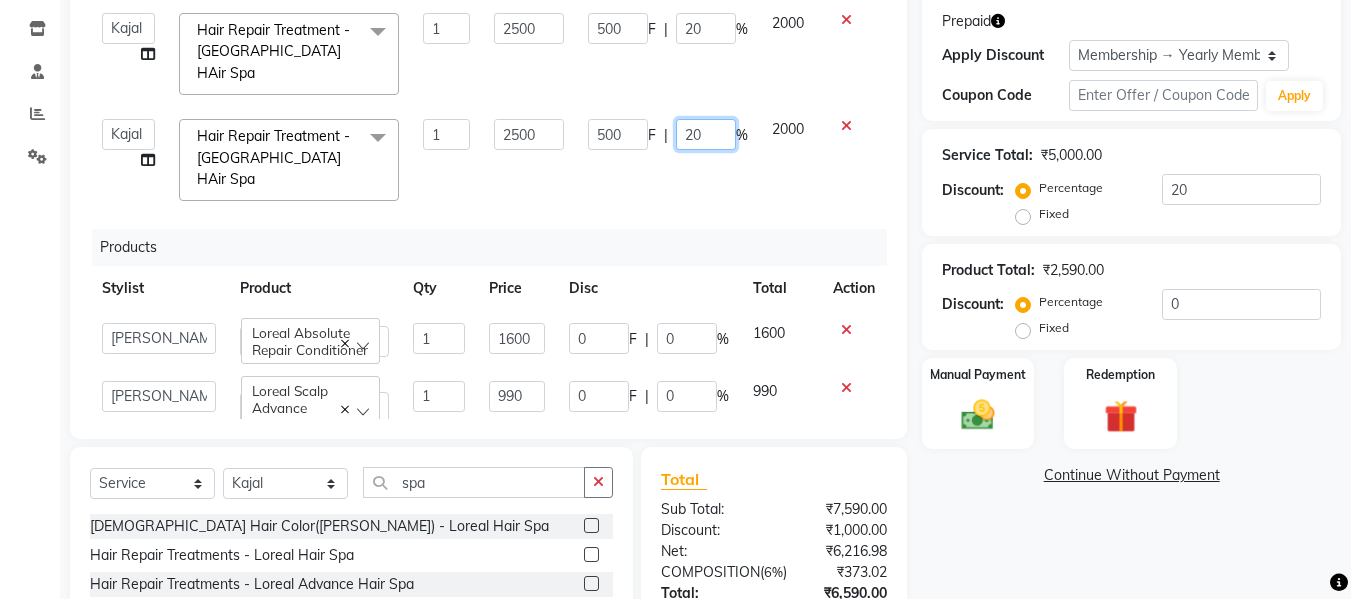 type on "0" 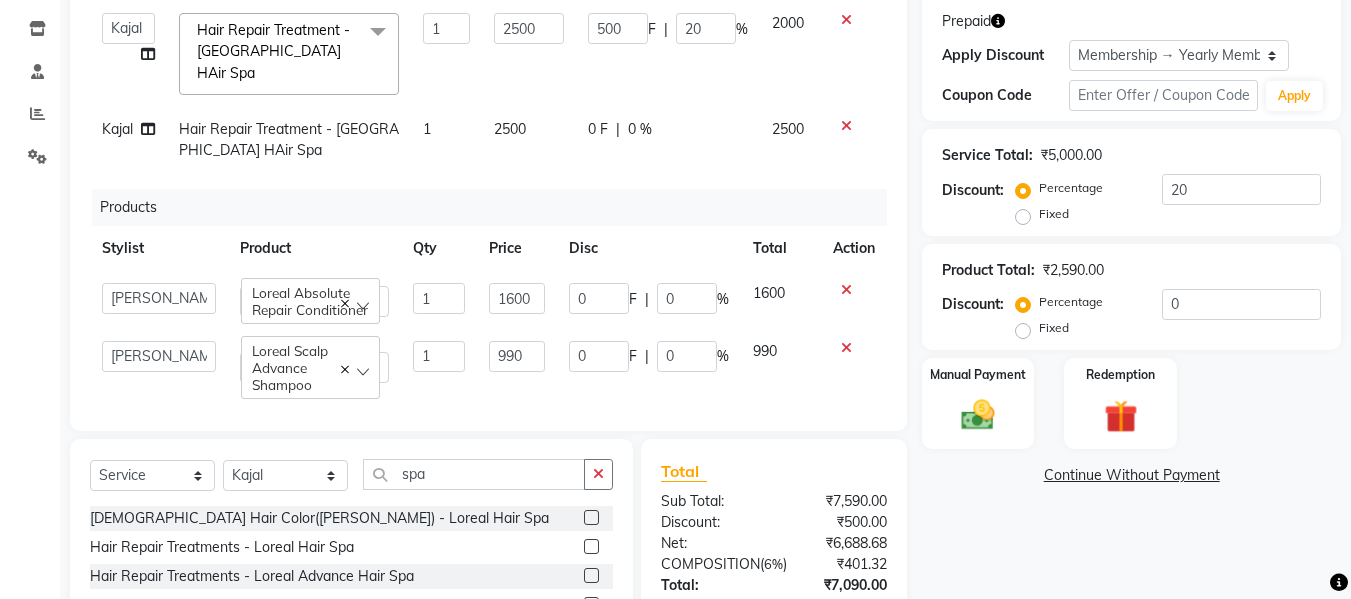 click on "Services Stylist Service Qty Price Disc Total Action  [PERSON_NAME]    Front Desk   Kajal   Priya   Salman Bhai  Hair Repair Treatment - [GEOGRAPHIC_DATA] HAir Spa  x [DEMOGRAPHIC_DATA] Hair Care - Basic [DEMOGRAPHIC_DATA] Hair Care - Hairwash [DEMOGRAPHIC_DATA] Hair Care - Clean Shave [DEMOGRAPHIC_DATA] Hair Care - [PERSON_NAME] Styling [DEMOGRAPHIC_DATA] Hair Care - Kids [DEMOGRAPHIC_DATA] Hair Care - Oil Head Massage [DEMOGRAPHIC_DATA] Hair Care - Kids Hair Wash  [DEMOGRAPHIC_DATA] Hair Color (Loreal Majirel) - [PERSON_NAME] Color [DEMOGRAPHIC_DATA] Hair Color (Loreal Majirel) - Highlights [DEMOGRAPHIC_DATA] Hair Color (Loreal Majirel) - Global [DEMOGRAPHIC_DATA] Hair Color([PERSON_NAME]) - [PERSON_NAME] Color [DEMOGRAPHIC_DATA] Hair Color([PERSON_NAME]) - Global [DEMOGRAPHIC_DATA] Hair Color(Loreal Majirel) - [MEDICAL_DATA] [DEMOGRAPHIC_DATA] Hair Color(Loreal Majirel) - Smoothening [DEMOGRAPHIC_DATA] Hair Color(Loreal Majirel) - Loreal Hair Spa [DEMOGRAPHIC_DATA] Hair Color(Loreal Majirel) - Dandruff Repair [DEMOGRAPHIC_DATA] Hair Cut - Haircut [DEMOGRAPHIC_DATA] Hair Cut - Basic Trim [DEMOGRAPHIC_DATA] Hair Cut - Fringe Cut [DEMOGRAPHIC_DATA] Hair Cut - Wash(Normal Blow Dry) [DEMOGRAPHIC_DATA] Hair Cut - Hairwash [DEMOGRAPHIC_DATA] Hair Cut - Advance Hair Wash [DEMOGRAPHIC_DATA] Hair Cut - Straight Blow Dry [DEMOGRAPHIC_DATA] Hair Cut - Out Curls Blow Dry [MEDICAL_DATA] - Crown" 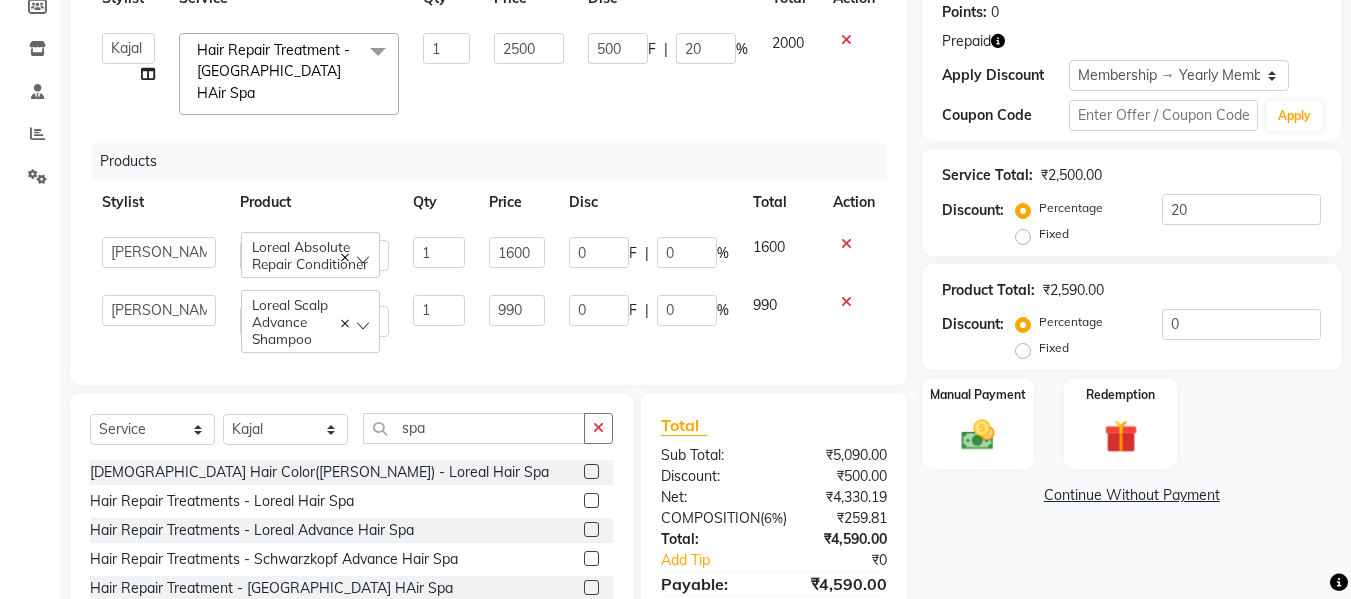 scroll, scrollTop: 329, scrollLeft: 0, axis: vertical 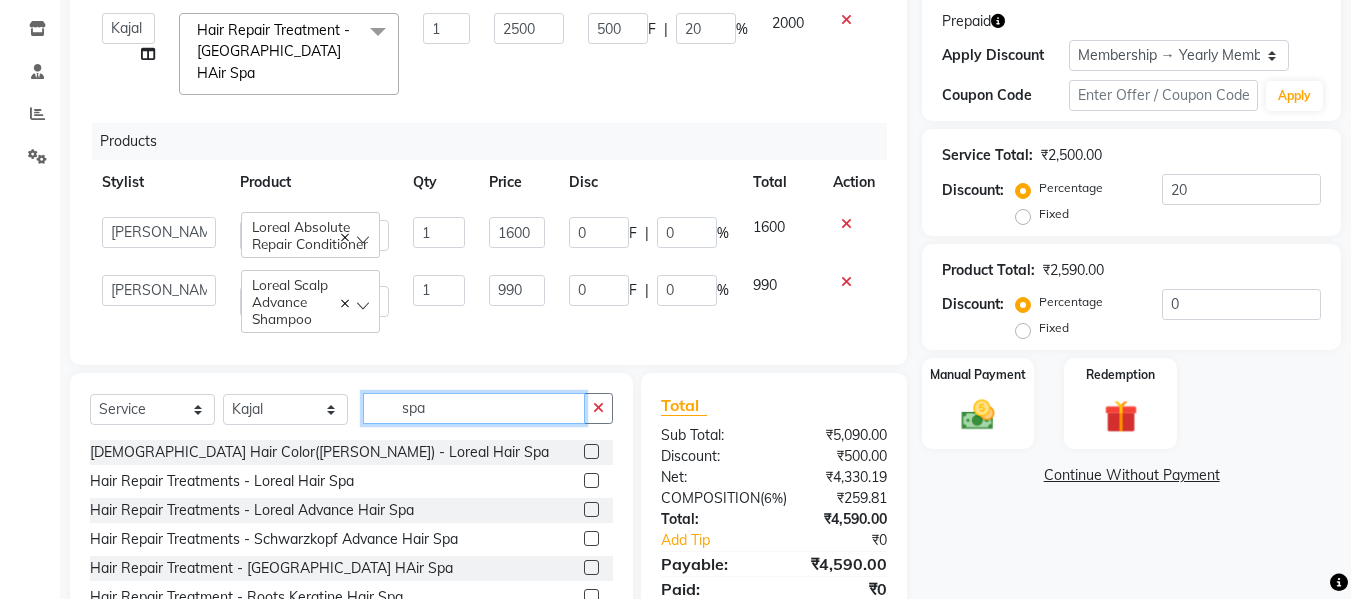 click on "spa" 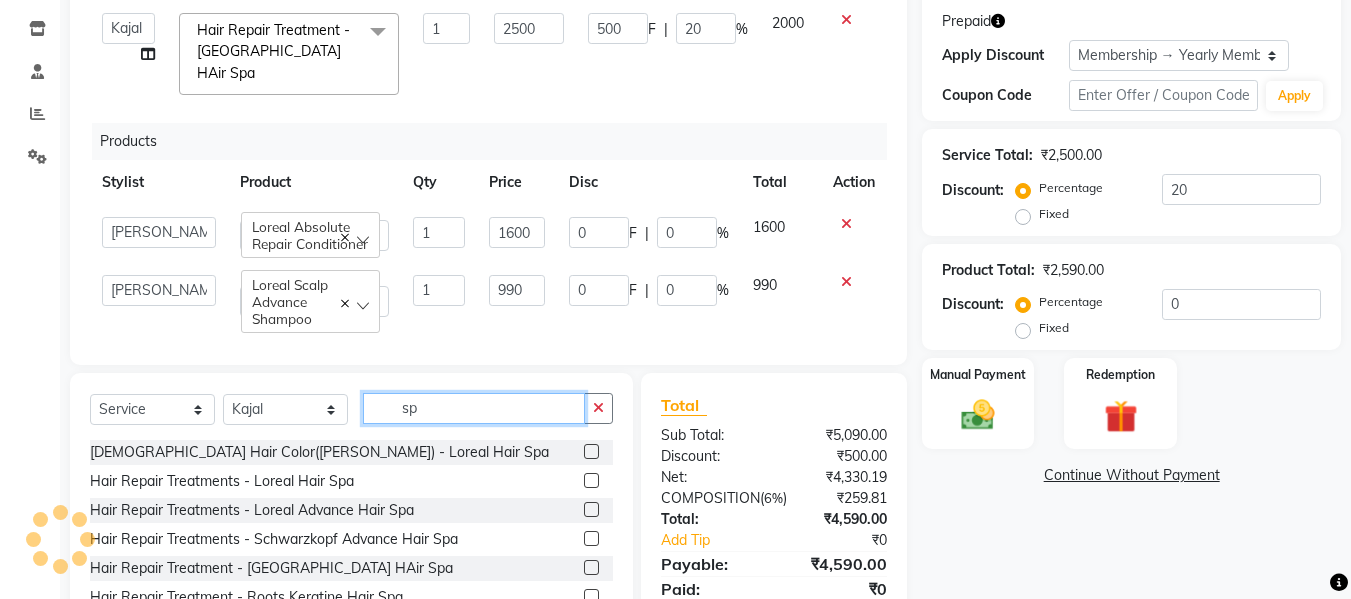 type on "s" 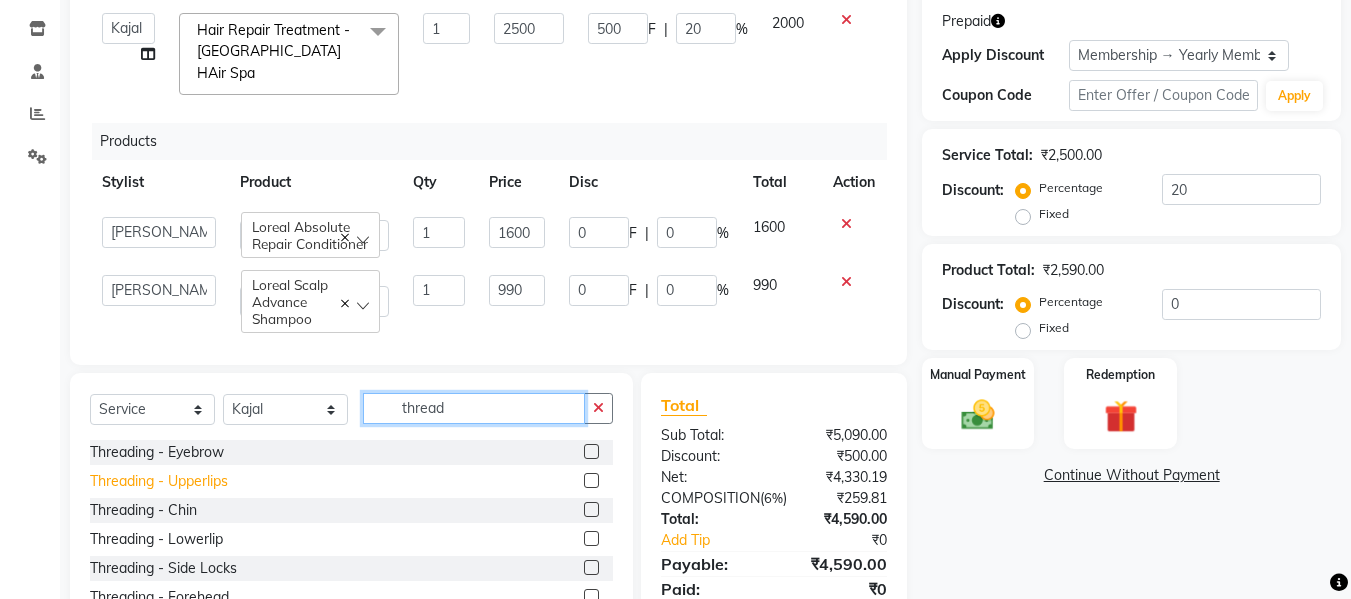 type on "thread" 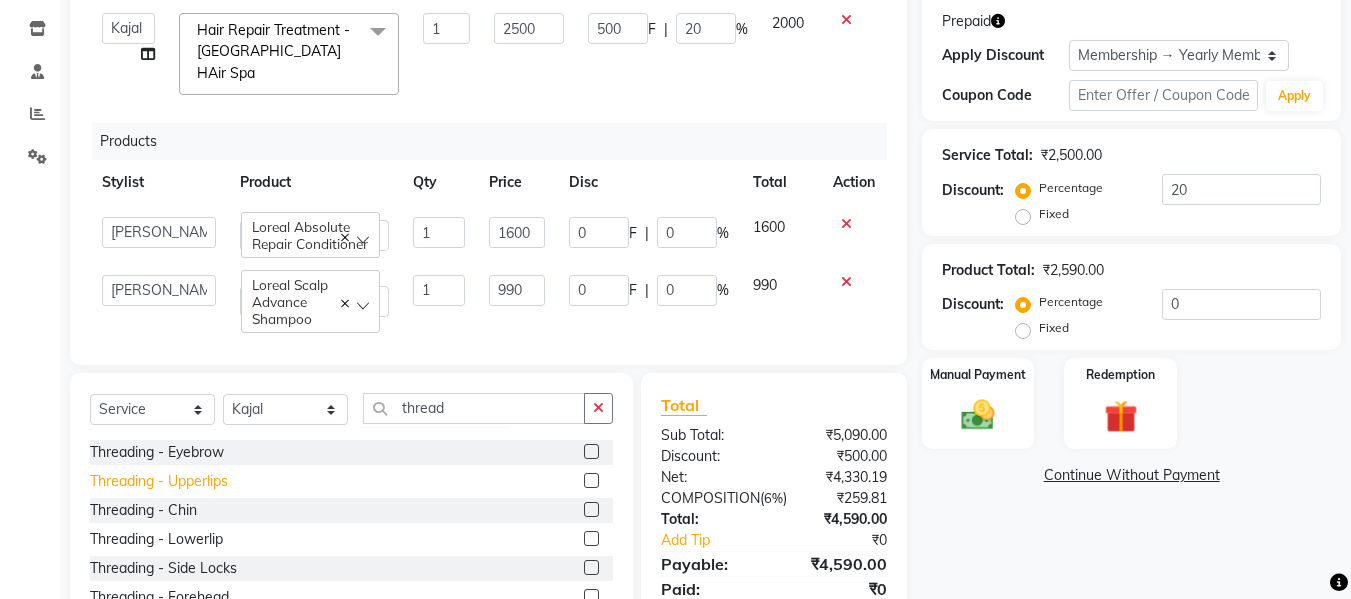 click on "Threading - Upperlips" 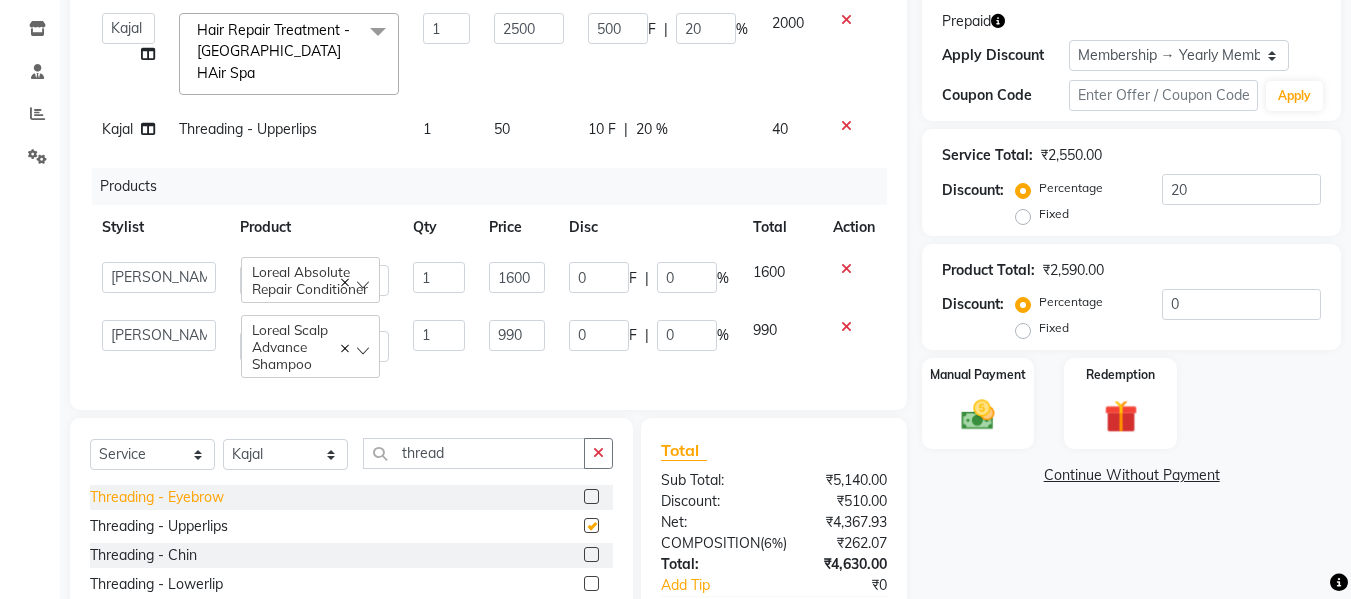 checkbox on "false" 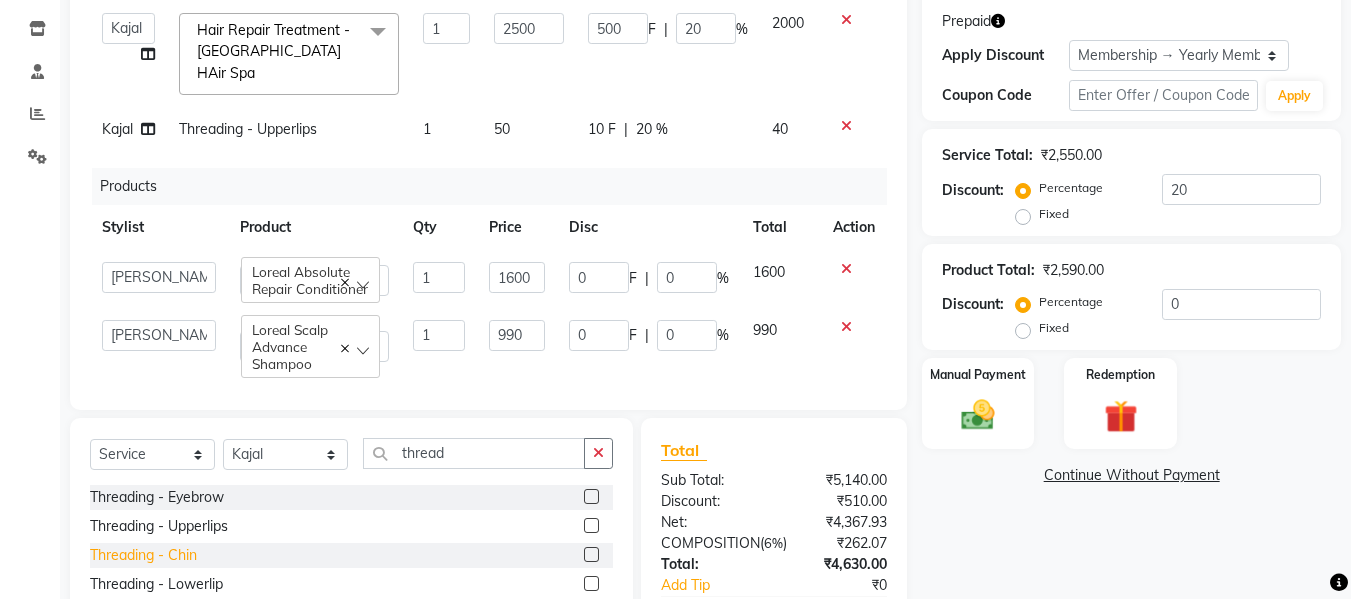 click on "Threading - Chin" 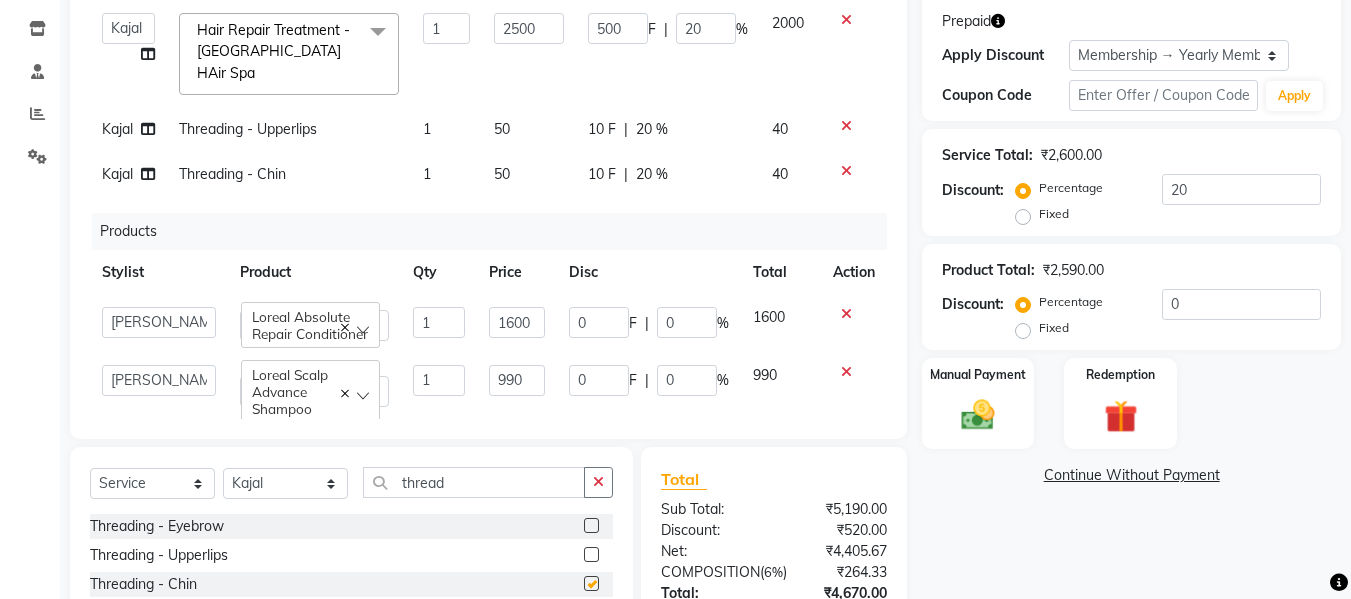 checkbox on "false" 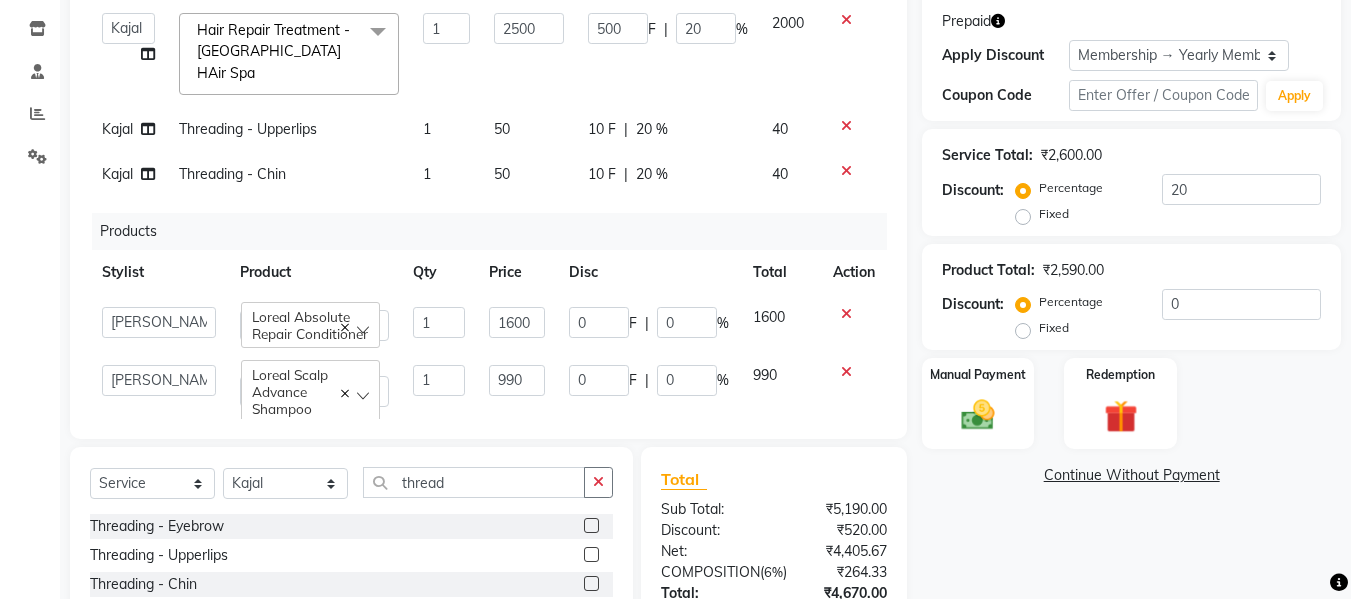 click on "10 F | 20 %" 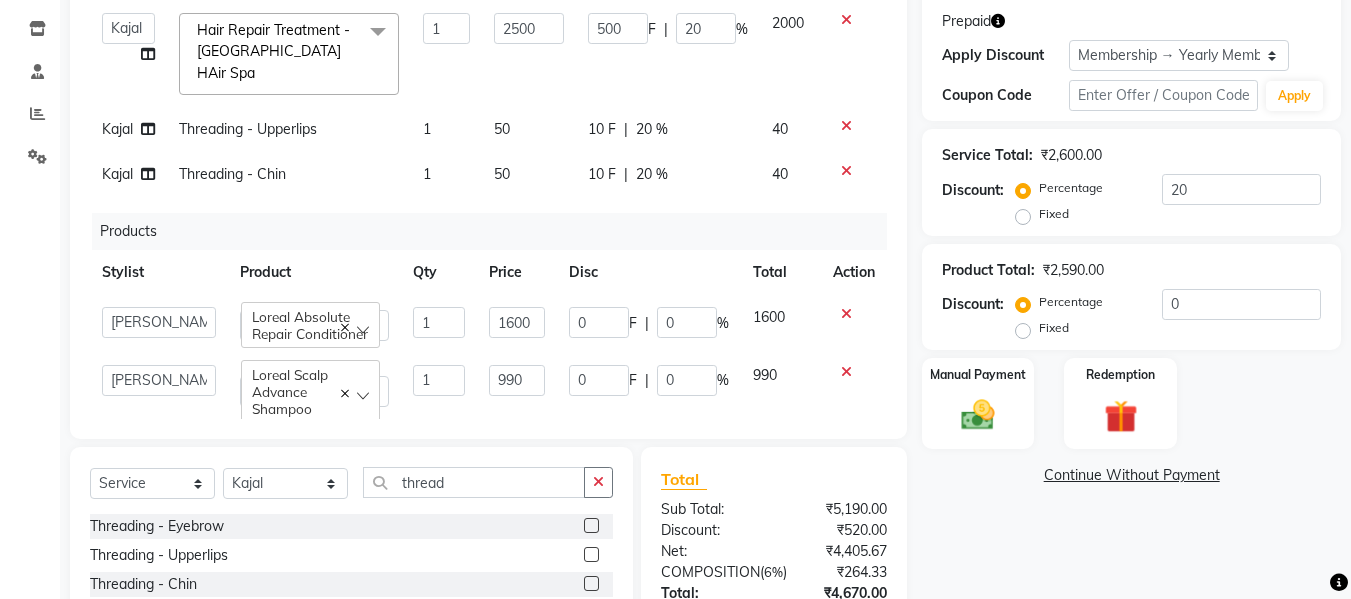 select on "30495" 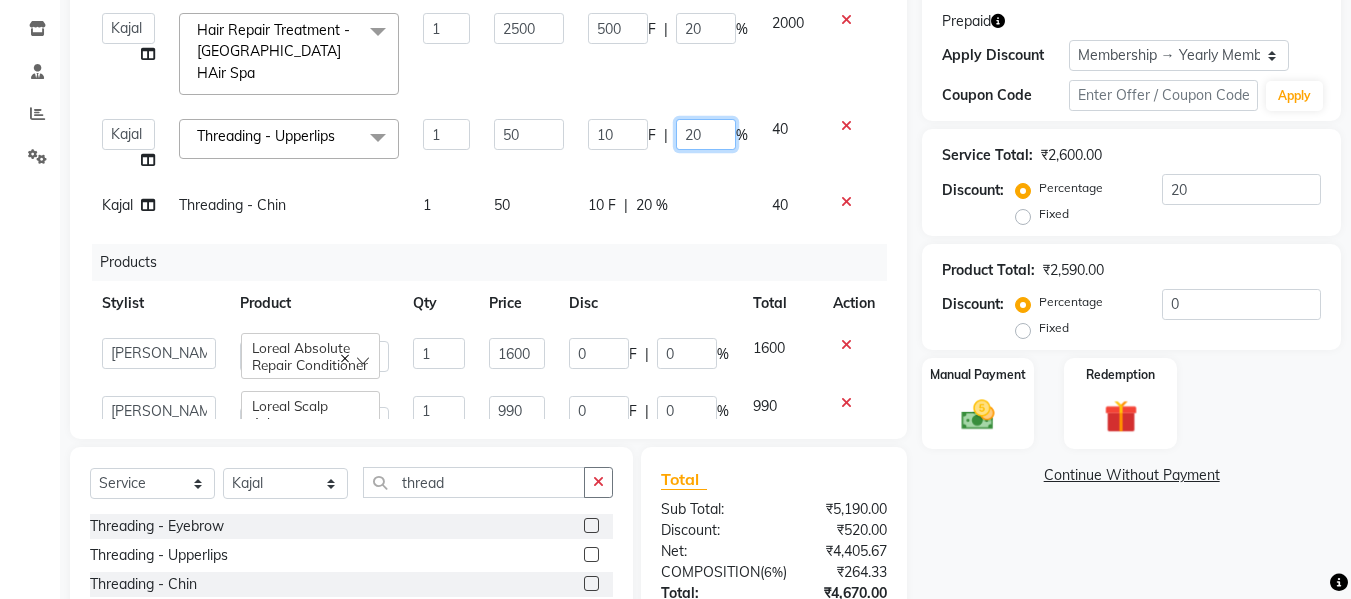 click on "20" 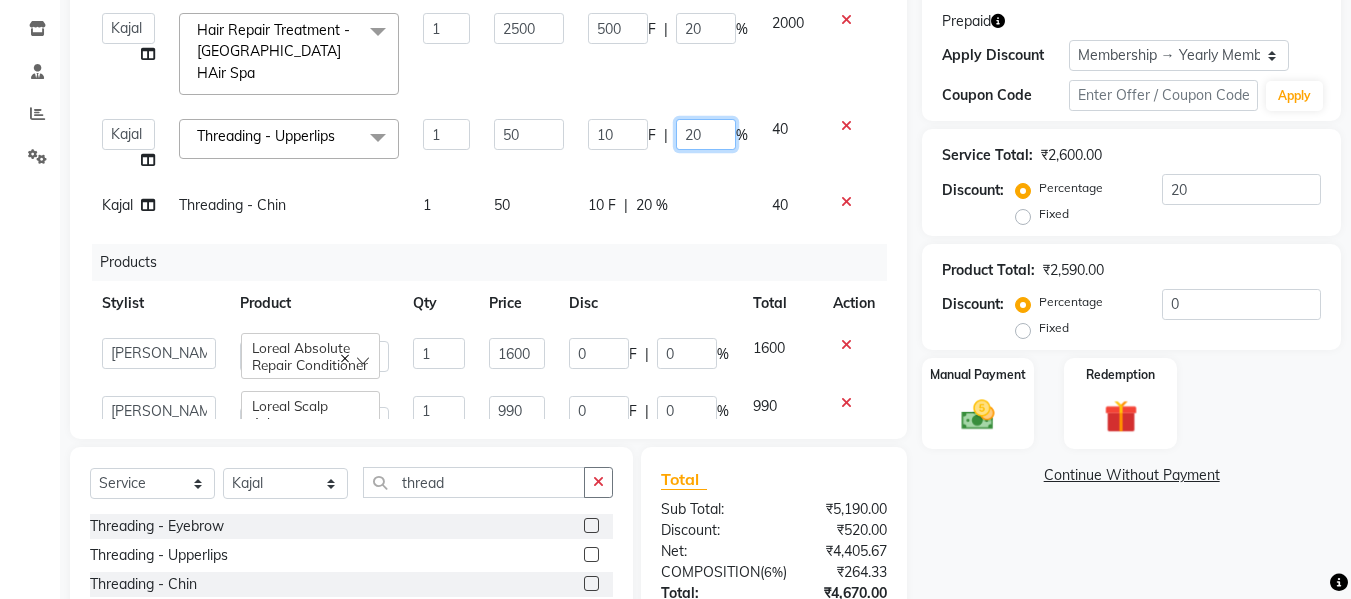 type on "2" 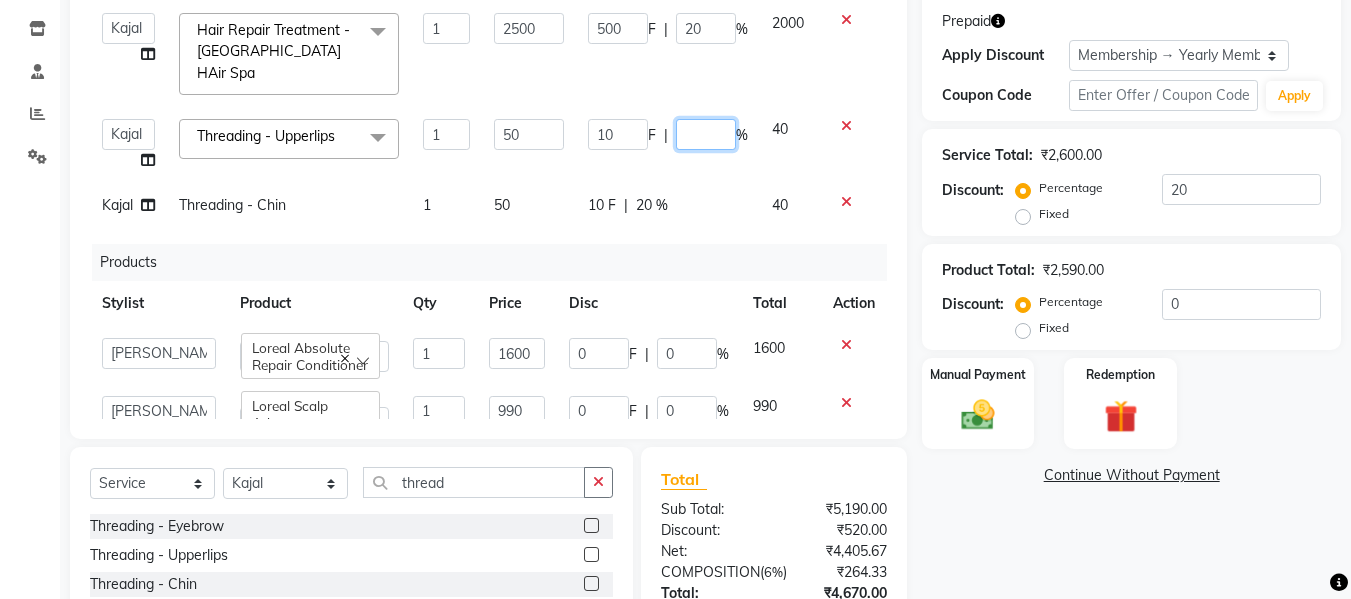type on "0" 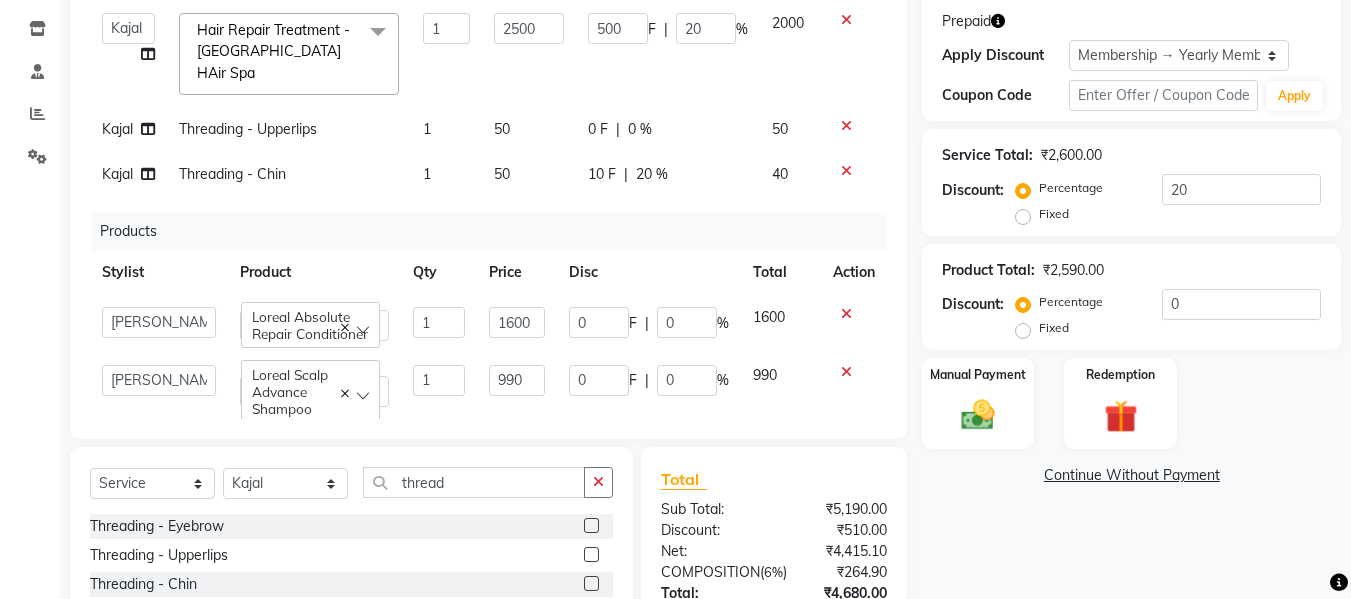 click on "Services Stylist Service Qty Price Disc Total Action  [PERSON_NAME]    Front Desk   Kajal   Priya   Salman Bhai  Hair Repair Treatment - [GEOGRAPHIC_DATA] HAir Spa  x [DEMOGRAPHIC_DATA] Hair Care - Basic [DEMOGRAPHIC_DATA] Hair Care - Hairwash [DEMOGRAPHIC_DATA] Hair Care - Clean Shave [DEMOGRAPHIC_DATA] Hair Care - [PERSON_NAME] Styling [DEMOGRAPHIC_DATA] Hair Care - Kids [DEMOGRAPHIC_DATA] Hair Care - Oil Head Massage [DEMOGRAPHIC_DATA] Hair Care - Kids Hair Wash  [DEMOGRAPHIC_DATA] Hair Color (Loreal Majirel) - [PERSON_NAME] Color [DEMOGRAPHIC_DATA] Hair Color (Loreal Majirel) - Highlights [DEMOGRAPHIC_DATA] Hair Color (Loreal Majirel) - Global [DEMOGRAPHIC_DATA] Hair Color([PERSON_NAME]) - [PERSON_NAME] Color [DEMOGRAPHIC_DATA] Hair Color([PERSON_NAME]) - Global [DEMOGRAPHIC_DATA] Hair Color(Loreal Majirel) - [MEDICAL_DATA] [DEMOGRAPHIC_DATA] Hair Color(Loreal Majirel) - Smoothening [DEMOGRAPHIC_DATA] Hair Color(Loreal Majirel) - Loreal Hair Spa [DEMOGRAPHIC_DATA] Hair Color(Loreal Majirel) - Dandruff Repair [DEMOGRAPHIC_DATA] Hair Cut - Haircut [DEMOGRAPHIC_DATA] Hair Cut - Basic Trim [DEMOGRAPHIC_DATA] Hair Cut - Fringe Cut [DEMOGRAPHIC_DATA] Hair Cut - Wash(Normal Blow Dry) [DEMOGRAPHIC_DATA] Hair Cut - Hairwash [DEMOGRAPHIC_DATA] Hair Cut - Advance Hair Wash [DEMOGRAPHIC_DATA] Hair Cut - Straight Blow Dry [DEMOGRAPHIC_DATA] Hair Cut - Out Curls Blow Dry [MEDICAL_DATA] - Crown" 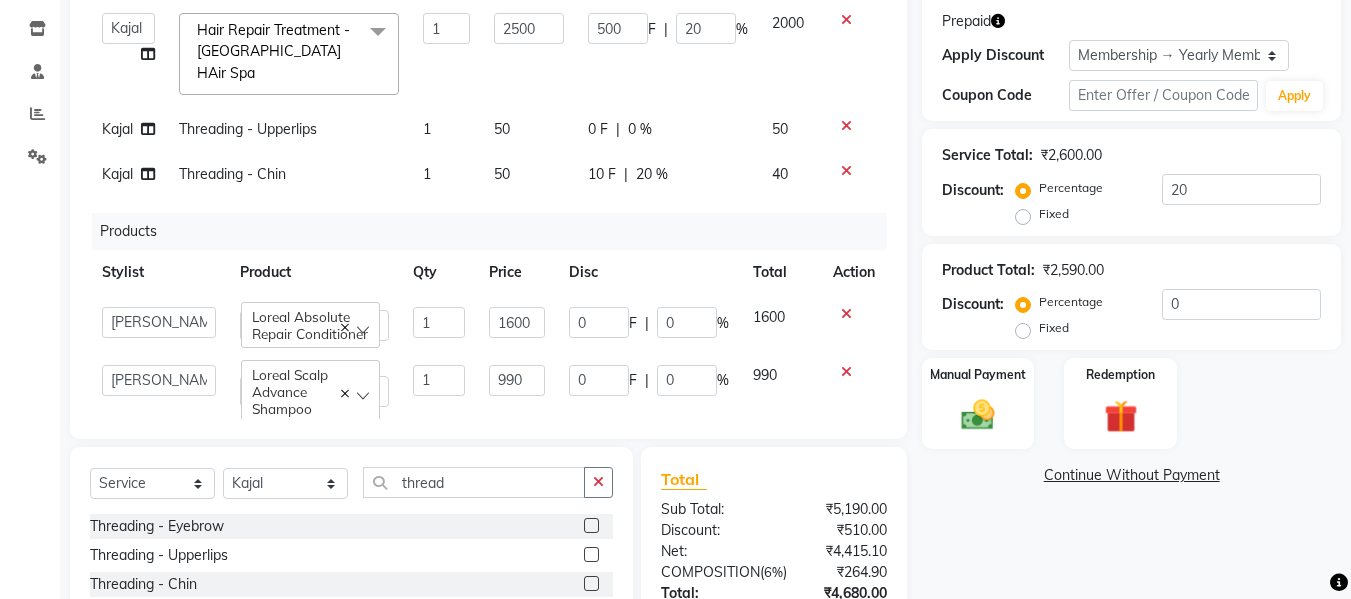 click on "10 F | 20 %" 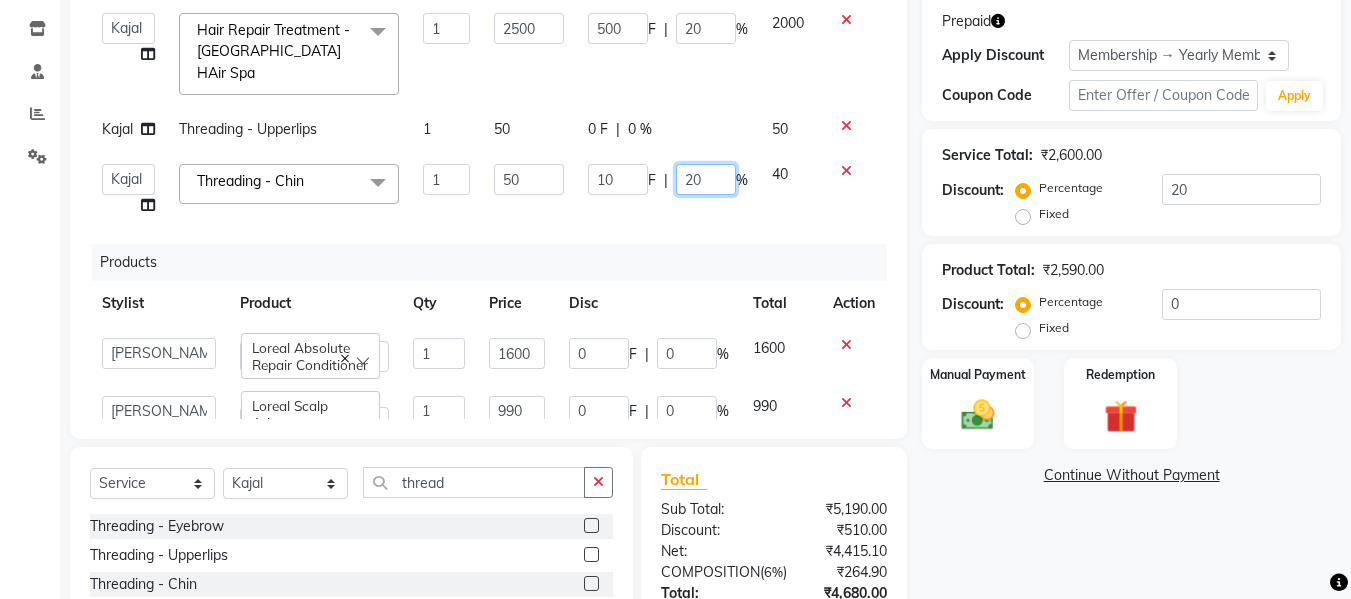 click on "20" 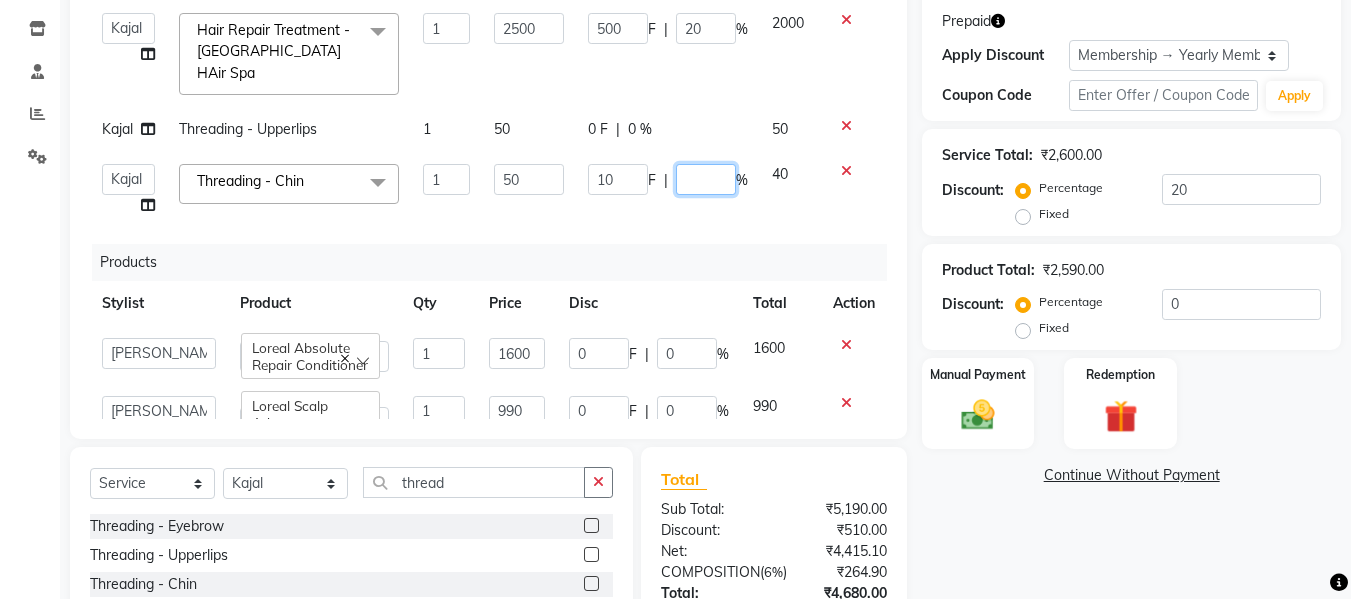 type on "2" 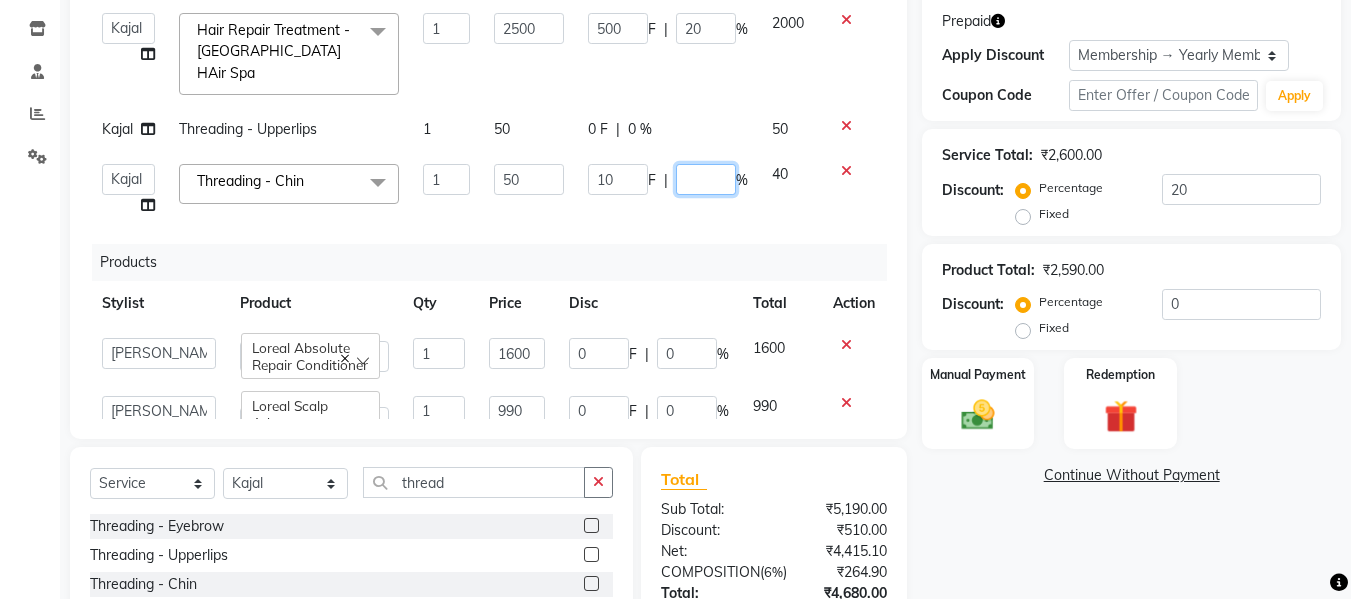 type on "0" 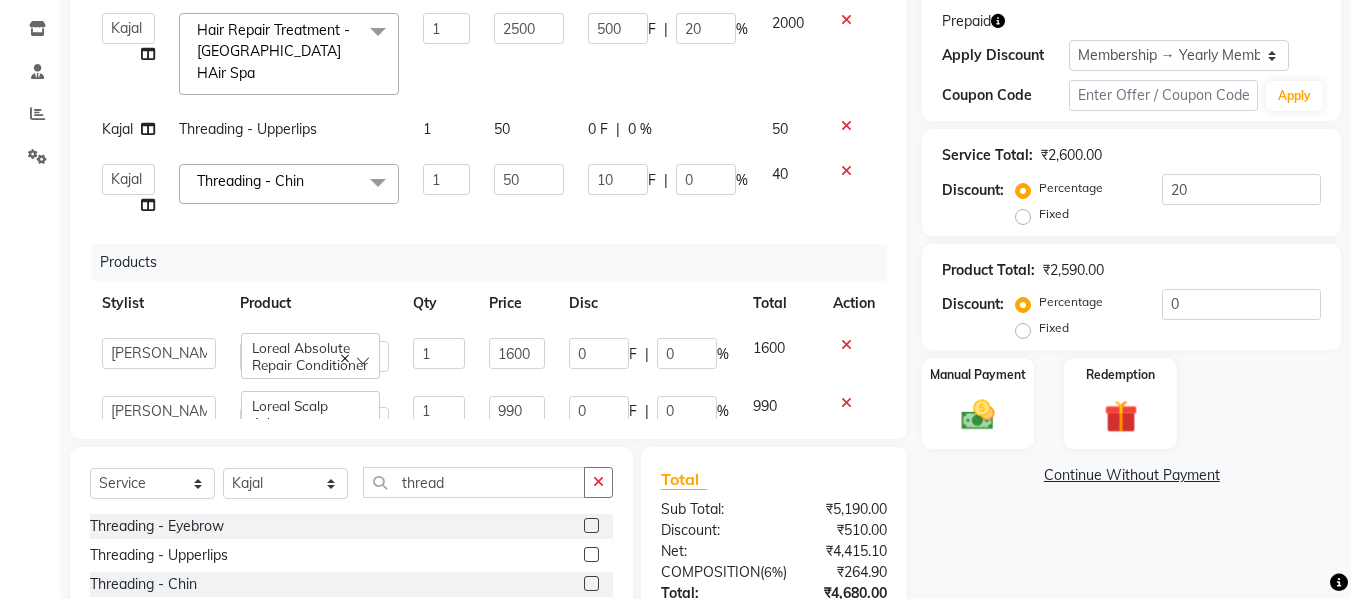 click on "Services Stylist Service Qty Price Disc Total Action  [PERSON_NAME]    Front Desk   Kajal   Priya   Salman Bhai  Hair Repair Treatment - [GEOGRAPHIC_DATA] HAir Spa  x [DEMOGRAPHIC_DATA] Hair Care - Basic [DEMOGRAPHIC_DATA] Hair Care - Hairwash [DEMOGRAPHIC_DATA] Hair Care - Clean Shave [DEMOGRAPHIC_DATA] Hair Care - [PERSON_NAME] Styling [DEMOGRAPHIC_DATA] Hair Care - Kids [DEMOGRAPHIC_DATA] Hair Care - Oil Head Massage [DEMOGRAPHIC_DATA] Hair Care - Kids Hair Wash  [DEMOGRAPHIC_DATA] Hair Color (Loreal Majirel) - [PERSON_NAME] Color [DEMOGRAPHIC_DATA] Hair Color (Loreal Majirel) - Highlights [DEMOGRAPHIC_DATA] Hair Color (Loreal Majirel) - Global [DEMOGRAPHIC_DATA] Hair Color([PERSON_NAME]) - [PERSON_NAME] Color [DEMOGRAPHIC_DATA] Hair Color([PERSON_NAME]) - Global [DEMOGRAPHIC_DATA] Hair Color(Loreal Majirel) - [MEDICAL_DATA] [DEMOGRAPHIC_DATA] Hair Color(Loreal Majirel) - Smoothening [DEMOGRAPHIC_DATA] Hair Color(Loreal Majirel) - Loreal Hair Spa [DEMOGRAPHIC_DATA] Hair Color(Loreal Majirel) - Dandruff Repair [DEMOGRAPHIC_DATA] Hair Cut - Haircut [DEMOGRAPHIC_DATA] Hair Cut - Basic Trim [DEMOGRAPHIC_DATA] Hair Cut - Fringe Cut [DEMOGRAPHIC_DATA] Hair Cut - Wash(Normal Blow Dry) [DEMOGRAPHIC_DATA] Hair Cut - Hairwash [DEMOGRAPHIC_DATA] Hair Cut - Advance Hair Wash [DEMOGRAPHIC_DATA] Hair Cut - Straight Blow Dry [DEMOGRAPHIC_DATA] Hair Cut - Out Curls Blow Dry [MEDICAL_DATA] - Crown" 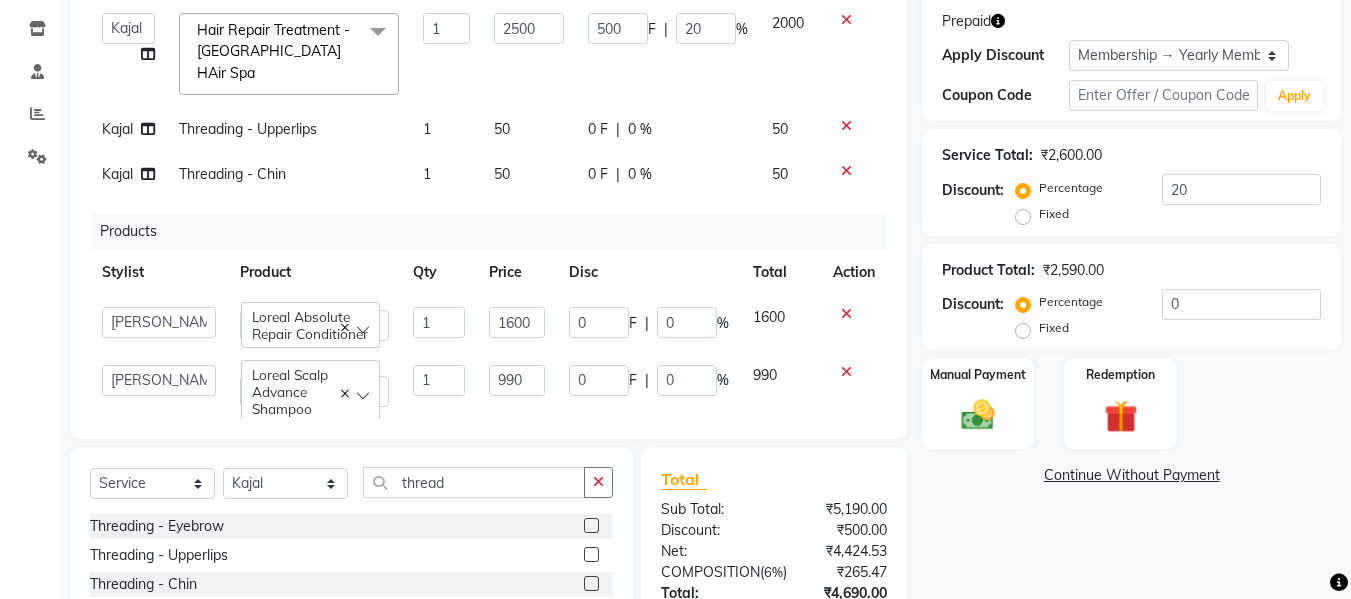 scroll, scrollTop: 0, scrollLeft: 0, axis: both 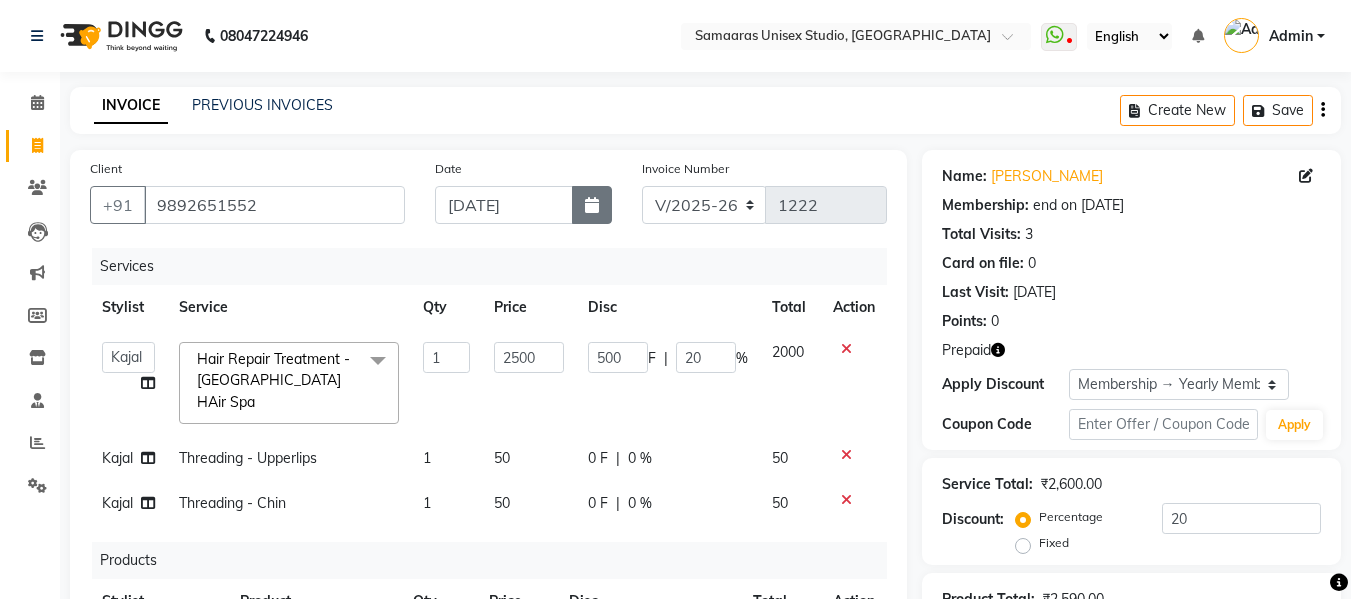 click 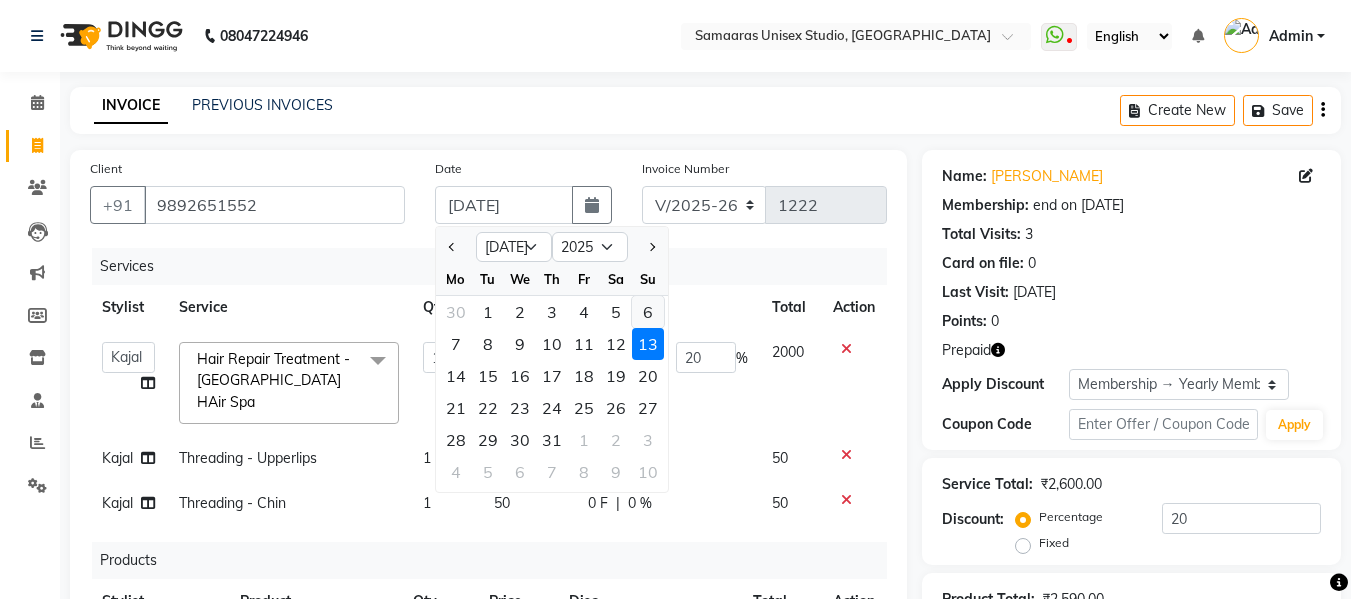 click on "6" 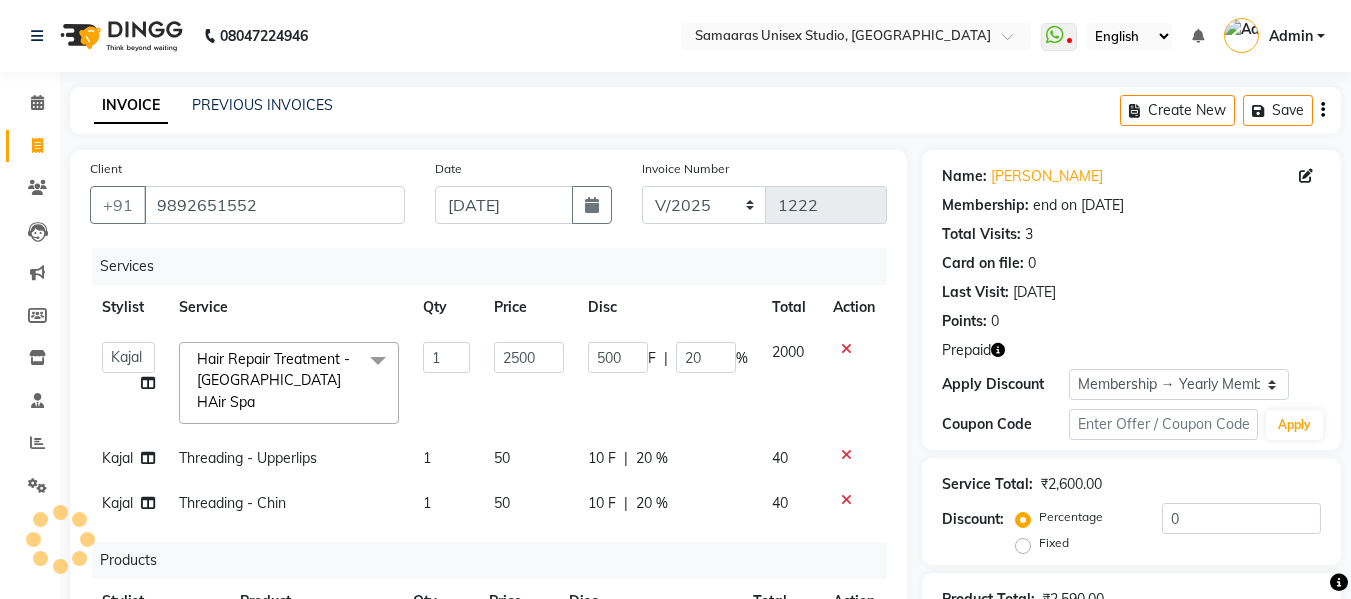 click on "Invoice Number V/2025 V/[PHONE_NUMBER]" 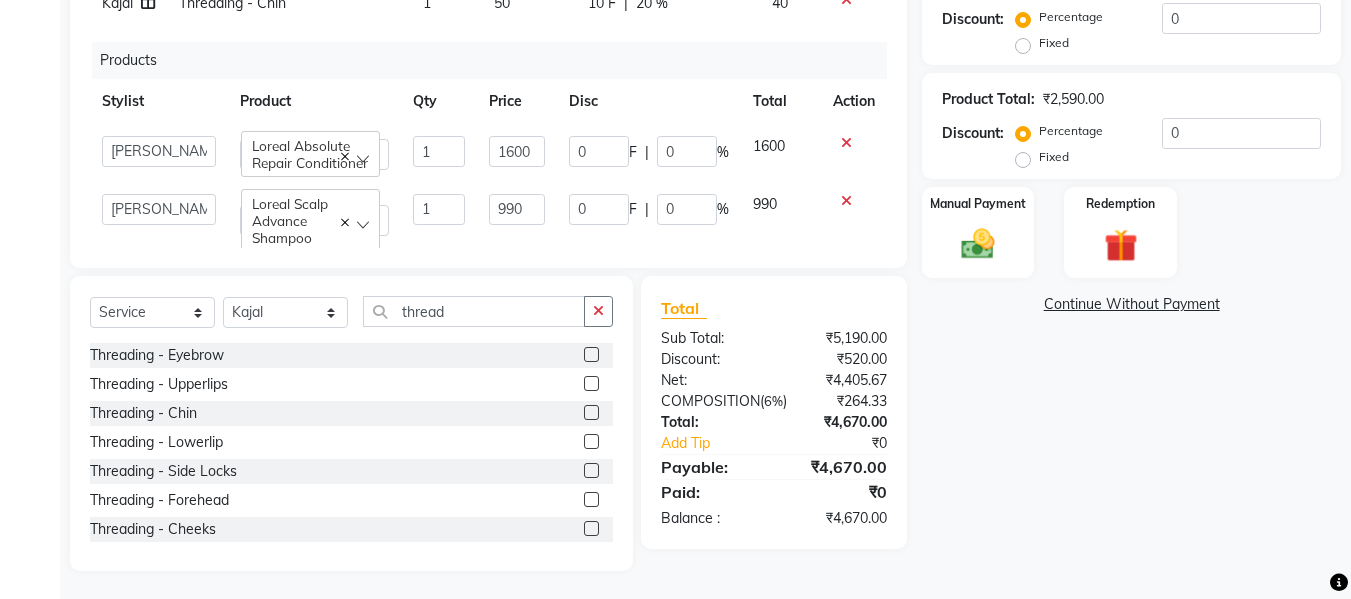 scroll, scrollTop: 300, scrollLeft: 0, axis: vertical 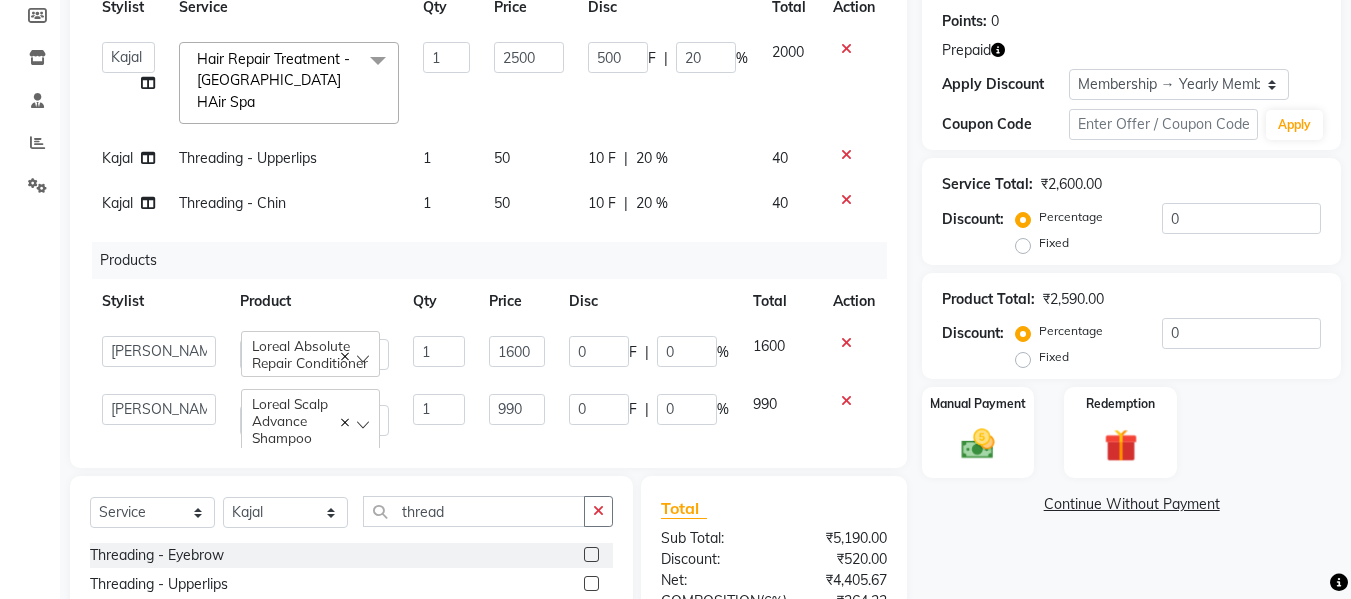click on "10 F | 20 %" 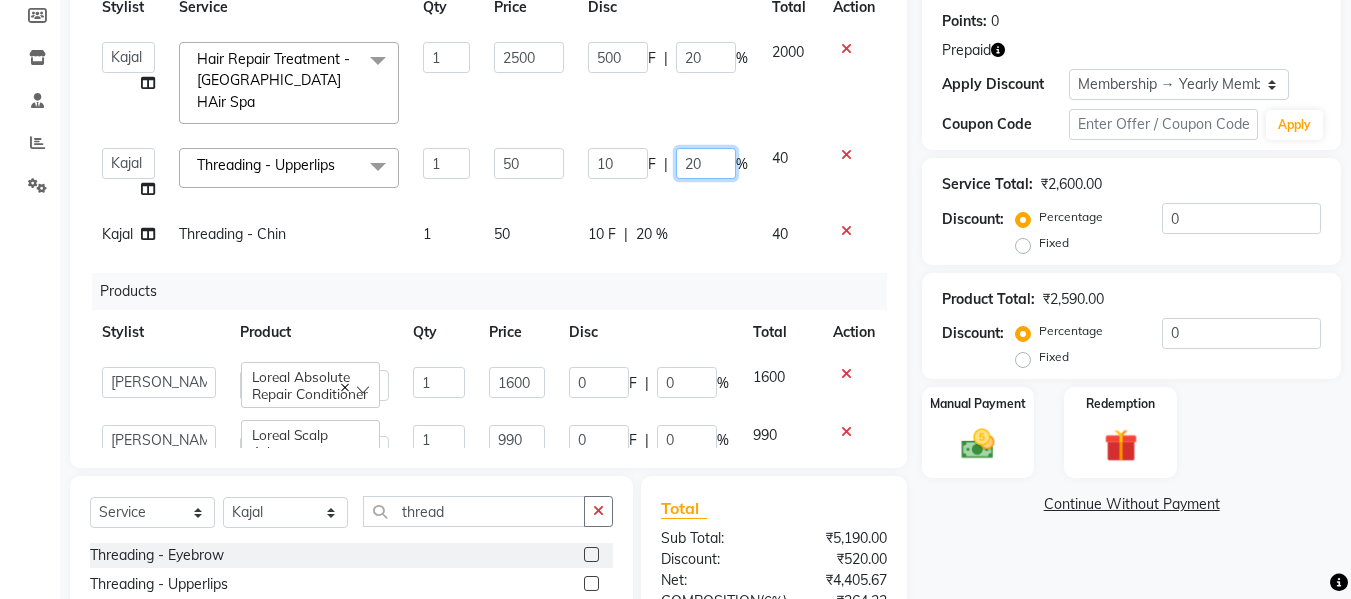 click on "20" 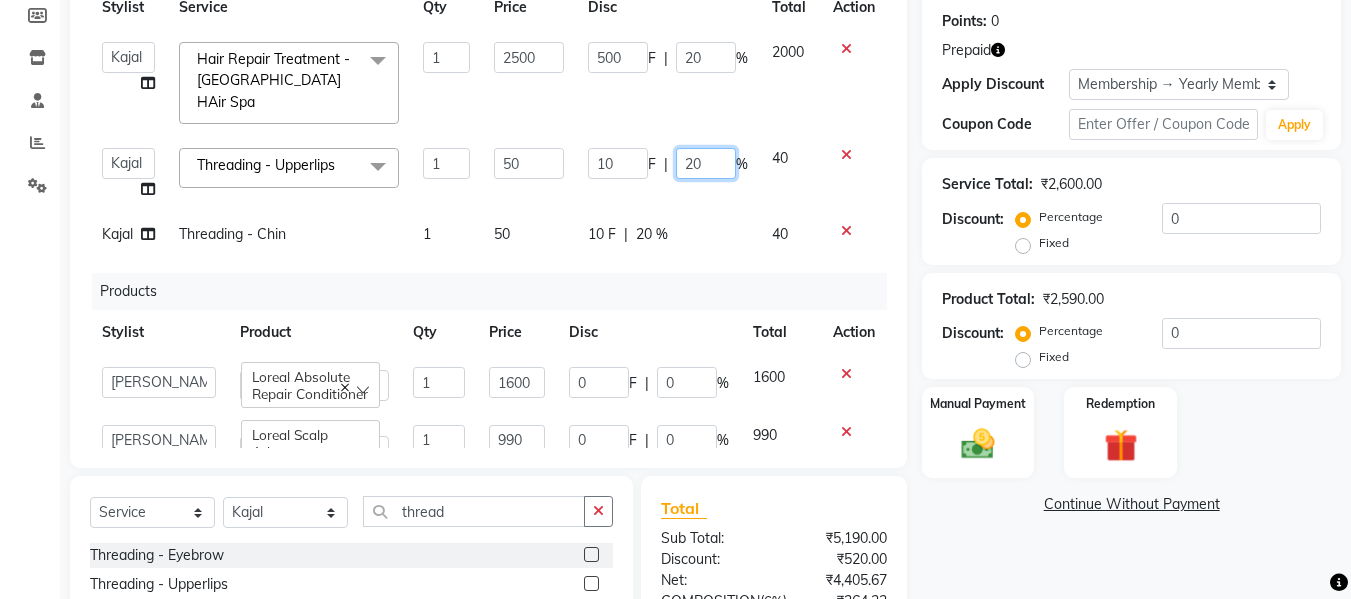 type on "0" 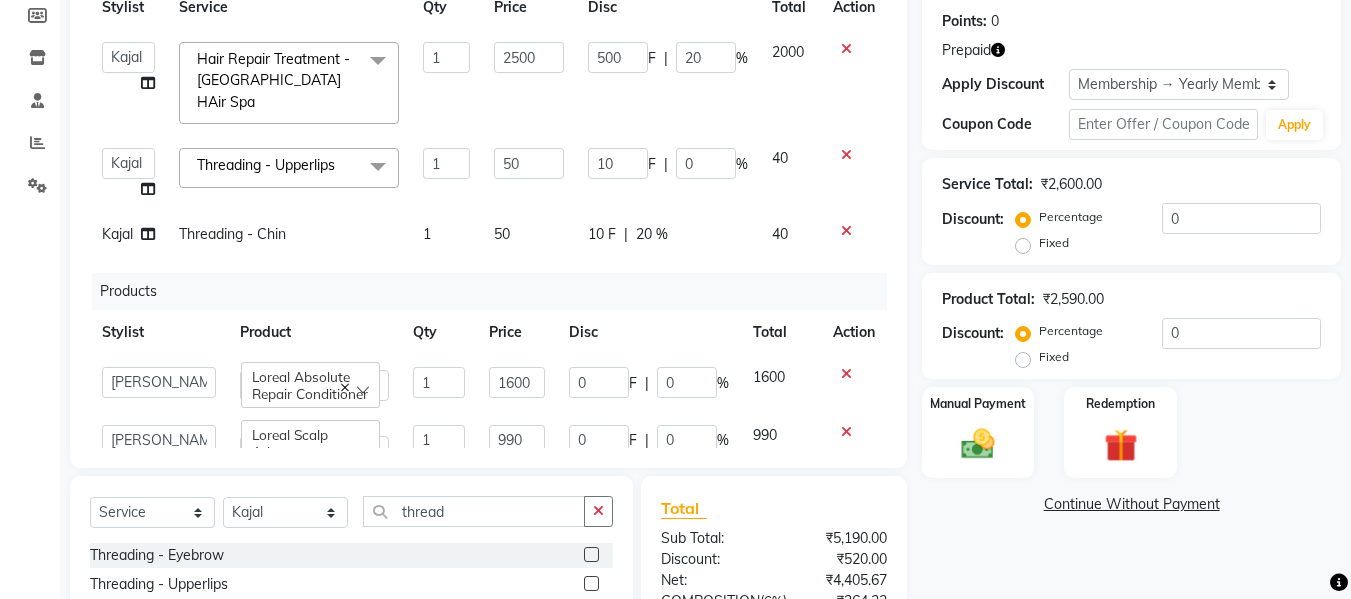 click on "10 F | 20 %" 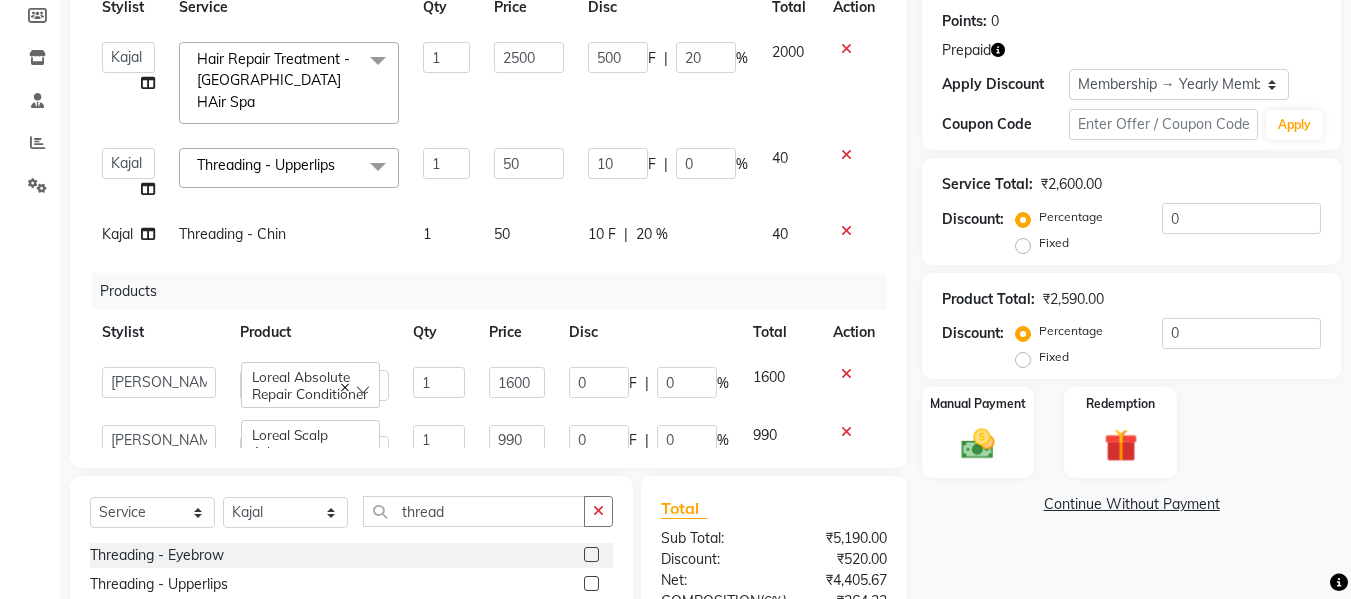 select on "30495" 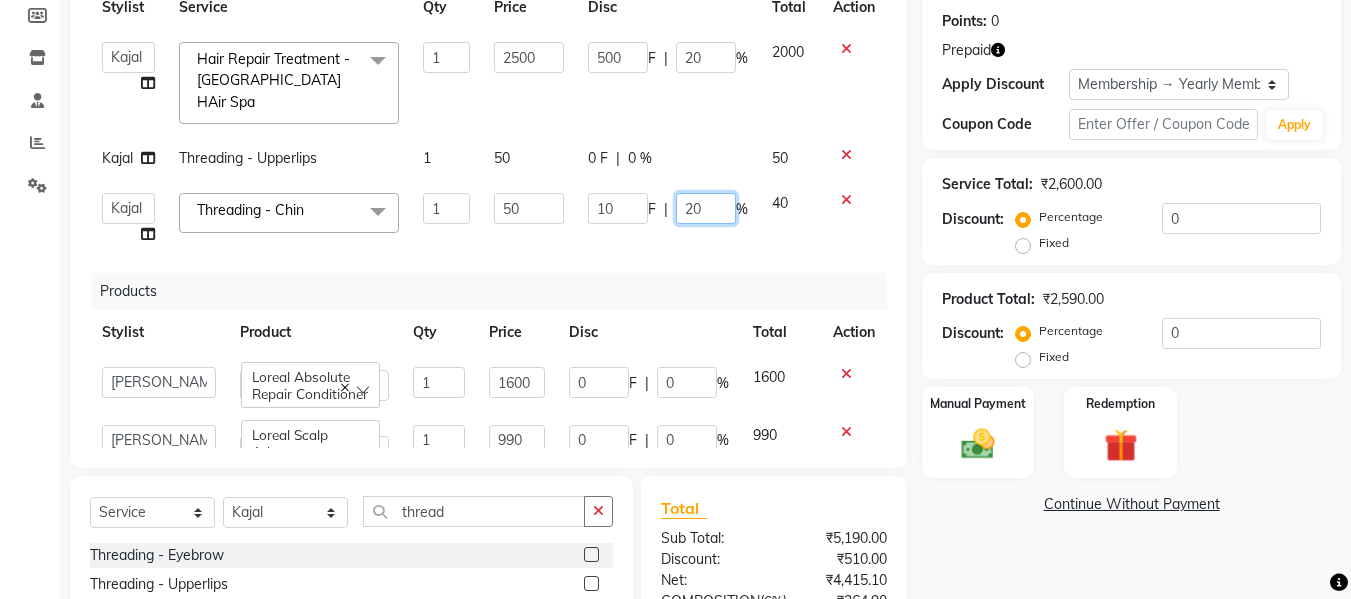 click on "20" 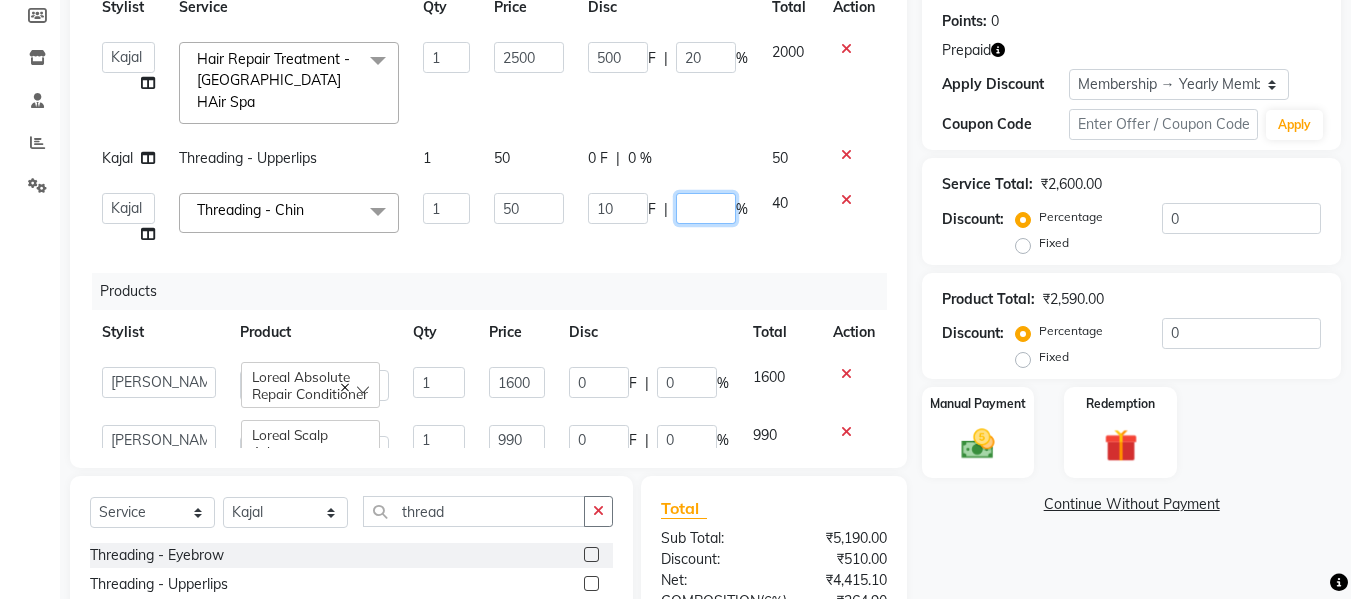 type on "0" 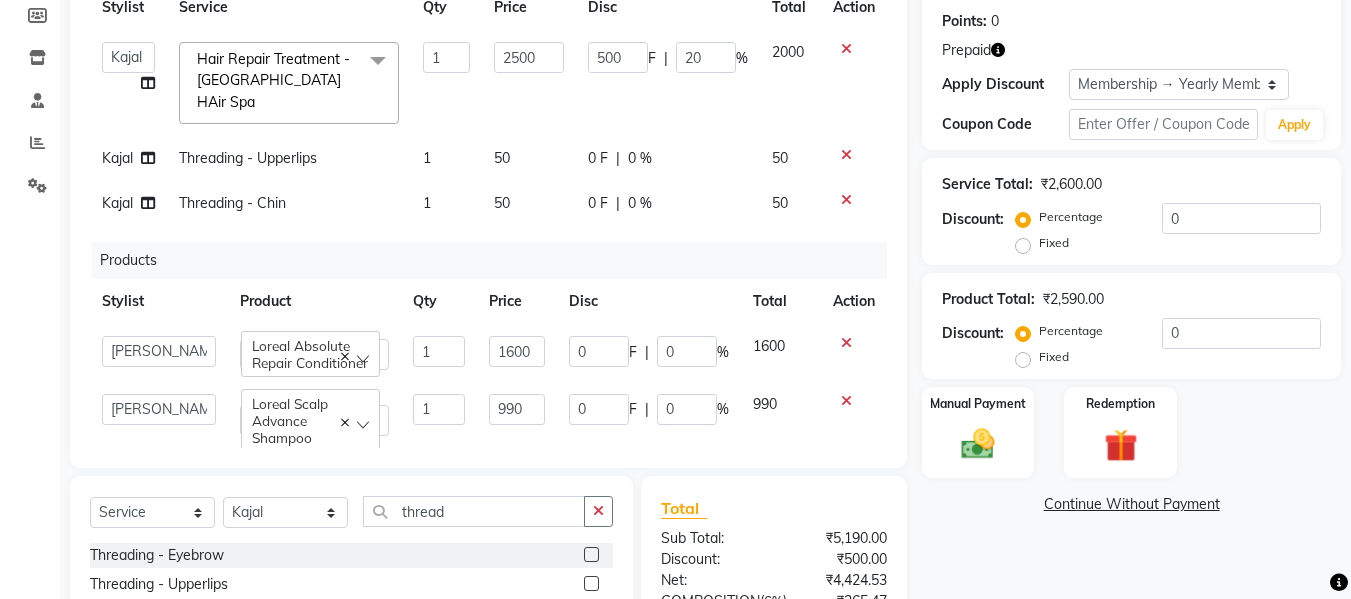 click on "Services Stylist Service Qty Price Disc Total Action  [PERSON_NAME]    Front Desk   Kajal   Priya   Salman Bhai  Hair Repair Treatment - [GEOGRAPHIC_DATA] HAir Spa  x [DEMOGRAPHIC_DATA] Hair Care - Basic [DEMOGRAPHIC_DATA] Hair Care - Hairwash [DEMOGRAPHIC_DATA] Hair Care - Clean Shave [DEMOGRAPHIC_DATA] Hair Care - [PERSON_NAME] Styling [DEMOGRAPHIC_DATA] Hair Care - Kids [DEMOGRAPHIC_DATA] Hair Care - Oil Head Massage [DEMOGRAPHIC_DATA] Hair Care - Kids Hair Wash  [DEMOGRAPHIC_DATA] Hair Color (Loreal Majirel) - [PERSON_NAME] Color [DEMOGRAPHIC_DATA] Hair Color (Loreal Majirel) - Highlights [DEMOGRAPHIC_DATA] Hair Color (Loreal Majirel) - Global [DEMOGRAPHIC_DATA] Hair Color([PERSON_NAME]) - [PERSON_NAME] Color [DEMOGRAPHIC_DATA] Hair Color([PERSON_NAME]) - Global [DEMOGRAPHIC_DATA] Hair Color(Loreal Majirel) - [MEDICAL_DATA] [DEMOGRAPHIC_DATA] Hair Color(Loreal Majirel) - Smoothening [DEMOGRAPHIC_DATA] Hair Color(Loreal Majirel) - Loreal Hair Spa [DEMOGRAPHIC_DATA] Hair Color(Loreal Majirel) - Dandruff Repair [DEMOGRAPHIC_DATA] Hair Cut - Haircut [DEMOGRAPHIC_DATA] Hair Cut - Basic Trim [DEMOGRAPHIC_DATA] Hair Cut - Fringe Cut [DEMOGRAPHIC_DATA] Hair Cut - Wash(Normal Blow Dry) [DEMOGRAPHIC_DATA] Hair Cut - Hairwash [DEMOGRAPHIC_DATA] Hair Cut - Advance Hair Wash [DEMOGRAPHIC_DATA] Hair Cut - Straight Blow Dry [DEMOGRAPHIC_DATA] Hair Cut - Out Curls Blow Dry [MEDICAL_DATA] - Crown" 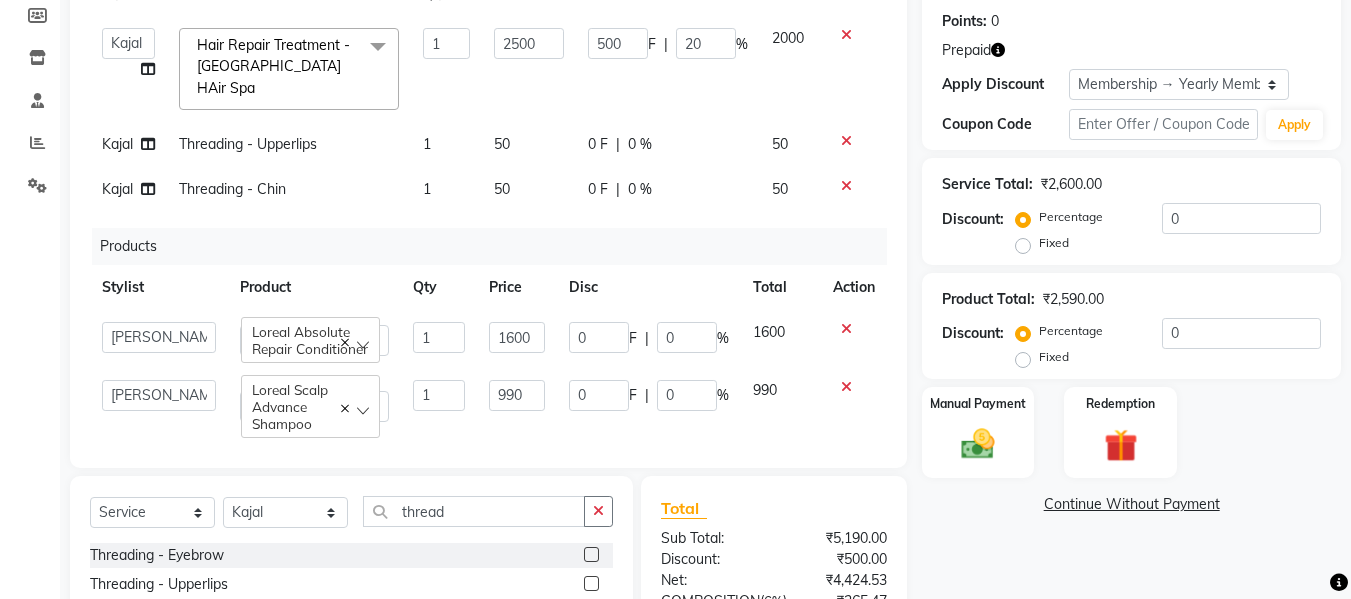 scroll, scrollTop: 18, scrollLeft: 0, axis: vertical 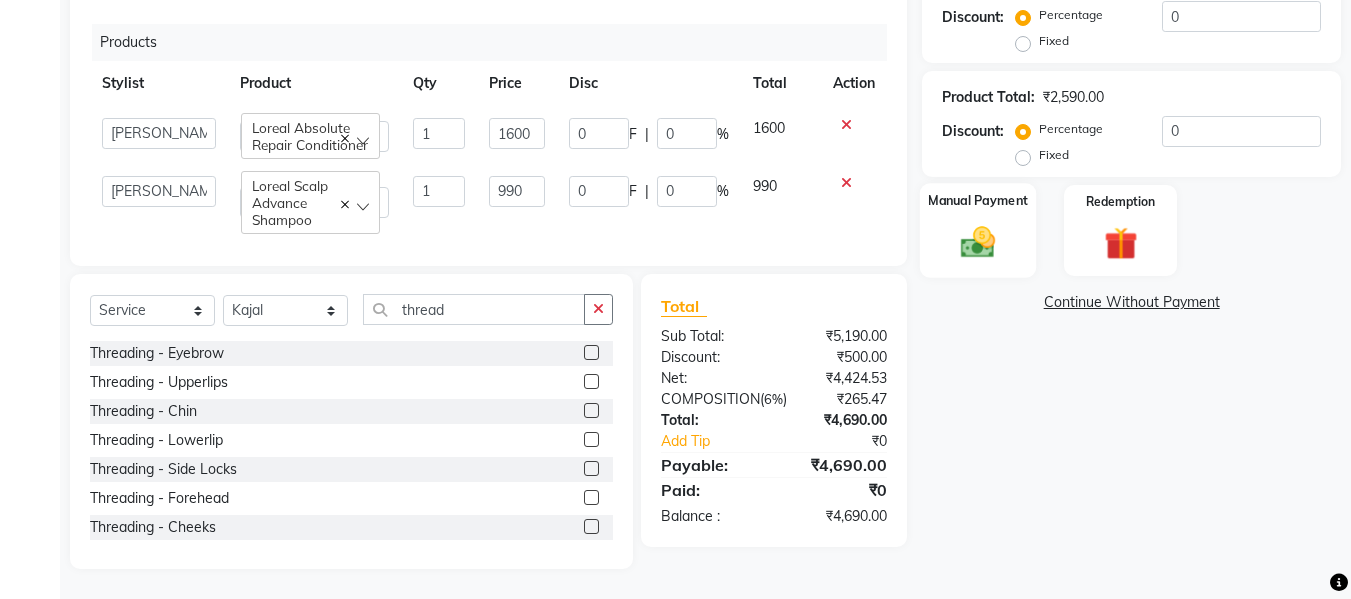click 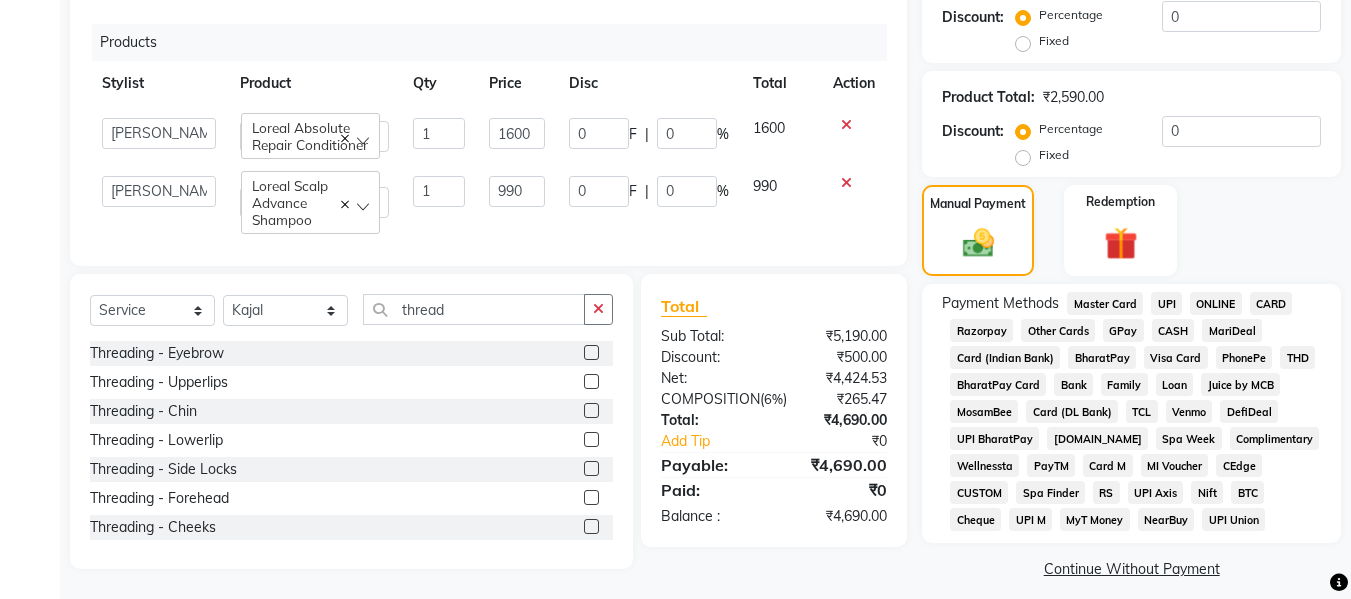 click on "GPay" 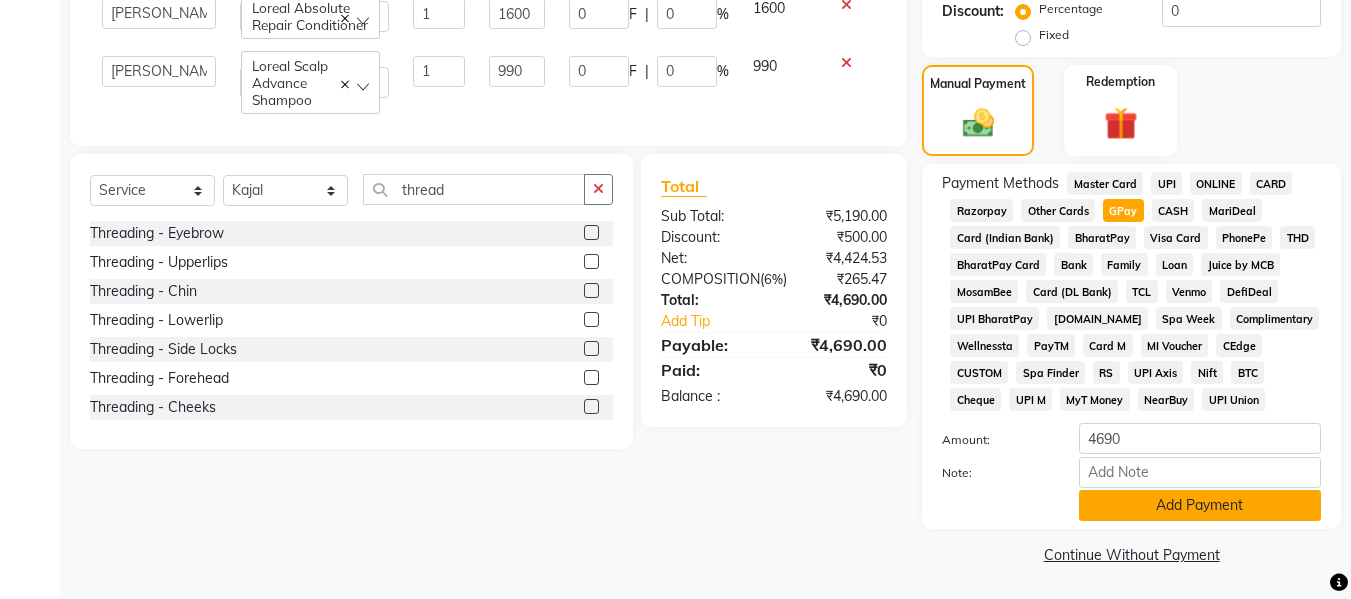 scroll, scrollTop: 623, scrollLeft: 0, axis: vertical 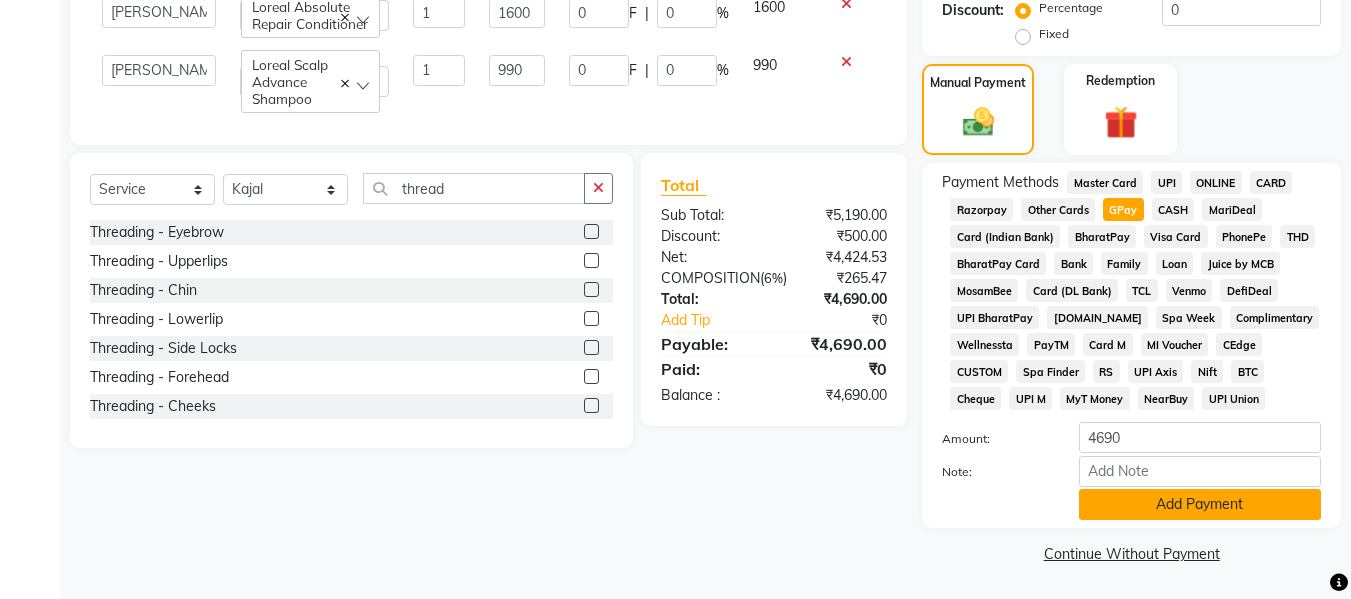 click on "Add Payment" 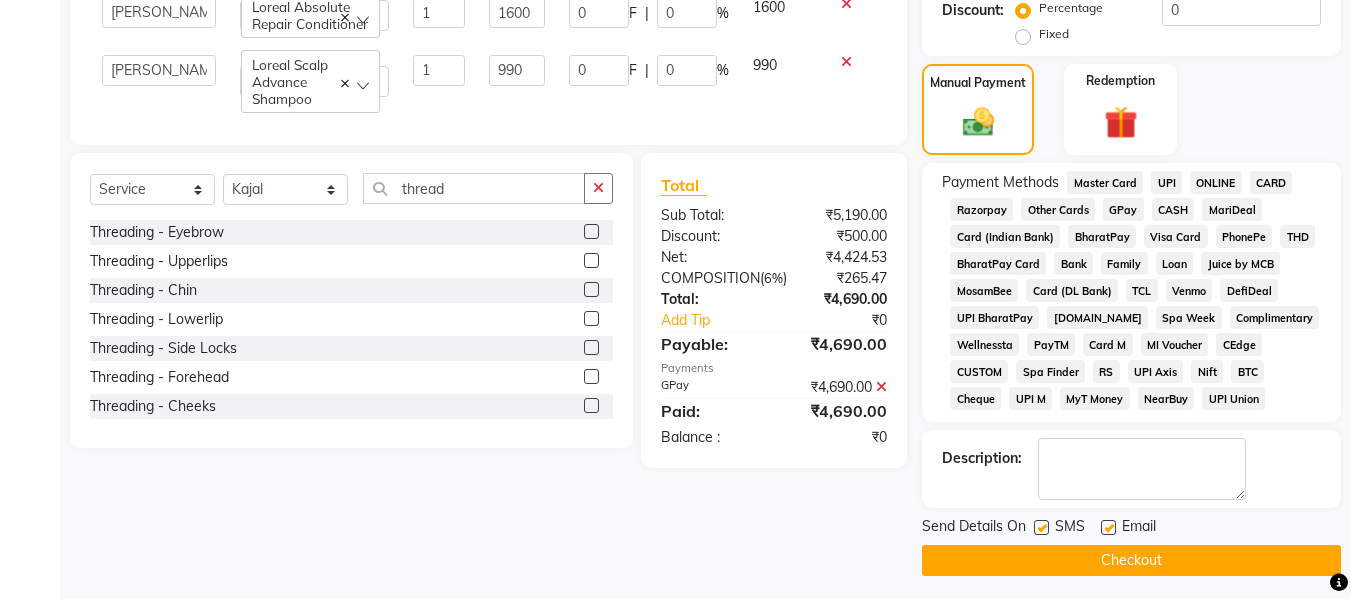 click on "Checkout" 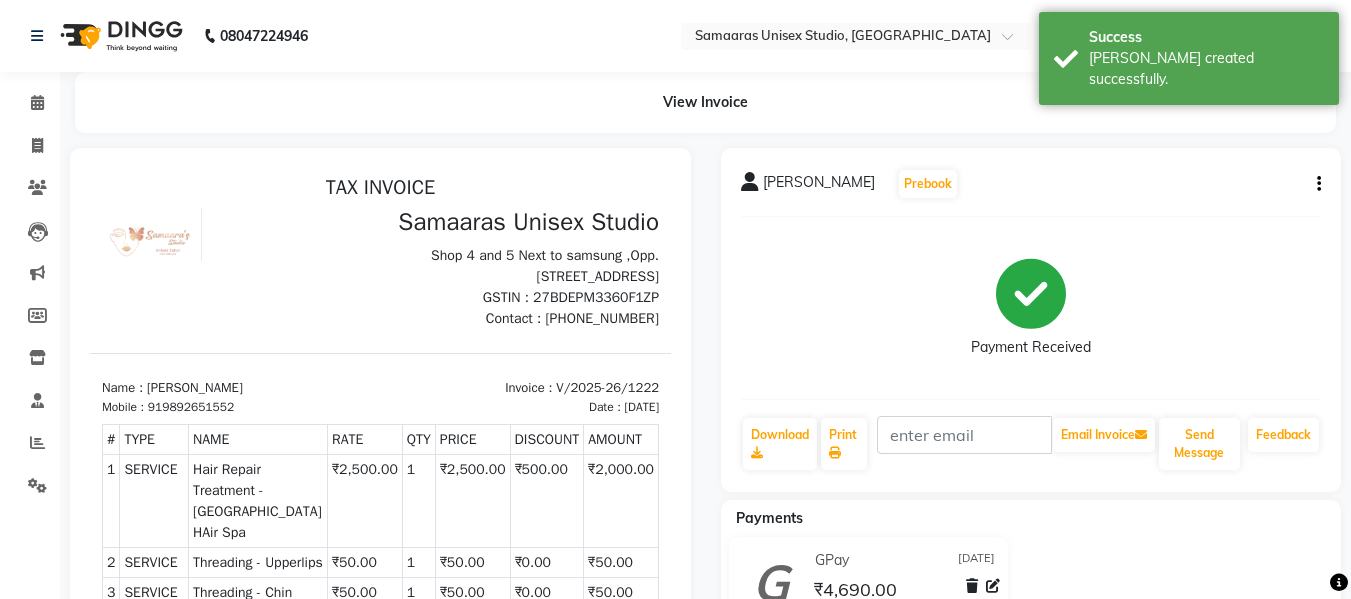 scroll, scrollTop: 0, scrollLeft: 0, axis: both 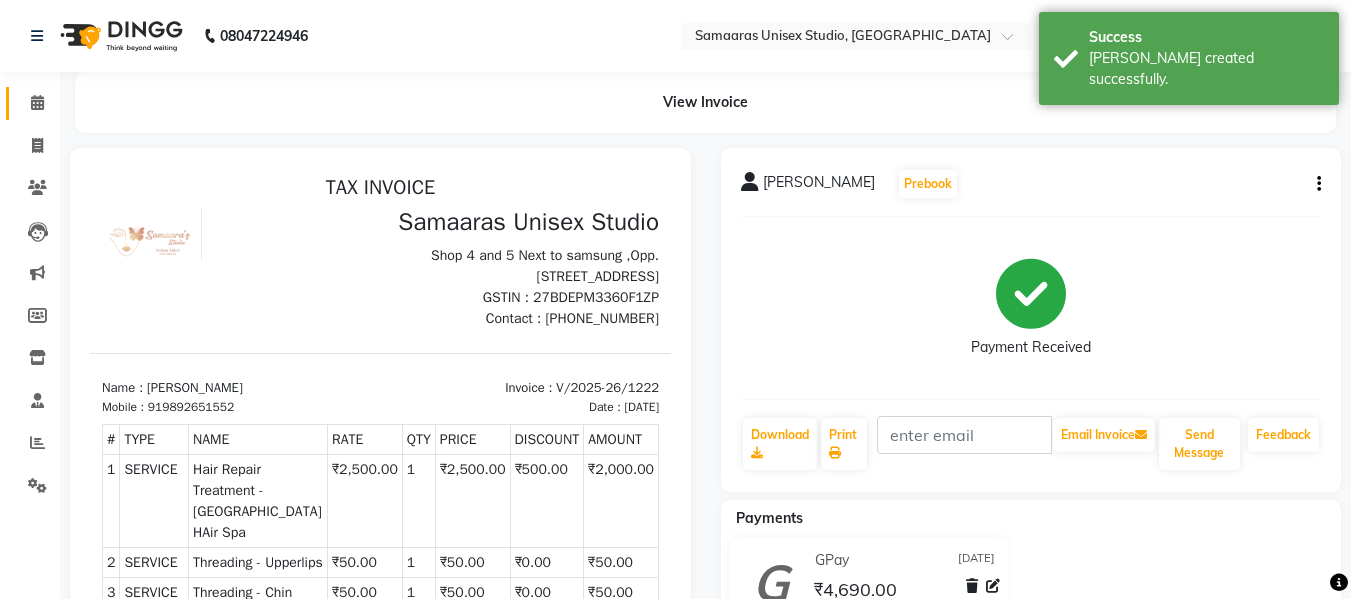 click 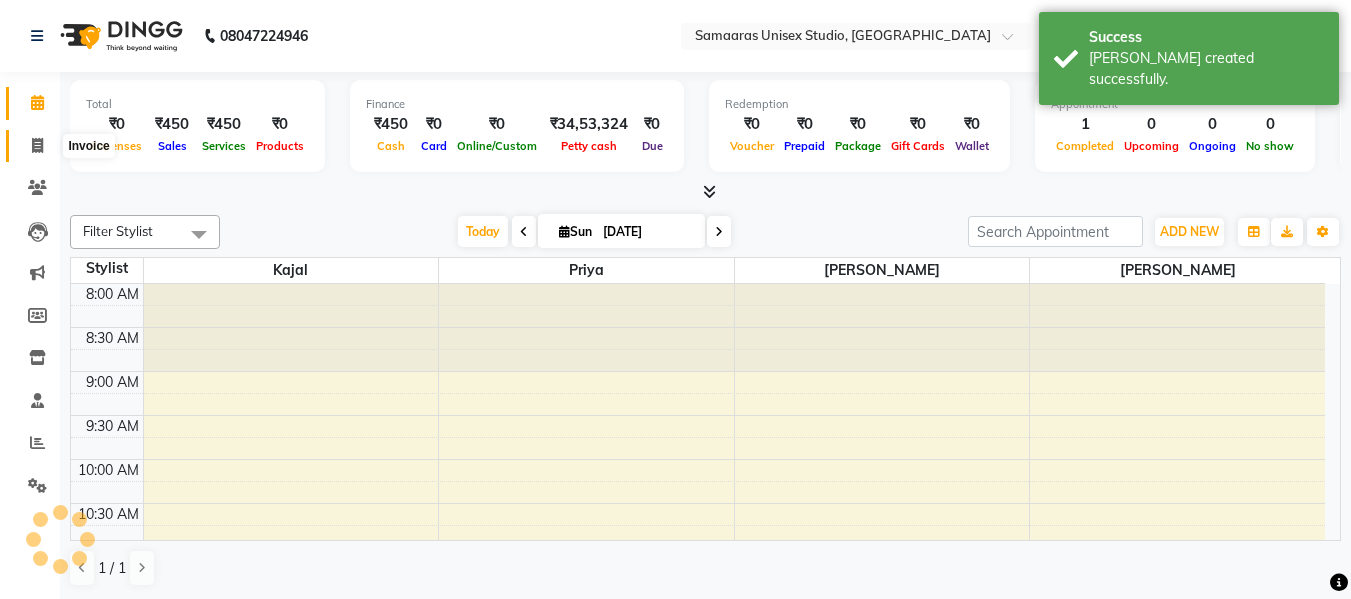 click 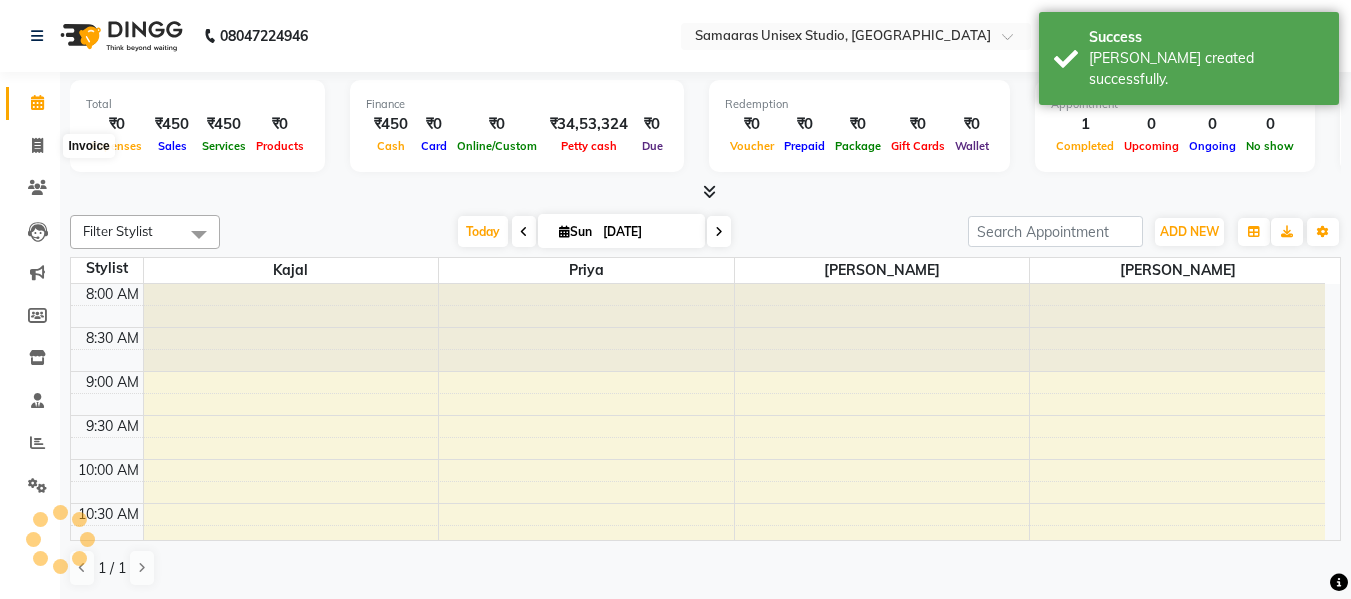 select on "4525" 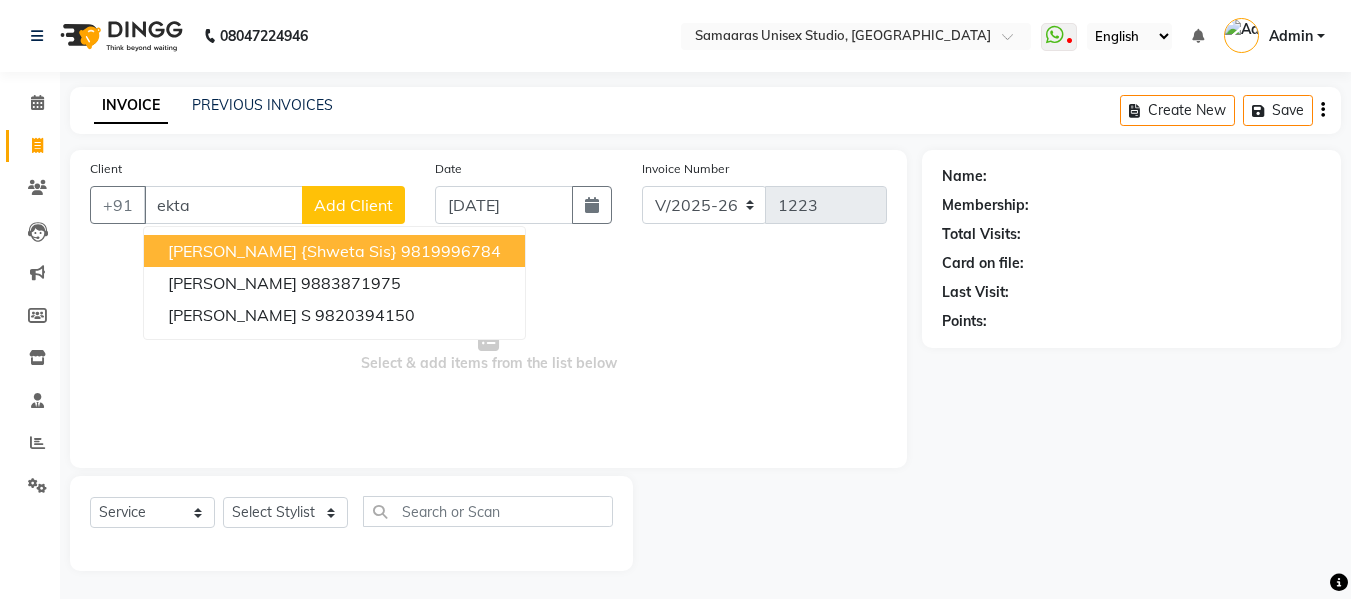 click on "[PERSON_NAME] {shweta sis}" at bounding box center [282, 251] 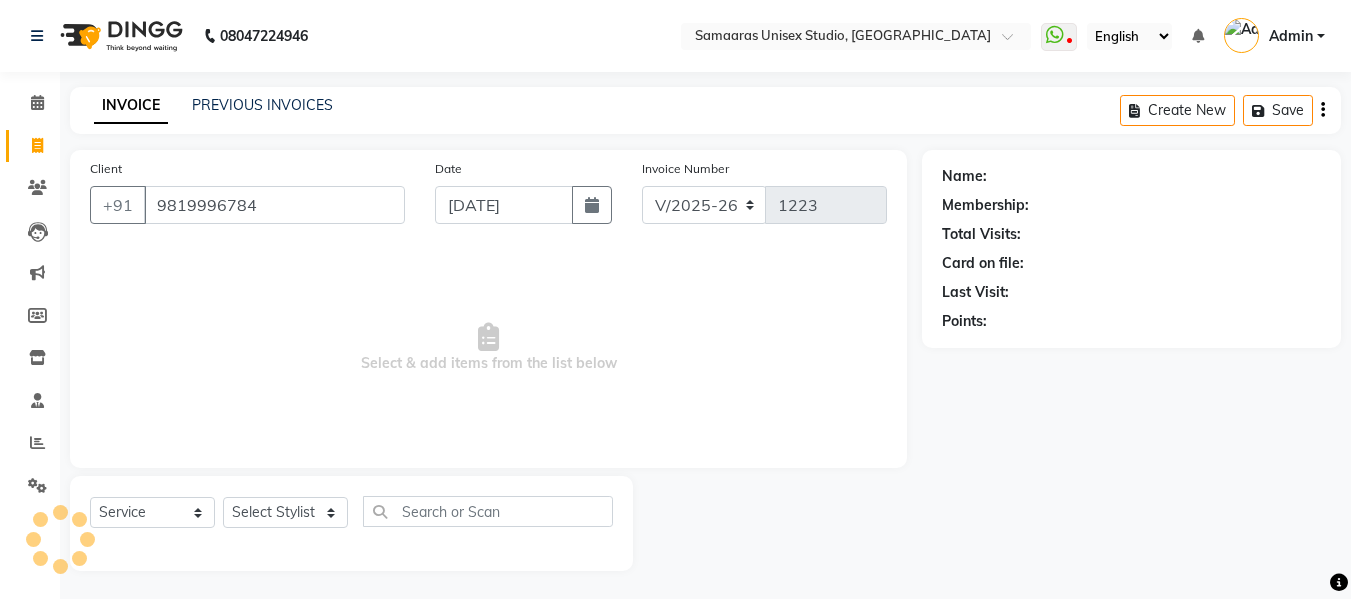 type on "9819996784" 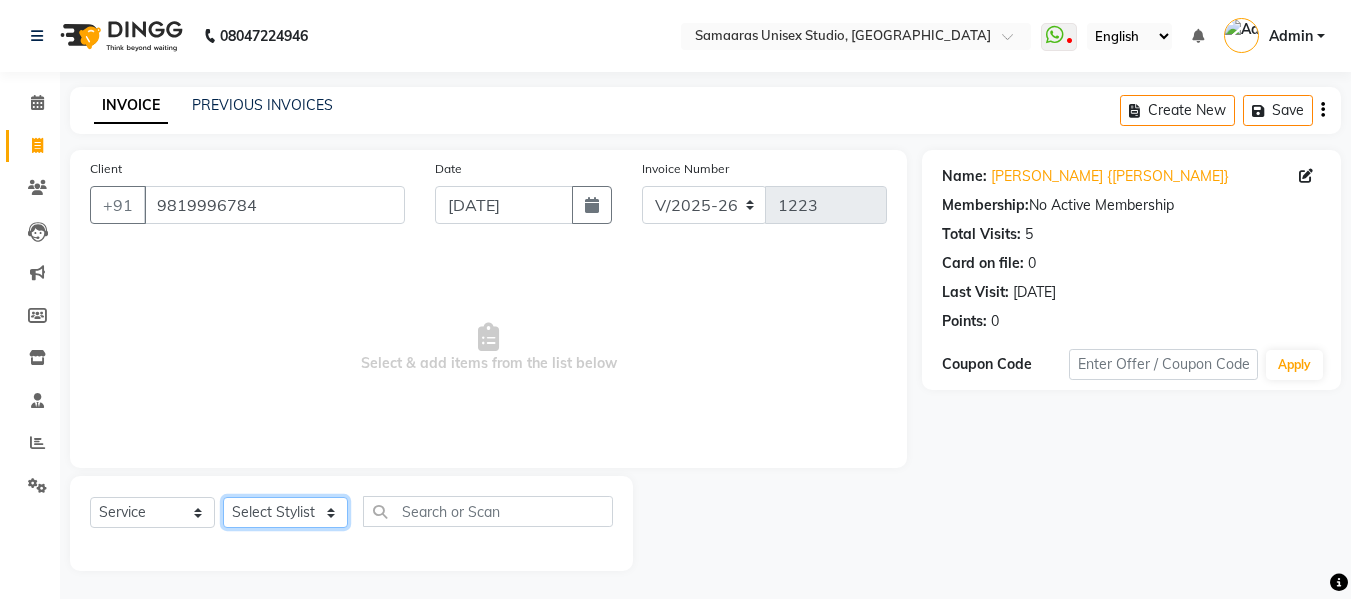 click on "Select Stylist [PERSON_NAME]  Front Desk Kajal [PERSON_NAME]" 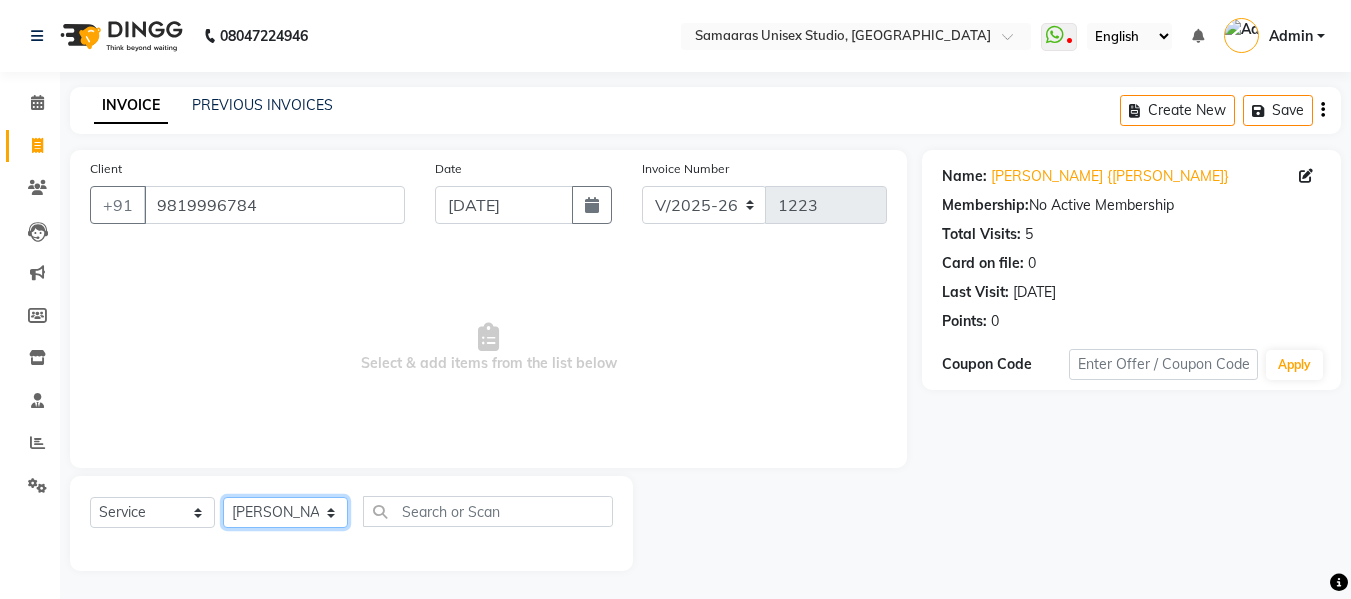 click on "Select Stylist [PERSON_NAME]  Front Desk Kajal [PERSON_NAME]" 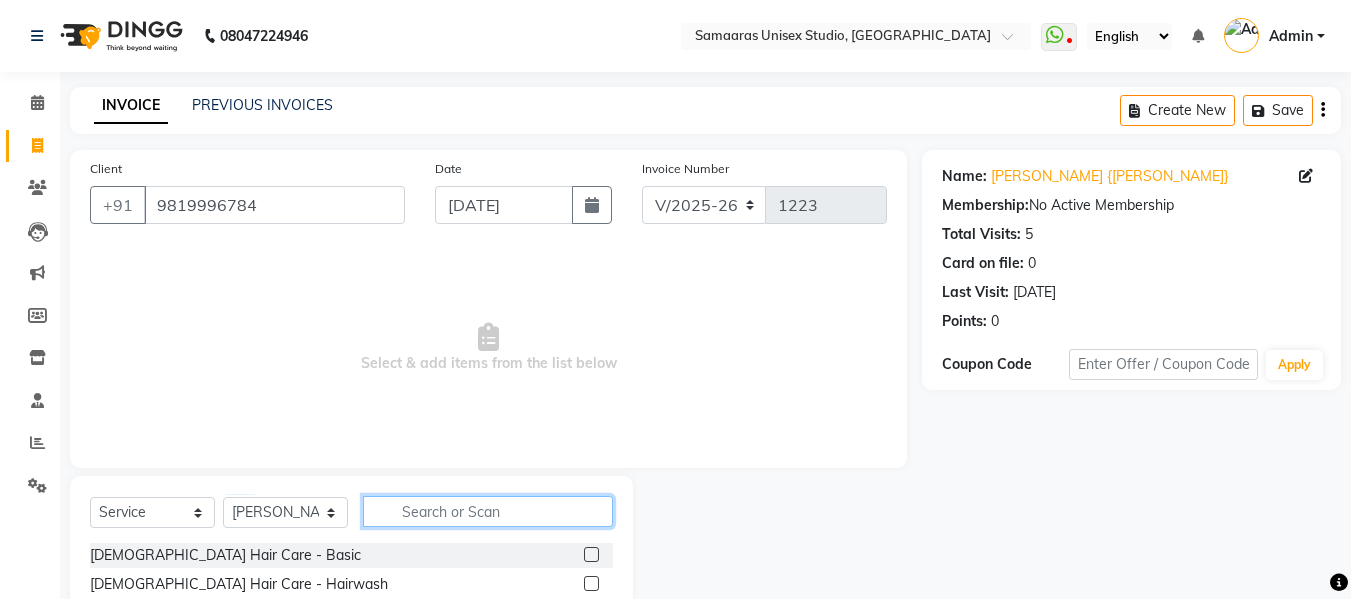 click 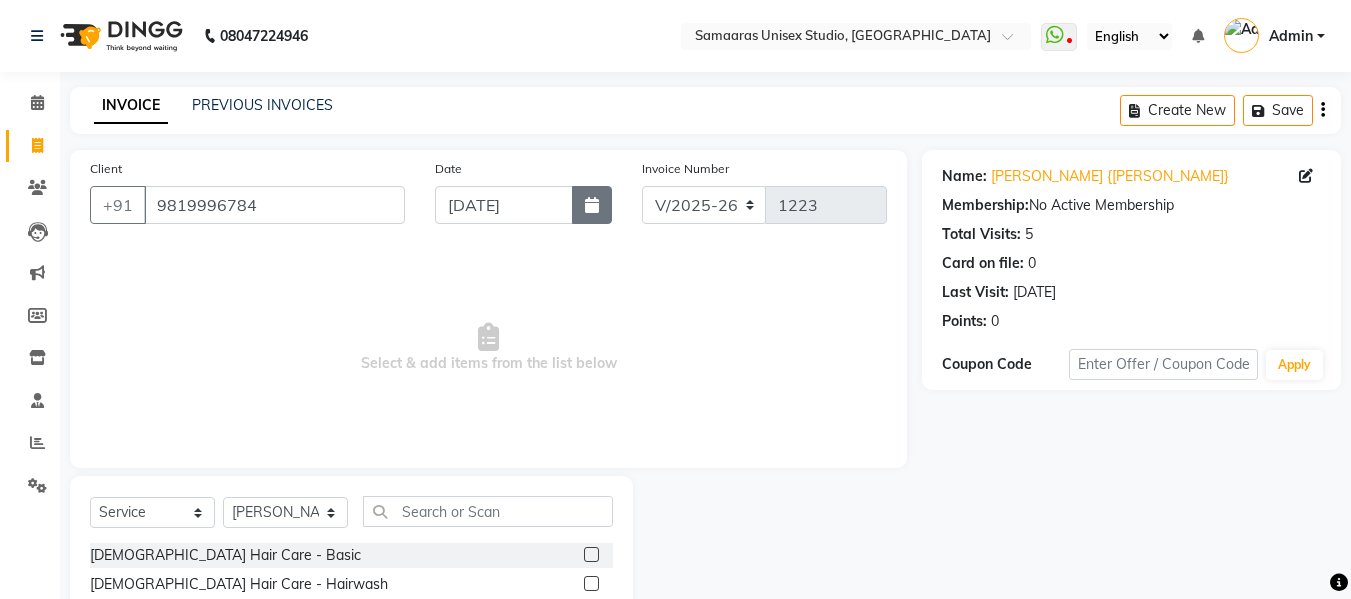 click 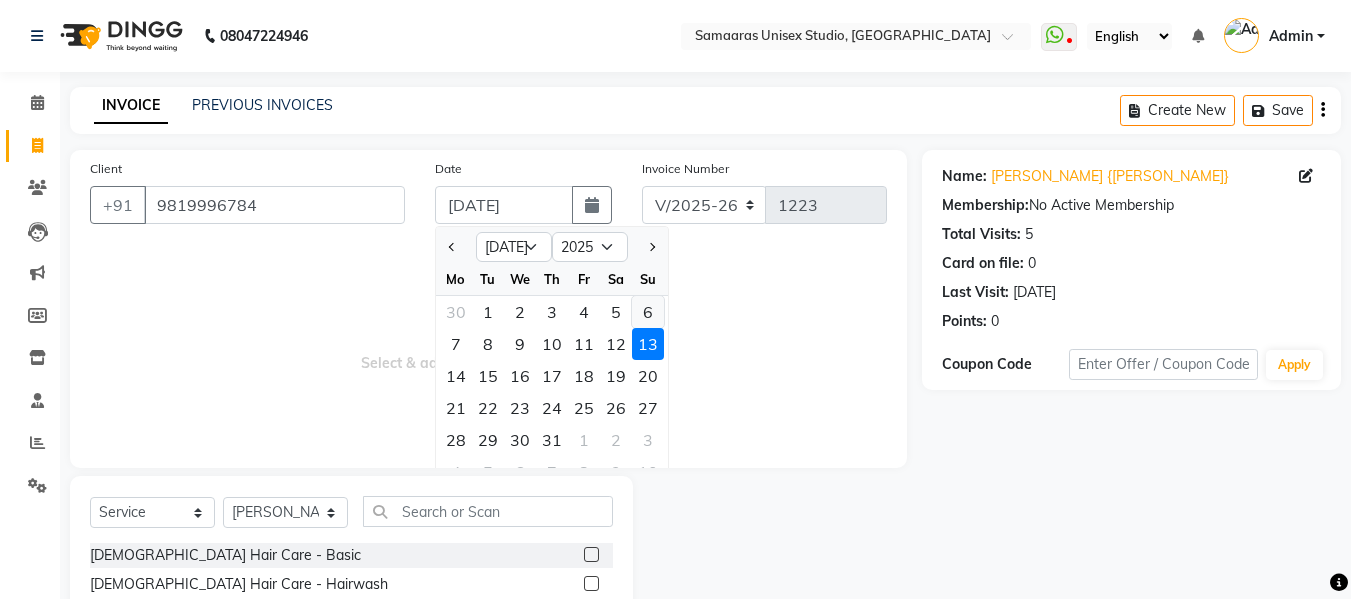 click on "6" 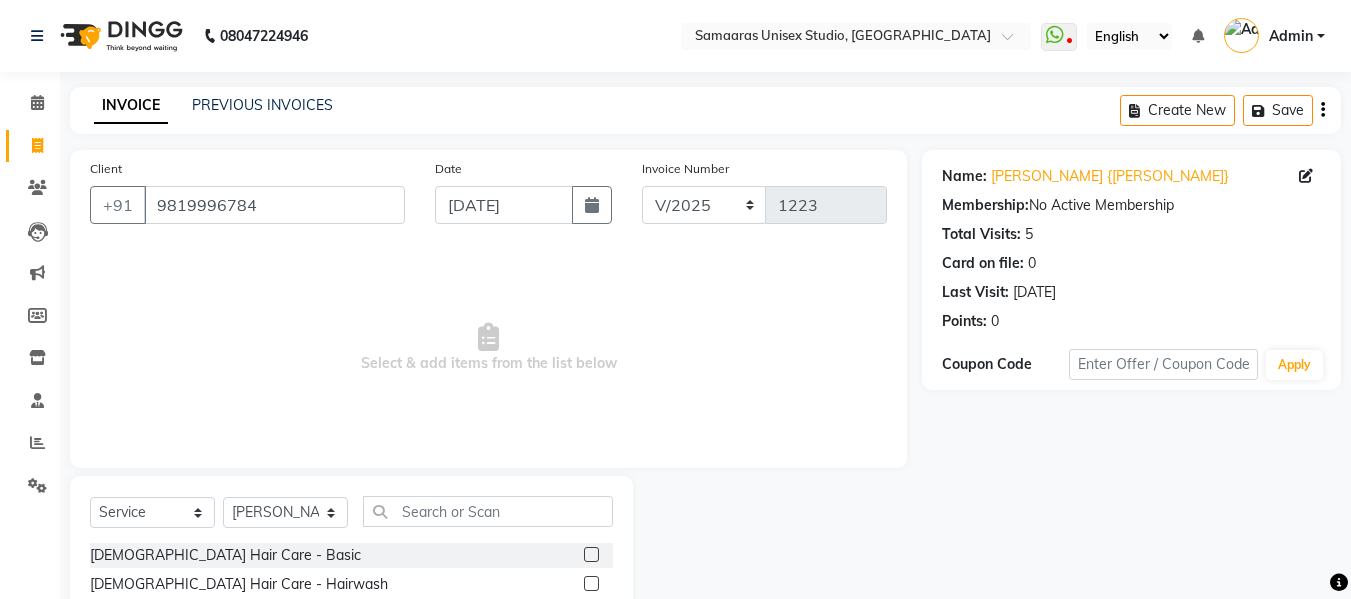 click on "Select  Service  Product  Membership  Package Voucher Prepaid Gift Card  Select Stylist [PERSON_NAME]  Front Desk Kajal Priya Salman Bhai [DEMOGRAPHIC_DATA] Hair Care - Basic  [DEMOGRAPHIC_DATA] Hair Care - Hairwash  [DEMOGRAPHIC_DATA] Hair Care - Clean Shave  [DEMOGRAPHIC_DATA] Hair Care - [PERSON_NAME] Styling  [DEMOGRAPHIC_DATA] Hair Care - Kids  [DEMOGRAPHIC_DATA] Hair Care - Oil Head Massage  [DEMOGRAPHIC_DATA] Hair Care - Kids Hair Wash   [DEMOGRAPHIC_DATA] Hair Color (Loreal Majirel) - [PERSON_NAME] Color  [DEMOGRAPHIC_DATA] Hair Color (Loreal Majirel) - Highlights  [DEMOGRAPHIC_DATA] Hair Color (Loreal Majirel) - Global  [DEMOGRAPHIC_DATA] Hair Color([PERSON_NAME]) - [PERSON_NAME] Color  [DEMOGRAPHIC_DATA] Hair Color([PERSON_NAME]) - Global  [DEMOGRAPHIC_DATA] Hair Color(Loreal Majirel) - [MEDICAL_DATA]  [DEMOGRAPHIC_DATA] Hair Color(Loreal Majirel) - Smoothening  [DEMOGRAPHIC_DATA] Hair Color(Loreal Majirel) - Loreal Hair Spa  [DEMOGRAPHIC_DATA] Hair Color(Loreal Majirel) - Dandruff Repair  [DEMOGRAPHIC_DATA] Hair Cut - Haircut  [DEMOGRAPHIC_DATA] Hair Cut - Basic Trim  [DEMOGRAPHIC_DATA] Hair Cut - Fringe Cut  [DEMOGRAPHIC_DATA] Hair Cut - Wash(Normal Blow Dry)  [DEMOGRAPHIC_DATA] Hair Cut - Hairwash  [DEMOGRAPHIC_DATA] Hair Cut - Advance Hair Wash  [DEMOGRAPHIC_DATA] Hair Cut - Straight Blow Dry  [DEMOGRAPHIC_DATA] Hair Cut - Out Curls Blow Dry" 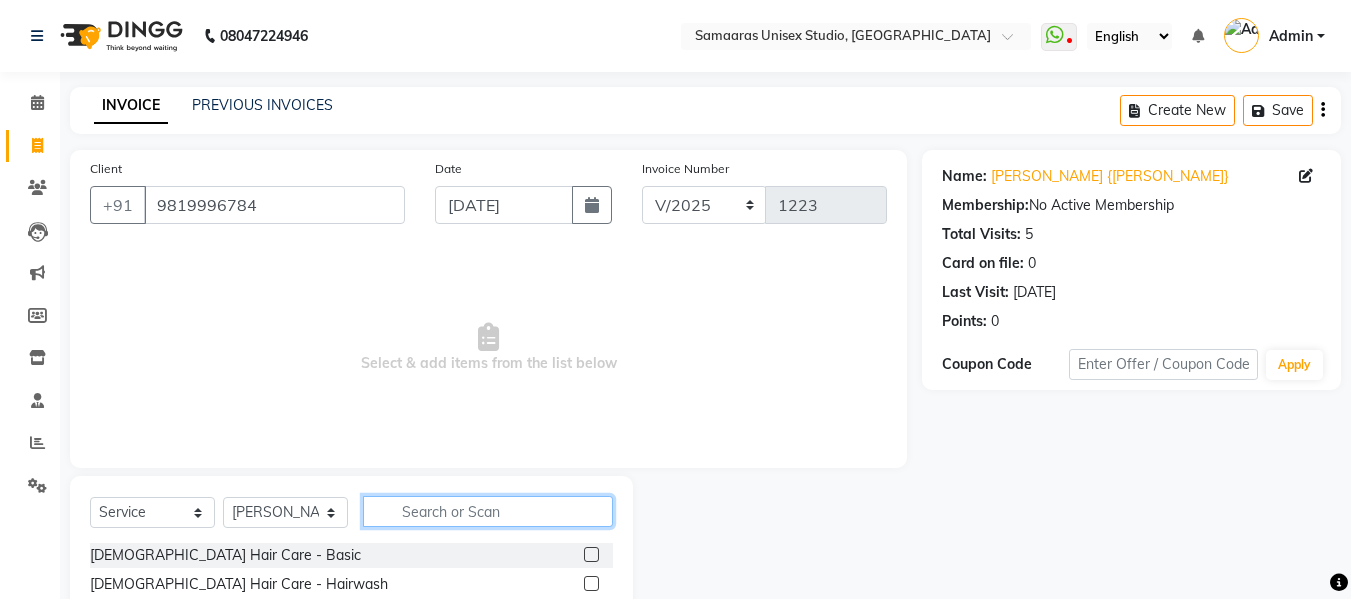 click 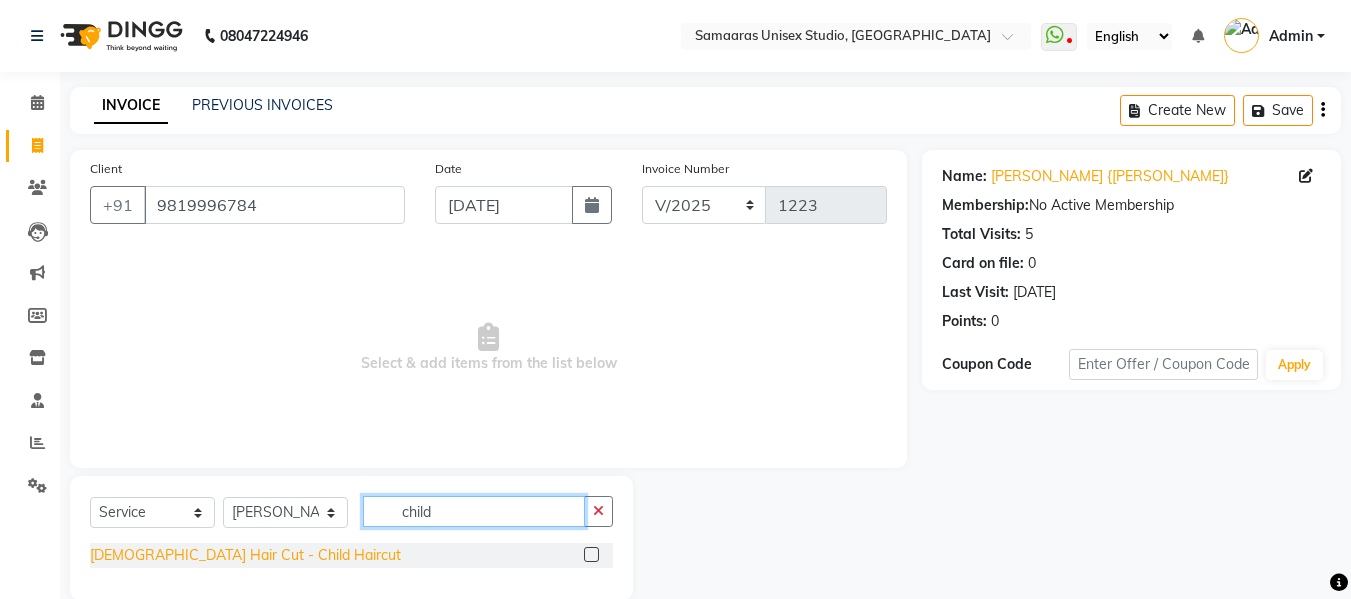type on "child" 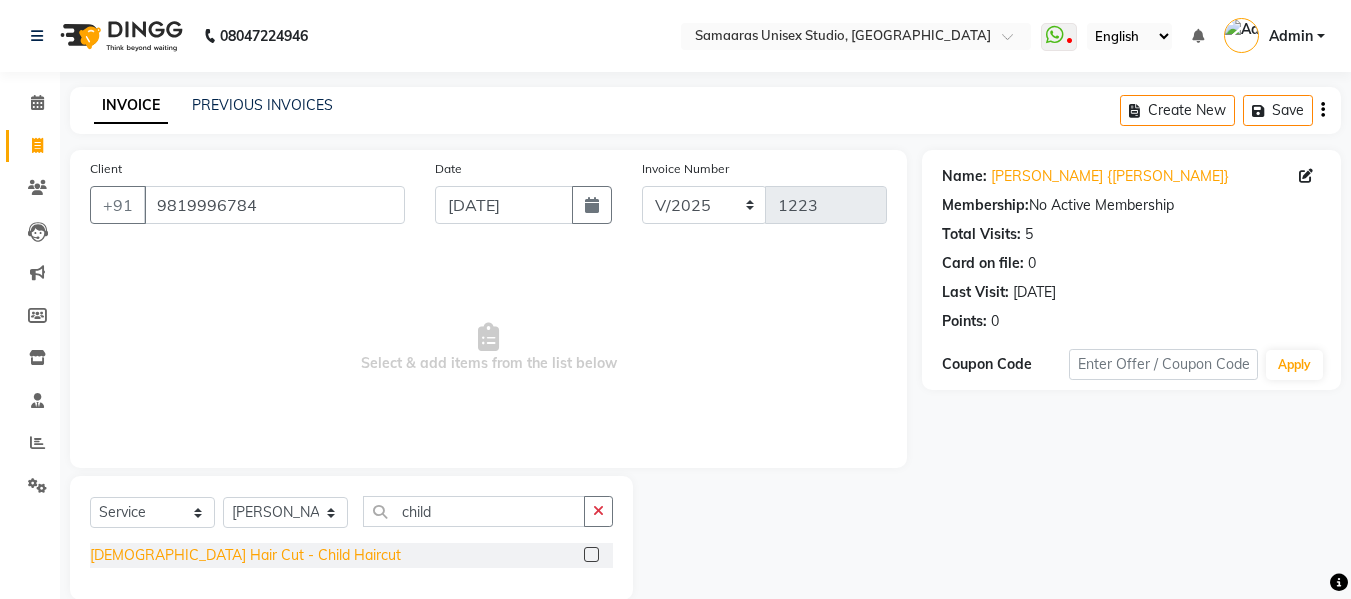 click on "[DEMOGRAPHIC_DATA] Hair Cut - Child Haircut" 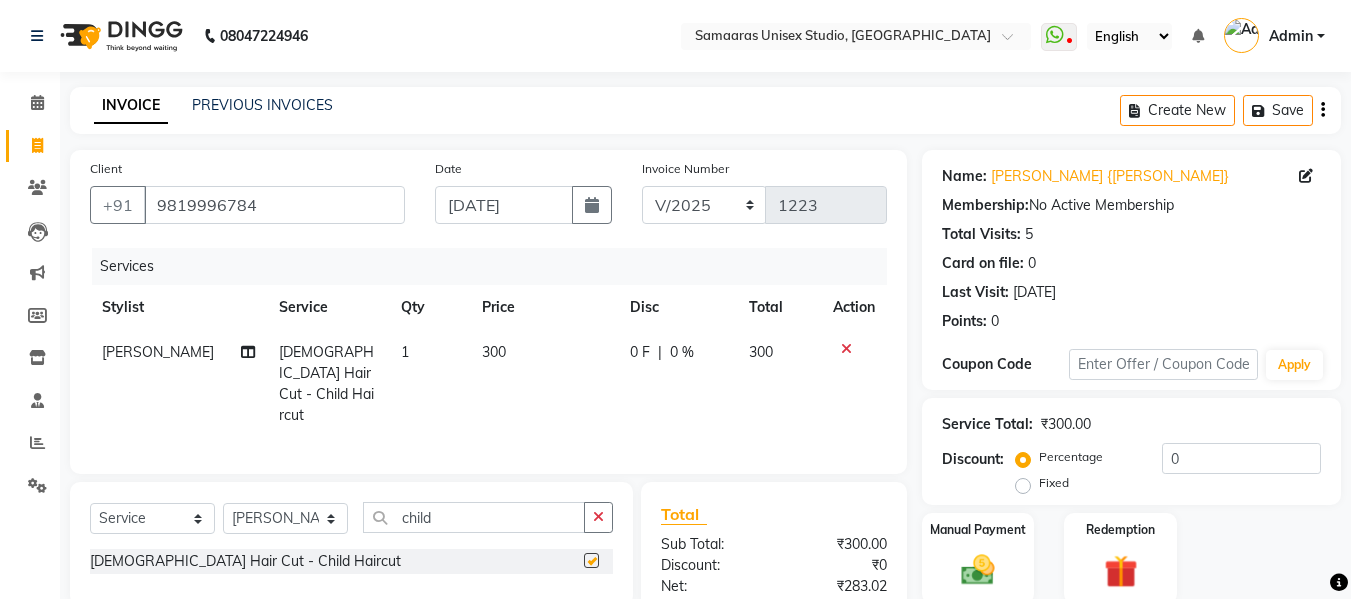 checkbox on "false" 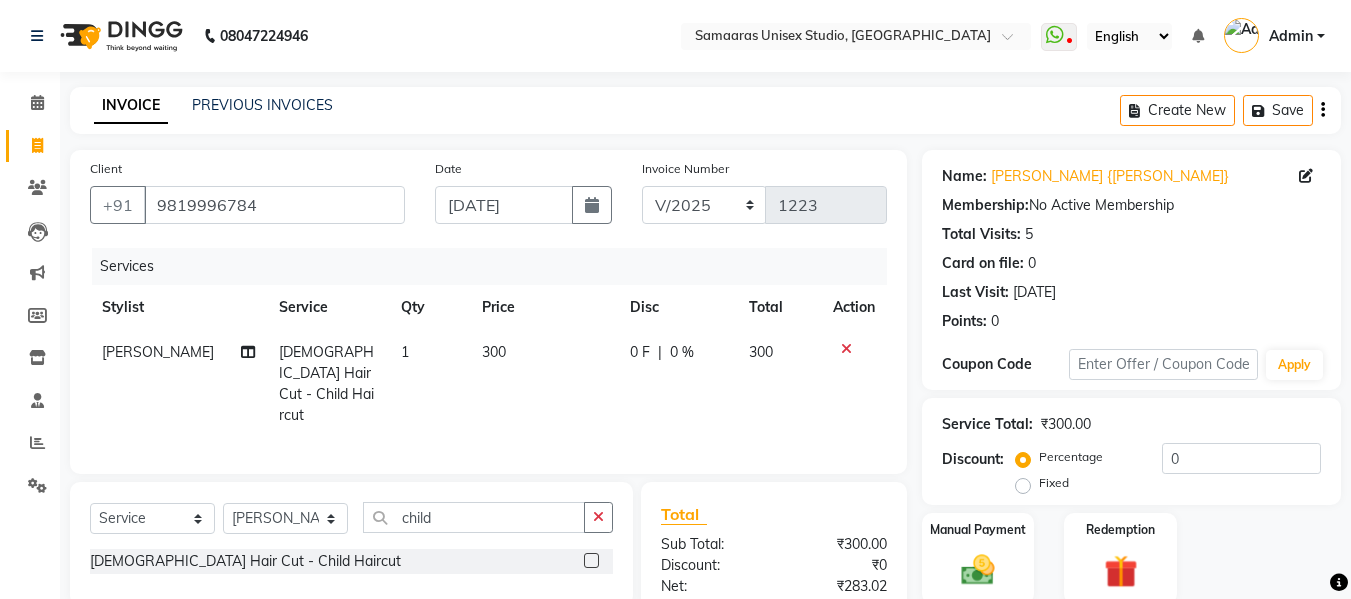click on "300" 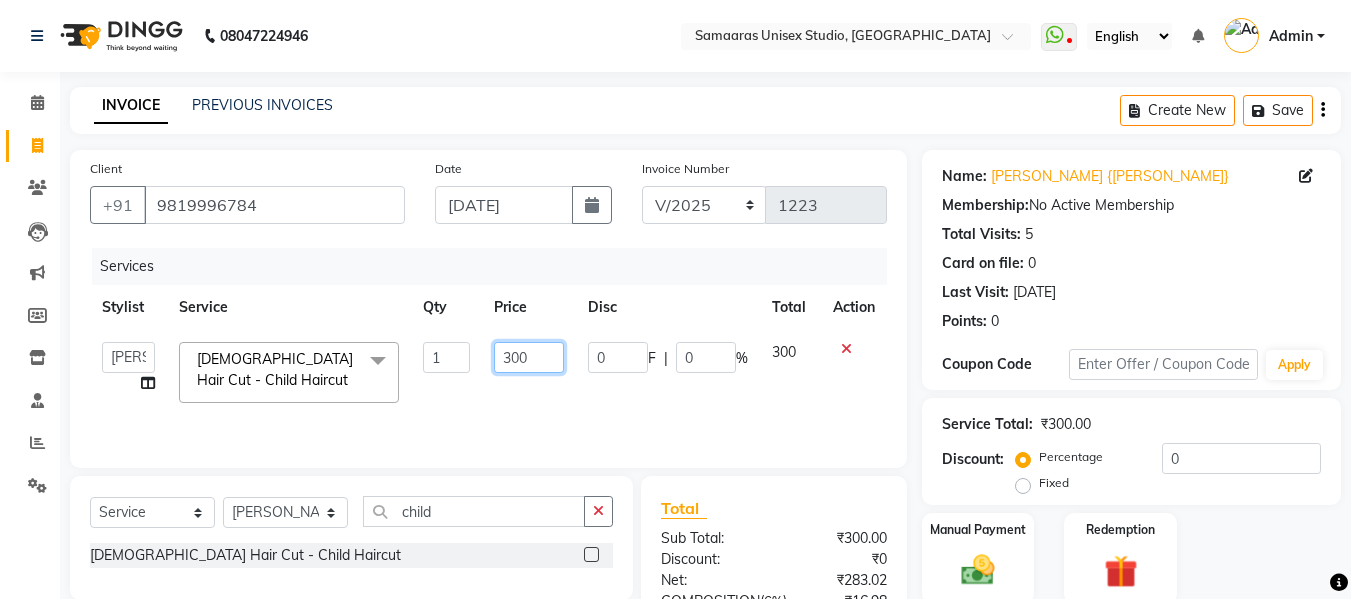 click on "300" 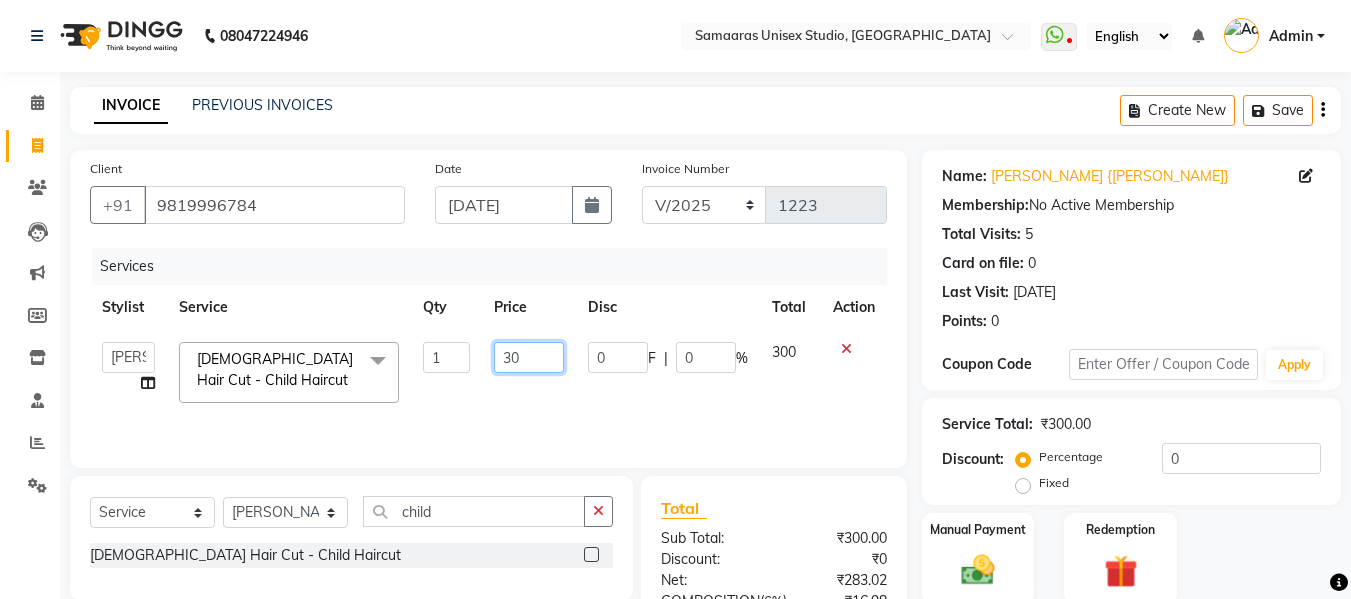 type on "3" 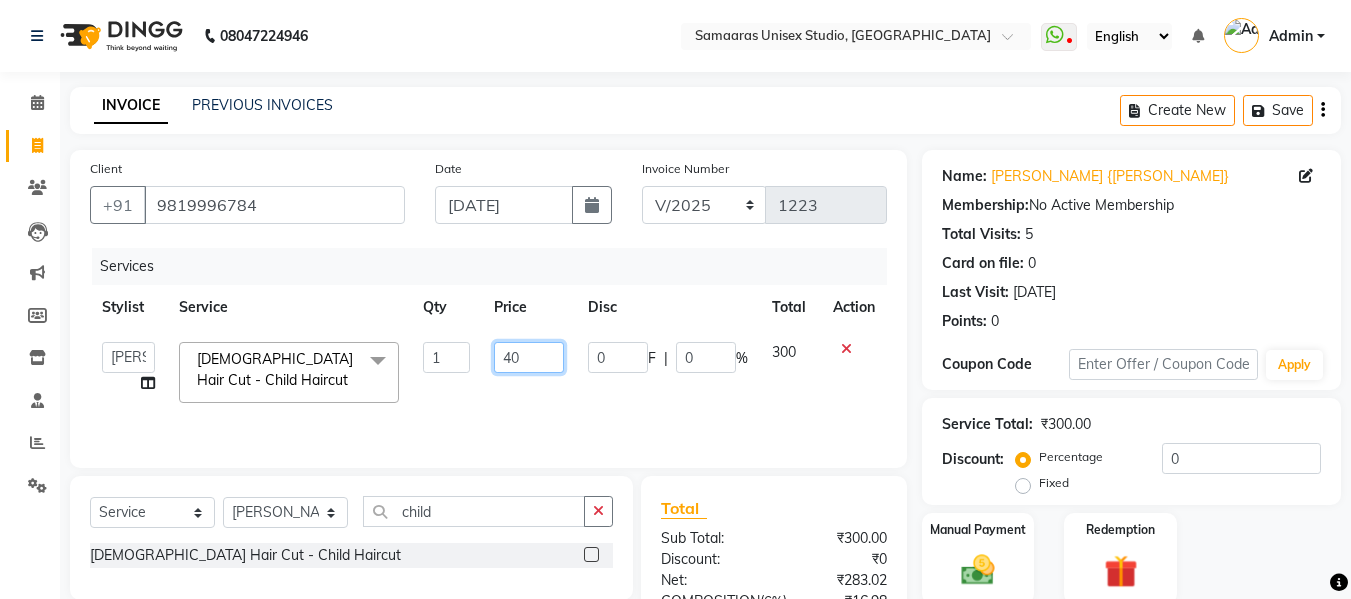 type on "400" 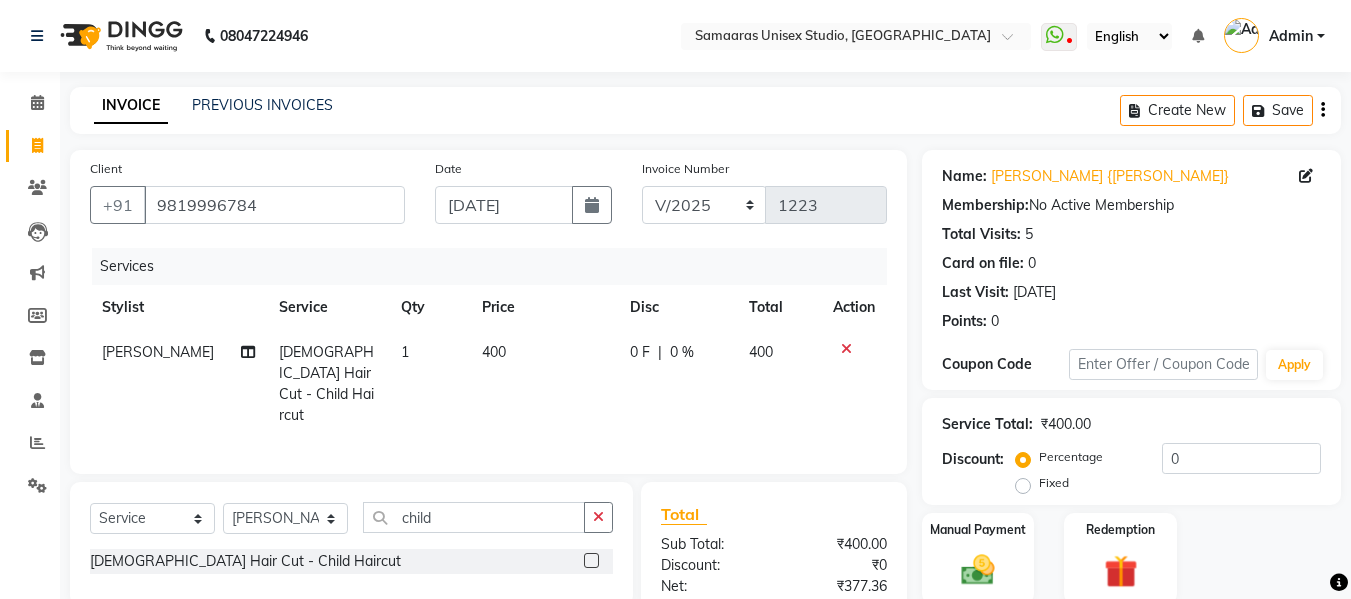 click on "Services Stylist Service Qty Price Disc Total Action [PERSON_NAME] [DEMOGRAPHIC_DATA] Hair Cut - Child Haircut 1 400 0 F | 0 % 400" 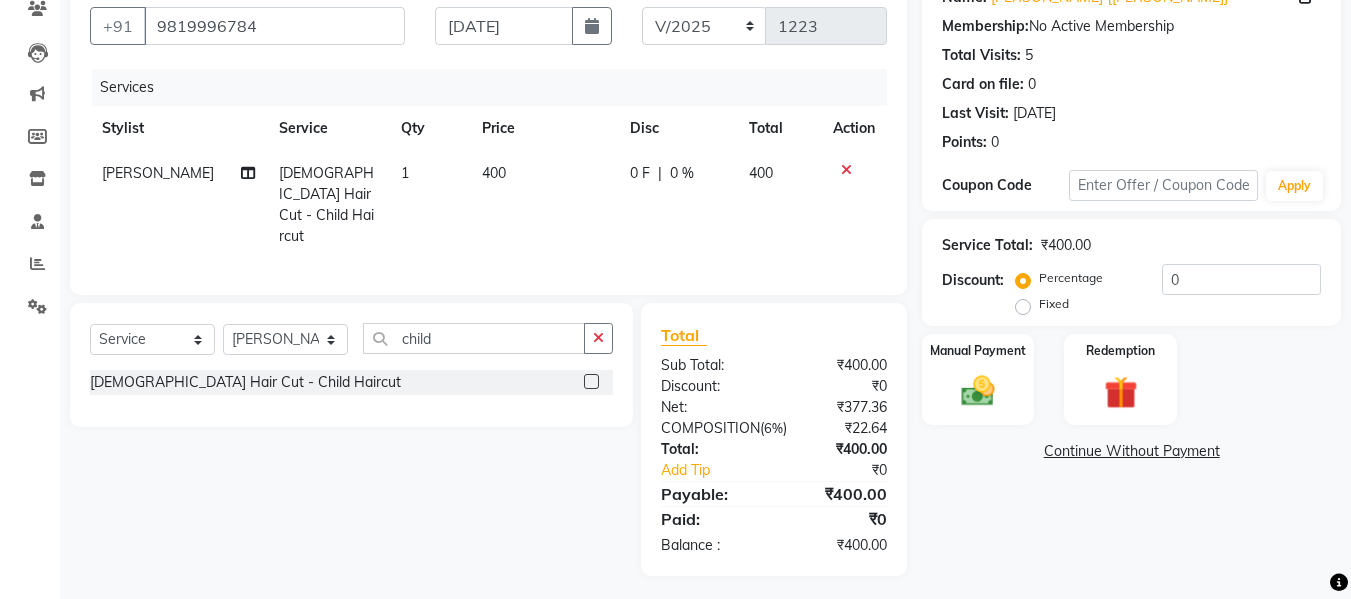 scroll, scrollTop: 200, scrollLeft: 0, axis: vertical 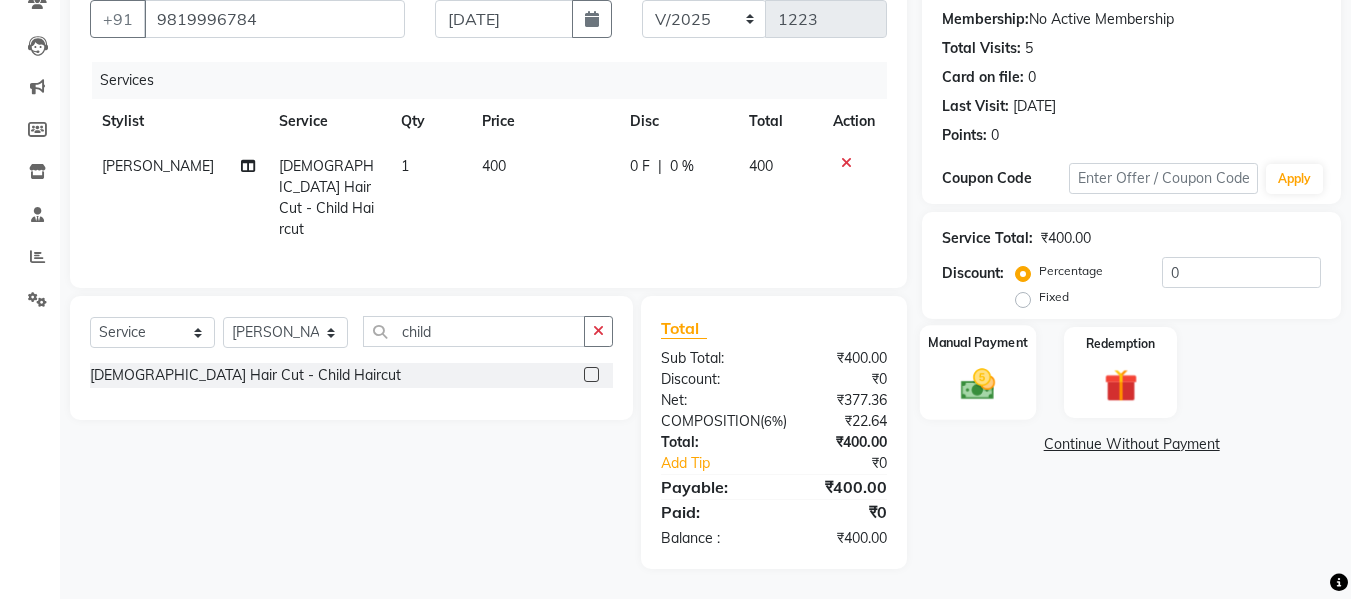 click 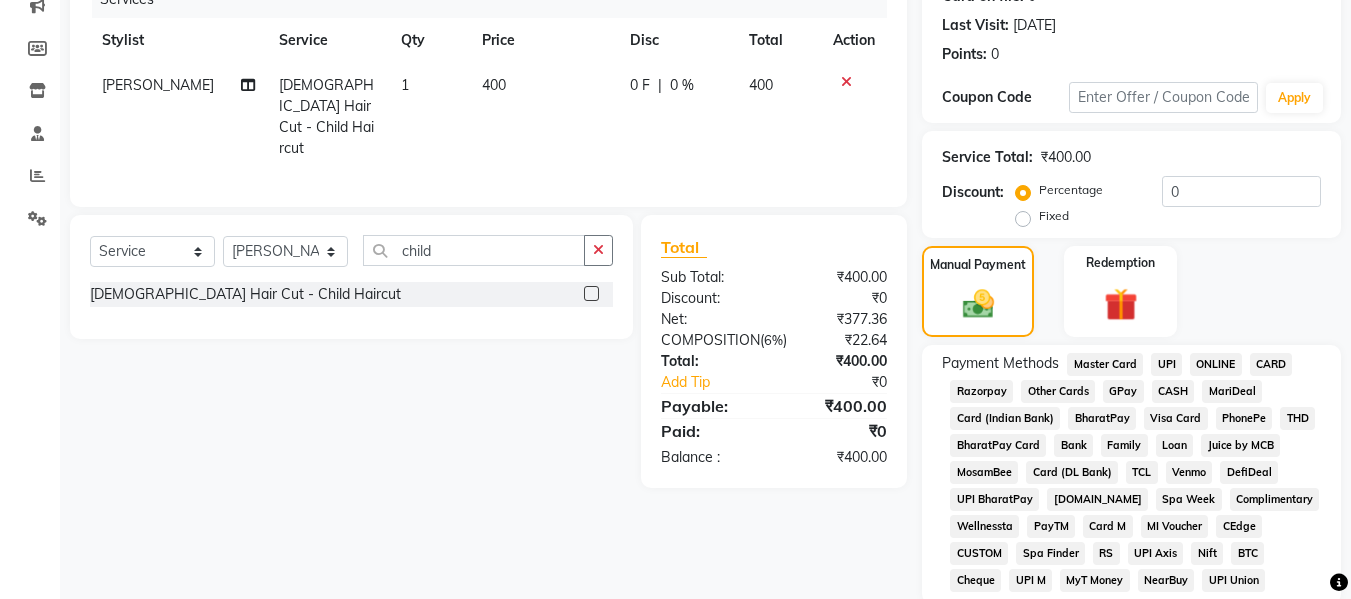 scroll, scrollTop: 343, scrollLeft: 0, axis: vertical 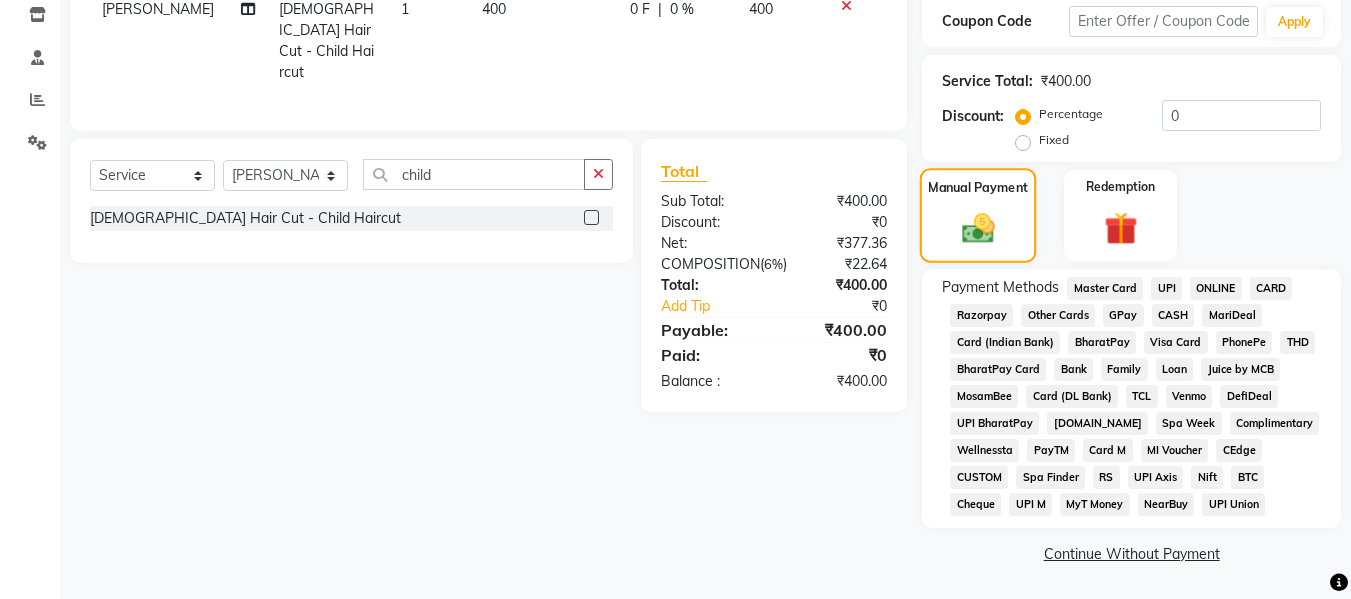 click on "Manual Payment" 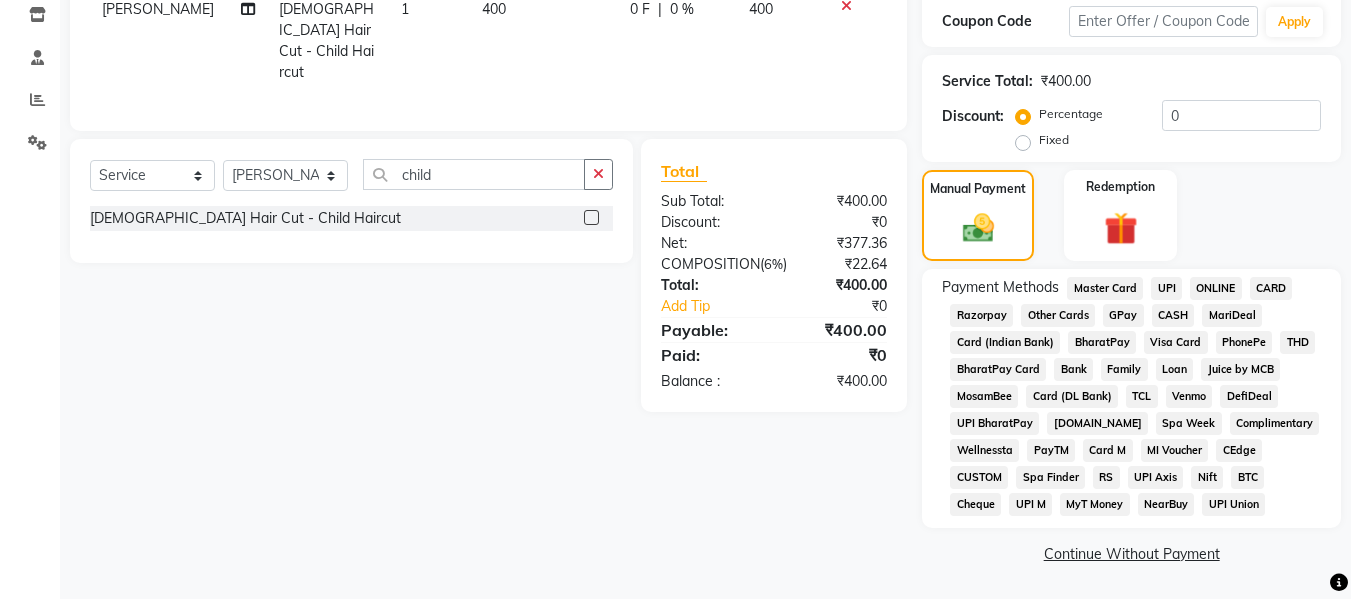 click on "Select  Service  Product  Membership  Package Voucher Prepaid Gift Card  Select Stylist [PERSON_NAME]  Front Desk Kajal [PERSON_NAME] Bhai child [DEMOGRAPHIC_DATA] Hair Cut - Child Haircut" 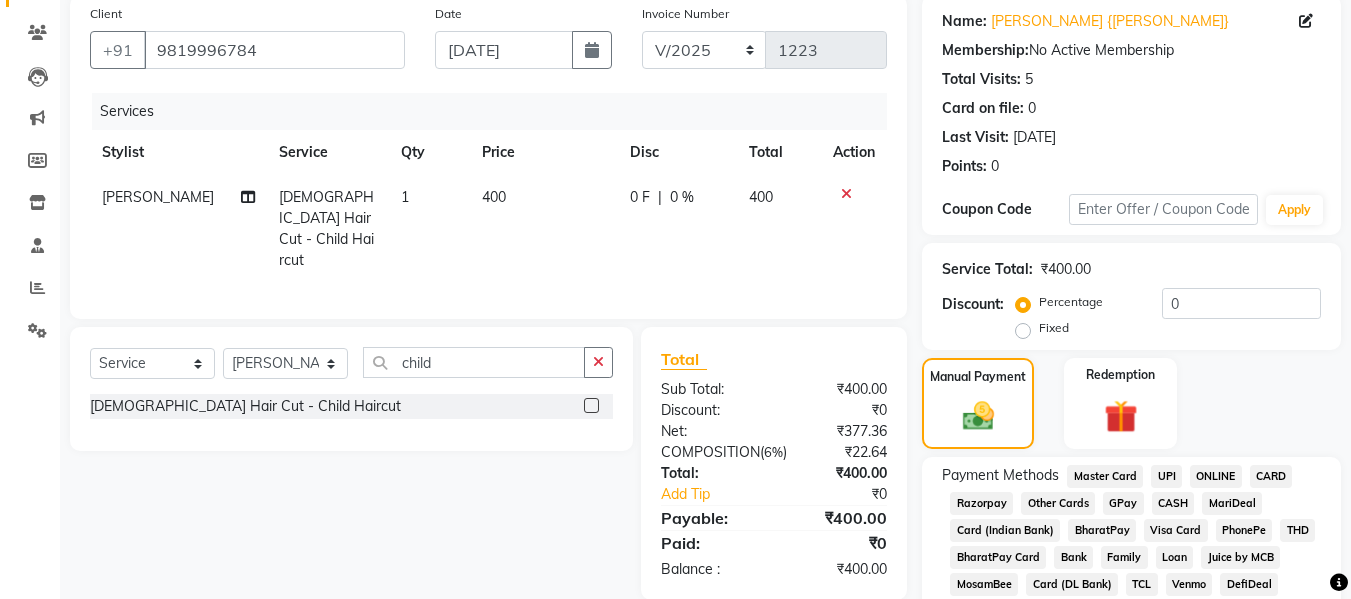 scroll, scrollTop: 343, scrollLeft: 0, axis: vertical 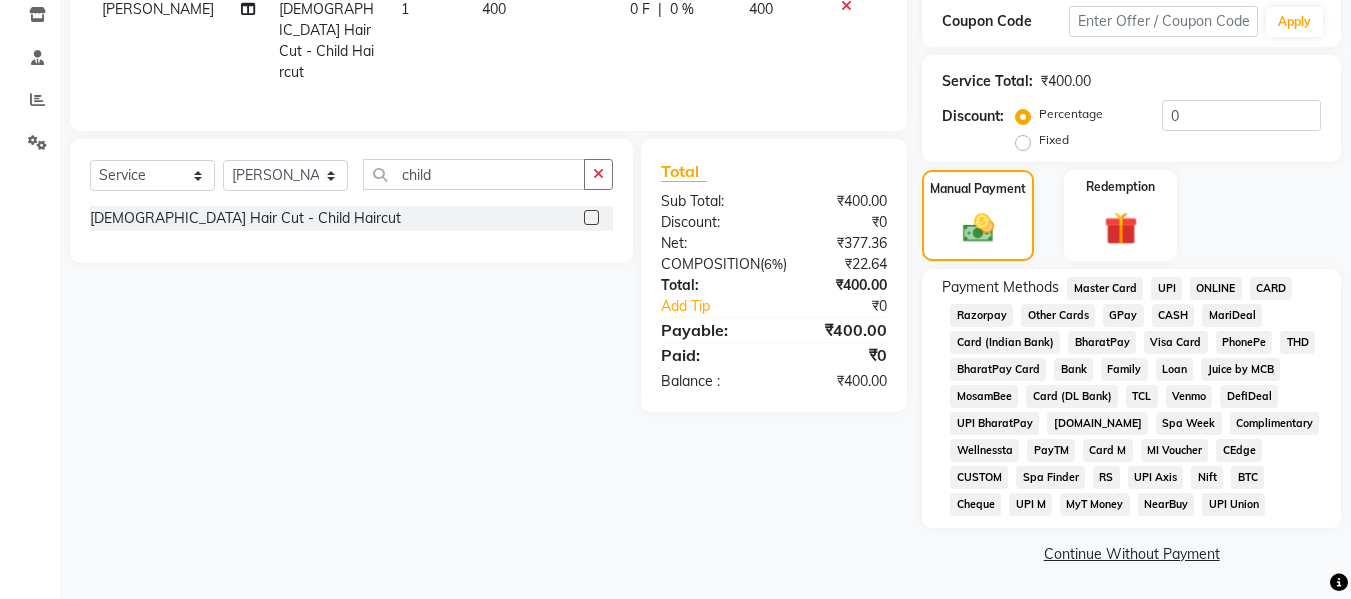 click on "Continue Without Payment" 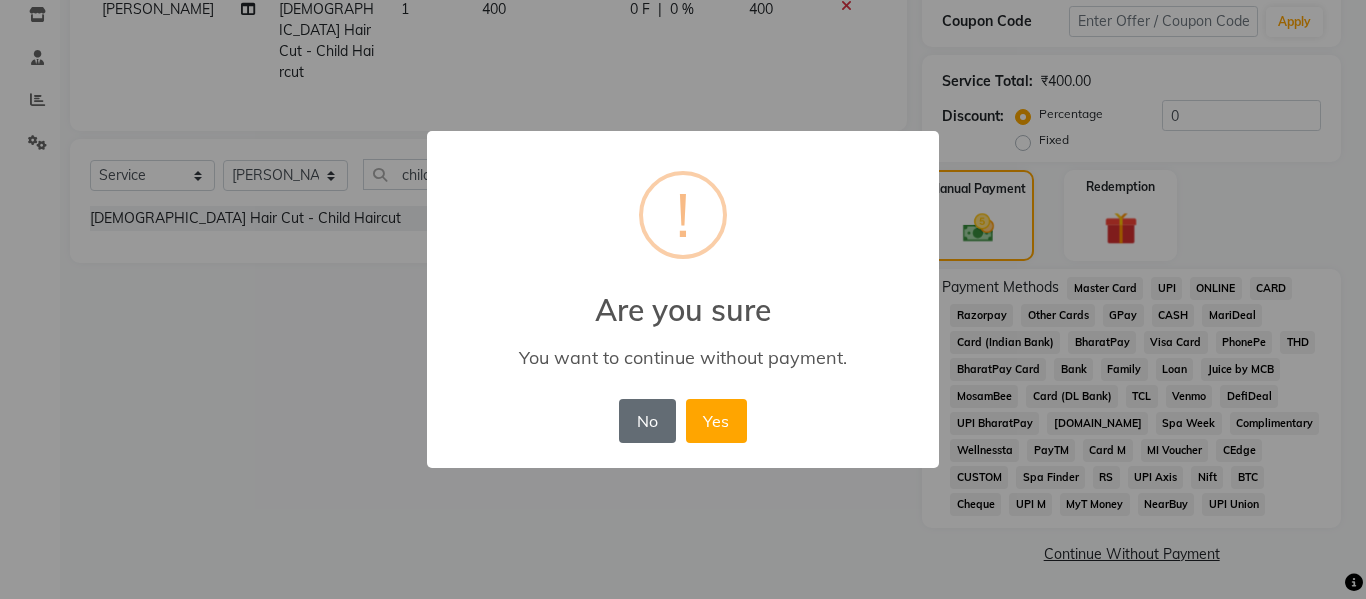 click on "No" at bounding box center (647, 421) 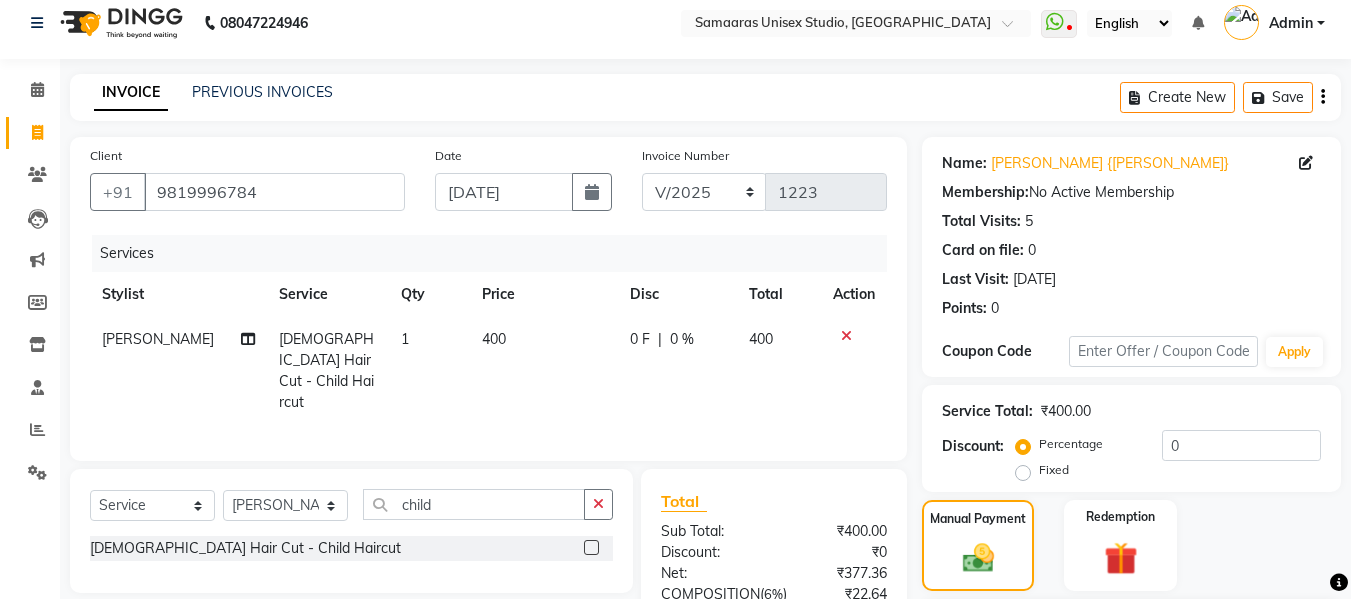 scroll, scrollTop: 0, scrollLeft: 0, axis: both 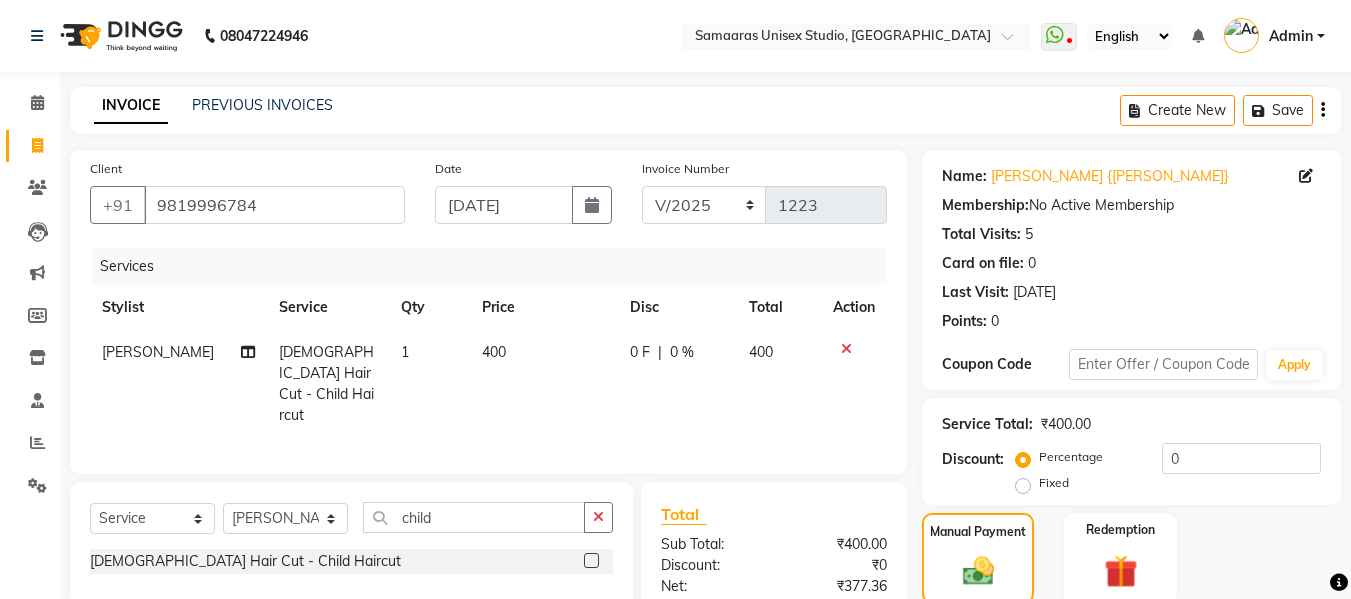 click 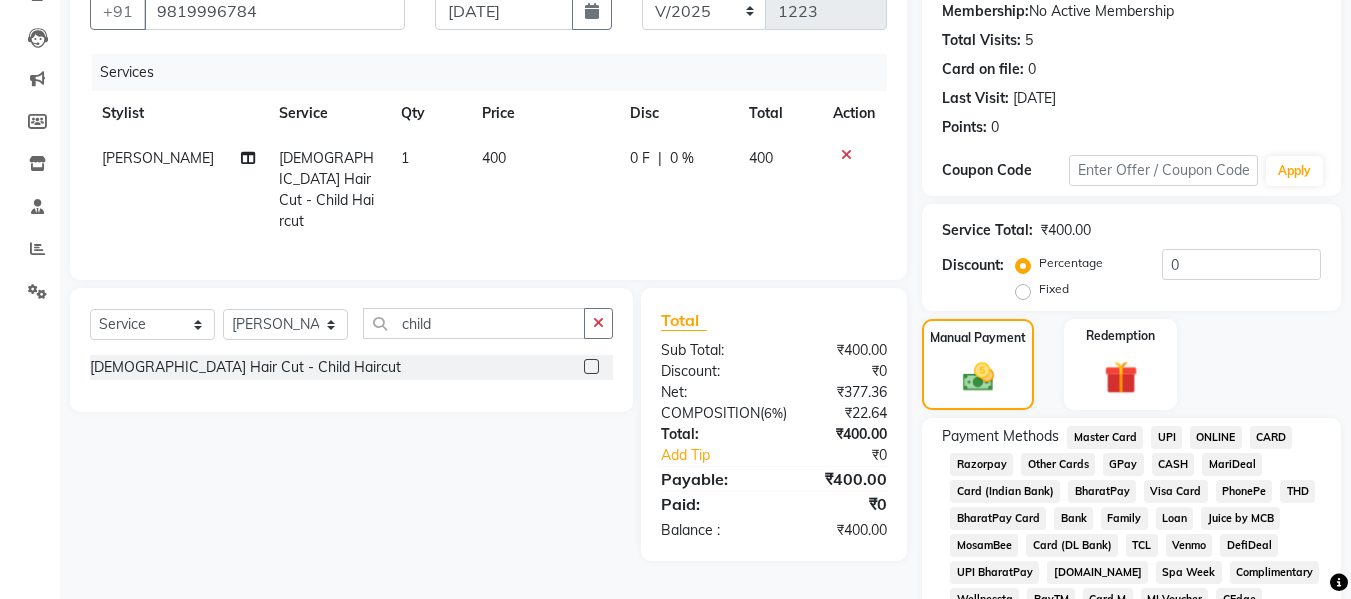 scroll, scrollTop: 300, scrollLeft: 0, axis: vertical 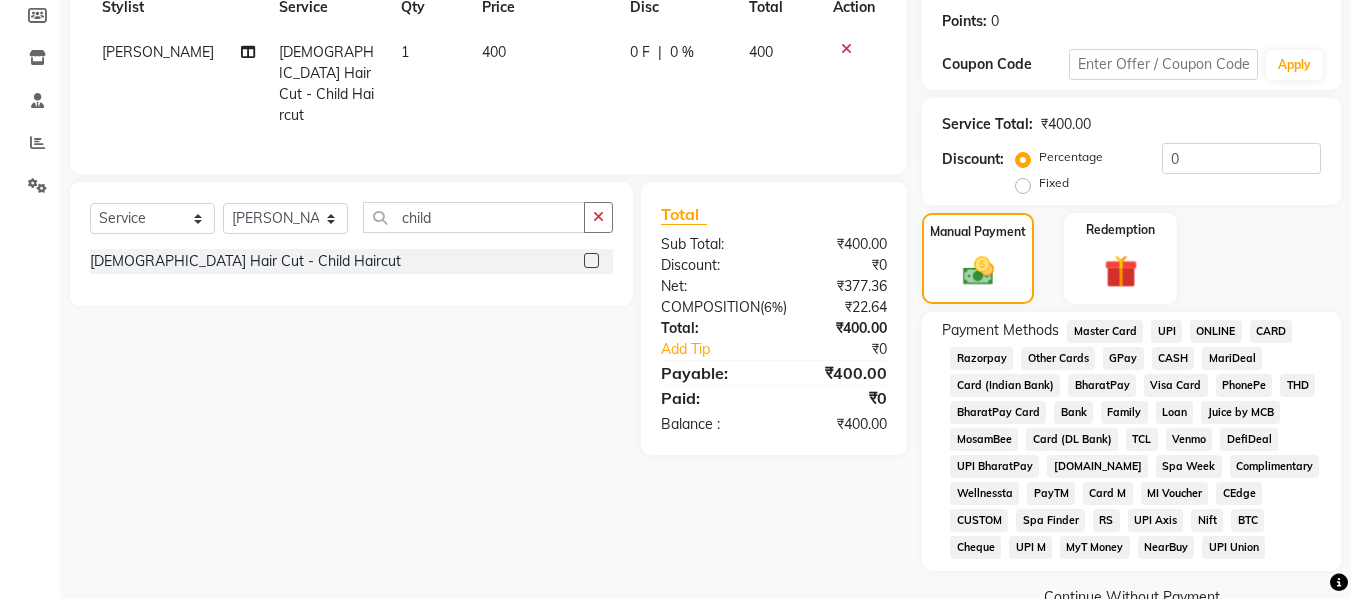 click on "CASH" 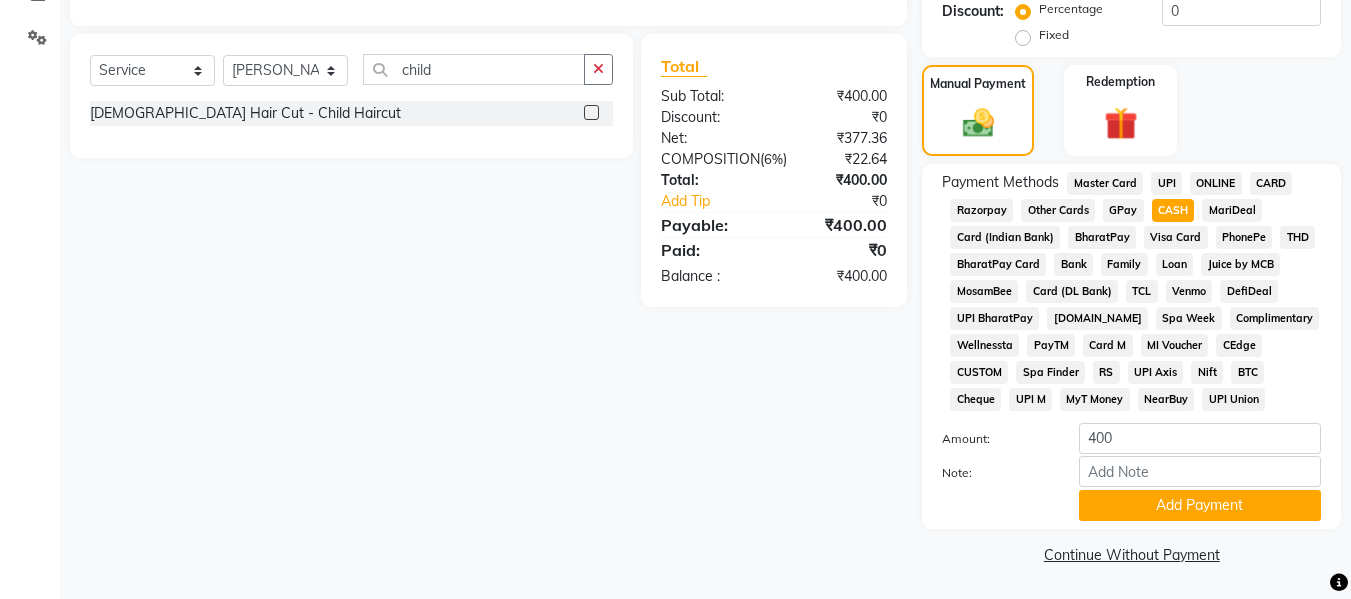 scroll, scrollTop: 449, scrollLeft: 0, axis: vertical 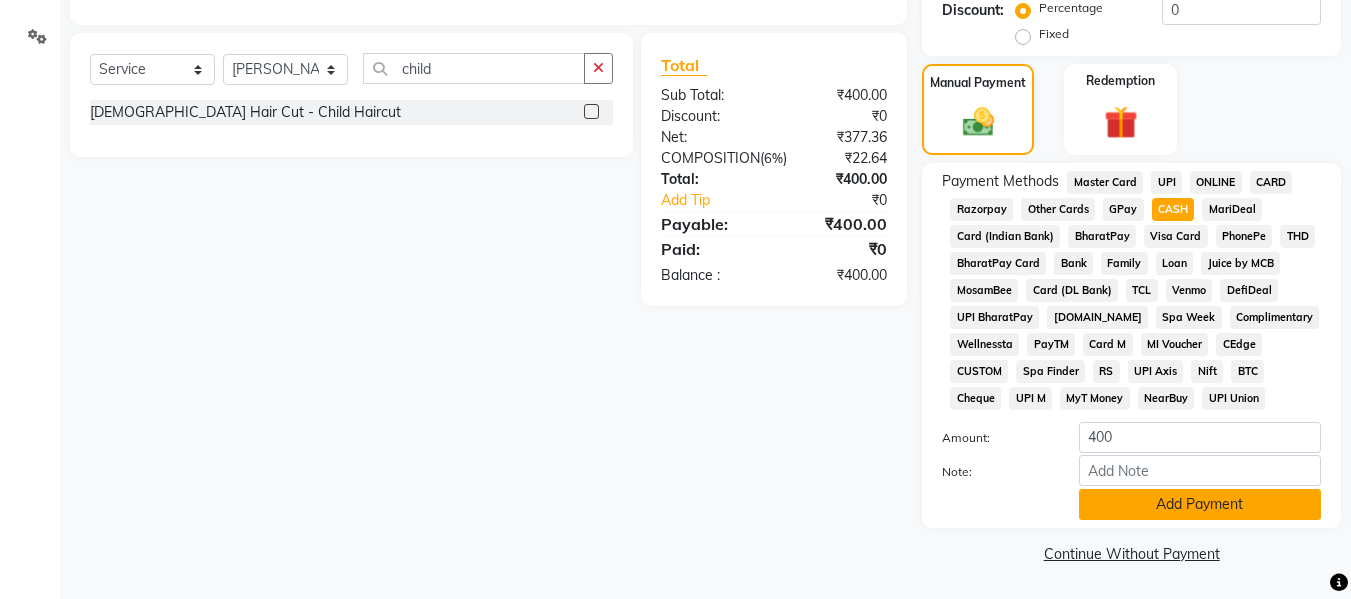 click on "Add Payment" 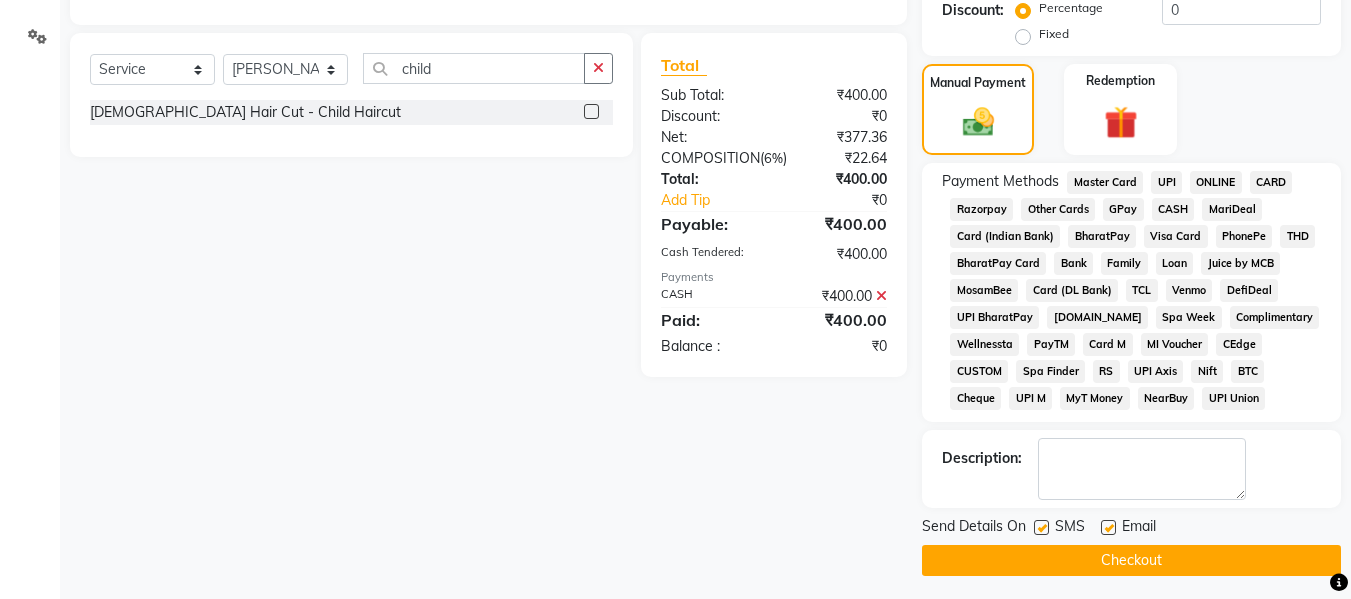 click on "INVOICE PREVIOUS INVOICES Create New   Save  Client [PHONE_NUMBER] Date [DATE] Invoice Number V/2025 V/[PHONE_NUMBER] Services Stylist Service Qty Price Disc Total Action Salman Bhai [DEMOGRAPHIC_DATA] Hair Cut - Child Haircut 1 400 0 F | 0 % 400 Select  Service  Product  Membership  Package Voucher Prepaid Gift Card  Select Stylist [PERSON_NAME]  Front Desk Kajal Priya Salman Bhai child [DEMOGRAPHIC_DATA] Hair Cut - Child Haircut  Total Sub Total: ₹400.00 Discount: ₹0 Net: ₹377.36 COMPOSITION   ( 6% ) ₹22.64 Total: ₹400.00 Add Tip ₹0 Payable: ₹400.00 Cash Tendered: ₹400.00 Payments CASH ₹400.00  Paid: ₹400.00 Balance   : ₹0 Name: [PERSON_NAME] {Shweta Sis} Membership:  No Active Membership  Total Visits:  5 Card on file:  0 Last Visit:   [DATE] Points:   0  Coupon Code Apply Service Total:  ₹400.00  Discount:  Percentage   Fixed  0 Manual Payment Redemption Payment Methods  Master Card   UPI   ONLINE   CARD   Razorpay   Other Cards   GPay   CASH   MariDeal   Card (Indian Bank)   BharatPay   Visa Card   PhonePe   THD" 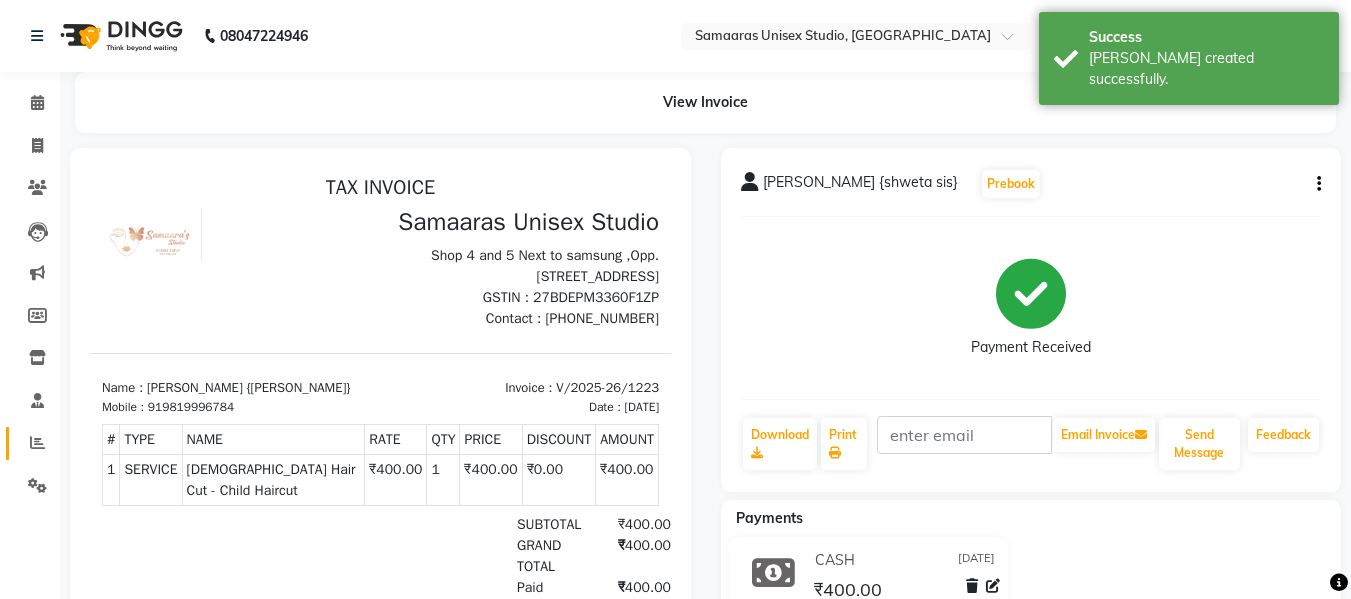 scroll, scrollTop: 0, scrollLeft: 0, axis: both 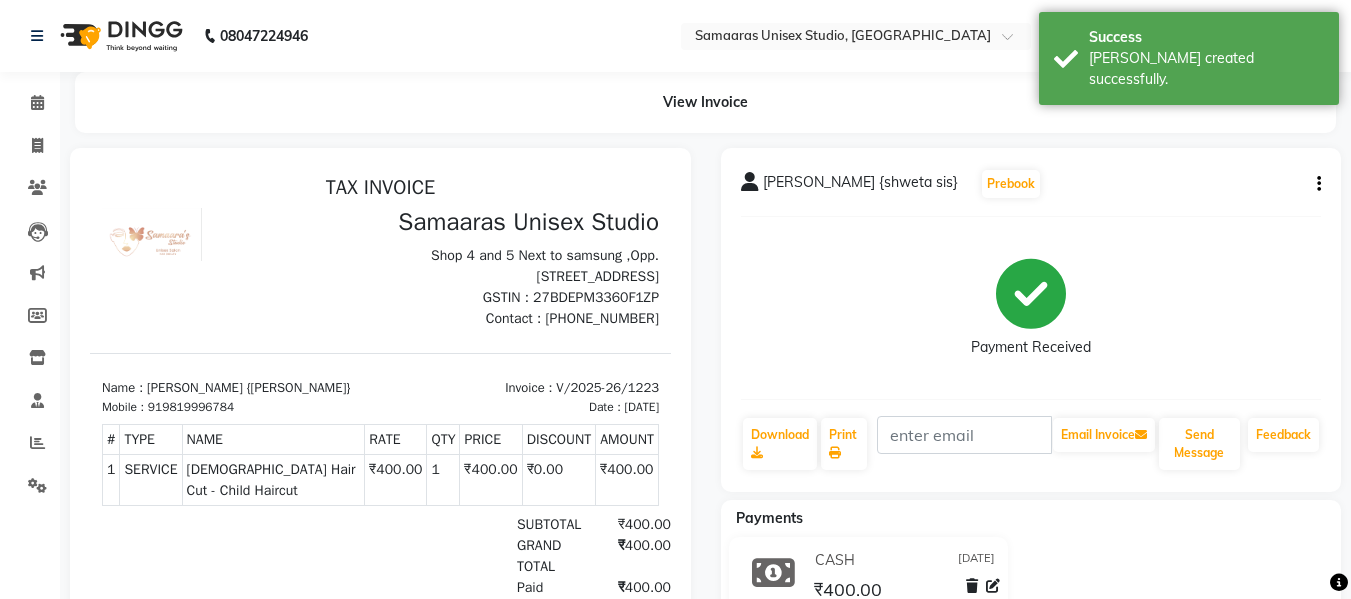 click 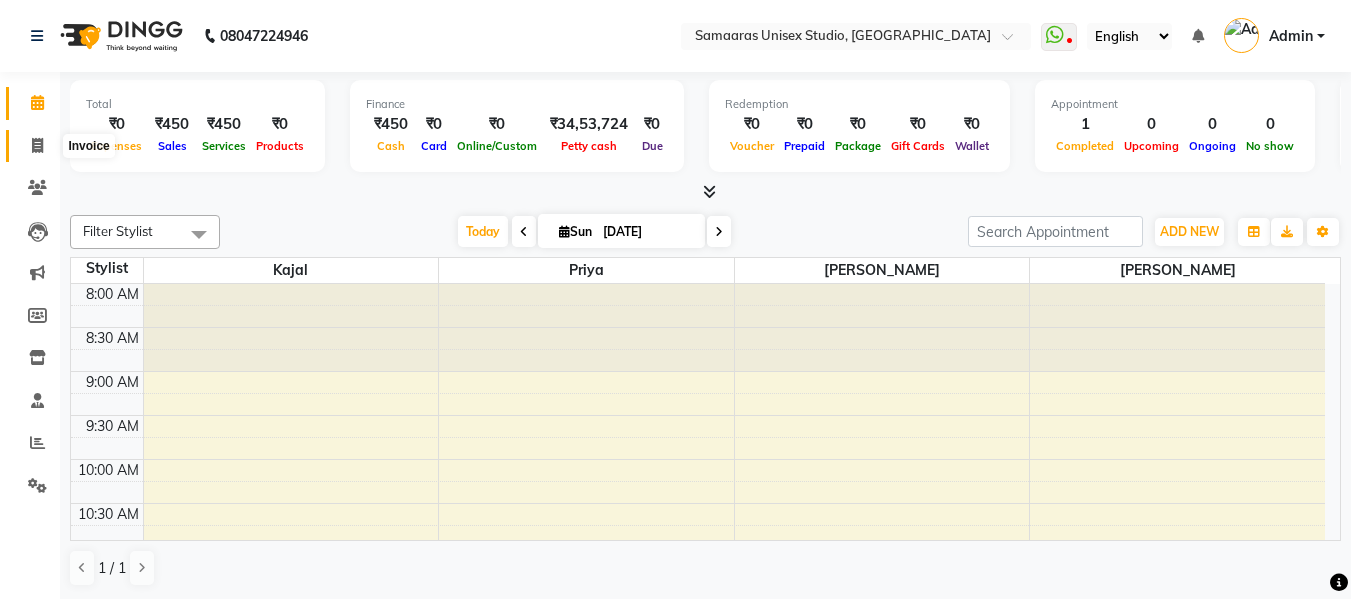 click 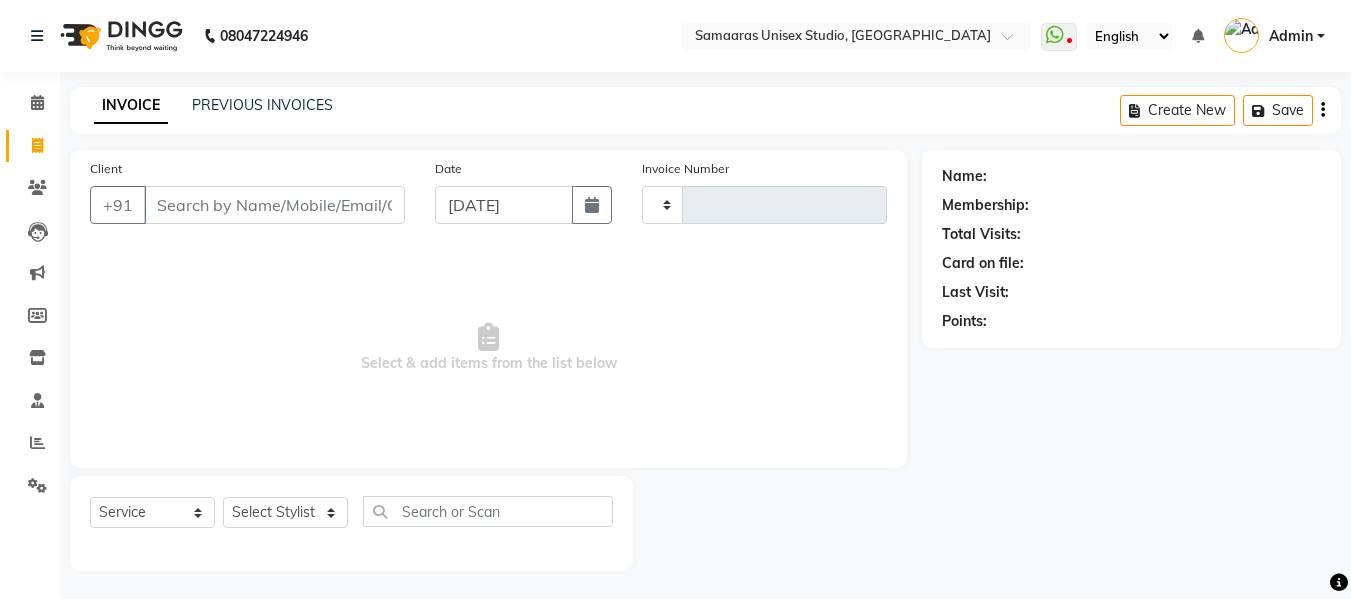 type on "1224" 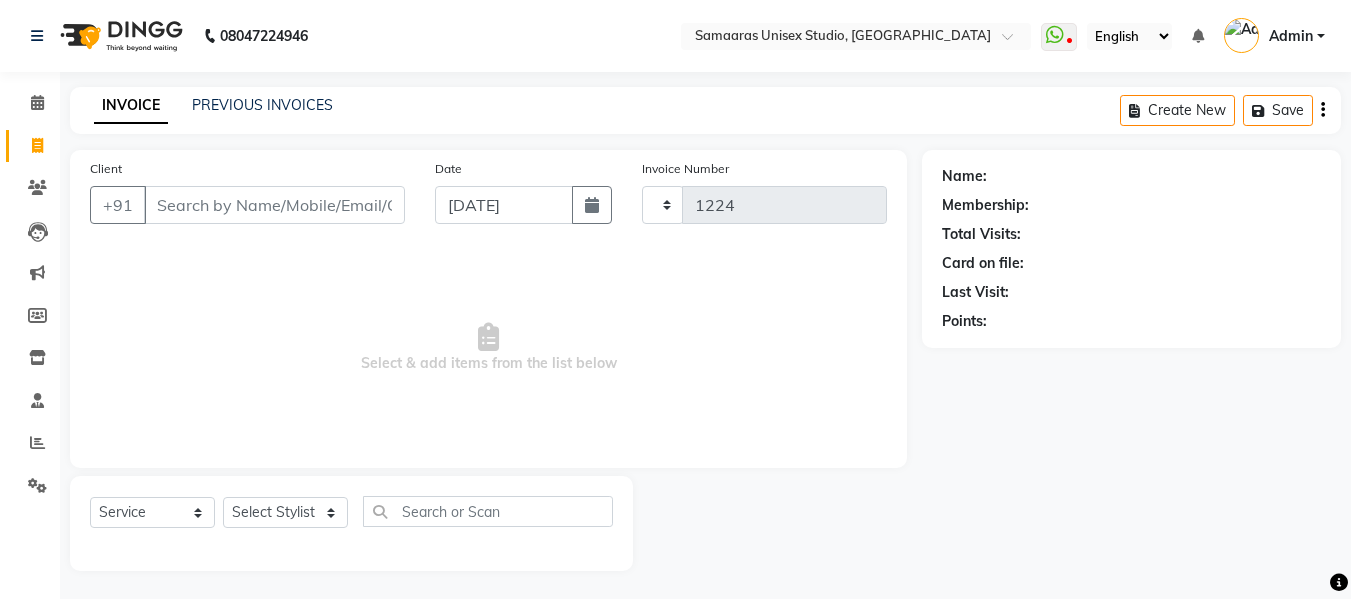 select on "4525" 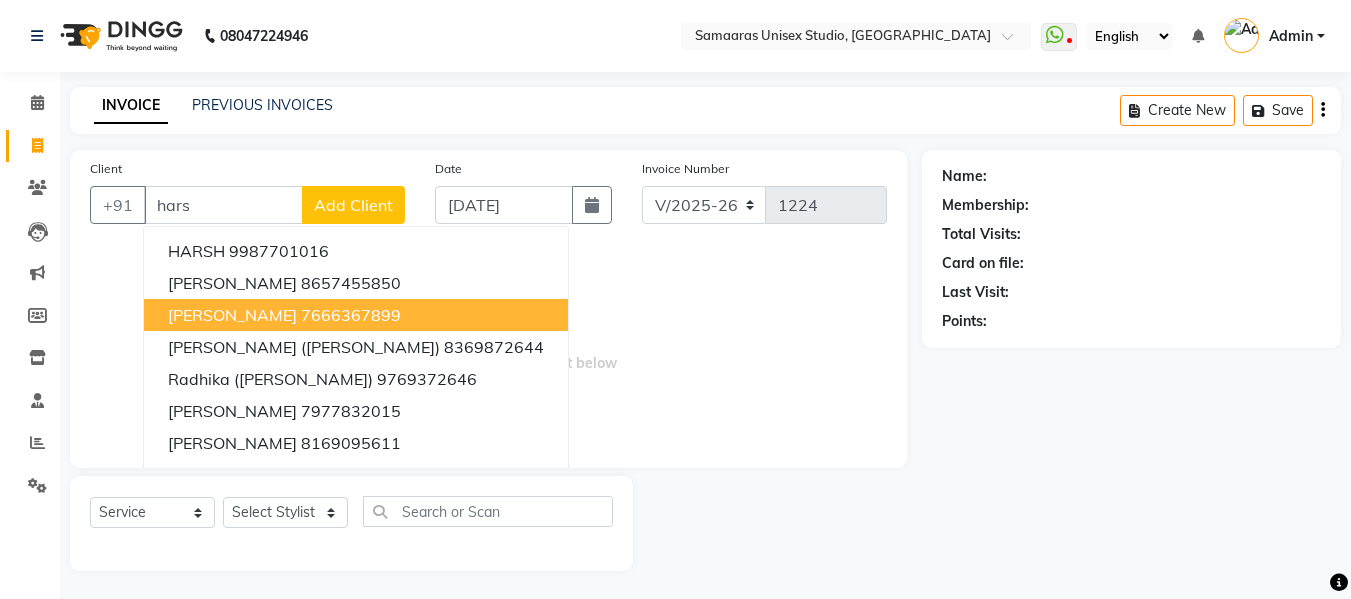 click on "7666367899" at bounding box center [351, 315] 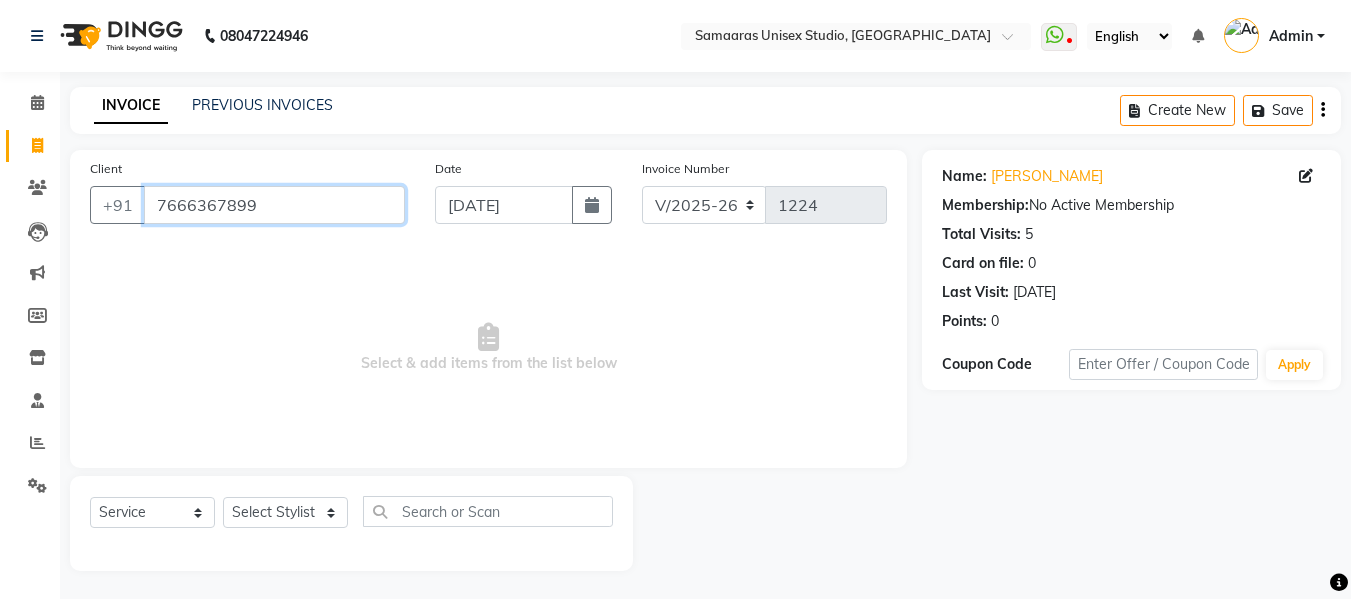 click on "7666367899" at bounding box center [274, 205] 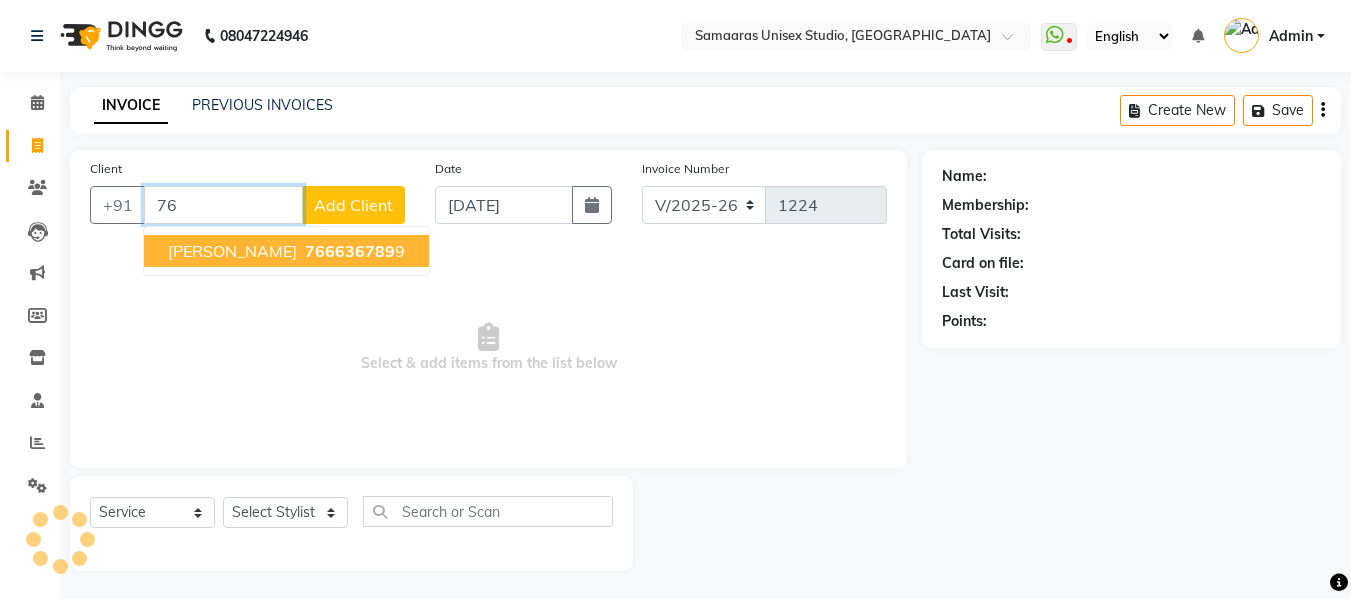 type on "7" 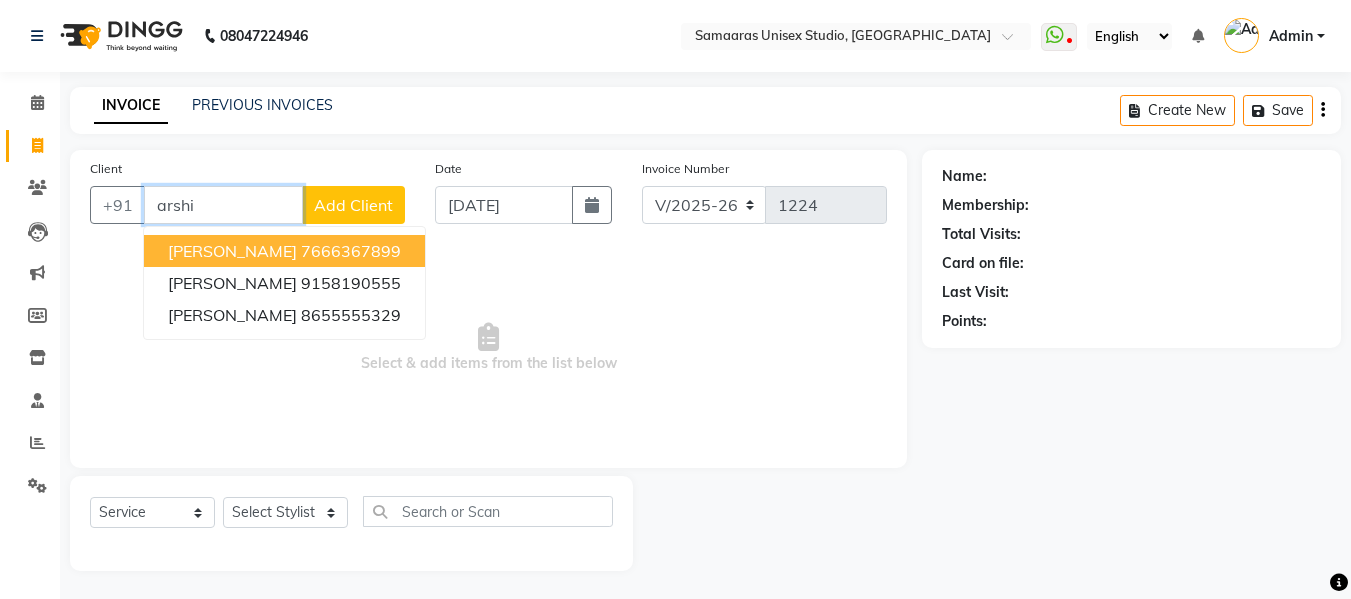 click on "7666367899" at bounding box center (351, 251) 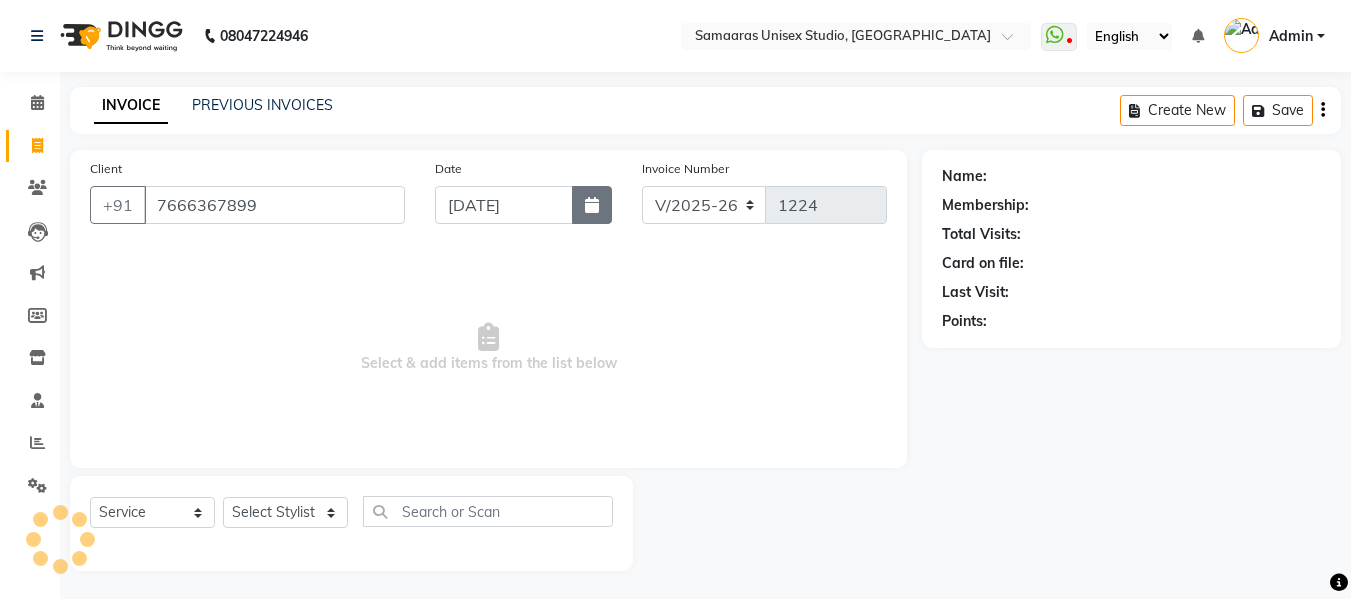 click 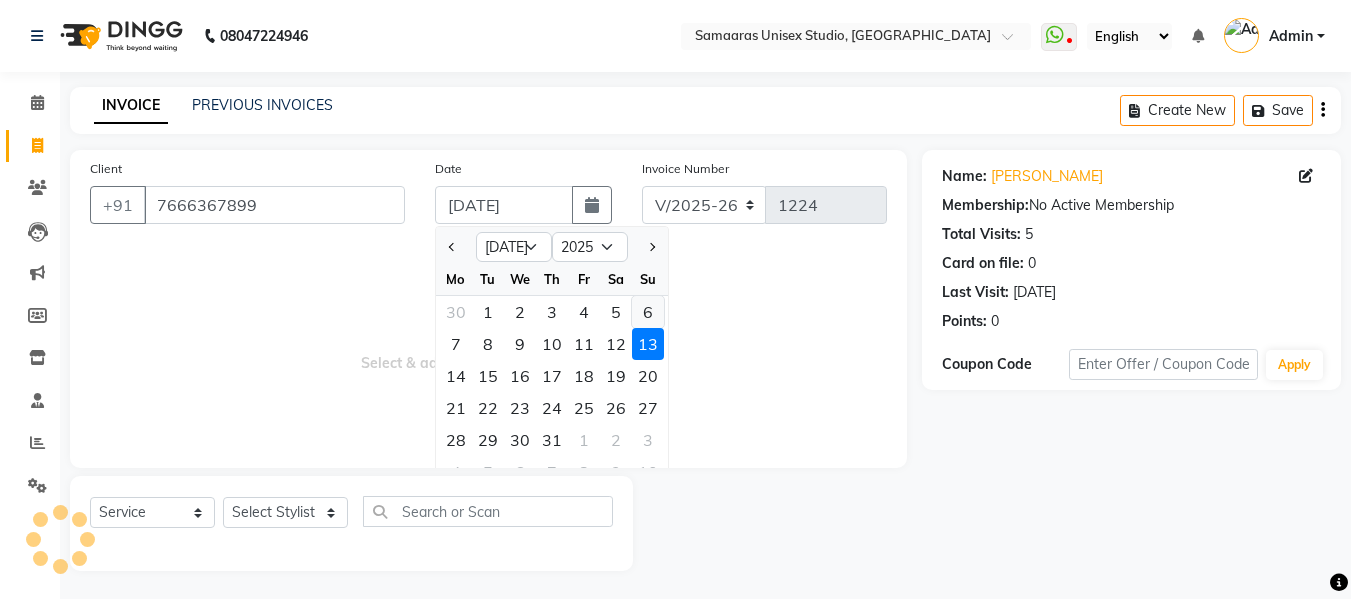 click on "6" 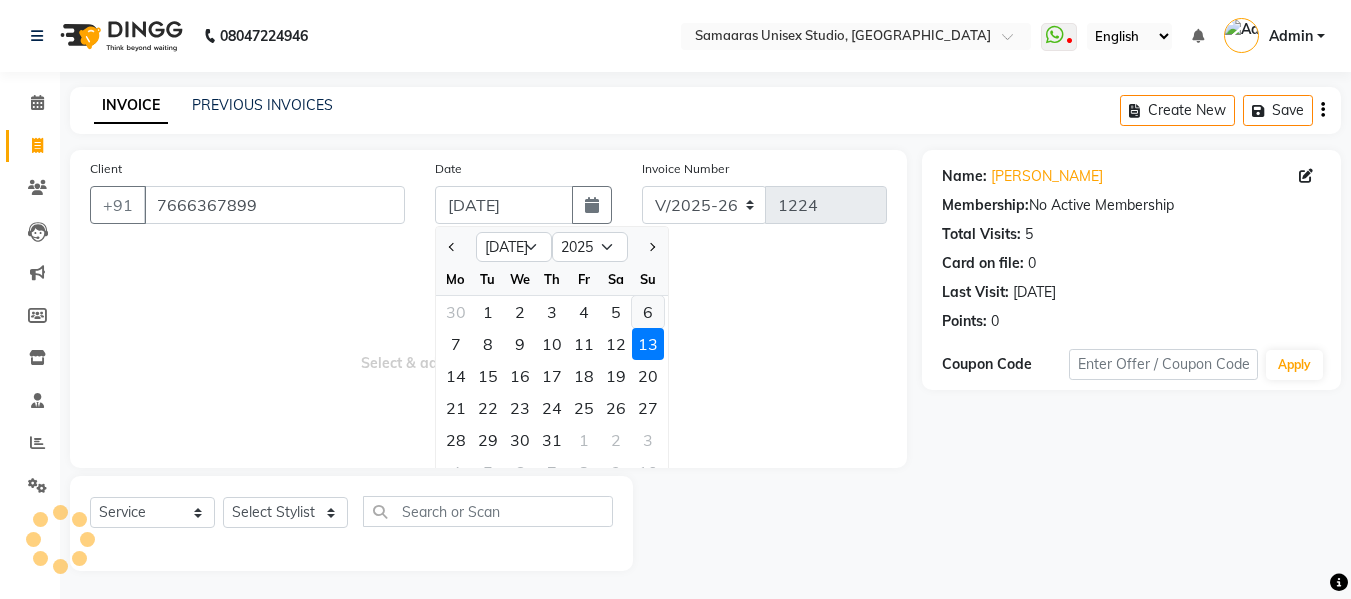 type on "[DATE]" 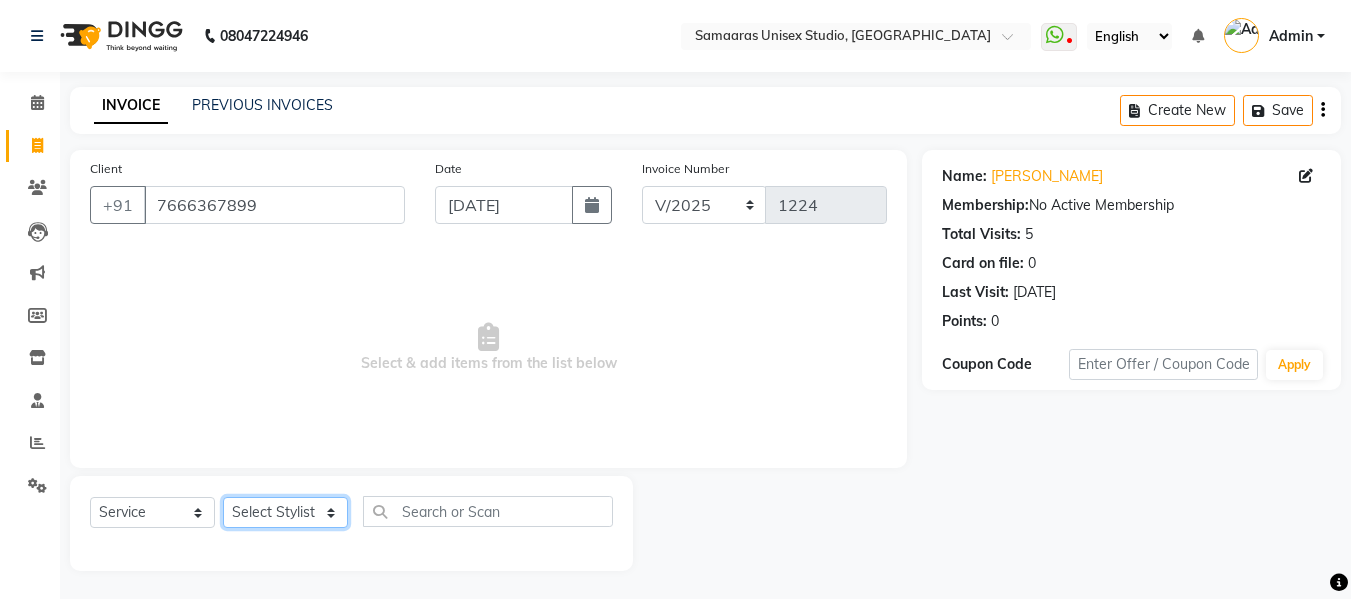 click on "Select Stylist [PERSON_NAME]  Front Desk Kajal [PERSON_NAME]" 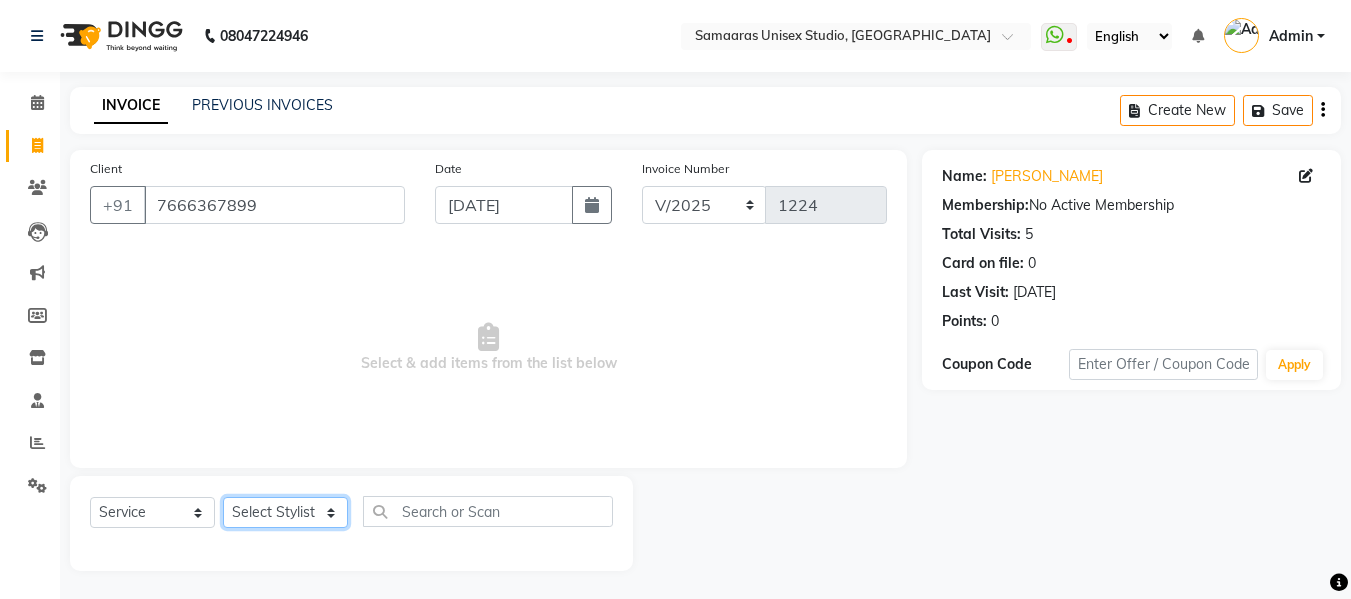 select on "50822" 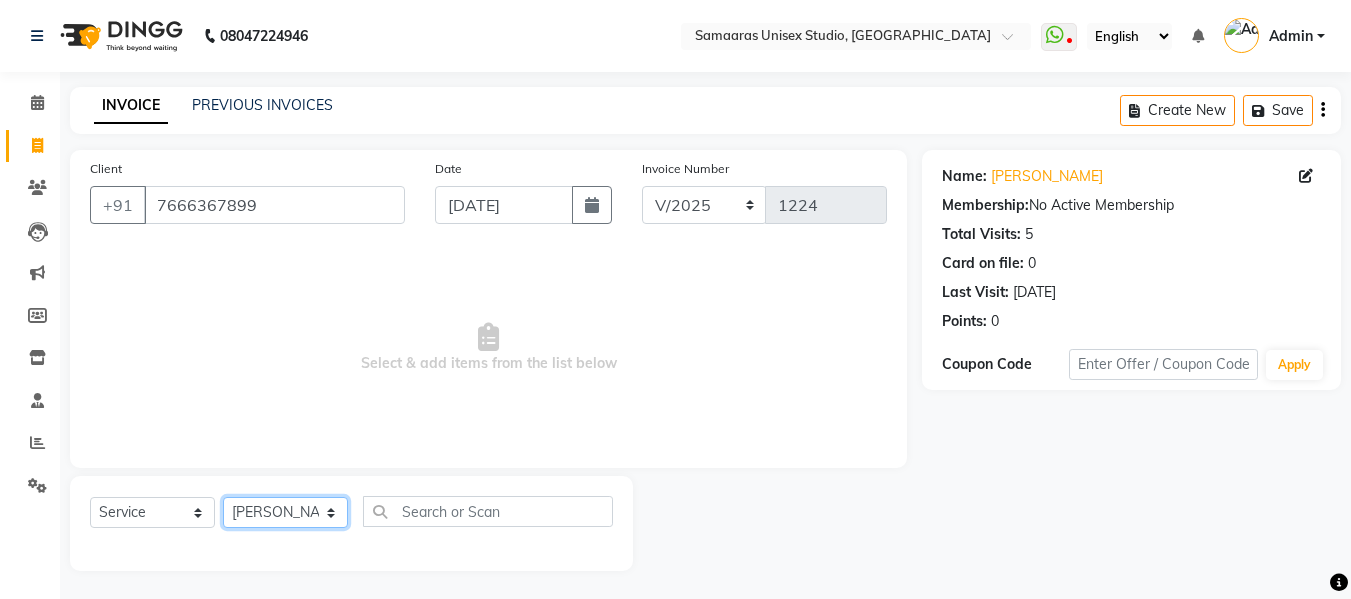 click on "Select Stylist [PERSON_NAME]  Front Desk Kajal [PERSON_NAME]" 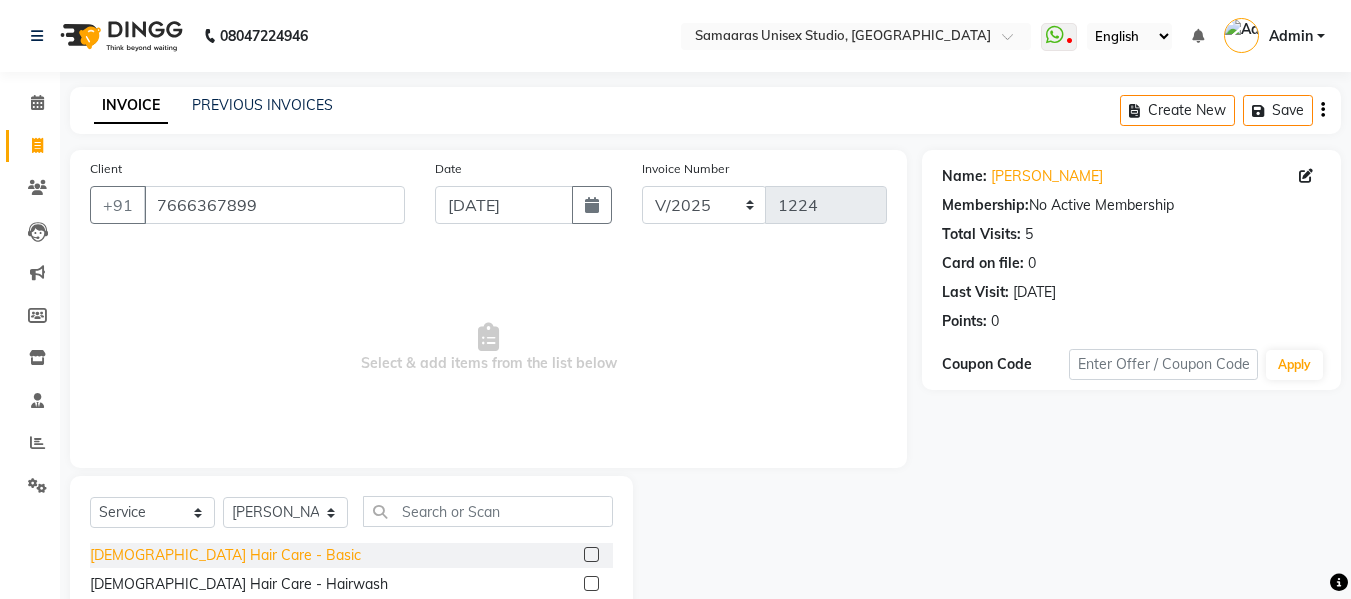 click on "[DEMOGRAPHIC_DATA] Hair Care - Basic" 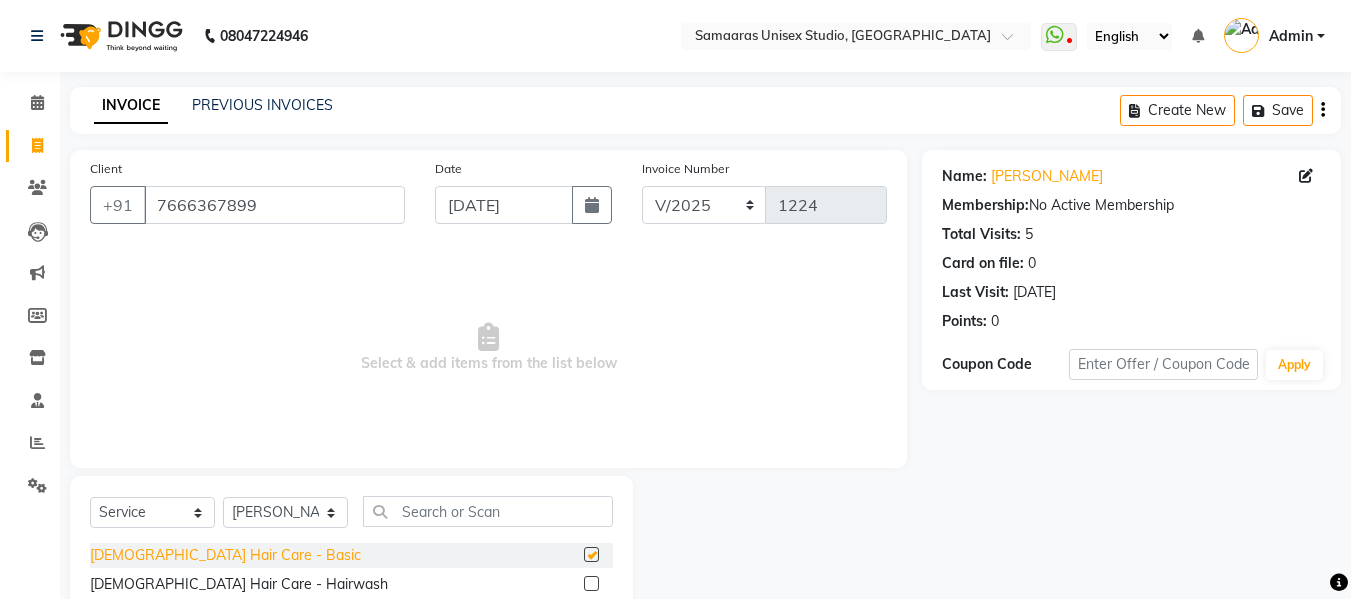 checkbox on "false" 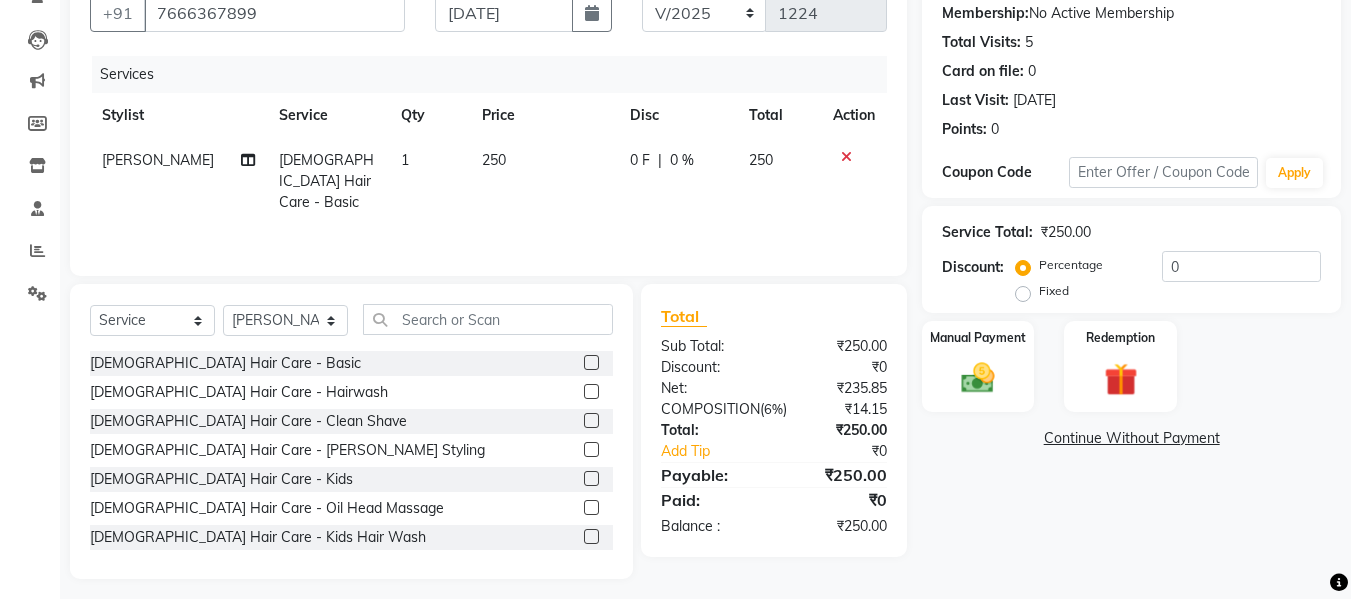 scroll, scrollTop: 200, scrollLeft: 0, axis: vertical 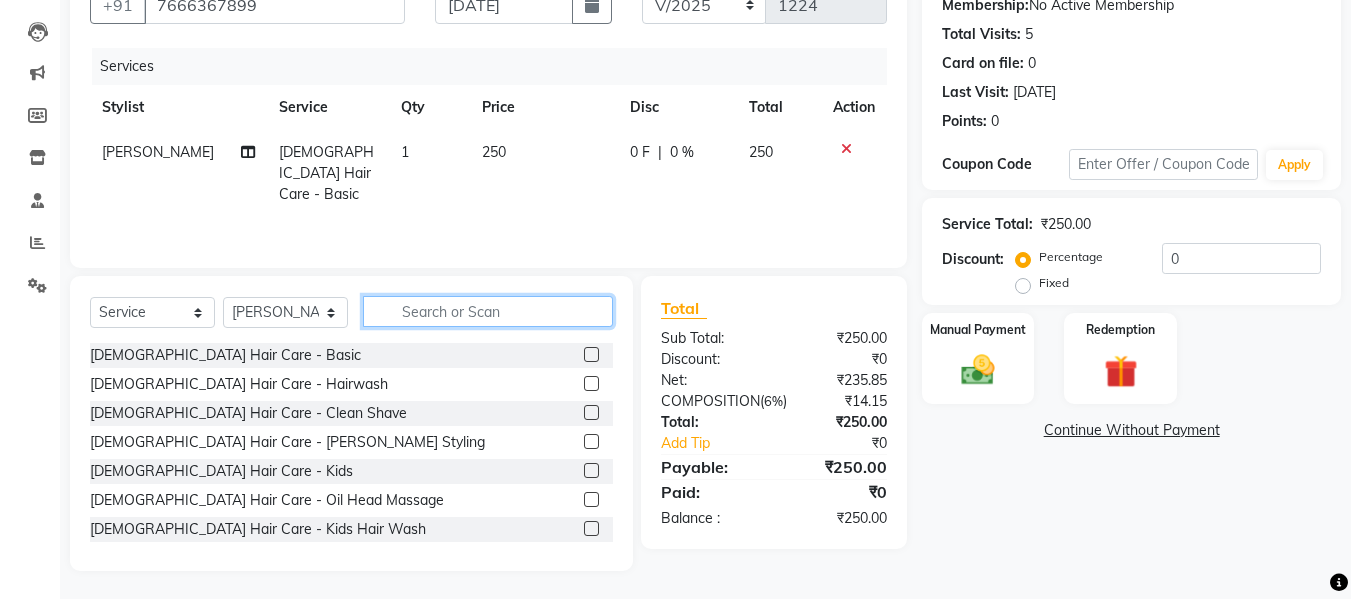 click 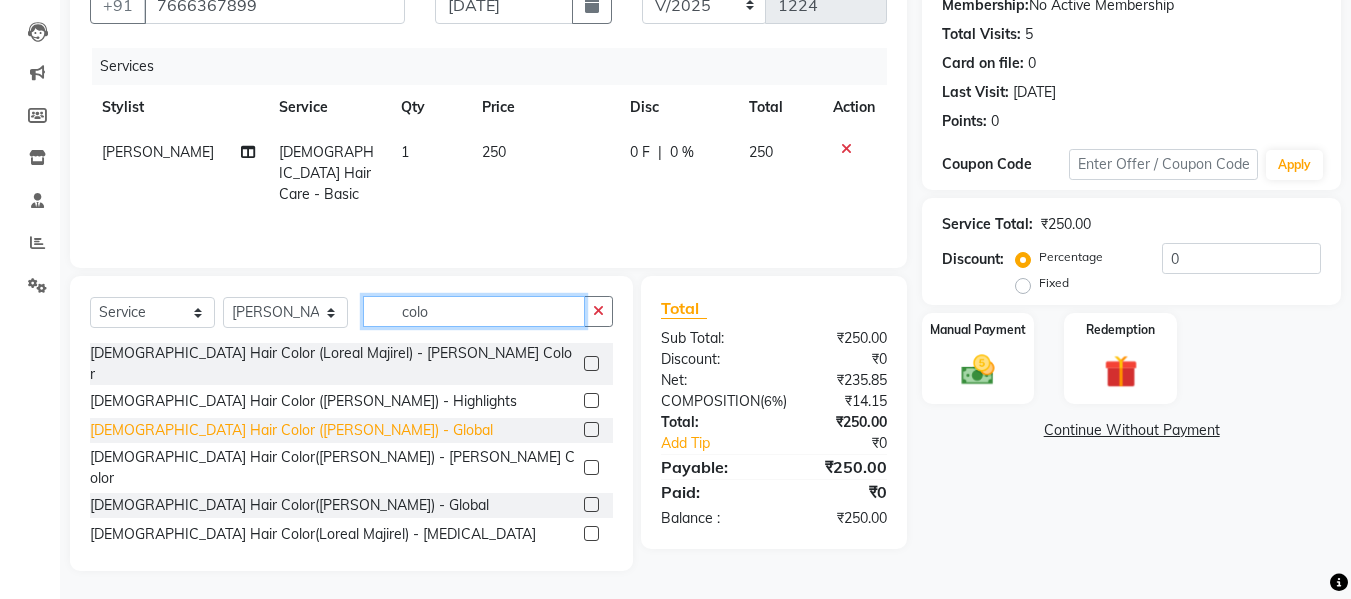type on "colo" 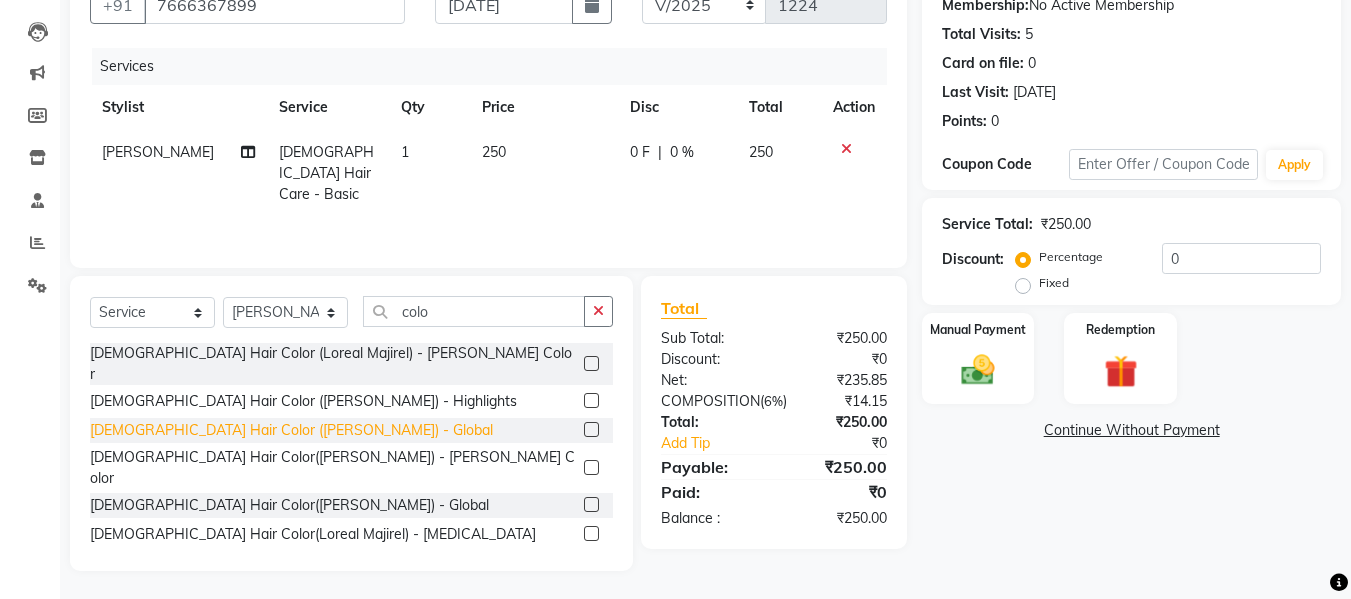 click on "[DEMOGRAPHIC_DATA] Hair Color ([PERSON_NAME]) - Global" 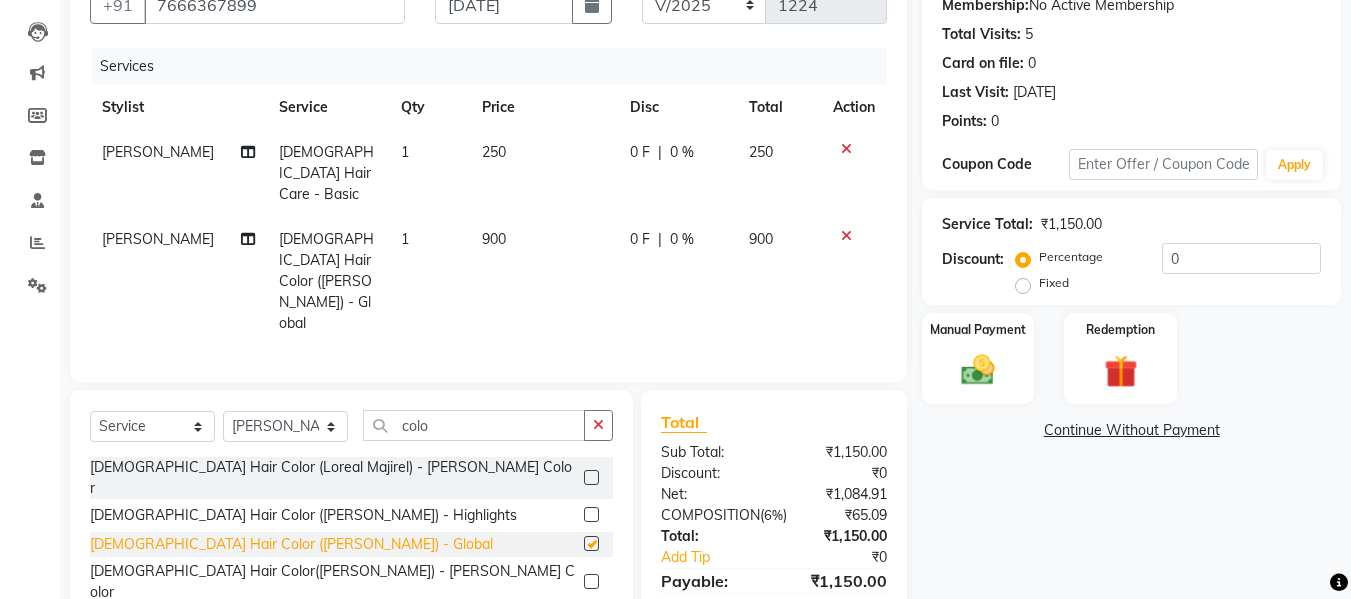 checkbox on "false" 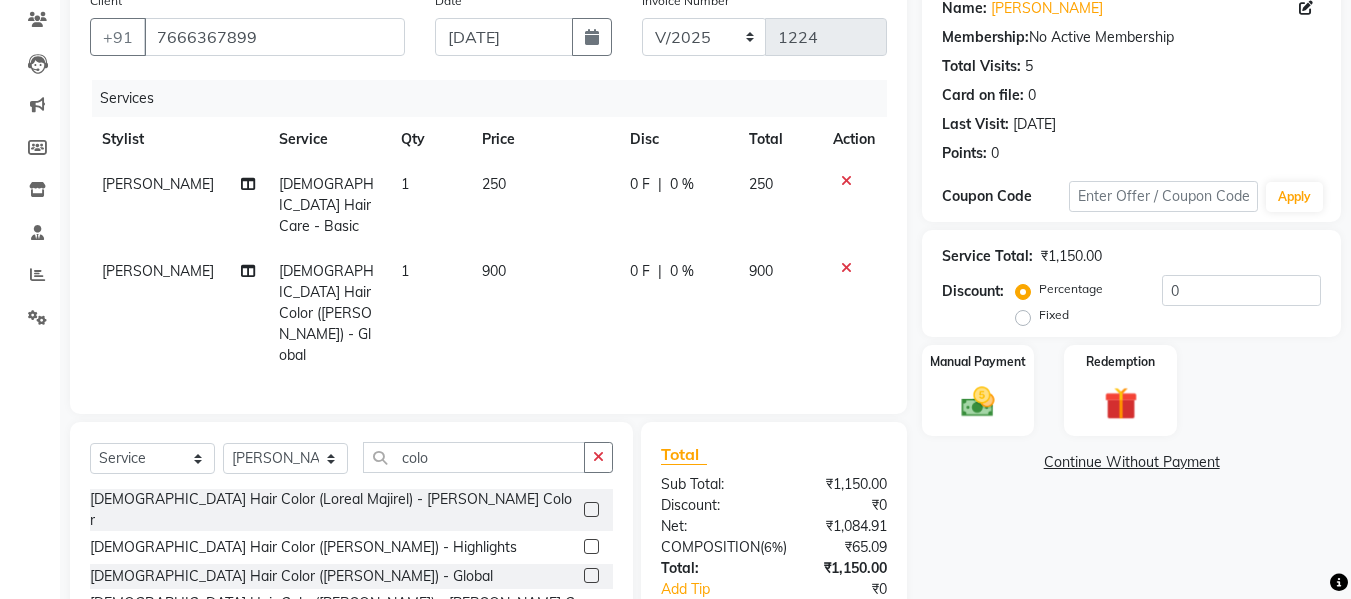 scroll, scrollTop: 268, scrollLeft: 0, axis: vertical 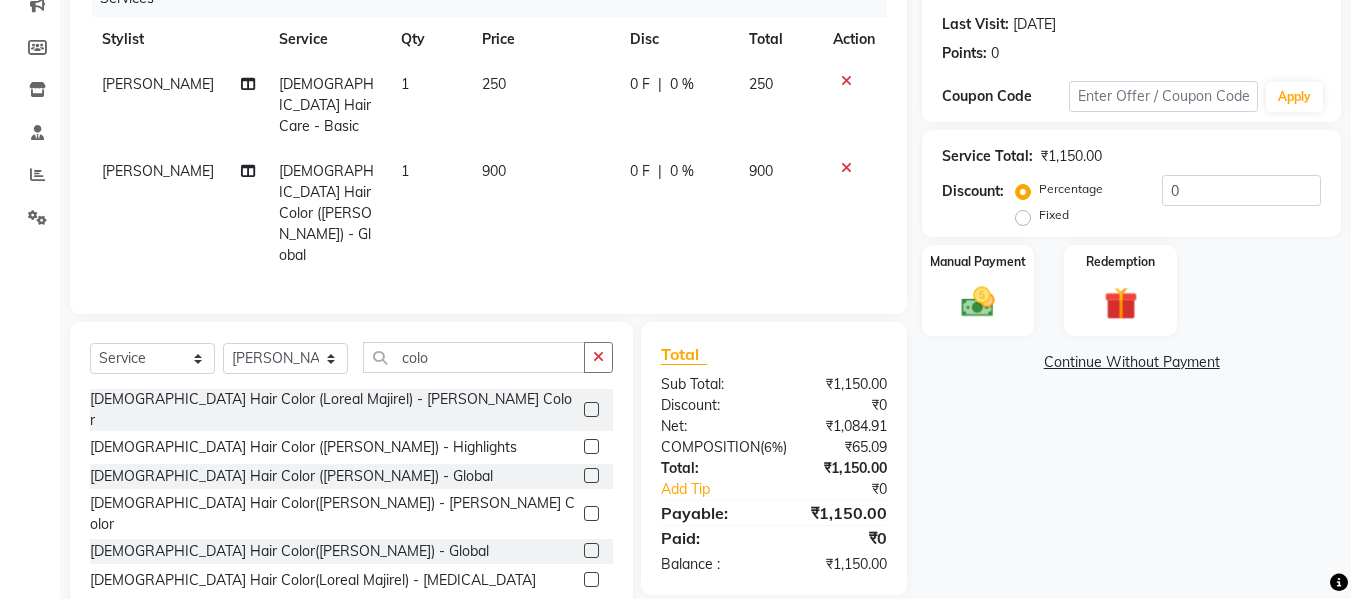 click on "Total Sub Total: ₹1,150.00 Discount: ₹0 Net: ₹1,084.91 COMPOSITION   ( 6% ) ₹65.09 Total: ₹1,150.00 Add Tip ₹0 Payable: ₹1,150.00 Paid: ₹0 Balance   : ₹1,150.00" 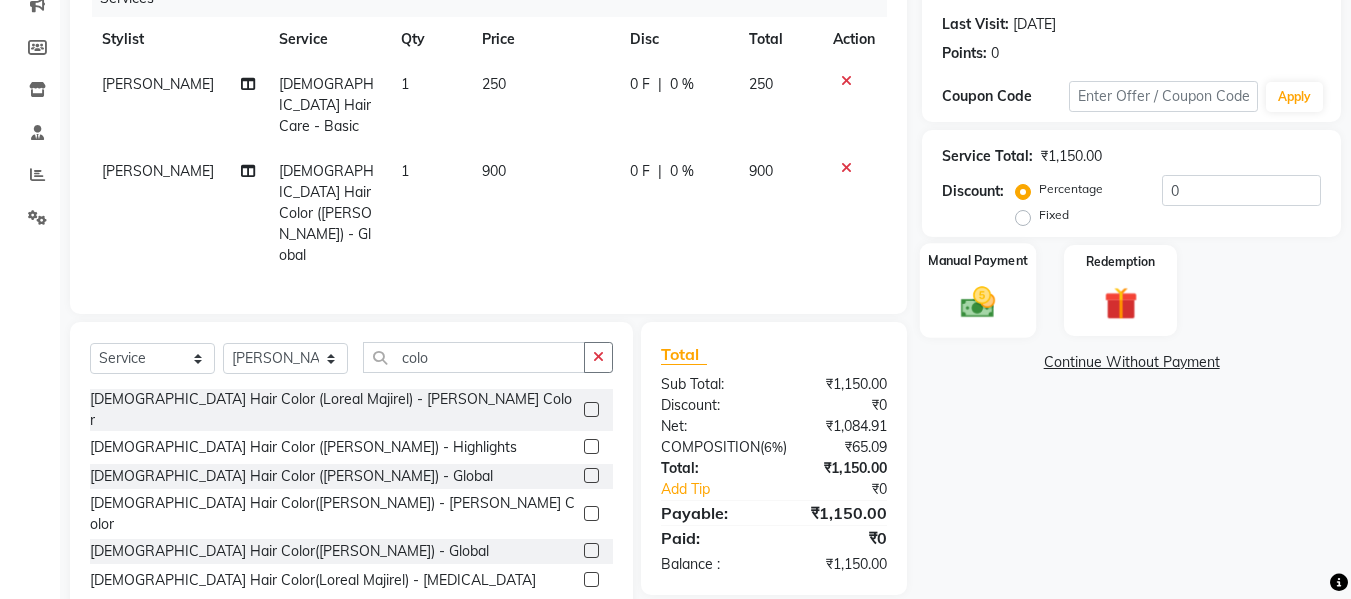 click on "Manual Payment" 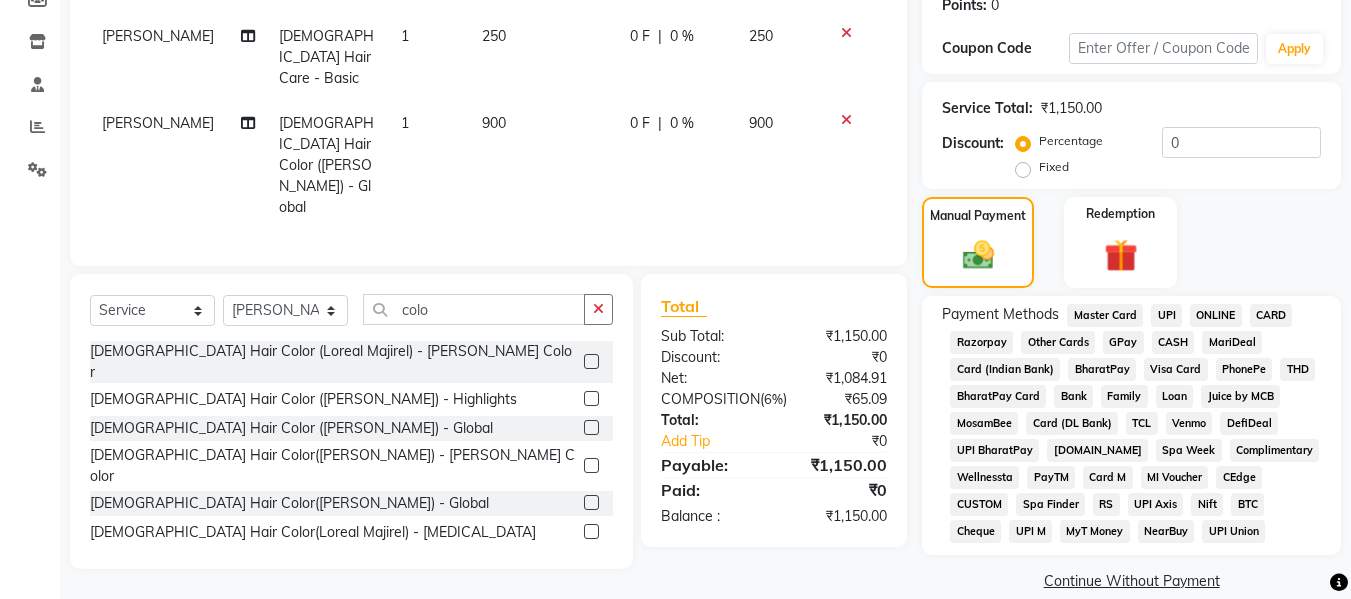 scroll, scrollTop: 343, scrollLeft: 0, axis: vertical 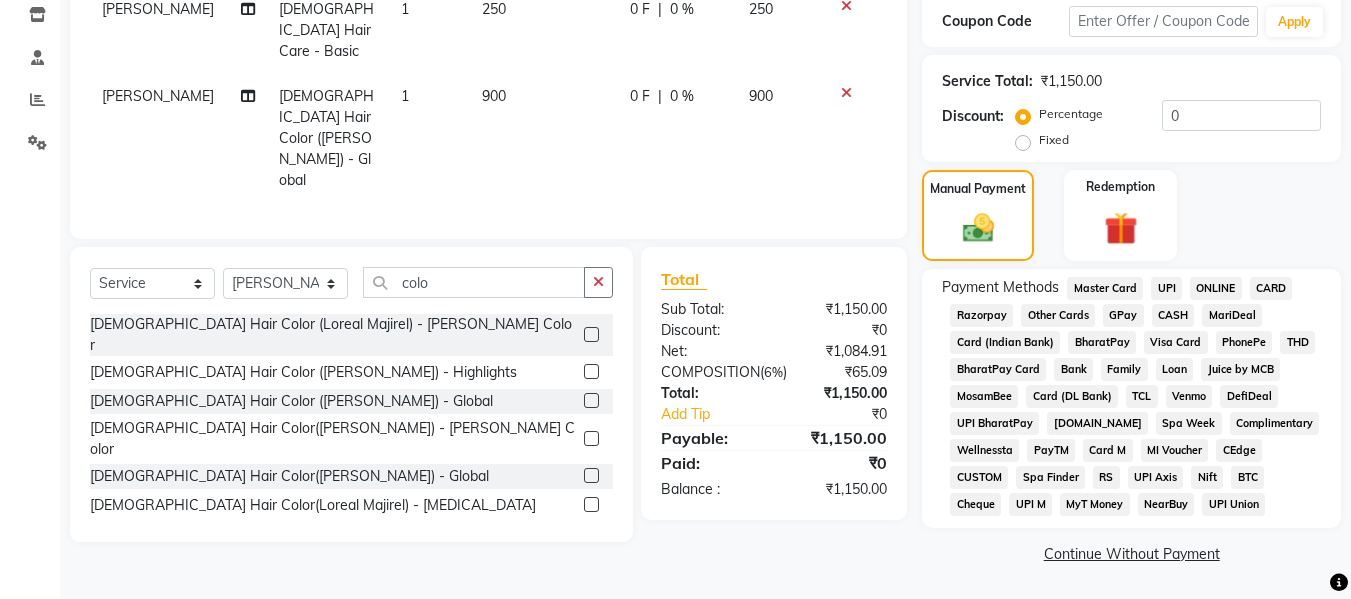 click on "CASH" 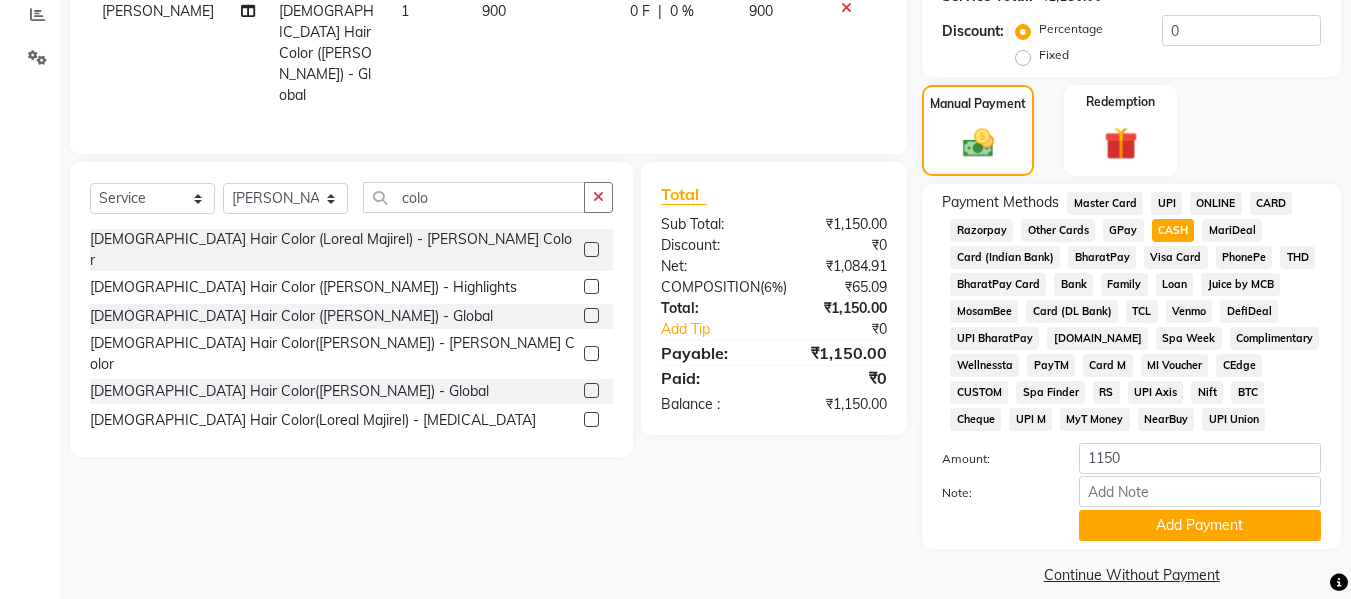 scroll, scrollTop: 449, scrollLeft: 0, axis: vertical 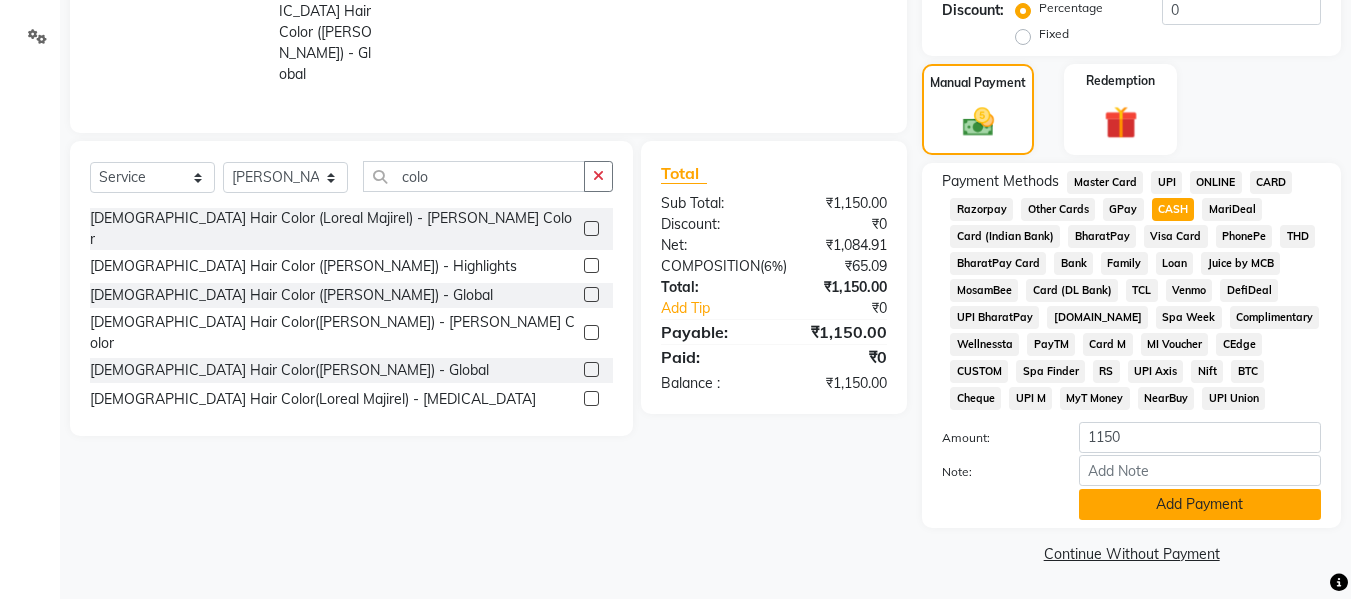 click on "Add Payment" 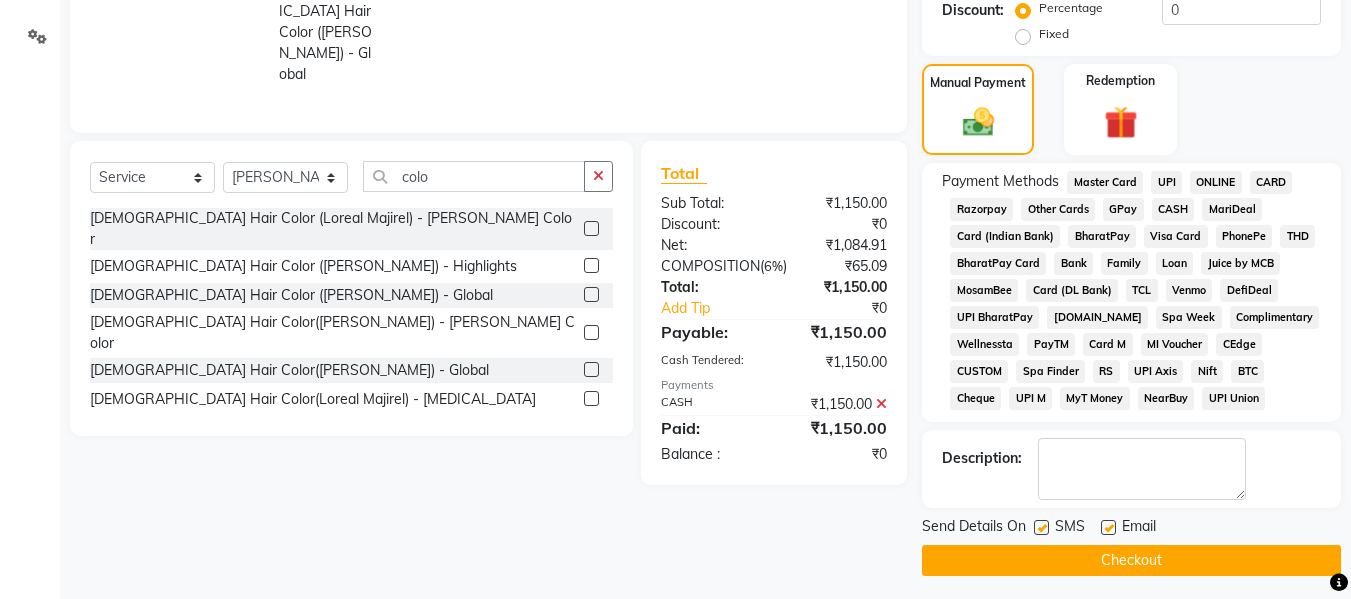 click on "Checkout" 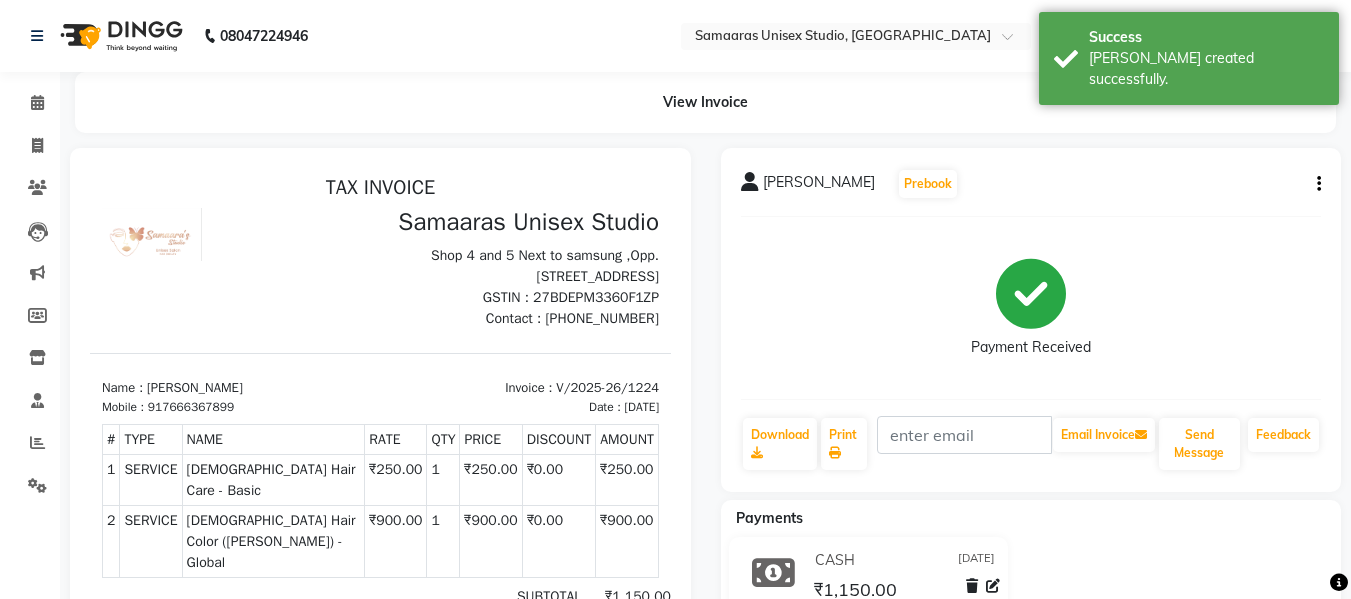 scroll, scrollTop: 0, scrollLeft: 0, axis: both 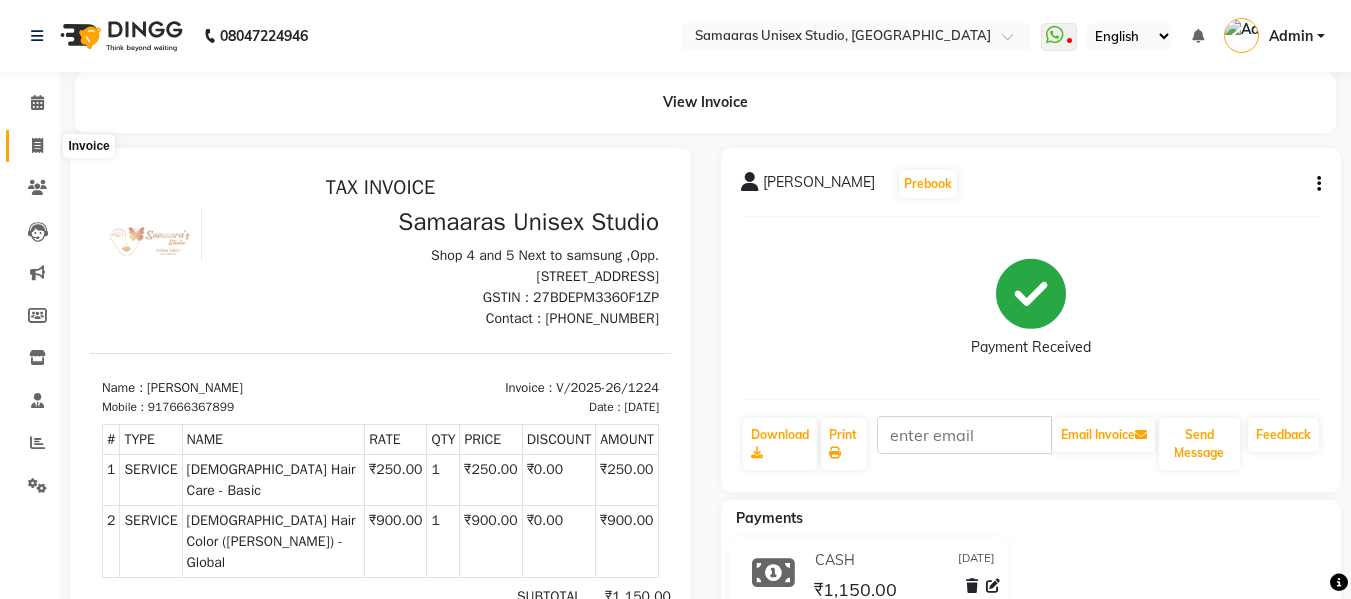 click 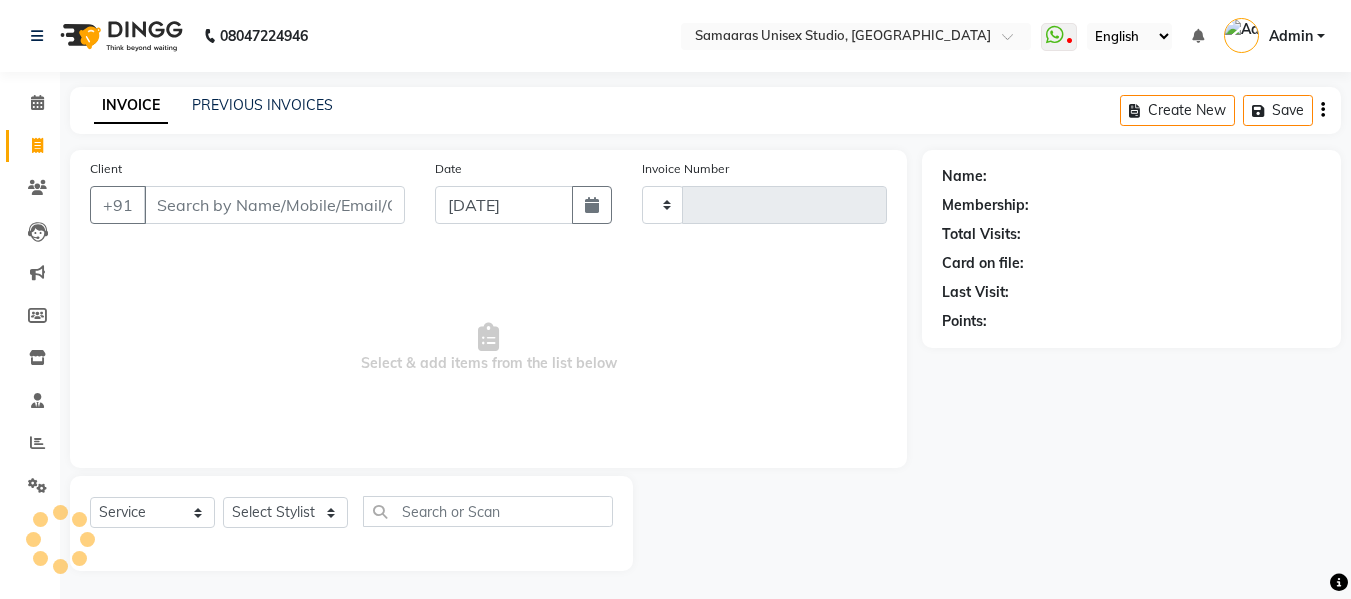 scroll, scrollTop: 2, scrollLeft: 0, axis: vertical 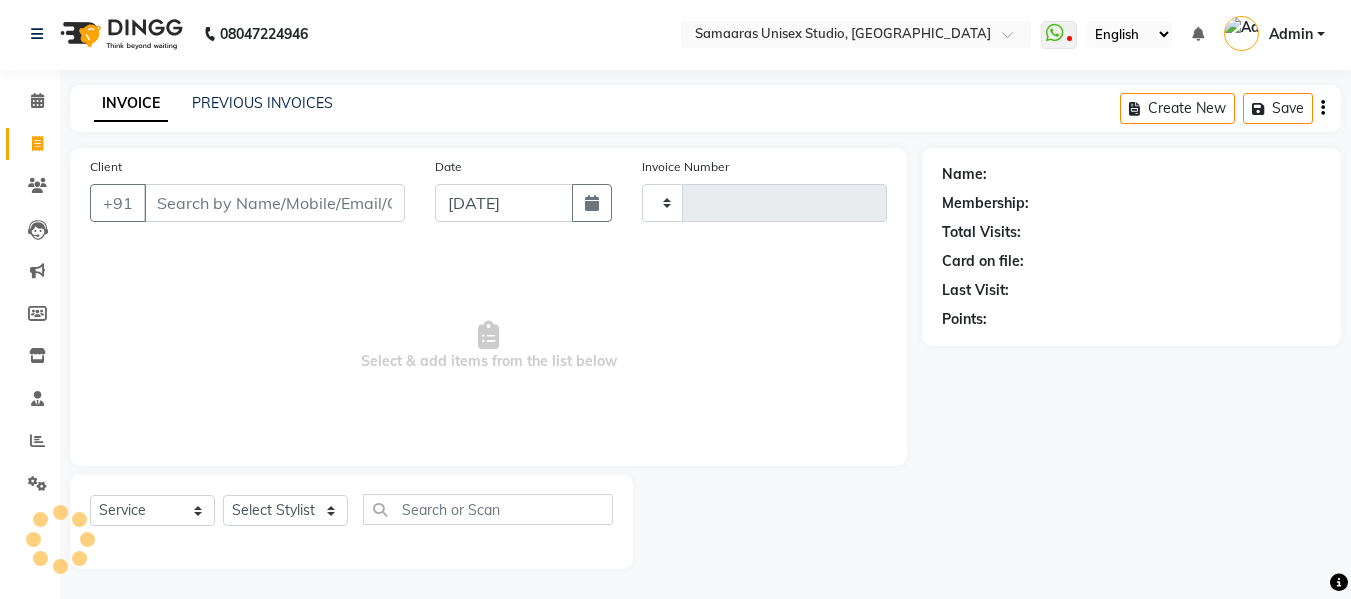 type on "1225" 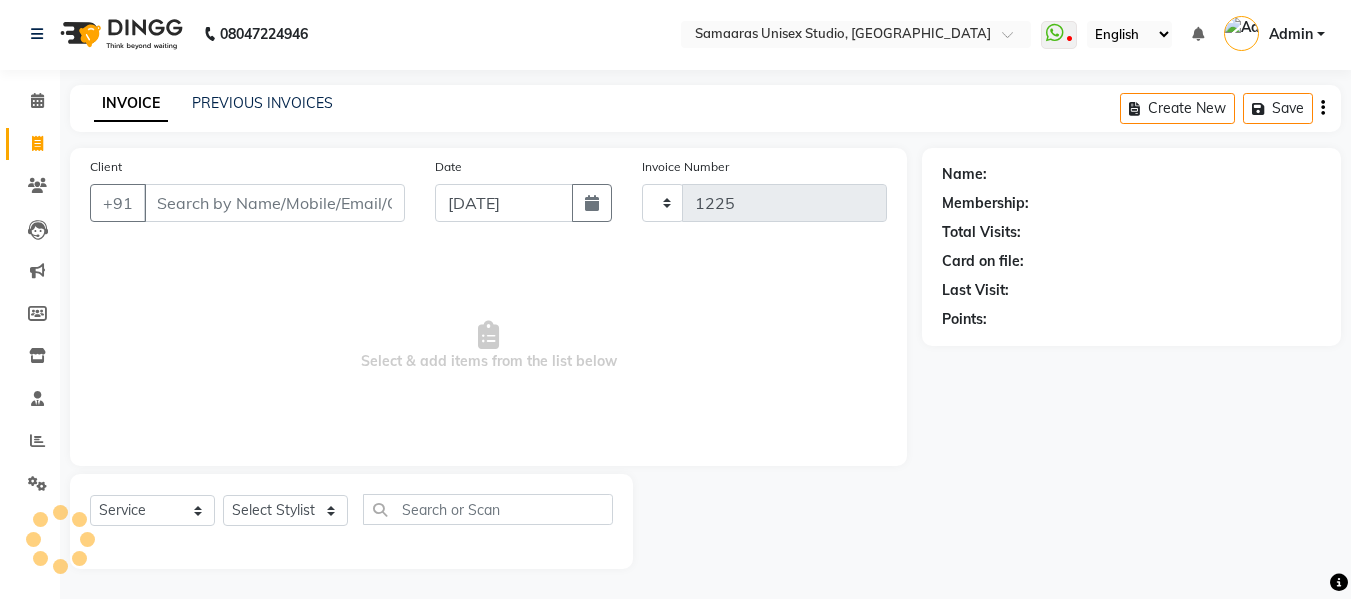 select on "4525" 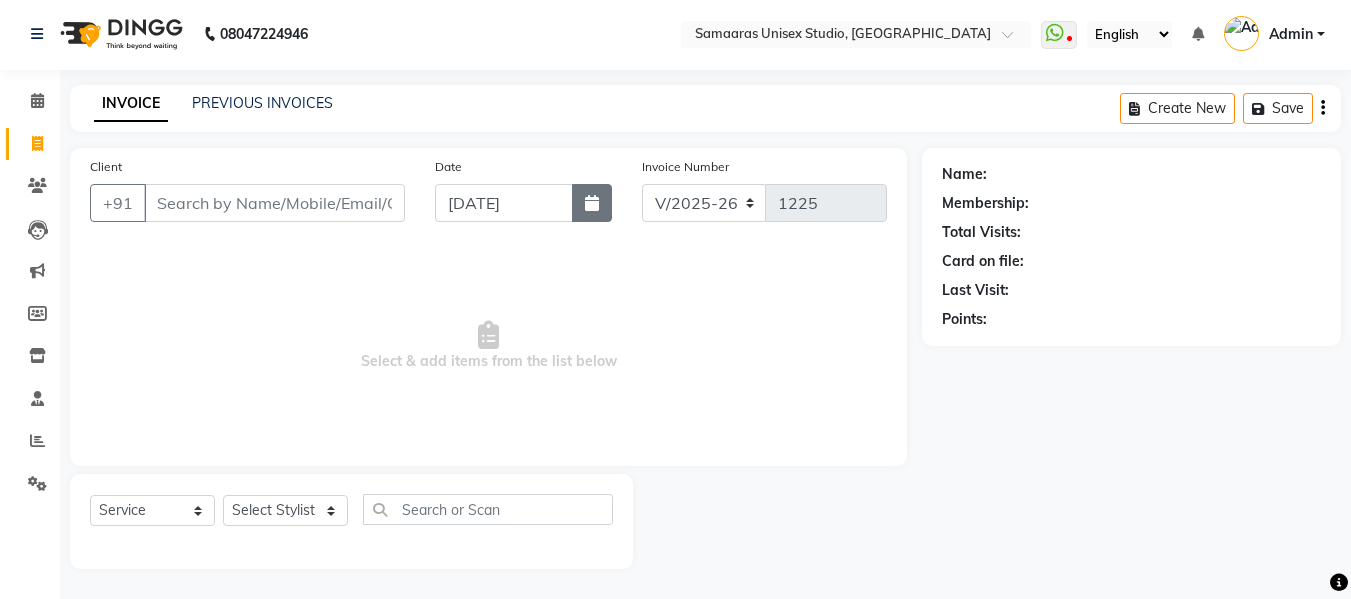 click 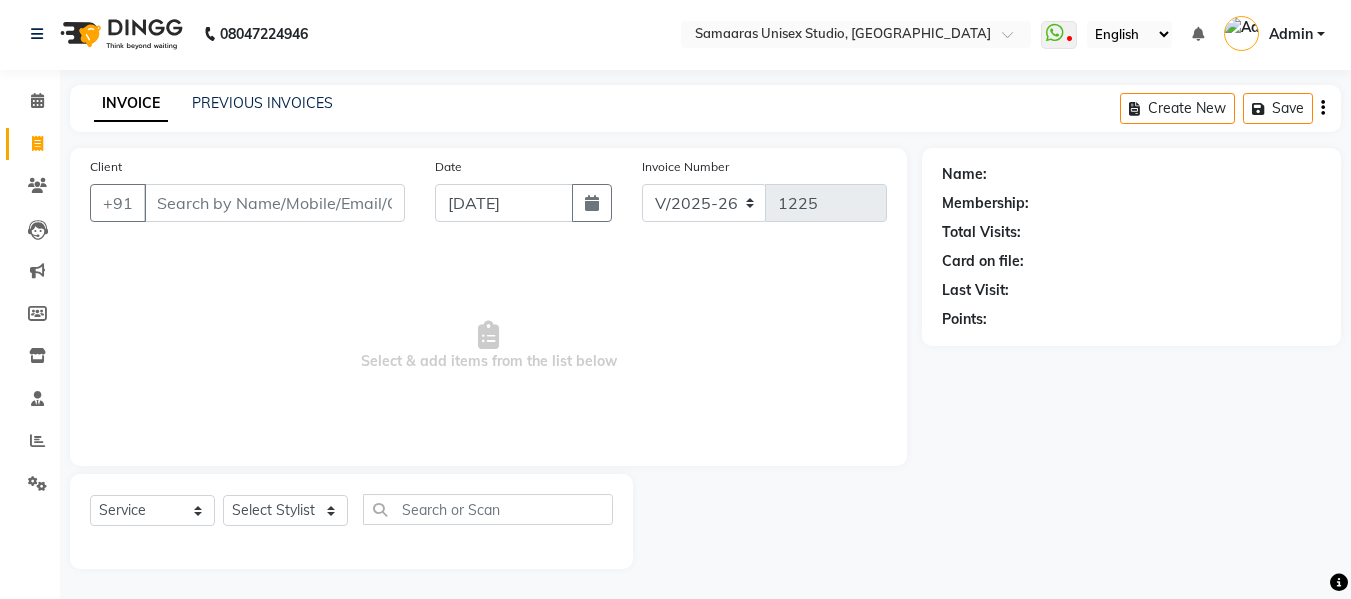 select on "7" 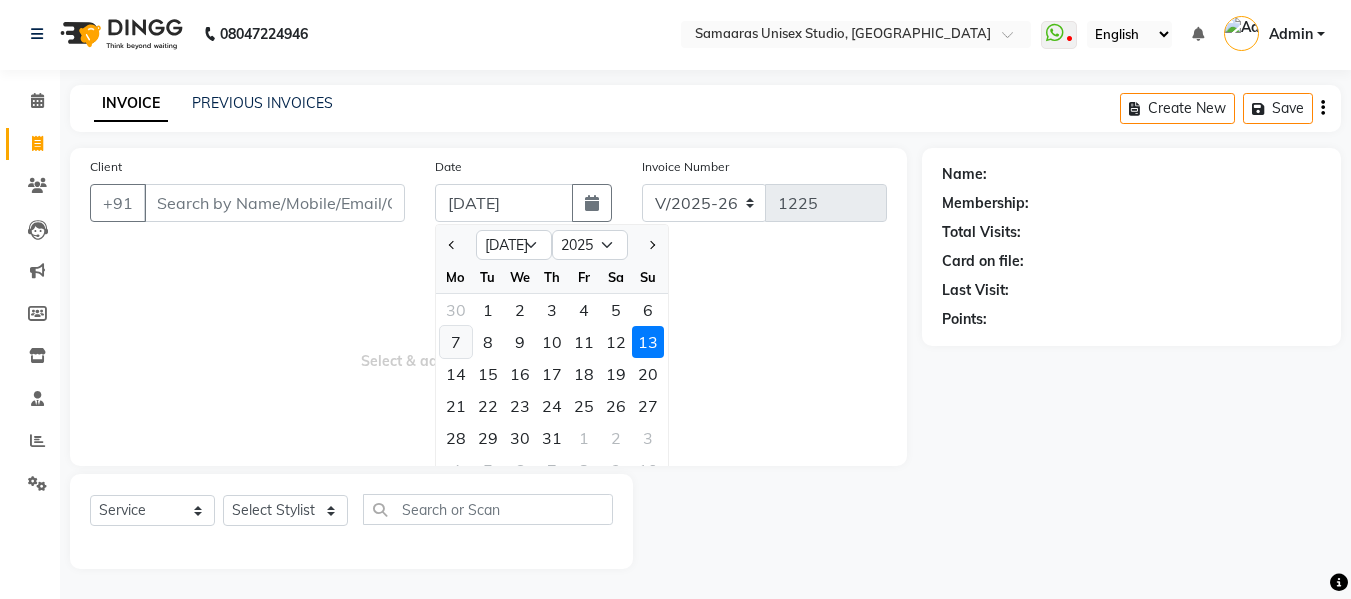 click on "7" 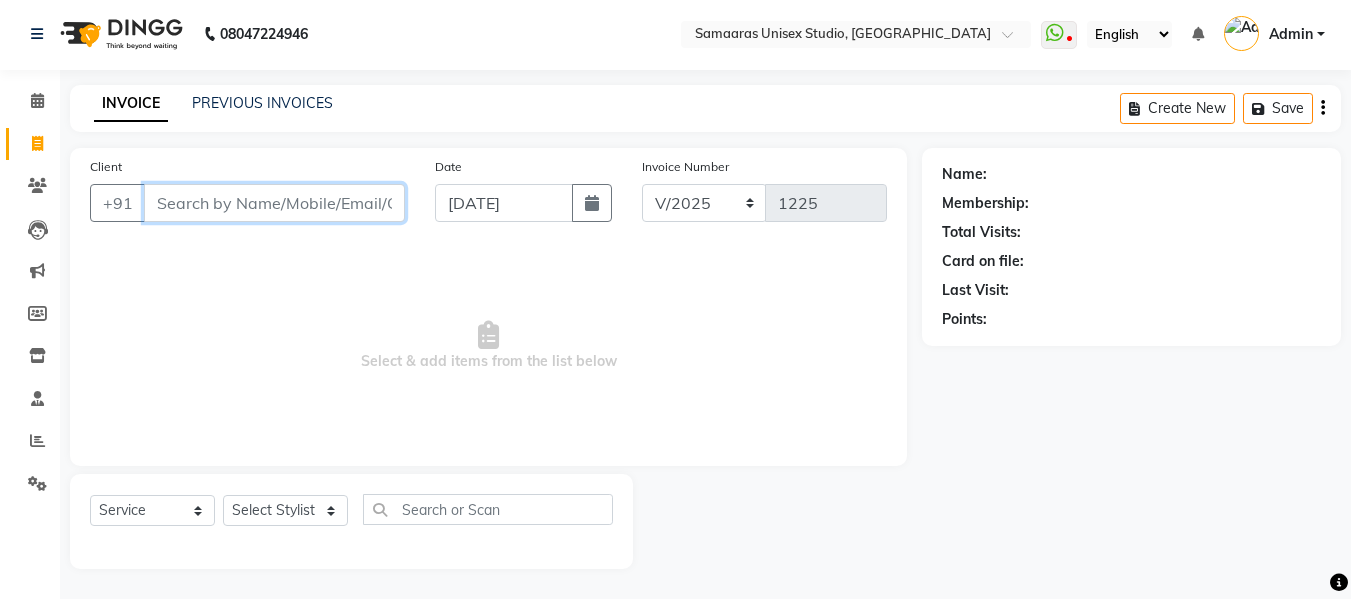 click on "Client" at bounding box center (274, 203) 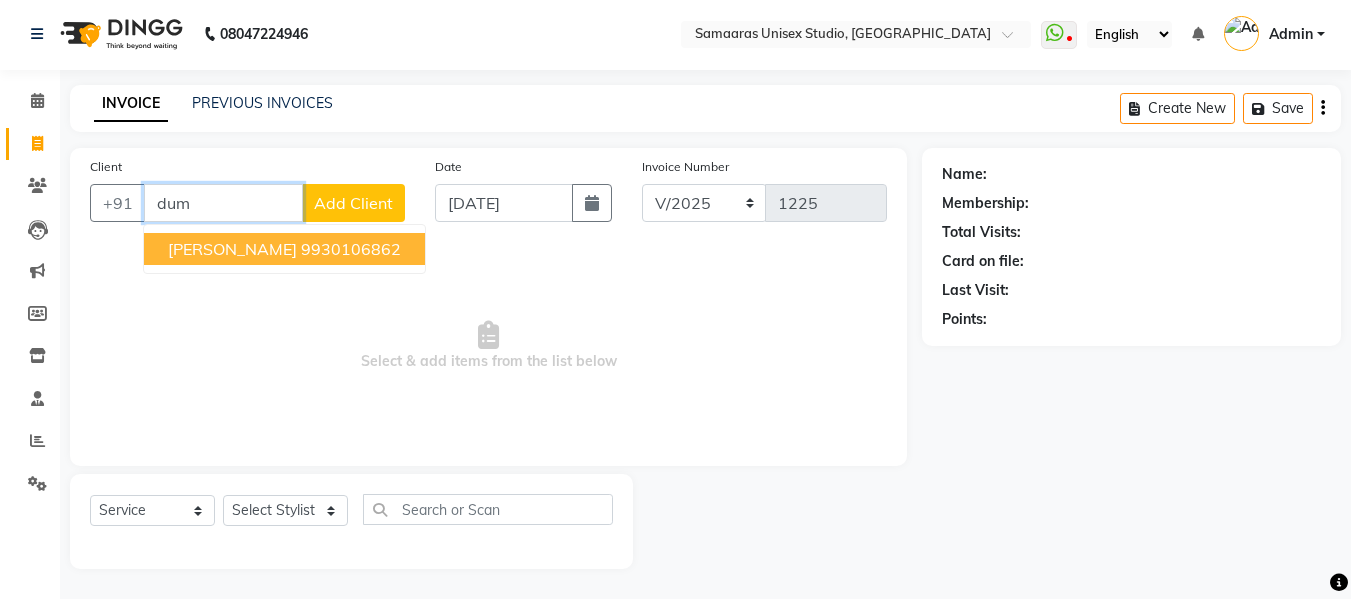 click on "[PERSON_NAME]" at bounding box center (232, 249) 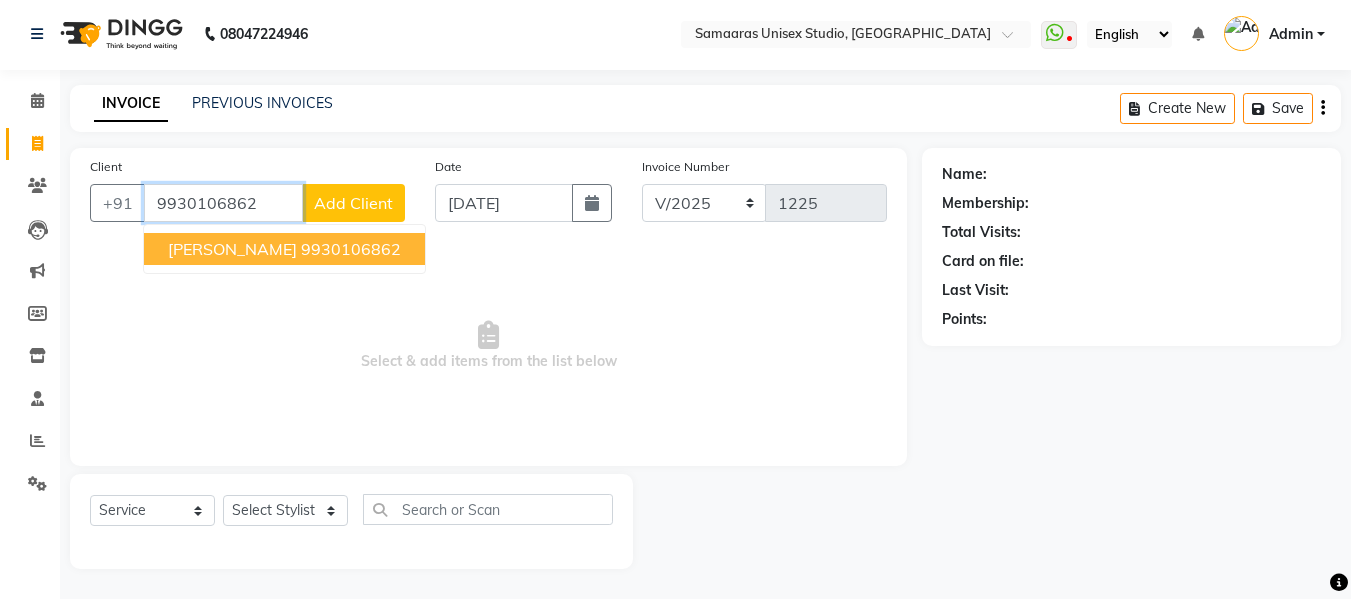 type on "9930106862" 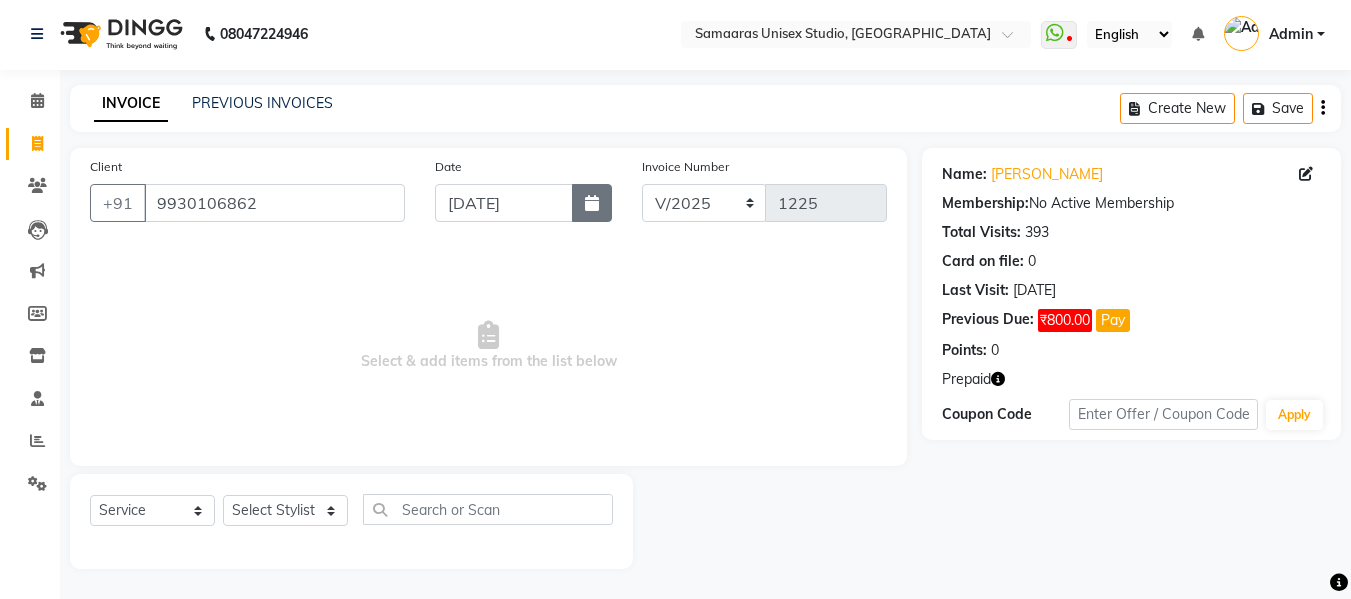 click 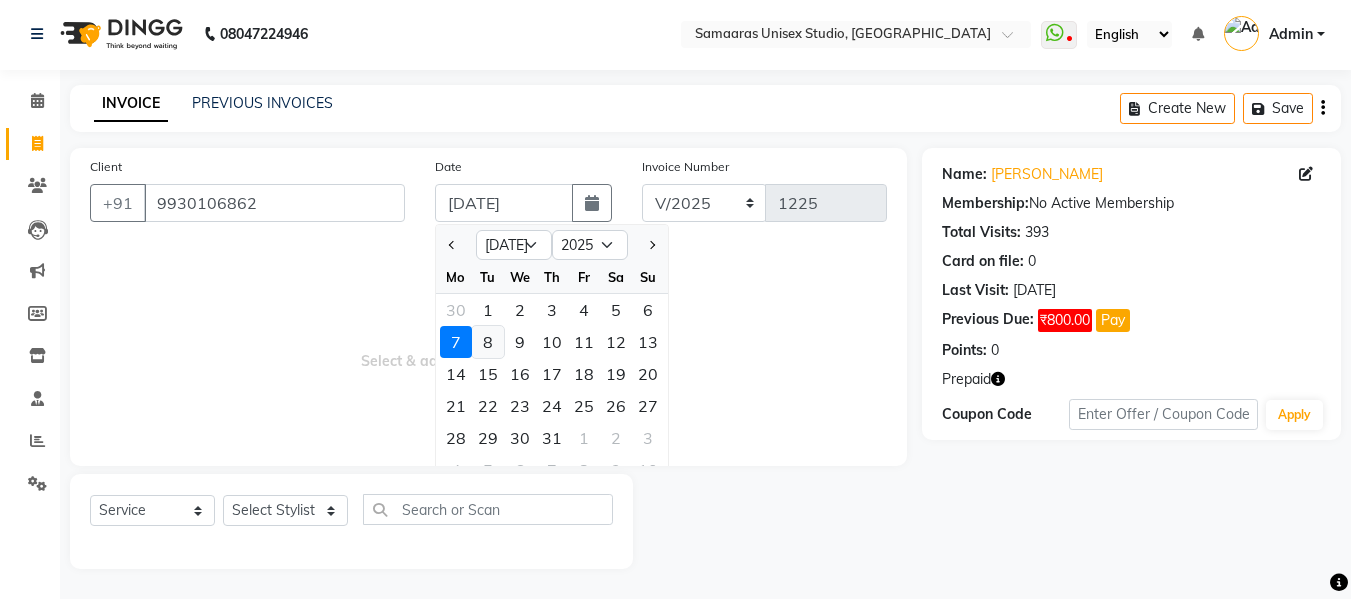 click on "8" 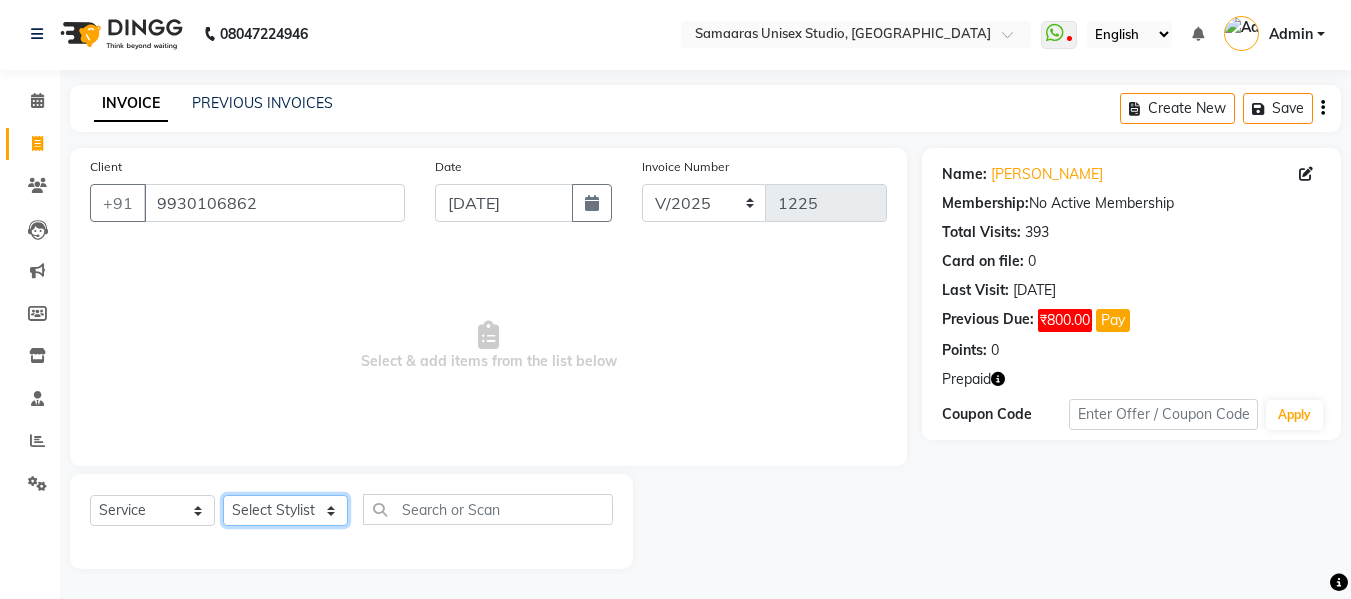 click on "Select Stylist [PERSON_NAME]  Front Desk Kajal [PERSON_NAME]" 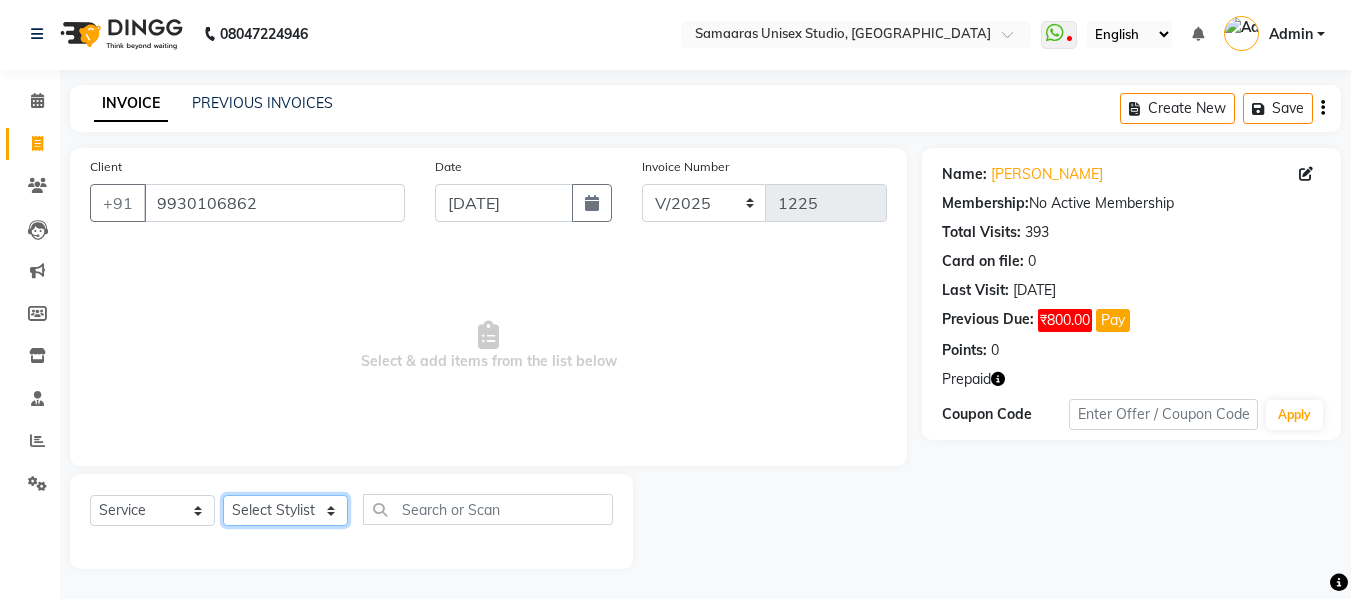 select on "49314" 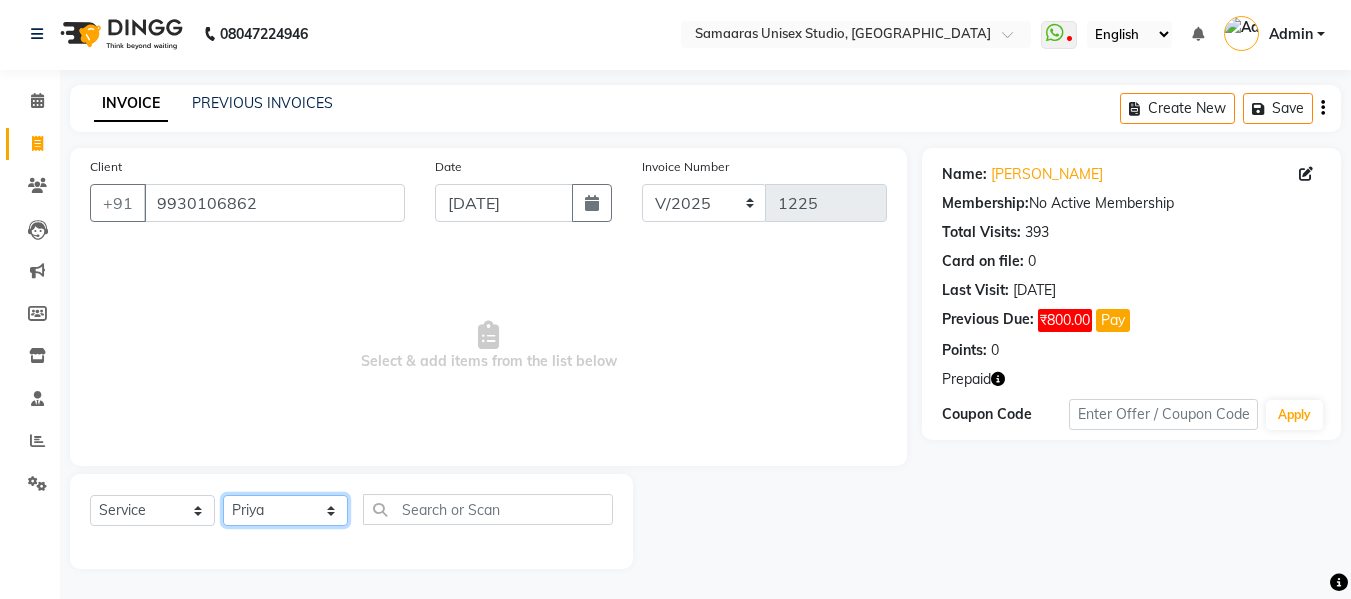 click on "Select Stylist [PERSON_NAME]  Front Desk Kajal [PERSON_NAME]" 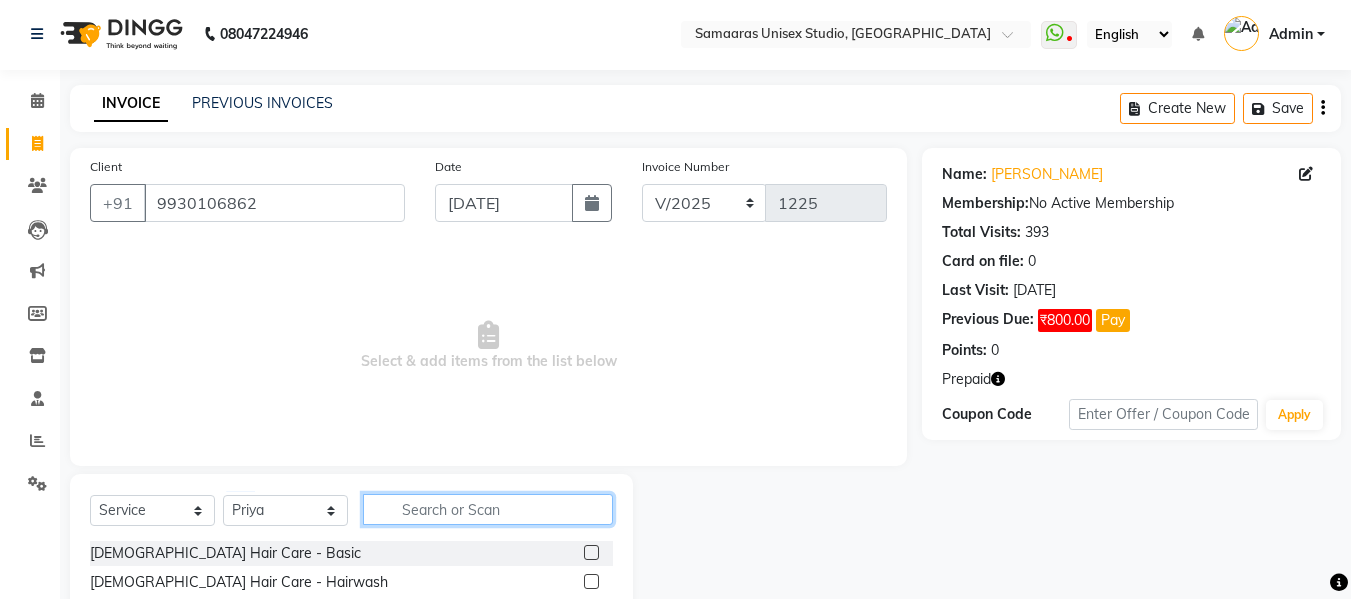 click 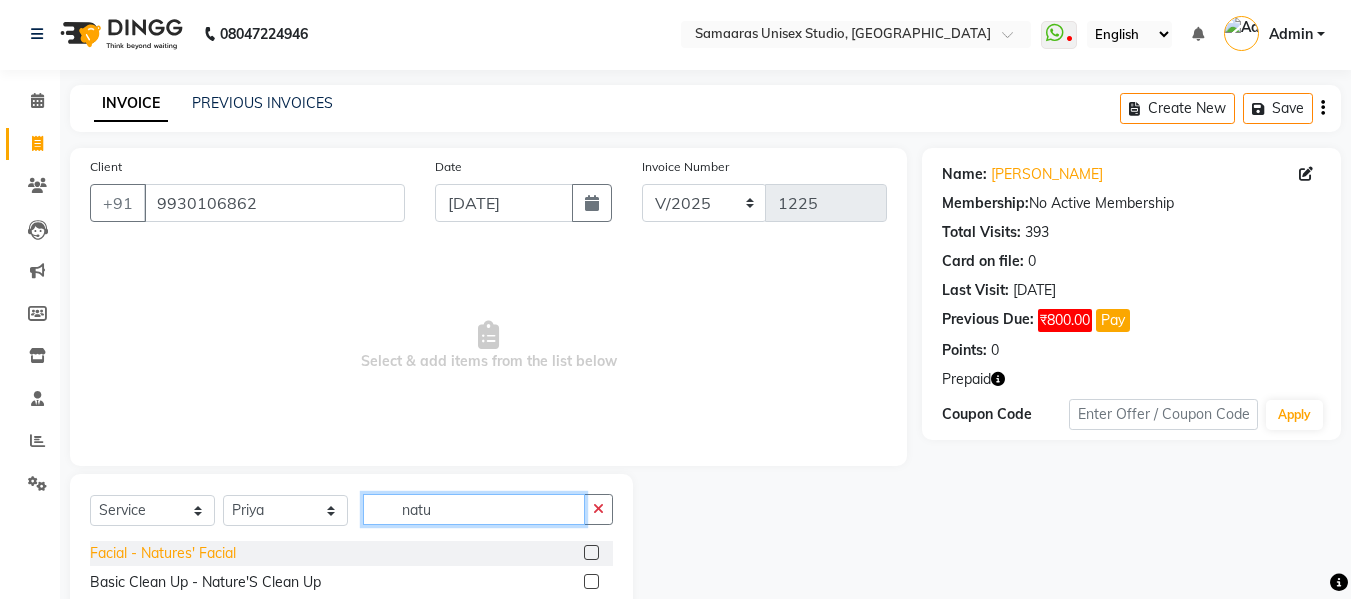 type on "natu" 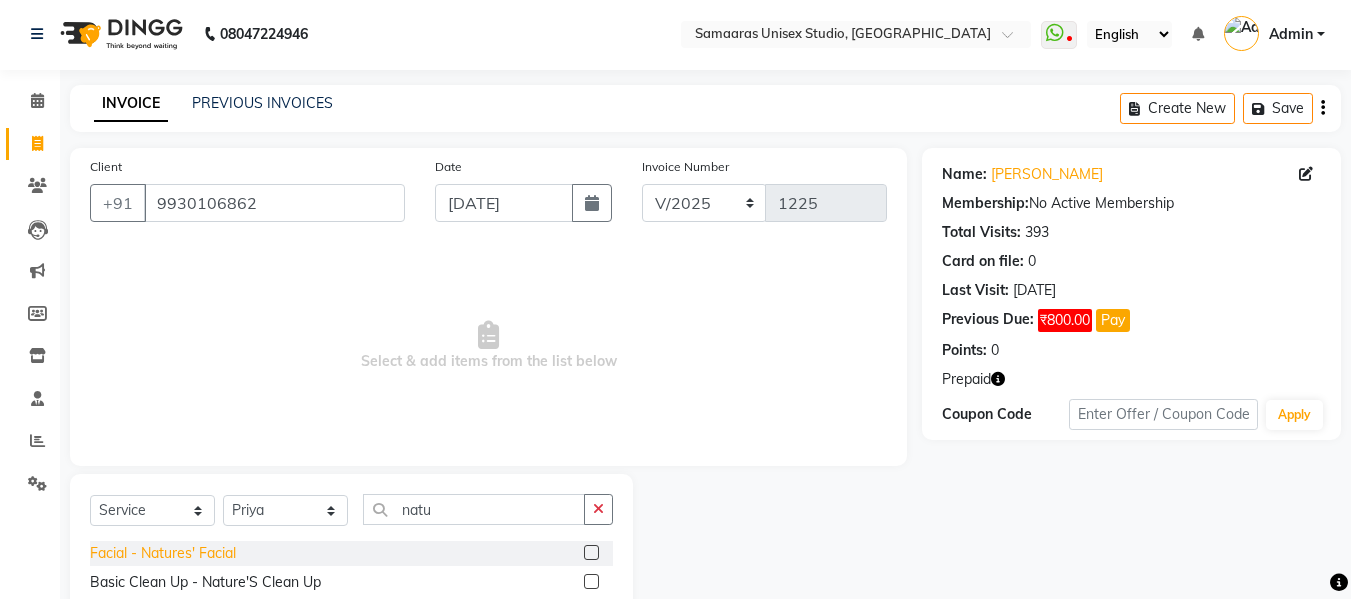 click on "Facial - Natures' Facial" 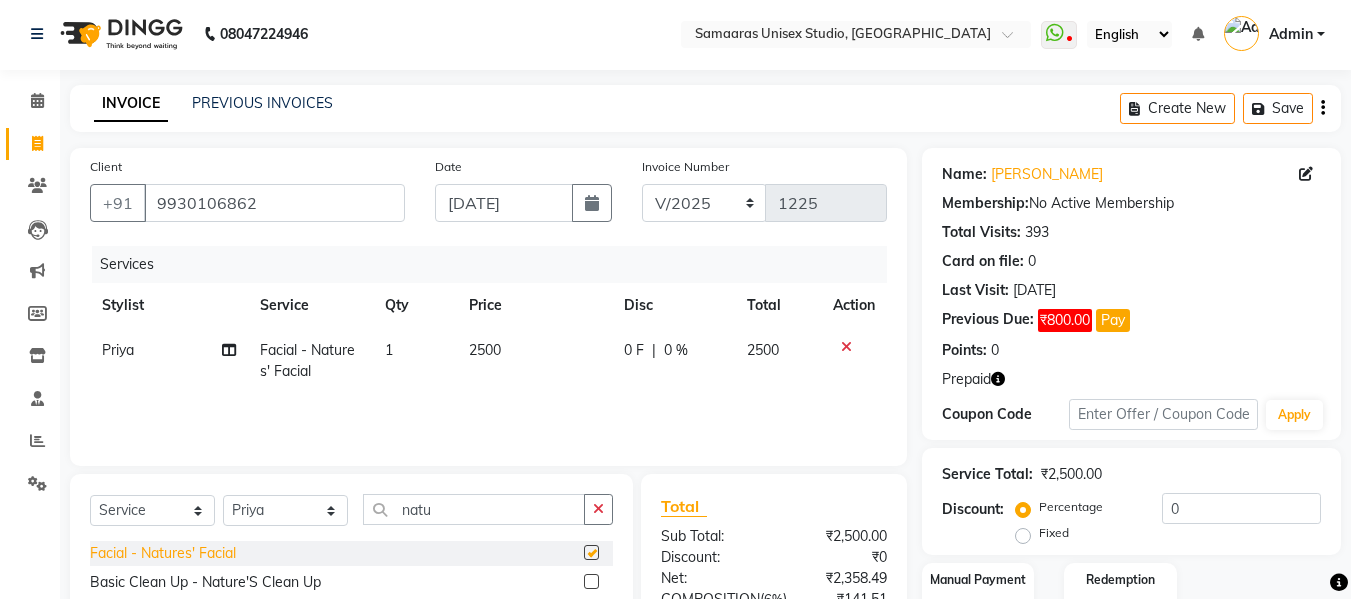 checkbox on "false" 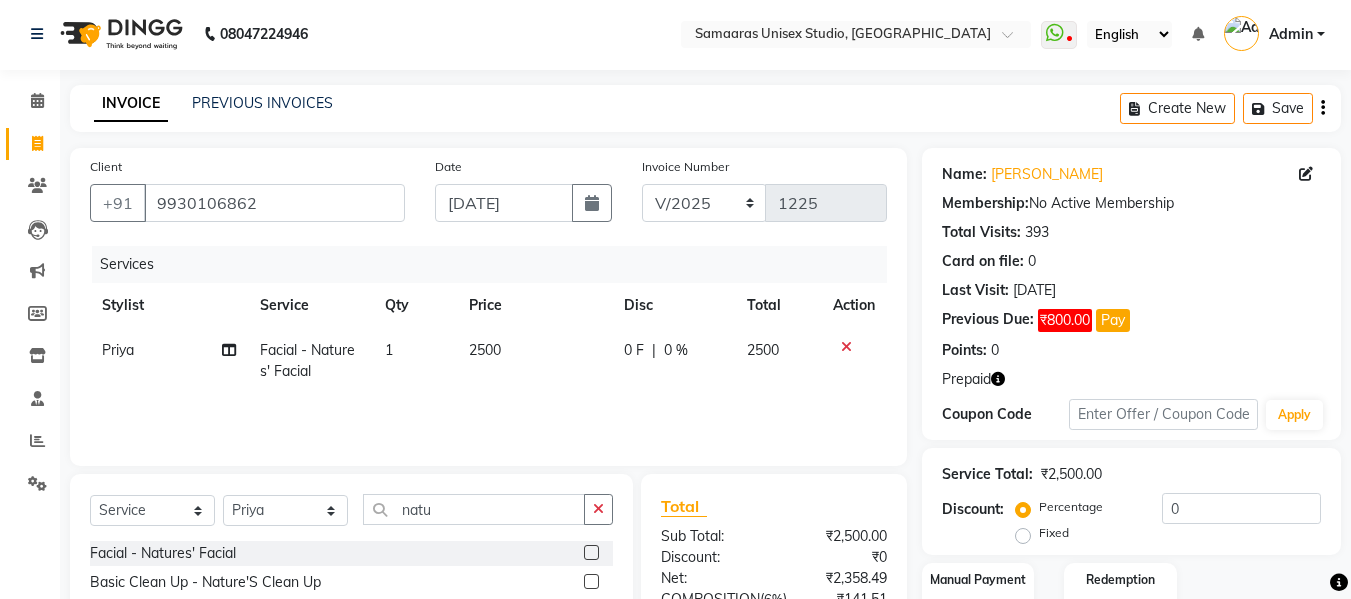 click on "0 F | 0 %" 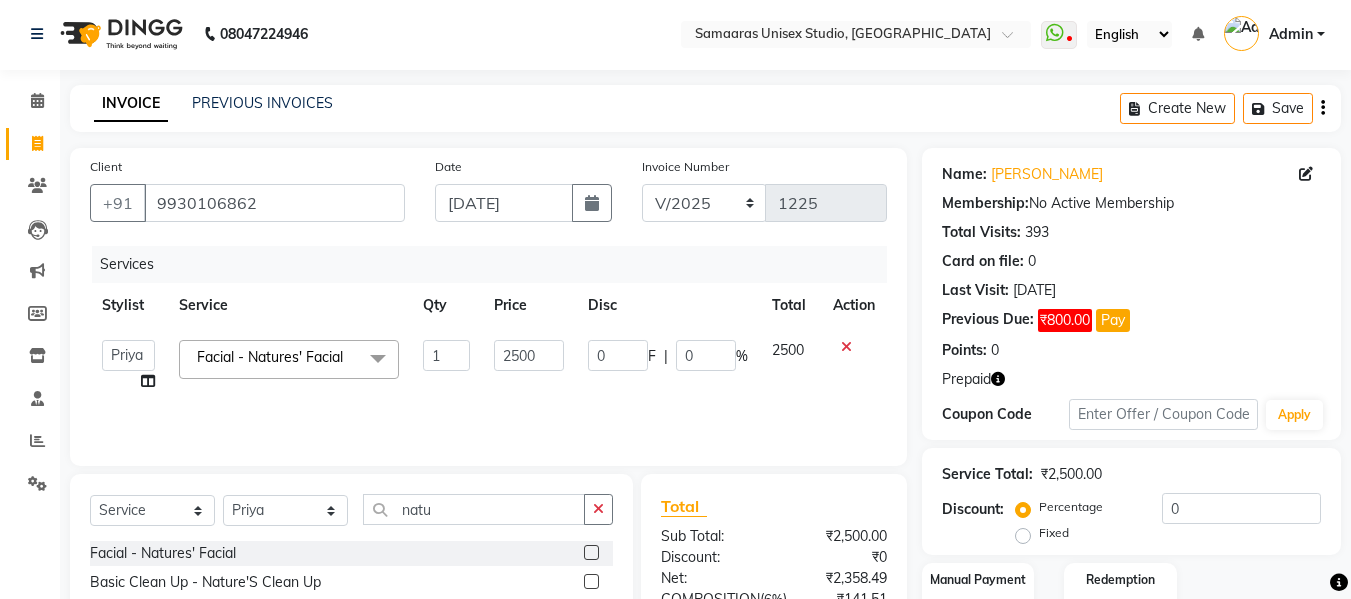 click on "0" 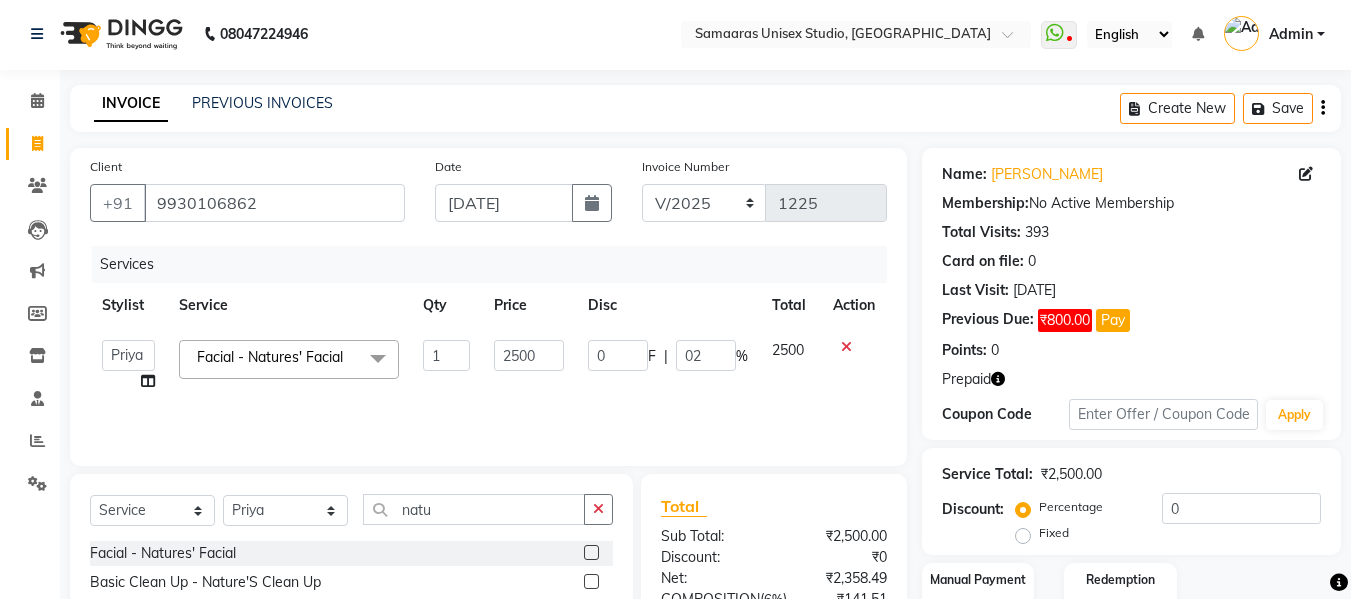 type on "020" 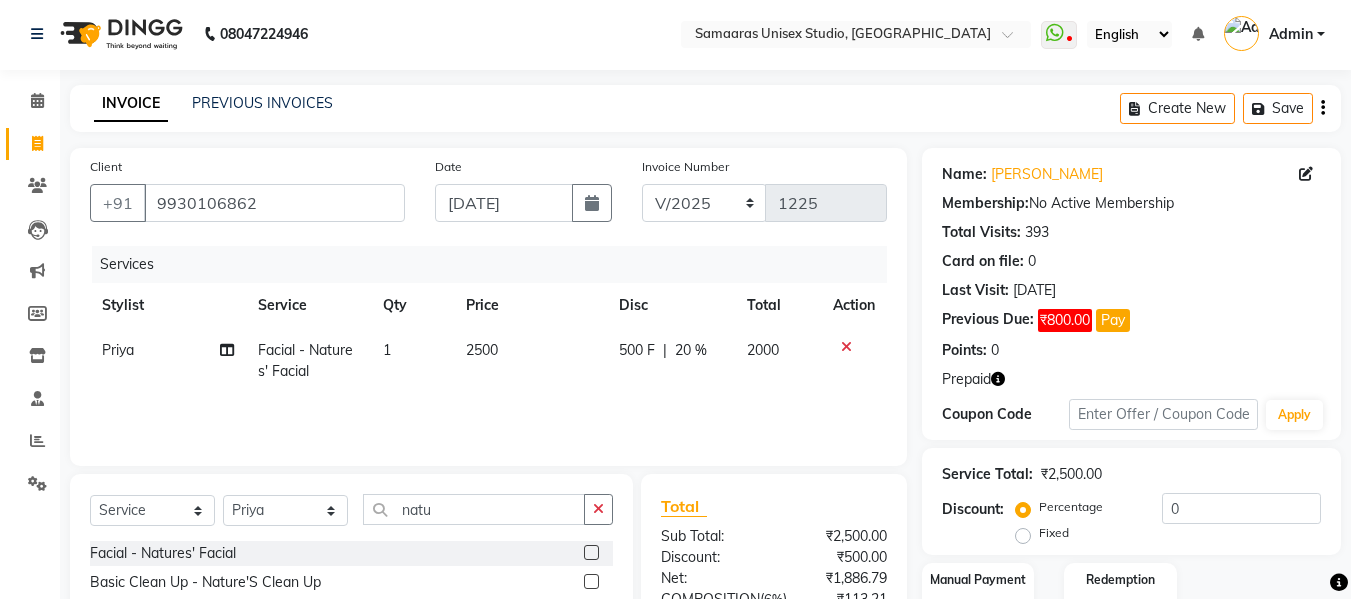 click on "Services Stylist Service Qty Price Disc Total Action Priya Facial - Natures' Facial 1 2500 500 F | 20 % 2000" 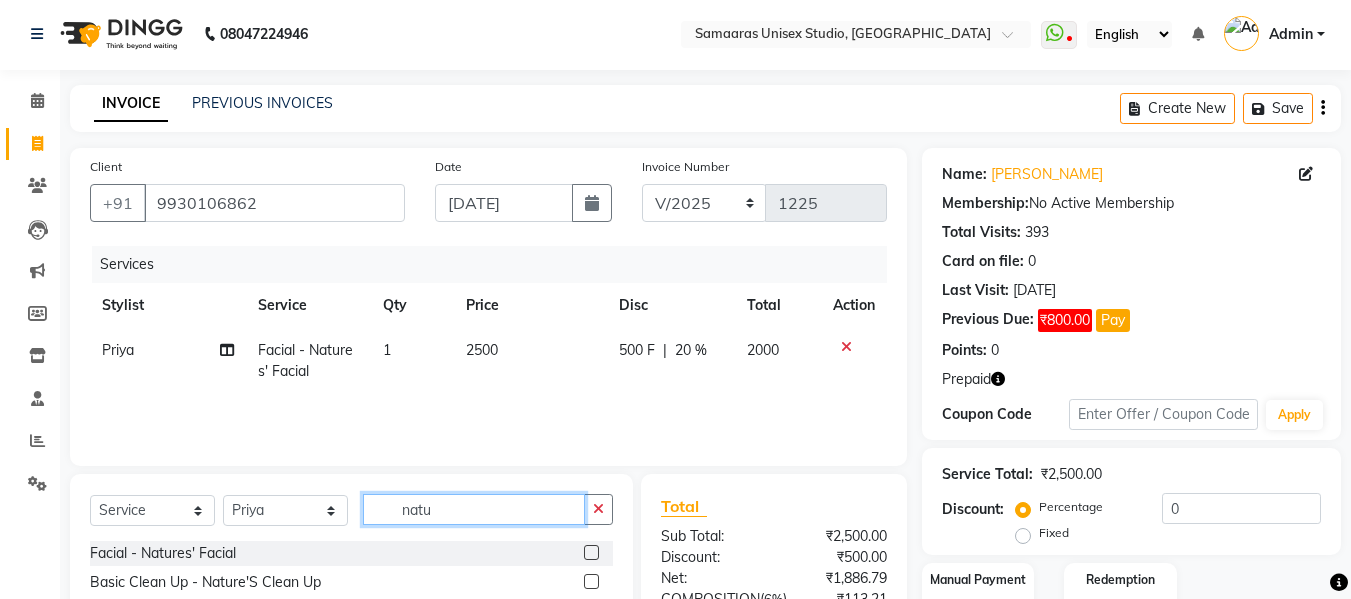 click on "natu" 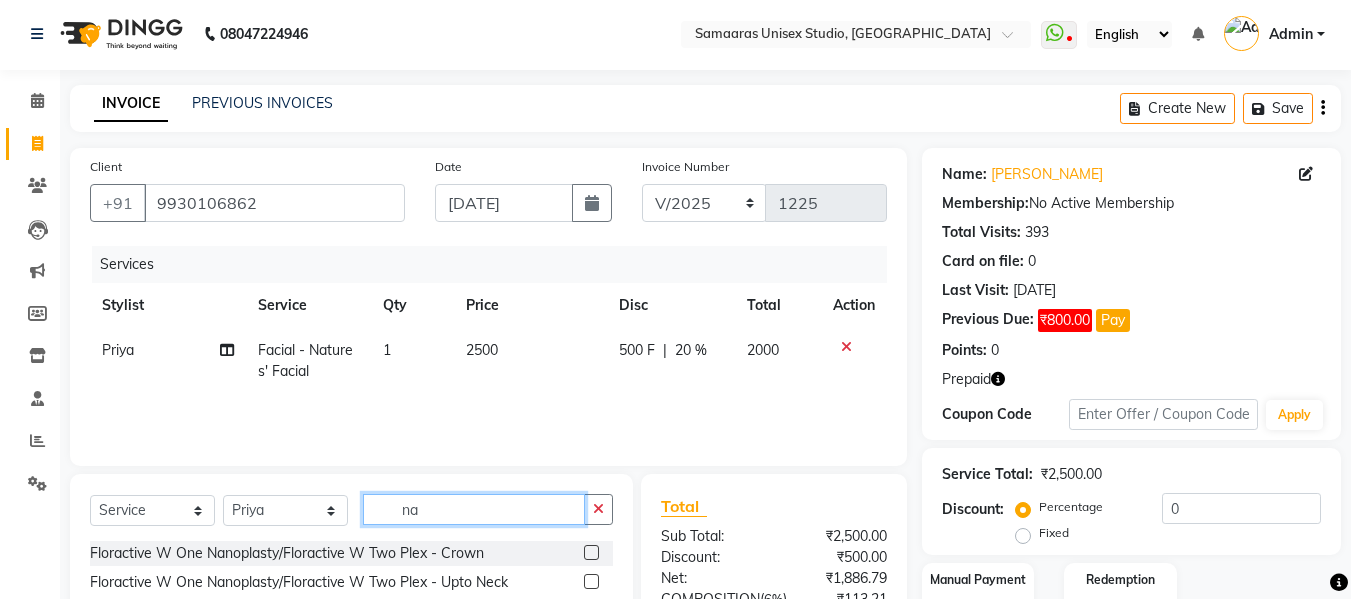type on "n" 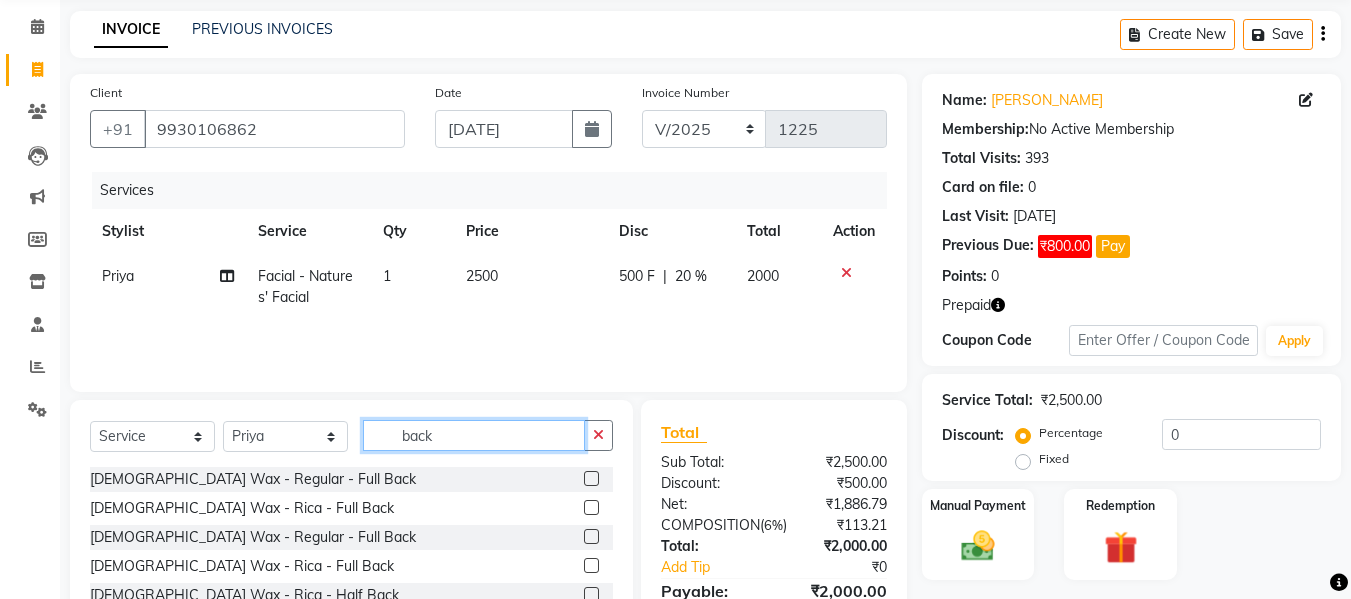 scroll, scrollTop: 202, scrollLeft: 0, axis: vertical 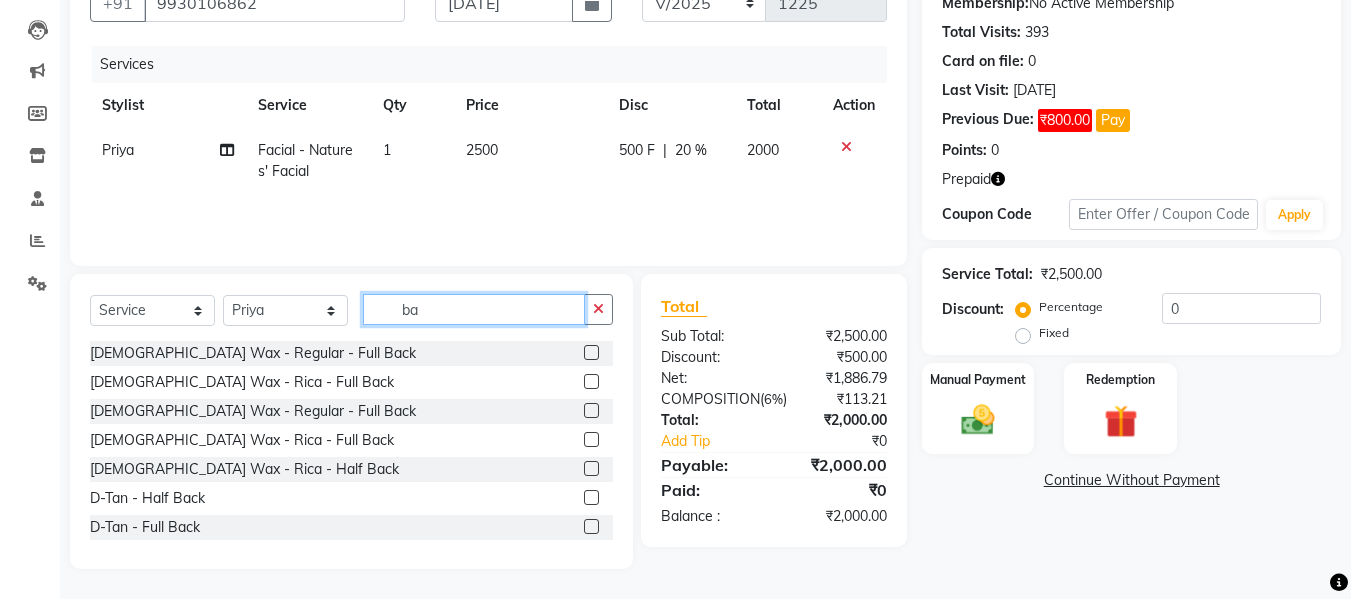 type on "b" 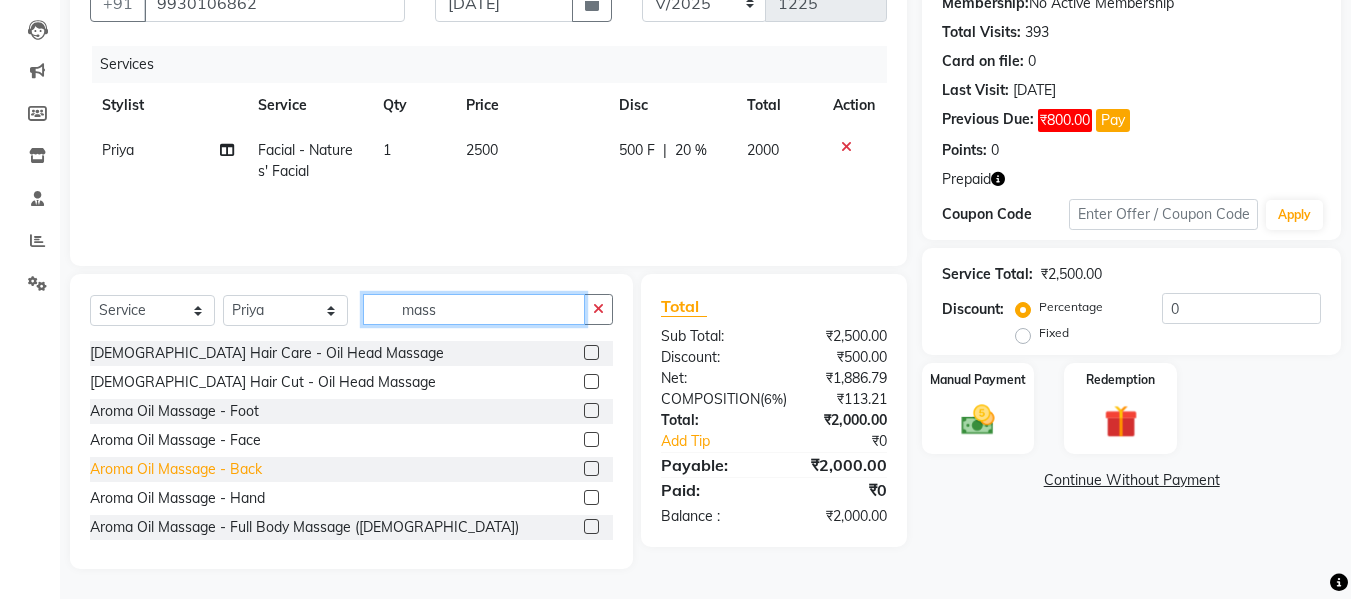 type on "mass" 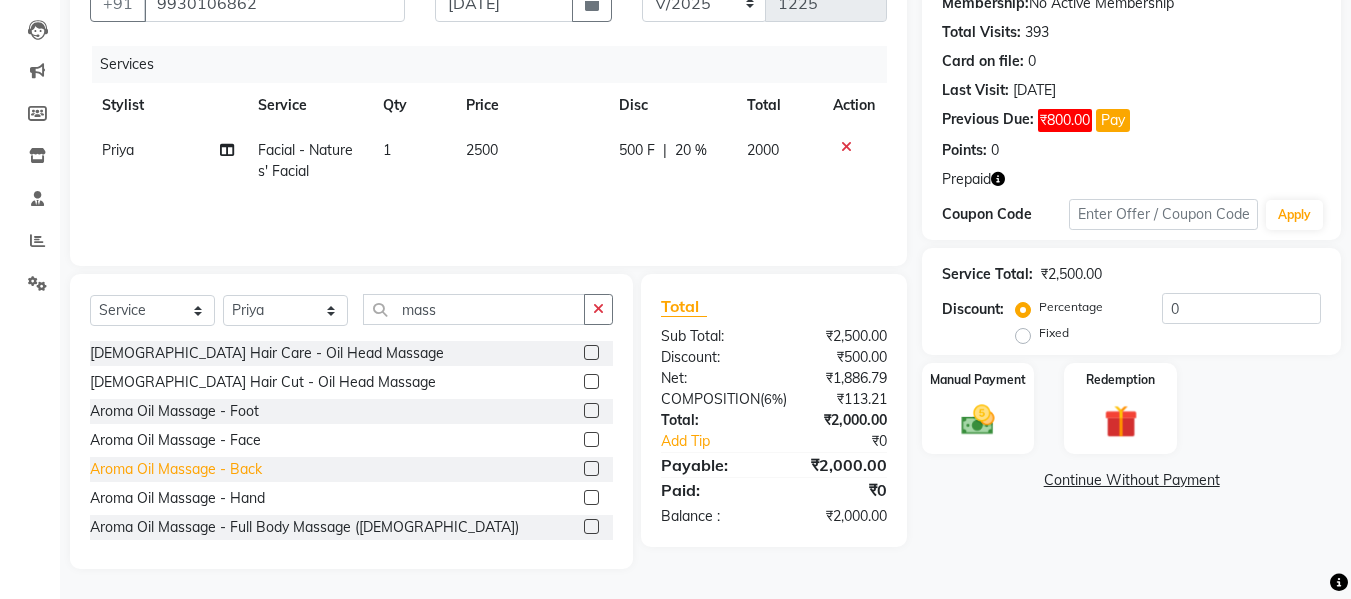 click on "Aroma Oil Massage - Back" 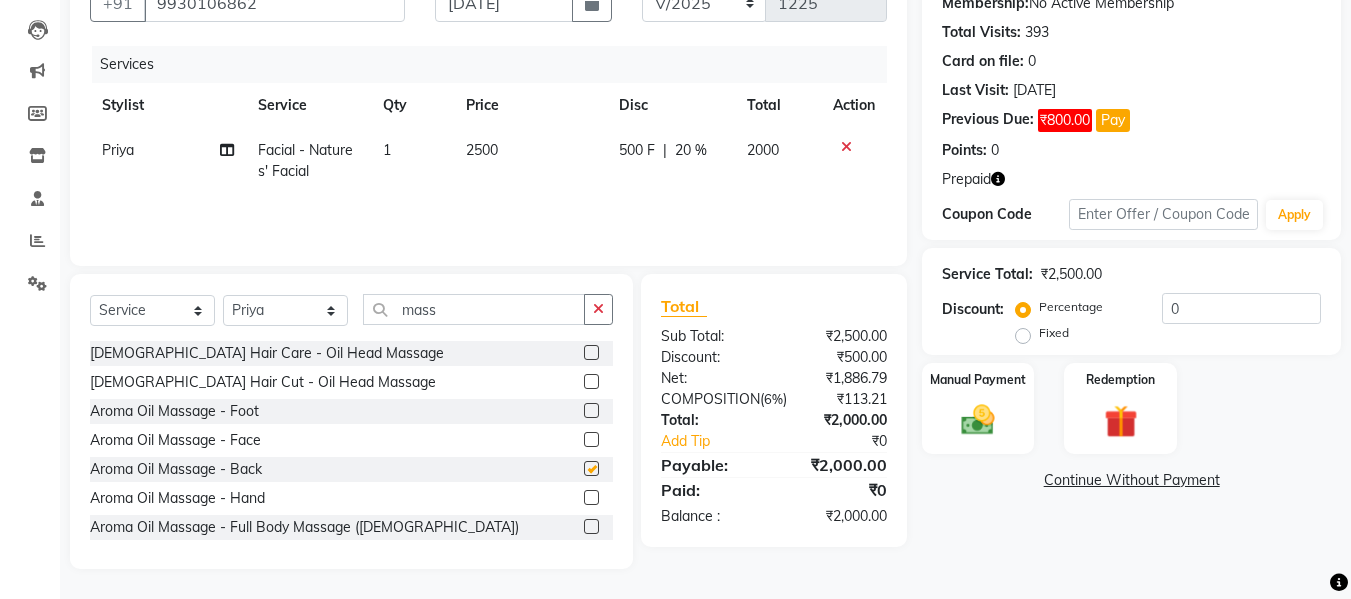 checkbox on "false" 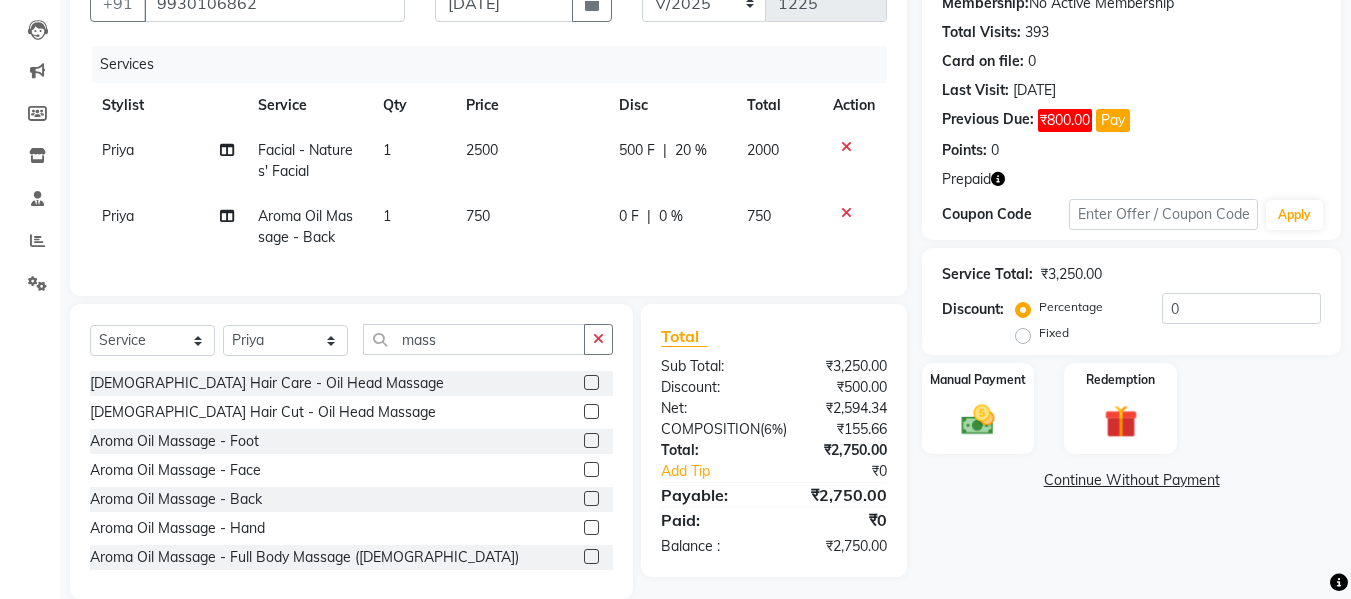 click on "0 F | 0 %" 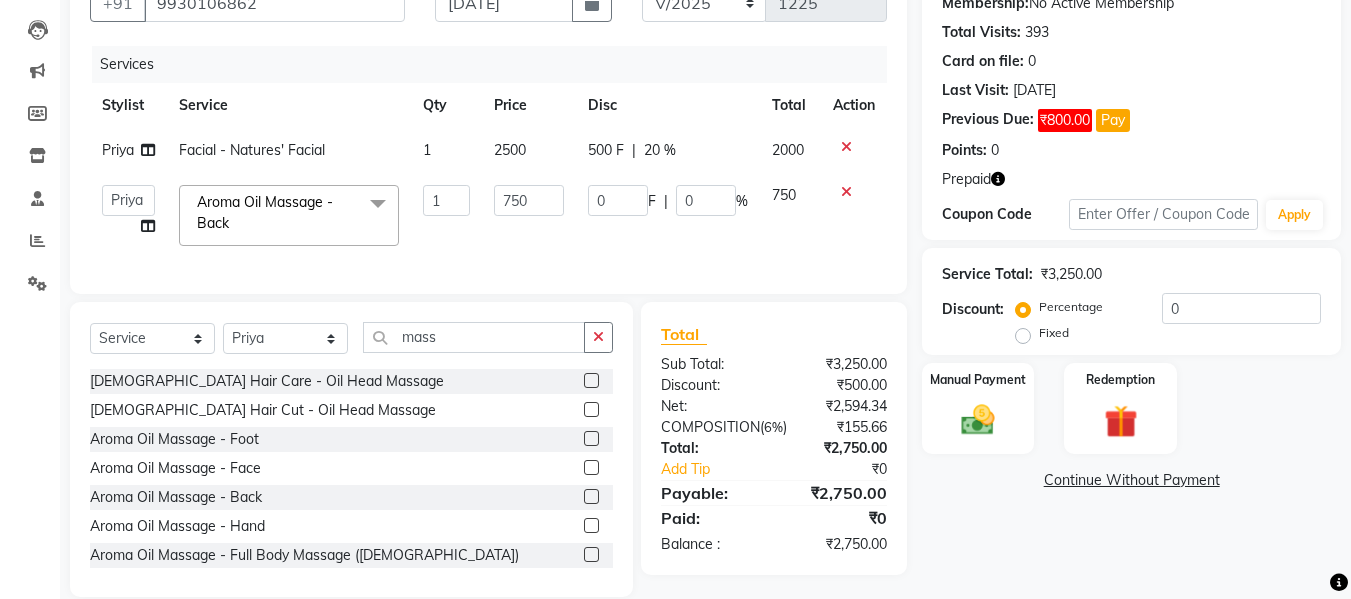 click on "0 F | 0 %" 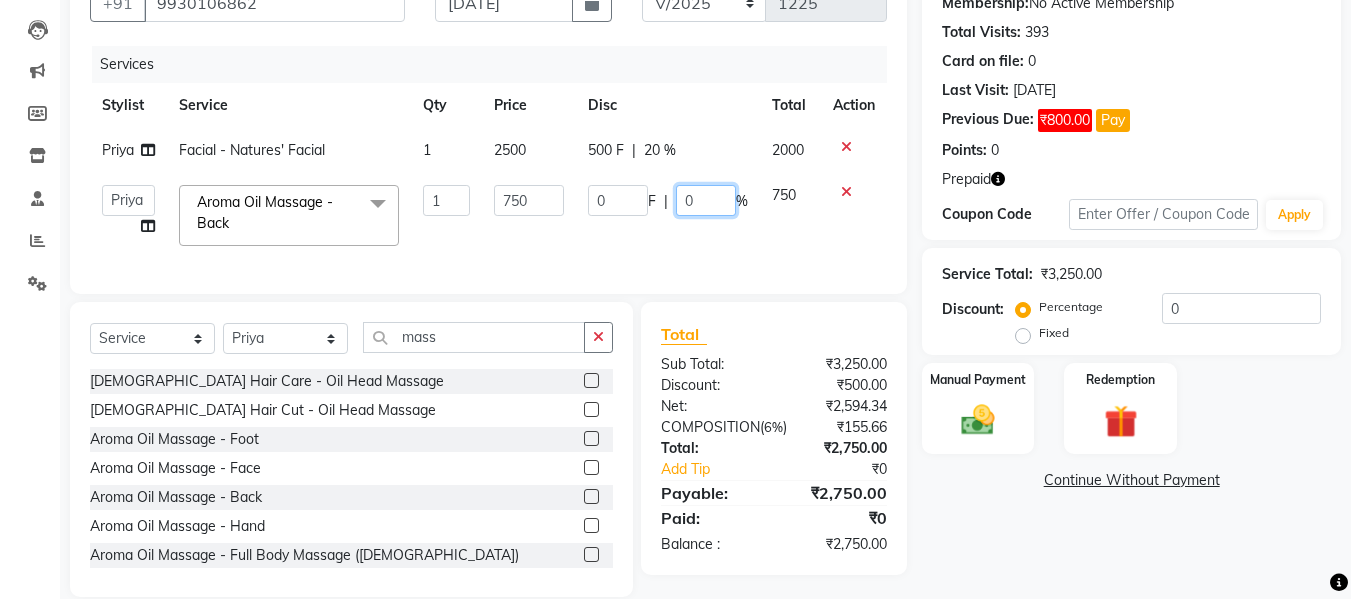 click on "0" 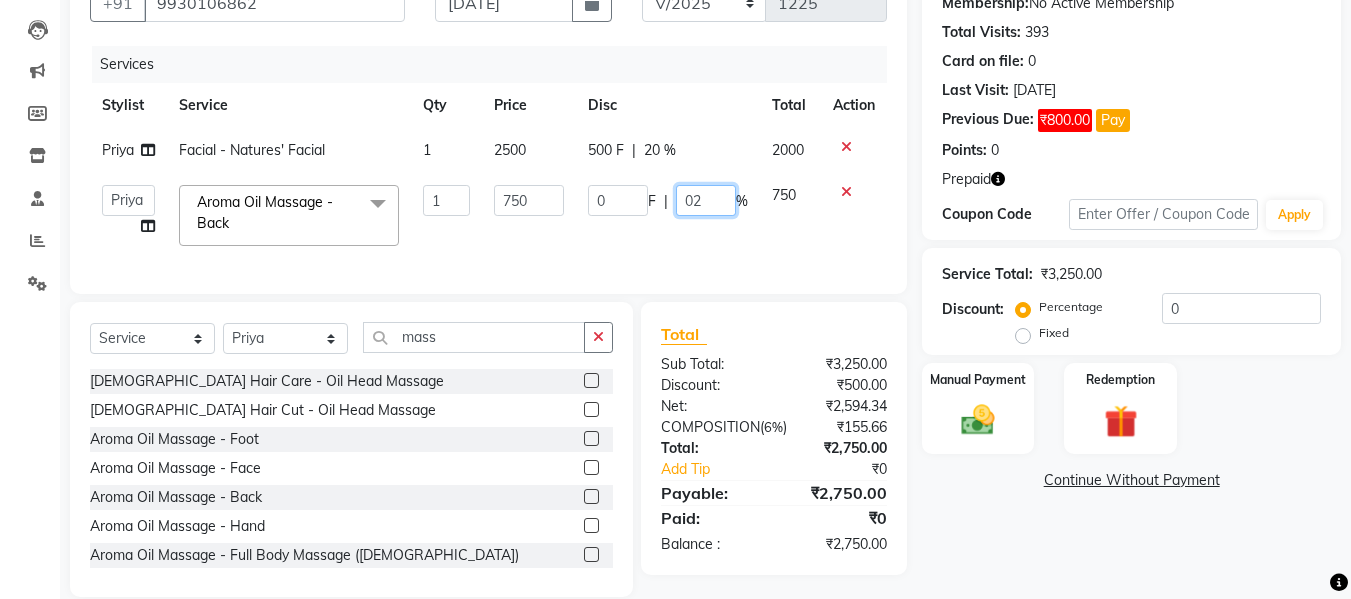 type on "020" 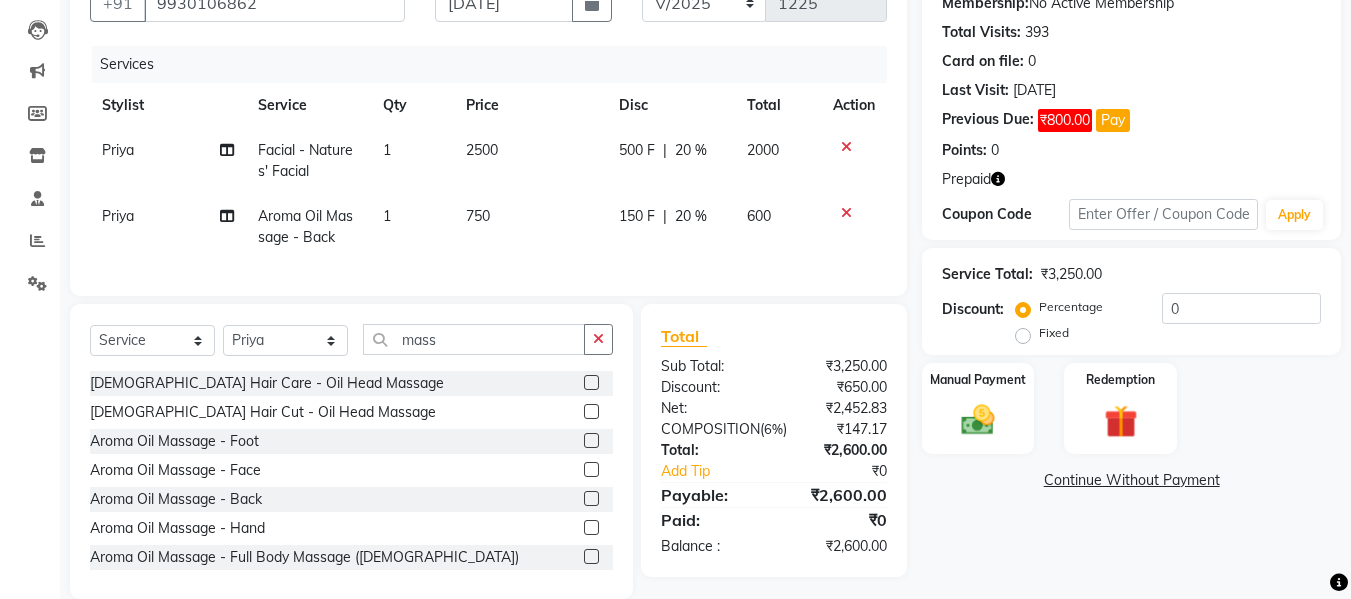 click on "150 F | 20 %" 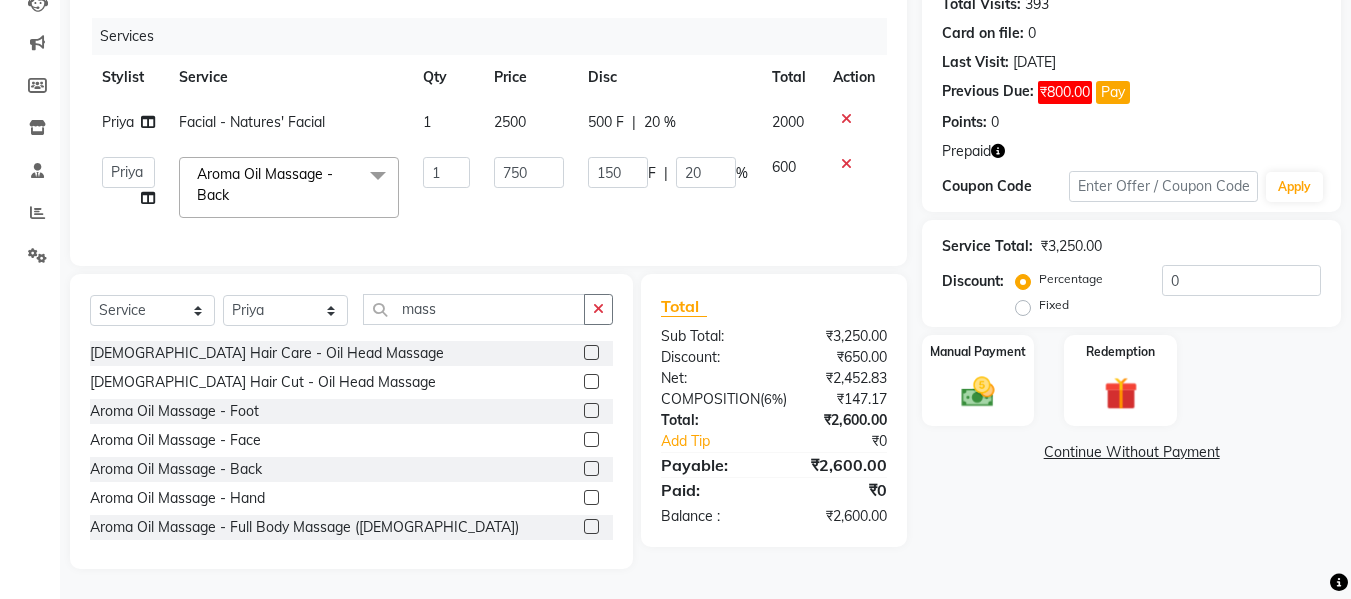 scroll, scrollTop: 245, scrollLeft: 0, axis: vertical 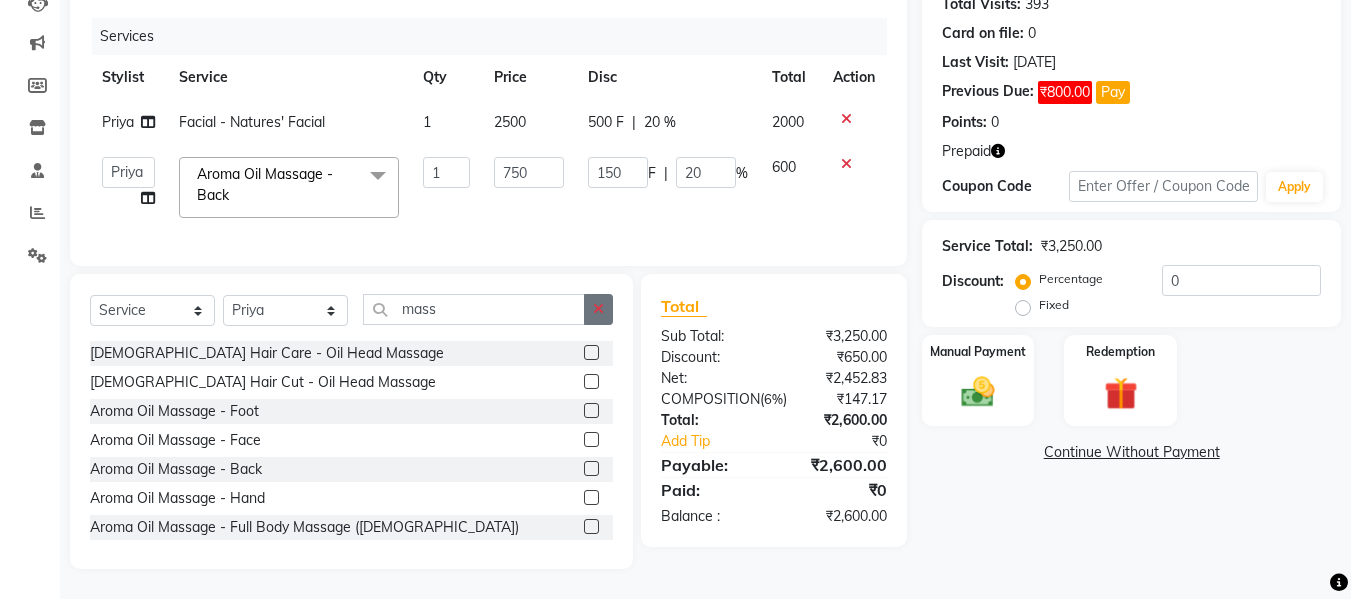 click 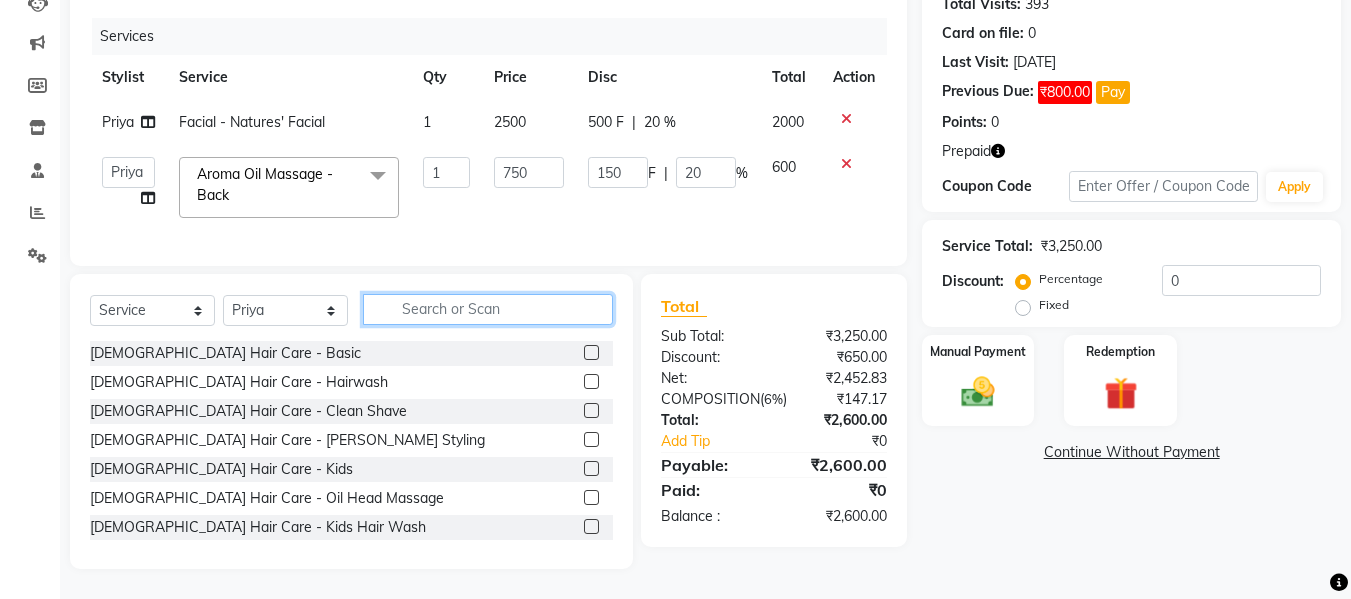 click 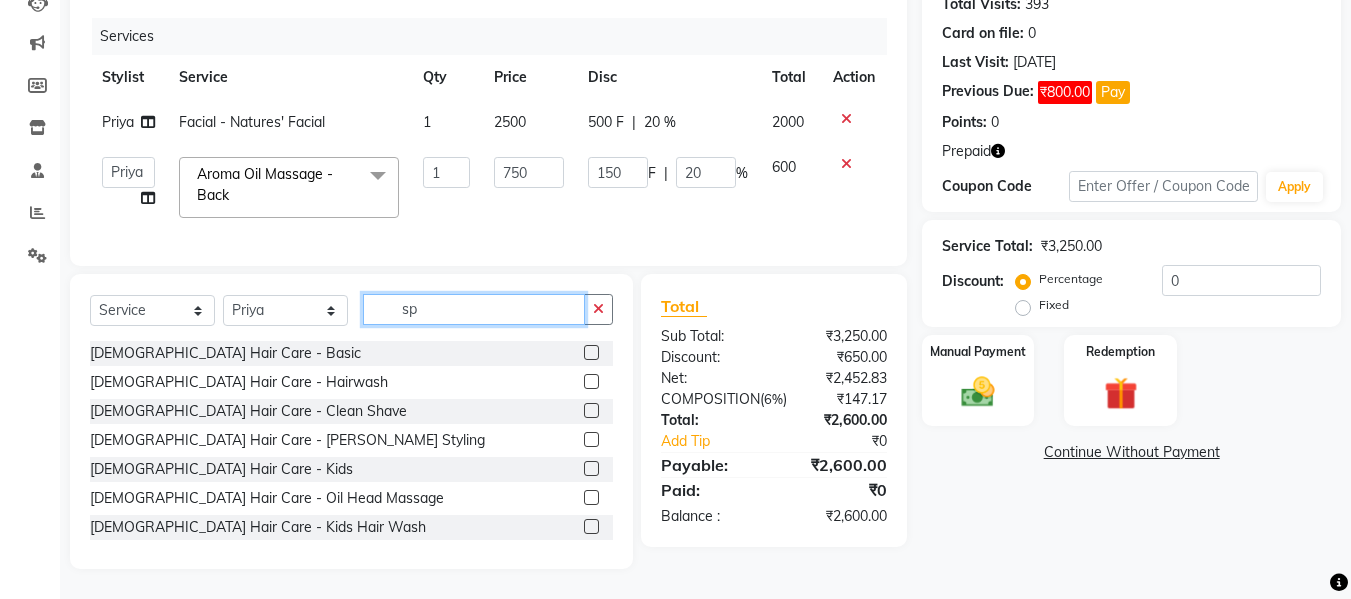 scroll, scrollTop: 244, scrollLeft: 0, axis: vertical 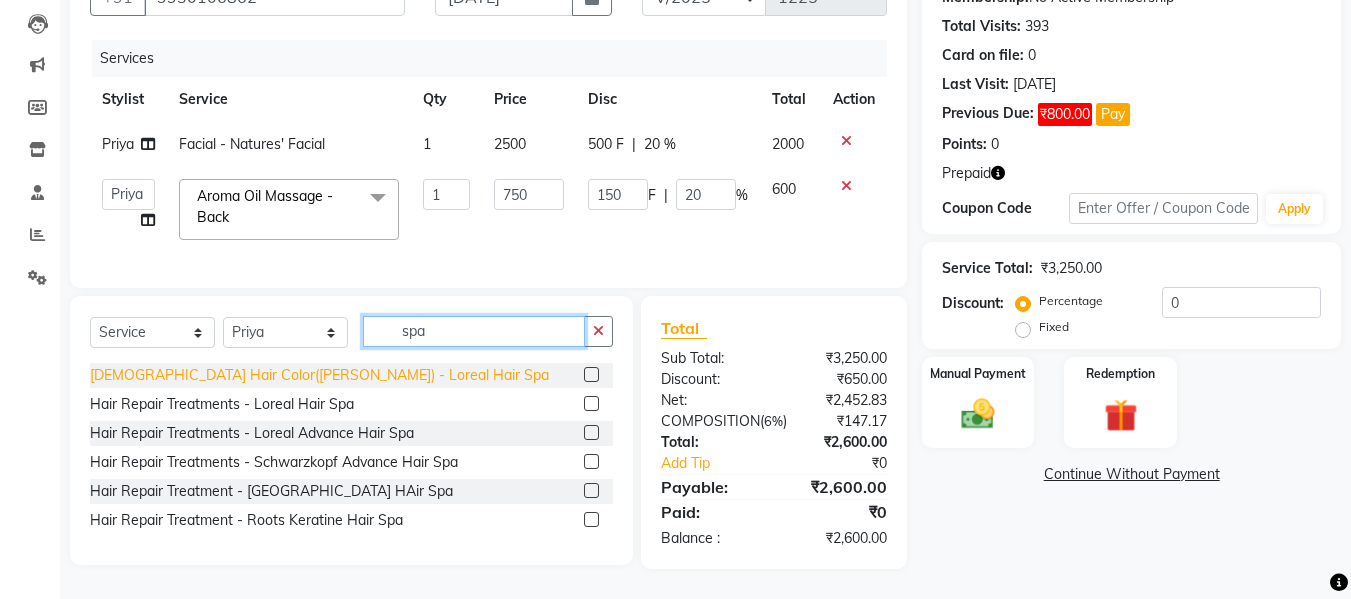 type on "spa" 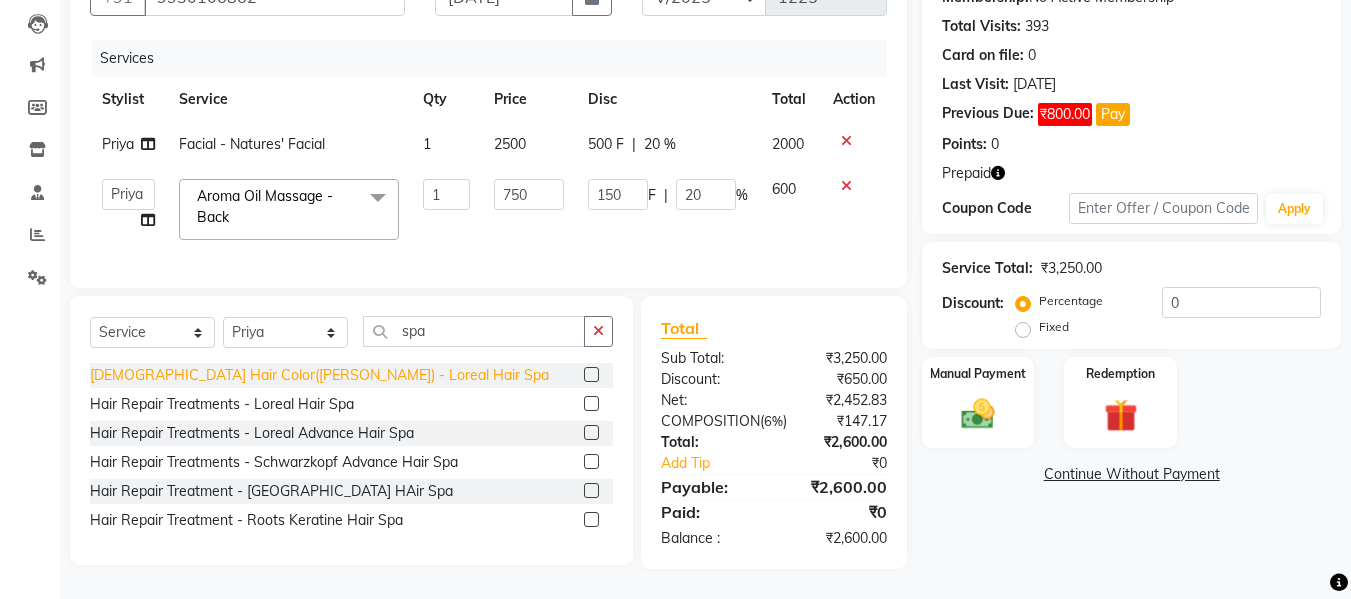 click on "[DEMOGRAPHIC_DATA] Hair Color([PERSON_NAME]) - Loreal Hair Spa" 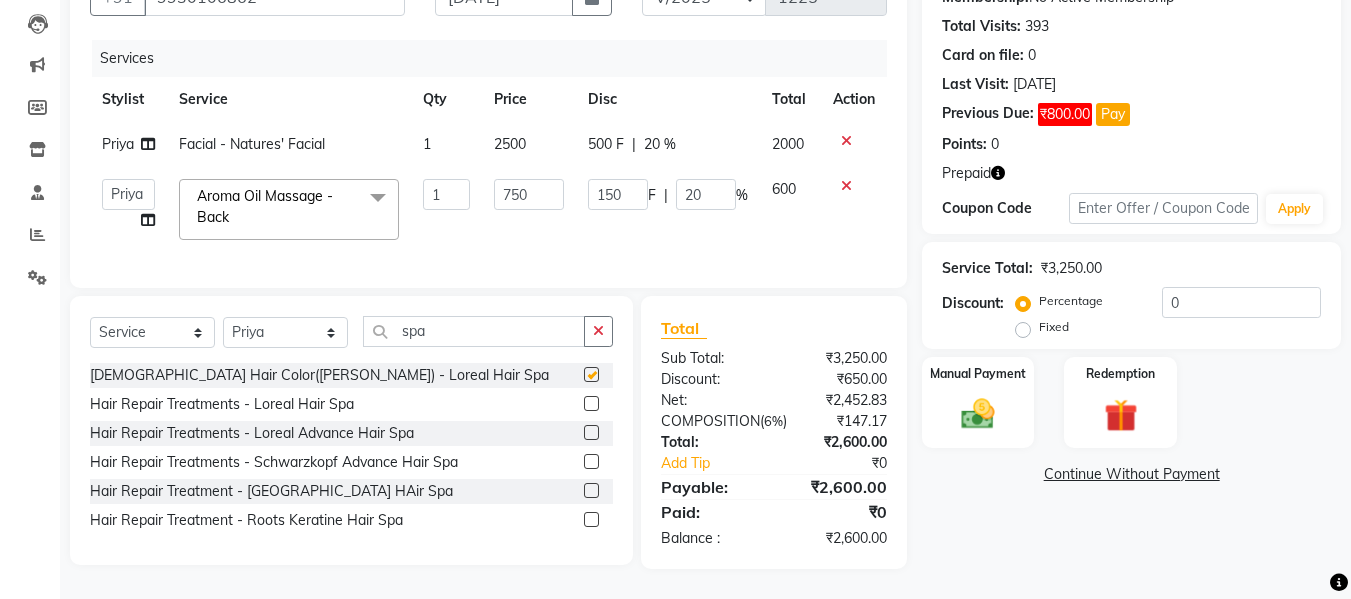 checkbox on "false" 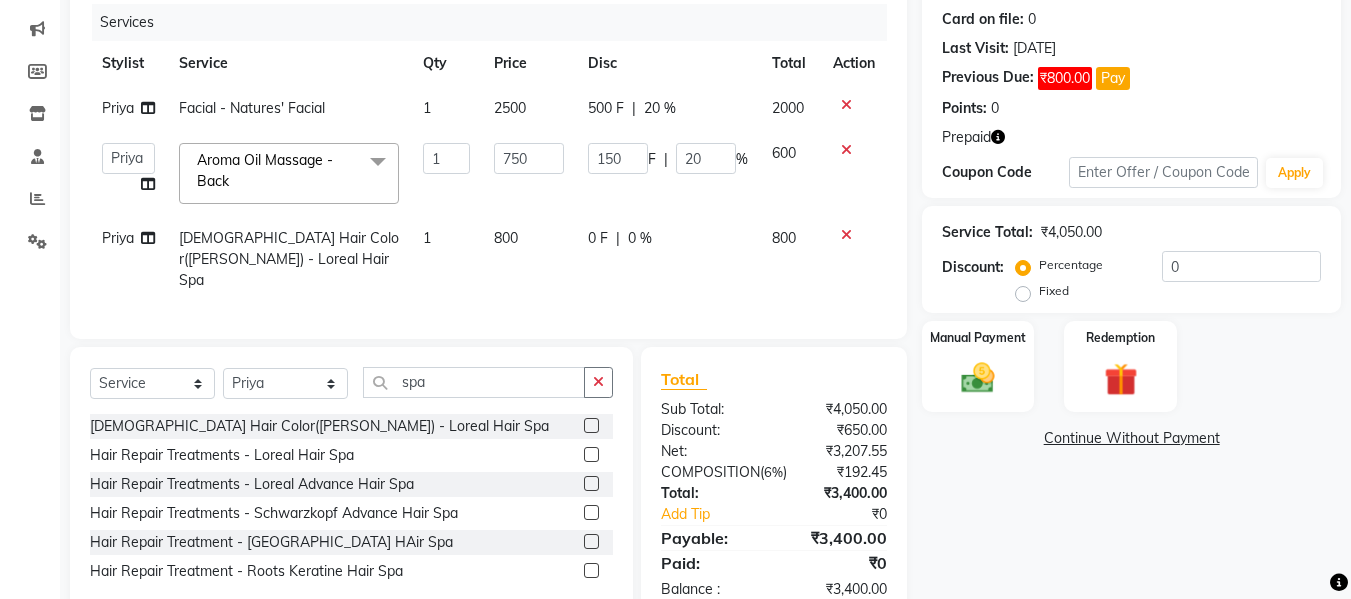 click on "0 F | 0 %" 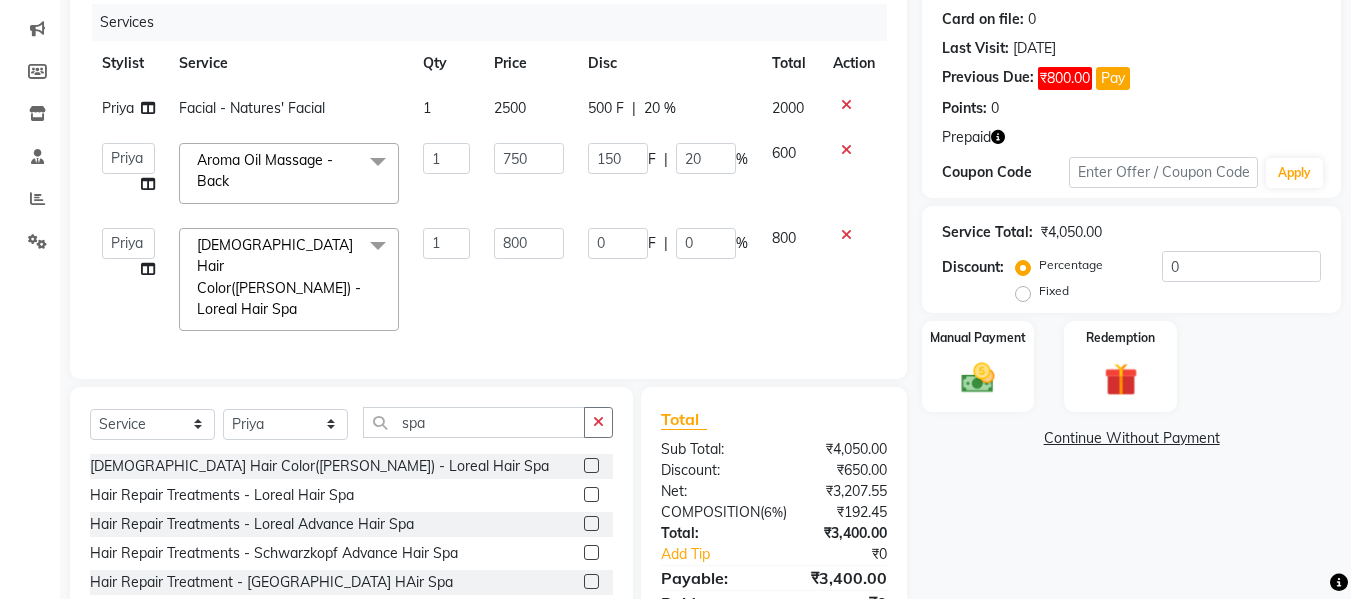 click on "0" 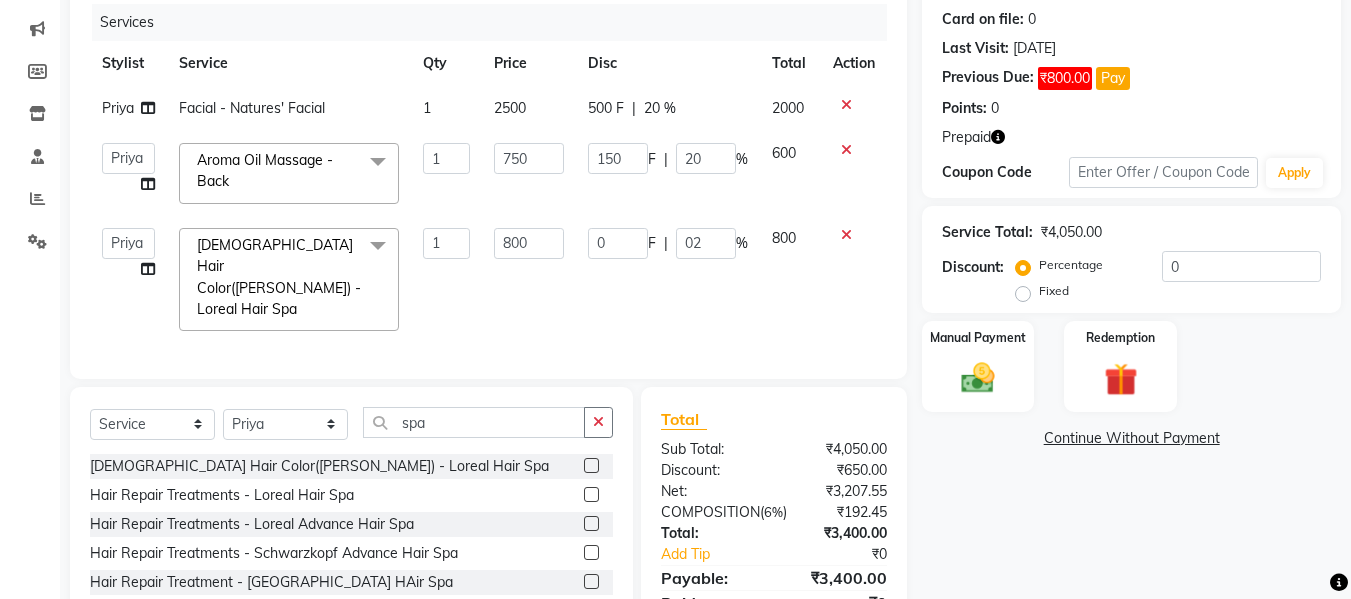 type on "020" 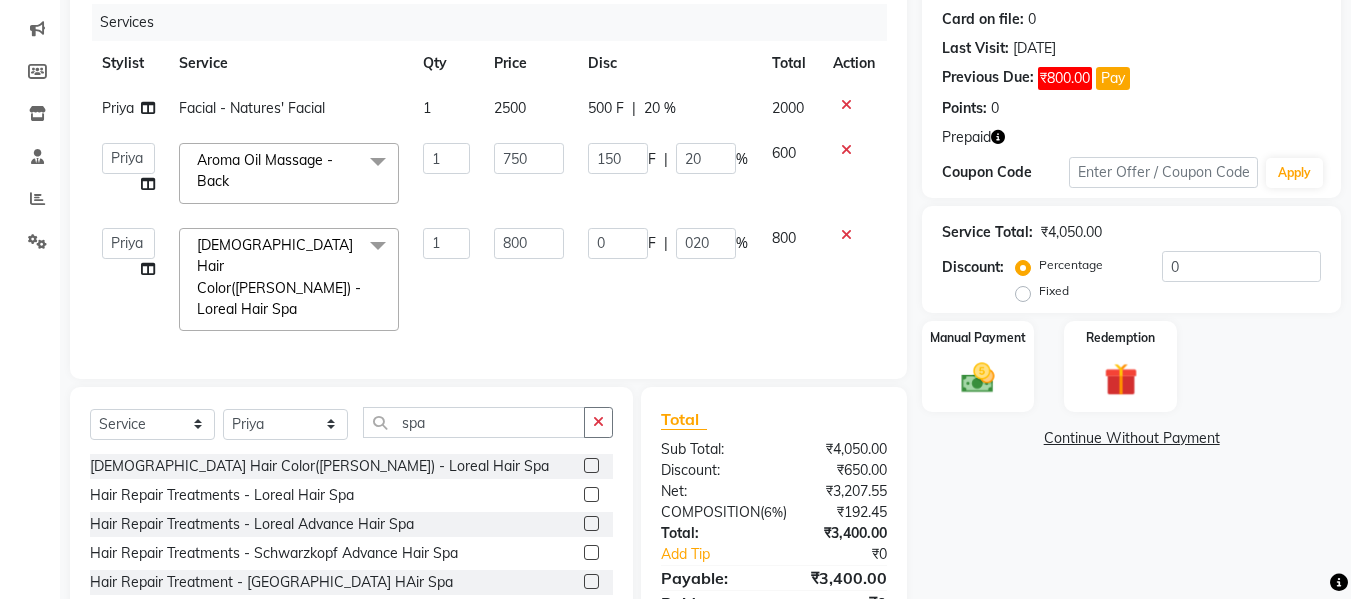 click on "Client [PHONE_NUMBER] Date [DATE] Invoice Number V/2025 V/[PHONE_NUMBER] Services Stylist Service Qty Price Disc Total Action Priya Facial - Natures' Facial 1 2500 500 F | 20 % 2000  [PERSON_NAME]    Front Desk   Kajal   Priya   Salman Bhai  Aroma Oil Massage - Back  x [DEMOGRAPHIC_DATA] Hair Care - Basic [DEMOGRAPHIC_DATA] Hair Care - Hairwash [DEMOGRAPHIC_DATA] Hair Care - Clean Shave [DEMOGRAPHIC_DATA] Hair Care - [PERSON_NAME] Styling [DEMOGRAPHIC_DATA] Hair Care - Kids [DEMOGRAPHIC_DATA] Hair Care - Oil Head Massage [DEMOGRAPHIC_DATA] Hair Care - Kids Hair Wash  [DEMOGRAPHIC_DATA] Hair Color (Loreal Majirel) - [PERSON_NAME] Color [DEMOGRAPHIC_DATA] Hair Color (Loreal Majirel) - Highlights [DEMOGRAPHIC_DATA] Hair Color (Loreal Majirel) - Global [DEMOGRAPHIC_DATA] Hair Color([PERSON_NAME]) - [PERSON_NAME] Color [DEMOGRAPHIC_DATA] Hair Color([PERSON_NAME]) - Global [DEMOGRAPHIC_DATA] Hair Color(Loreal Majirel) - [MEDICAL_DATA] [DEMOGRAPHIC_DATA] Hair Color(Loreal Majirel) - Smoothening [DEMOGRAPHIC_DATA] Hair Color(Loreal Majirel) - Loreal Hair Spa [DEMOGRAPHIC_DATA] Hair Color(Loreal Majirel) - Dandruff Repair [DEMOGRAPHIC_DATA] Hair Cut - Haircut [DEMOGRAPHIC_DATA] Hair Cut - Basic Trim [DEMOGRAPHIC_DATA] Hair Cut - Fringe Cut [DEMOGRAPHIC_DATA] Hair Cut - Wash(Normal Blow Dry) [DEMOGRAPHIC_DATA] Hair Cut - Hairwash 1 750 F" 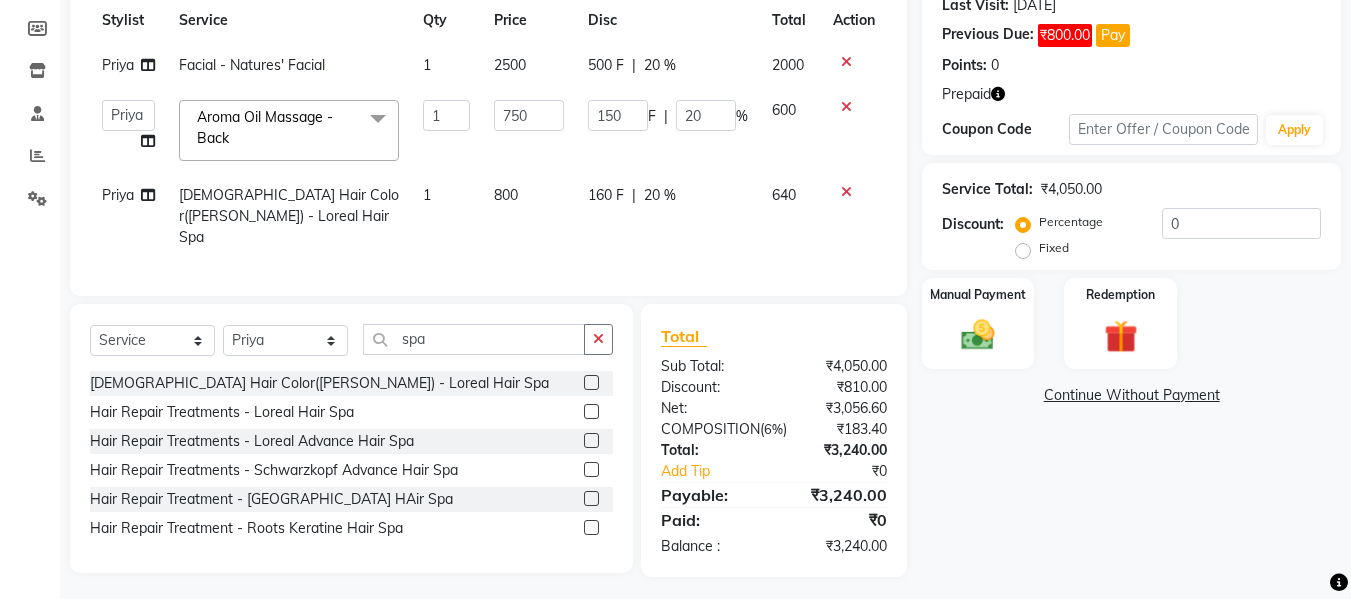 scroll, scrollTop: 310, scrollLeft: 0, axis: vertical 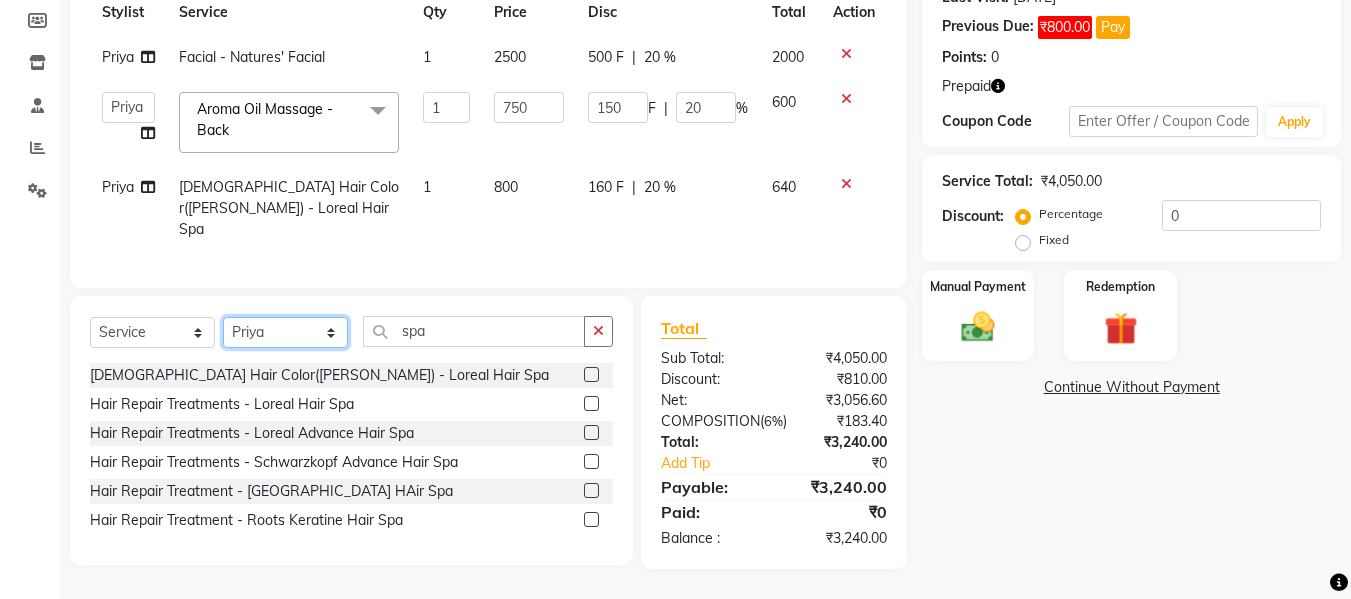 click on "Select Stylist [PERSON_NAME]  Front Desk Kajal [PERSON_NAME]" 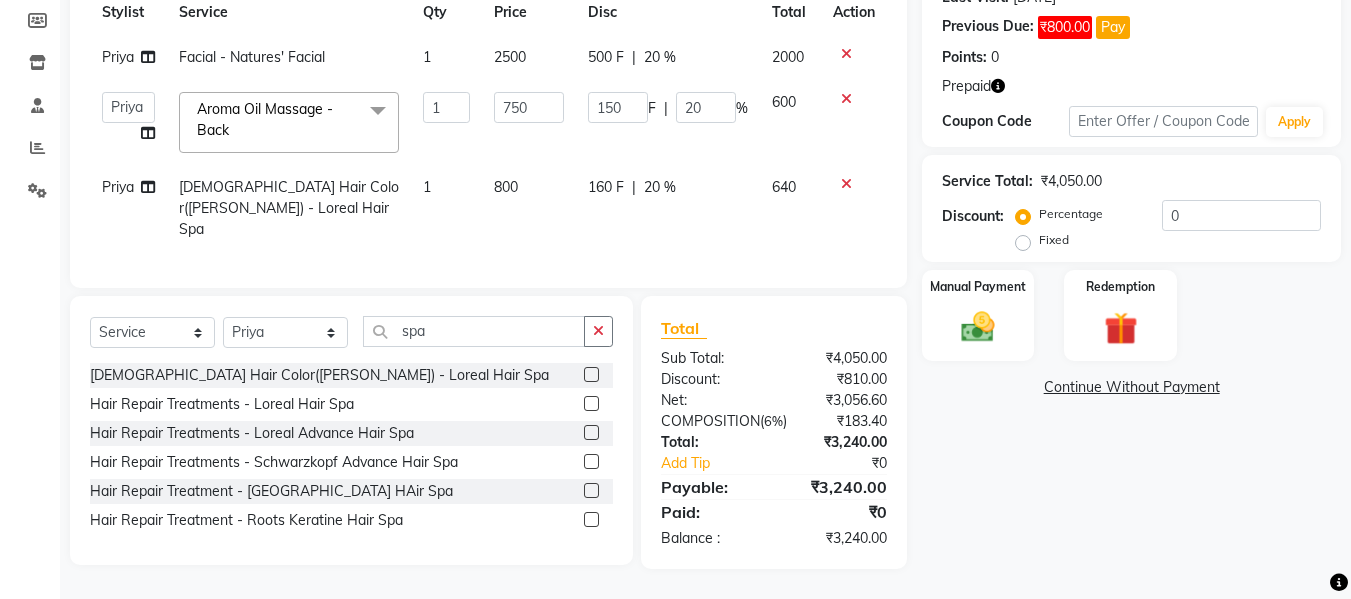drag, startPoint x: 523, startPoint y: 292, endPoint x: 523, endPoint y: 308, distance: 16 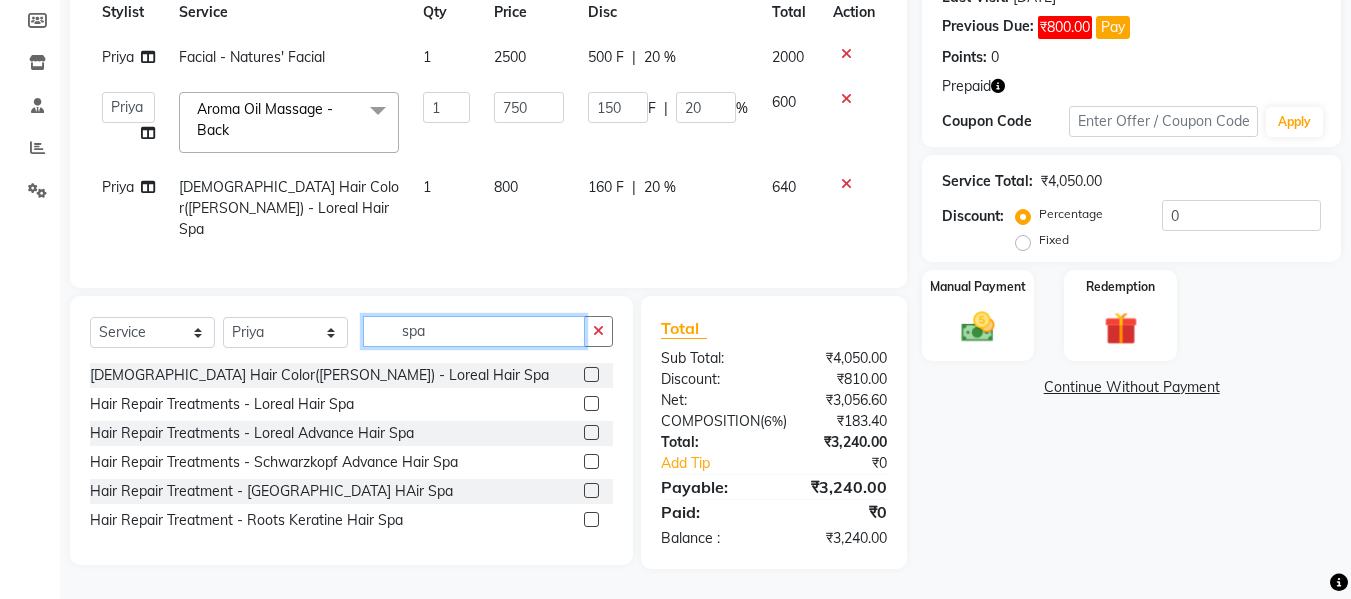 click on "spa" 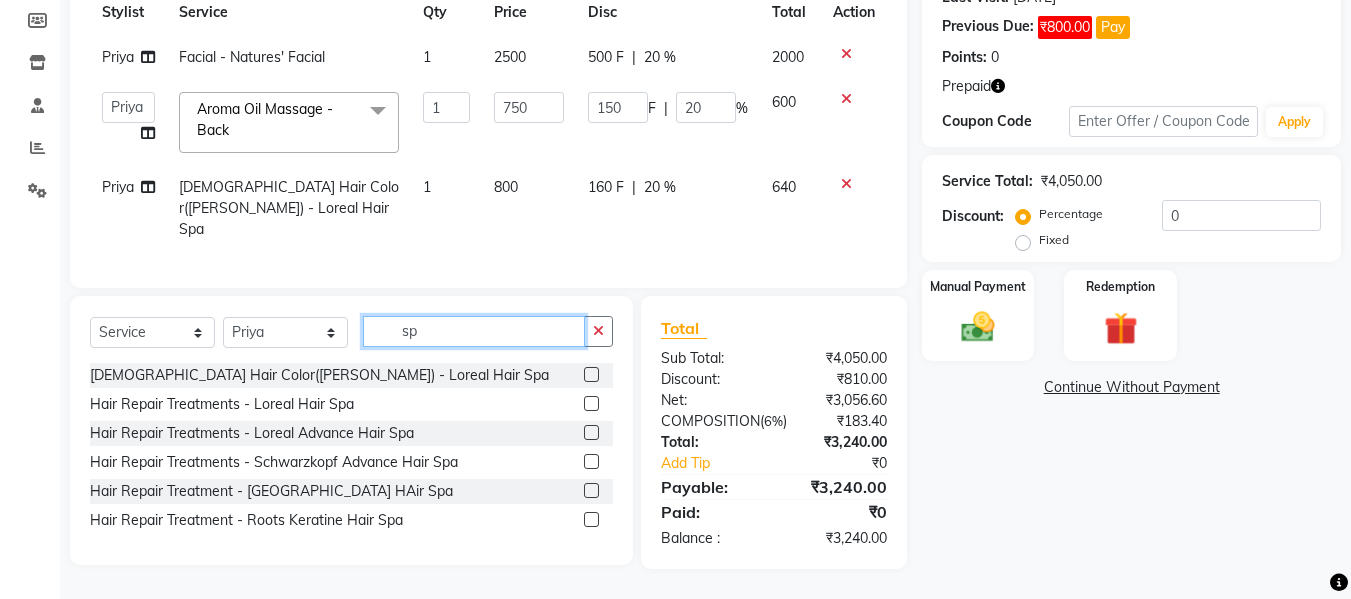 type on "s" 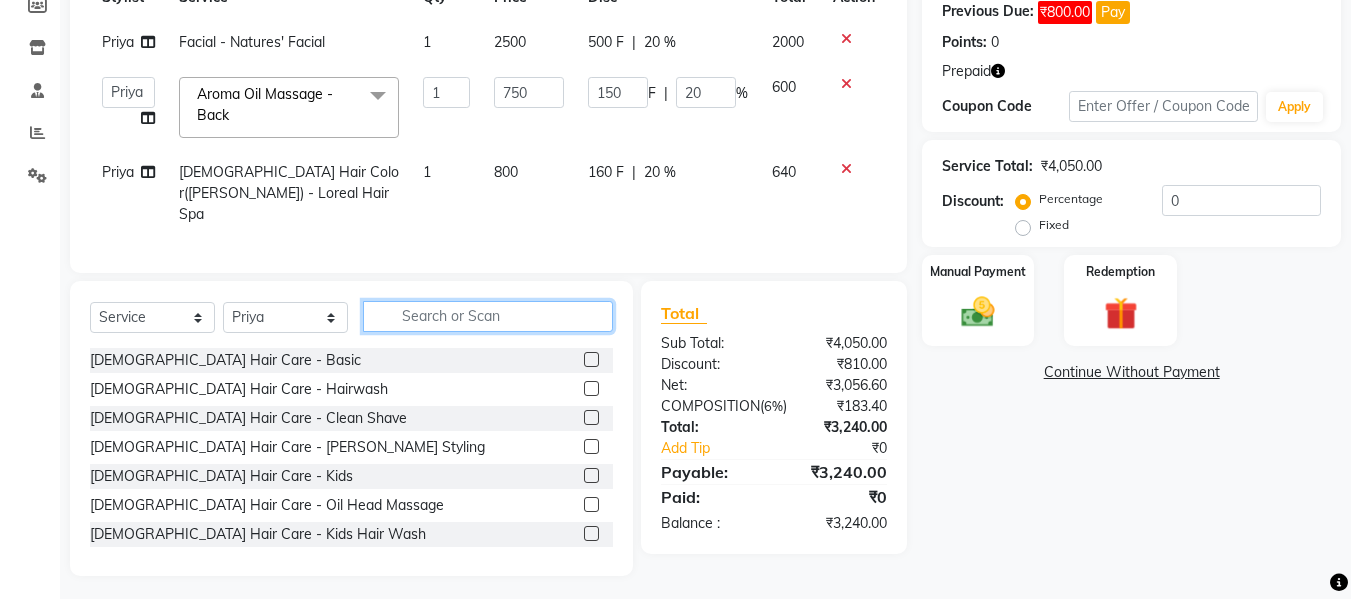 type 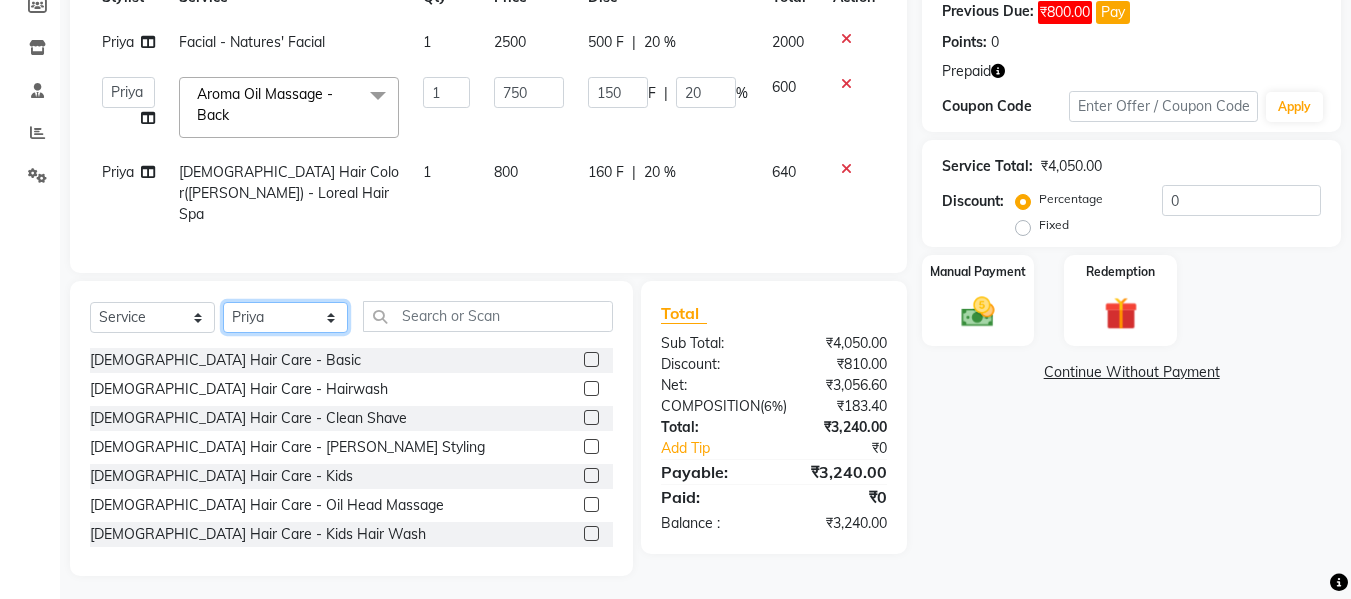click on "Select Stylist [PERSON_NAME]  Front Desk Kajal [PERSON_NAME]" 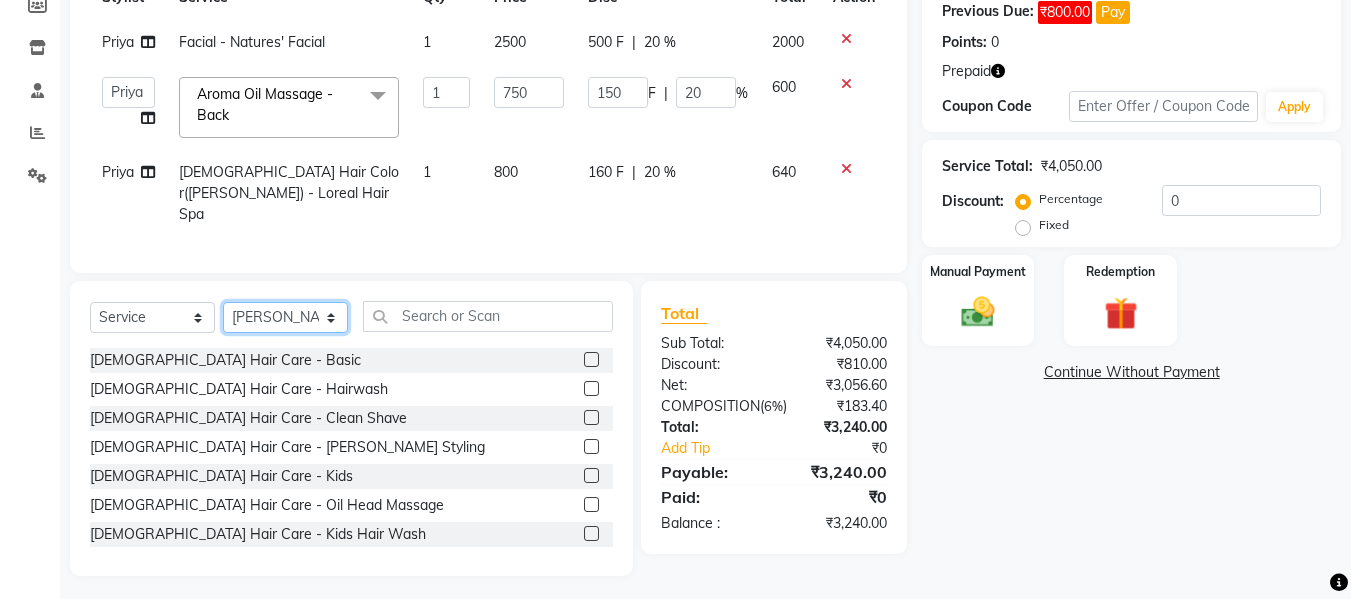 click on "Select Stylist [PERSON_NAME]  Front Desk Kajal [PERSON_NAME]" 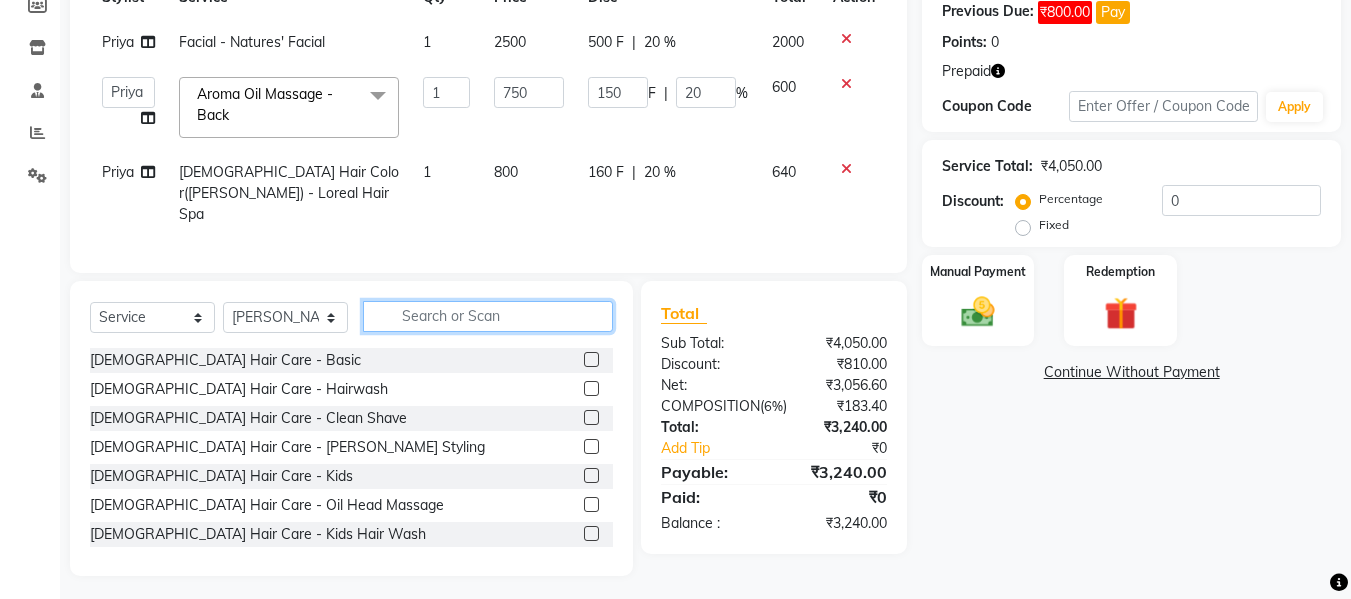 click 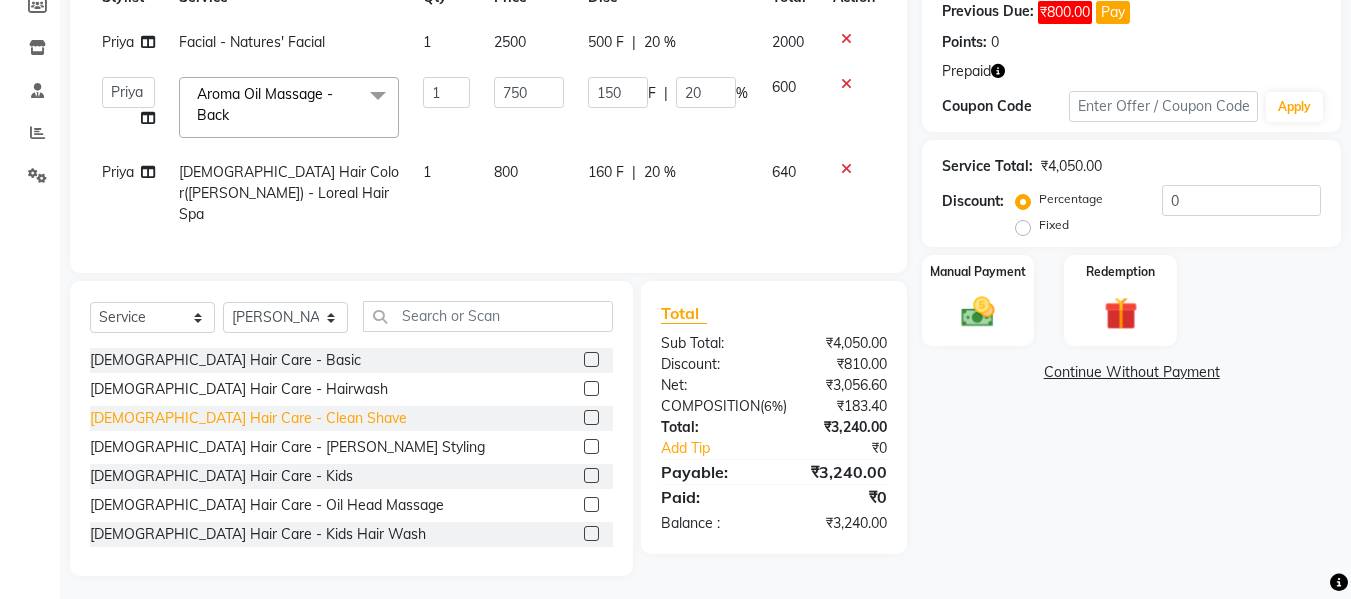 click on "[DEMOGRAPHIC_DATA] Hair Care - Clean Shave" 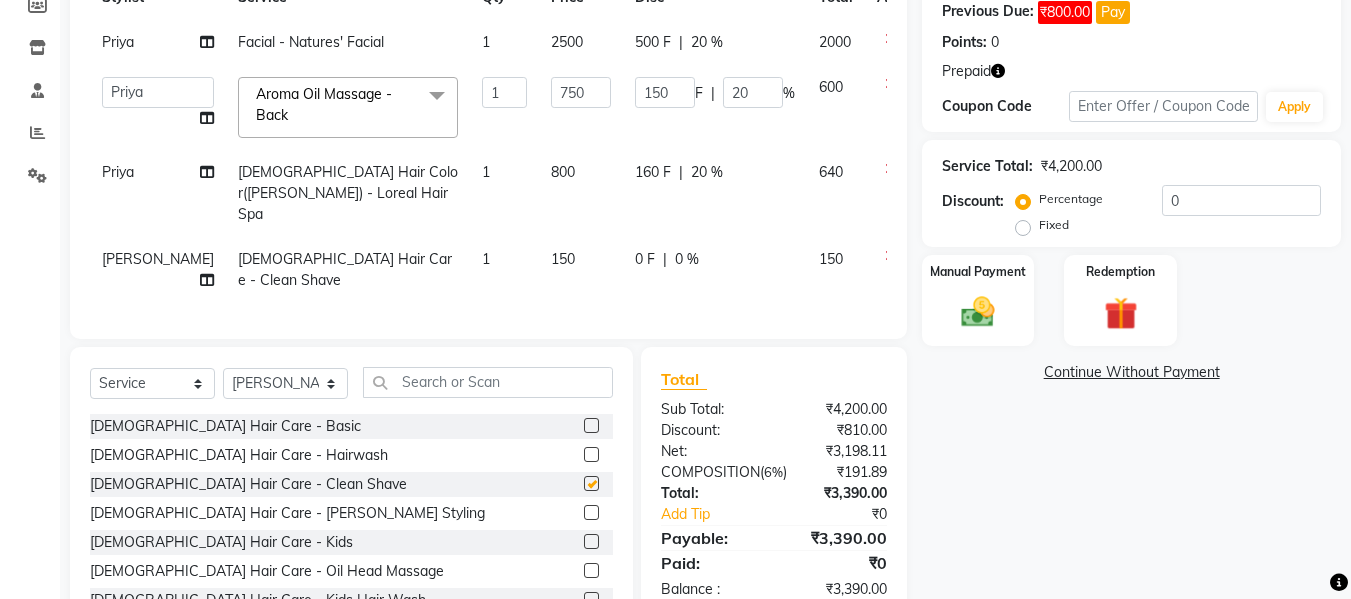 checkbox on "false" 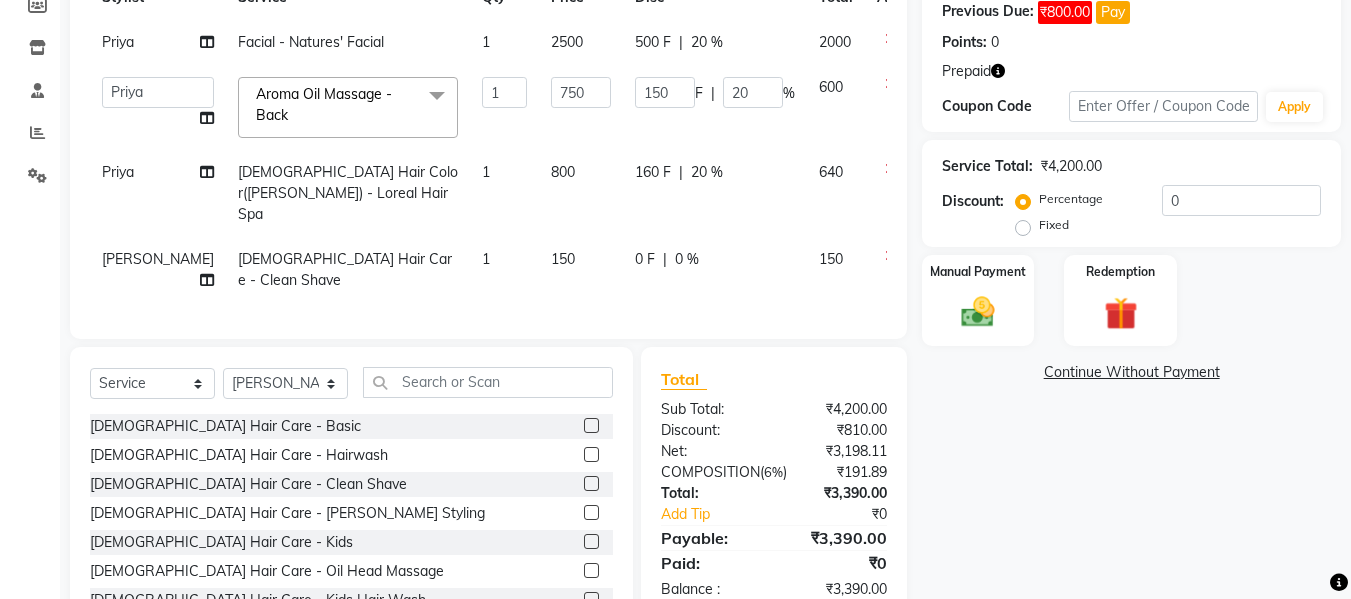 click on "0 F | 0 %" 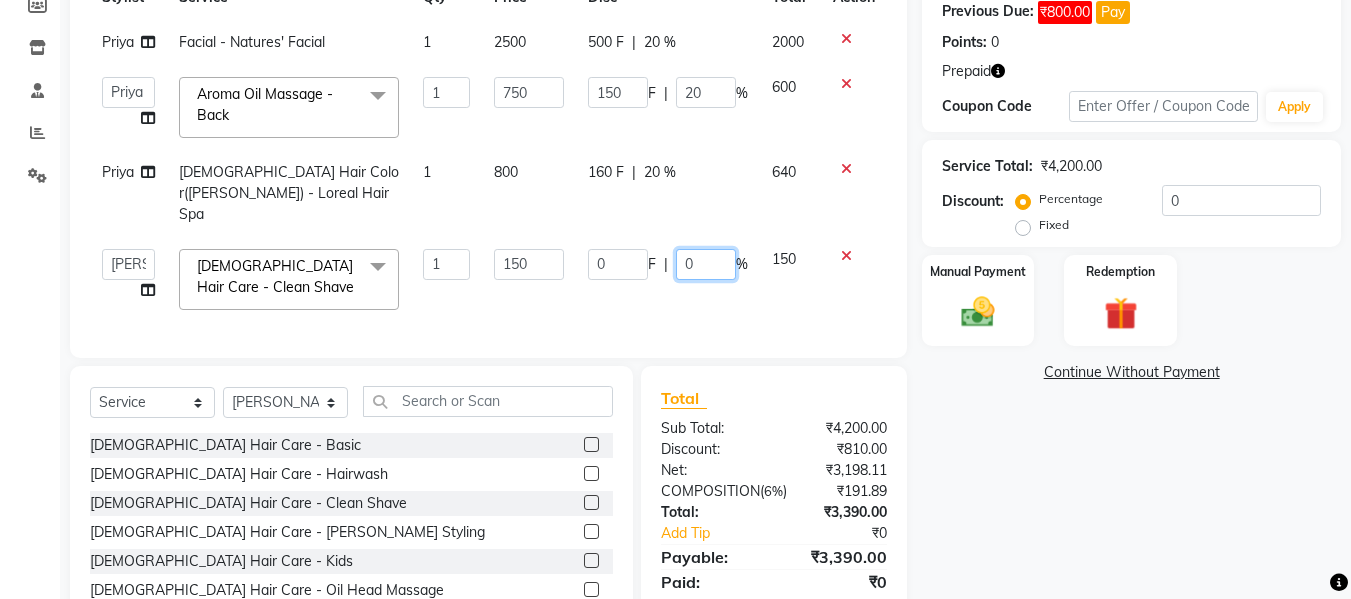 click on "0" 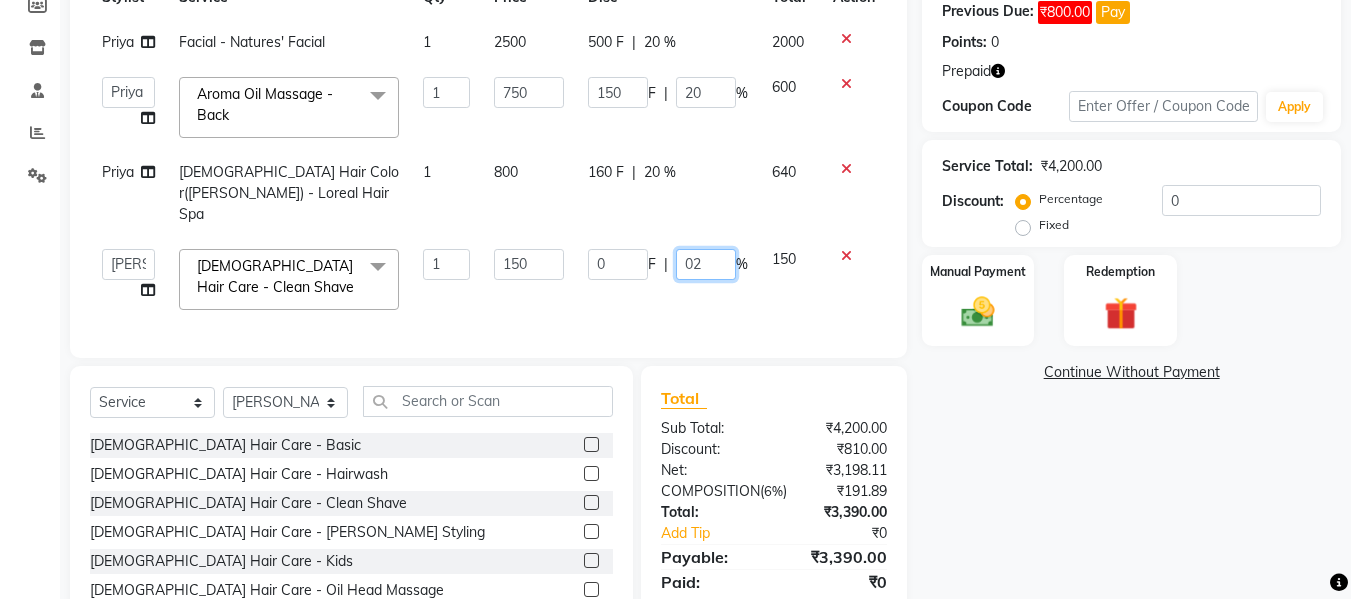type on "020" 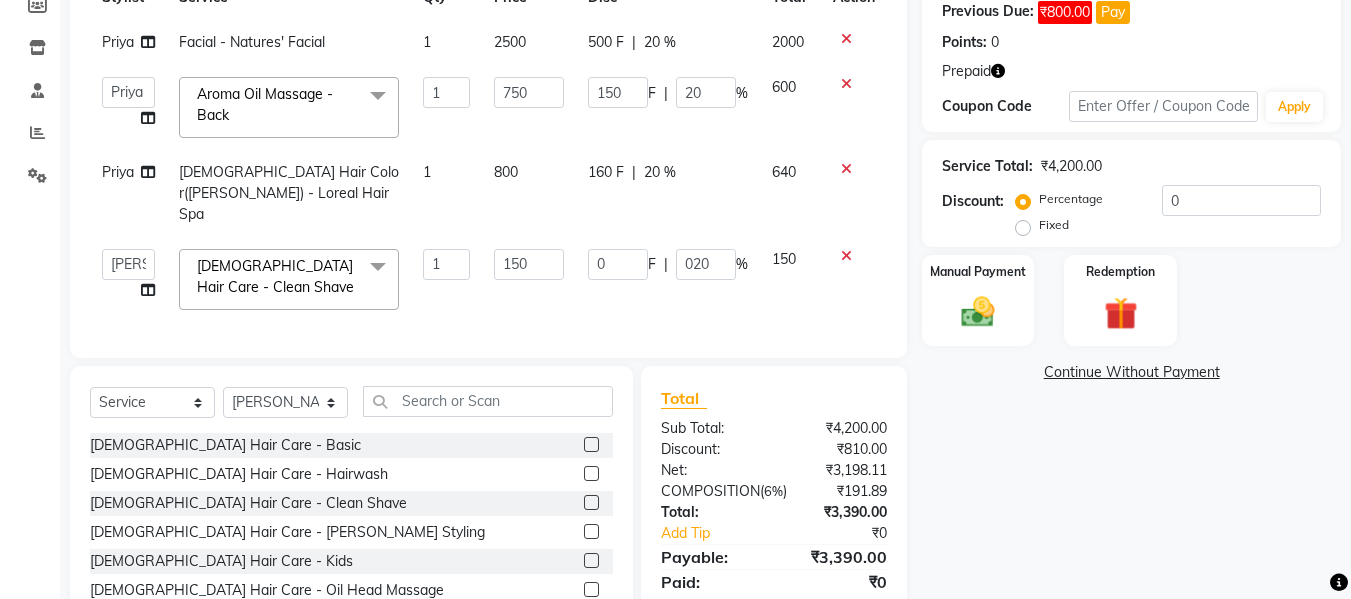 click on "Services Stylist Service Qty Price Disc Total Action Priya Facial - Natures' Facial 1 2500 500 F | 20 % 2000  [PERSON_NAME]    Front Desk   Kajal   Priya   Salman Bhai  Aroma Oil Massage - Back  x [DEMOGRAPHIC_DATA] Hair Care - Basic [DEMOGRAPHIC_DATA] Hair Care - Hairwash [DEMOGRAPHIC_DATA] Hair Care - Clean Shave [DEMOGRAPHIC_DATA] Hair Care - [PERSON_NAME] Styling [DEMOGRAPHIC_DATA] Hair Care - Kids [DEMOGRAPHIC_DATA] Hair Care - Oil Head Massage [DEMOGRAPHIC_DATA] Hair Care - Kids Hair Wash  [DEMOGRAPHIC_DATA] Hair Color (Loreal Majirel) - [PERSON_NAME] Color [DEMOGRAPHIC_DATA] Hair Color (Loreal Majirel) - Highlights [DEMOGRAPHIC_DATA] Hair Color (Loreal Majirel) - Global [DEMOGRAPHIC_DATA] Hair Color([PERSON_NAME]) - [PERSON_NAME] Color [DEMOGRAPHIC_DATA] Hair Color([PERSON_NAME]) - Global [DEMOGRAPHIC_DATA] Hair Color(Loreal Majirel) - [MEDICAL_DATA] [DEMOGRAPHIC_DATA] Hair Color(Loreal Majirel) - Smoothening [DEMOGRAPHIC_DATA] Hair Color(Loreal Majirel) - Loreal Hair Spa [DEMOGRAPHIC_DATA] Hair Color(Loreal Majirel) - Dandruff Repair [DEMOGRAPHIC_DATA] Hair Cut - Haircut [DEMOGRAPHIC_DATA] Hair Cut - Basic Trim [DEMOGRAPHIC_DATA] Hair Cut - Fringe Cut [DEMOGRAPHIC_DATA] Hair Cut - Wash(Normal Blow Dry) [DEMOGRAPHIC_DATA] Hair Cut - Hairwash [DEMOGRAPHIC_DATA] Hair Cut - Advance Hair Wash [DEMOGRAPHIC_DATA] Hair Cut - Straight Blow Dry 1 750 150 F" 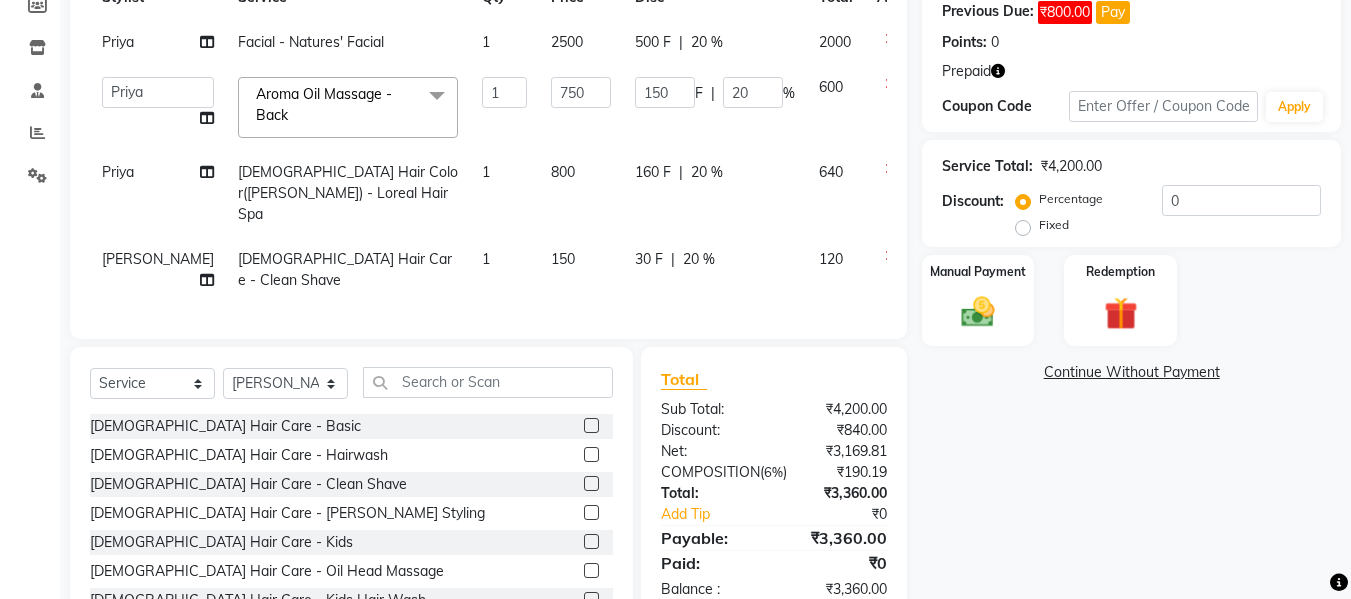 scroll, scrollTop: 377, scrollLeft: 0, axis: vertical 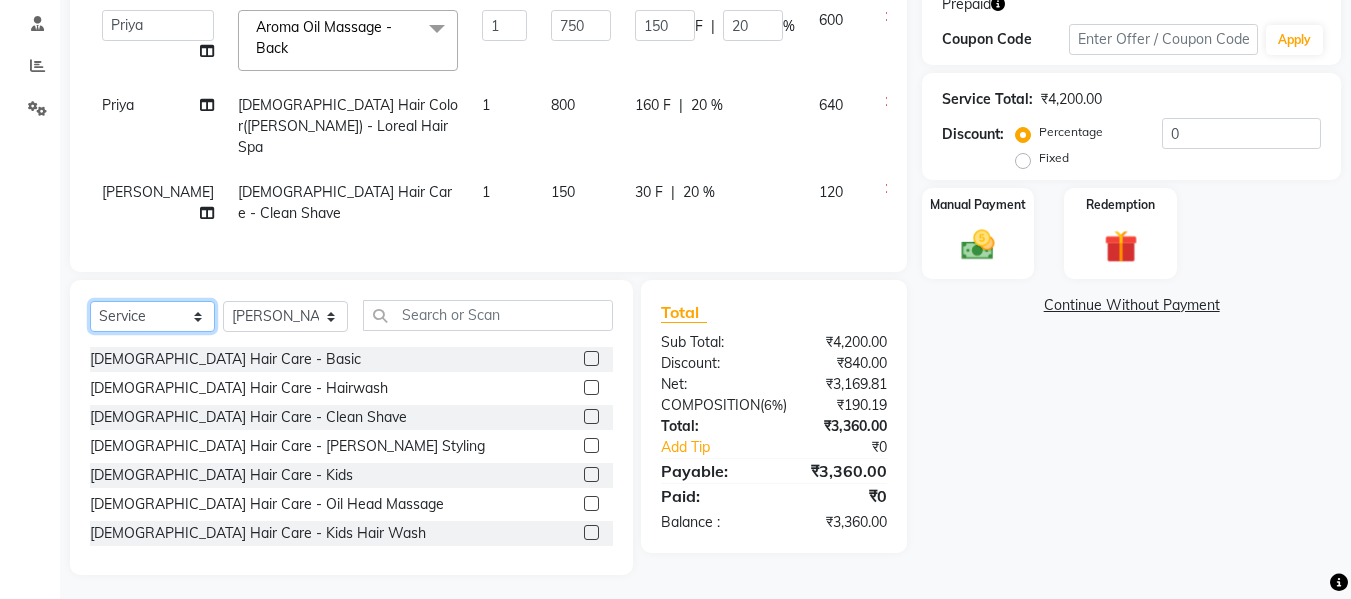 click on "Select  Service  Product  Membership  Package Voucher Prepaid Gift Card" 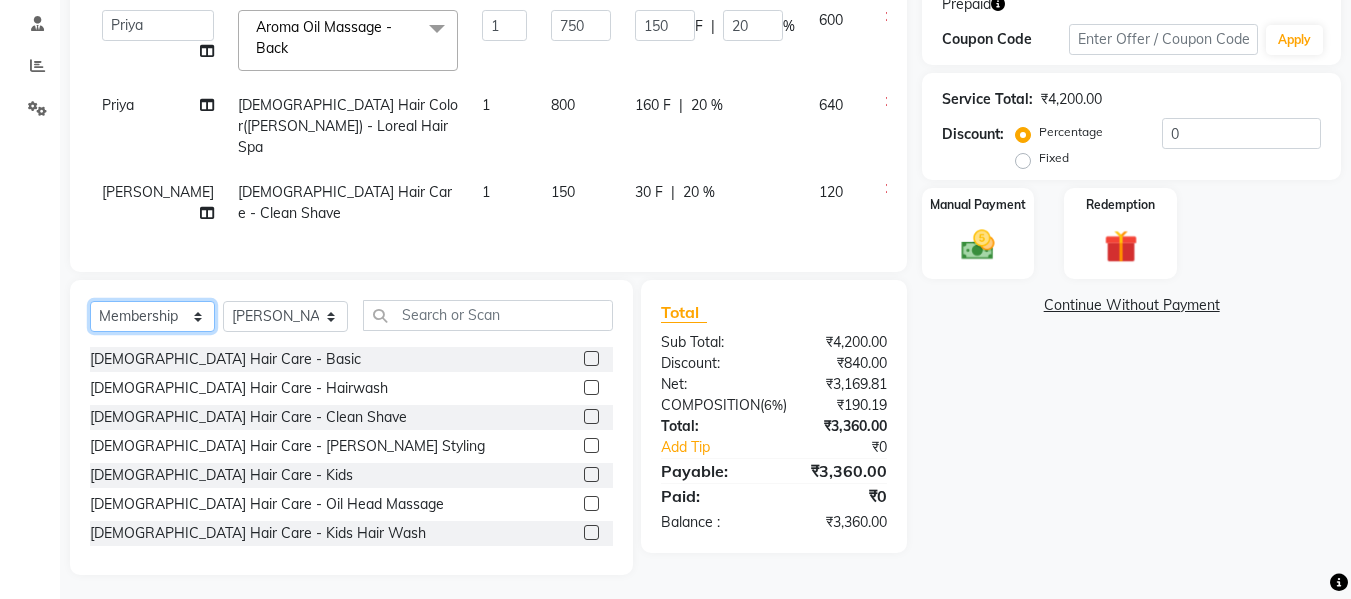 click on "Select  Service  Product  Membership  Package Voucher Prepaid Gift Card" 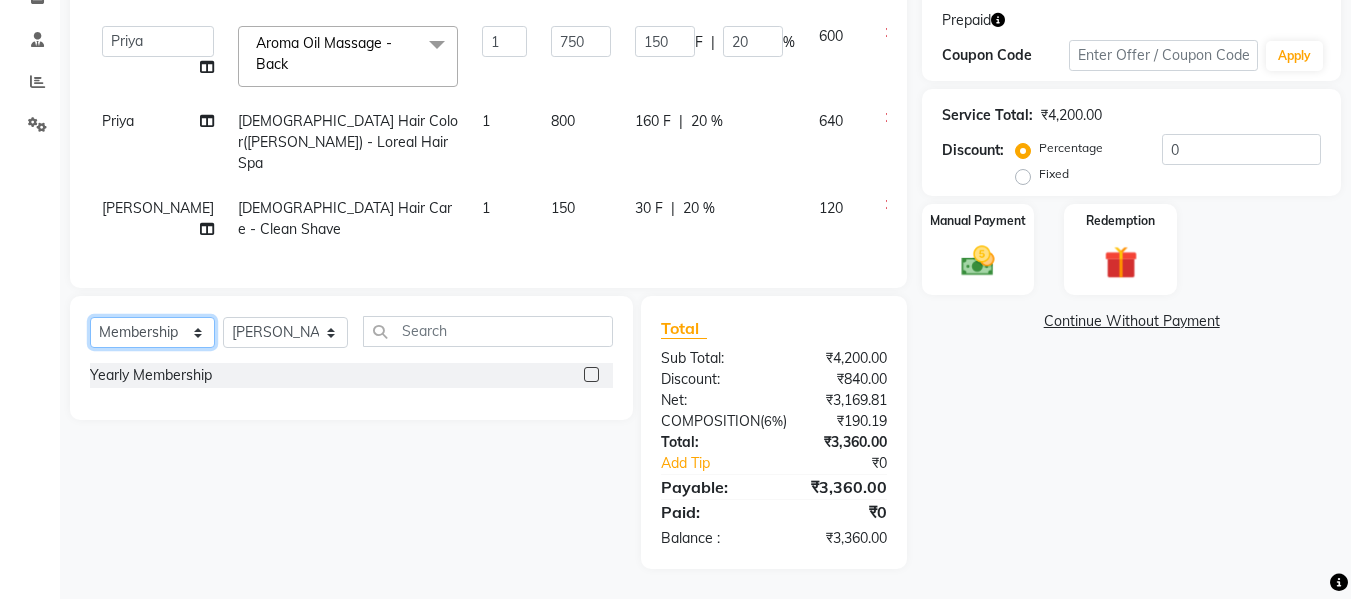 scroll, scrollTop: 376, scrollLeft: 0, axis: vertical 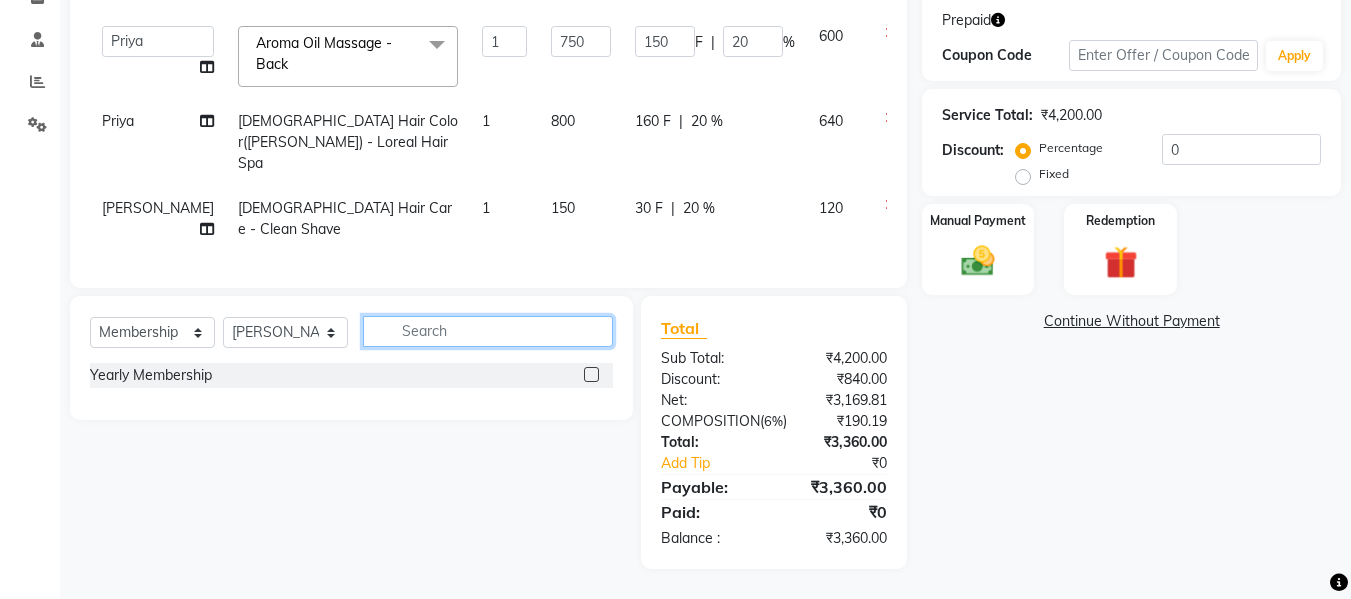 click 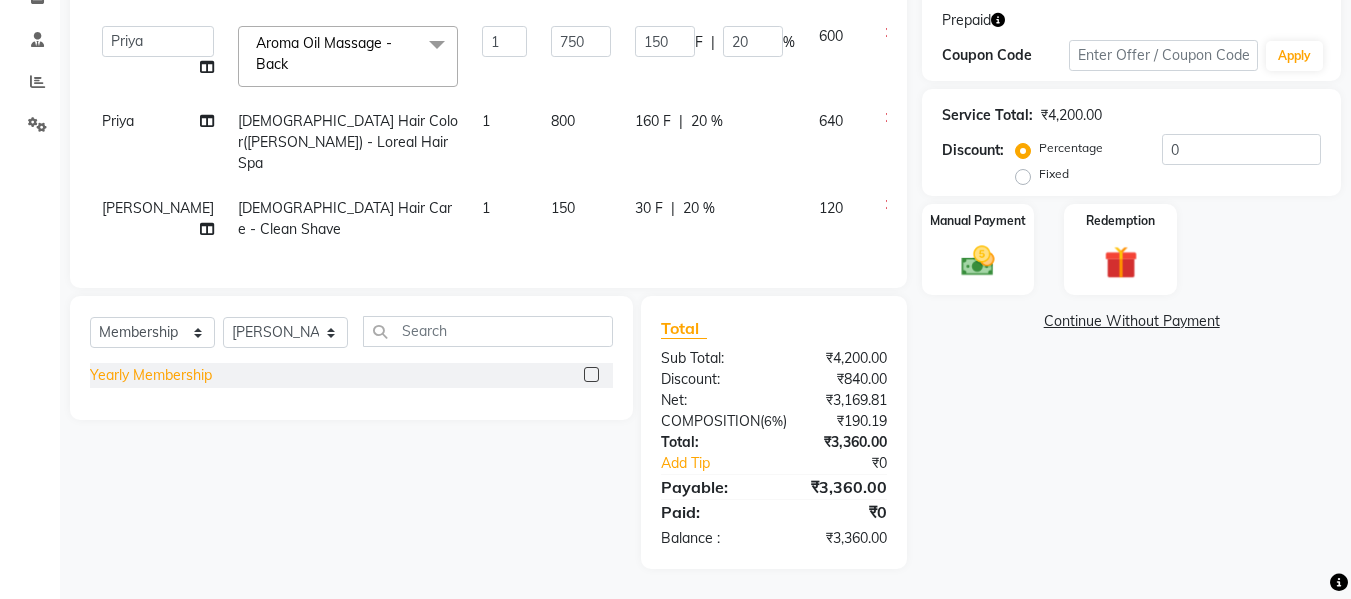 click on "Yearly Membership" 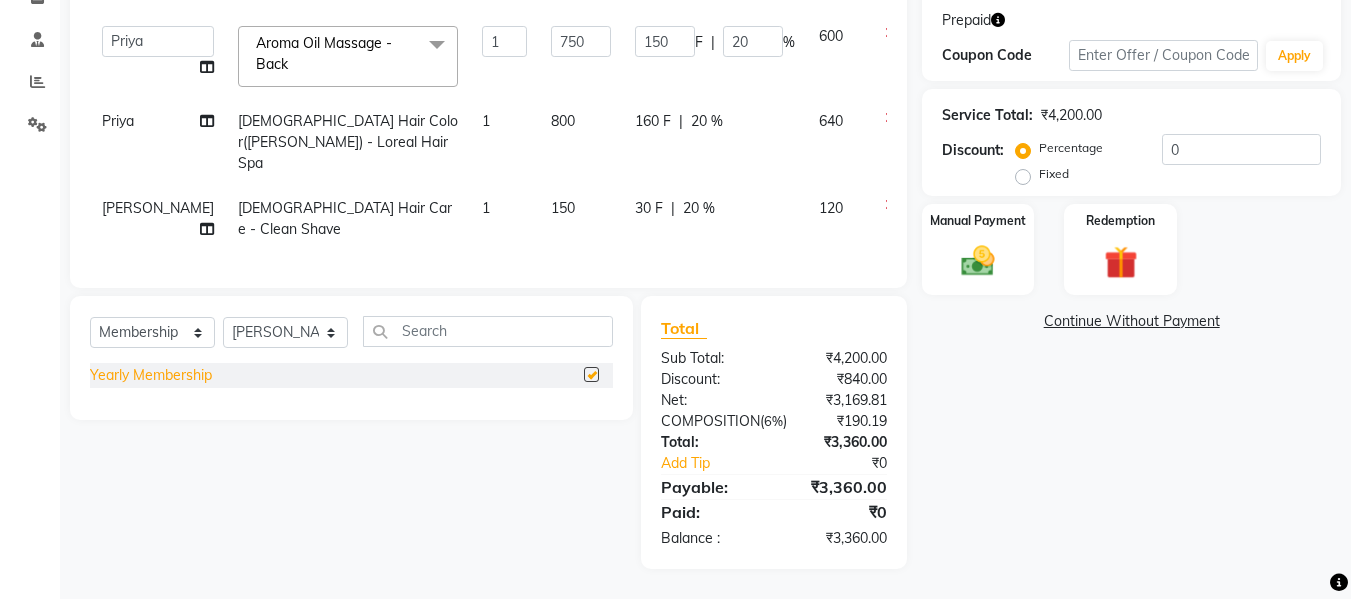 select on "select" 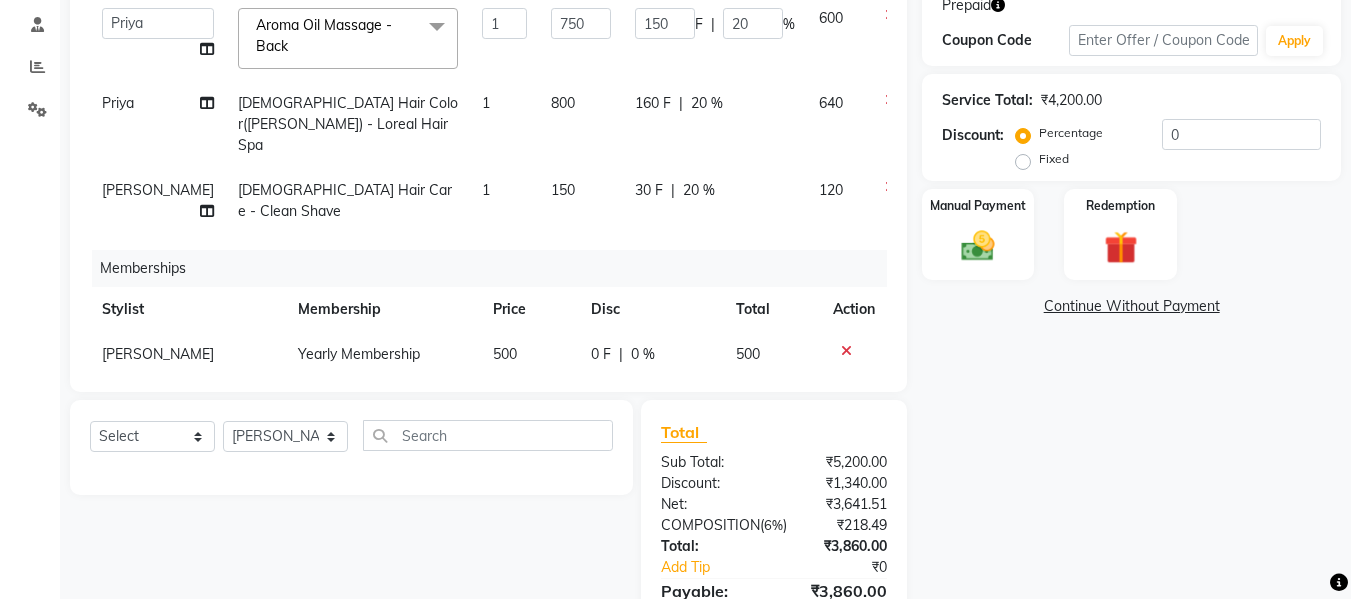 scroll, scrollTop: 0, scrollLeft: 0, axis: both 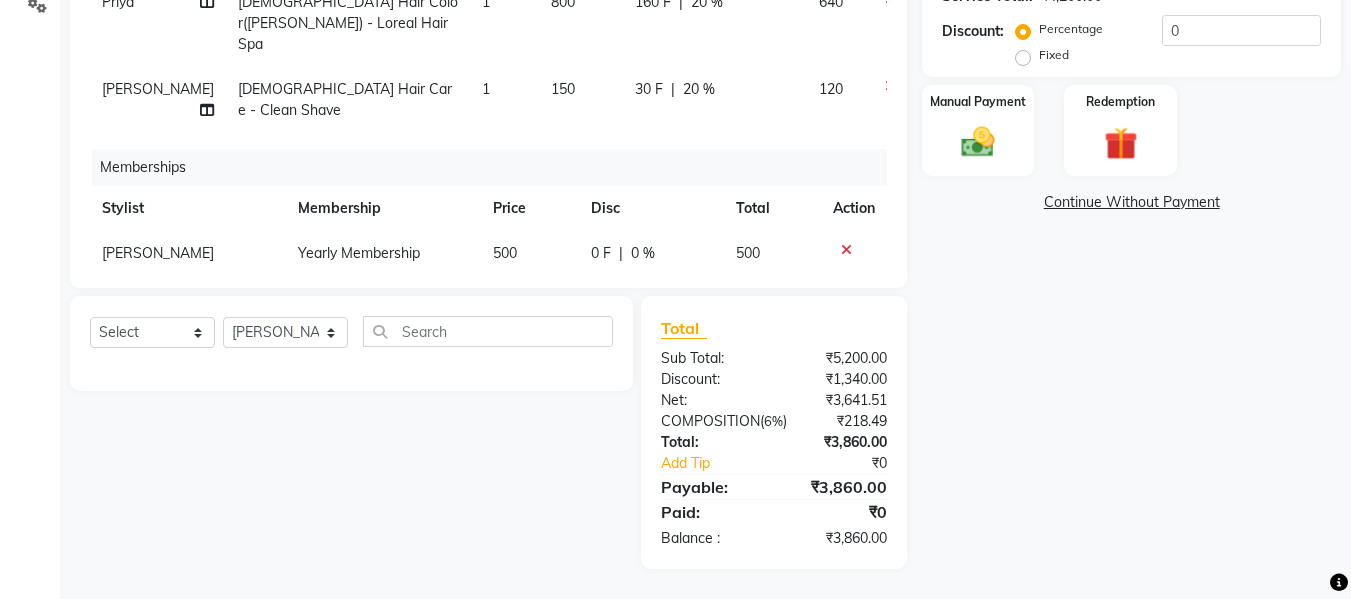 click on "[PERSON_NAME]" 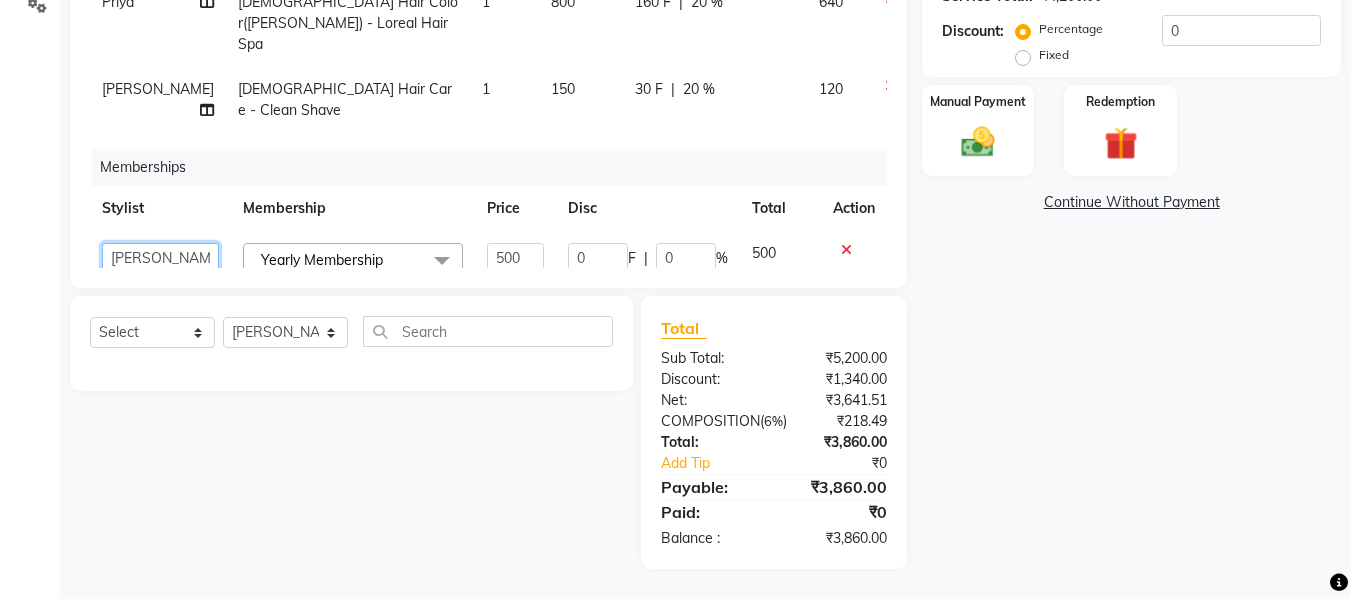 click on "[PERSON_NAME]    Front Desk   Kajal   [PERSON_NAME]" 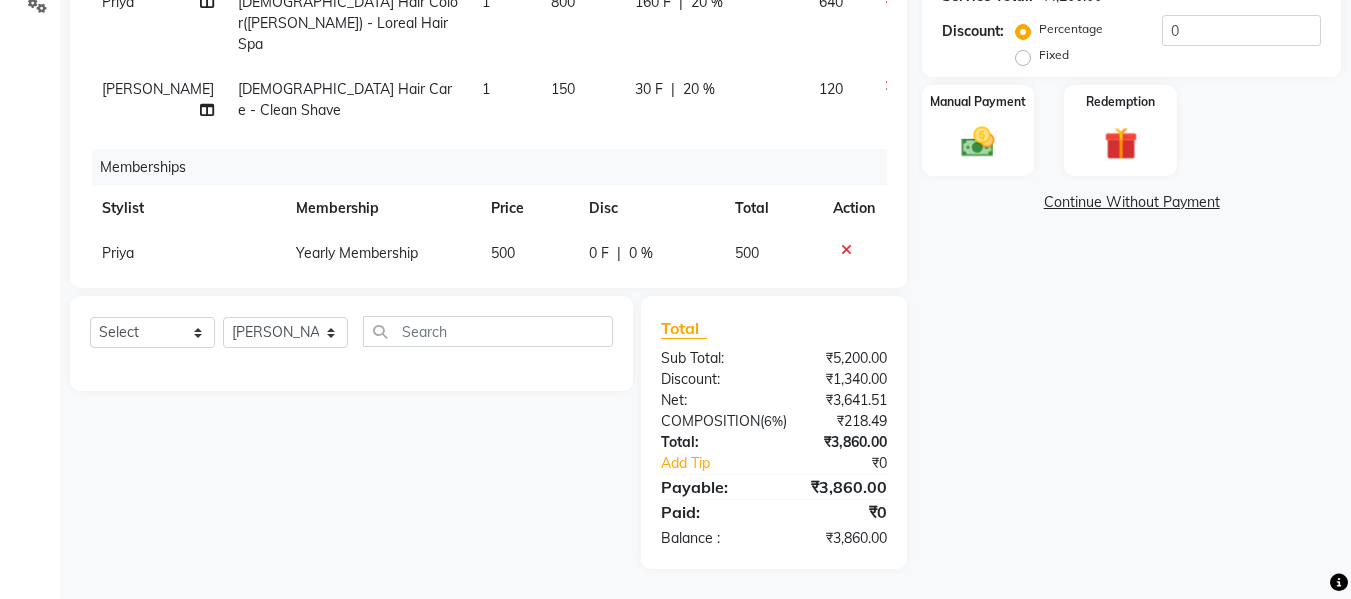 scroll, scrollTop: 182, scrollLeft: 0, axis: vertical 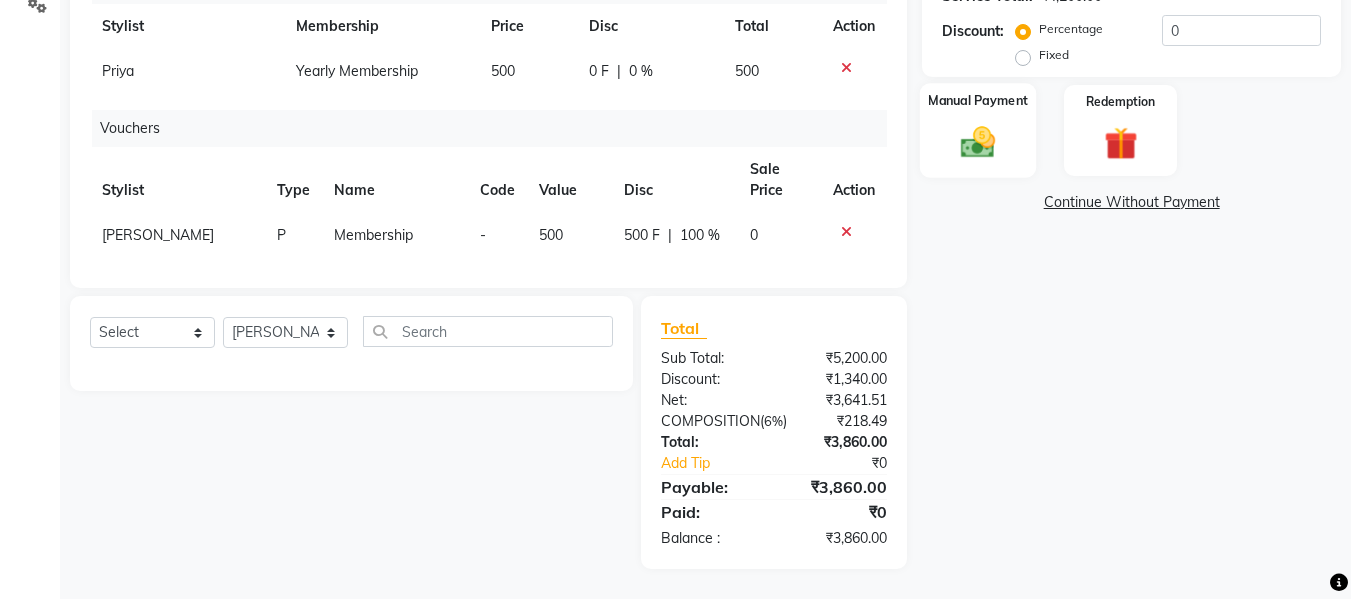 click 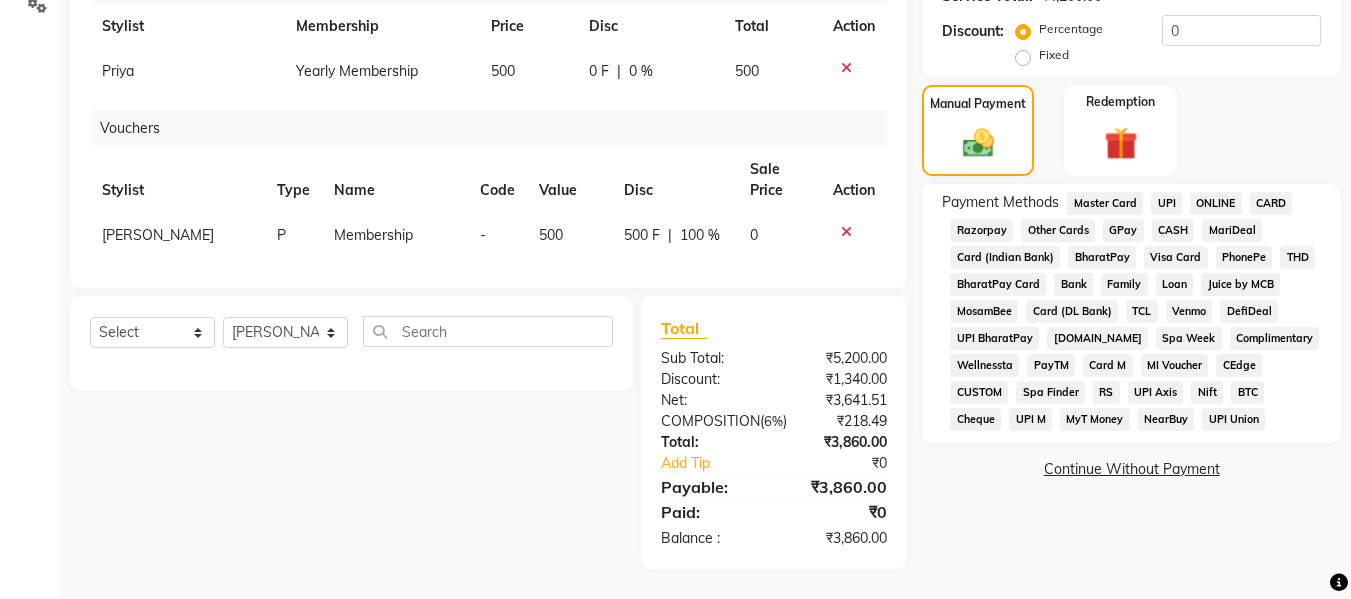 click on "CASH" 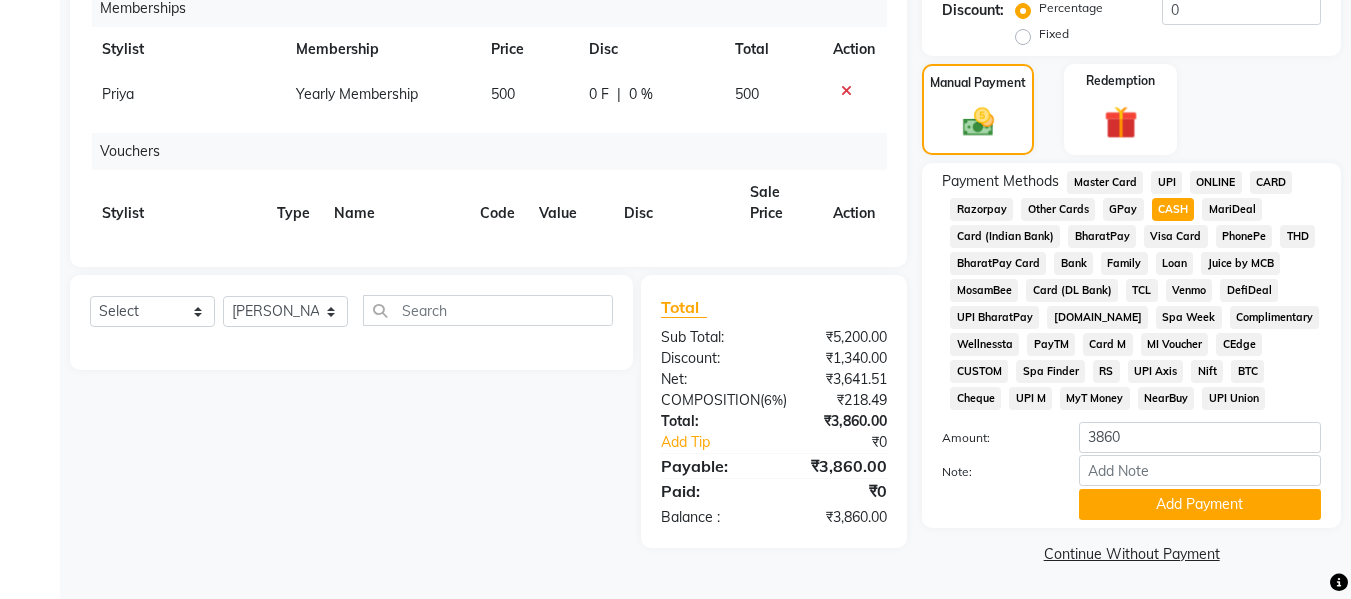 scroll, scrollTop: 182, scrollLeft: 0, axis: vertical 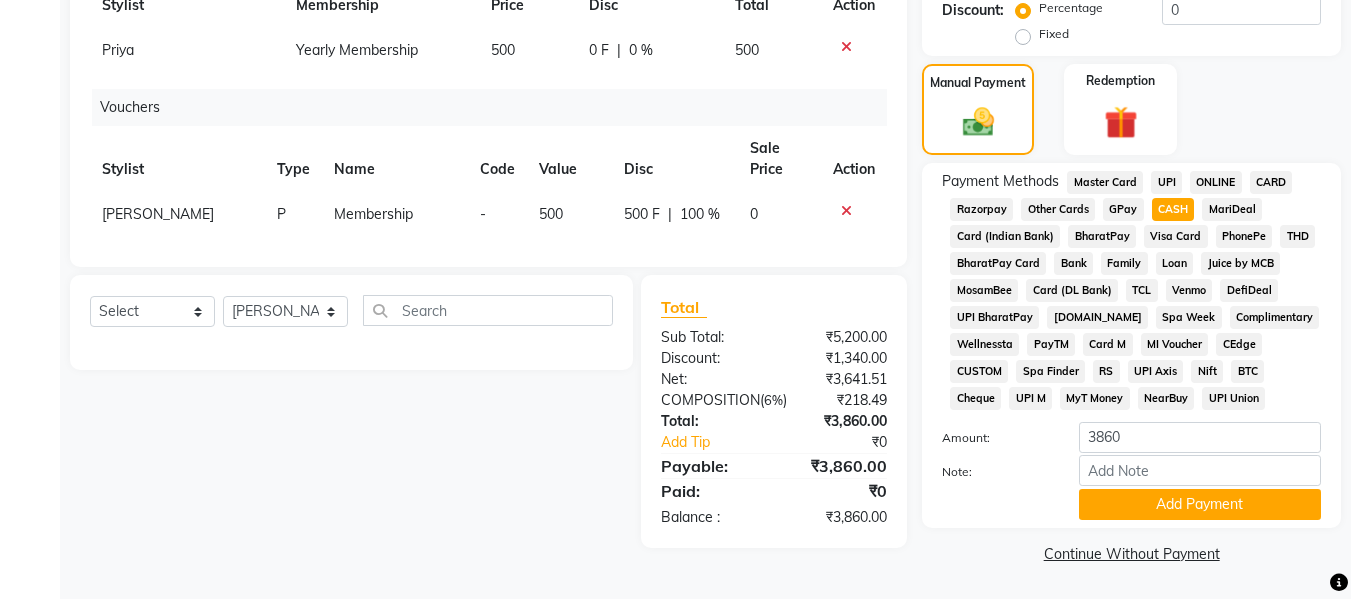 click on "[PERSON_NAME]" 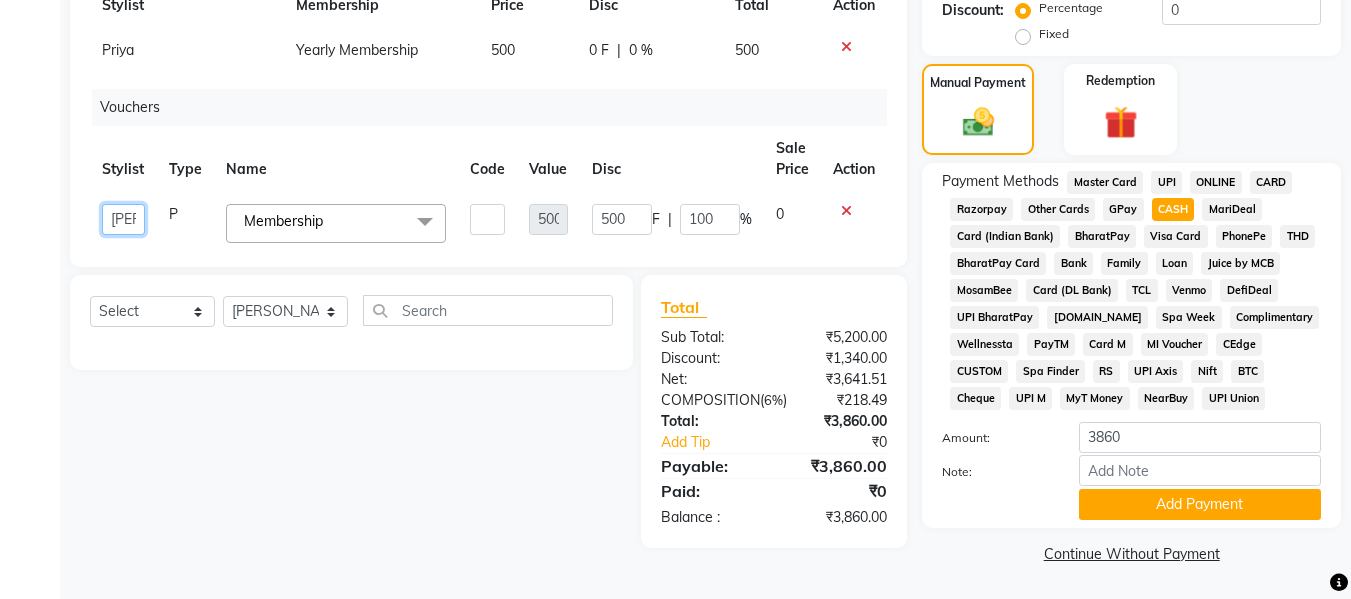 click on "[PERSON_NAME]    Front Desk   Kajal   [PERSON_NAME]" 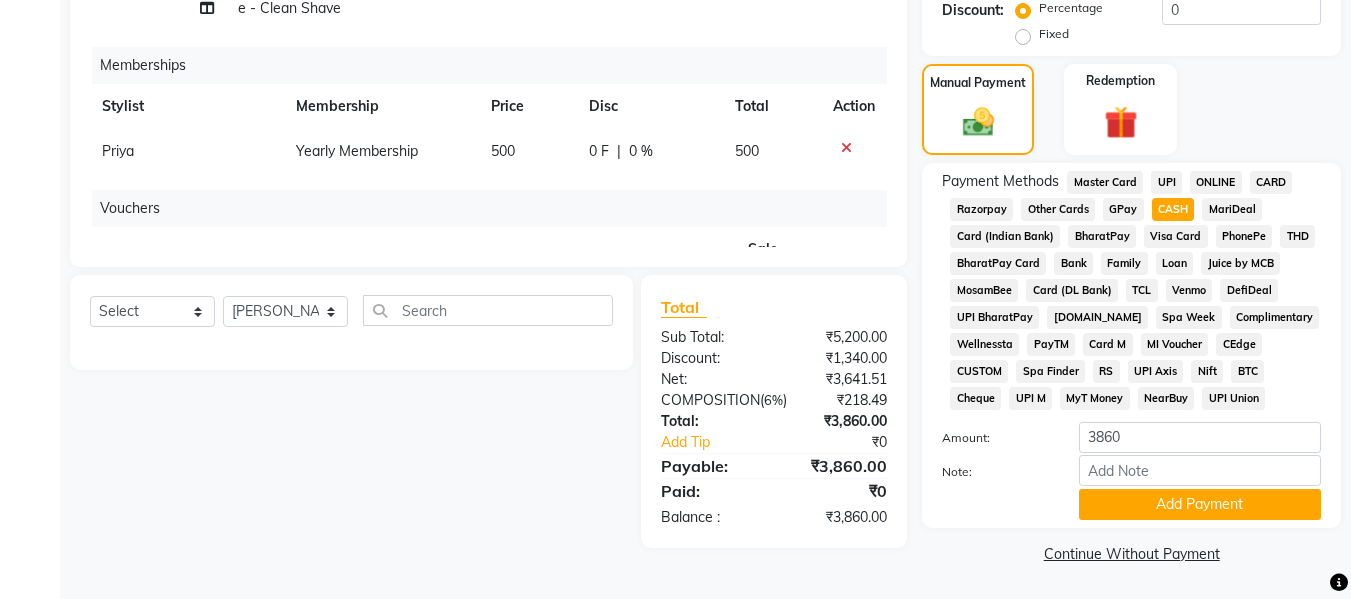 scroll, scrollTop: 0, scrollLeft: 0, axis: both 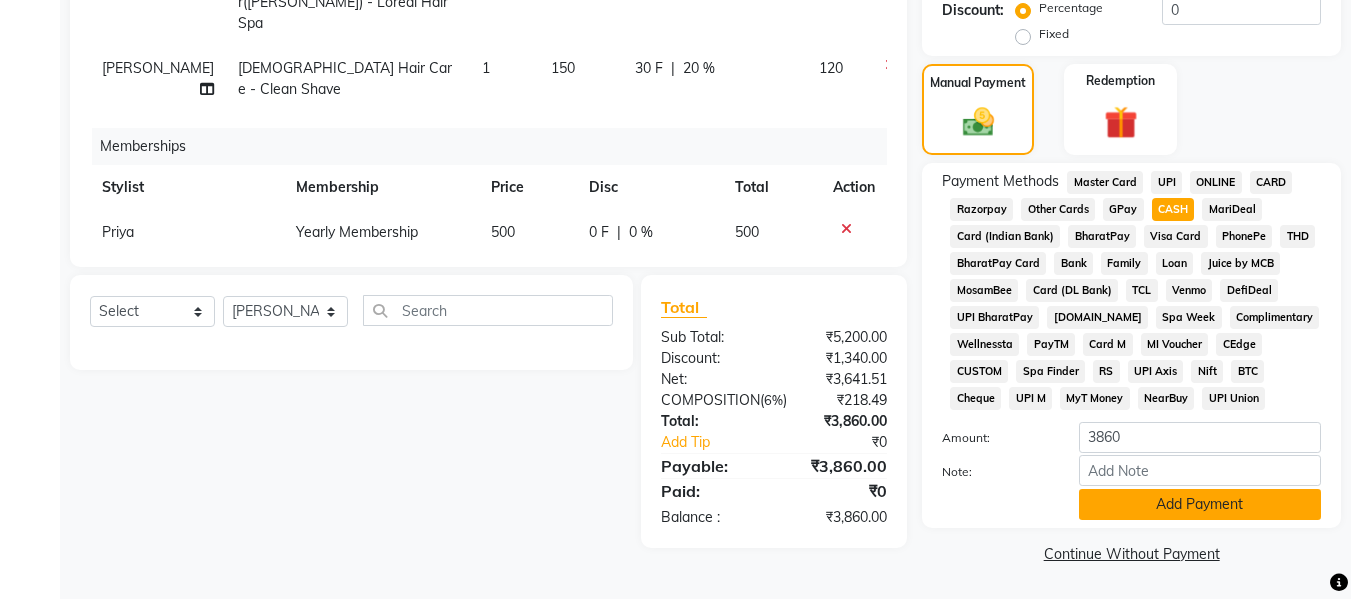 click on "Add Payment" 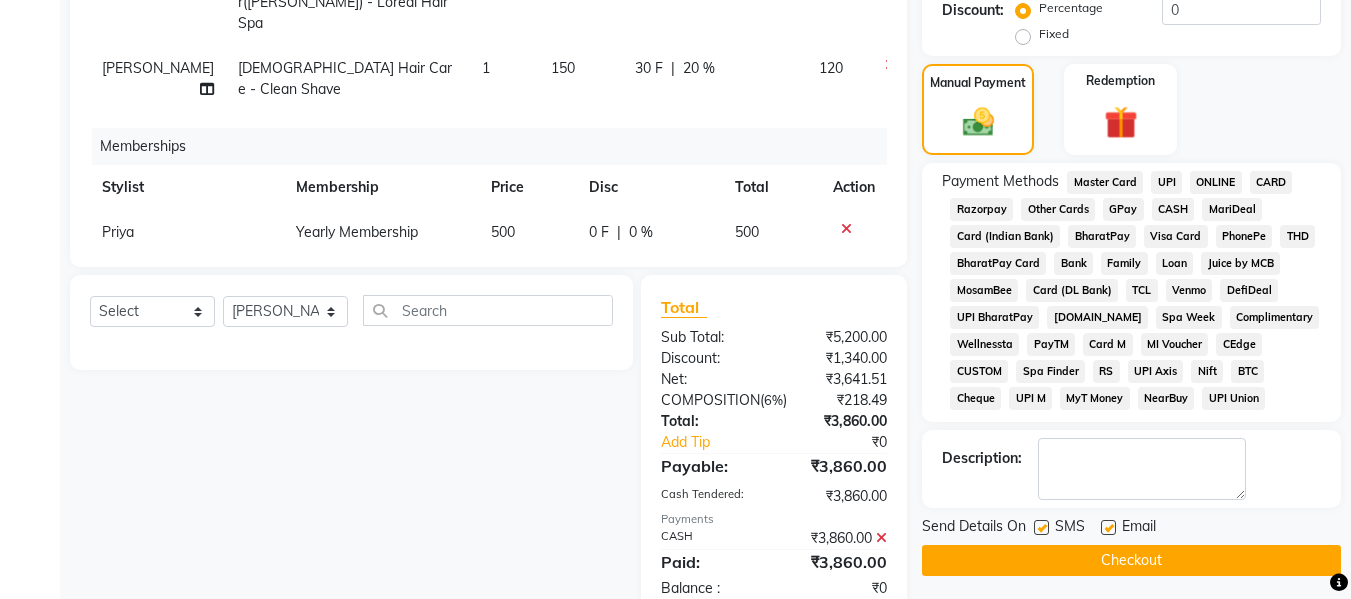 click 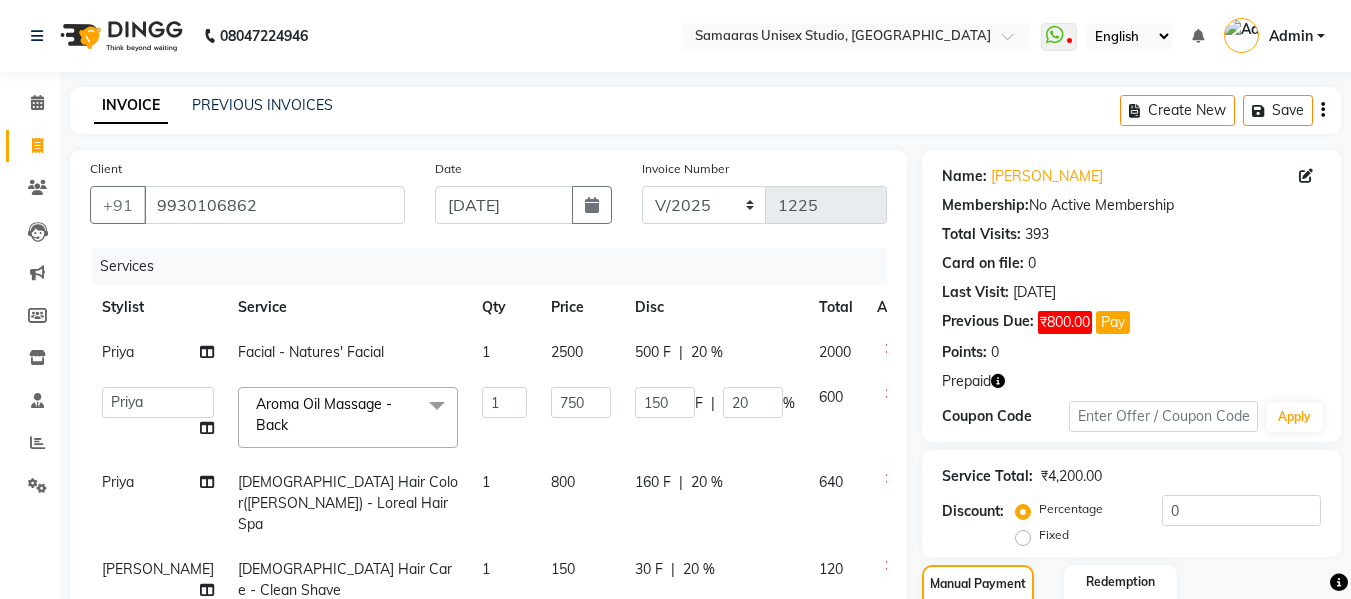 scroll, scrollTop: 500, scrollLeft: 0, axis: vertical 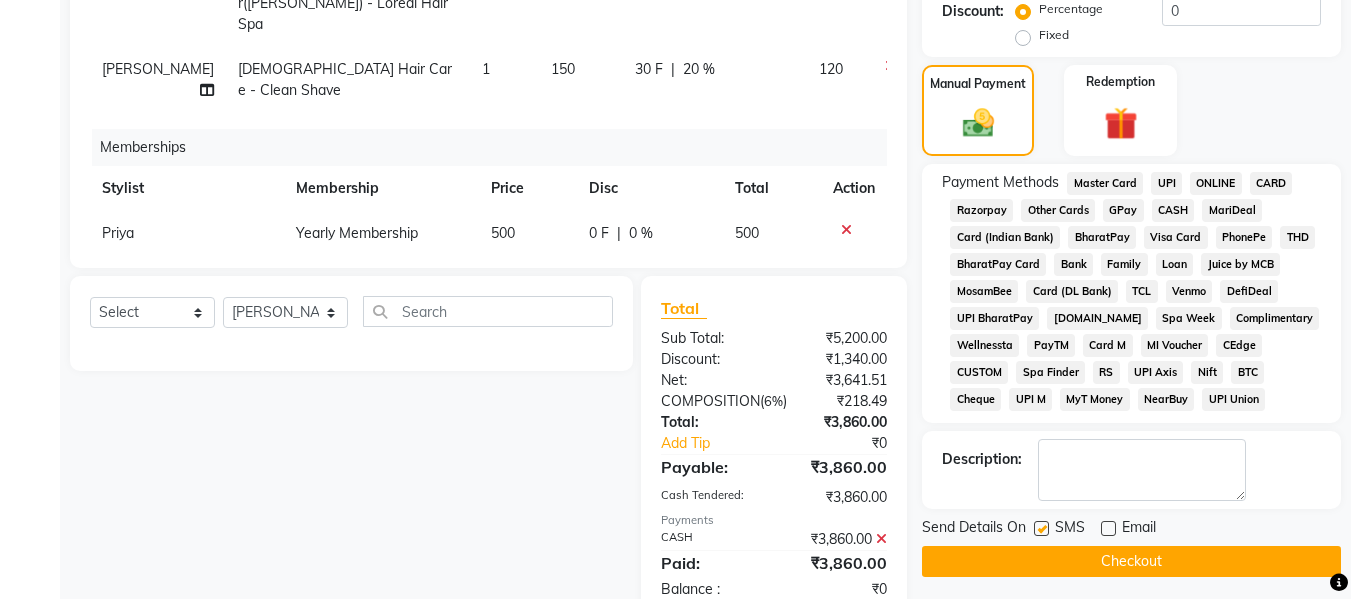 click 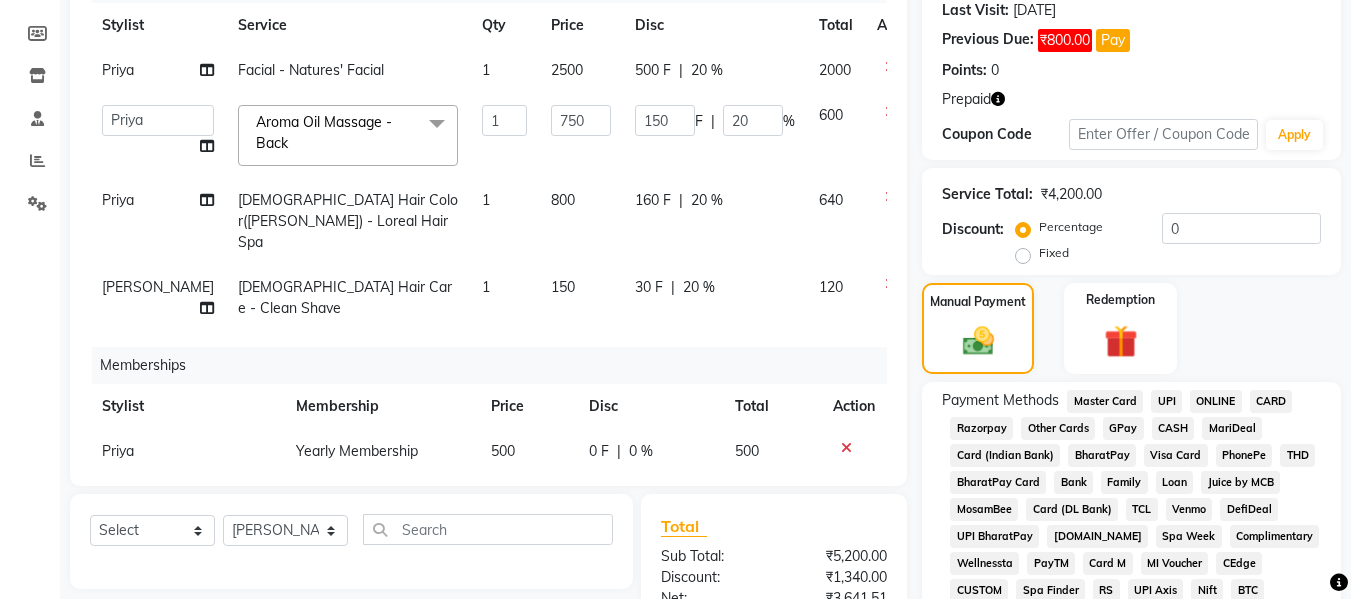 scroll, scrollTop: 500, scrollLeft: 0, axis: vertical 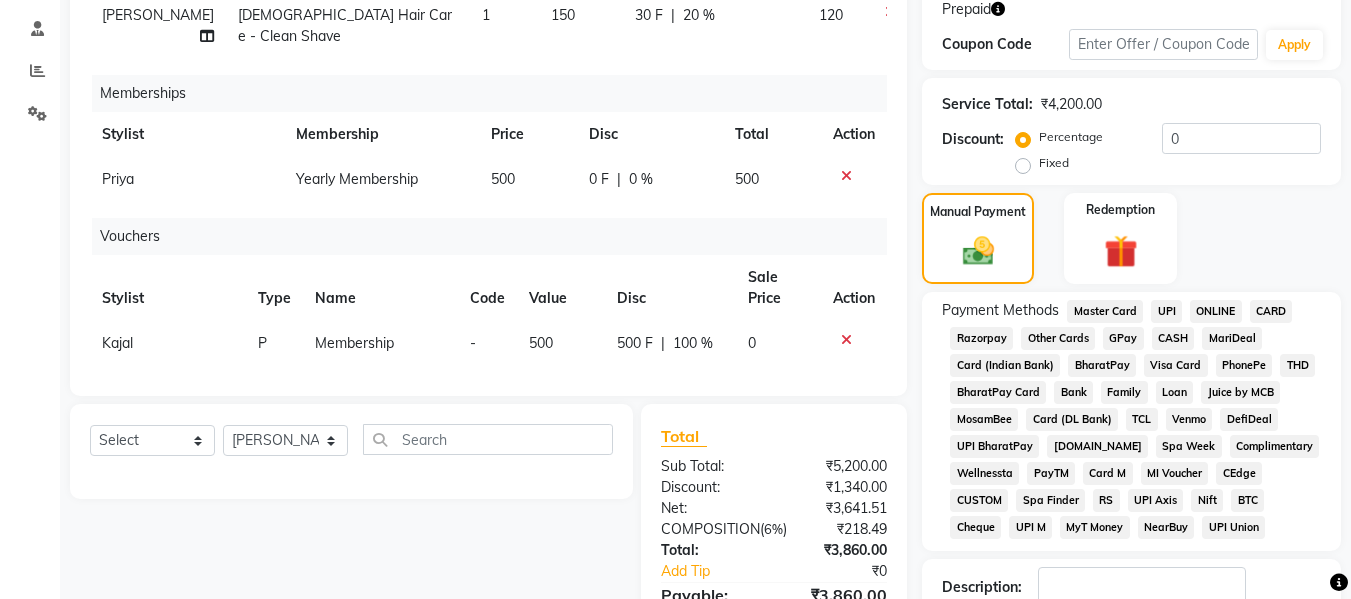 click on "Kajal" 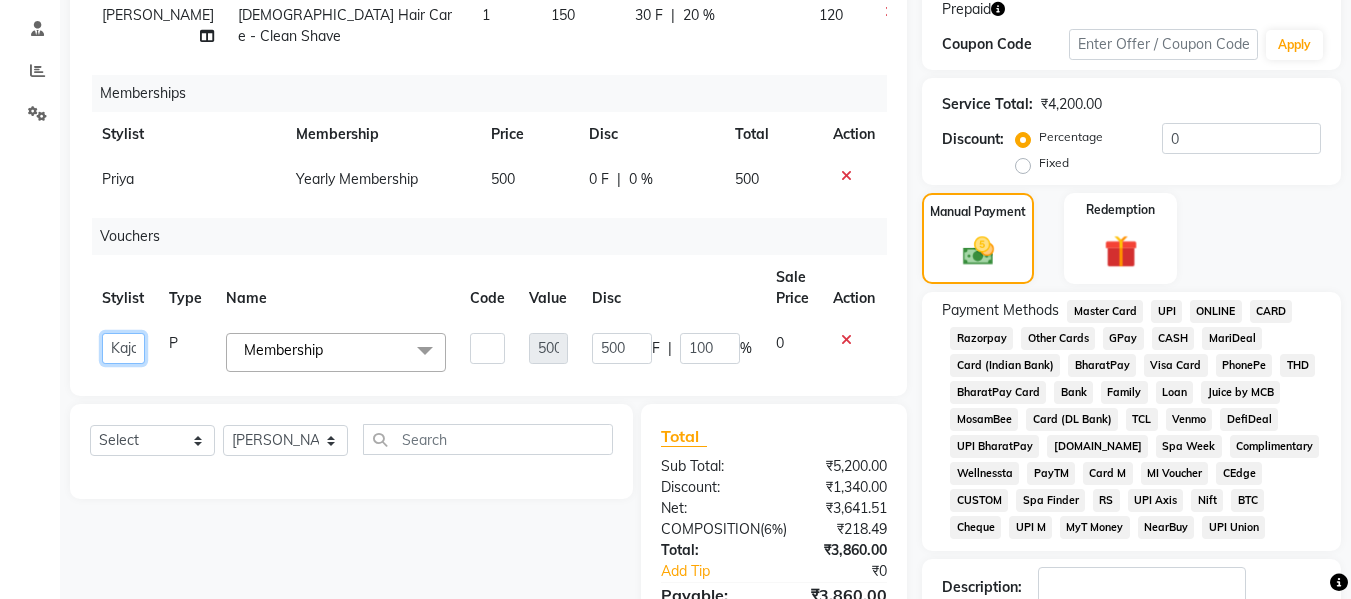 click on "[PERSON_NAME]    Front Desk   Kajal   [PERSON_NAME]" 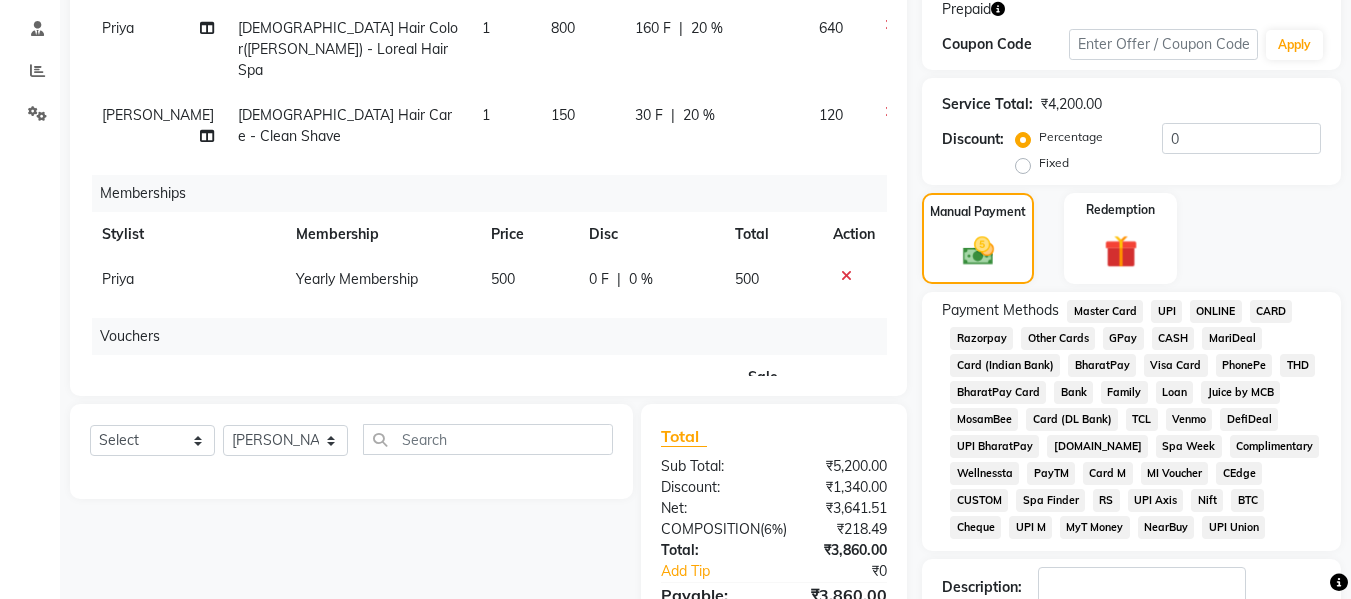 scroll, scrollTop: 0, scrollLeft: 0, axis: both 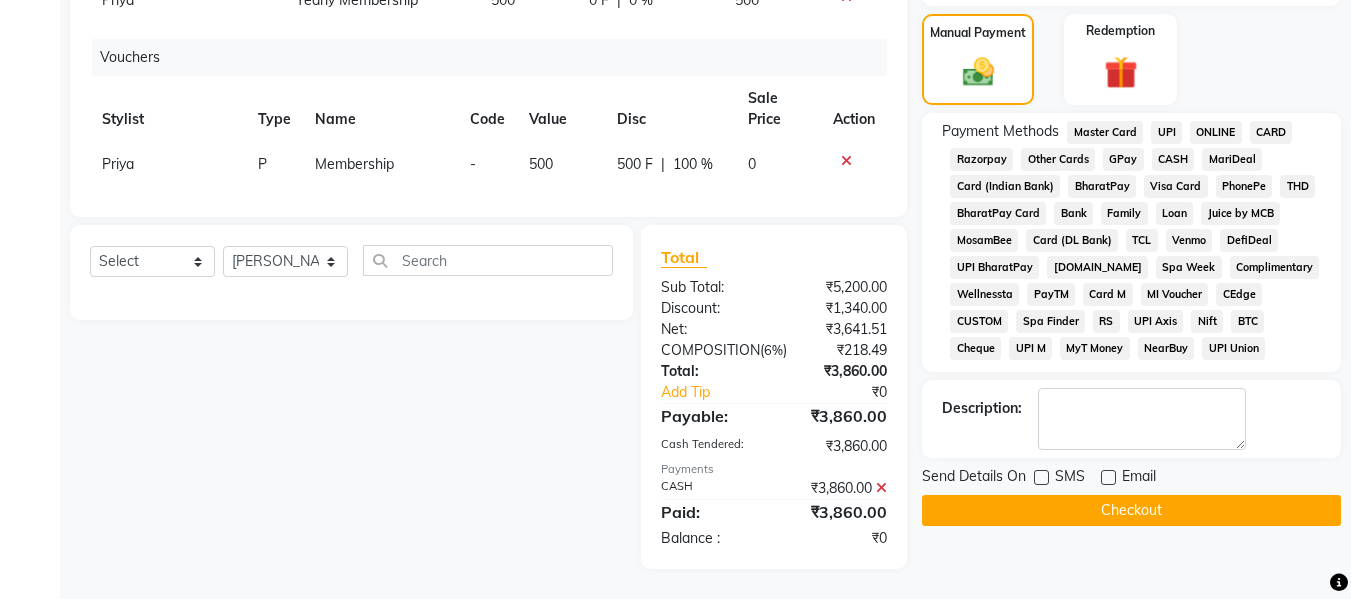 click on "Checkout" 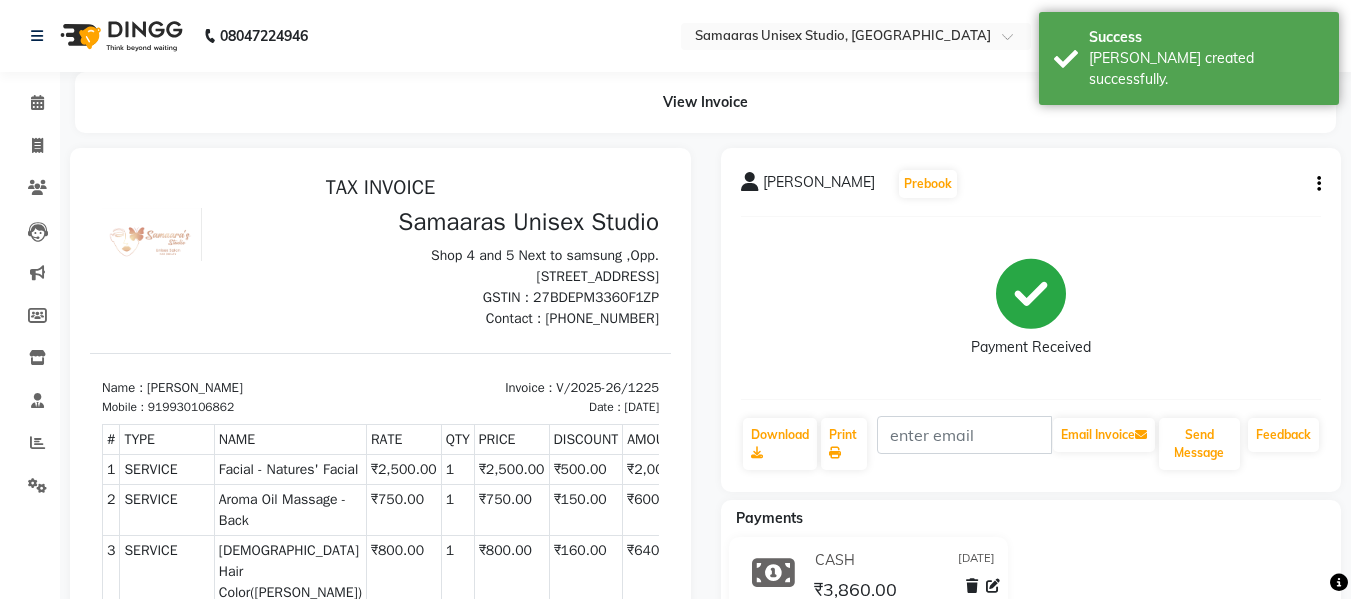 scroll, scrollTop: 0, scrollLeft: 0, axis: both 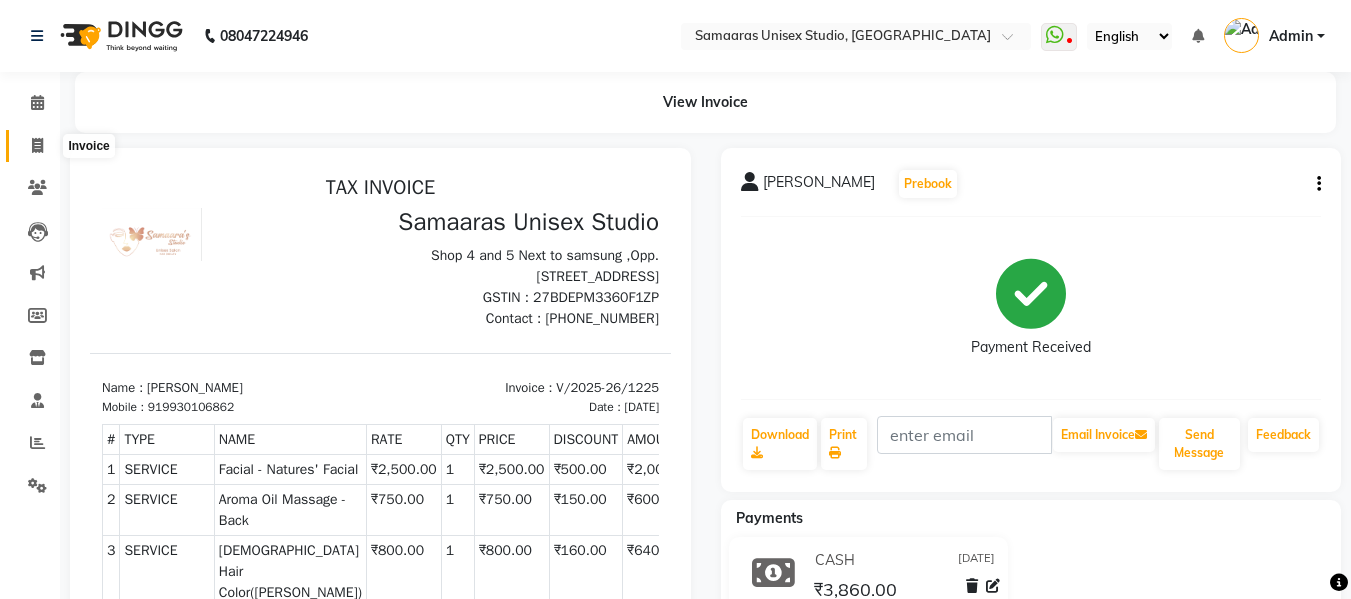 click 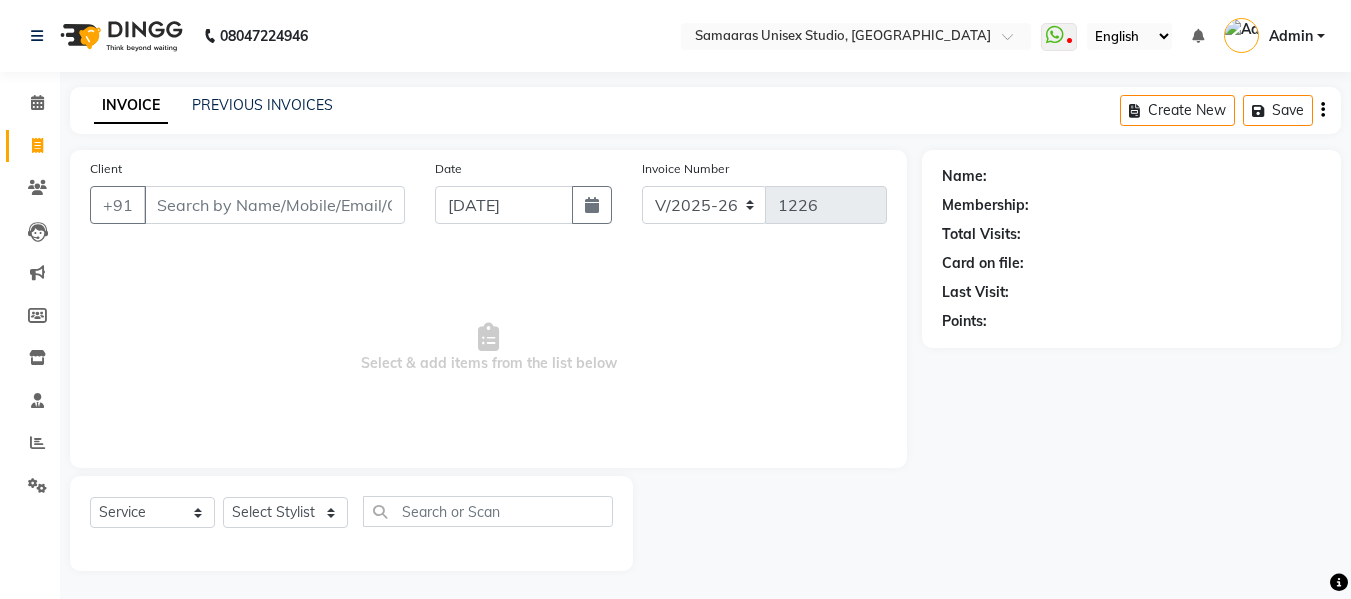 scroll, scrollTop: 2, scrollLeft: 0, axis: vertical 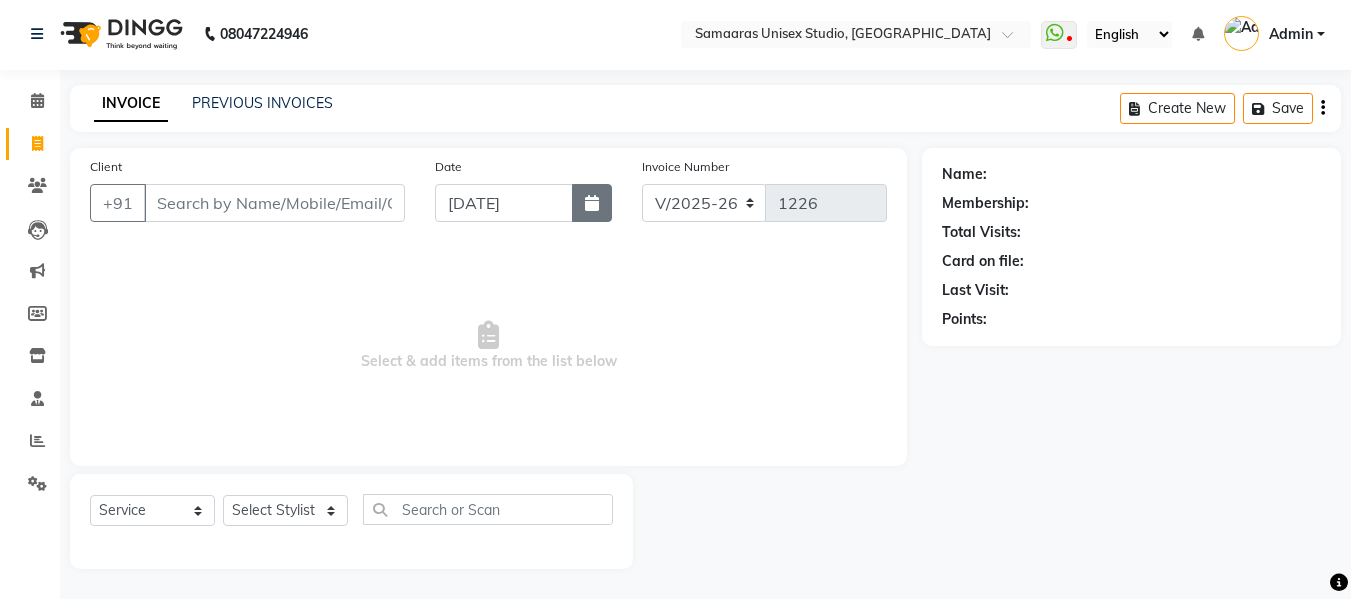 click 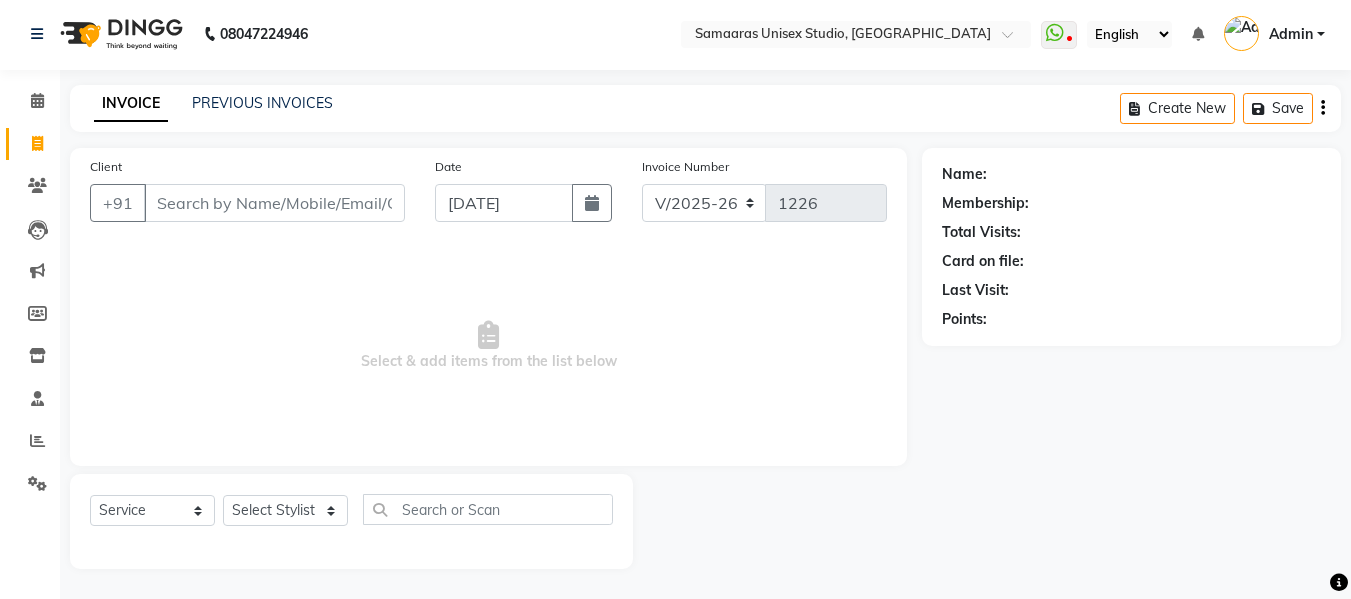 select on "7" 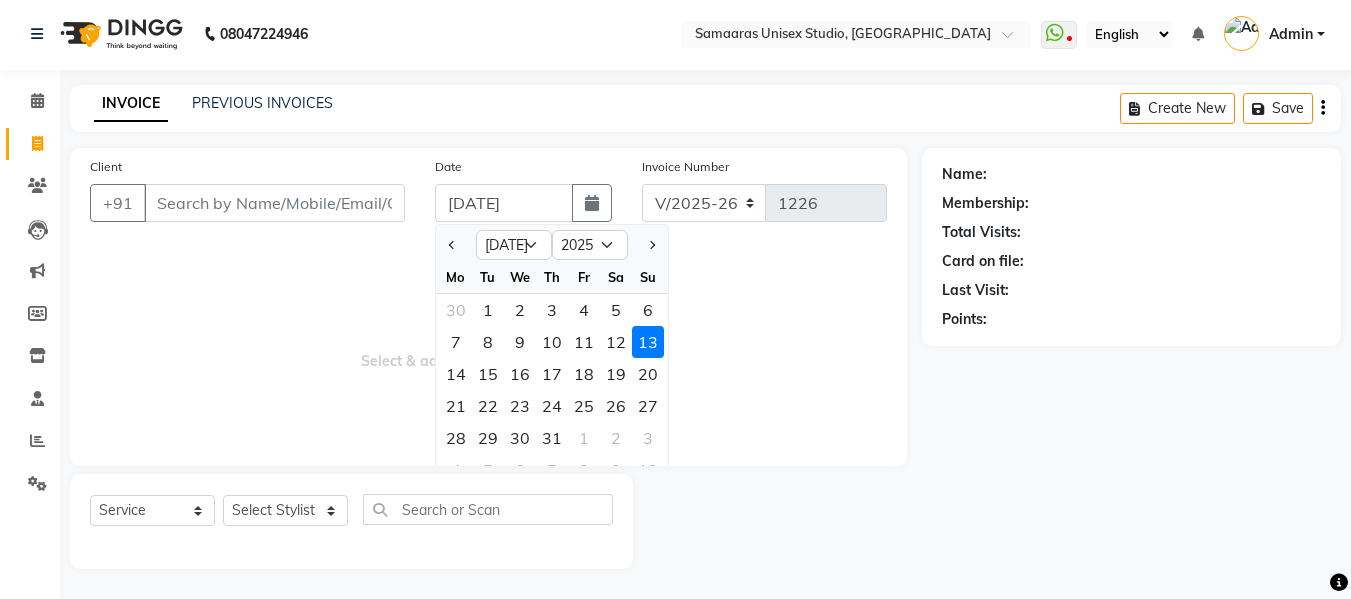 drag, startPoint x: 620, startPoint y: 335, endPoint x: 435, endPoint y: 293, distance: 189.70767 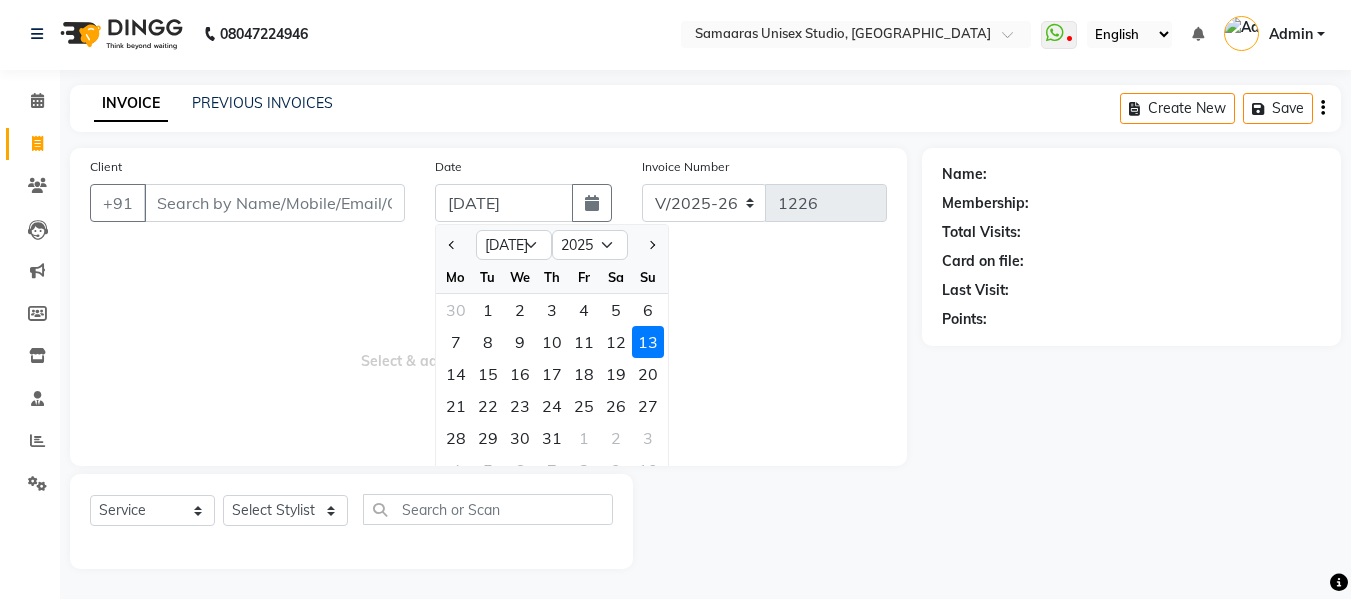 type on "12-07-2025" 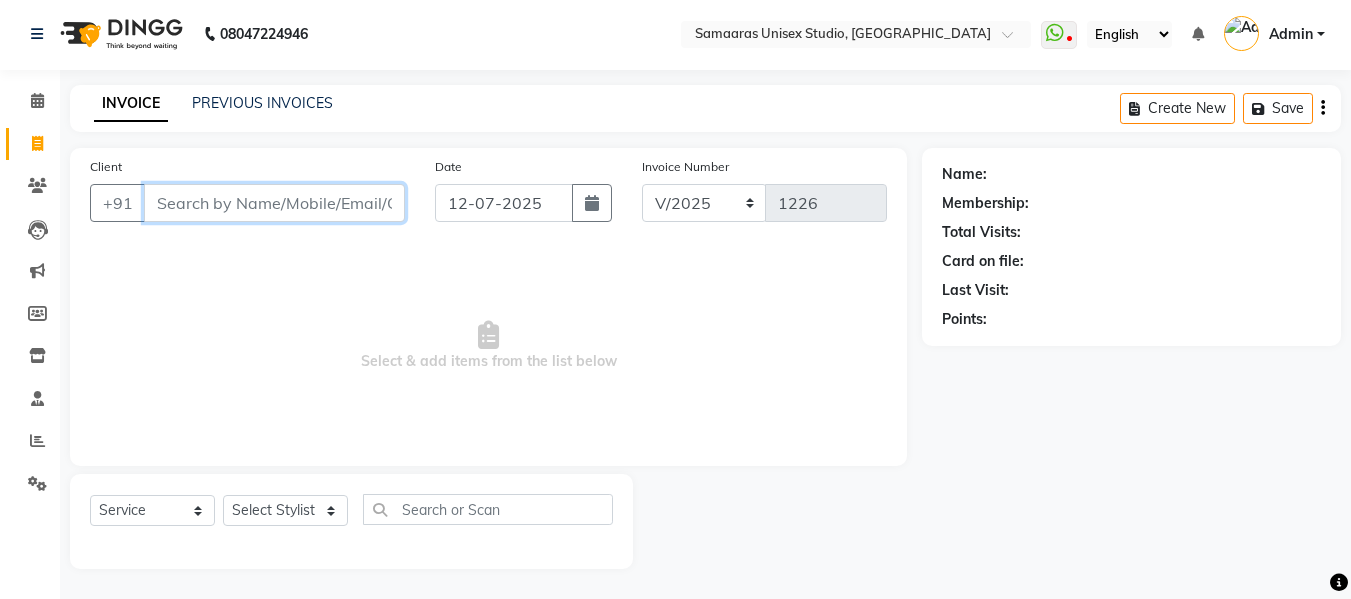 drag, startPoint x: 345, startPoint y: 206, endPoint x: 389, endPoint y: 147, distance: 73.60027 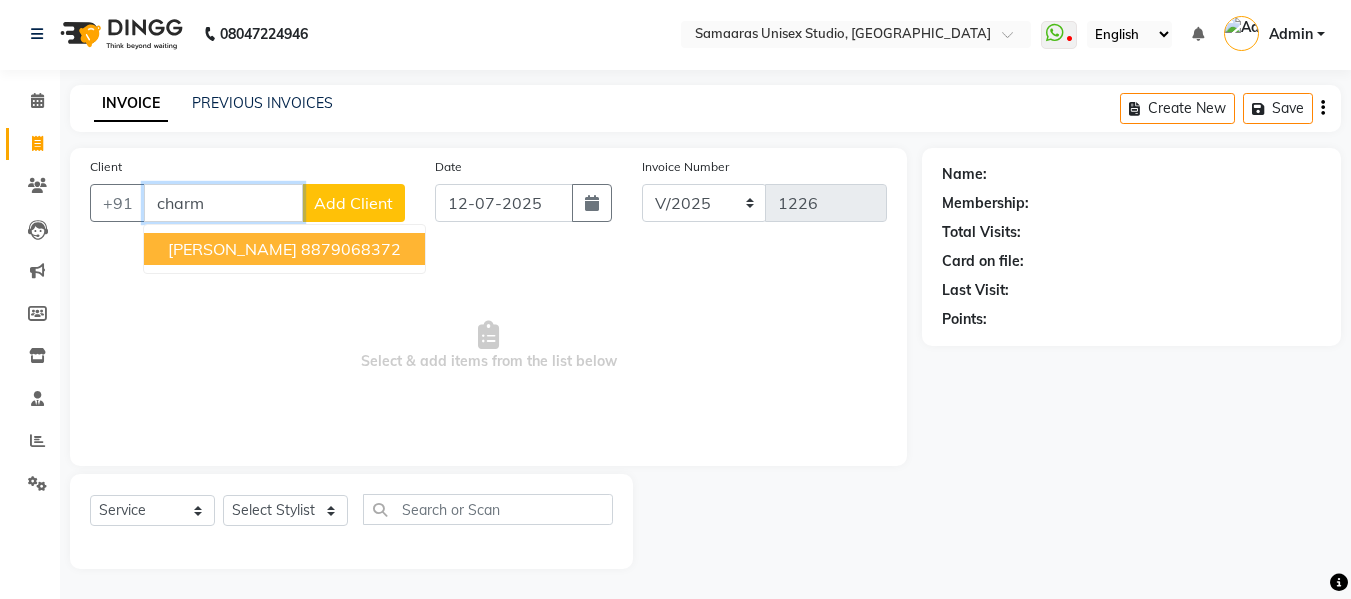 click on "8879068372" at bounding box center (351, 249) 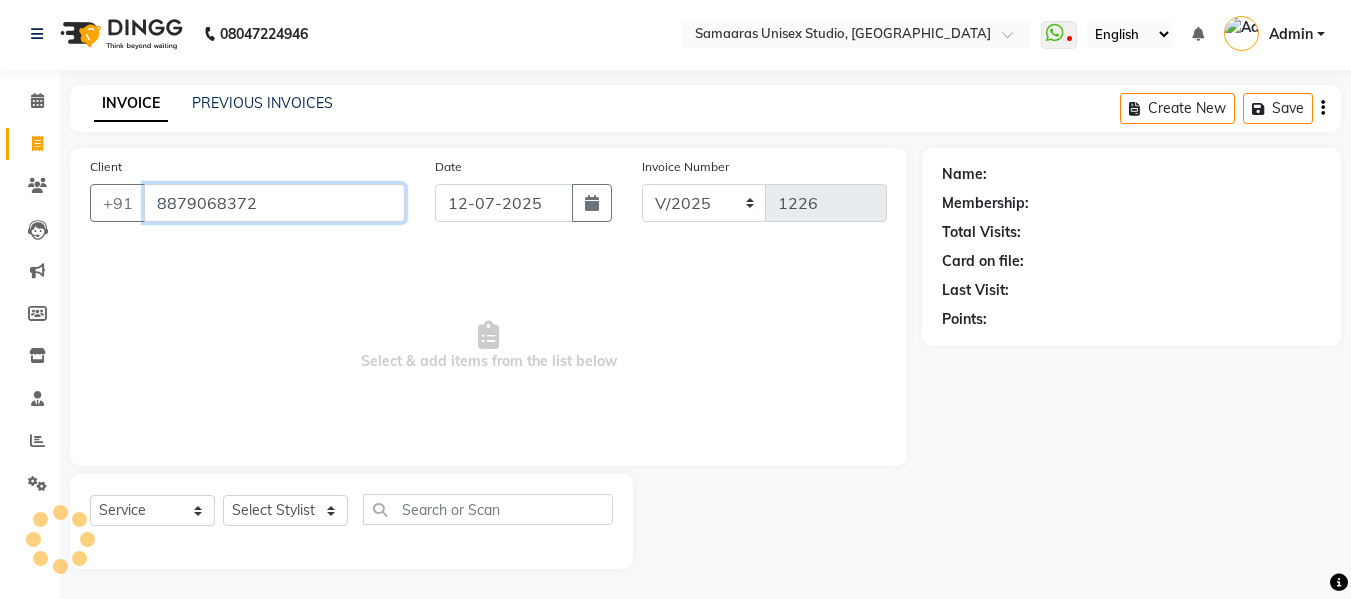 type on "8879068372" 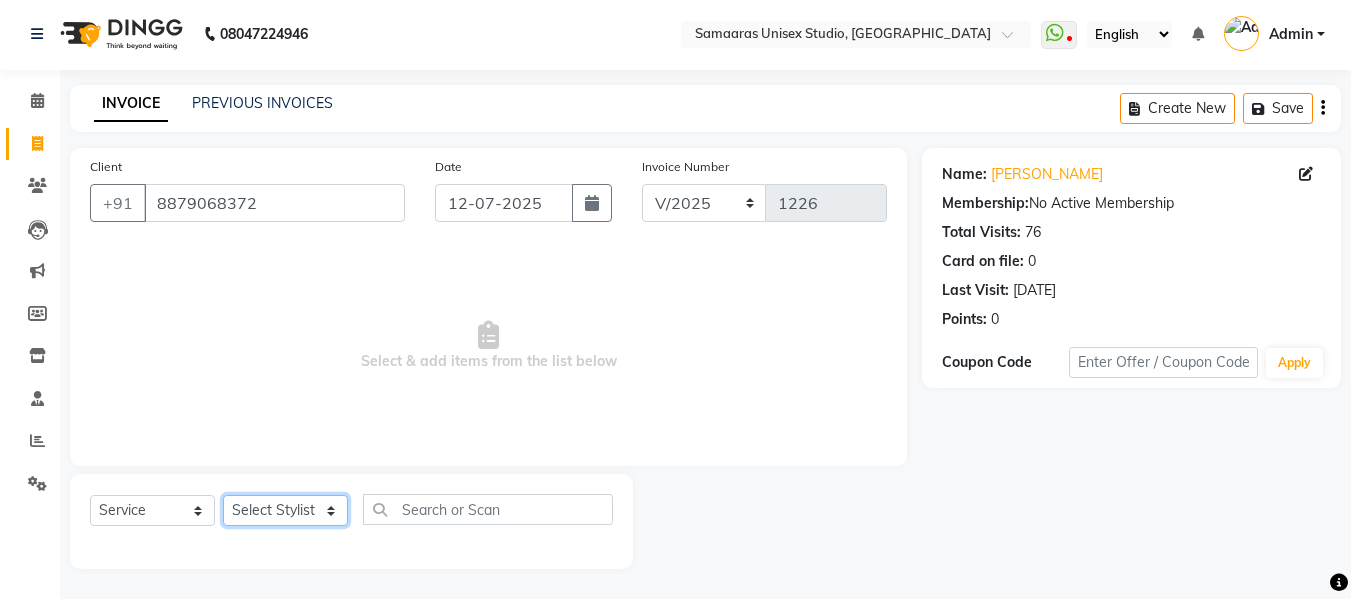 click on "Select Stylist [PERSON_NAME]  Front Desk Kajal [PERSON_NAME]" 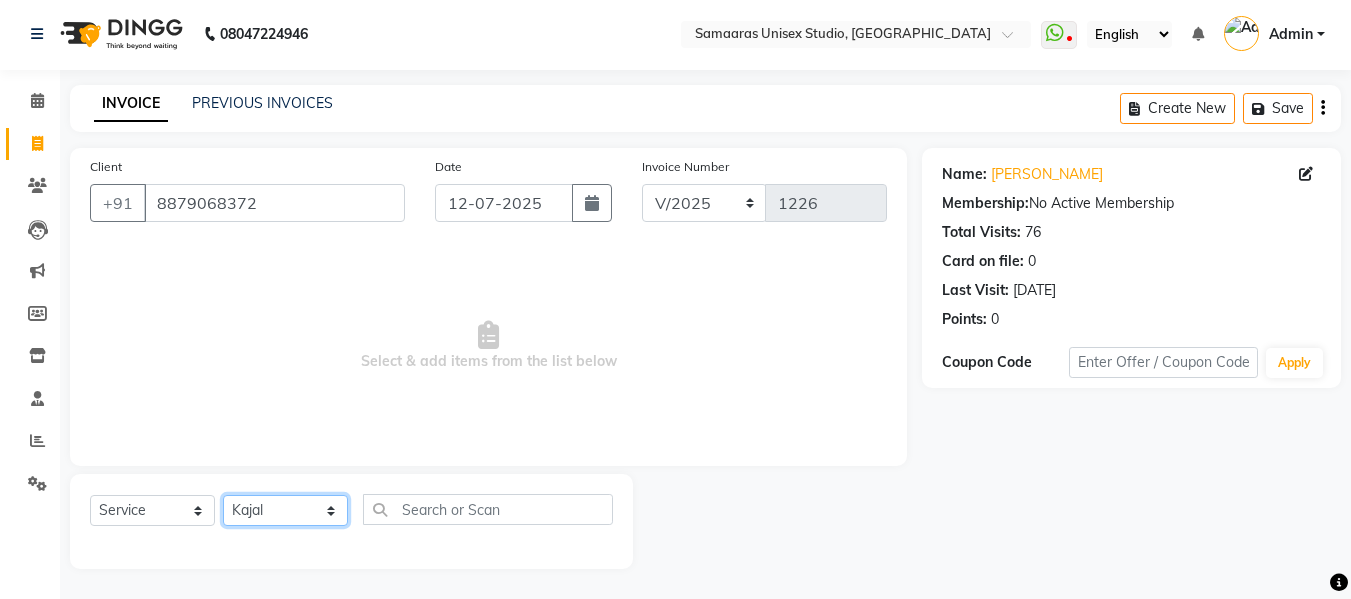 click on "Select Stylist [PERSON_NAME]  Front Desk Kajal [PERSON_NAME]" 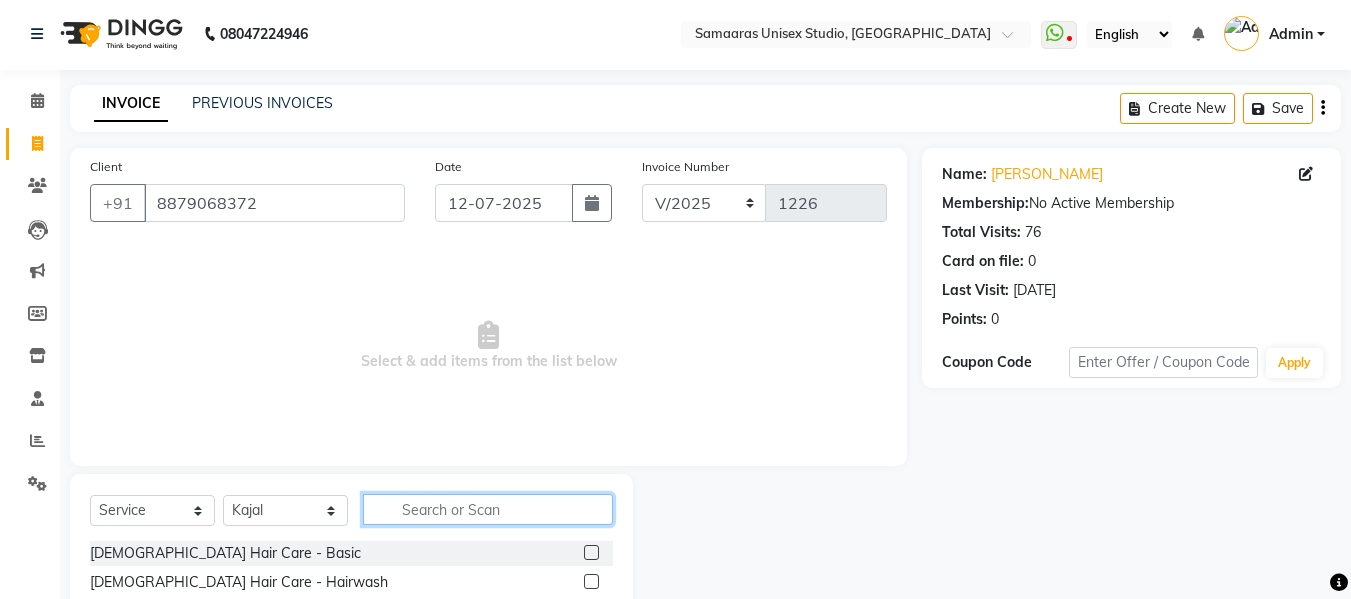 click 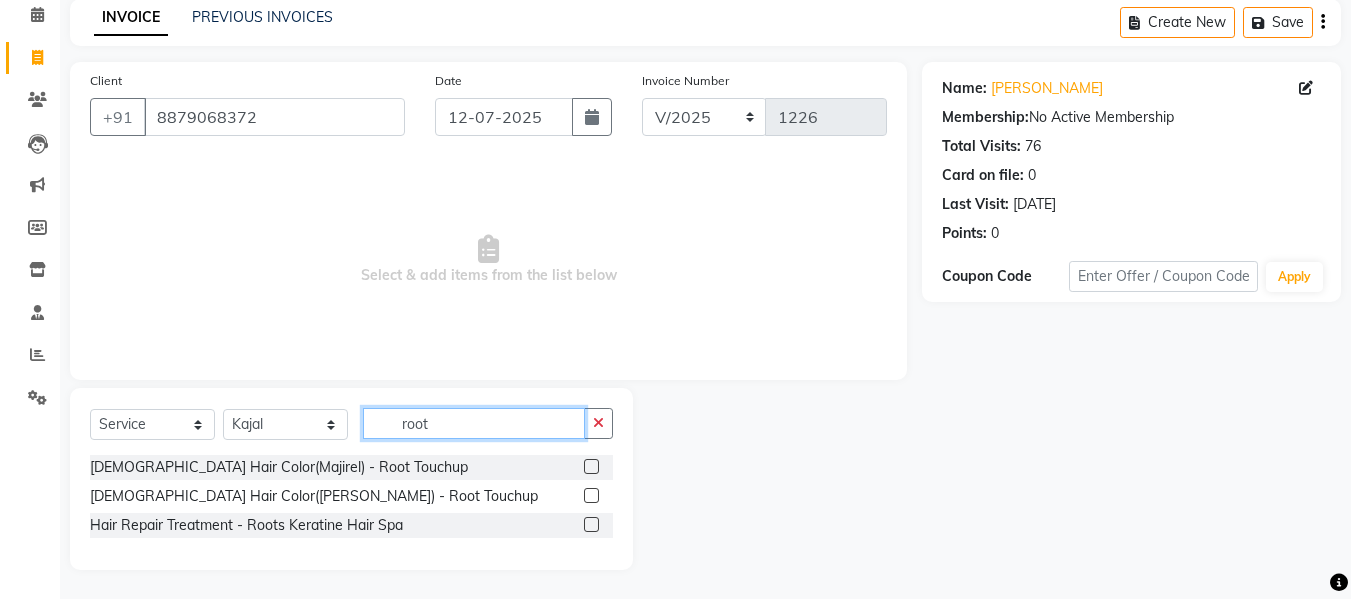 scroll, scrollTop: 89, scrollLeft: 0, axis: vertical 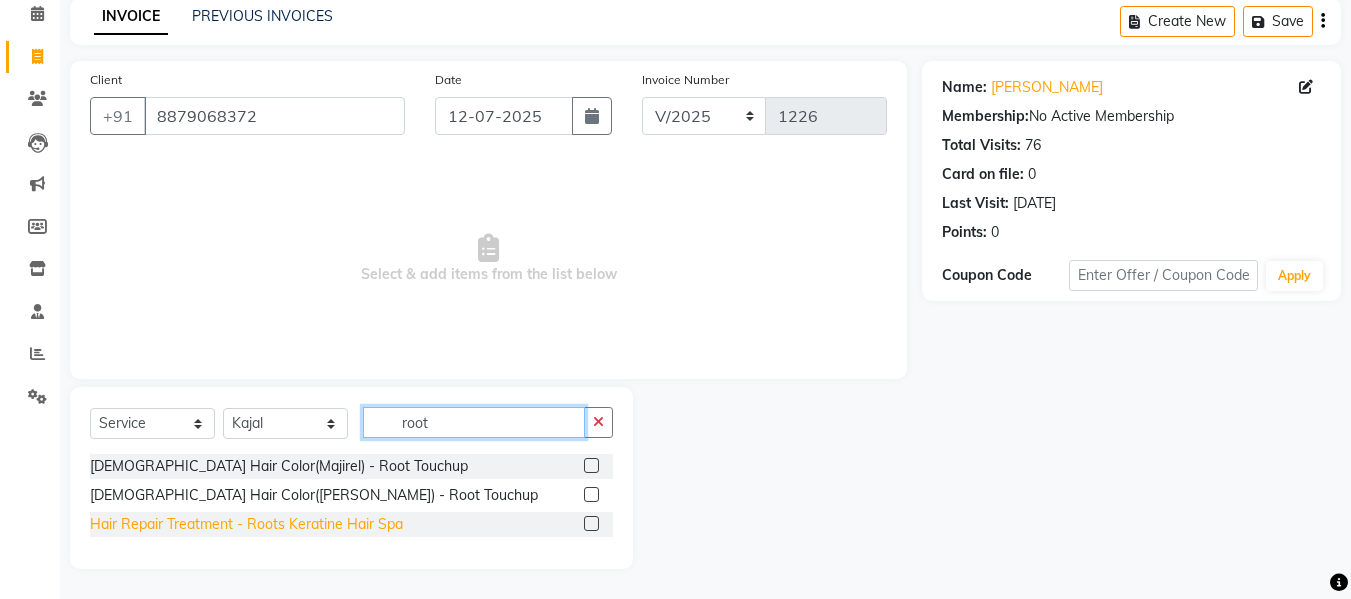 type on "root" 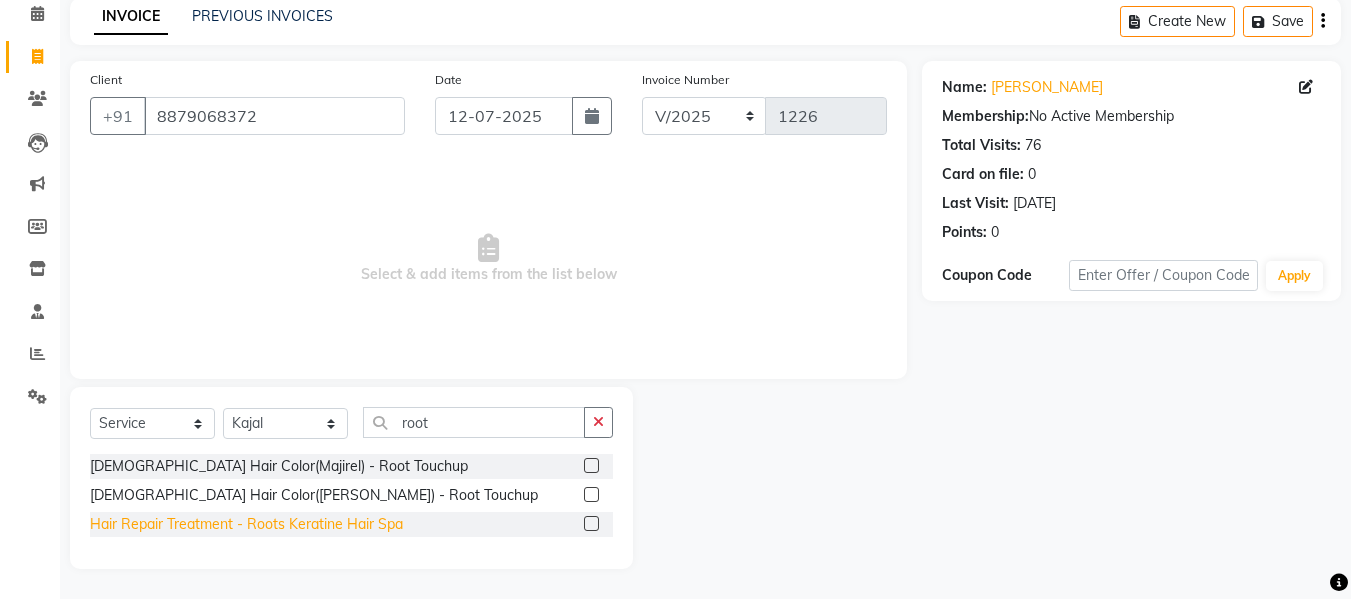 click on "Hair Repair Treatment - Roots Keratine Hair Spa" 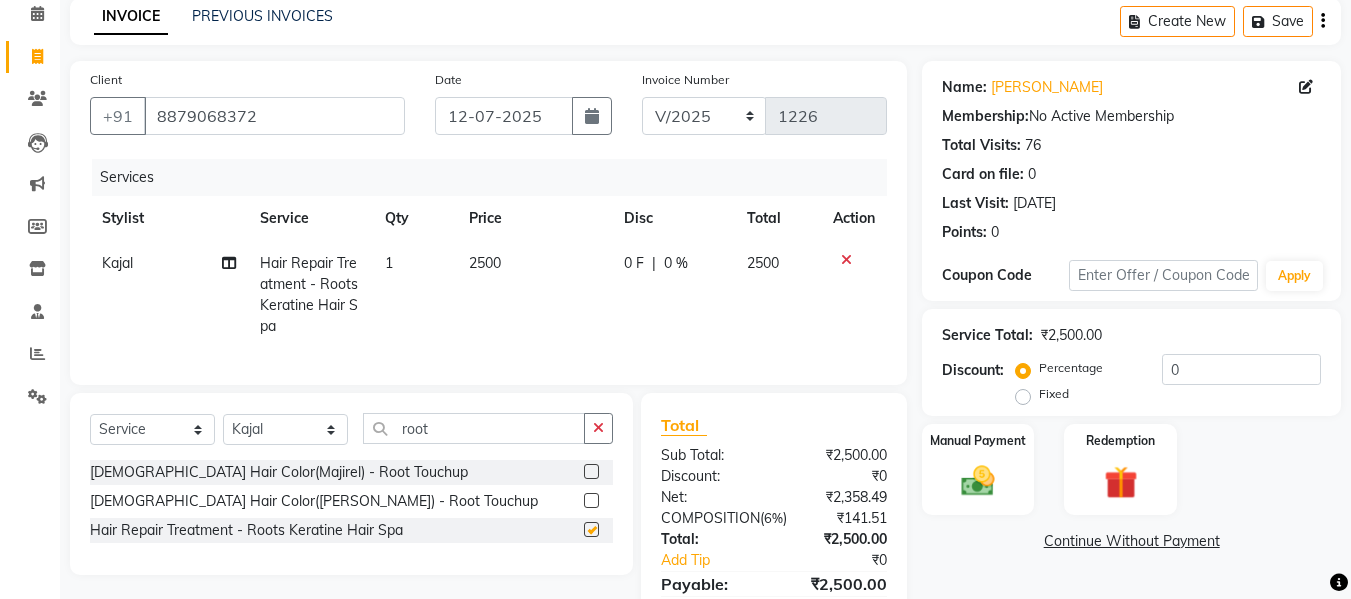 checkbox on "false" 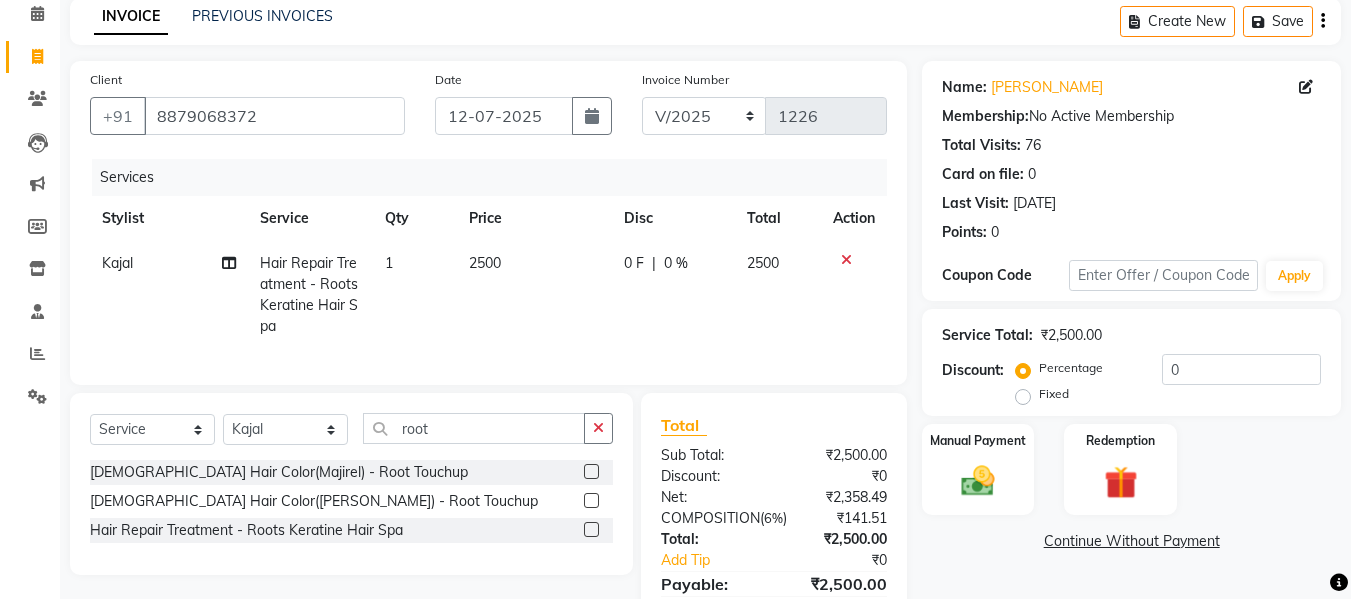 click on "2500" 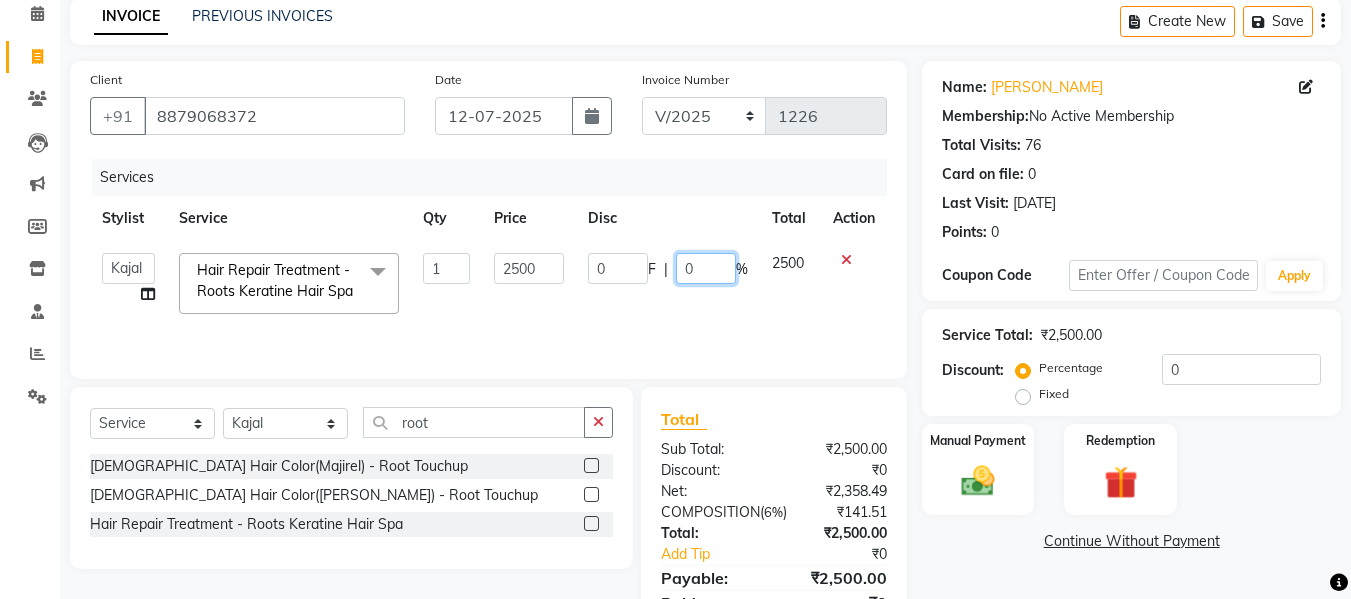click on "0" 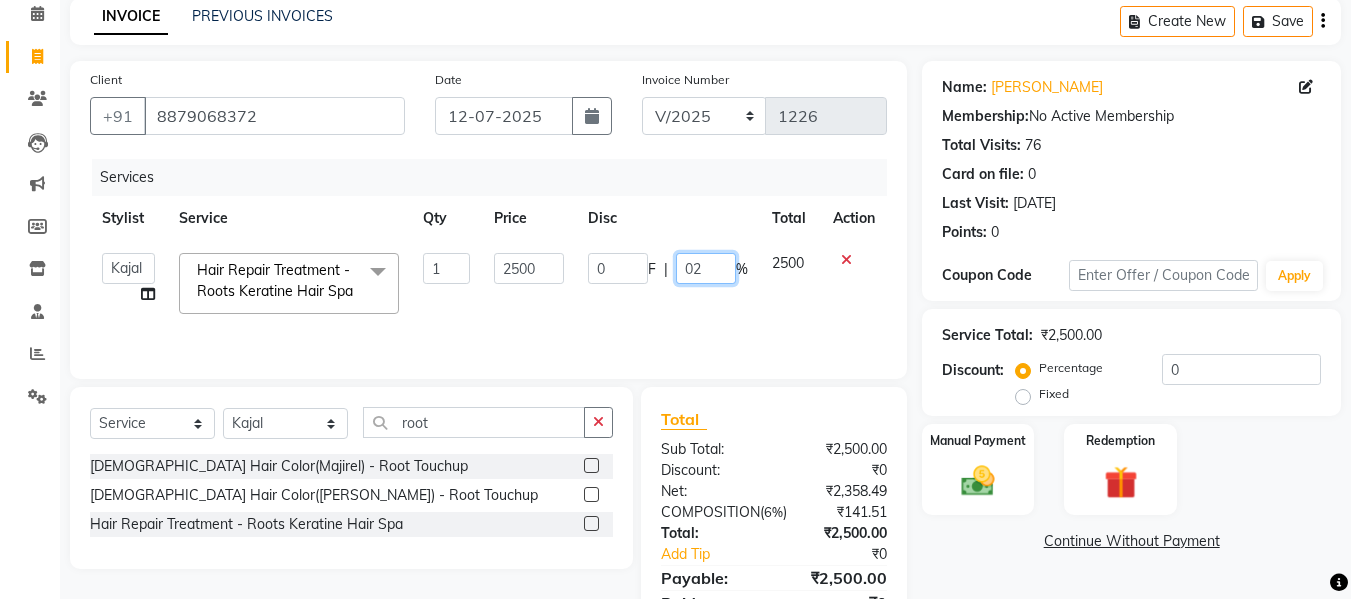 type on "020" 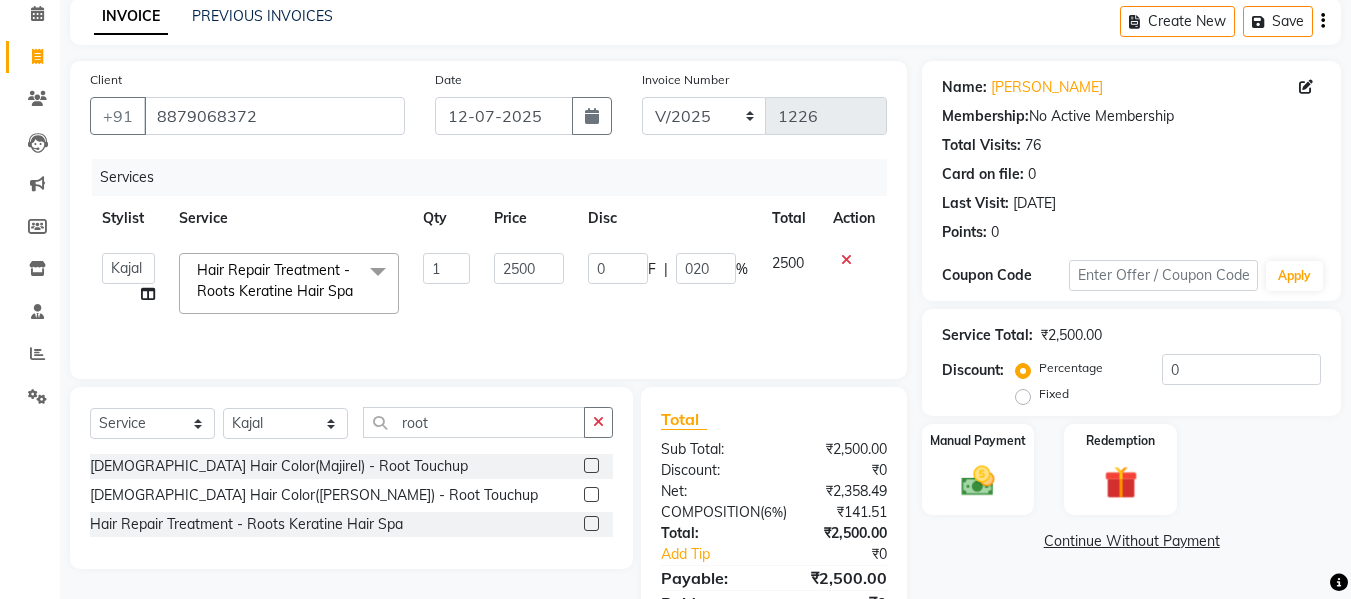 click on "0 F | 020 %" 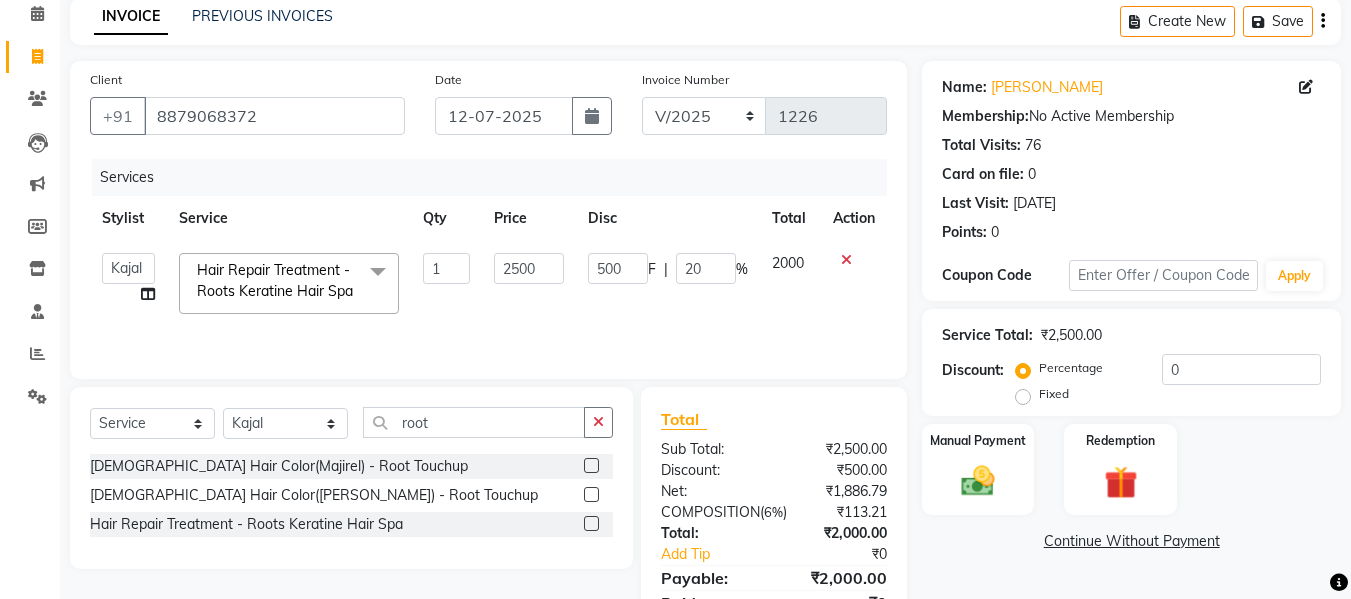 scroll, scrollTop: 220, scrollLeft: 0, axis: vertical 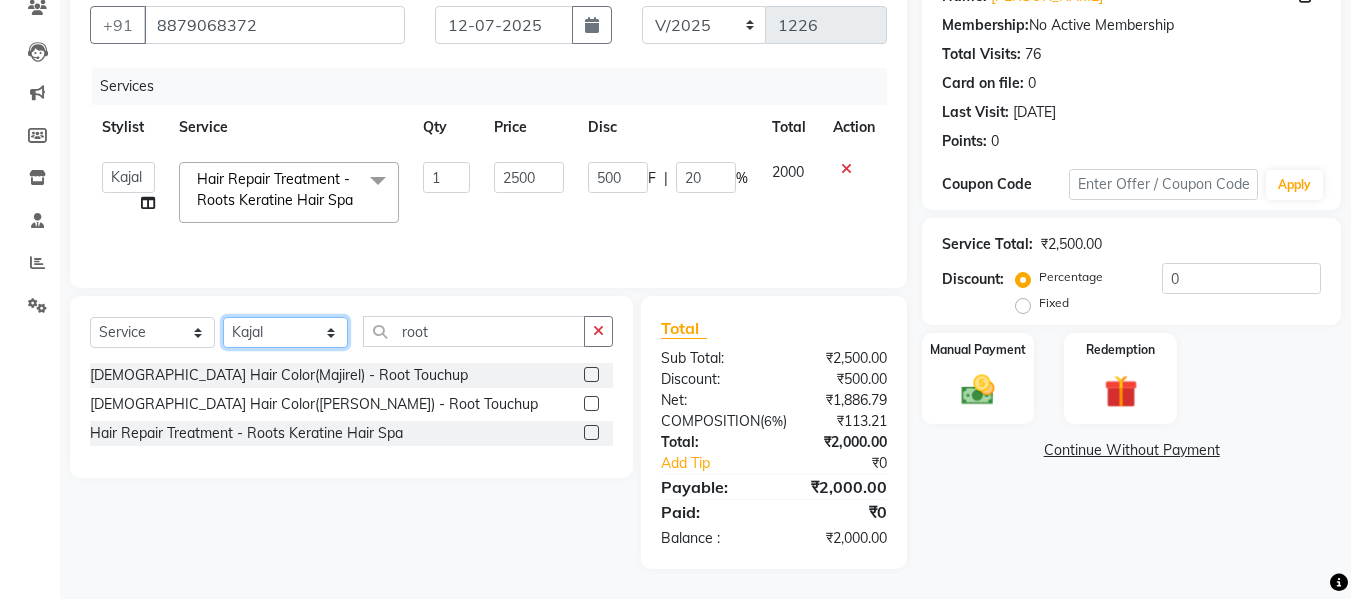 click on "Select Stylist [PERSON_NAME]  Front Desk Kajal [PERSON_NAME]" 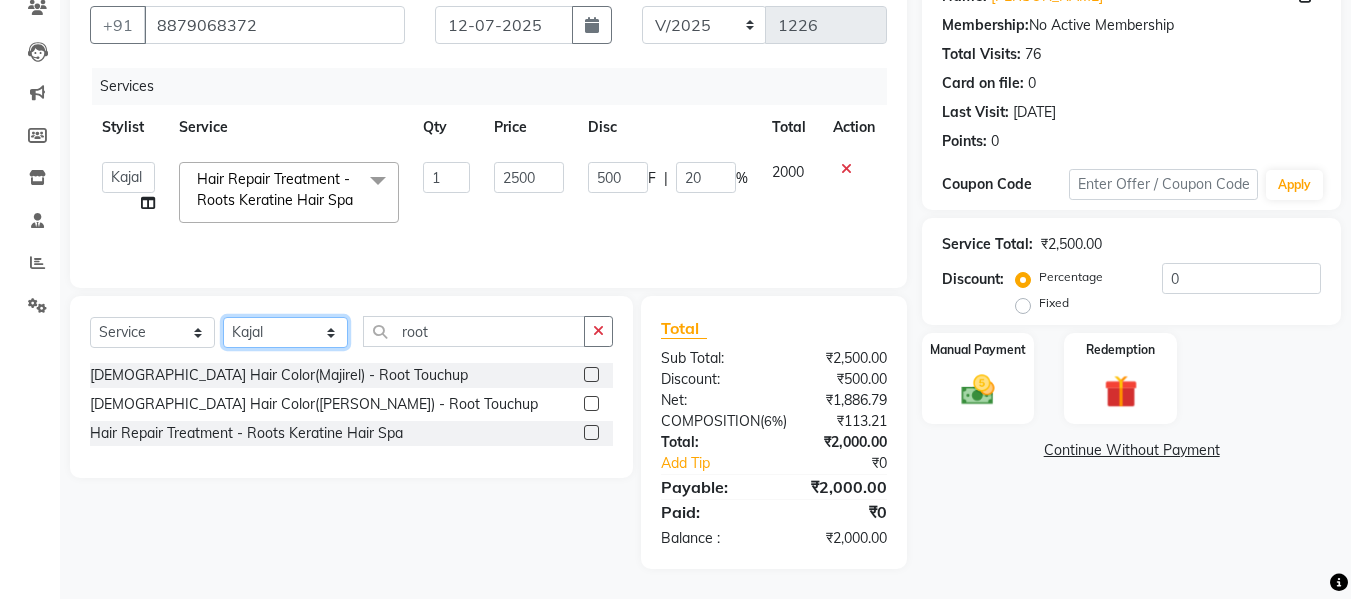 select on "85043" 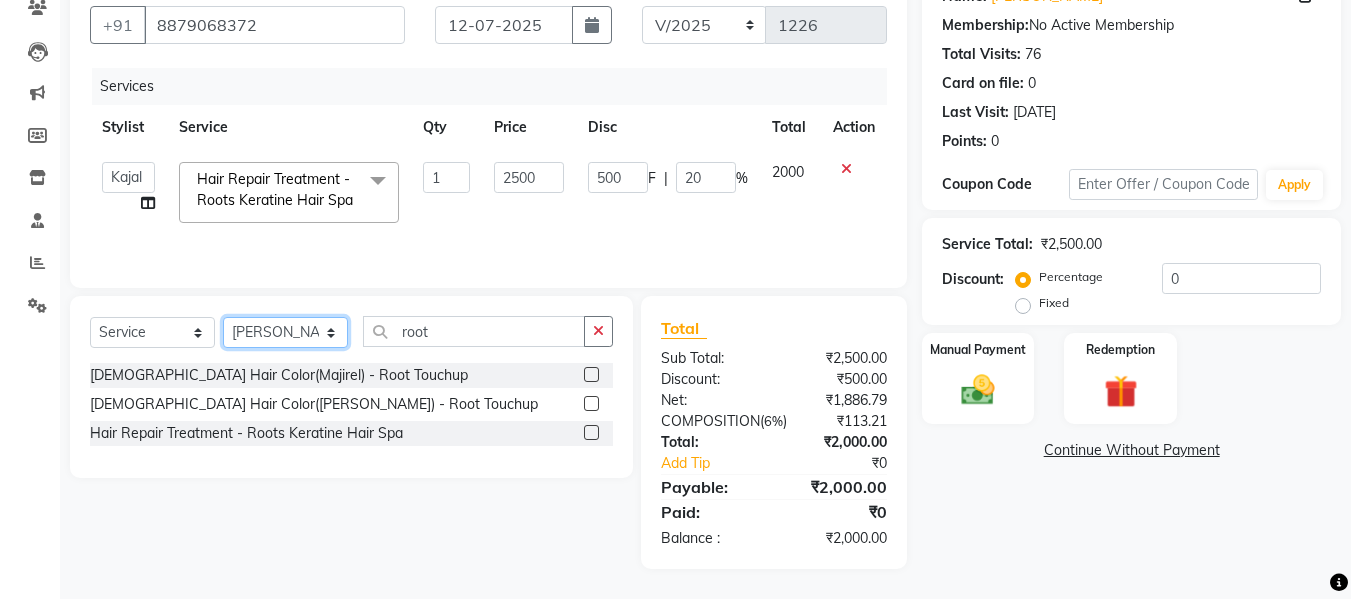click on "Select Stylist [PERSON_NAME]  Front Desk Kajal [PERSON_NAME]" 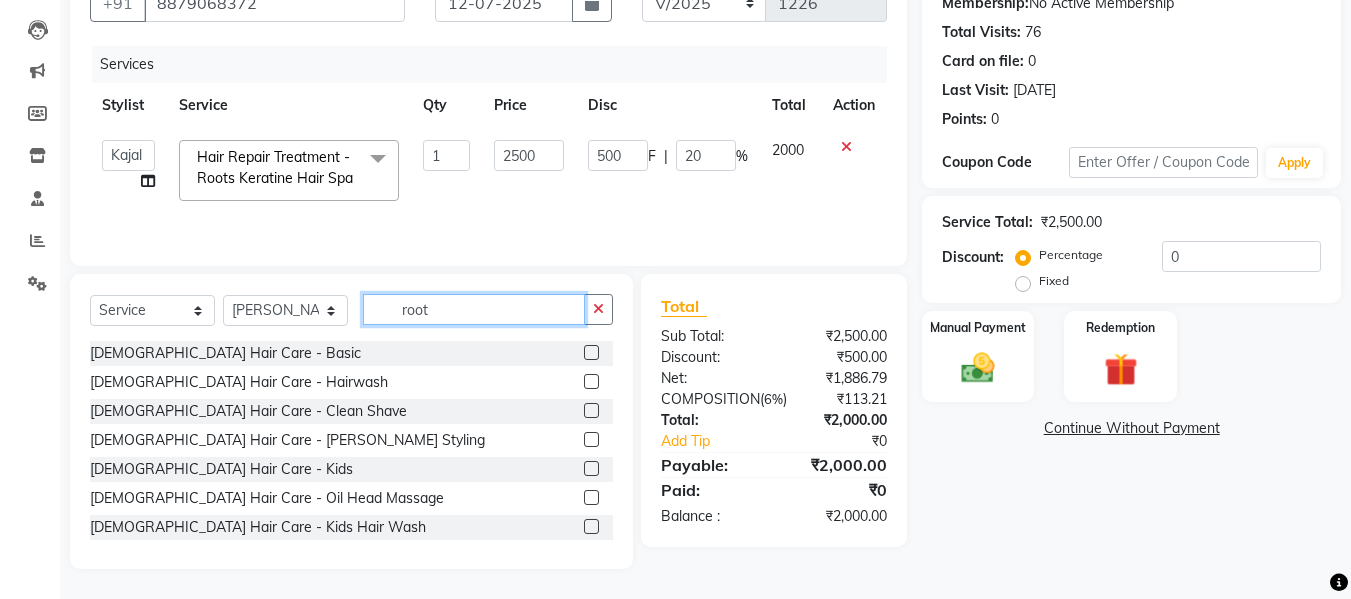 click on "root" 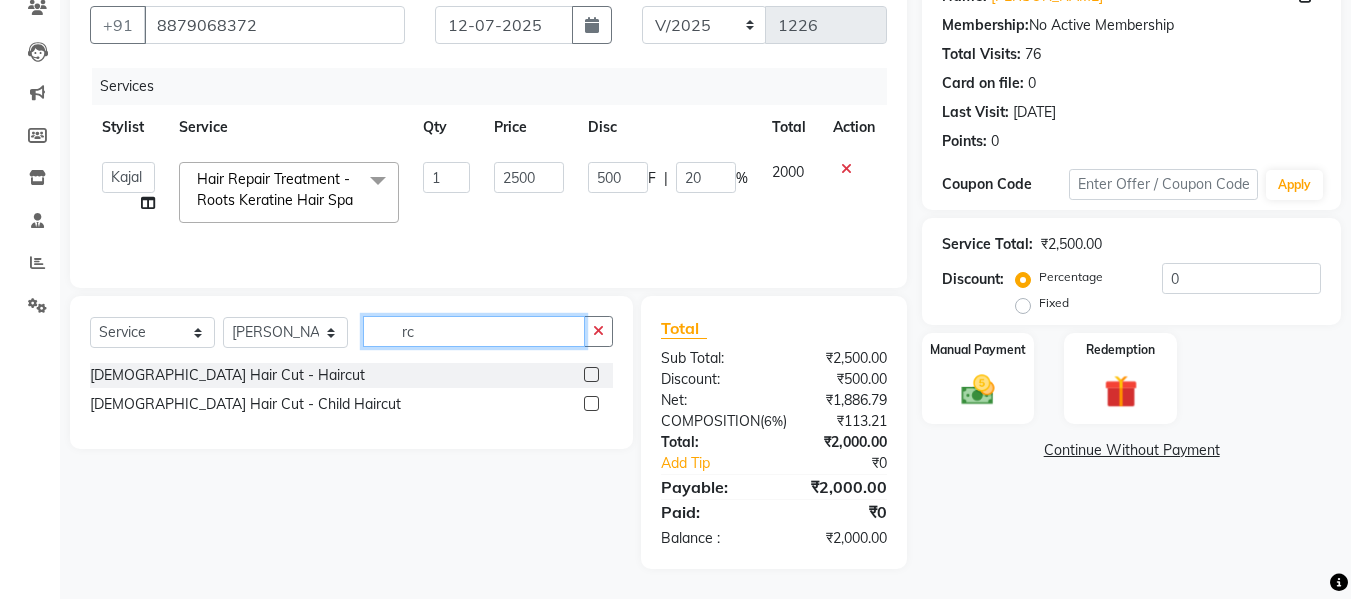 type 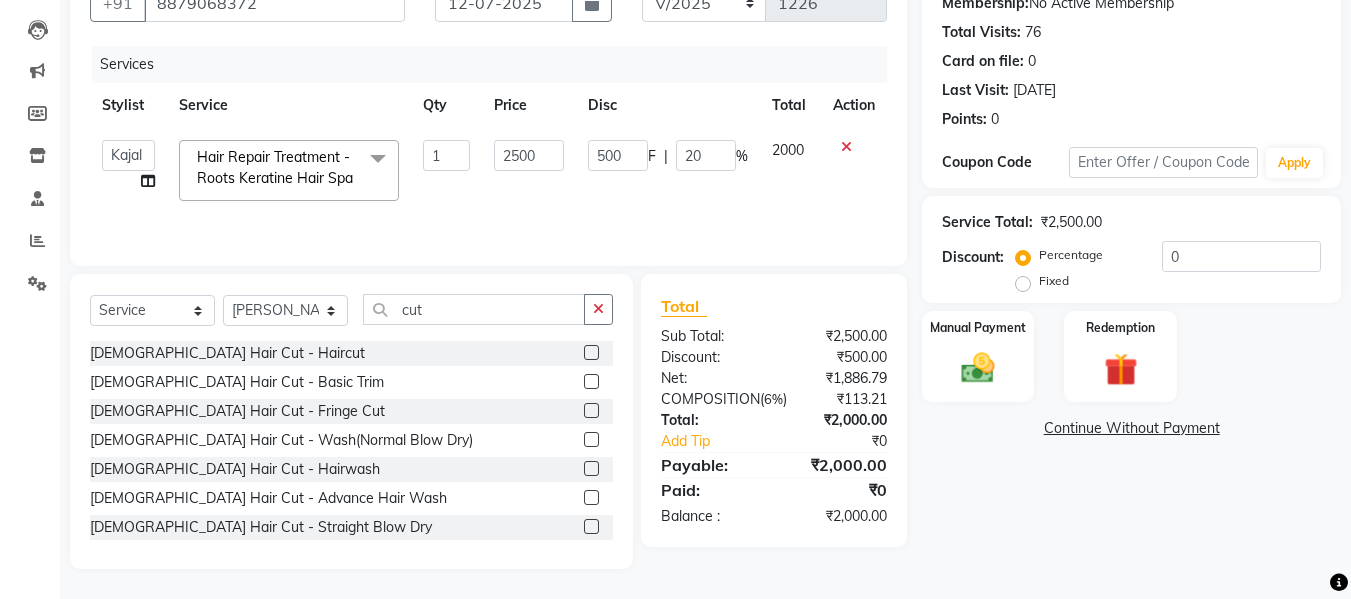 drag, startPoint x: 146, startPoint y: 355, endPoint x: 460, endPoint y: 298, distance: 319.13162 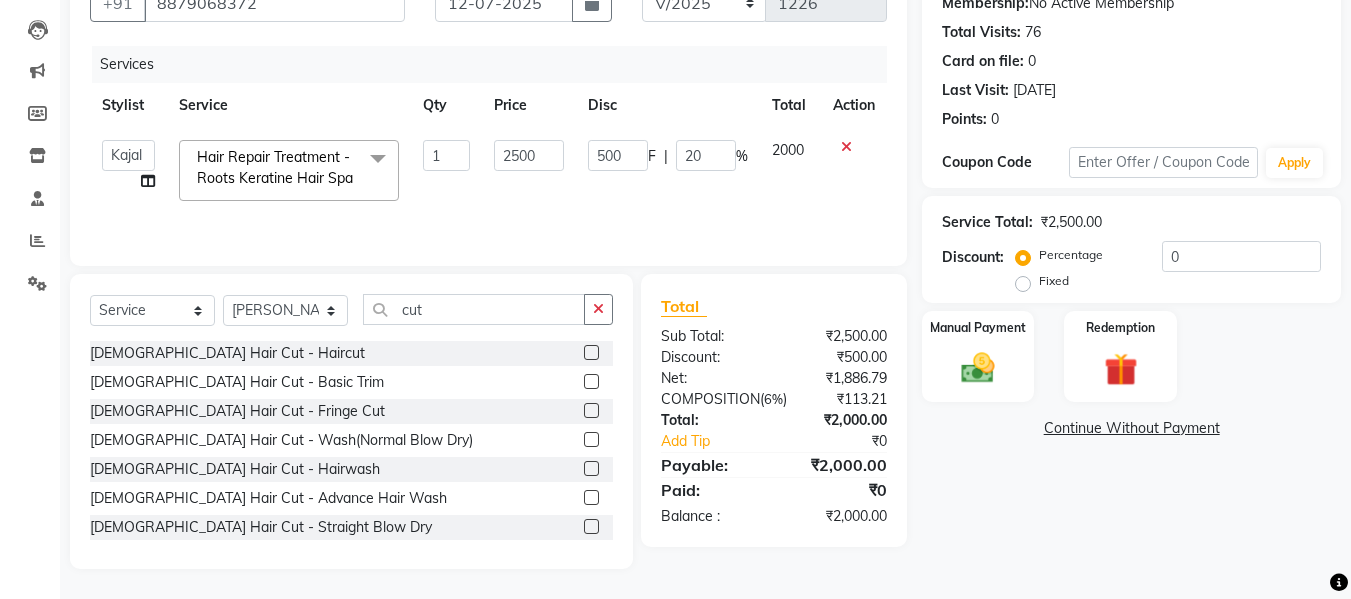click on "[DEMOGRAPHIC_DATA] Hair Cut - Haircut" 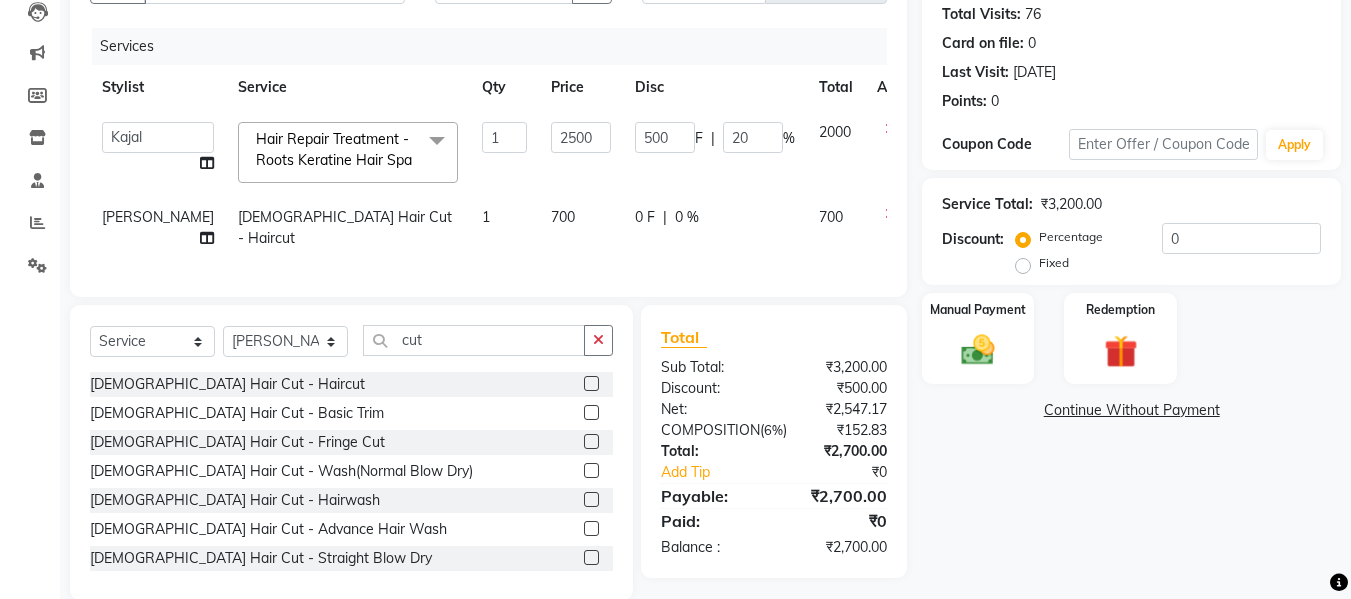 click on "0 F | 0 %" 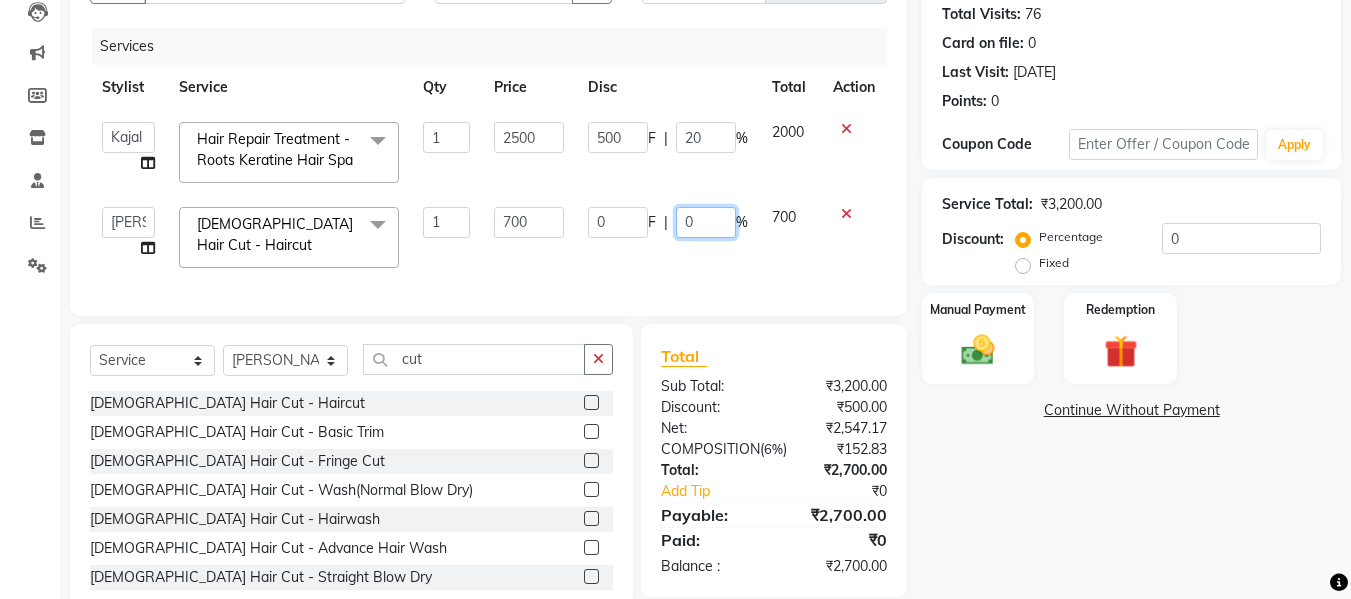 click on "0" 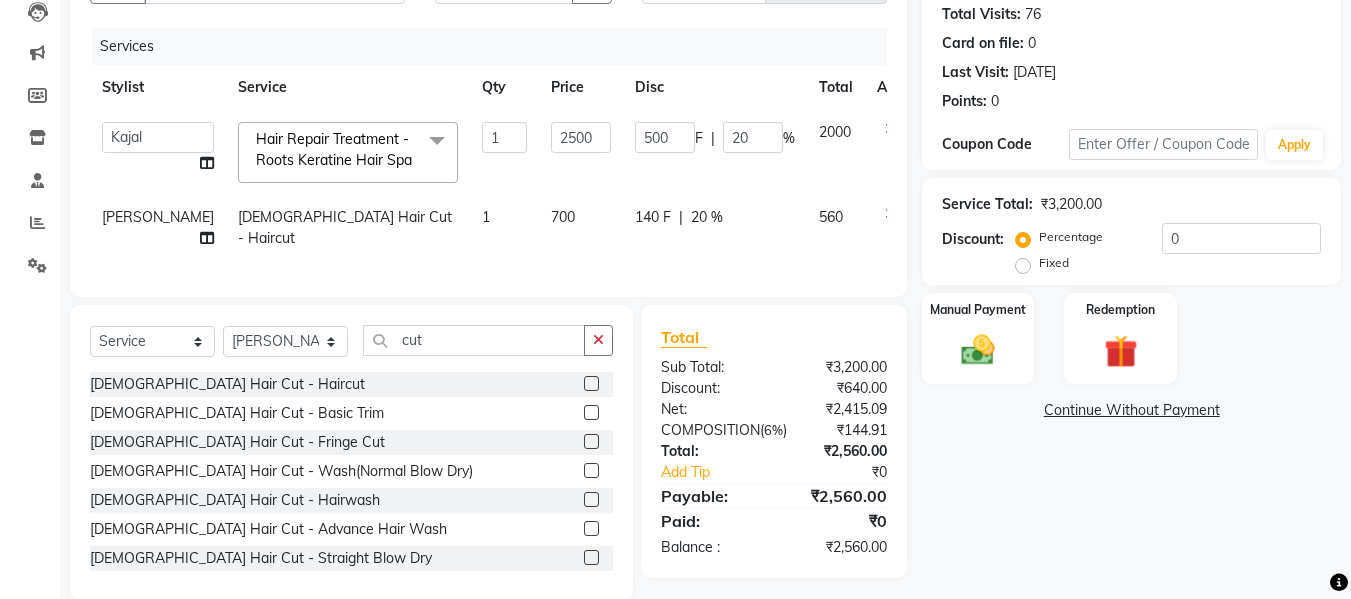 click on "Services Stylist Service Qty Price Disc Total Action  [PERSON_NAME]    Front Desk   Kajal   Priya   Salman Bhai  Hair Repair Treatment - Roots Keratine Hair Spa  x [DEMOGRAPHIC_DATA] Hair Care - Basic [DEMOGRAPHIC_DATA] Hair Care - Hairwash [DEMOGRAPHIC_DATA] Hair Care - Clean Shave [DEMOGRAPHIC_DATA] Hair Care - [PERSON_NAME] Styling [DEMOGRAPHIC_DATA] Hair Care - Kids [DEMOGRAPHIC_DATA] Hair Care - Oil Head Massage [DEMOGRAPHIC_DATA] Hair Care - Kids Hair Wash  [DEMOGRAPHIC_DATA] Hair Color (Loreal Majirel) - [PERSON_NAME] Color [DEMOGRAPHIC_DATA] Hair Color (Loreal Majirel) - Highlights [DEMOGRAPHIC_DATA] Hair Color (Loreal Majirel) - Global [DEMOGRAPHIC_DATA] Hair Color([PERSON_NAME]) - [PERSON_NAME] Color [DEMOGRAPHIC_DATA] Hair Color([PERSON_NAME]) - Global [DEMOGRAPHIC_DATA] Hair Color(Loreal Majirel) - [MEDICAL_DATA] [DEMOGRAPHIC_DATA] Hair Color(Loreal Majirel) - Smoothening [DEMOGRAPHIC_DATA] Hair Color(Loreal Majirel) - Loreal Hair Spa [DEMOGRAPHIC_DATA] Hair Color(Loreal Majirel) - Dandruff Repair [DEMOGRAPHIC_DATA] Hair Cut - Haircut [DEMOGRAPHIC_DATA] Hair Cut - Basic Trim [DEMOGRAPHIC_DATA] Hair Cut - Fringe Cut [DEMOGRAPHIC_DATA] Hair Cut - Wash(Normal Blow Dry) [DEMOGRAPHIC_DATA] Hair Cut - Hairwash [DEMOGRAPHIC_DATA] Hair Cut - Advance Hair Wash [DEMOGRAPHIC_DATA] Hair Cut - Straight Blow Dry [DEMOGRAPHIC_DATA] Hair Cut - Out Curls Blow Dry 1 2500" 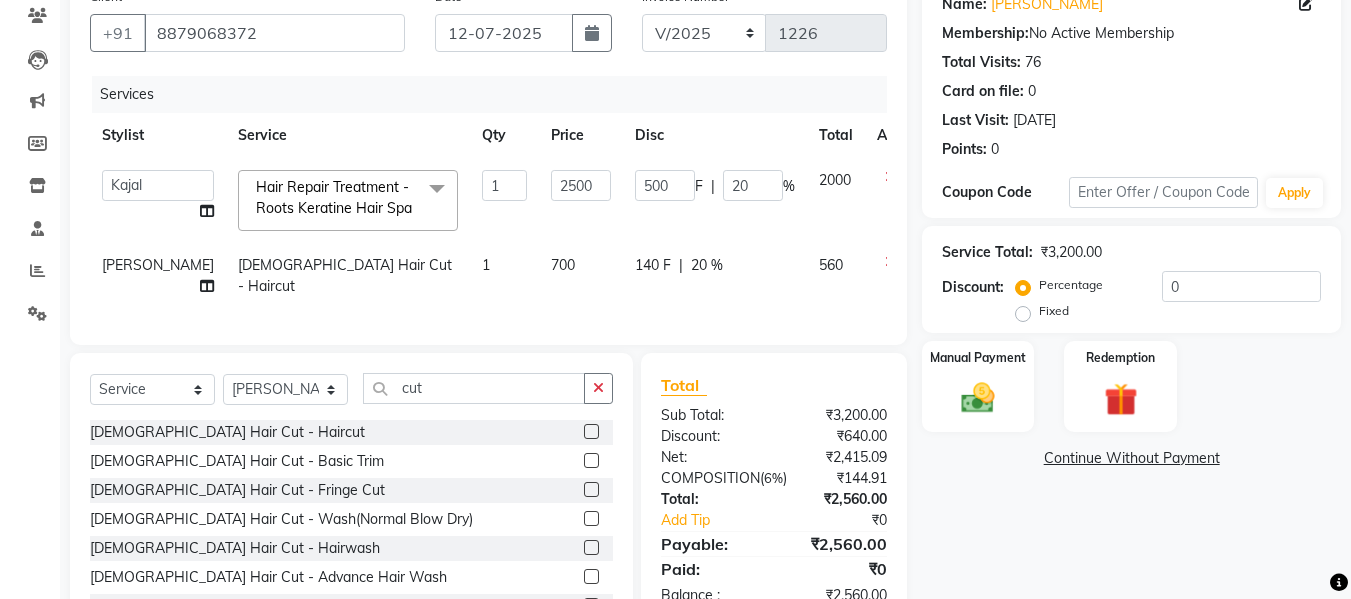 scroll, scrollTop: 200, scrollLeft: 0, axis: vertical 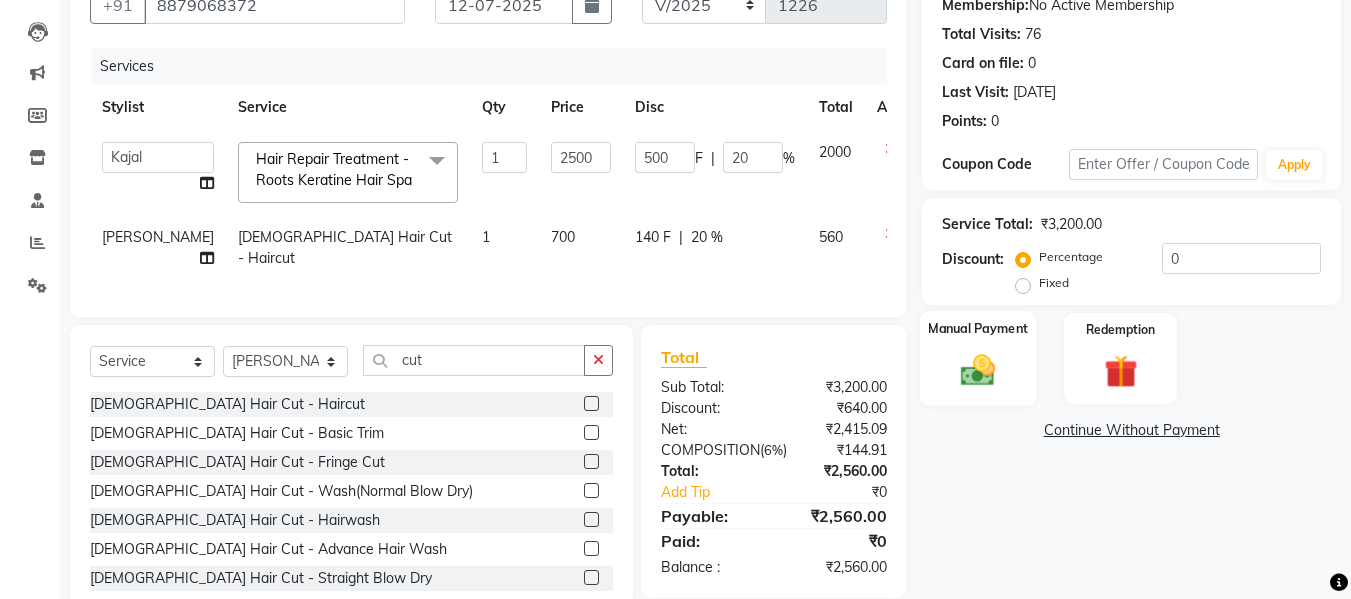 click on "Manual Payment" 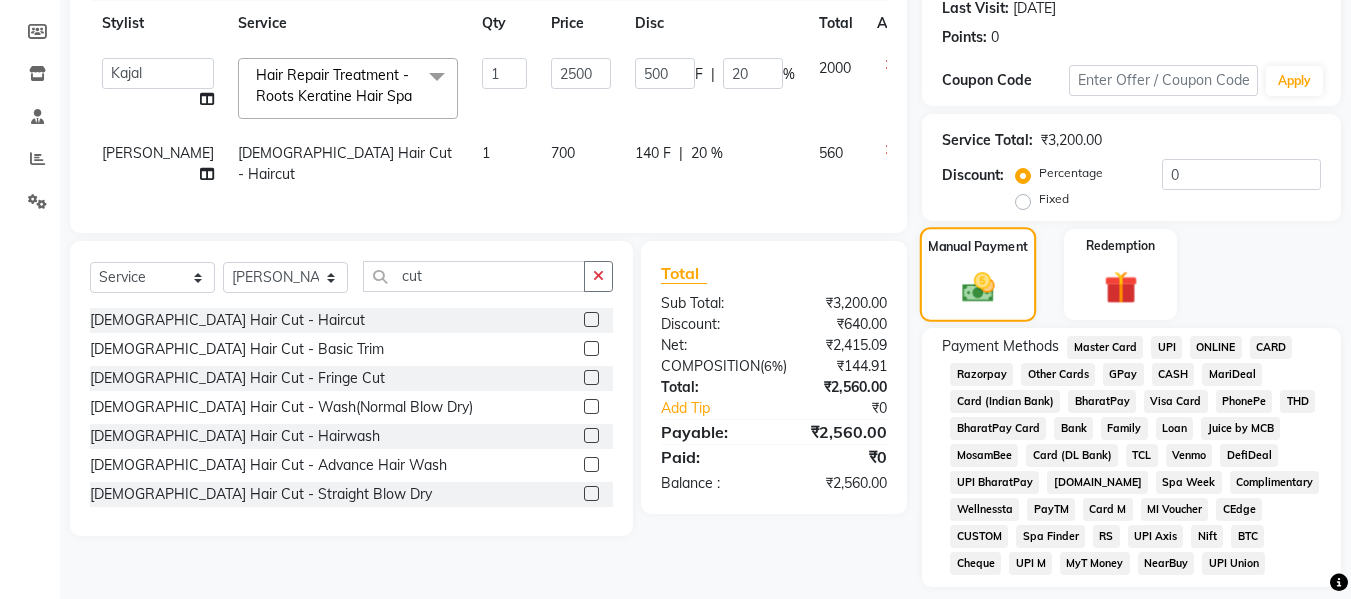 scroll, scrollTop: 343, scrollLeft: 0, axis: vertical 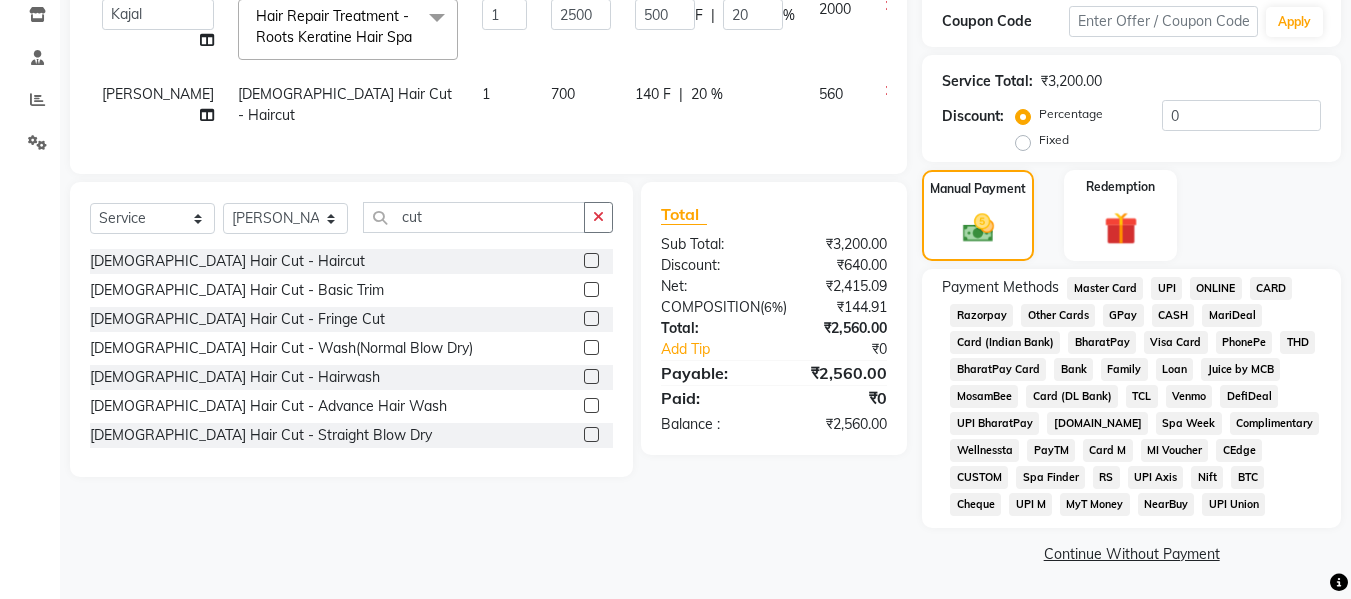 click on "GPay" 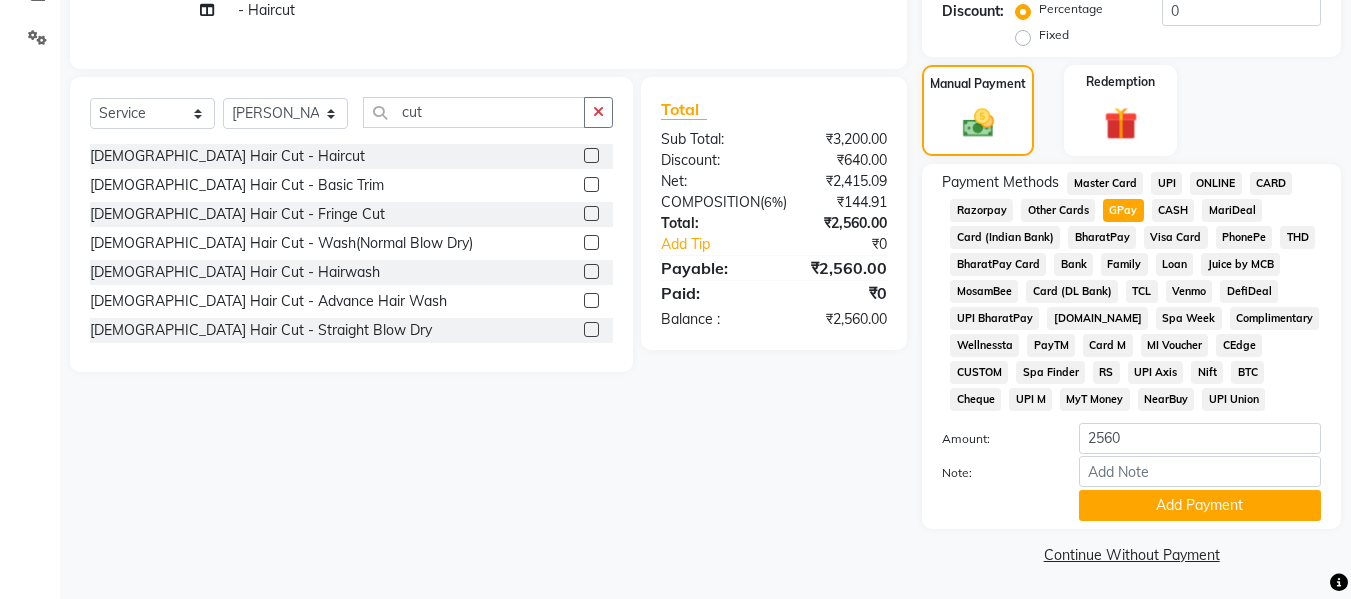 scroll, scrollTop: 449, scrollLeft: 0, axis: vertical 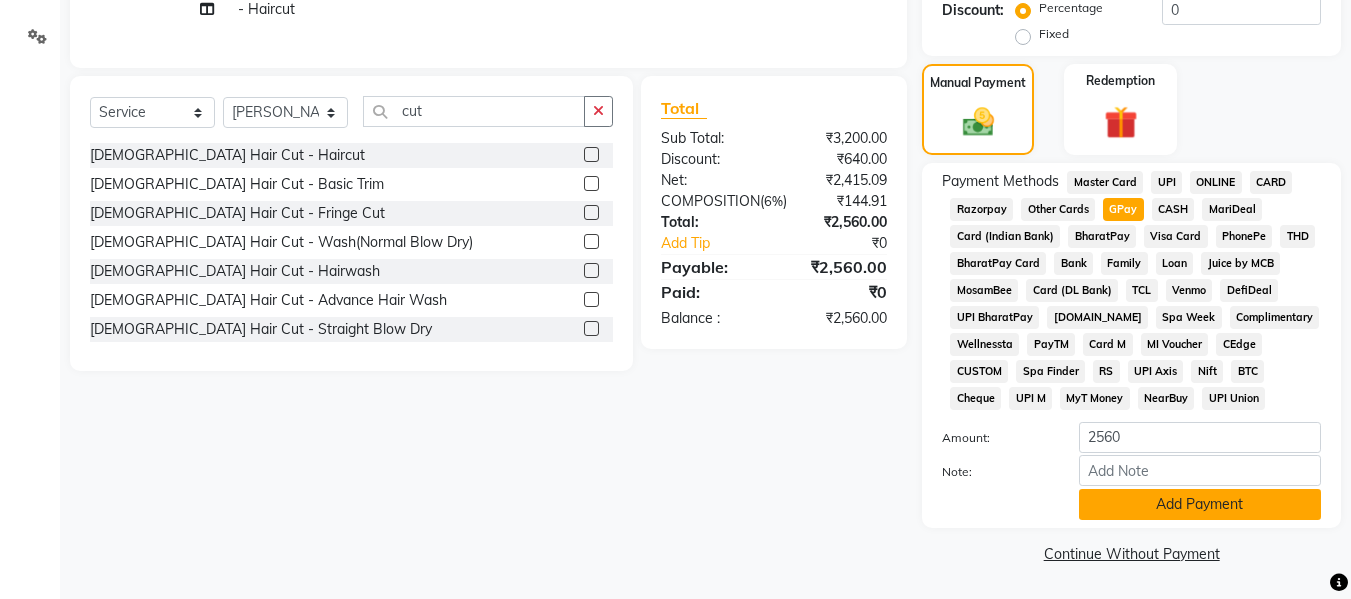 click on "Add Payment" 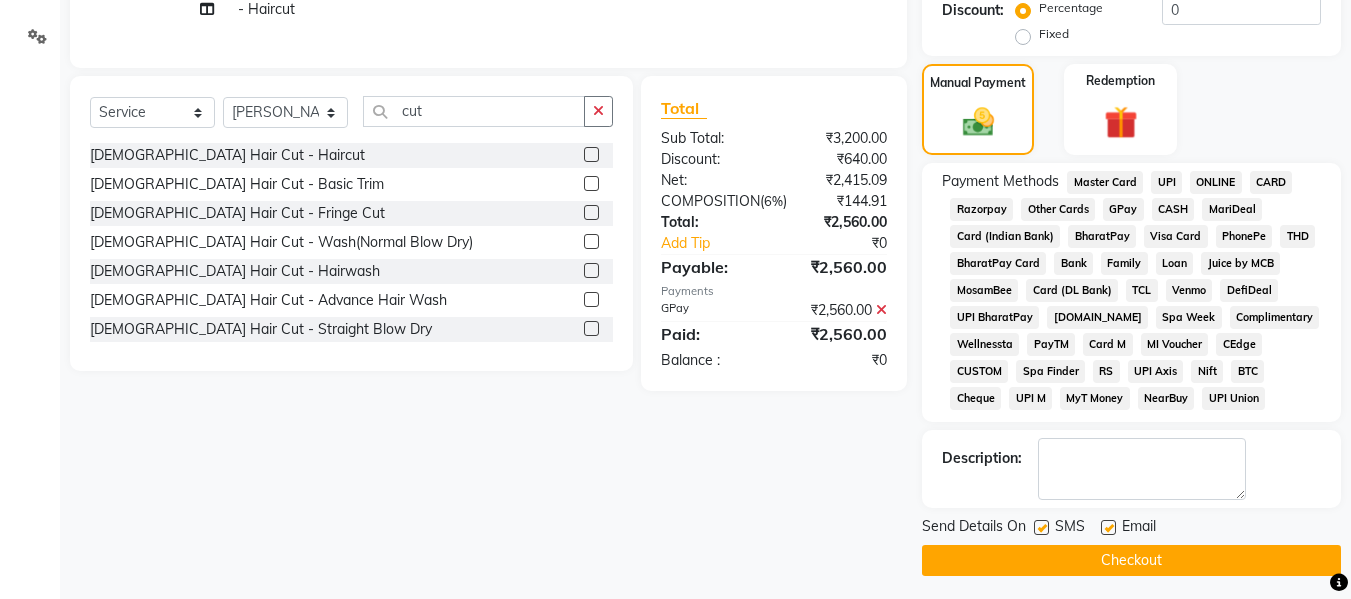 click on "Checkout" 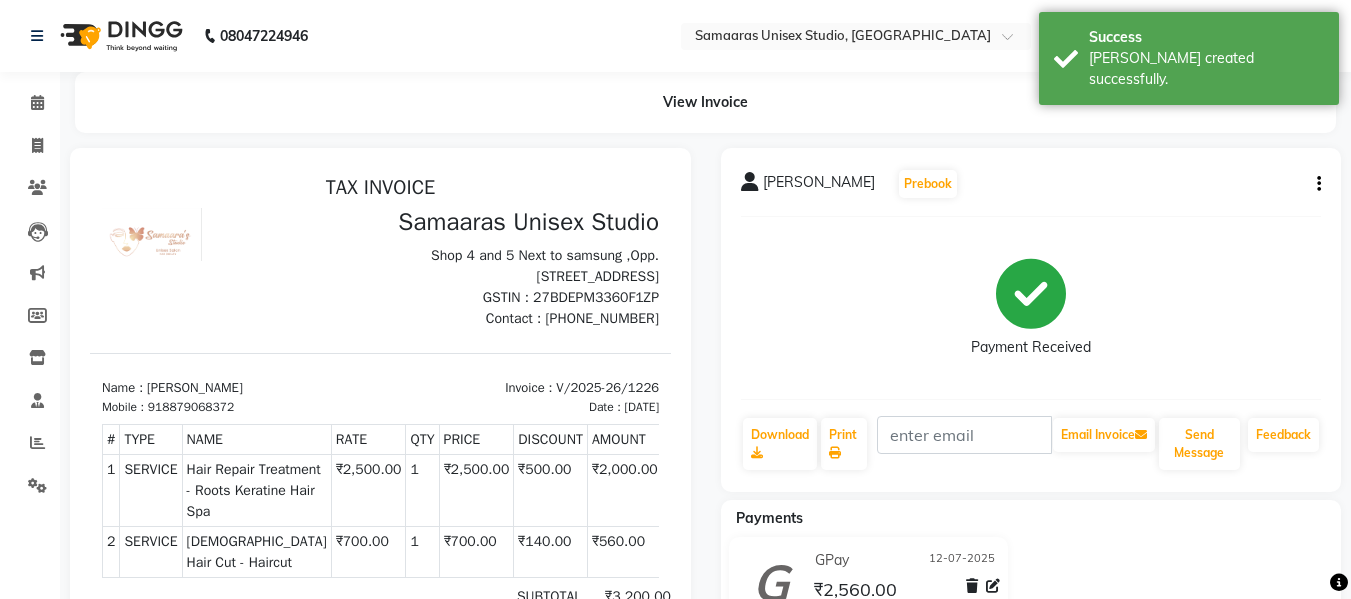 scroll, scrollTop: 0, scrollLeft: 0, axis: both 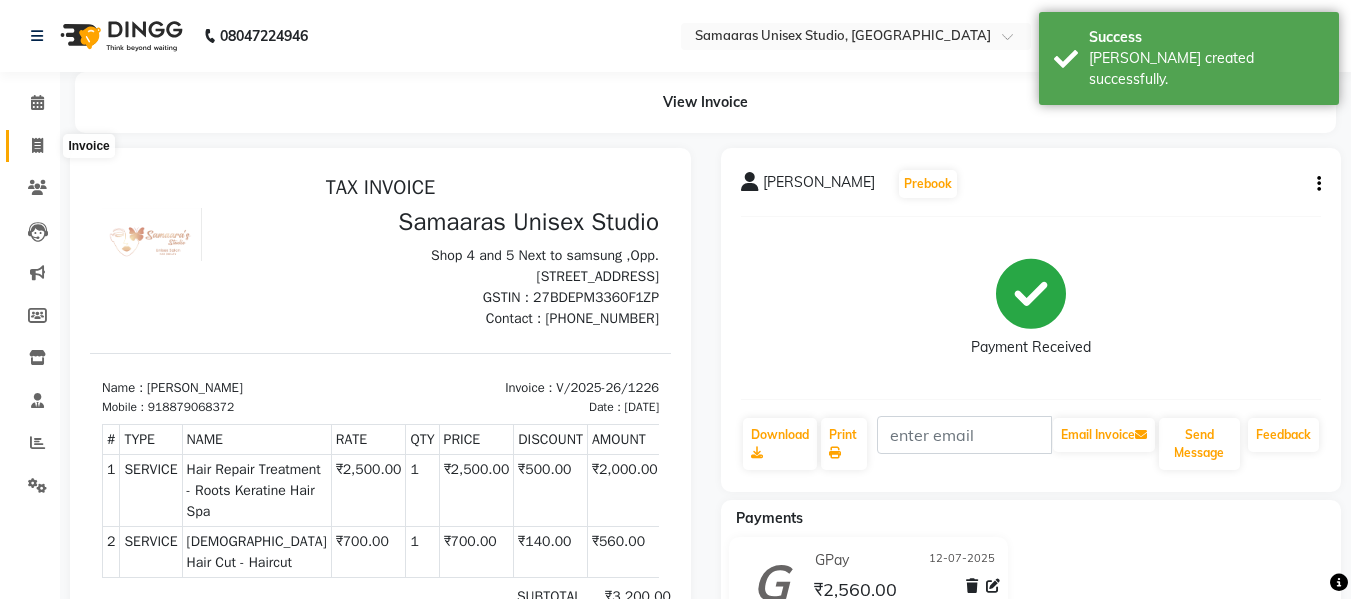 click 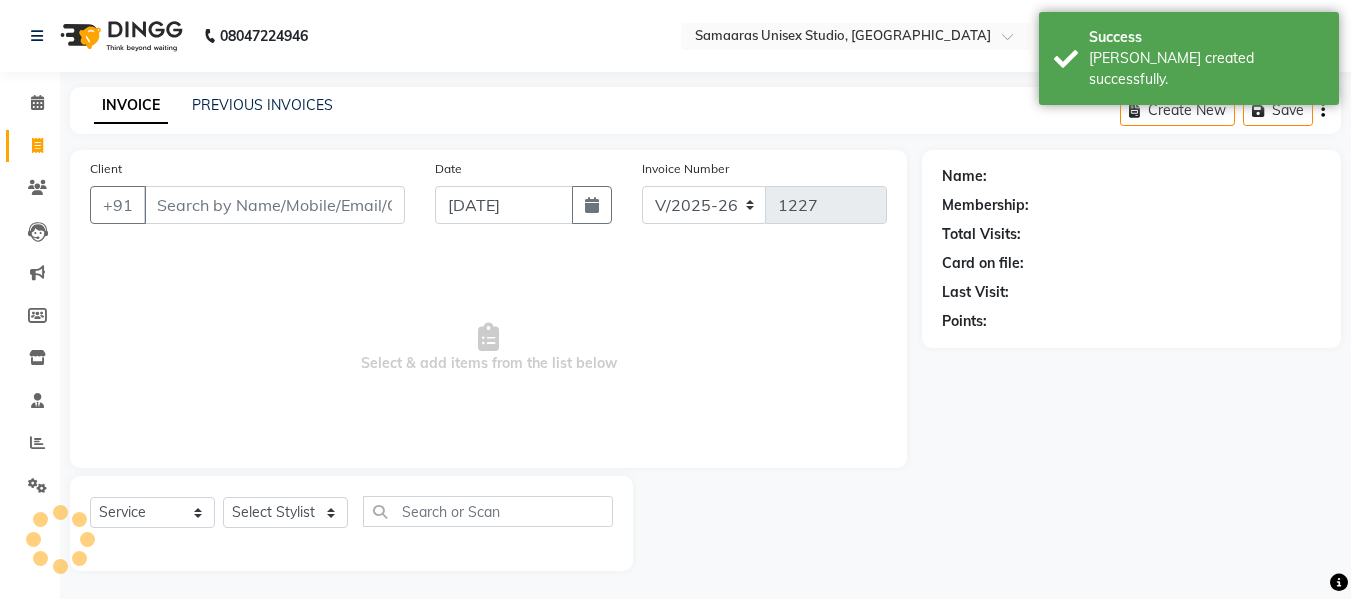 scroll, scrollTop: 2, scrollLeft: 0, axis: vertical 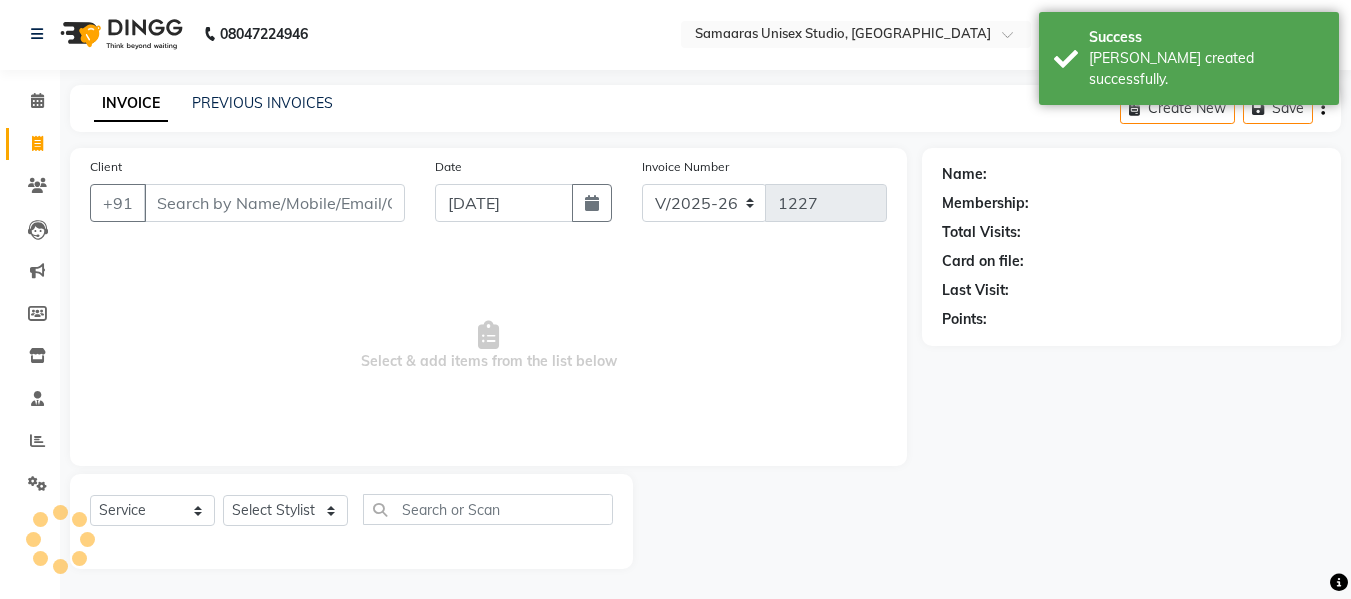 click on "Client" at bounding box center [274, 203] 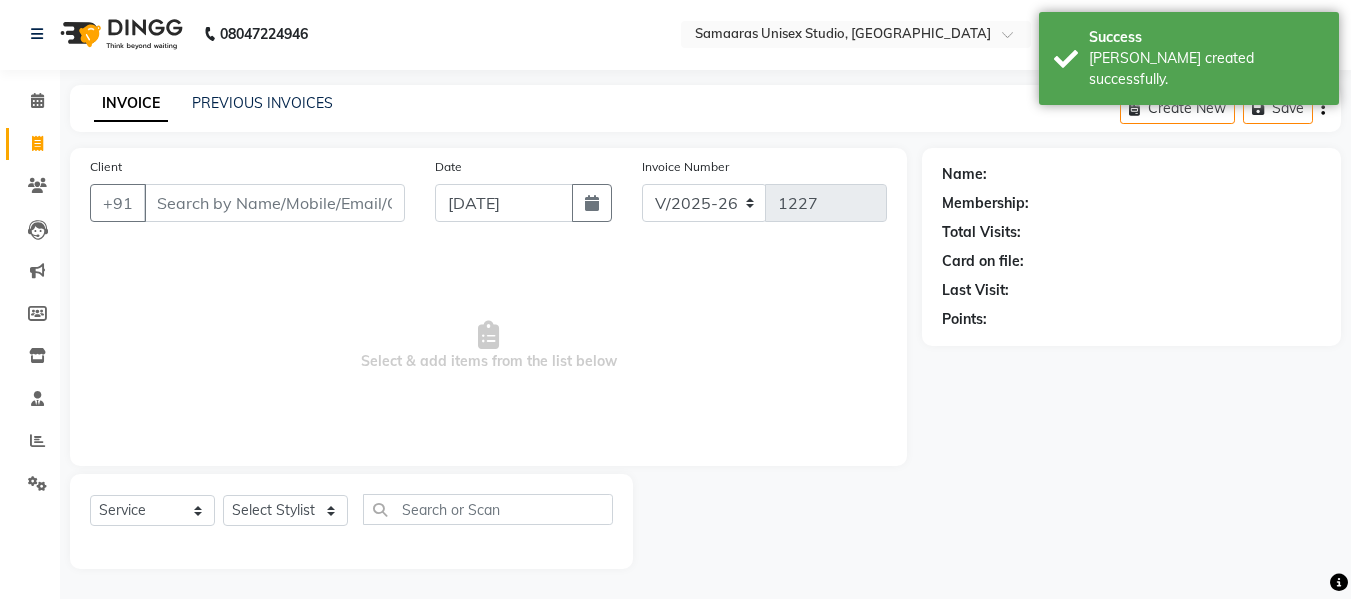click on "Client" at bounding box center (274, 203) 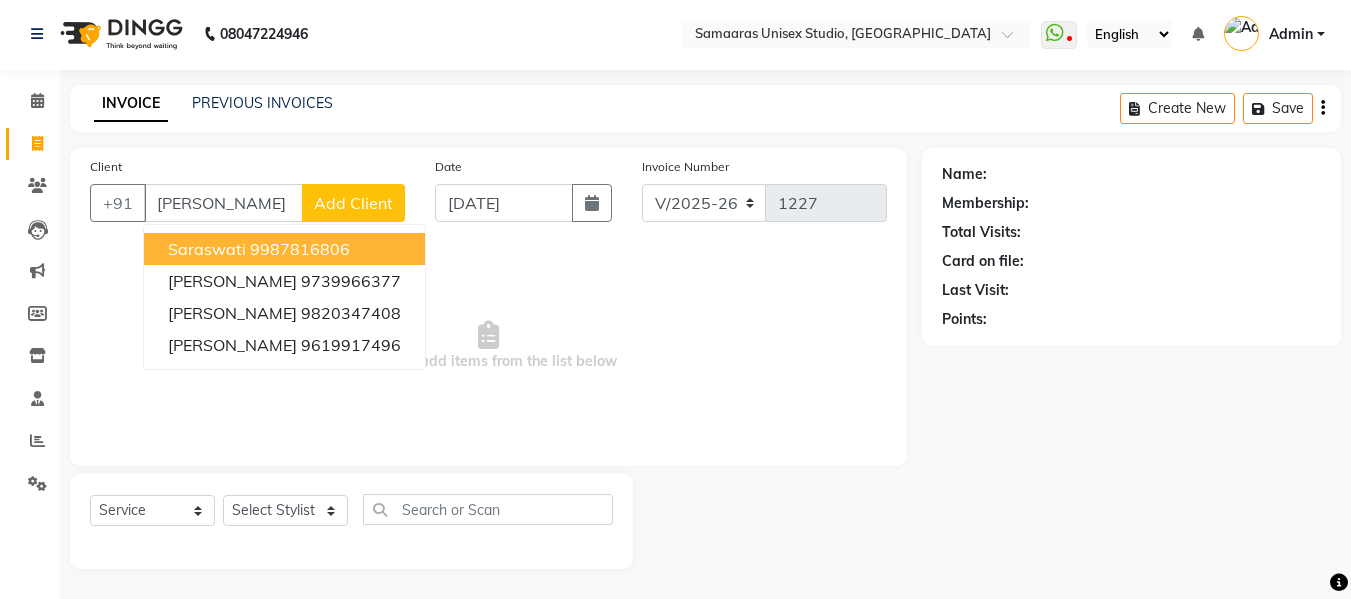 click on "9987816806" at bounding box center [300, 249] 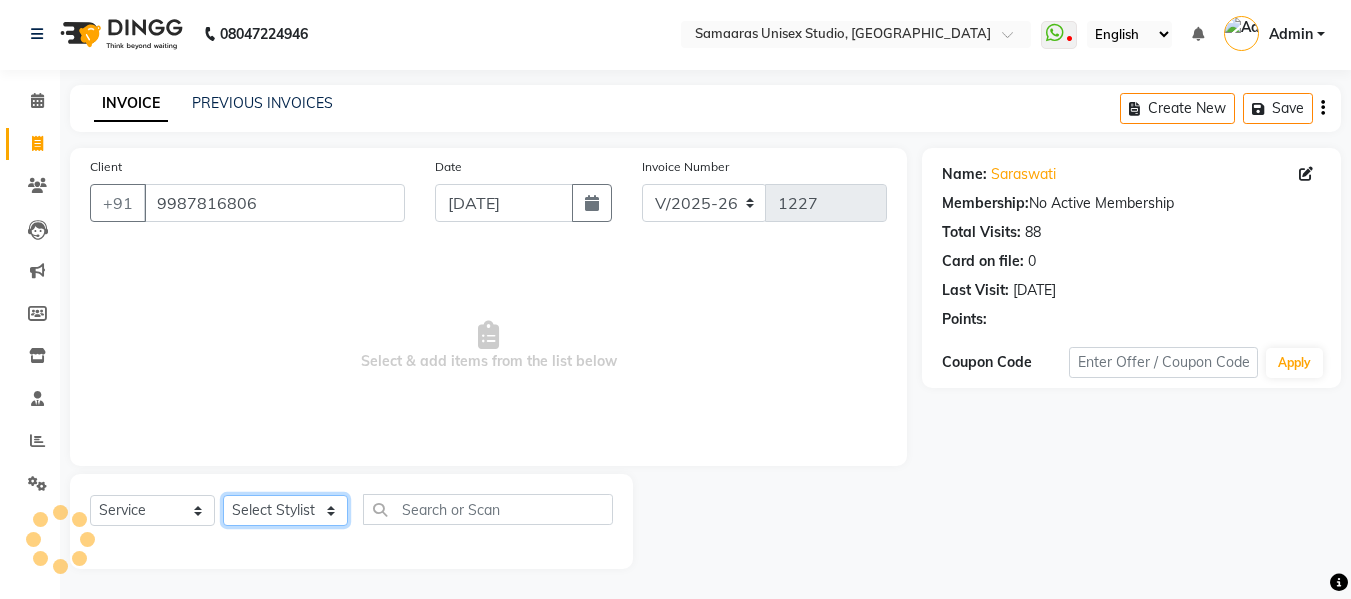 click on "Select Stylist [PERSON_NAME]  Front Desk Kajal [PERSON_NAME]" 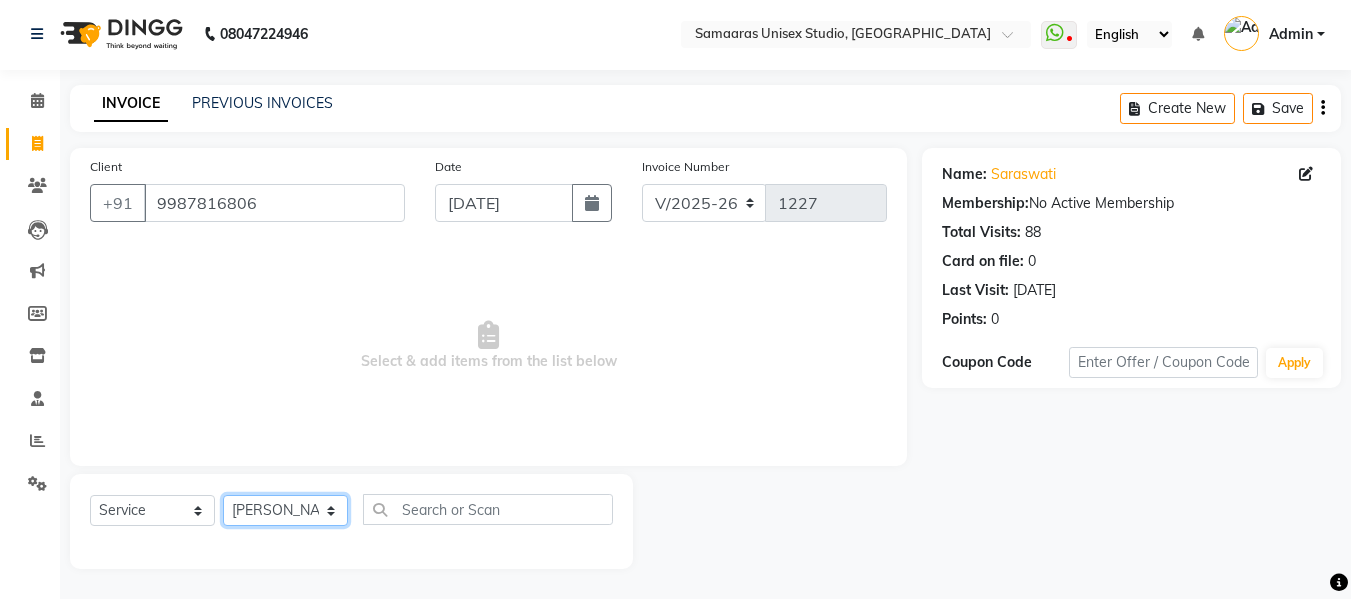click on "Select Stylist [PERSON_NAME]  Front Desk Kajal [PERSON_NAME]" 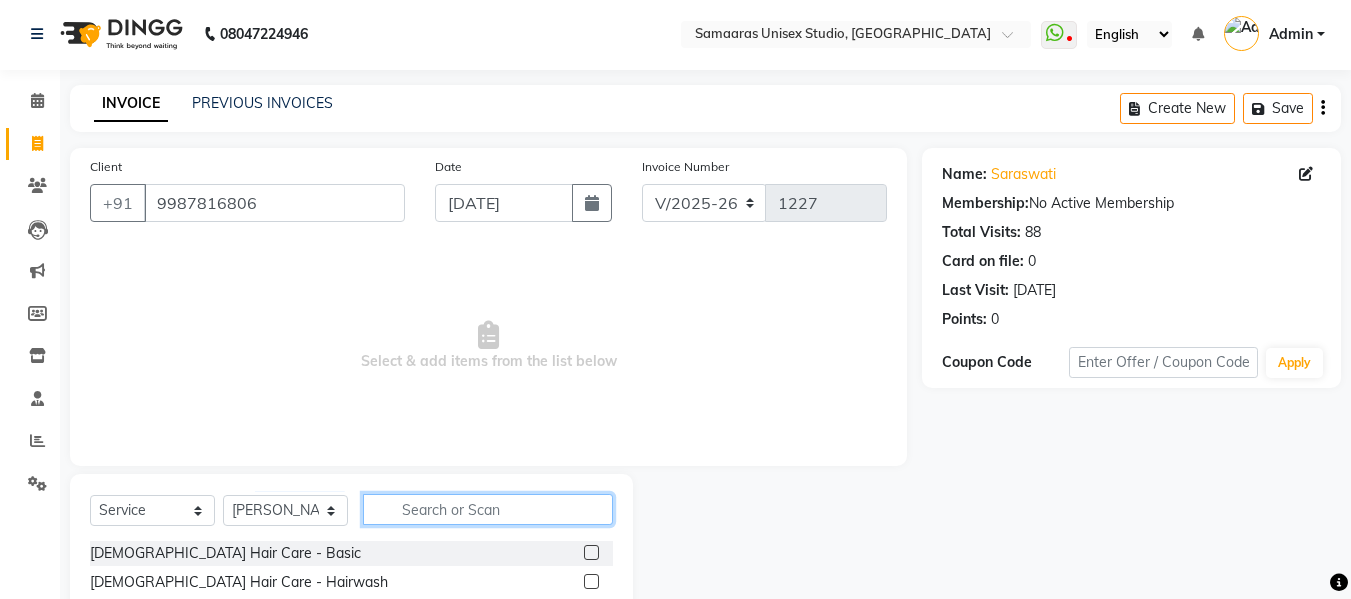 click 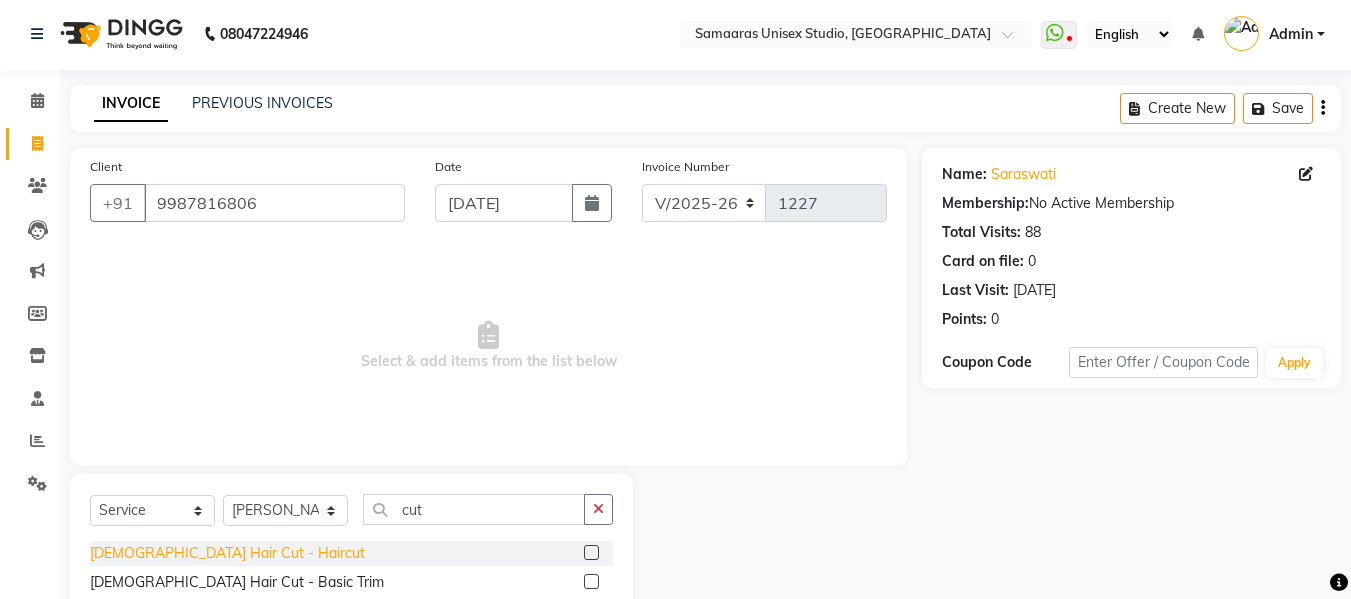 click on "[DEMOGRAPHIC_DATA] Hair Cut - Haircut" 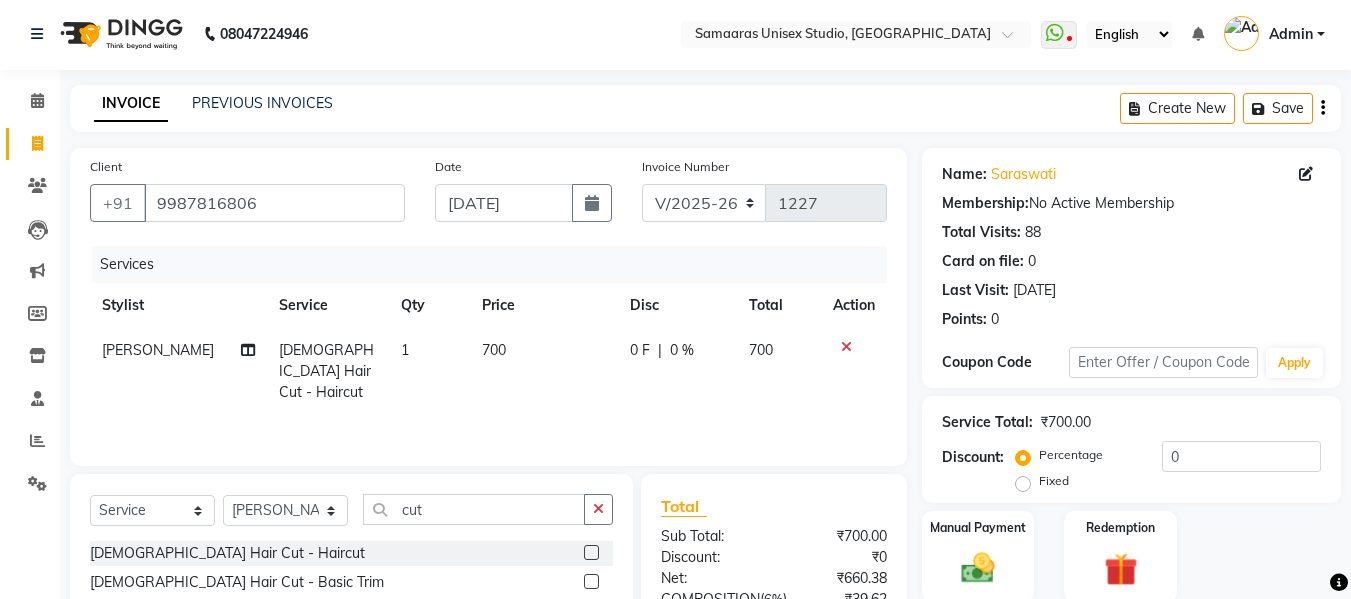 click on "700" 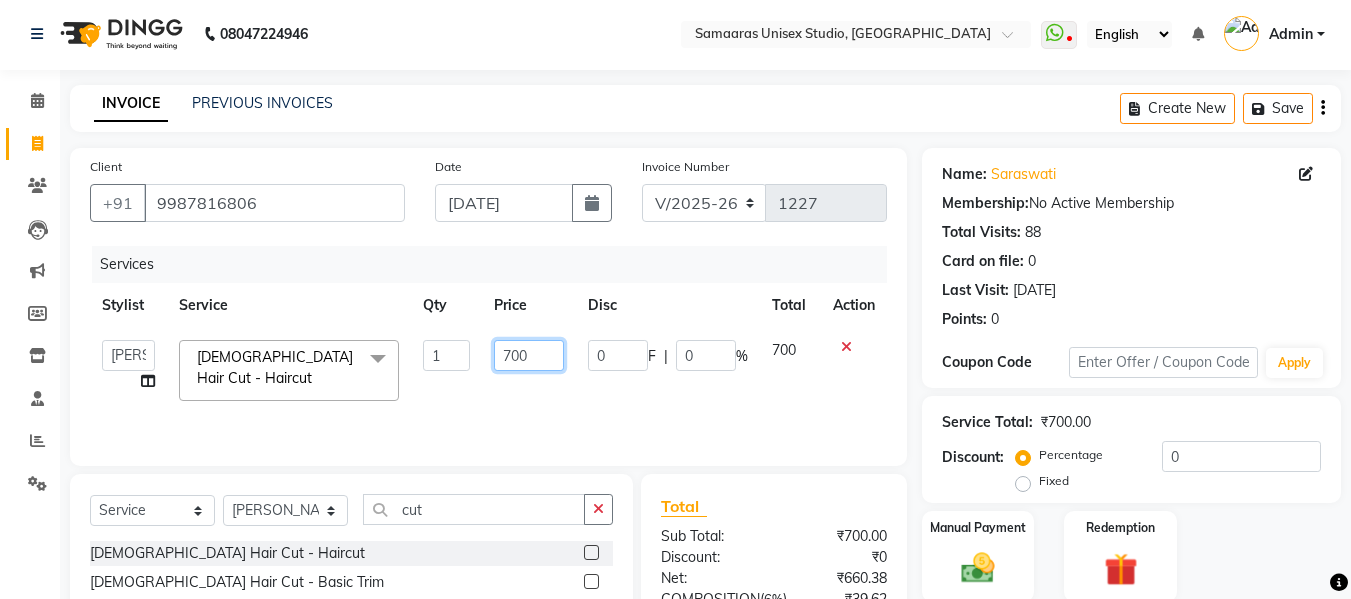 click on "700" 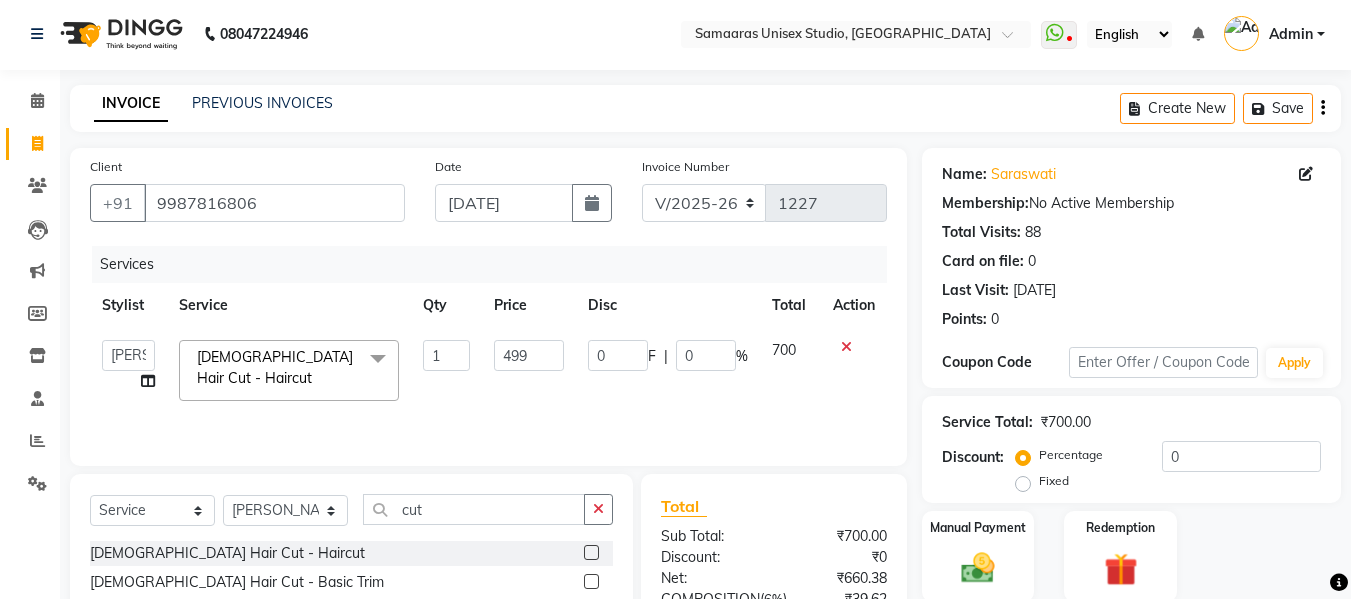 click on "Services Stylist Service Qty Price Disc Total Action  [PERSON_NAME]    Front Desk   Kajal   [PERSON_NAME] Bhai  [DEMOGRAPHIC_DATA] Hair Cut - Haircut  x [DEMOGRAPHIC_DATA] Hair Care - Basic [DEMOGRAPHIC_DATA] Hair Care - Hairwash [DEMOGRAPHIC_DATA] Hair Care - Clean Shave [DEMOGRAPHIC_DATA] Hair Care - [PERSON_NAME] Styling [DEMOGRAPHIC_DATA] Hair Care - Kids [DEMOGRAPHIC_DATA] Hair Care - Oil Head Massage [DEMOGRAPHIC_DATA] Hair Care - Kids Hair Wash  [DEMOGRAPHIC_DATA] Hair Color (Loreal Majirel) - [PERSON_NAME] Color [DEMOGRAPHIC_DATA] Hair Color (Loreal Majirel) - Highlights [DEMOGRAPHIC_DATA] Hair Color (Loreal Majirel) - Global [DEMOGRAPHIC_DATA] Hair Color([PERSON_NAME]) - [PERSON_NAME] Color [DEMOGRAPHIC_DATA] Hair Color([PERSON_NAME]) - Global [DEMOGRAPHIC_DATA] Hair Color(Loreal Majirel) - [MEDICAL_DATA] [DEMOGRAPHIC_DATA] Hair Color(Loreal Majirel) - Smoothening [DEMOGRAPHIC_DATA] Hair Color(Loreal Majirel) - Loreal Hair Spa [DEMOGRAPHIC_DATA] Hair Color(Loreal Majirel) - Dandruff Repair [DEMOGRAPHIC_DATA] Hair Cut - Haircut [DEMOGRAPHIC_DATA] Hair Cut - Basic Trim [DEMOGRAPHIC_DATA] Hair Cut - Fringe Cut [DEMOGRAPHIC_DATA] Hair Cut - Wash(Normal Blow Dry) [DEMOGRAPHIC_DATA] Hair Cut - Hairwash [DEMOGRAPHIC_DATA] Hair Cut - Advance Hair Wash [DEMOGRAPHIC_DATA] Hair Cut - Straight Blow Dry [DEMOGRAPHIC_DATA] Hair Cut - Out Curls Blow Dry [DEMOGRAPHIC_DATA] Highlights - Upto Neck" 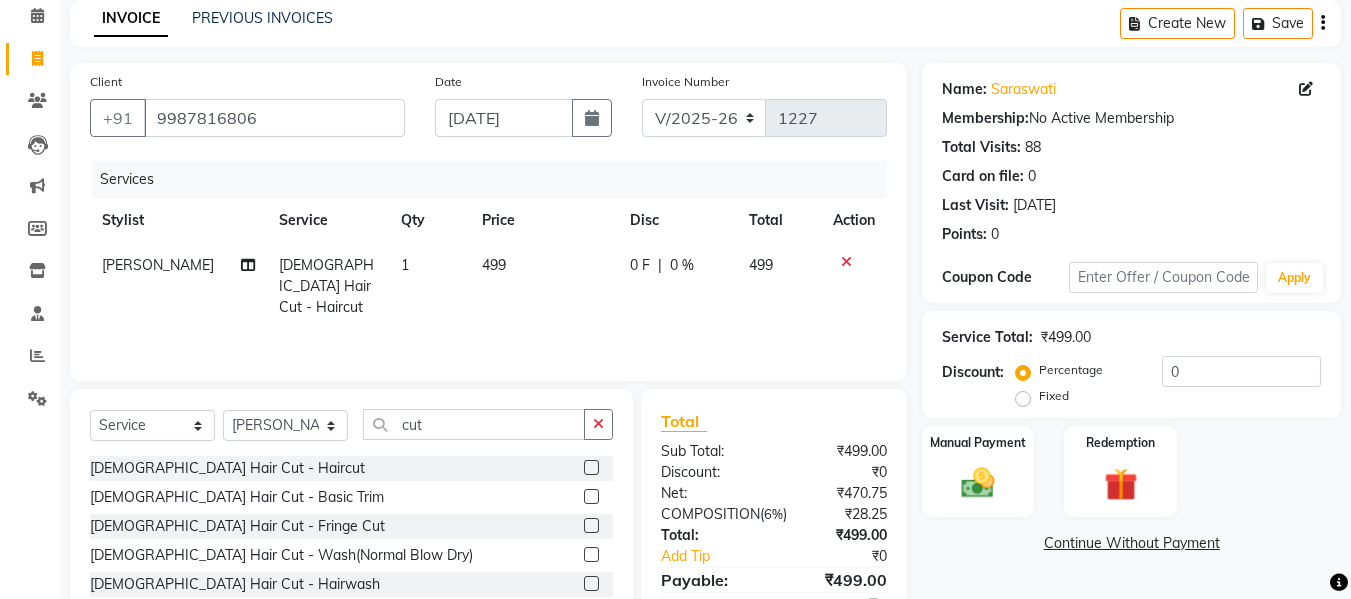 scroll, scrollTop: 202, scrollLeft: 0, axis: vertical 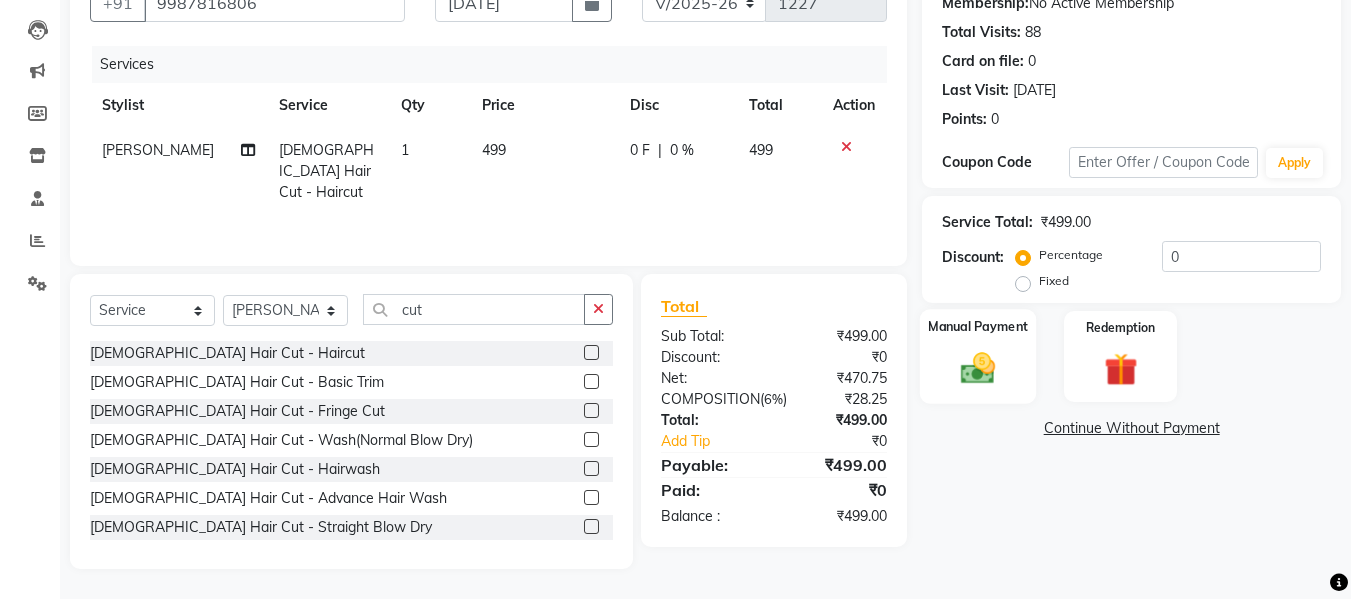 click 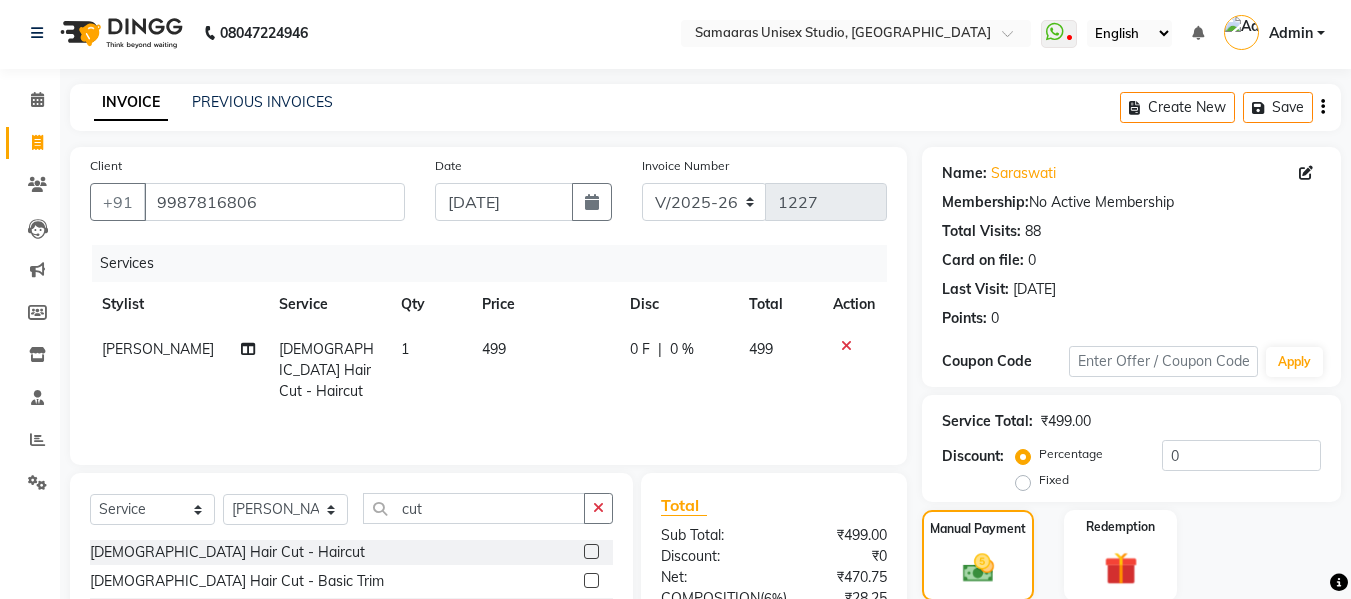 scroll, scrollTop: 0, scrollLeft: 0, axis: both 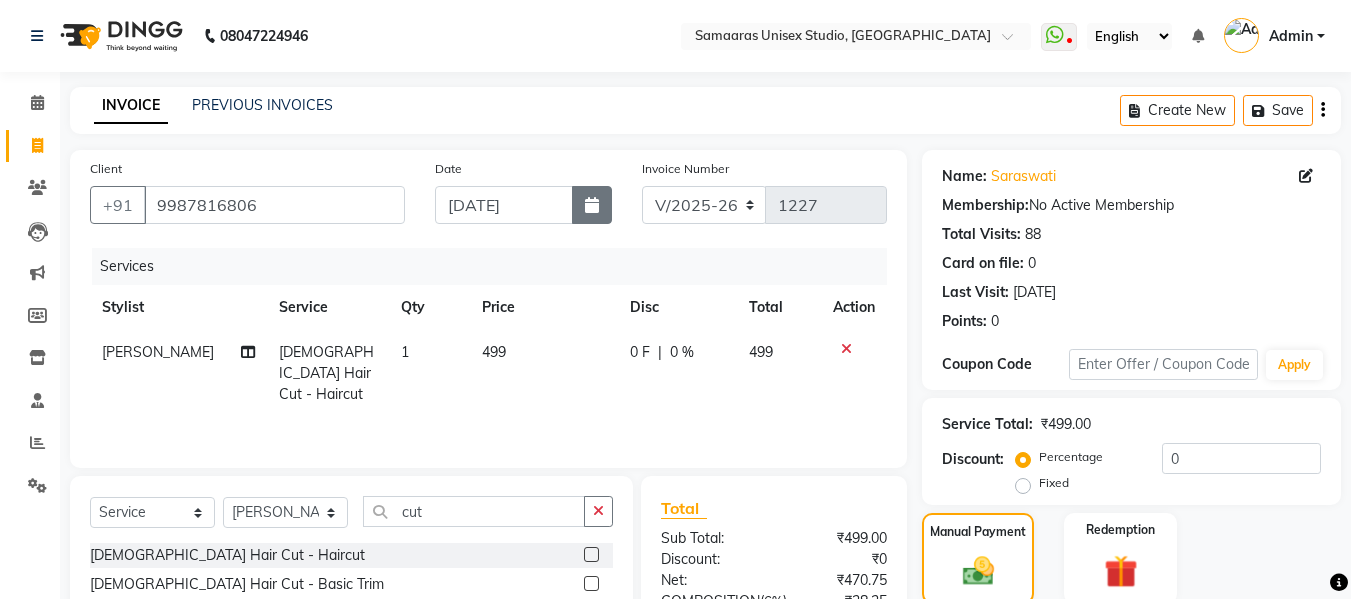 click 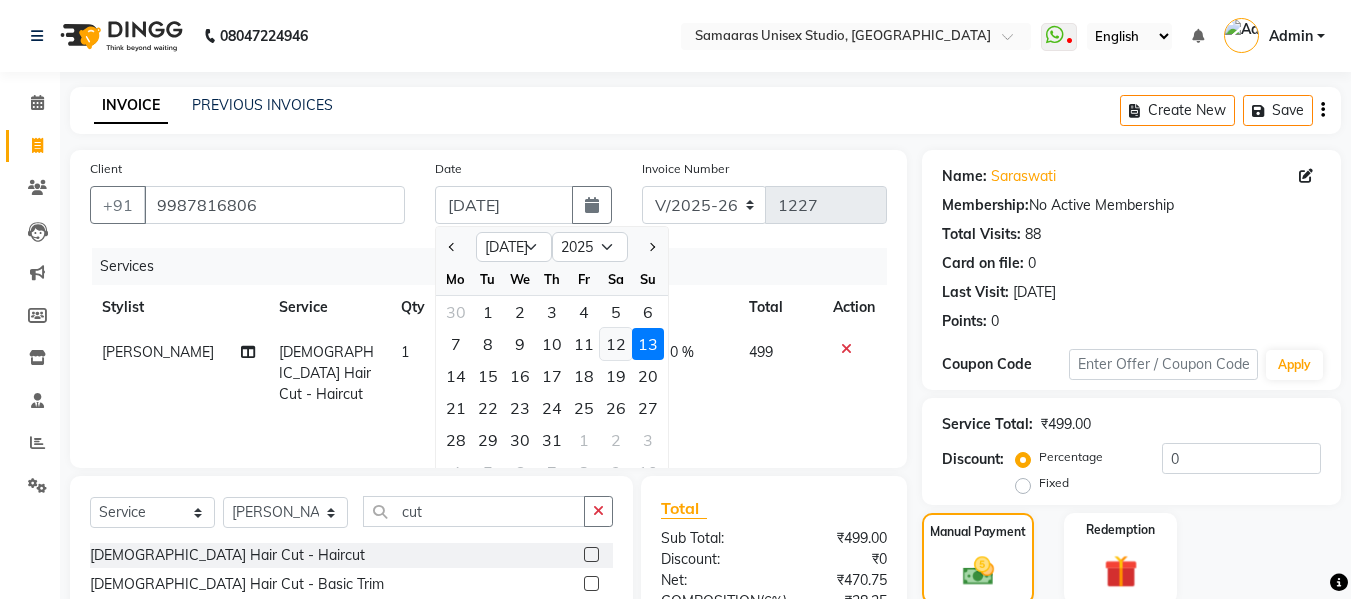 click on "12" 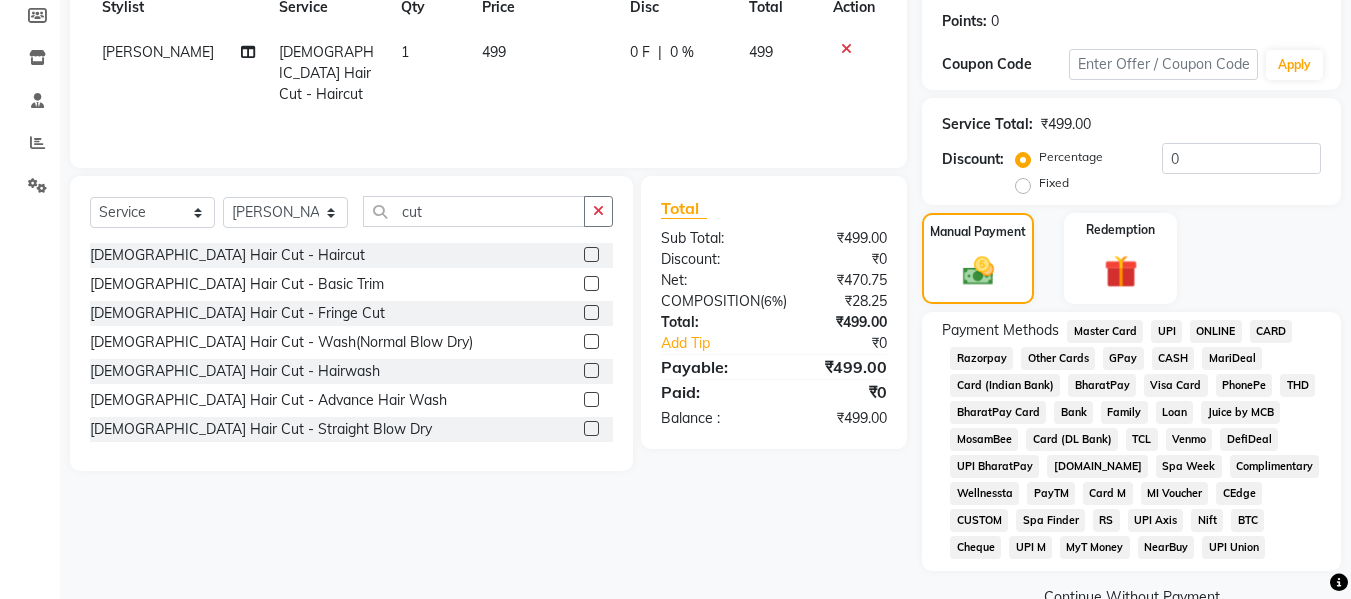 scroll, scrollTop: 343, scrollLeft: 0, axis: vertical 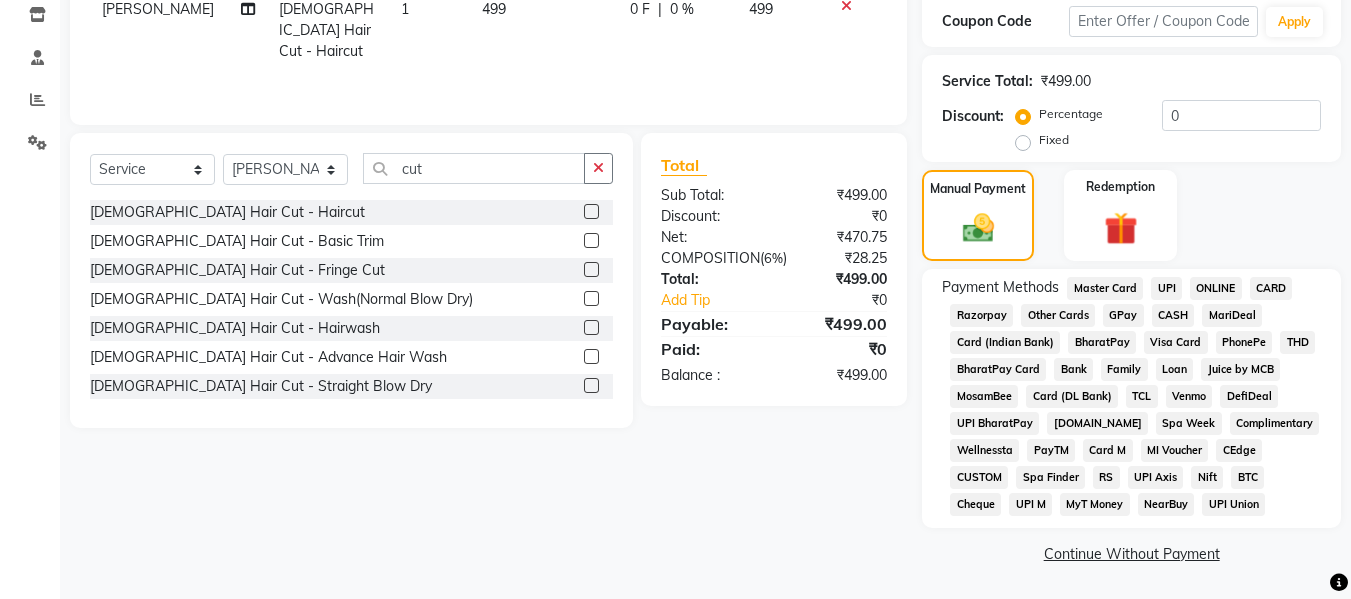 click on "GPay" 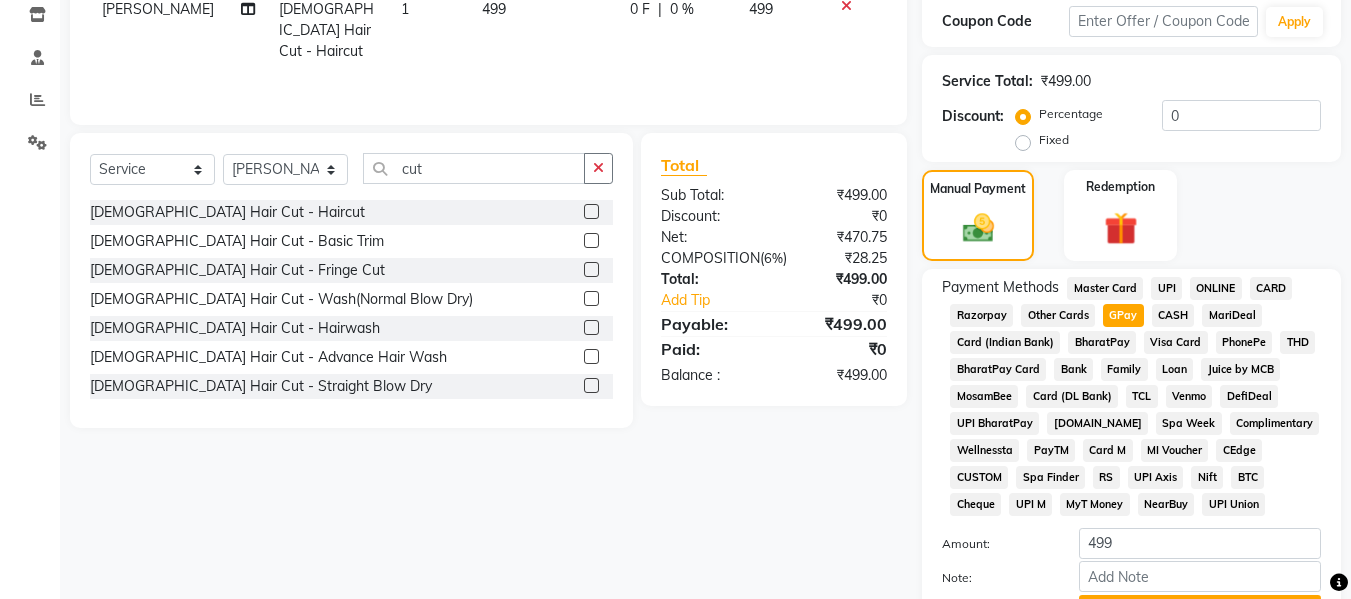 scroll, scrollTop: 449, scrollLeft: 0, axis: vertical 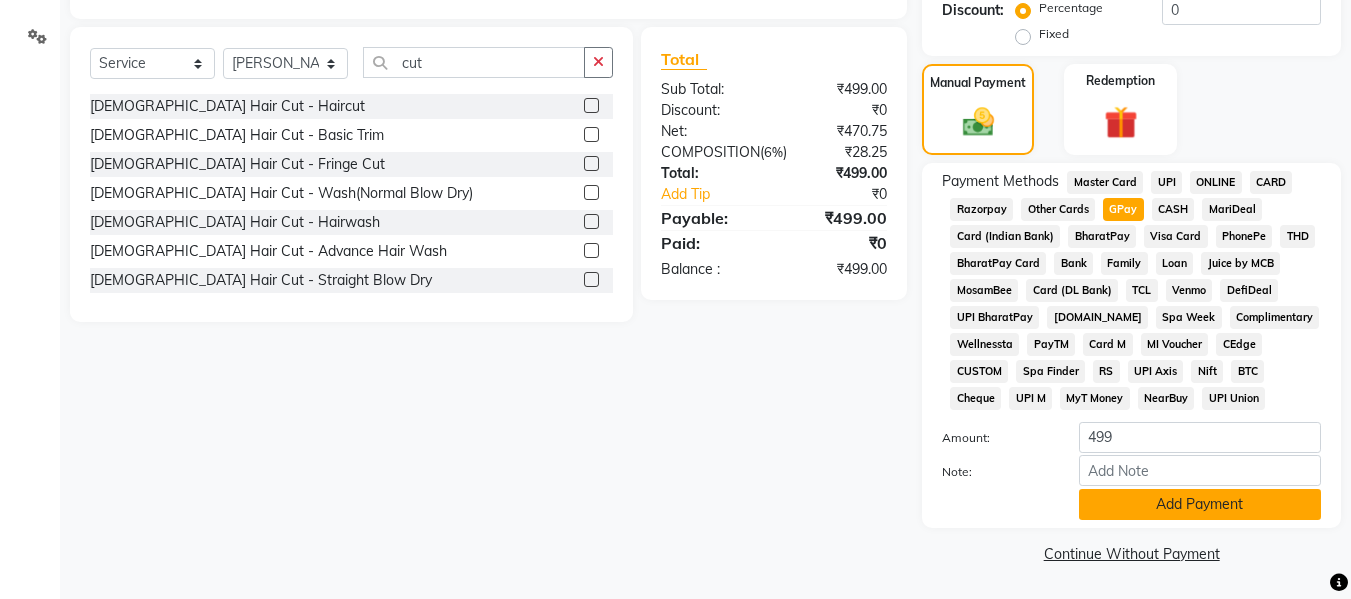 click on "Add Payment" 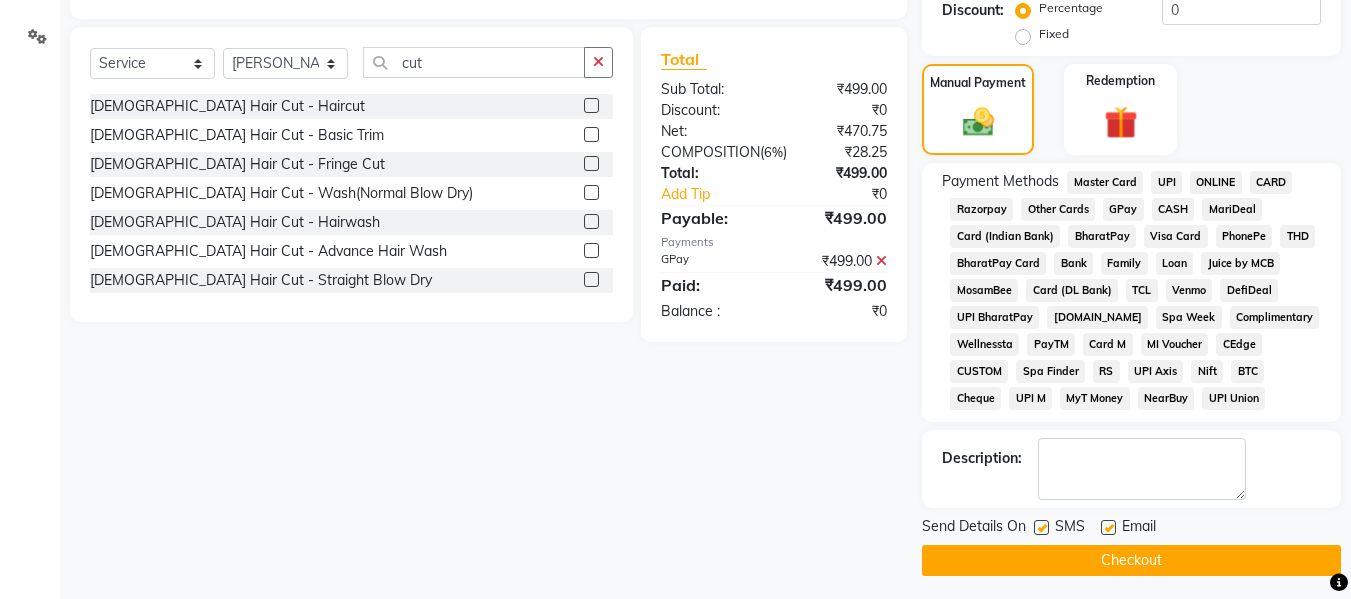 click on "Checkout" 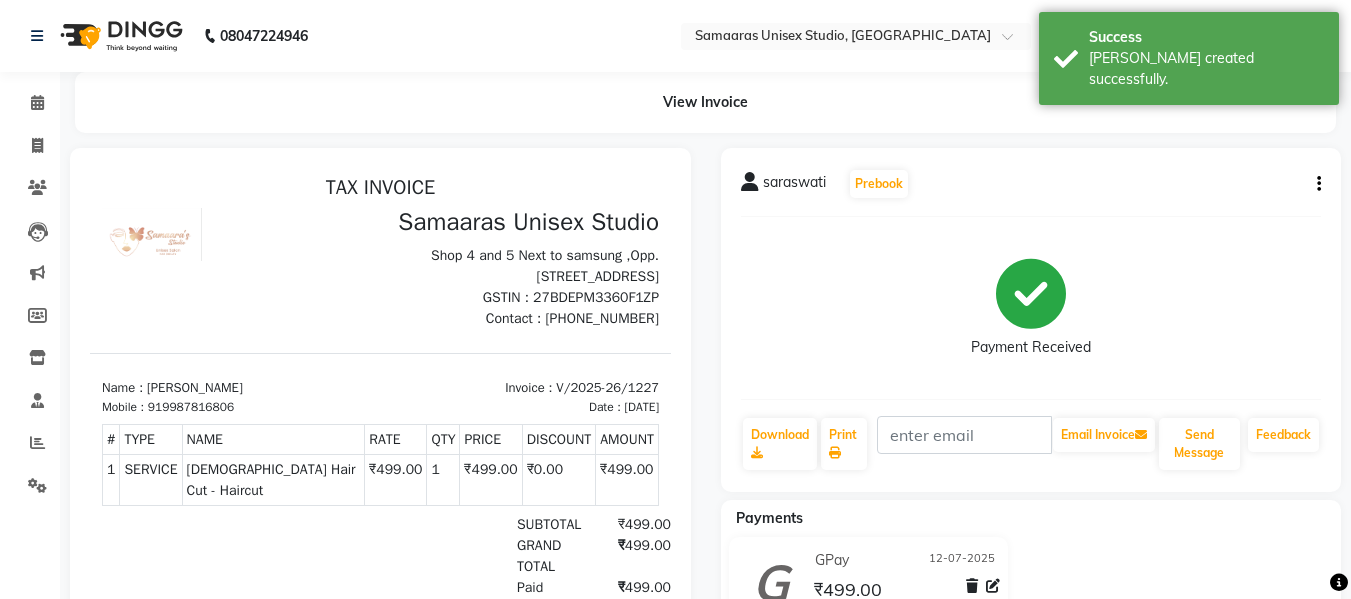 scroll, scrollTop: 0, scrollLeft: 0, axis: both 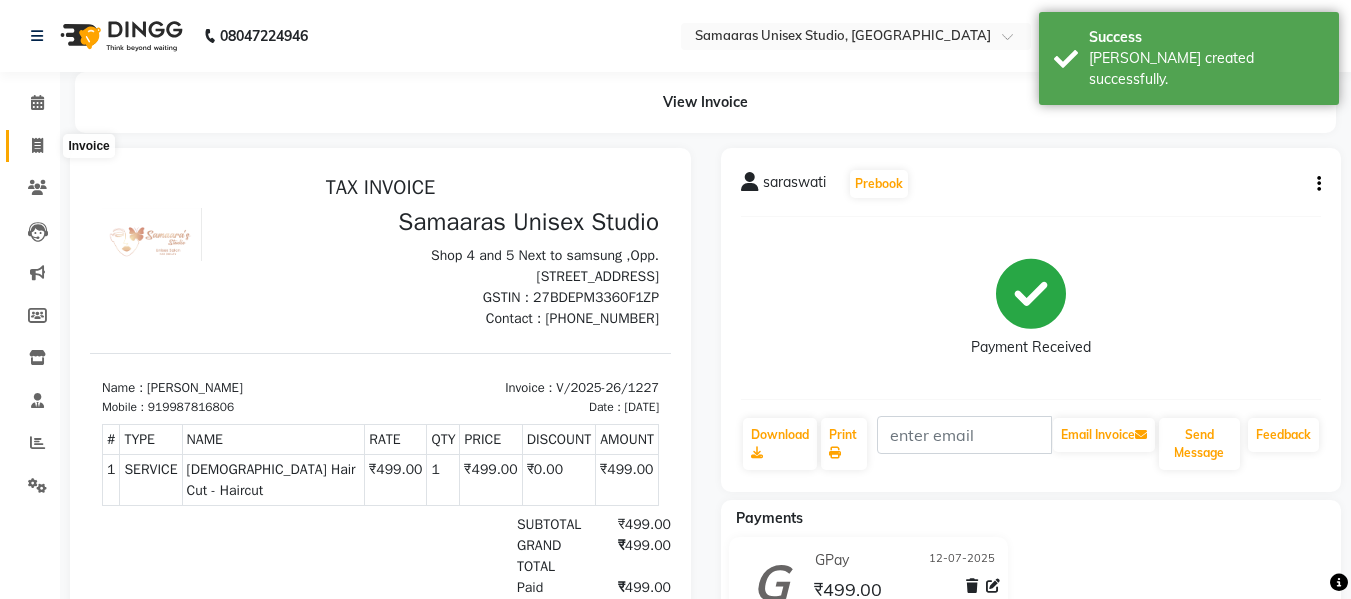click 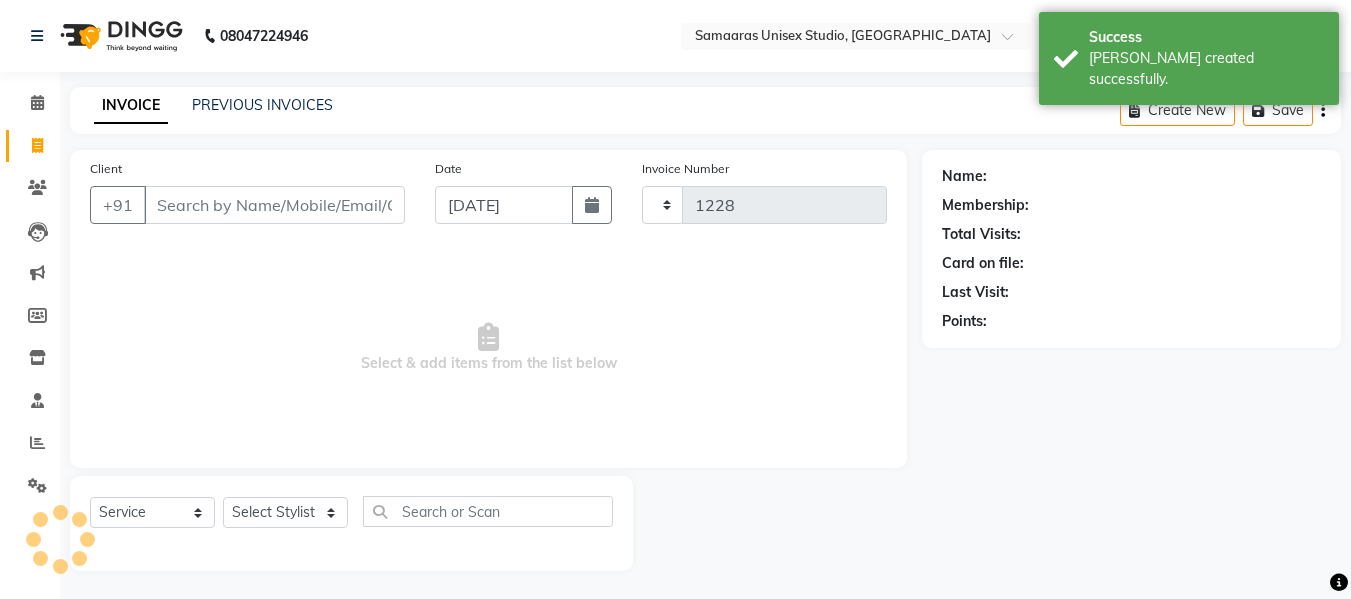 scroll, scrollTop: 2, scrollLeft: 0, axis: vertical 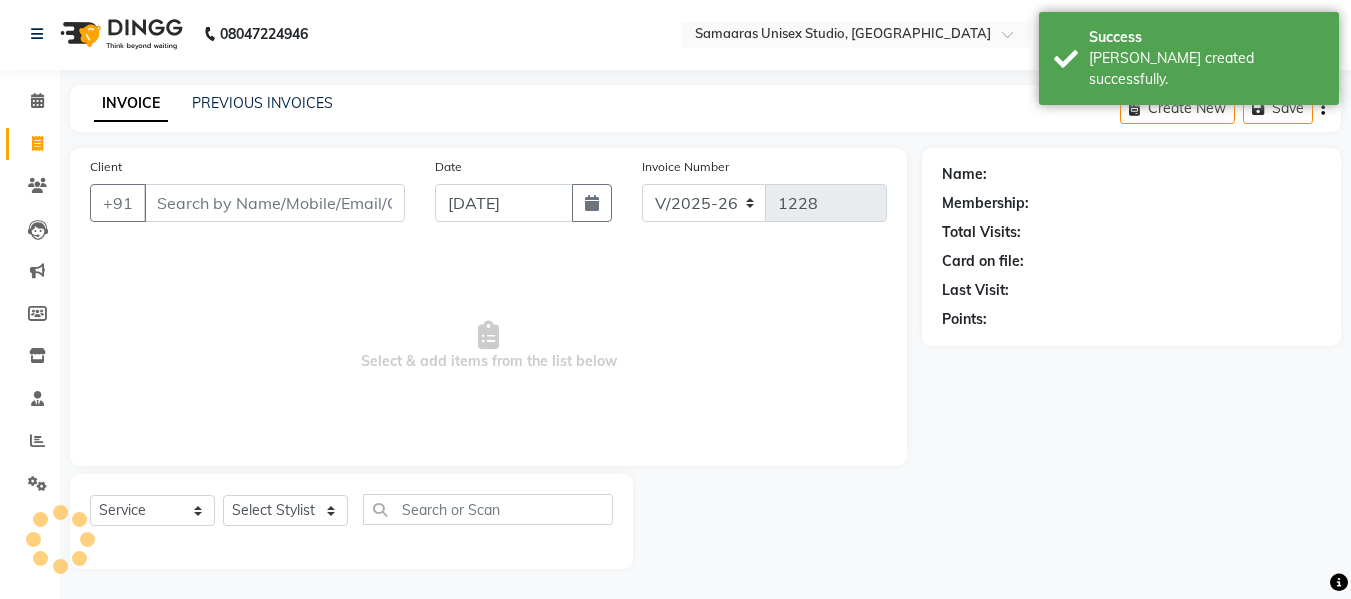 click on "PREVIOUS INVOICES" 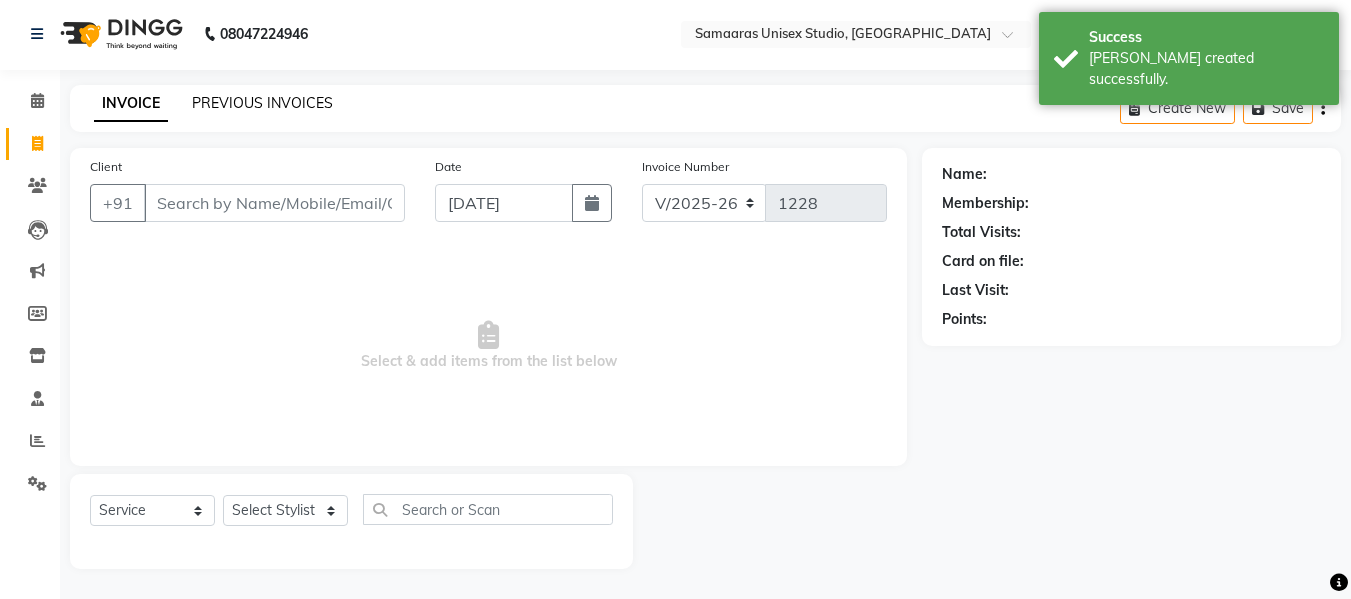 click on "PREVIOUS INVOICES" 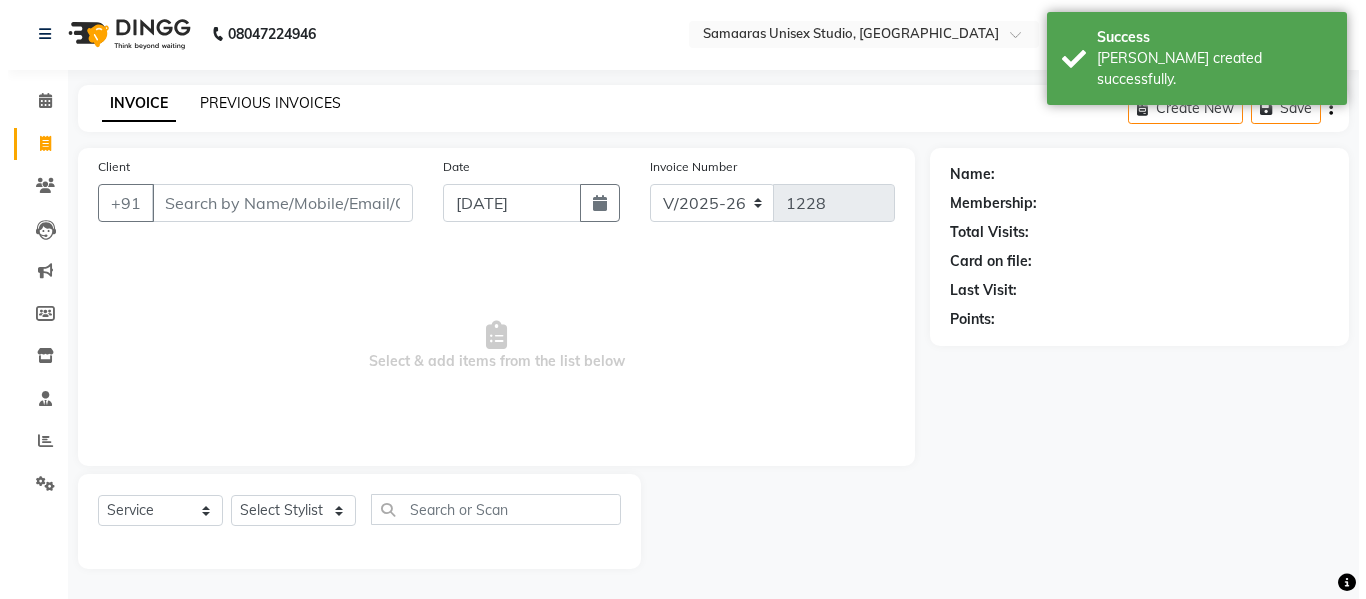 scroll, scrollTop: 0, scrollLeft: 0, axis: both 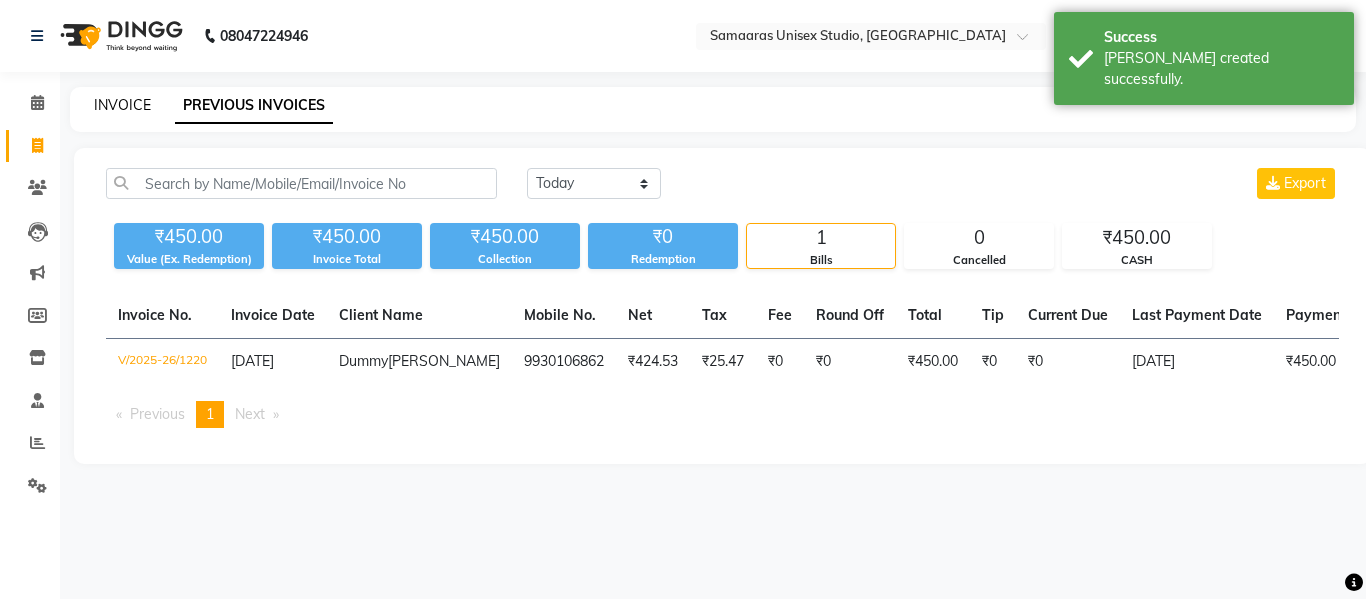 click on "INVOICE" 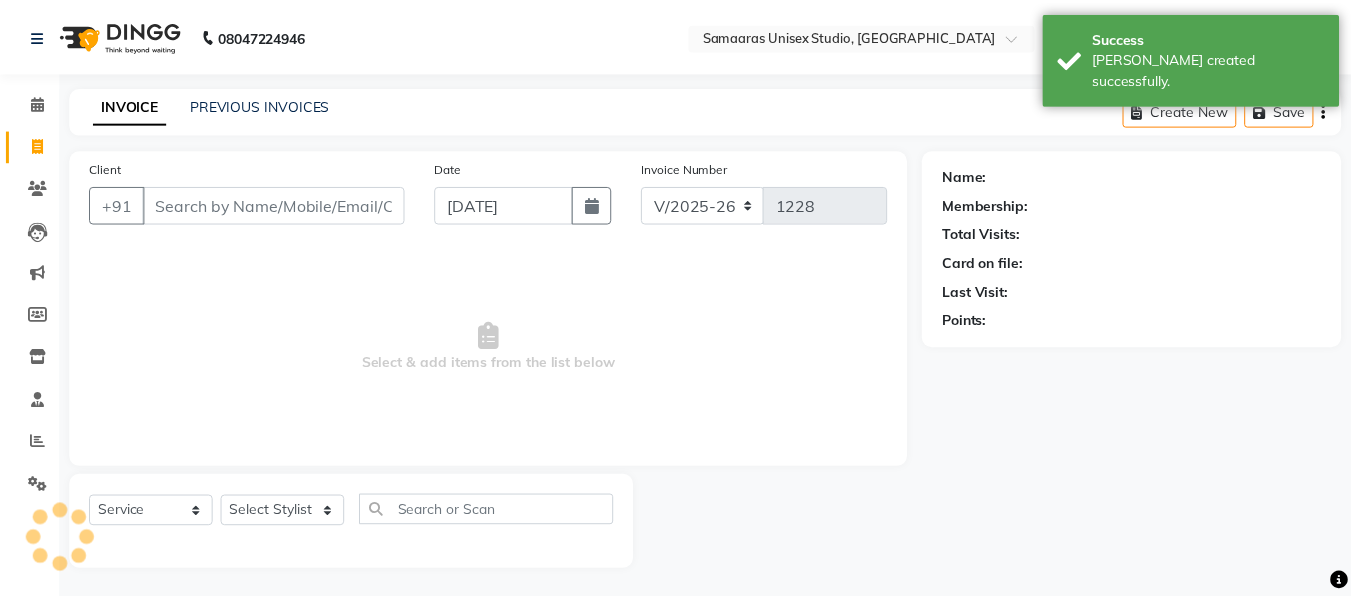 scroll, scrollTop: 2, scrollLeft: 0, axis: vertical 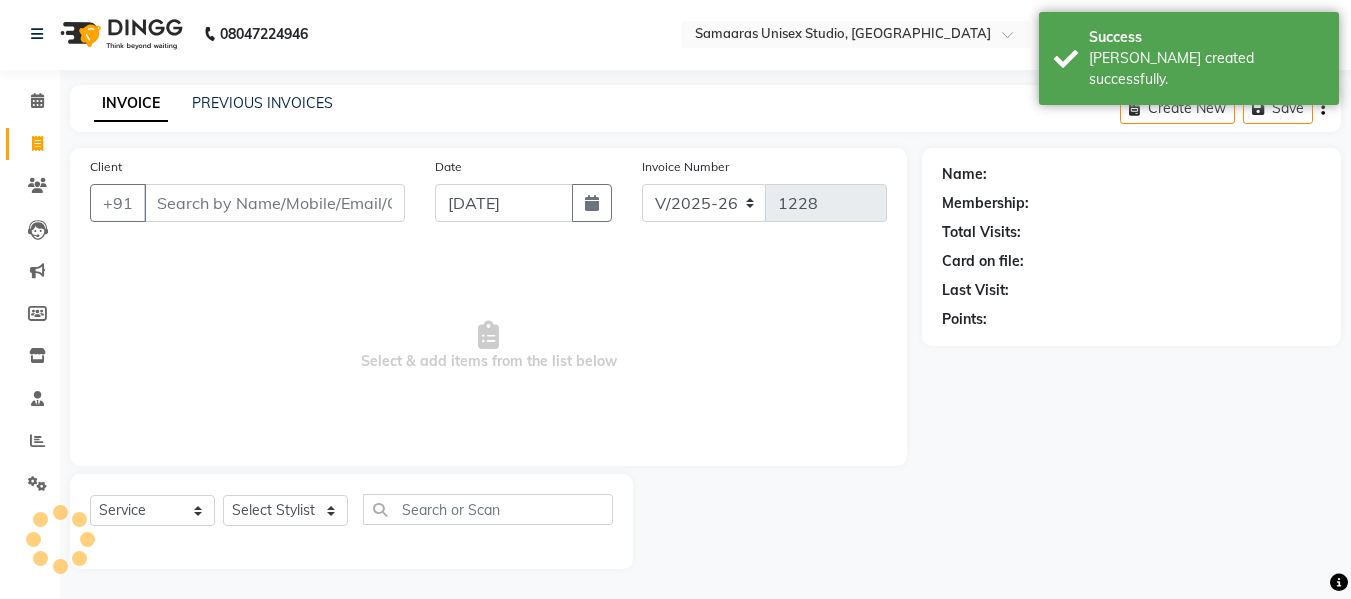 click on "Client" at bounding box center (274, 203) 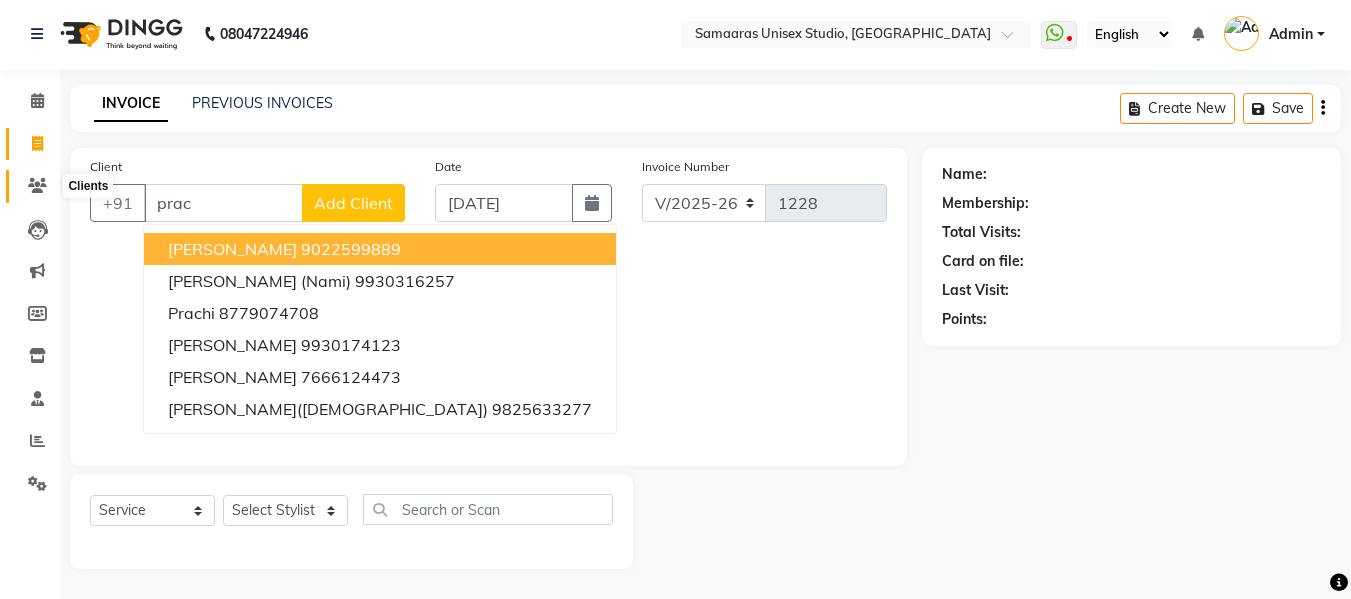 click 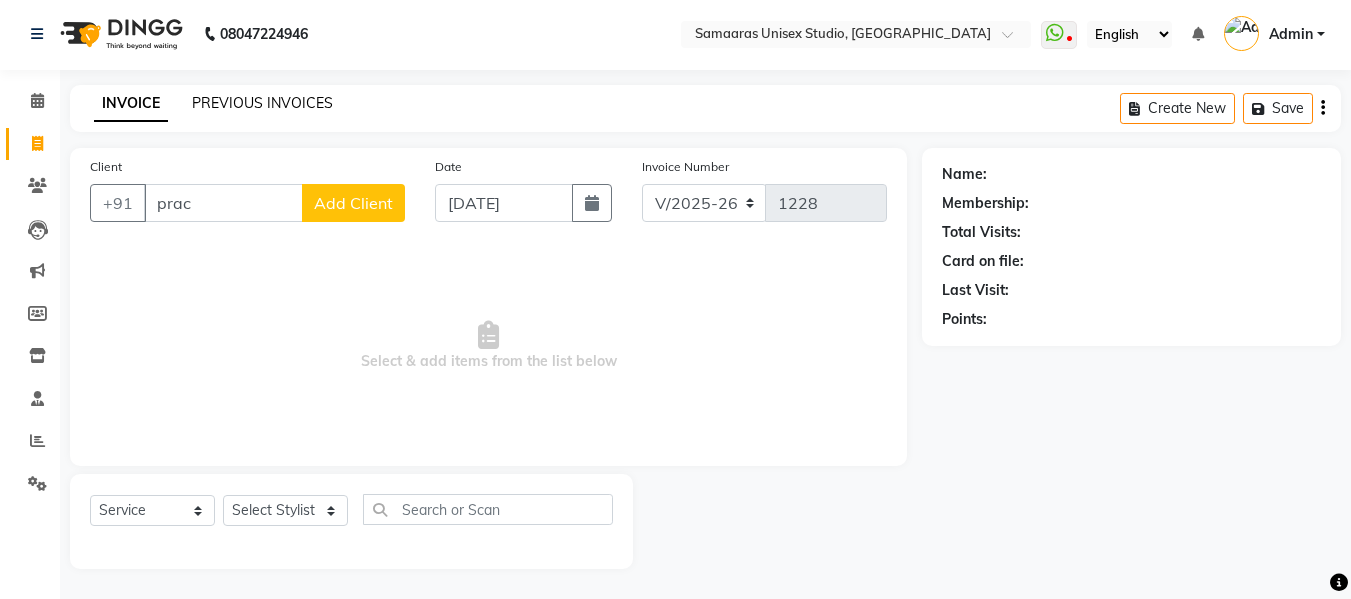 click on "PREVIOUS INVOICES" 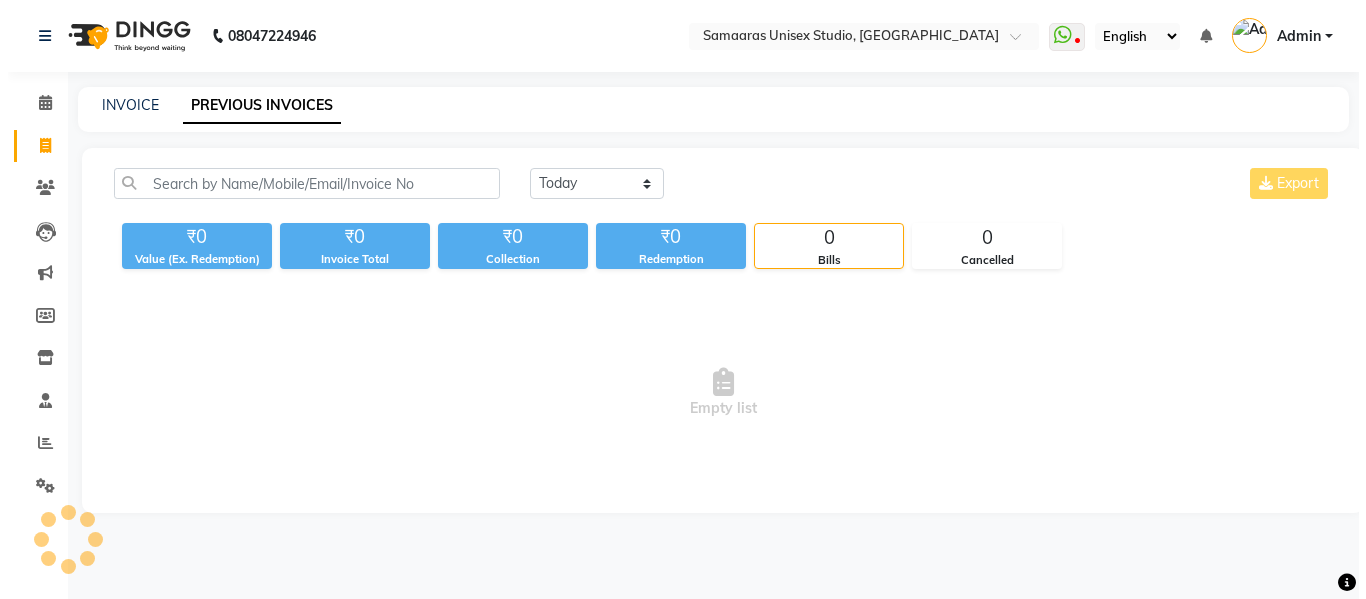 scroll, scrollTop: 0, scrollLeft: 0, axis: both 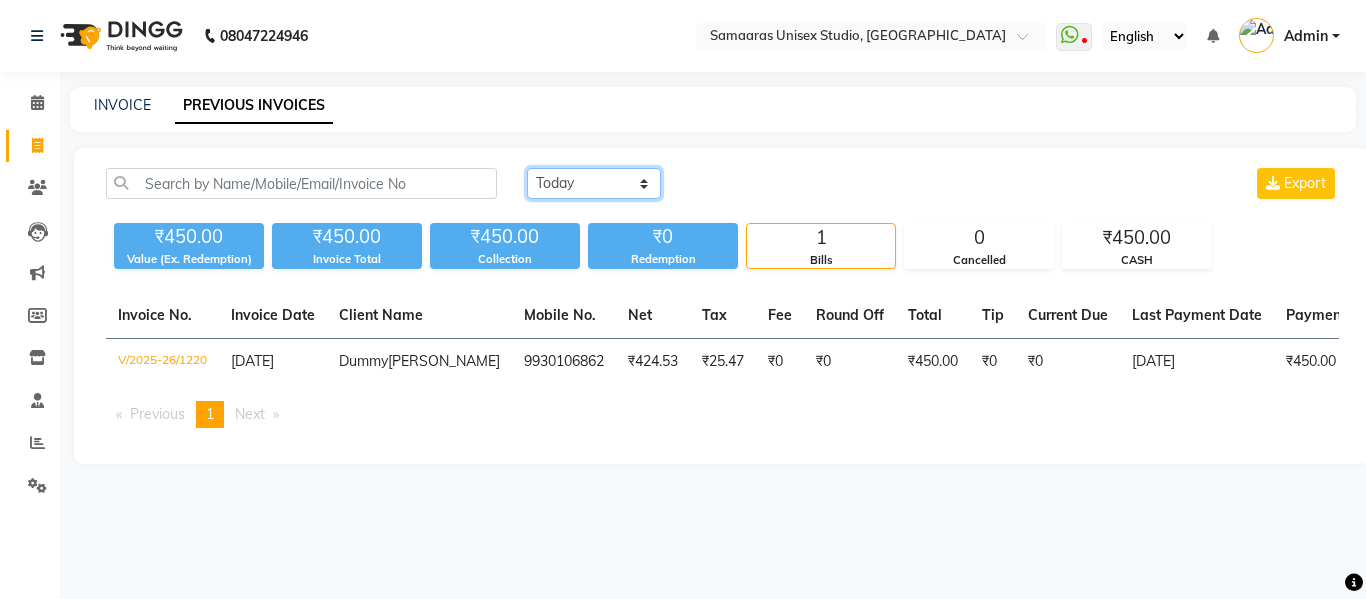 click on "[DATE] [DATE] Custom Range" 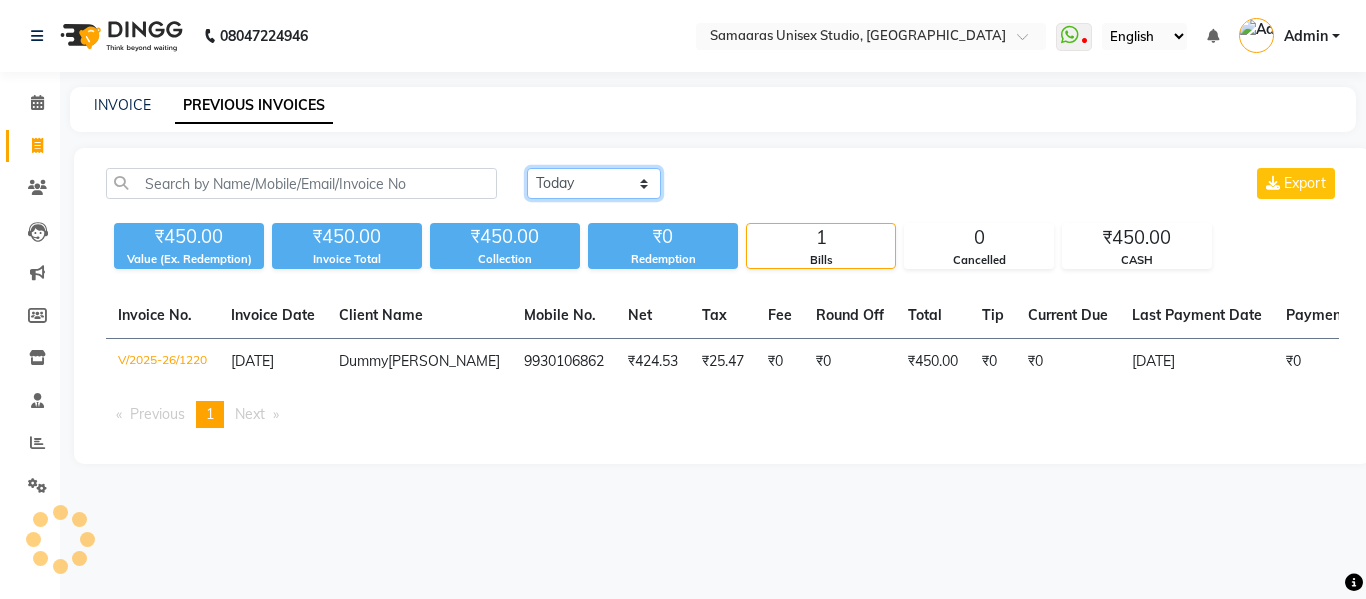 click on "[DATE] [DATE] Custom Range" 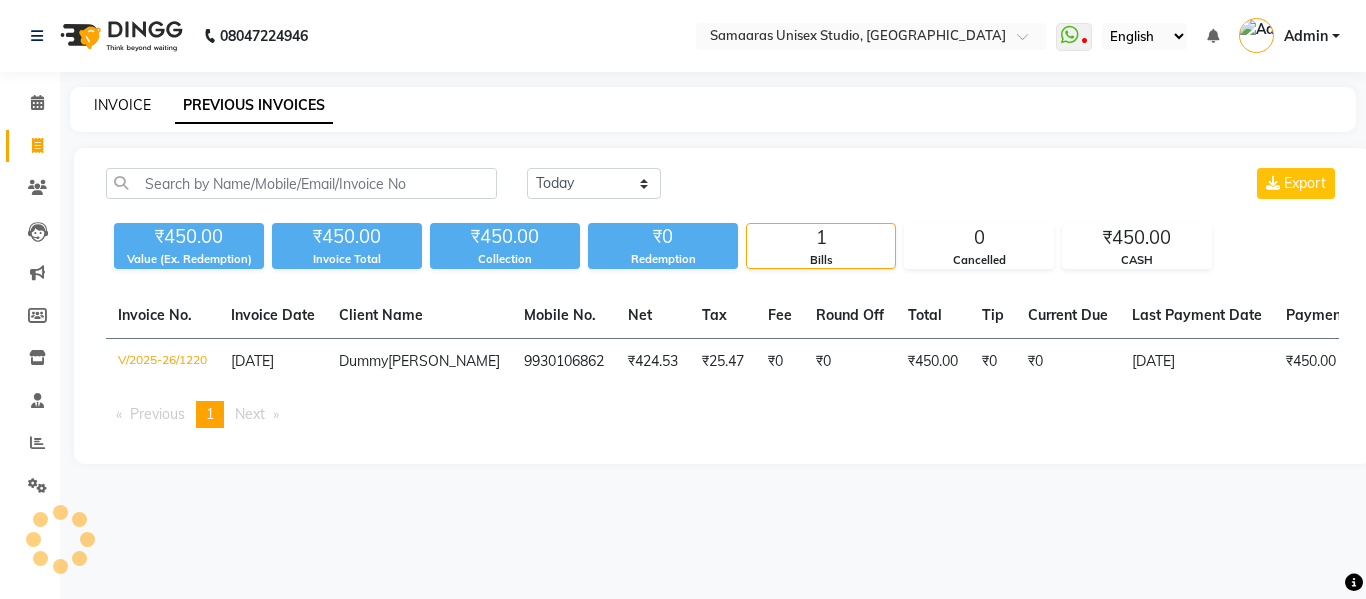 click on "INVOICE" 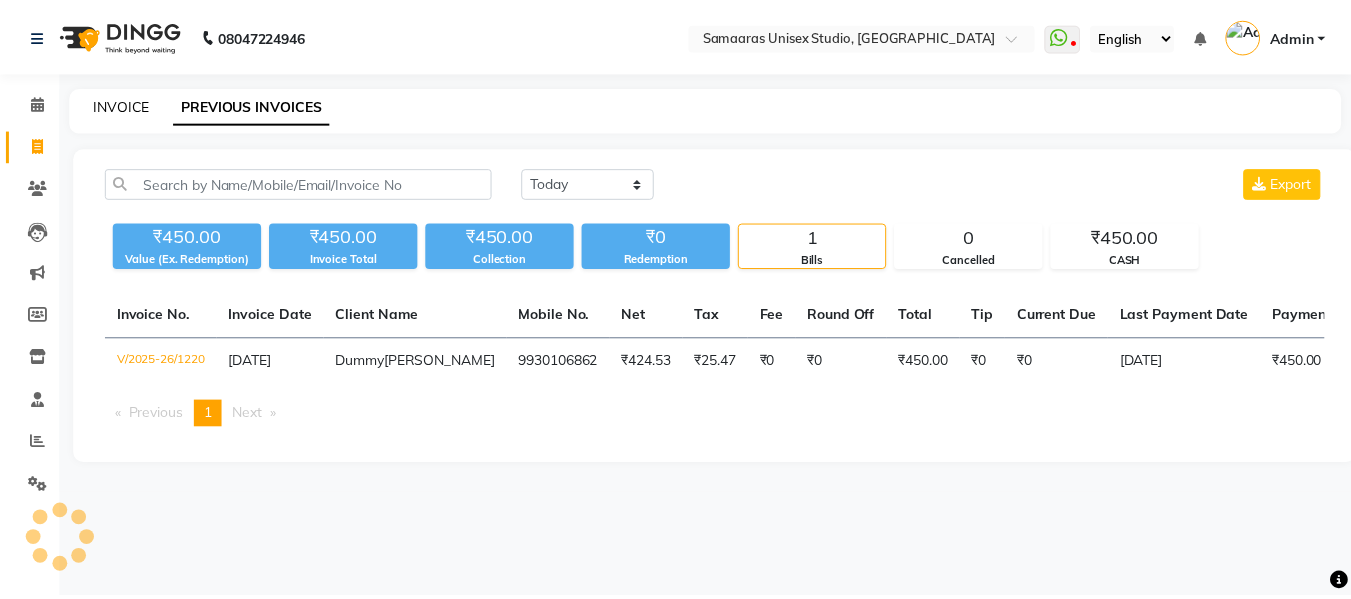 scroll, scrollTop: 2, scrollLeft: 0, axis: vertical 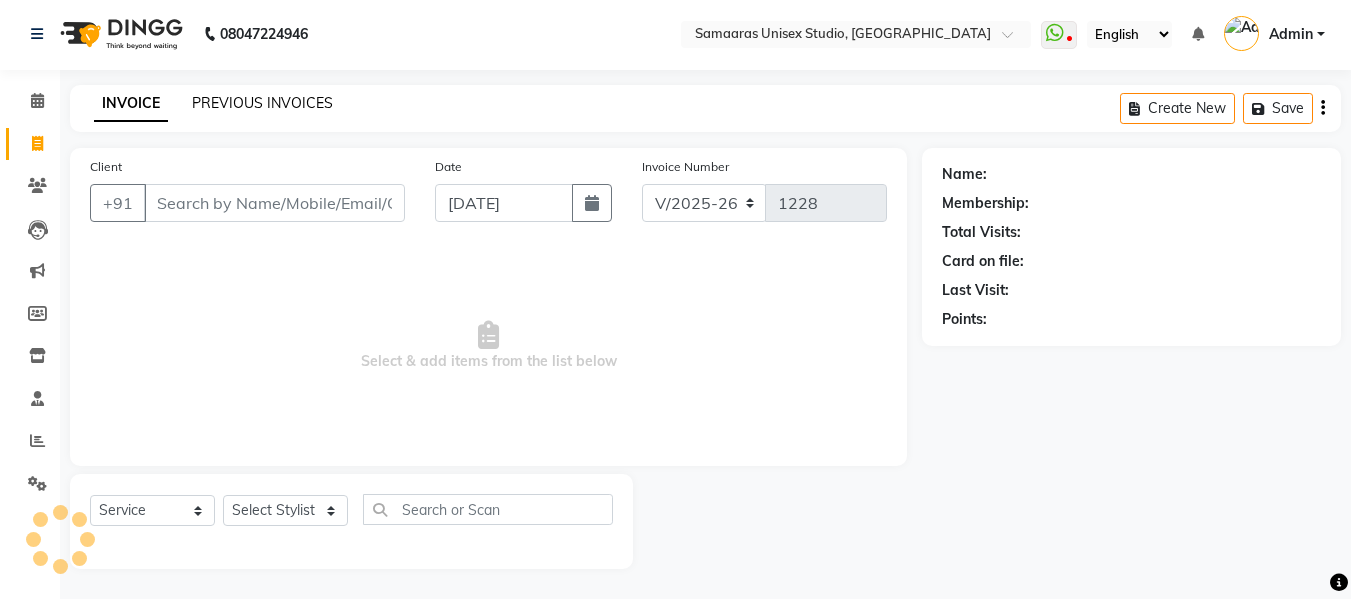 click on "PREVIOUS INVOICES" 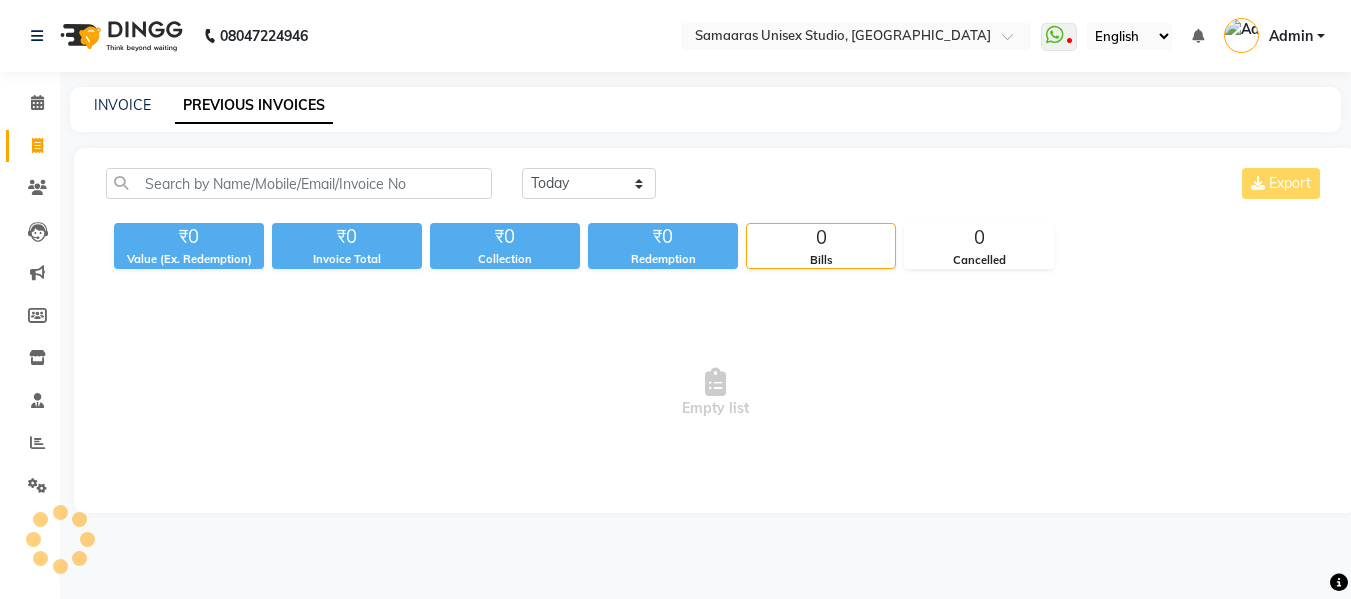 scroll, scrollTop: 0, scrollLeft: 0, axis: both 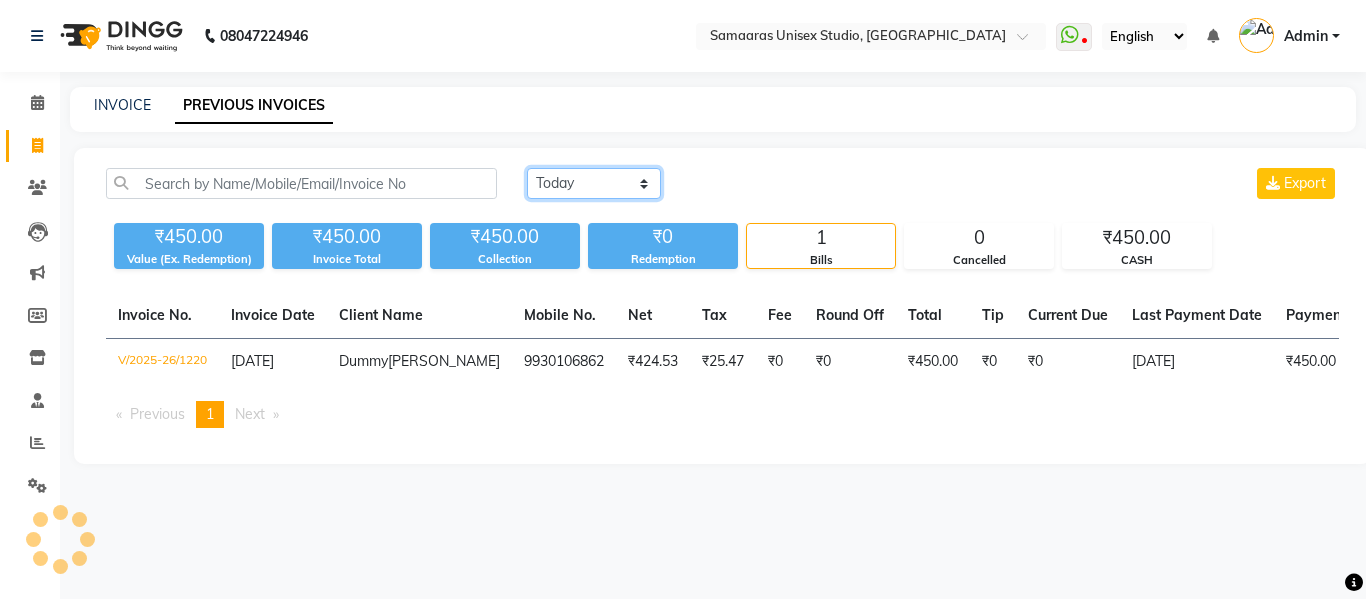 click on "[DATE] [DATE] Custom Range" 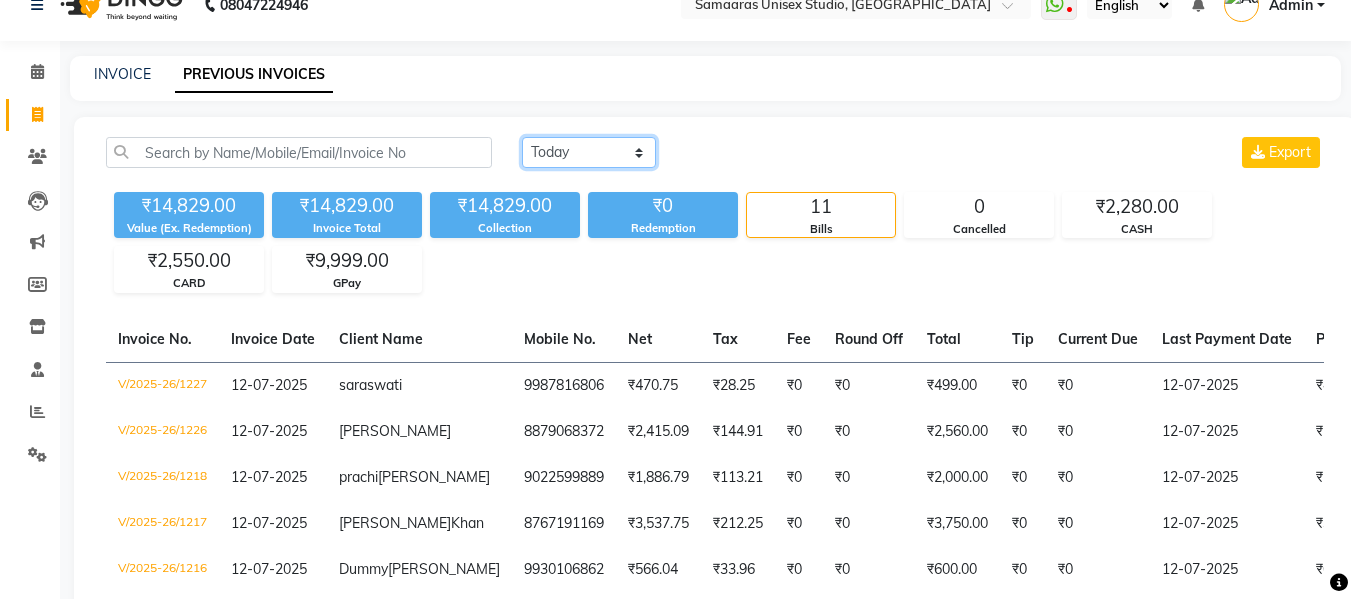 scroll, scrollTop: 0, scrollLeft: 0, axis: both 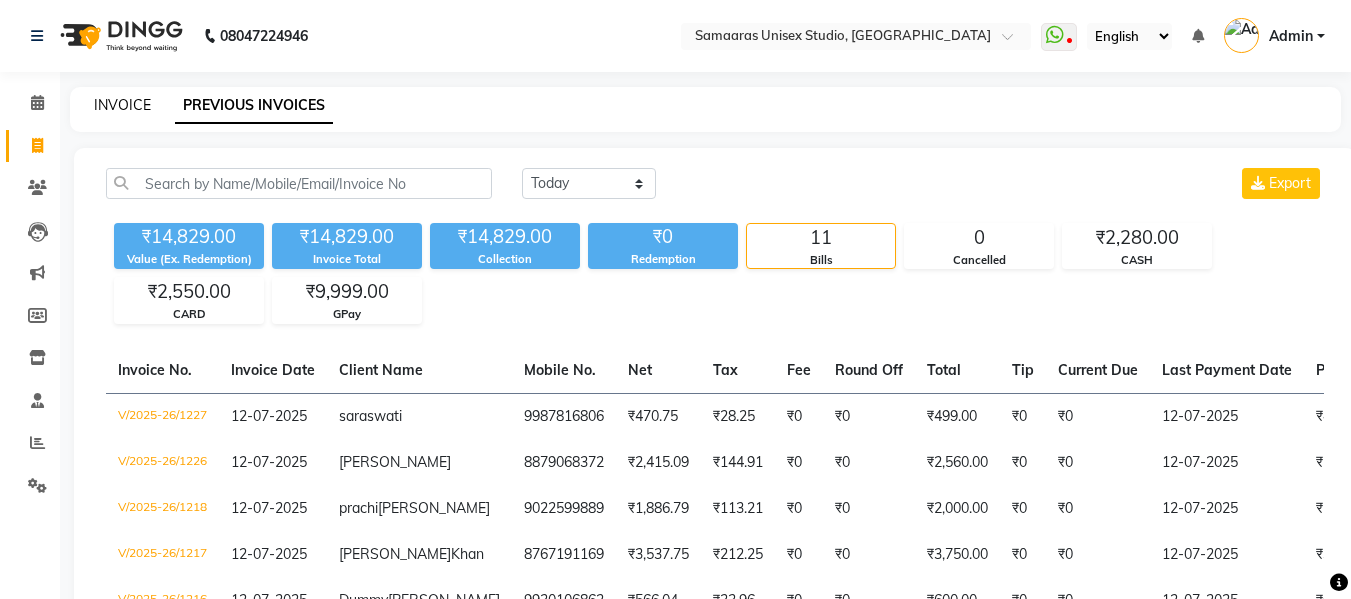 click on "INVOICE" 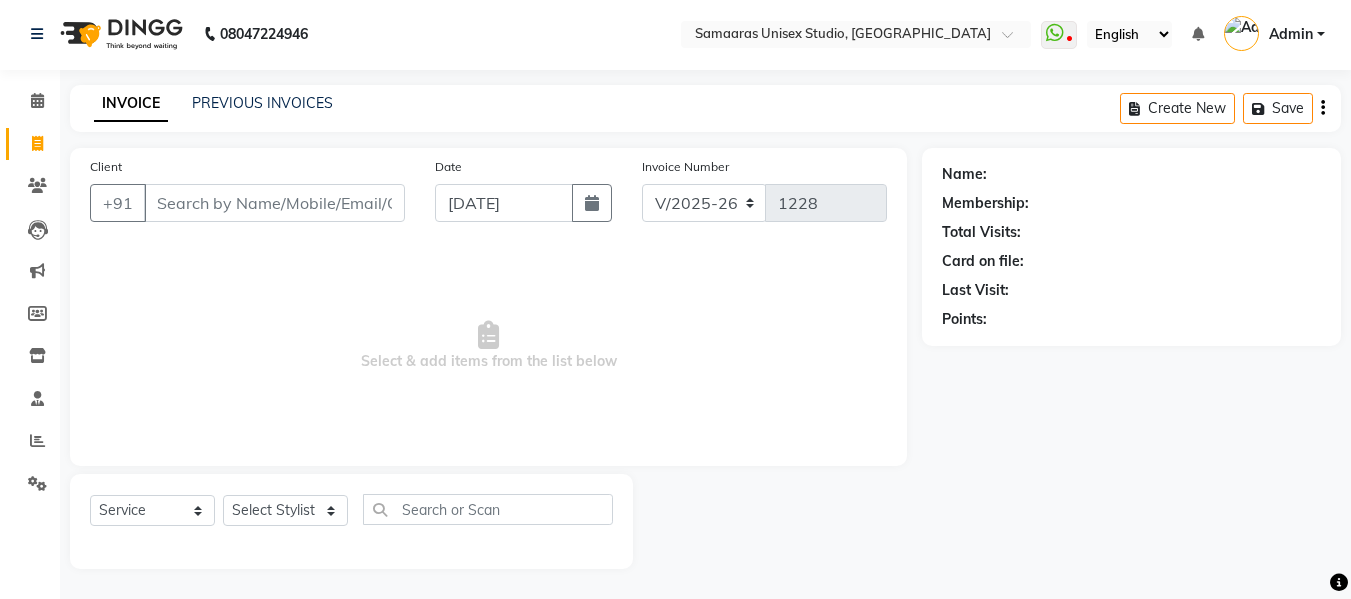 click on "08047224946 Select Location × [GEOGRAPHIC_DATA] Studio, [GEOGRAPHIC_DATA]  WhatsApp Status  ✕ Status:  Disconnected Most Recent Message: [DATE]     12:32 PM Recent Service Activity: [DATE]     11:08 AM  08047224946 Whatsapp Settings English ENGLISH Español العربية मराठी हिंदी ગુજરાતી தமிழ் 中文 Notifications nothing to show Admin Manage Profile Change Password Sign out  Version:3.15.4  ☀ Samaaras Unisex Studio, kandivali  Calendar  Invoice  Clients  Leads   Marketing  Members  Inventory  Staff  Reports  Settings Completed InProgress Upcoming Dropped Tentative Check-In Confirm Bookings Generate Report Segments Page Builder INVOICE PREVIOUS INVOICES Create New   Save  Client +91 Date [DATE] Invoice Number V/2025 V/[PHONE_NUMBER]  Select & add items from the list below  Select  Service  Product  Membership  Package Voucher Prepaid Gift Card  Select Stylist Name: Membership: Total Visits: Card on file: Last Visit:  Points:" at bounding box center (675, 298) 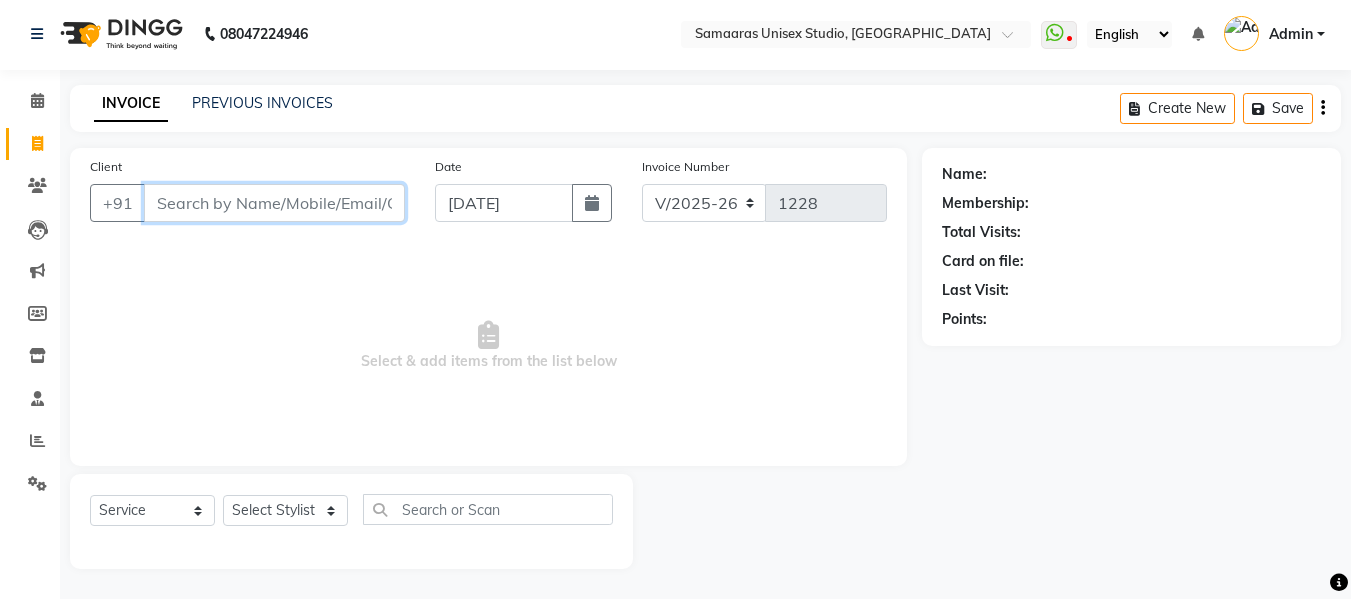 click on "Client" at bounding box center [274, 203] 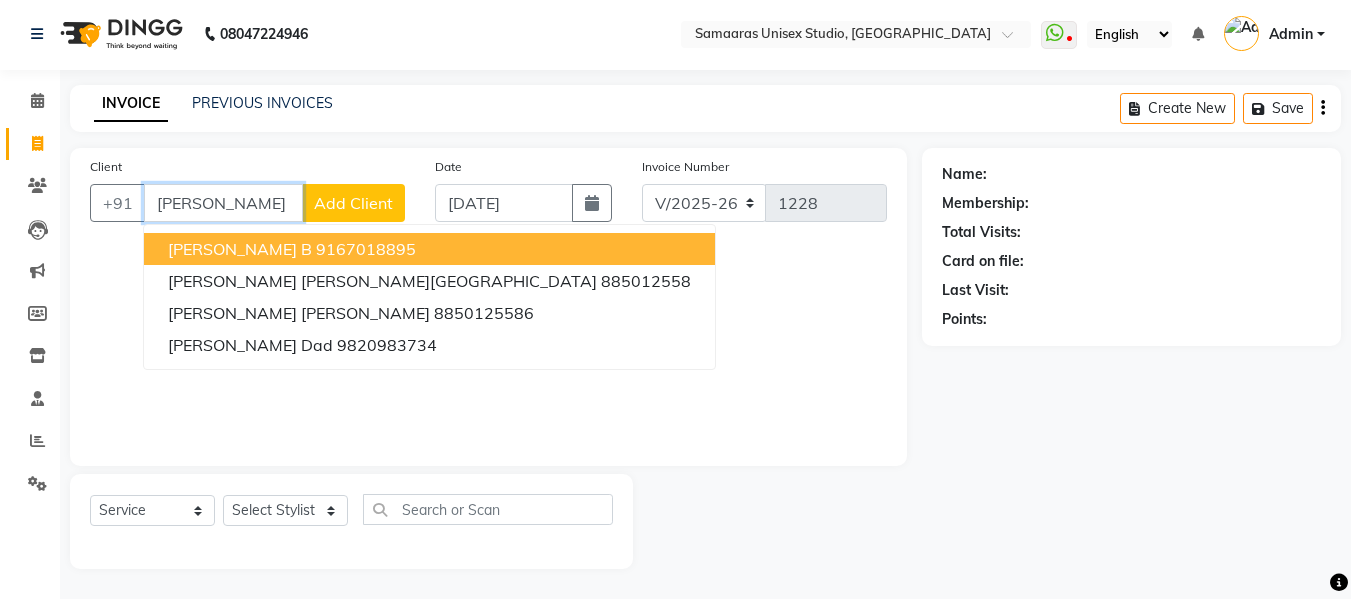click on "[PERSON_NAME] B" at bounding box center (240, 249) 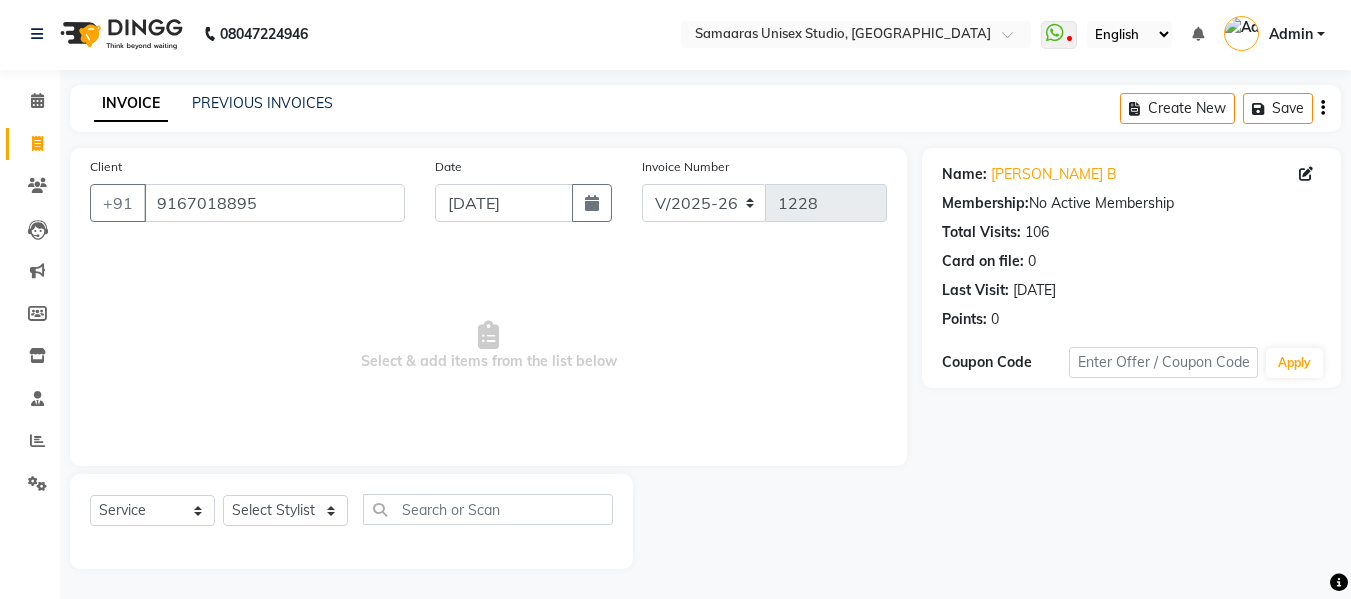 click on "Select  Service  Product  Membership  Package Voucher Prepaid Gift Card  Select Stylist [PERSON_NAME]  Front Desk Kajal [PERSON_NAME]" 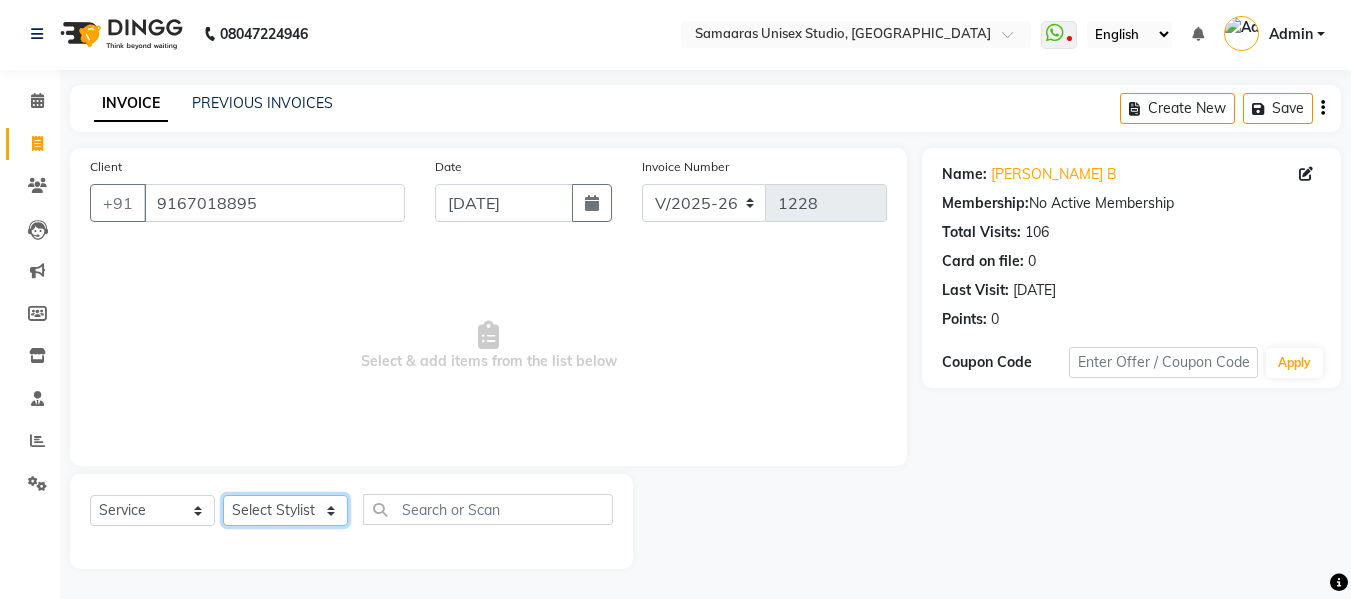 click on "Select Stylist [PERSON_NAME]  Front Desk Kajal [PERSON_NAME]" 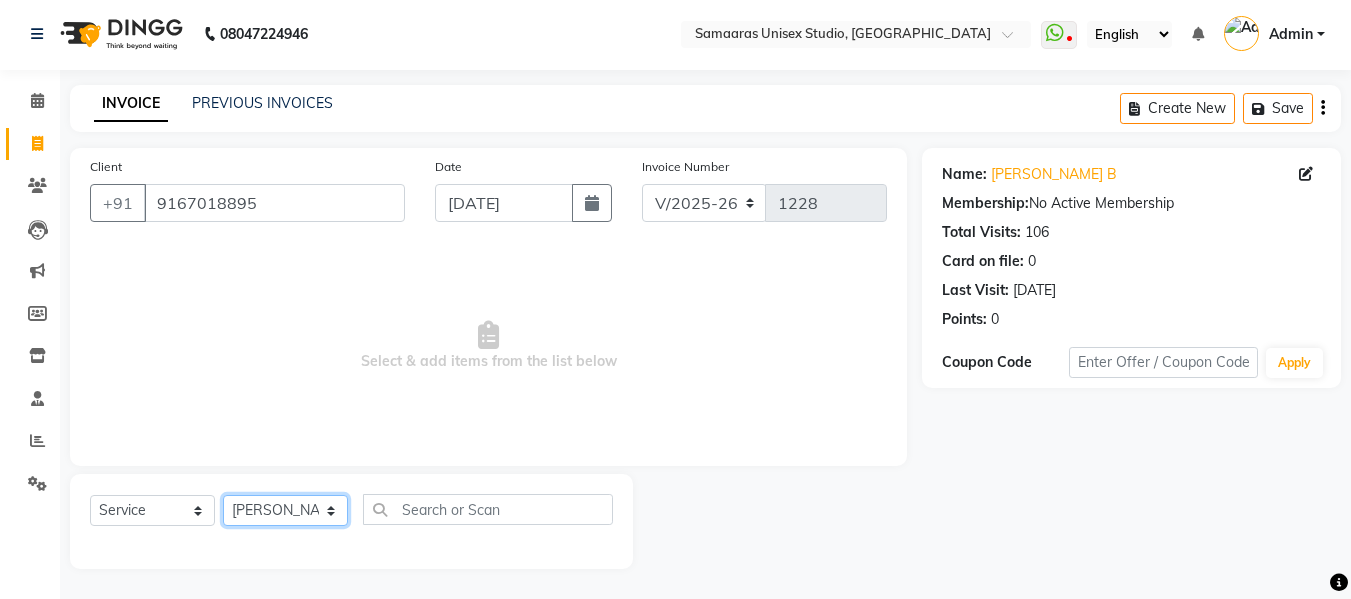 click on "Select Stylist [PERSON_NAME]  Front Desk Kajal [PERSON_NAME]" 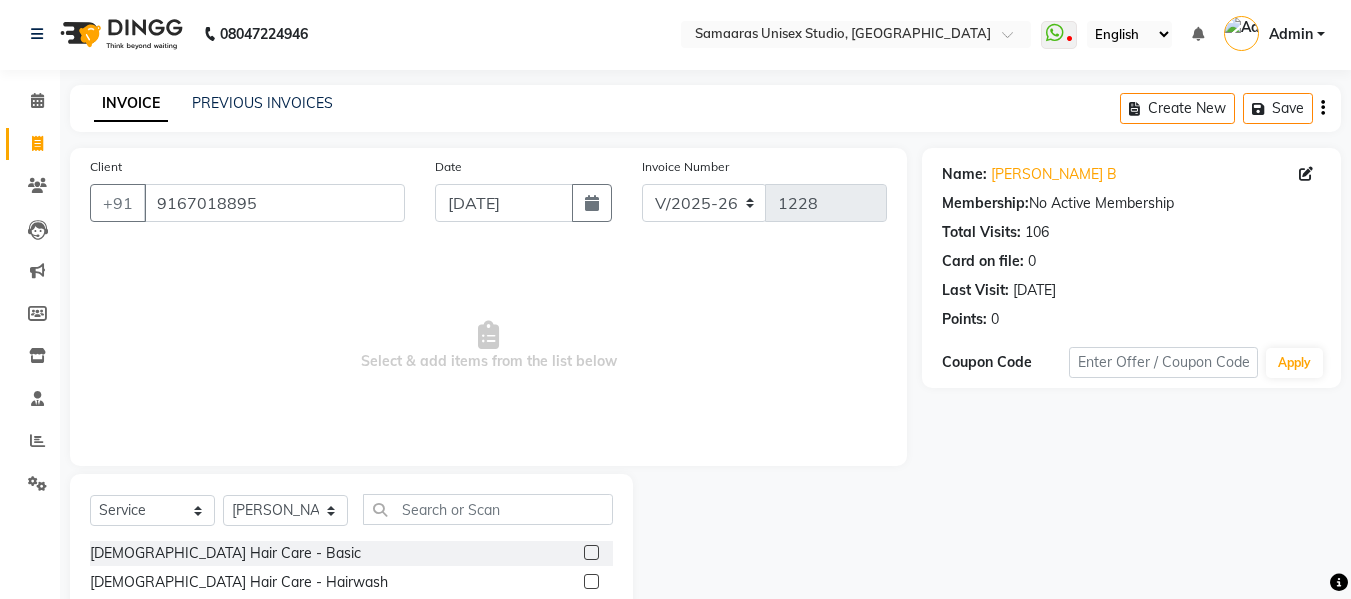 click on "Select  Service  Product  Membership  Package Voucher Prepaid Gift Card  Select Stylist [PERSON_NAME]  Front Desk Kajal Priya Salman Bhai [DEMOGRAPHIC_DATA] Hair Care - Basic  [DEMOGRAPHIC_DATA] Hair Care - Hairwash  [DEMOGRAPHIC_DATA] Hair Care - Clean Shave  [DEMOGRAPHIC_DATA] Hair Care - [PERSON_NAME] Styling  [DEMOGRAPHIC_DATA] Hair Care - Kids  [DEMOGRAPHIC_DATA] Hair Care - Oil Head Massage  [DEMOGRAPHIC_DATA] Hair Care - Kids Hair Wash   [DEMOGRAPHIC_DATA] Hair Color (Loreal Majirel) - [PERSON_NAME] Color  [DEMOGRAPHIC_DATA] Hair Color (Loreal Majirel) - Highlights  [DEMOGRAPHIC_DATA] Hair Color (Loreal Majirel) - Global  [DEMOGRAPHIC_DATA] Hair Color([PERSON_NAME]) - [PERSON_NAME] Color  [DEMOGRAPHIC_DATA] Hair Color([PERSON_NAME]) - Global  [DEMOGRAPHIC_DATA] Hair Color(Loreal Majirel) - [MEDICAL_DATA]  [DEMOGRAPHIC_DATA] Hair Color(Loreal Majirel) - Smoothening  [DEMOGRAPHIC_DATA] Hair Color(Loreal Majirel) - Loreal Hair Spa  [DEMOGRAPHIC_DATA] Hair Color(Loreal Majirel) - Dandruff Repair  [DEMOGRAPHIC_DATA] Hair Cut - Haircut  [DEMOGRAPHIC_DATA] Hair Cut - Basic Trim  [DEMOGRAPHIC_DATA] Hair Cut - Fringe Cut  [DEMOGRAPHIC_DATA] Hair Cut - Wash(Normal Blow Dry)  [DEMOGRAPHIC_DATA] Hair Cut - Hairwash  [DEMOGRAPHIC_DATA] Hair Cut - Advance Hair Wash  [DEMOGRAPHIC_DATA] Hair Cut - Straight Blow Dry  [DEMOGRAPHIC_DATA] Hair Cut - Out Curls Blow Dry" 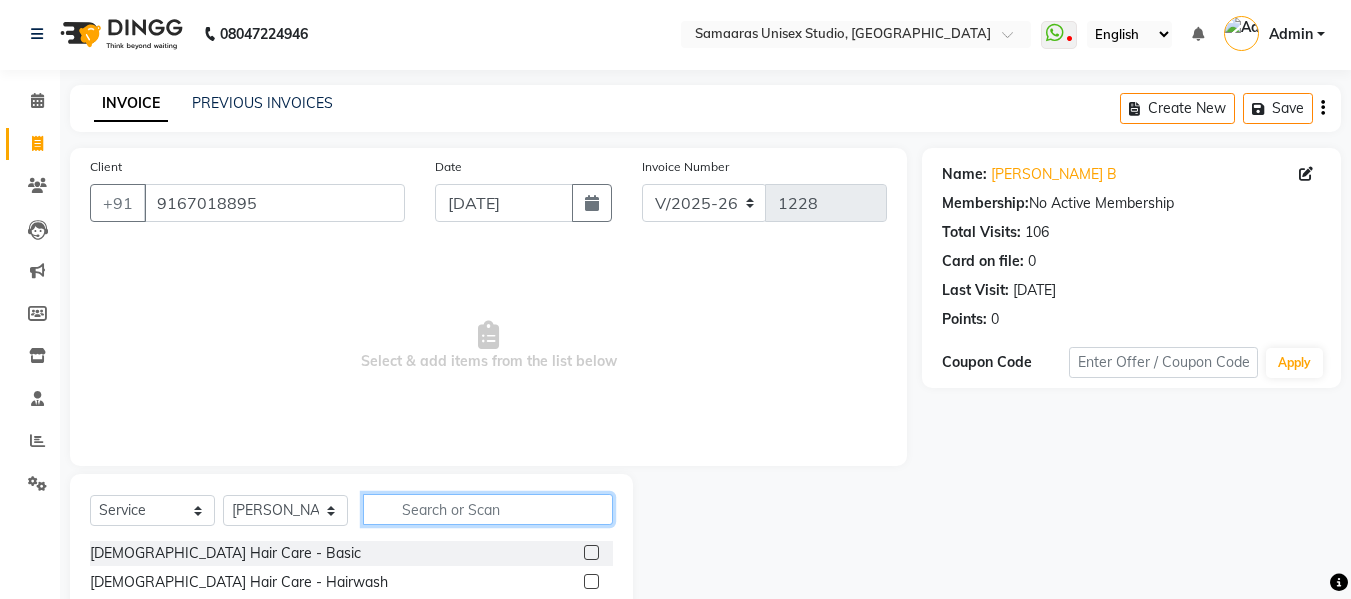 click 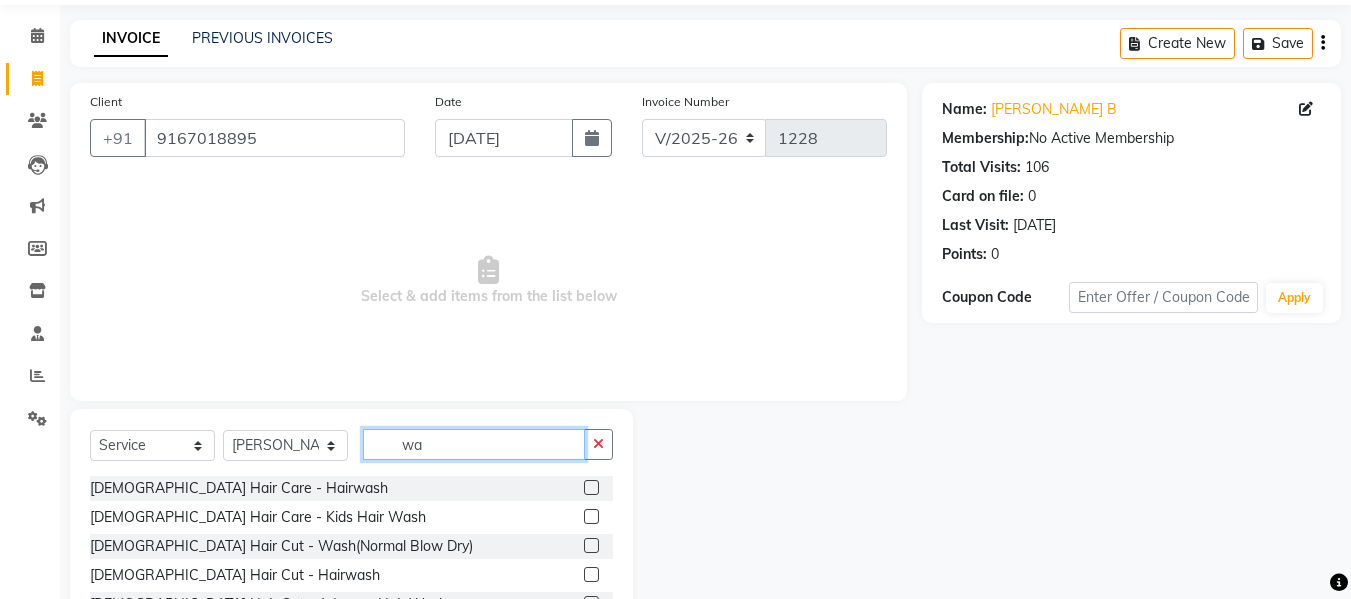 scroll, scrollTop: 102, scrollLeft: 0, axis: vertical 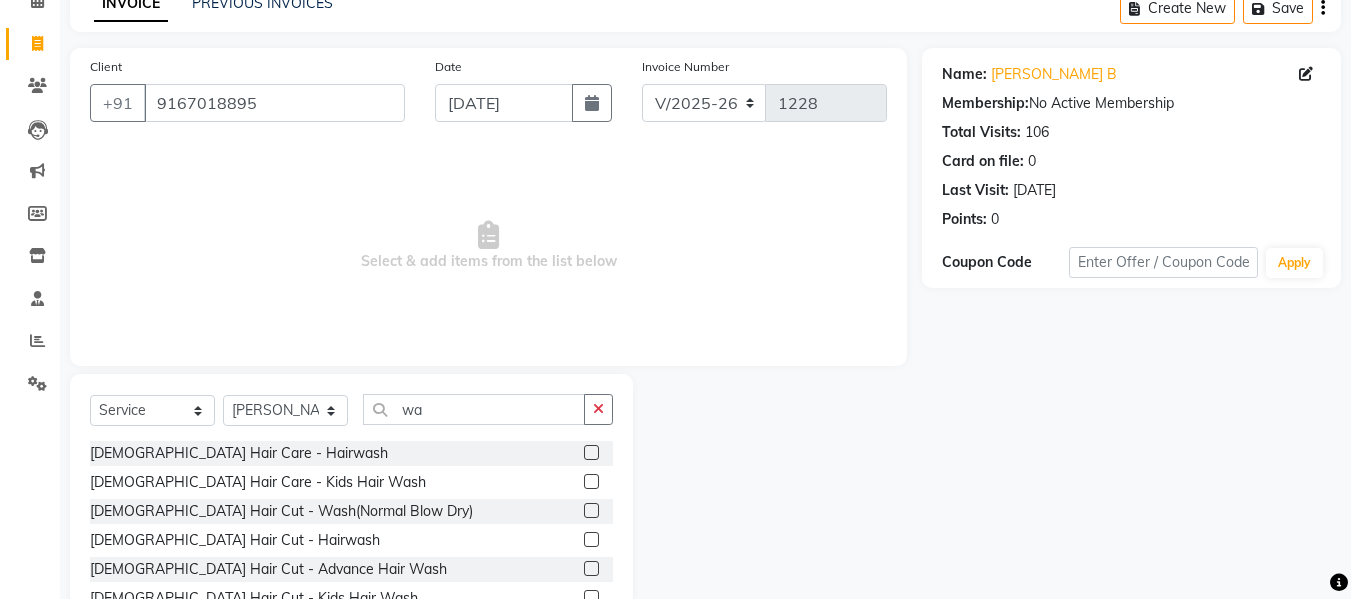 drag, startPoint x: 235, startPoint y: 536, endPoint x: 403, endPoint y: 469, distance: 180.86736 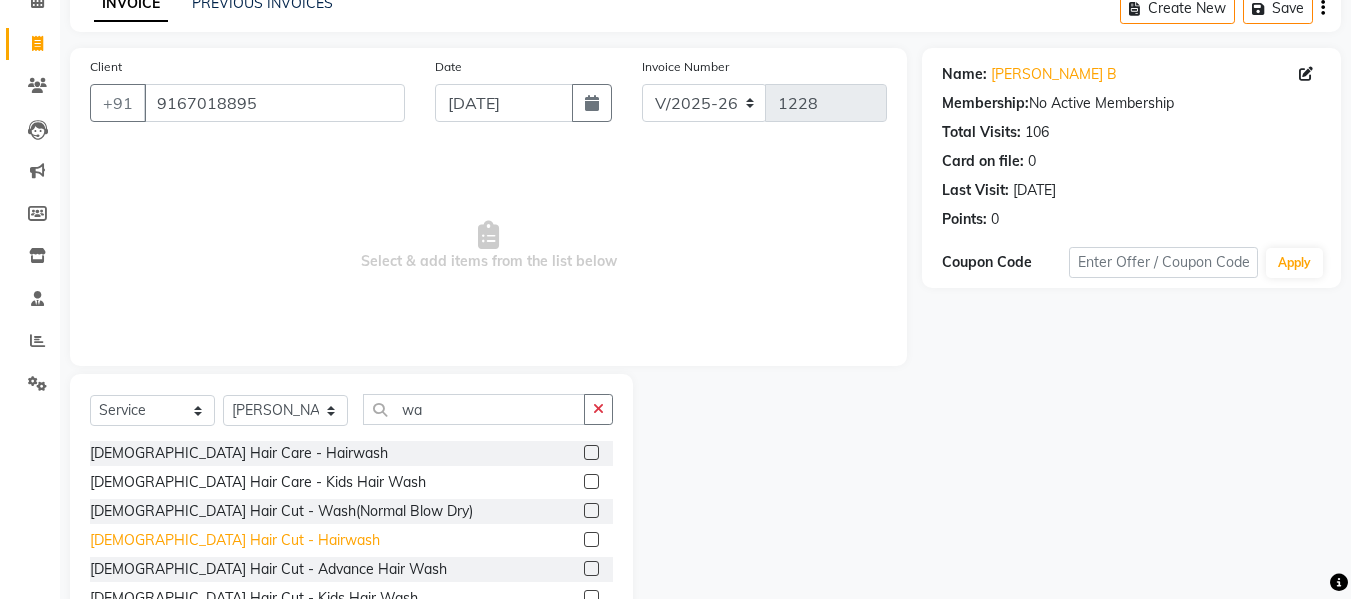 click on "[DEMOGRAPHIC_DATA] Hair Cut - Hairwash" 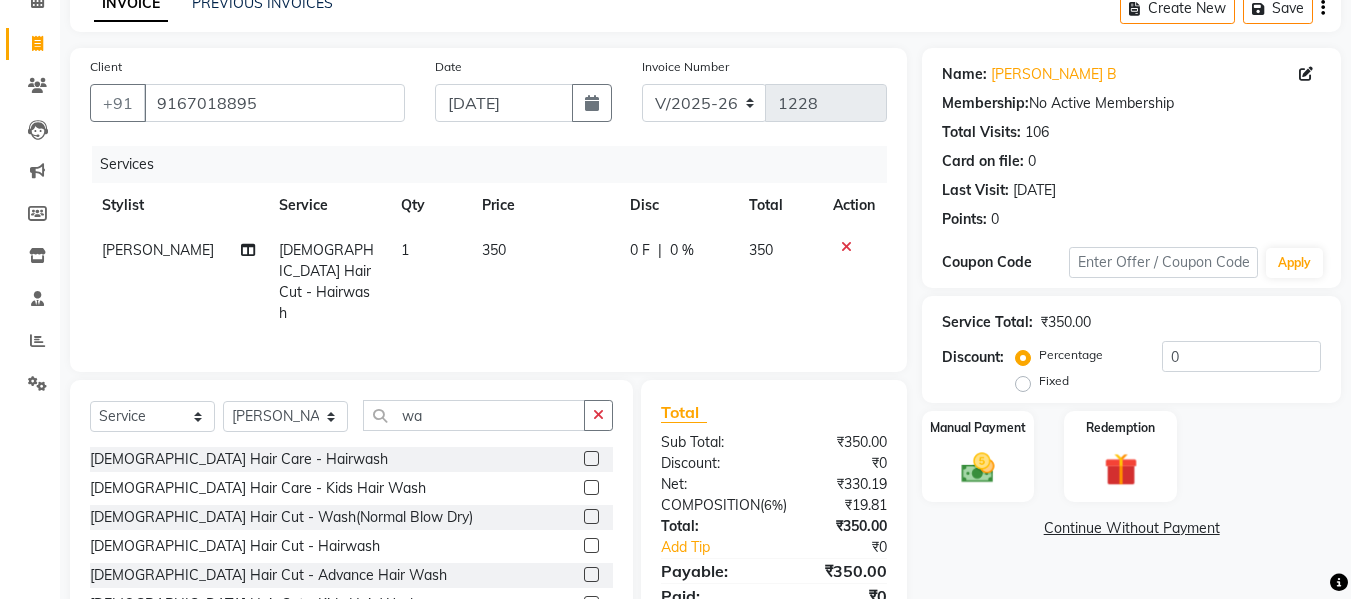 click on "0 F | 0 %" 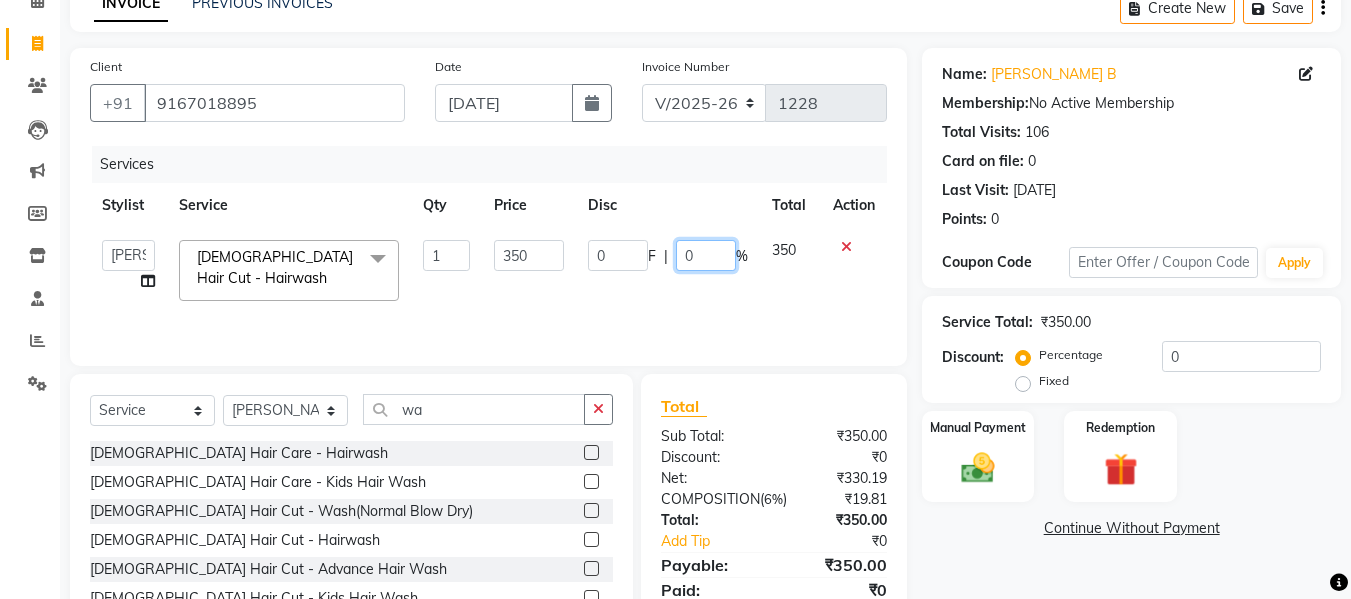 click on "0" 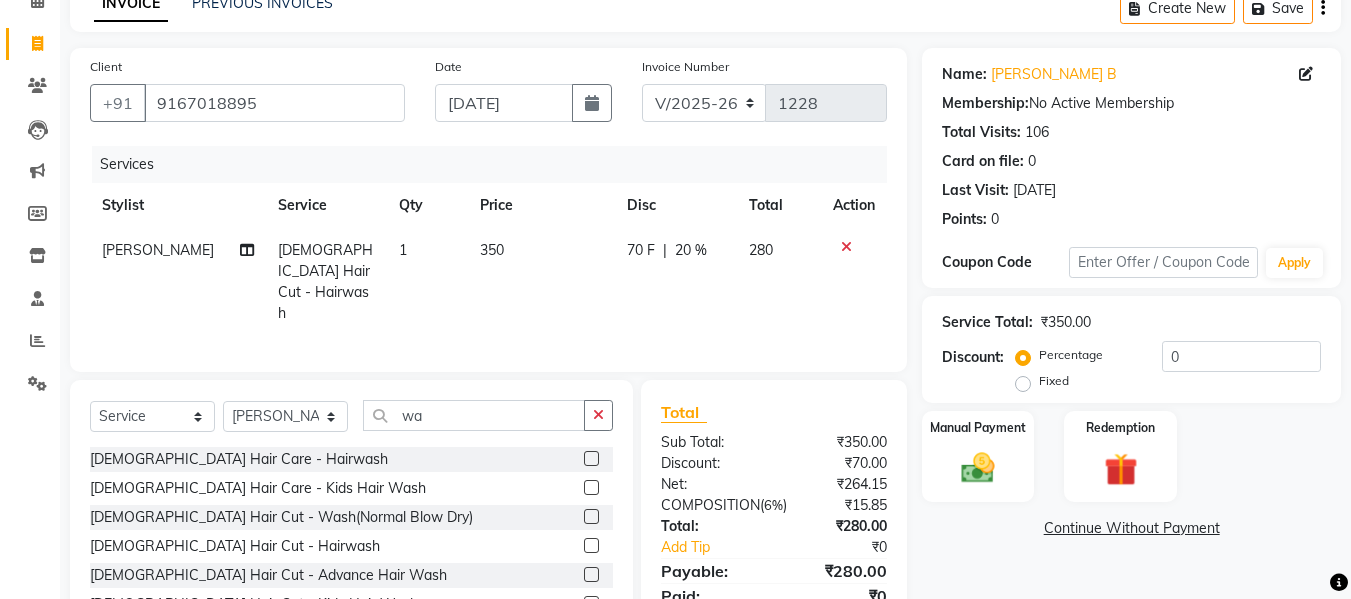 click on "70 F | 20 %" 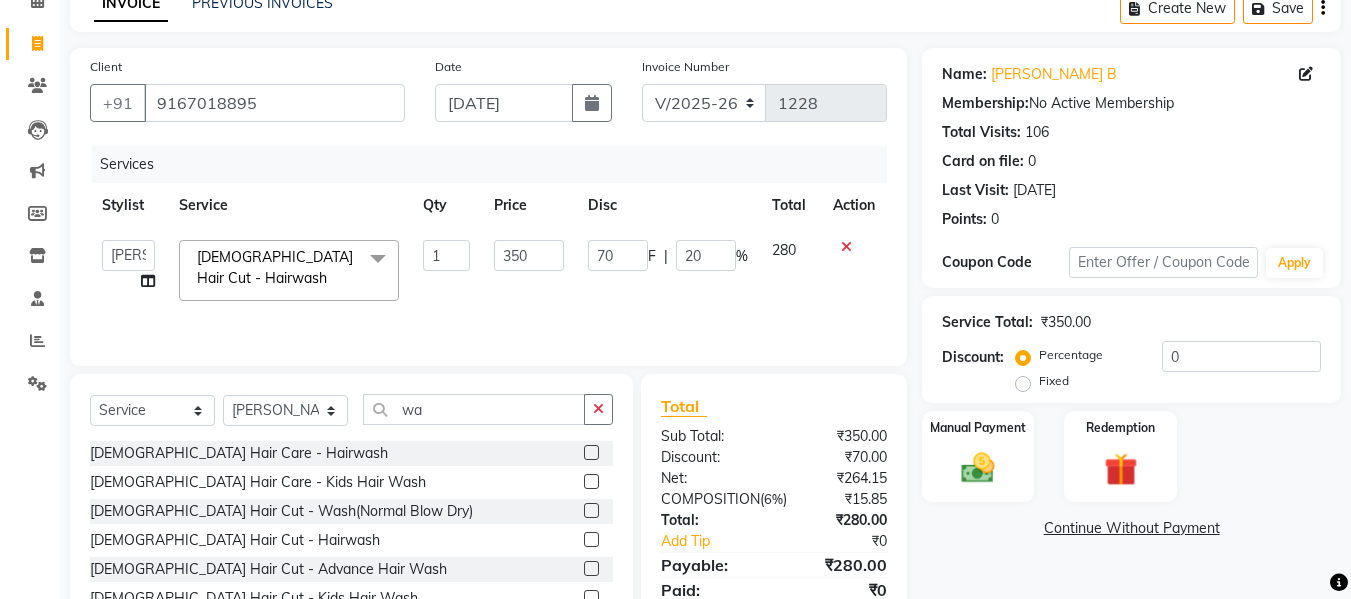 scroll, scrollTop: 202, scrollLeft: 0, axis: vertical 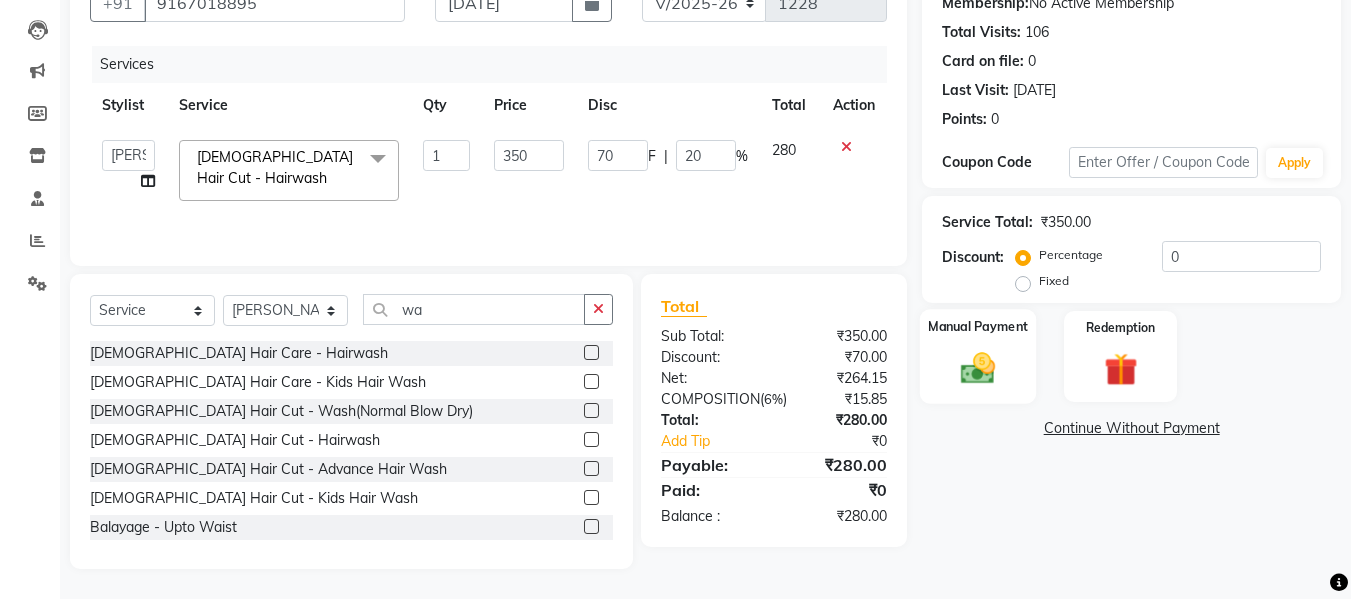 click on "Manual Payment" 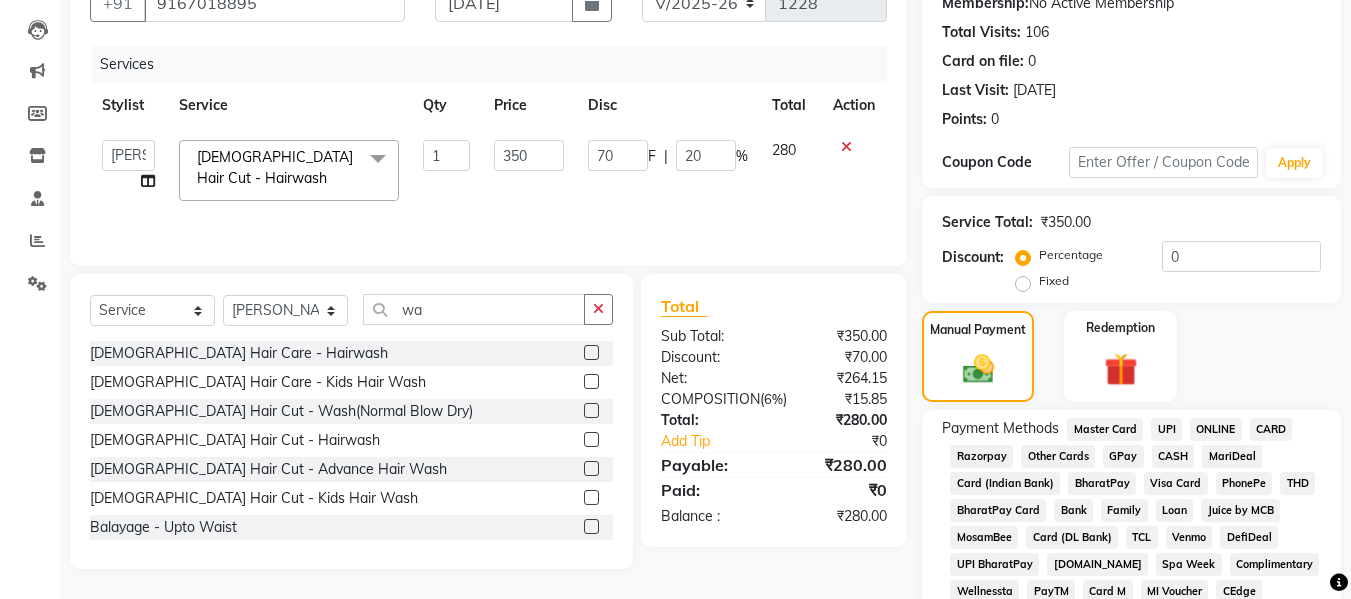 click on "CASH" 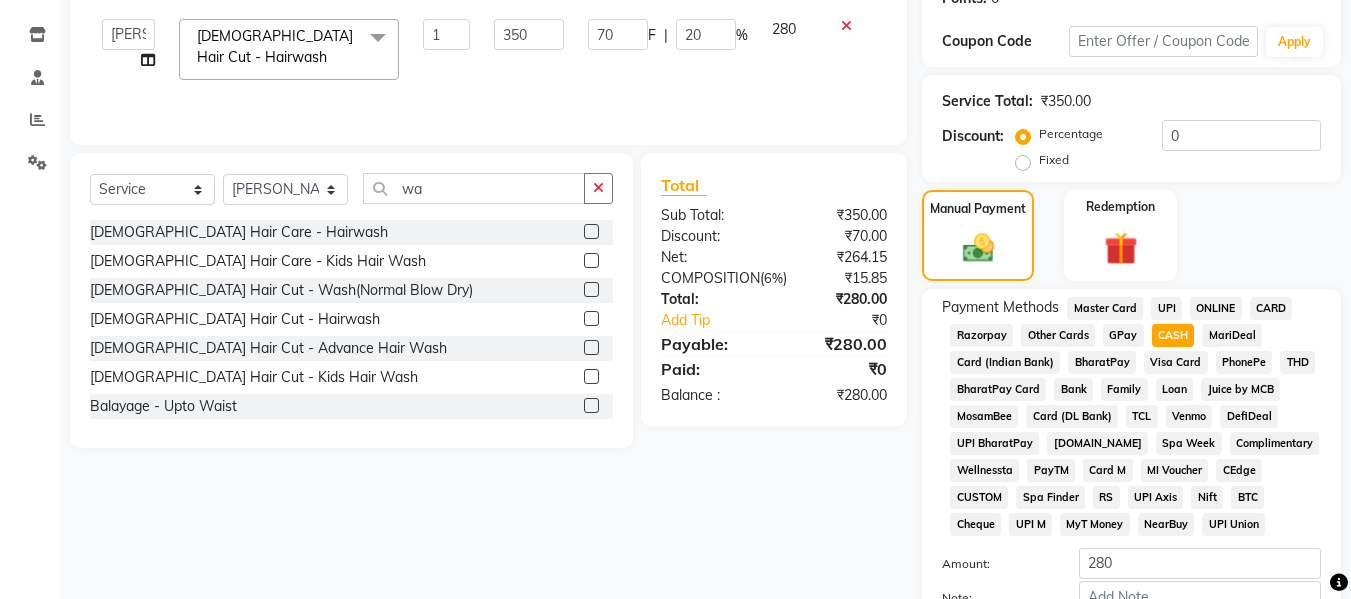 scroll, scrollTop: 449, scrollLeft: 0, axis: vertical 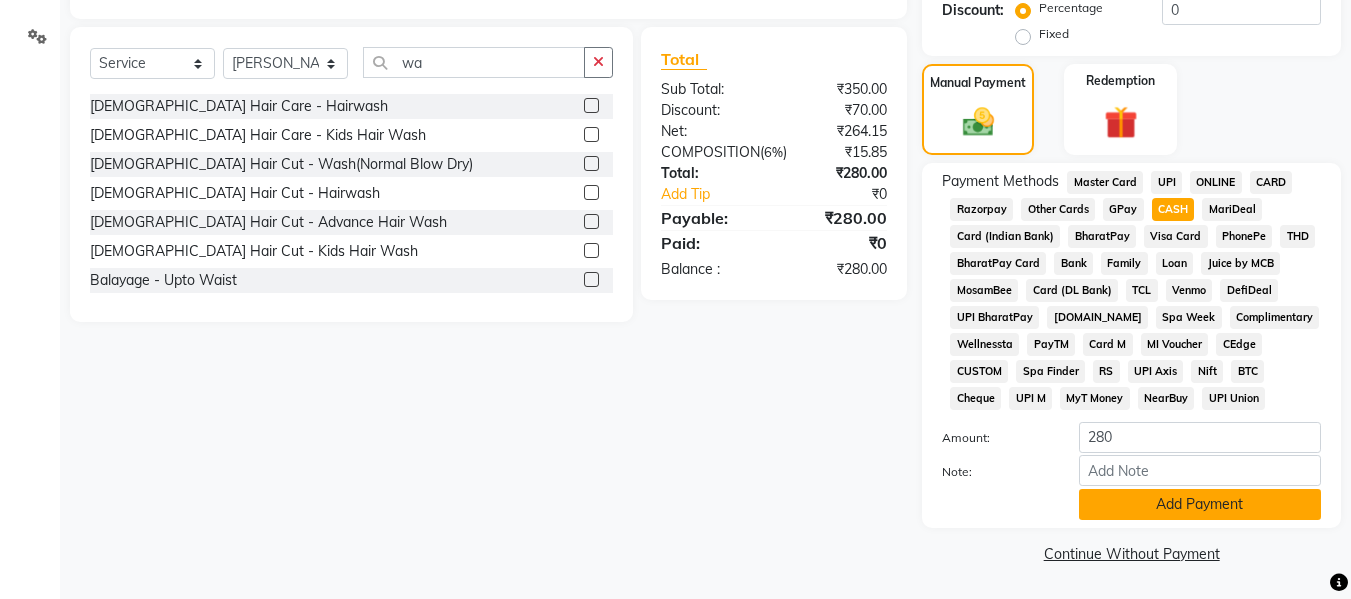 click on "Add Payment" 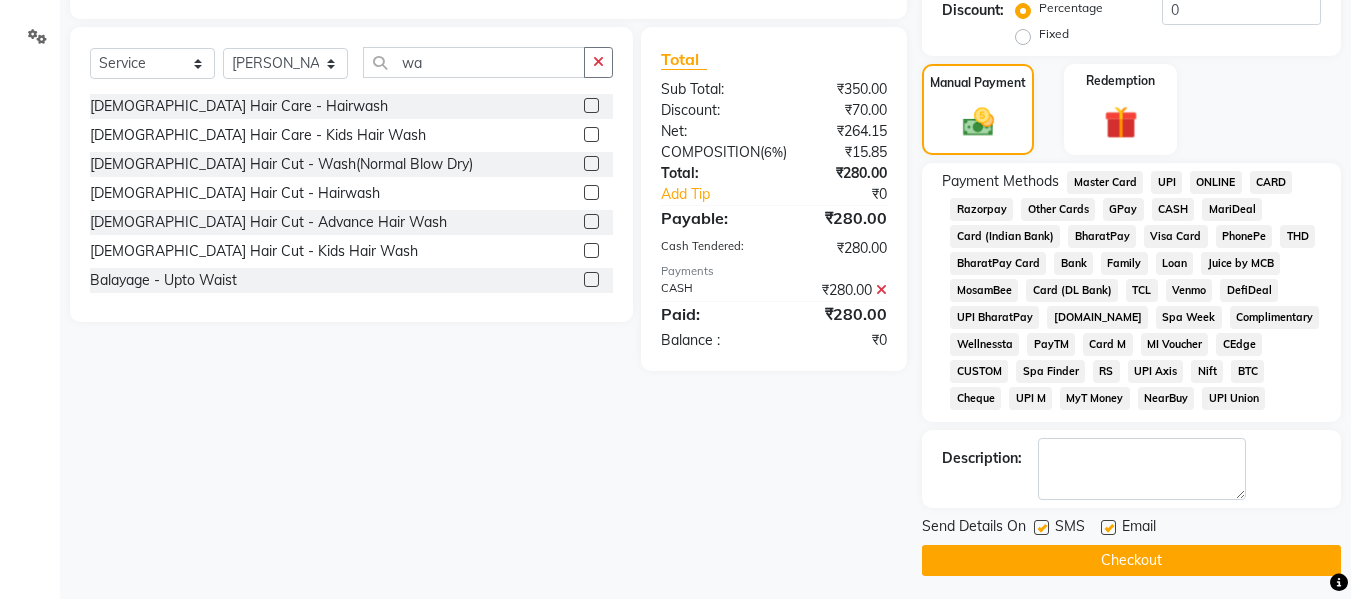 click on "Checkout" 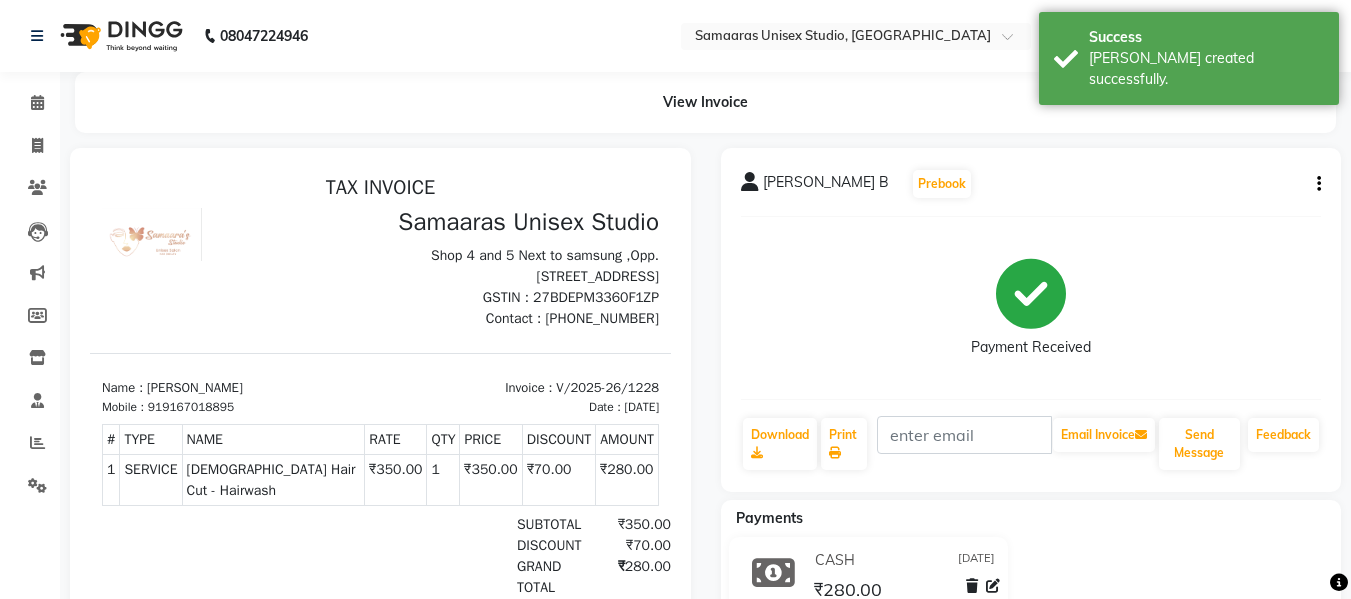 scroll, scrollTop: 0, scrollLeft: 0, axis: both 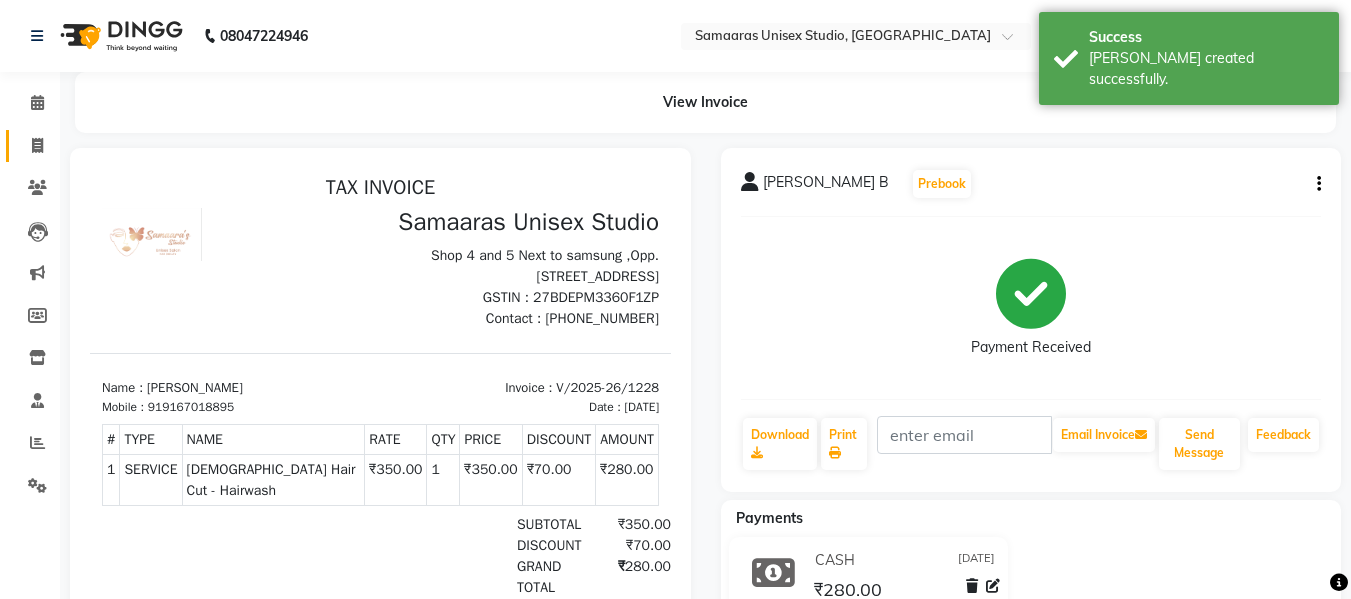 click on "Invoice" 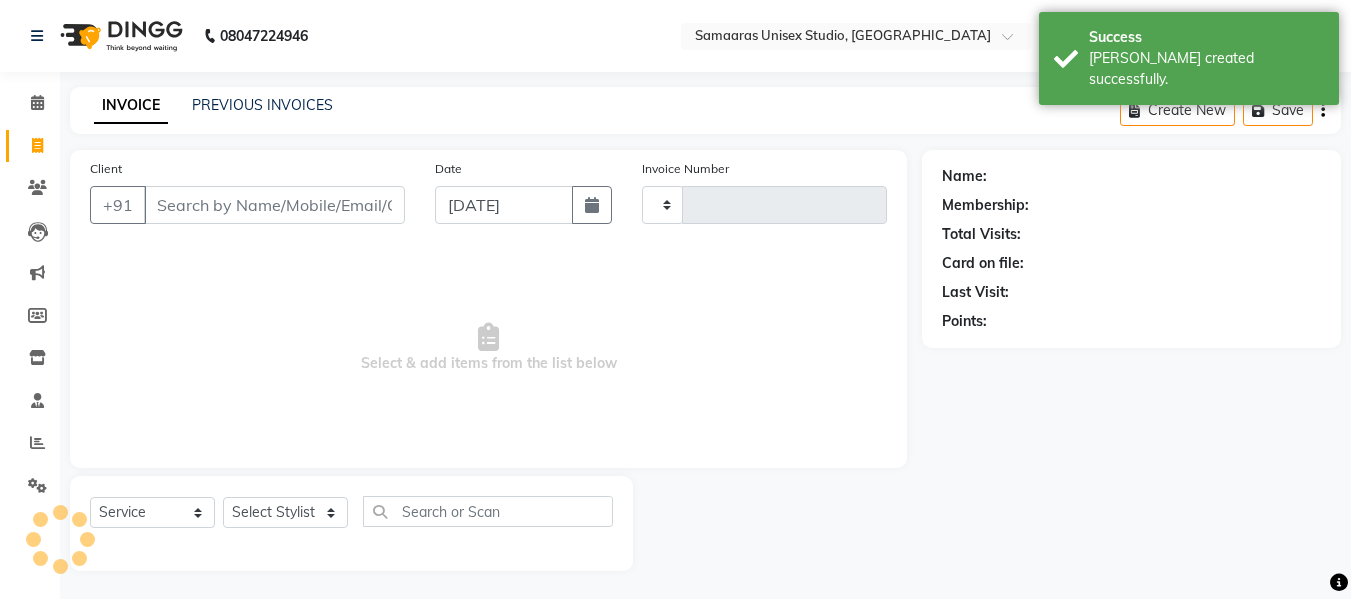 scroll, scrollTop: 2, scrollLeft: 0, axis: vertical 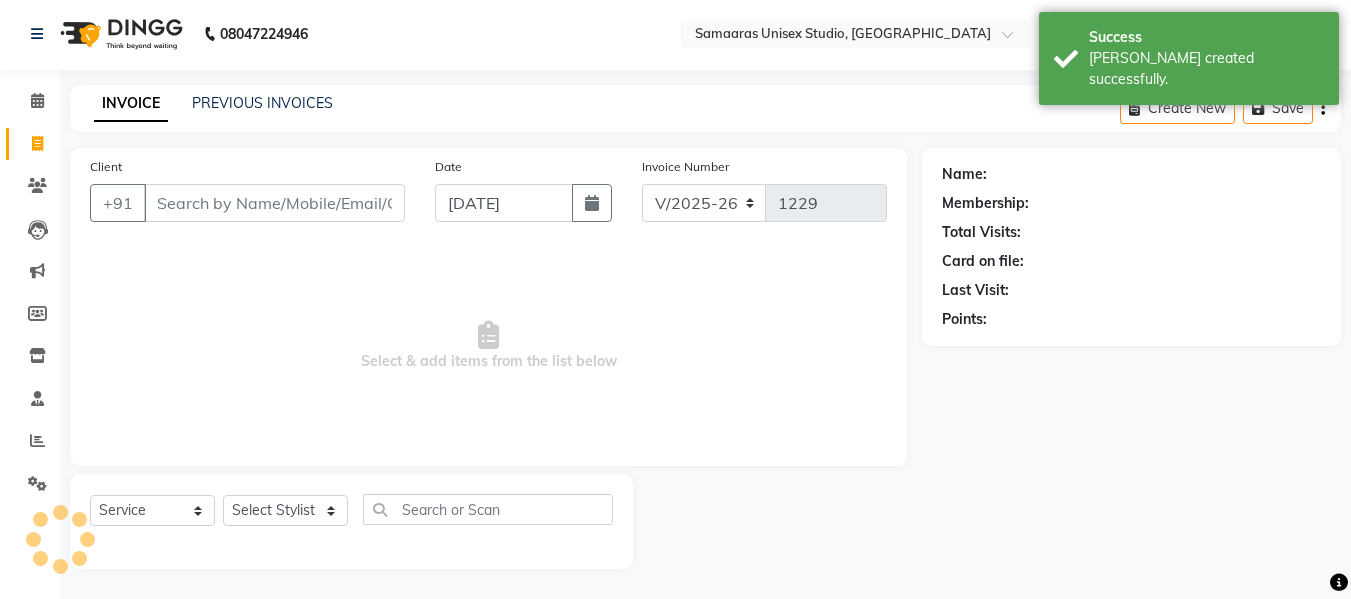 drag, startPoint x: 256, startPoint y: 186, endPoint x: 220, endPoint y: 198, distance: 37.94733 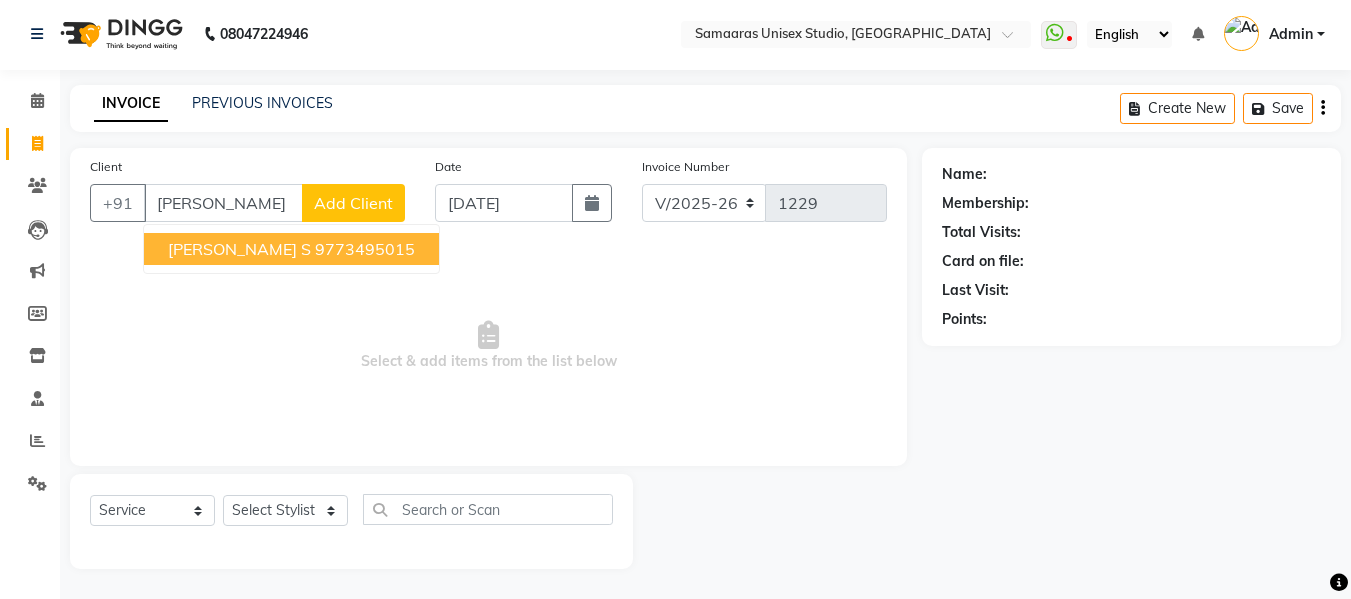 click on "[PERSON_NAME] s  9773495015" at bounding box center (291, 249) 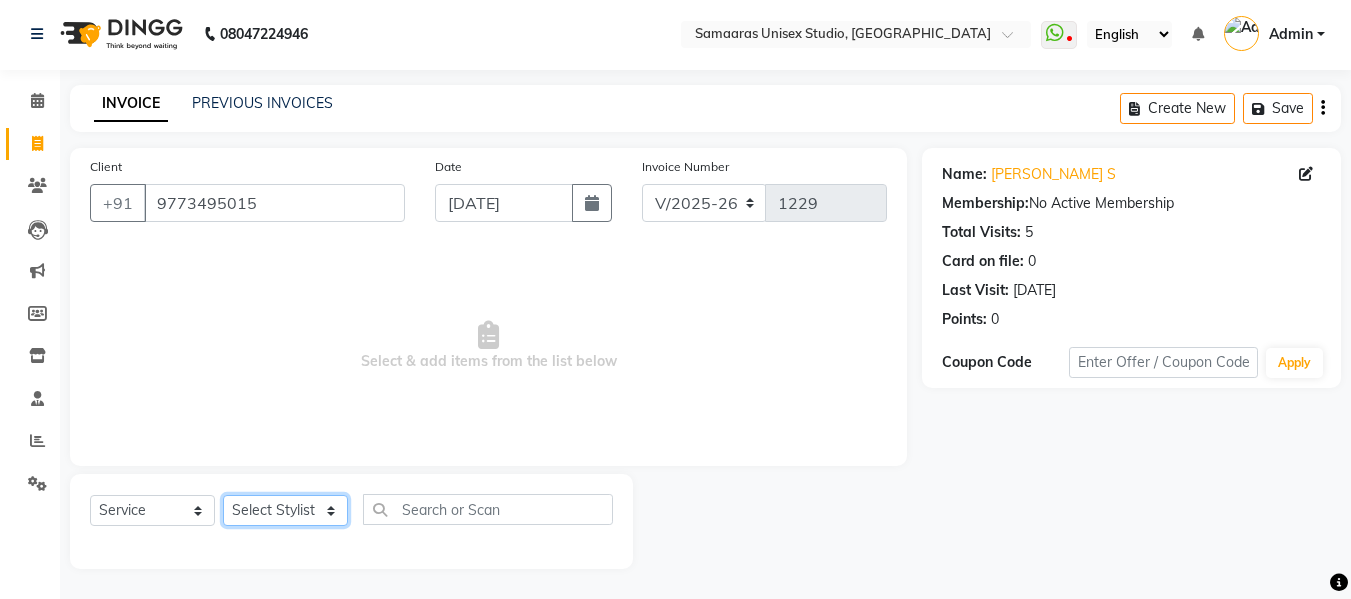 click on "Select Stylist [PERSON_NAME]  Front Desk Kajal [PERSON_NAME]" 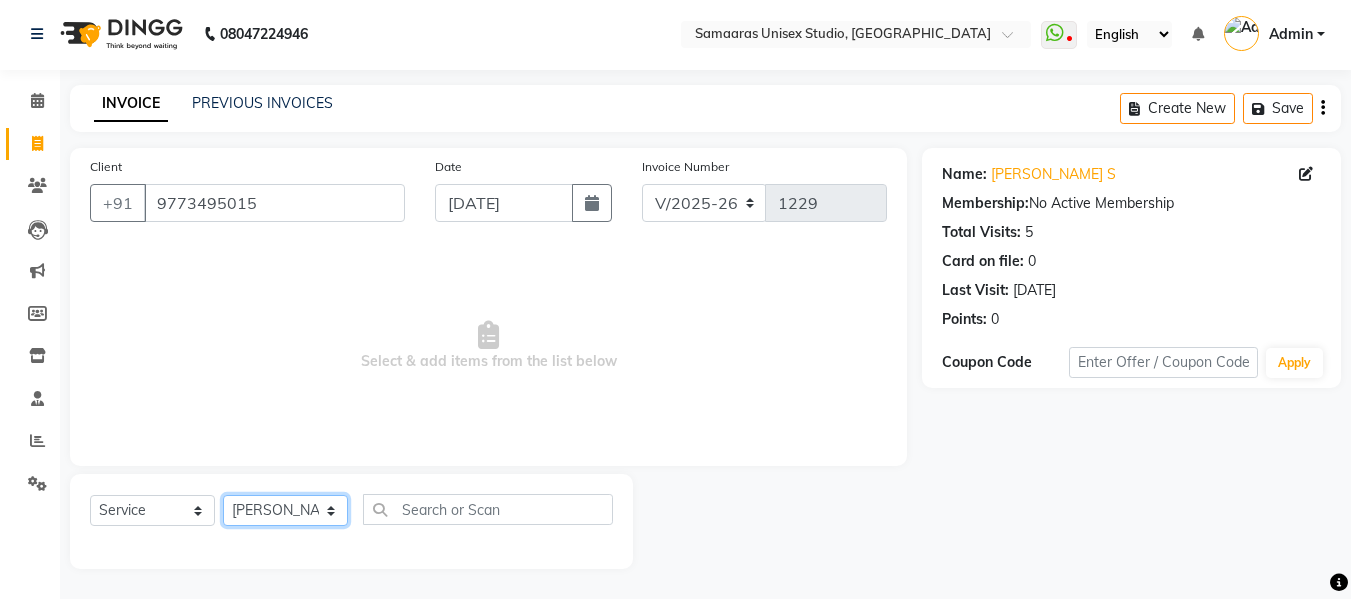 click on "Select Stylist [PERSON_NAME]  Front Desk Kajal [PERSON_NAME]" 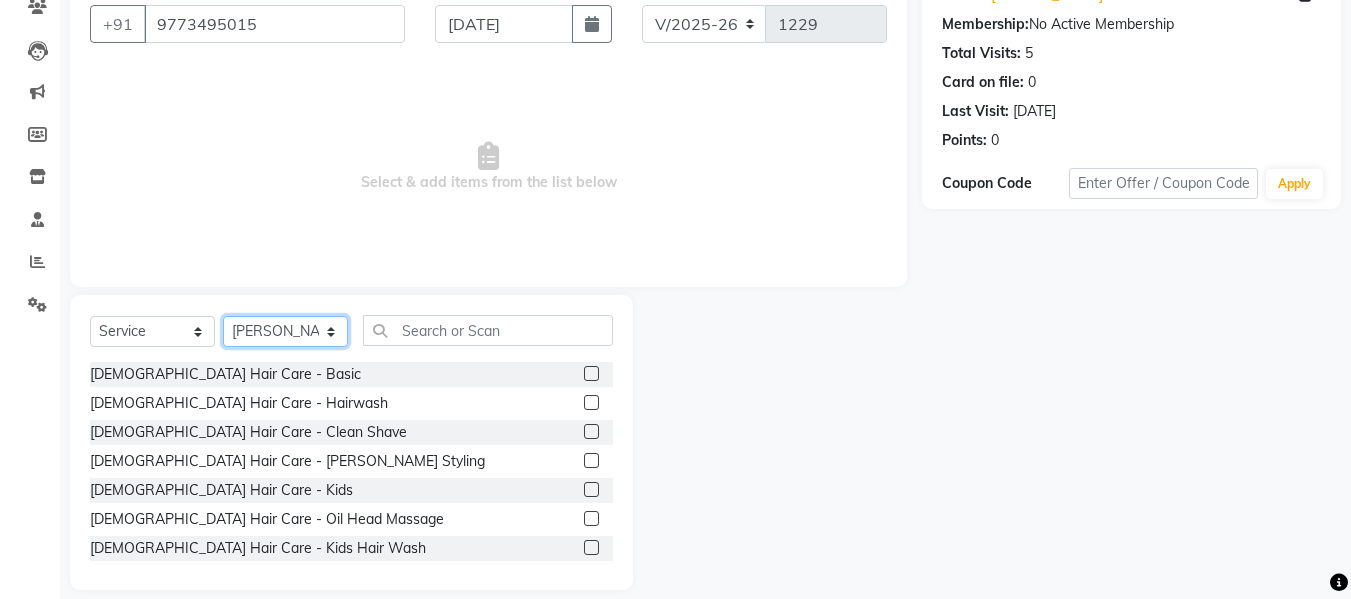 scroll, scrollTop: 202, scrollLeft: 0, axis: vertical 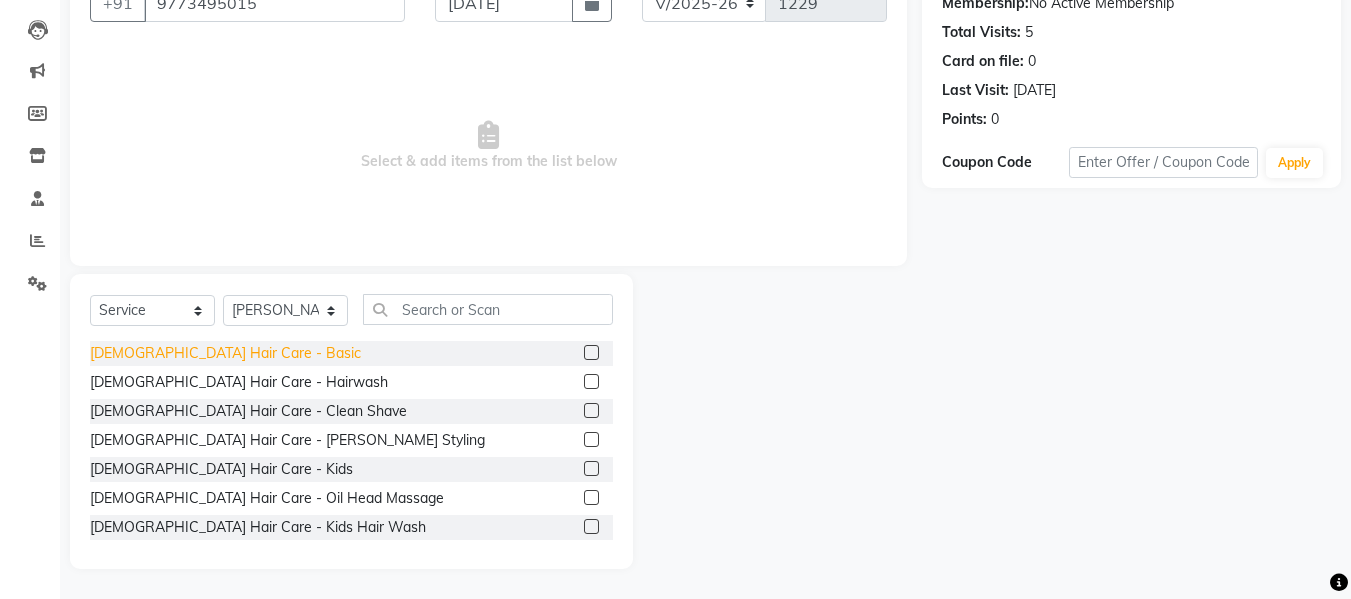 click on "[DEMOGRAPHIC_DATA] Hair Care - Basic" 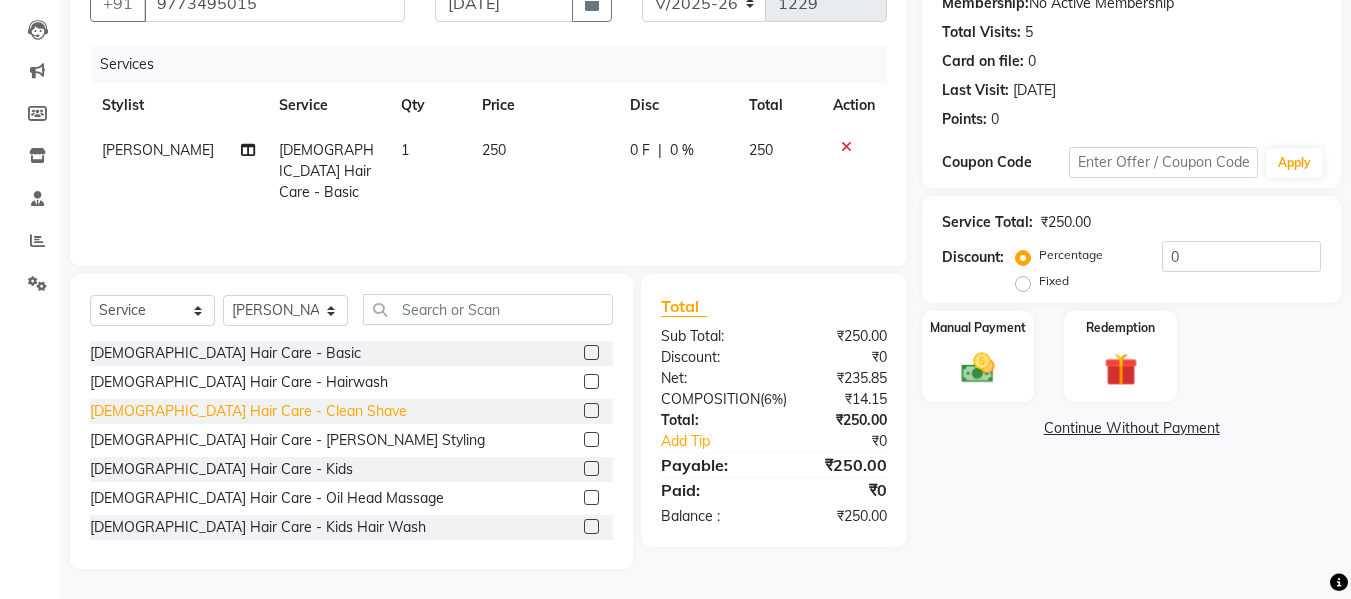 click on "[DEMOGRAPHIC_DATA] Hair Care - Clean Shave" 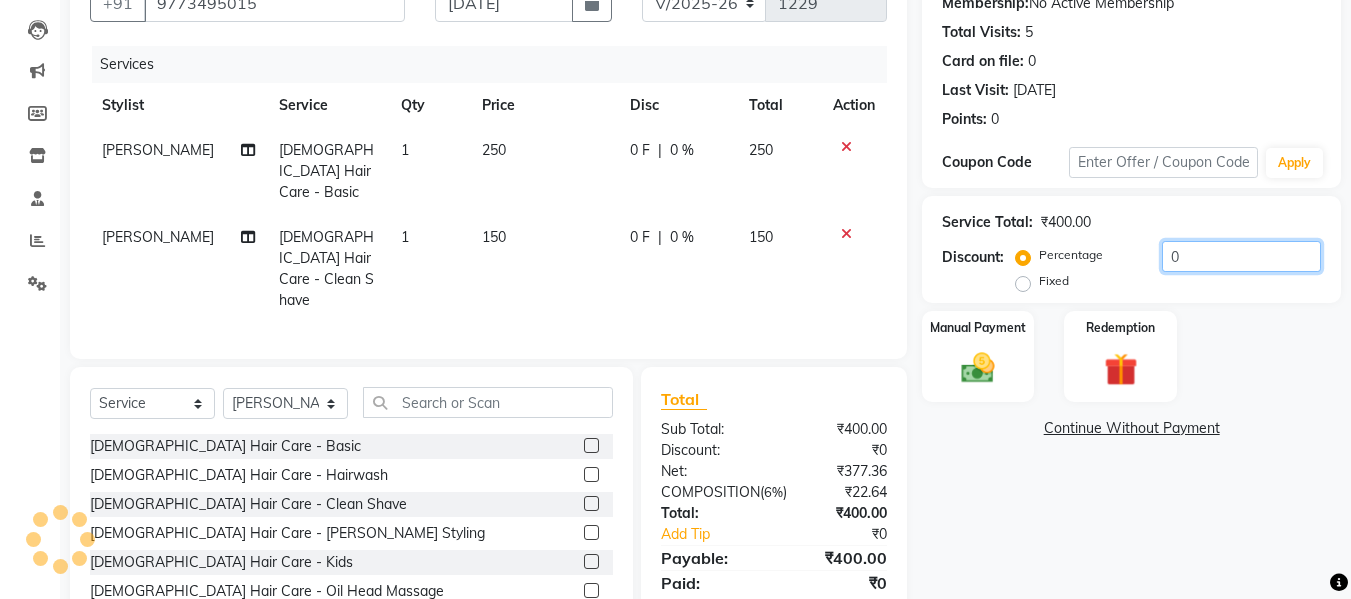 click on "0" 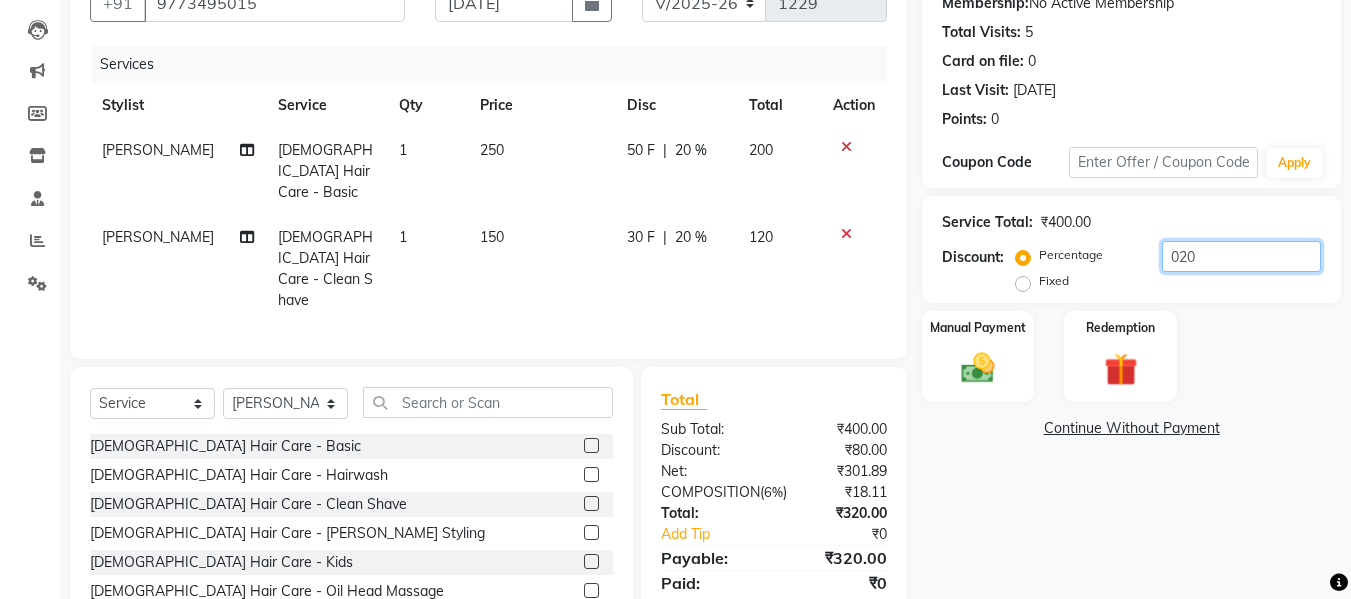 scroll, scrollTop: 247, scrollLeft: 0, axis: vertical 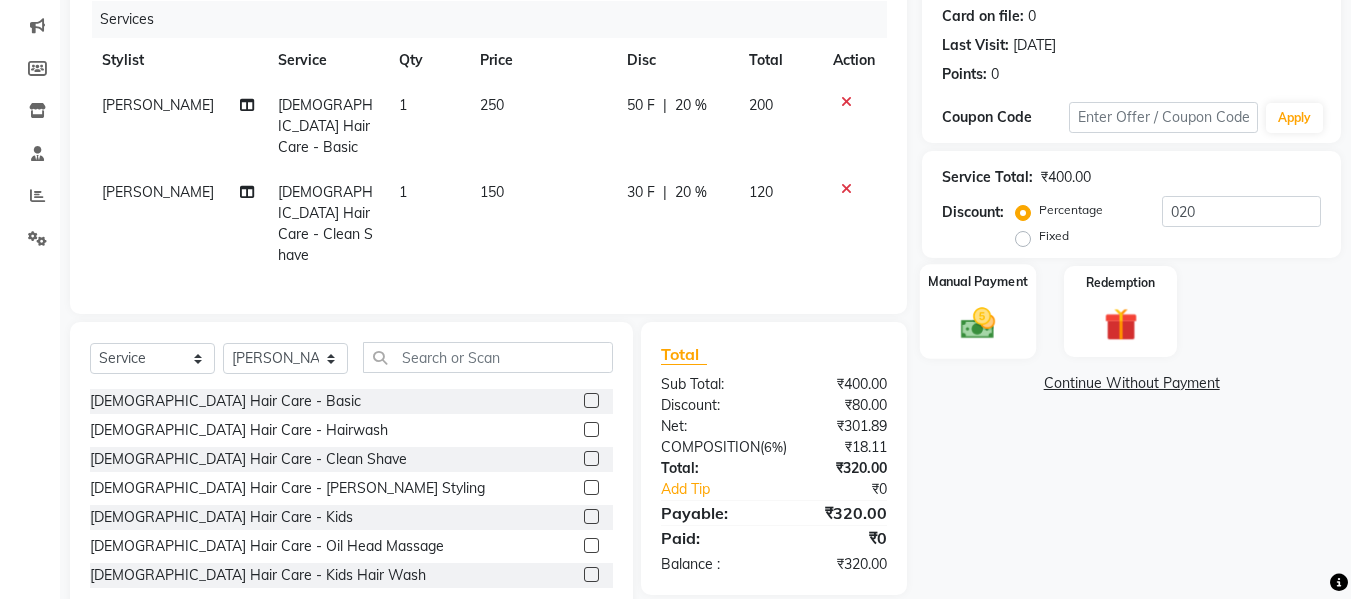 click on "Manual Payment" 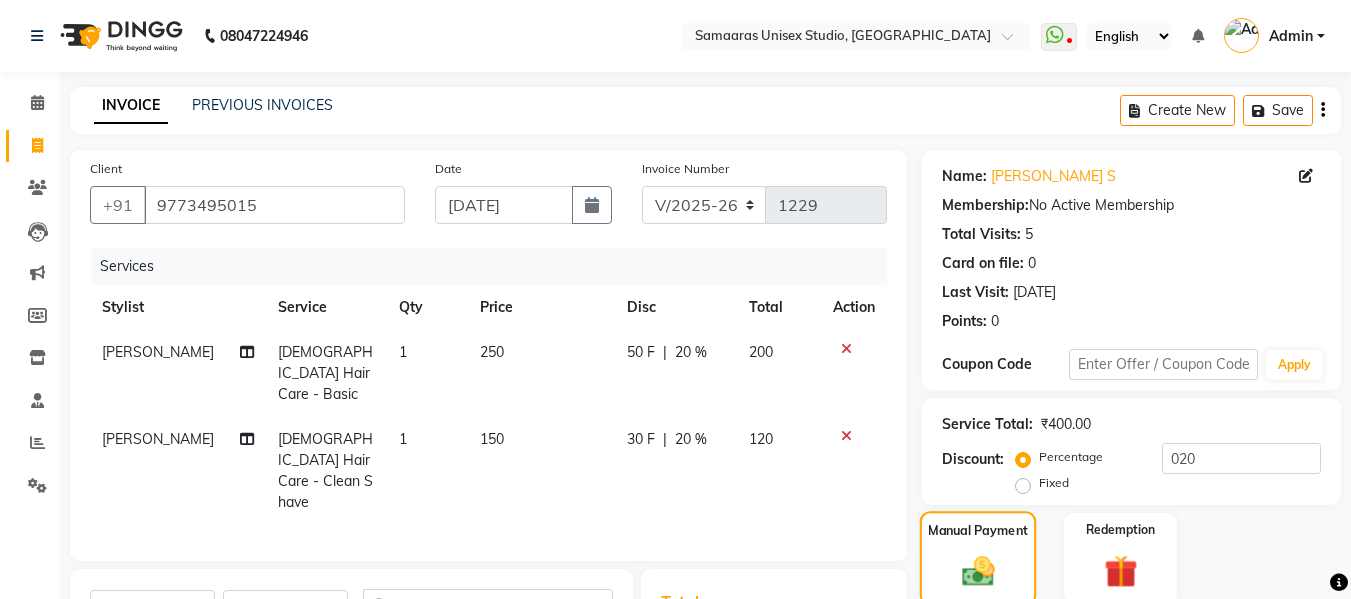 scroll, scrollTop: 343, scrollLeft: 0, axis: vertical 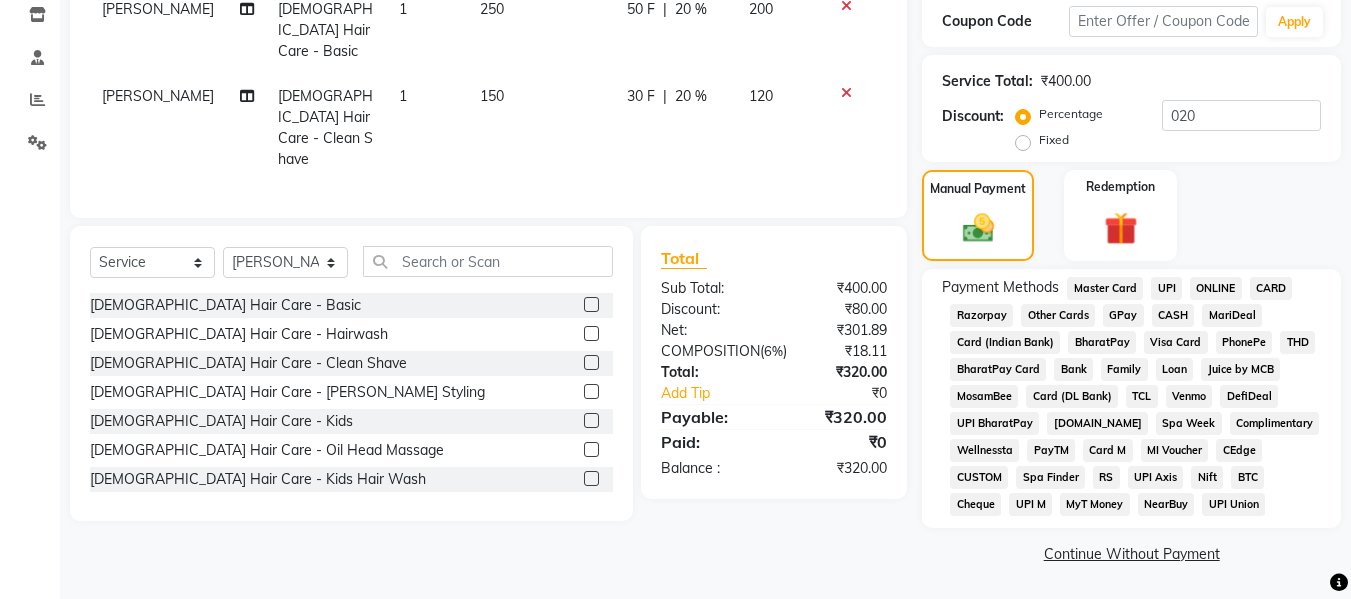 click on "GPay" 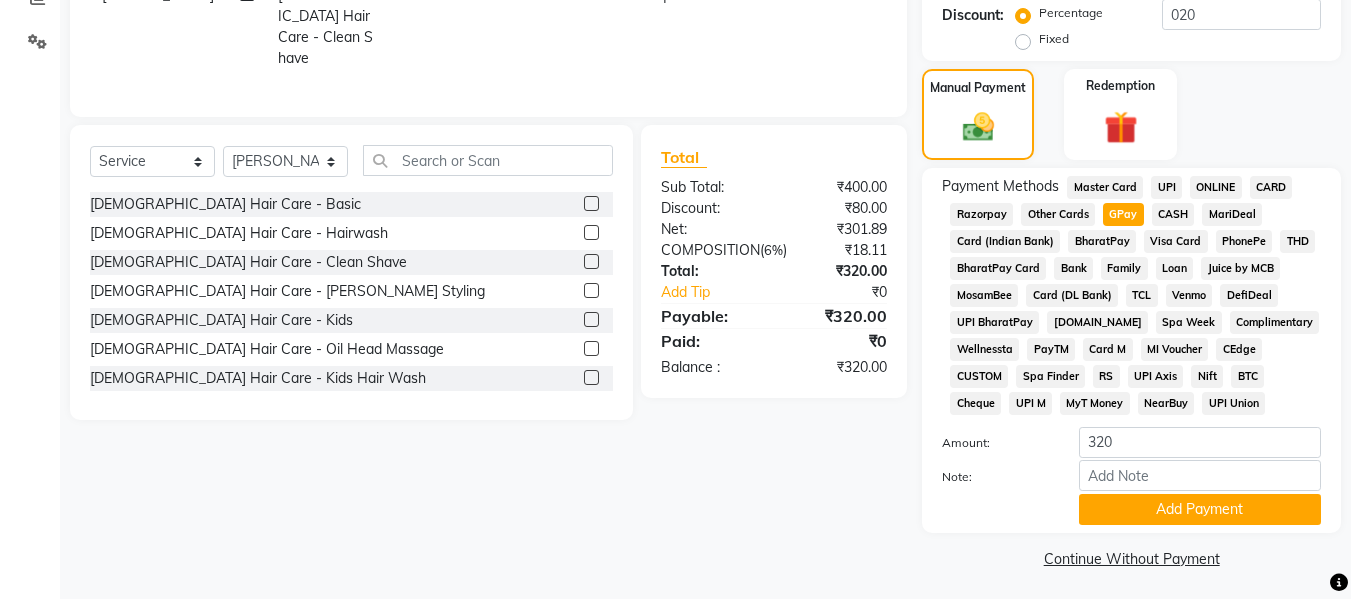 scroll, scrollTop: 449, scrollLeft: 0, axis: vertical 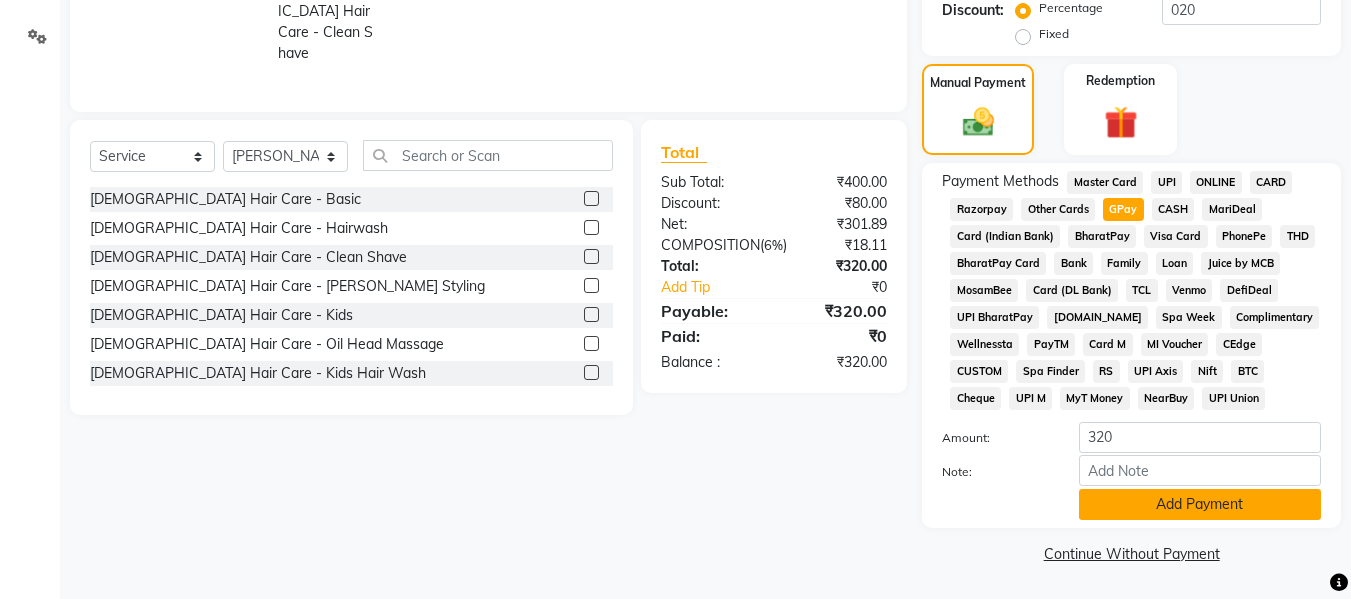 click on "Add Payment" 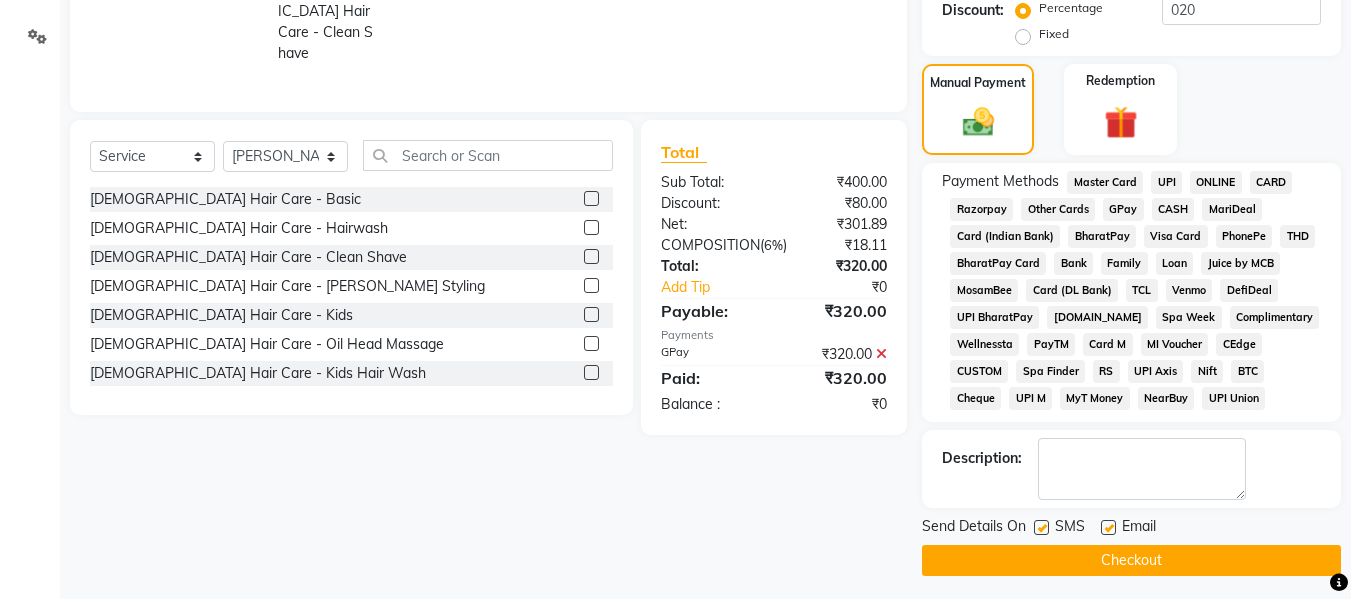 click on "Checkout" 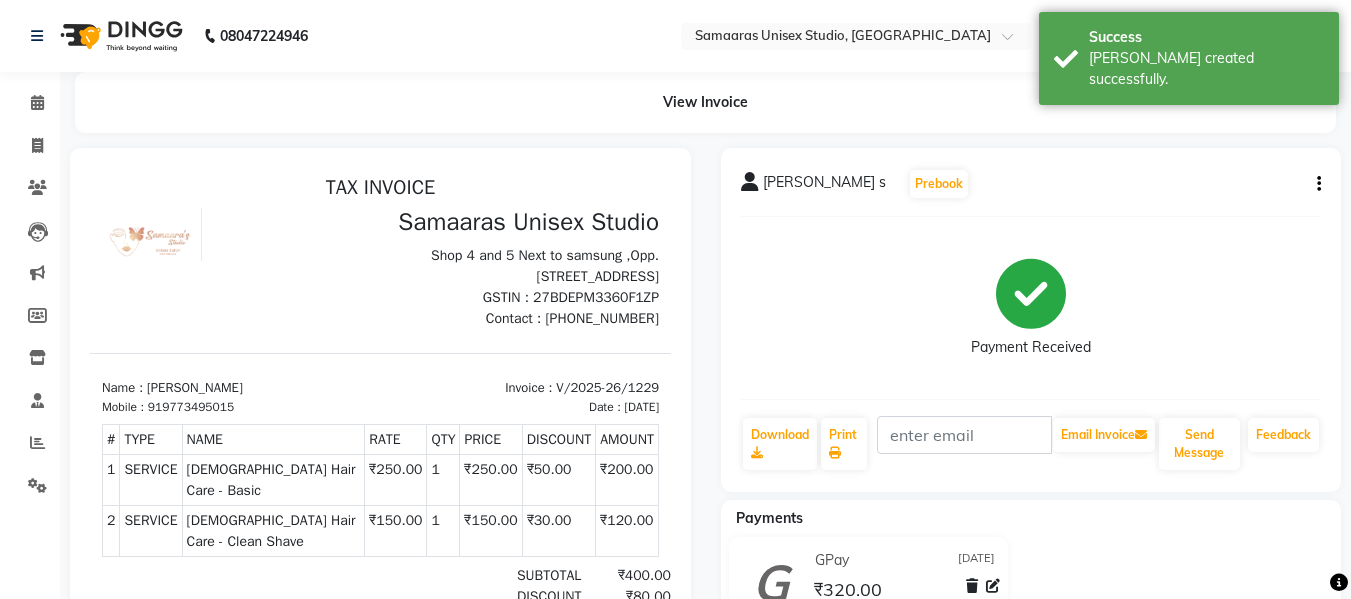 scroll, scrollTop: 0, scrollLeft: 0, axis: both 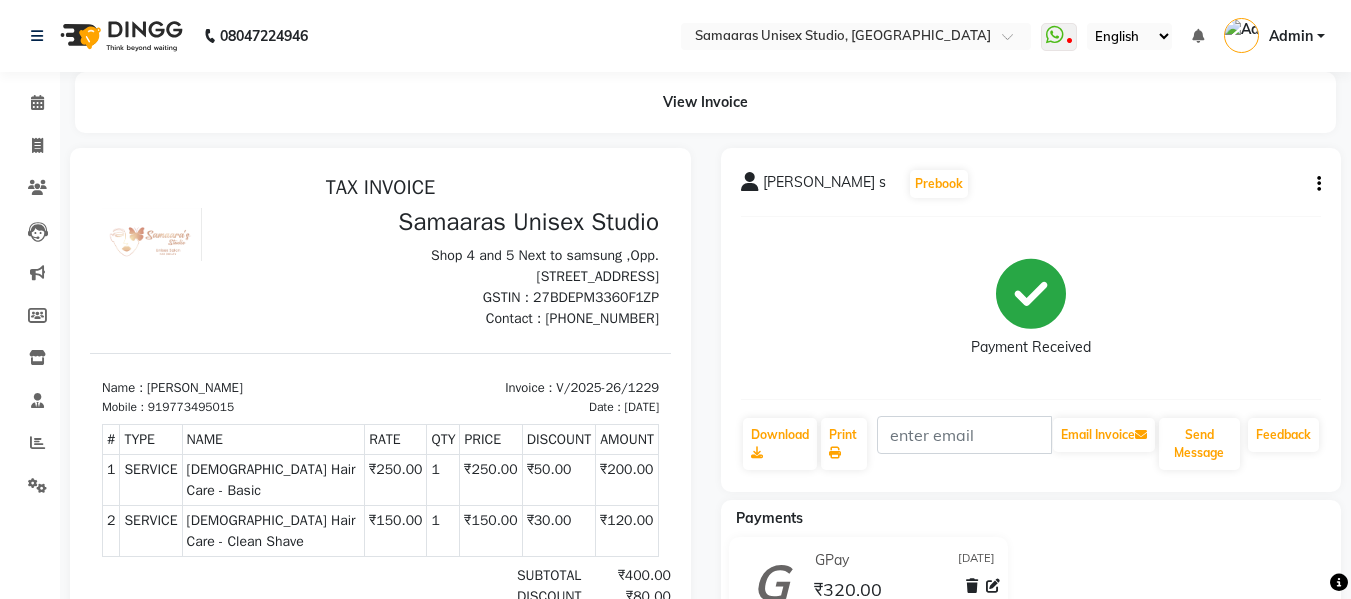 click 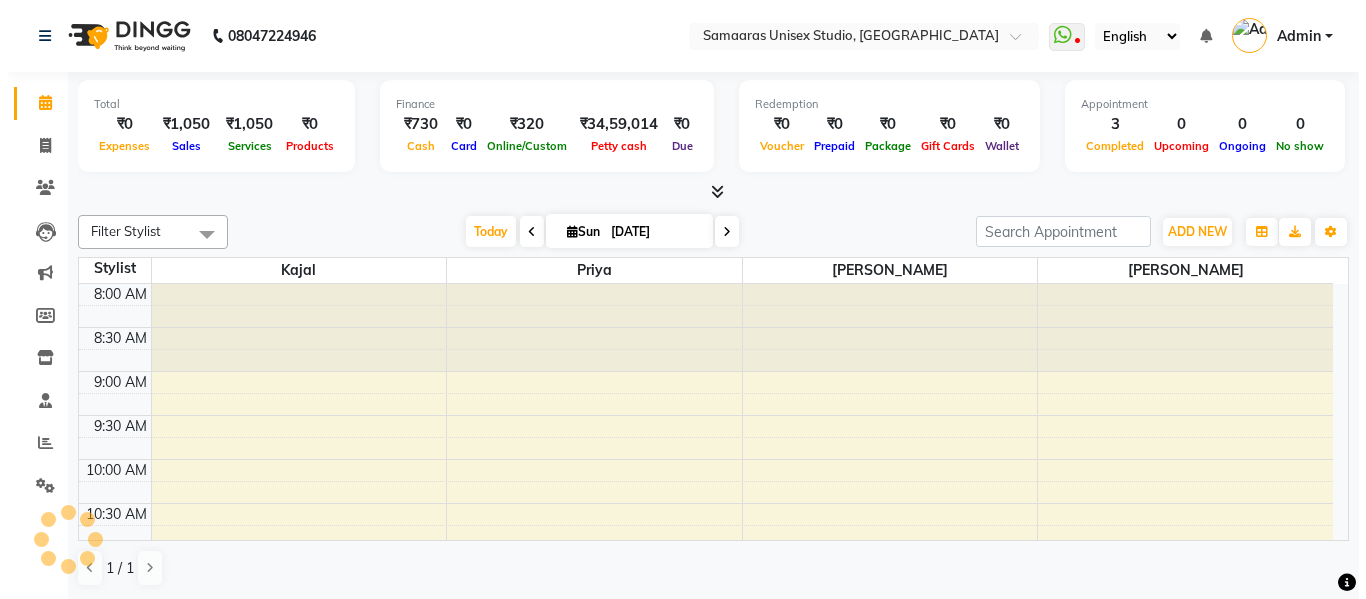 scroll, scrollTop: 0, scrollLeft: 0, axis: both 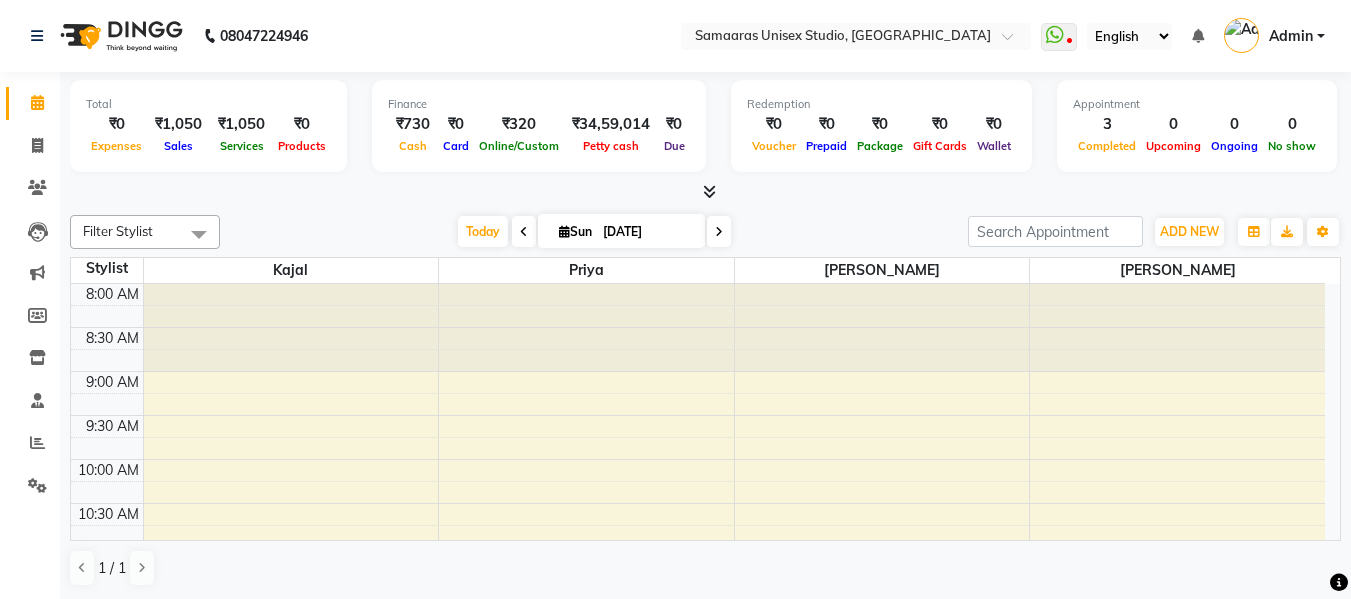 click on "Admin" at bounding box center [1291, 36] 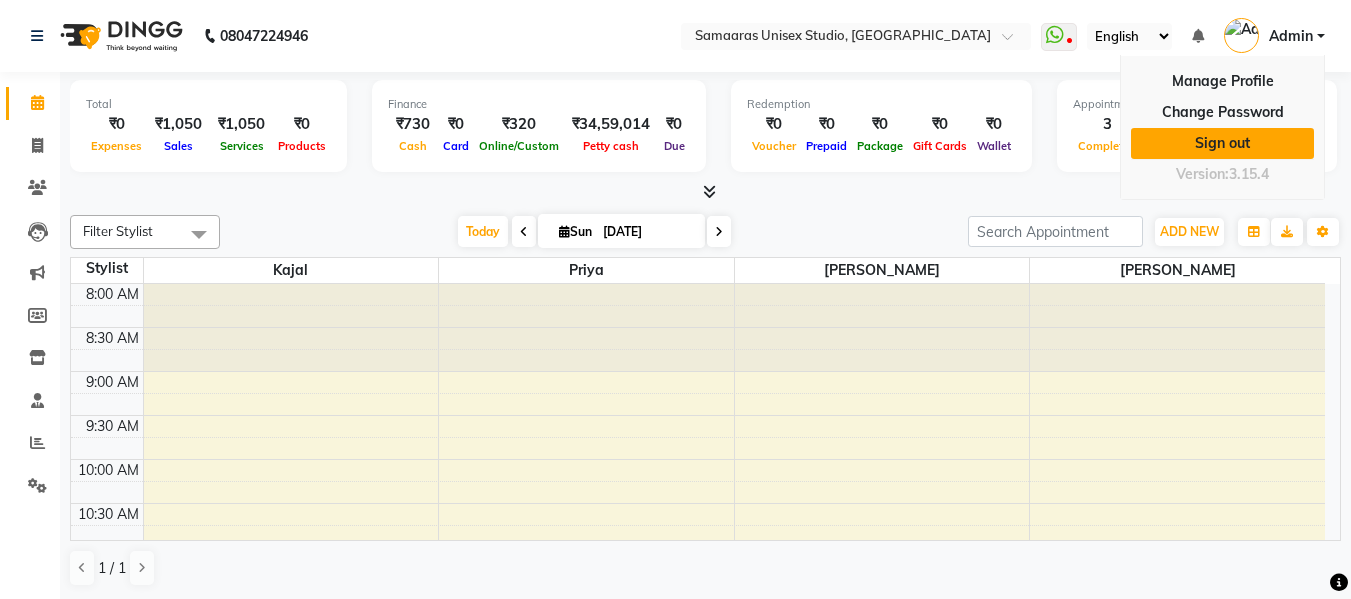 click on "Sign out" at bounding box center [1222, 143] 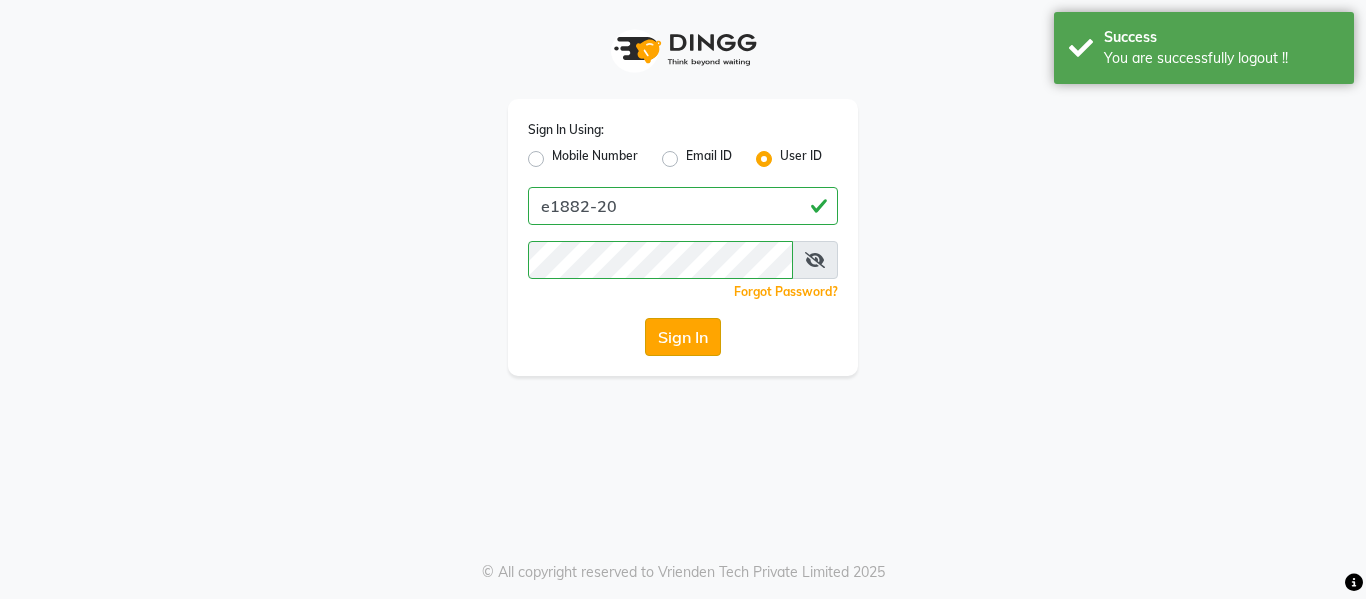 click on "Sign In" 